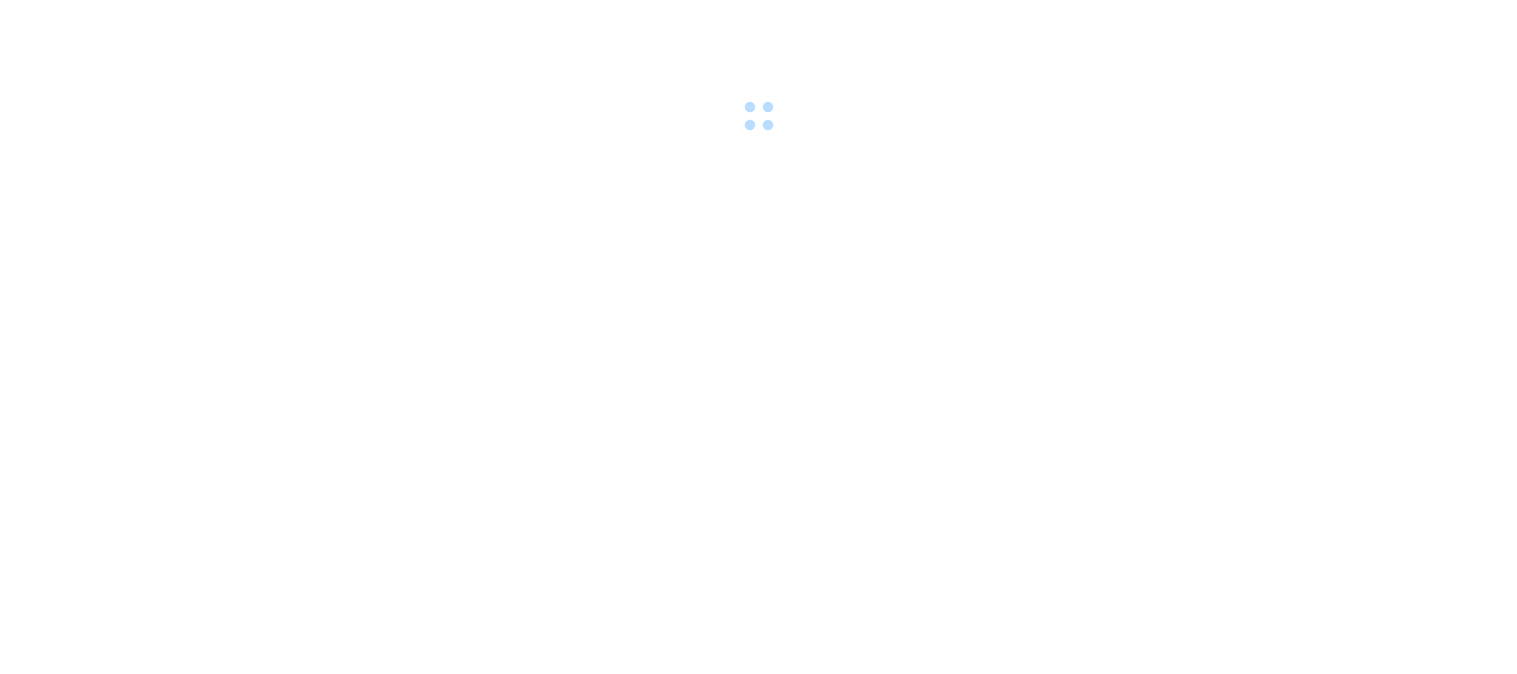 scroll, scrollTop: 0, scrollLeft: 0, axis: both 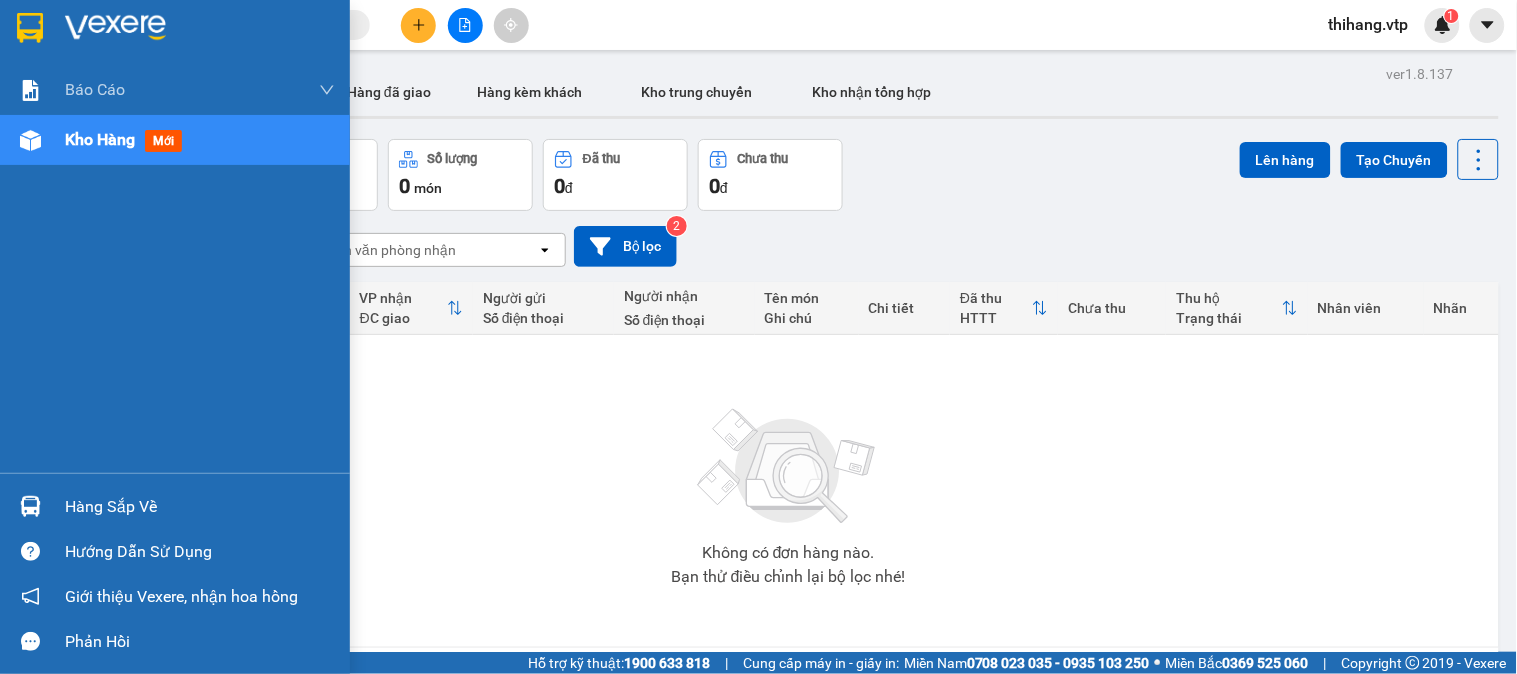click on "Hàng sắp về" at bounding box center [200, 507] 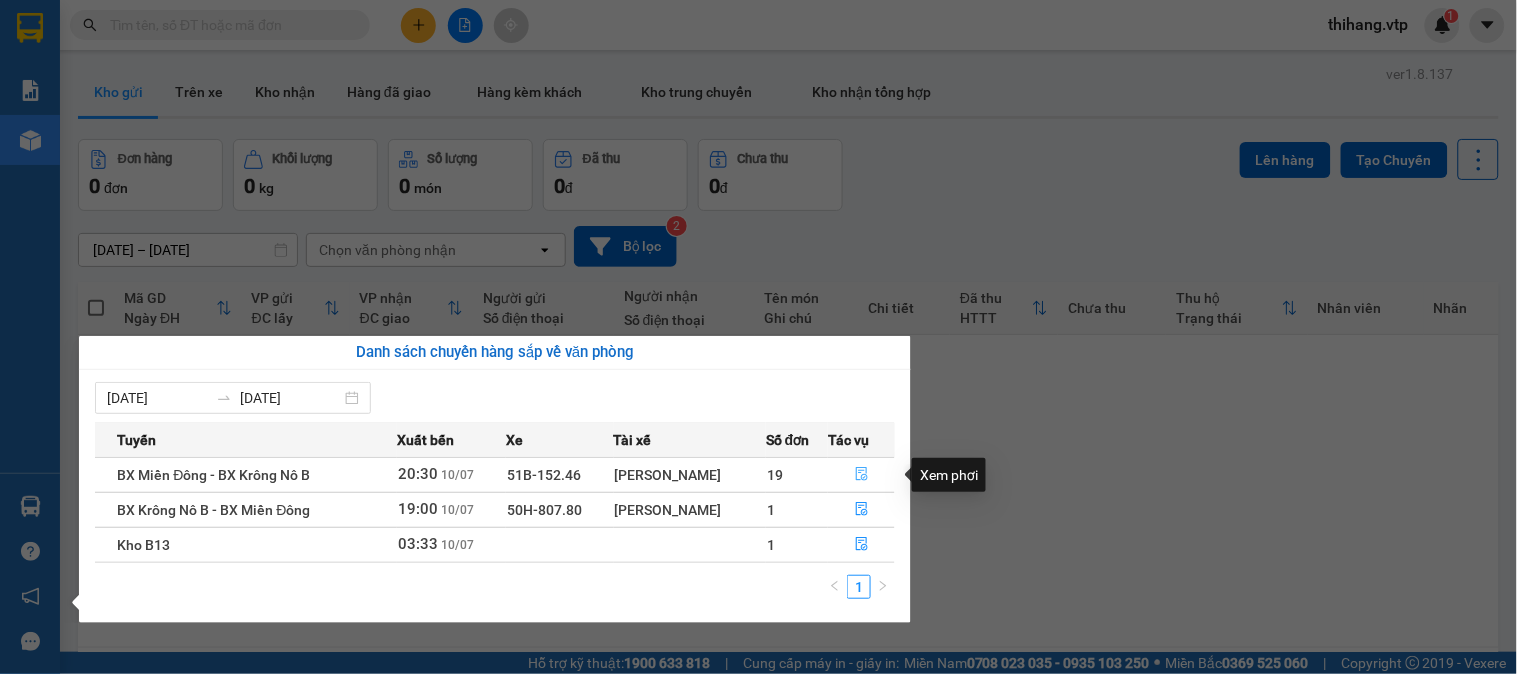 click 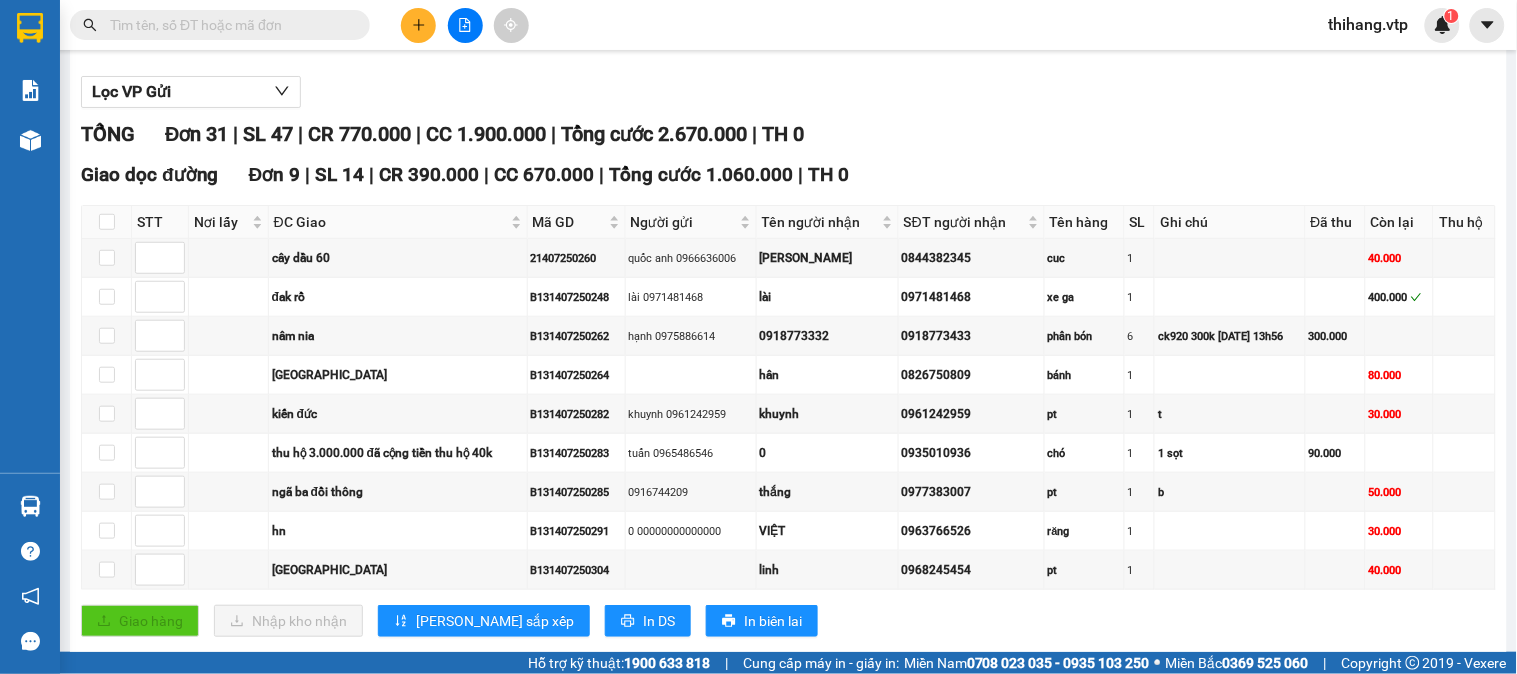 scroll, scrollTop: 222, scrollLeft: 0, axis: vertical 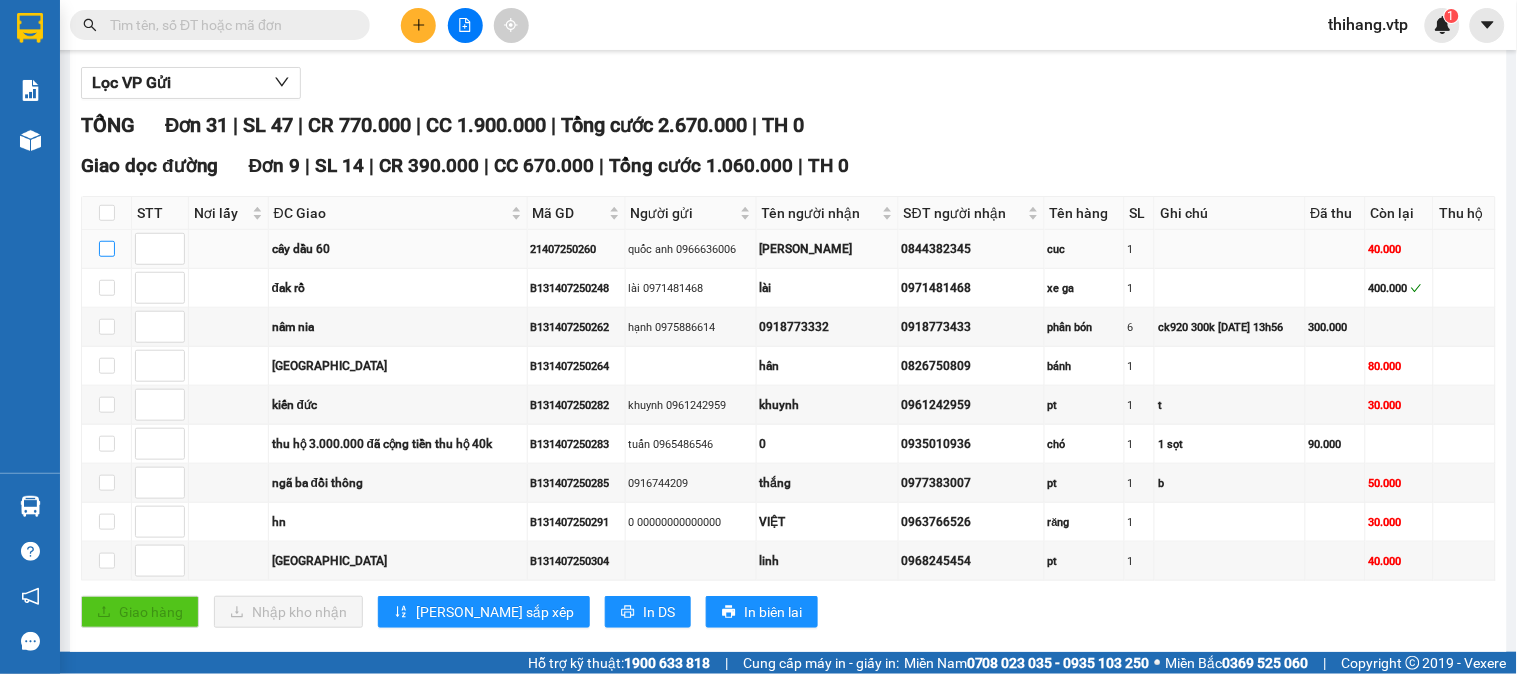 click at bounding box center [107, 249] 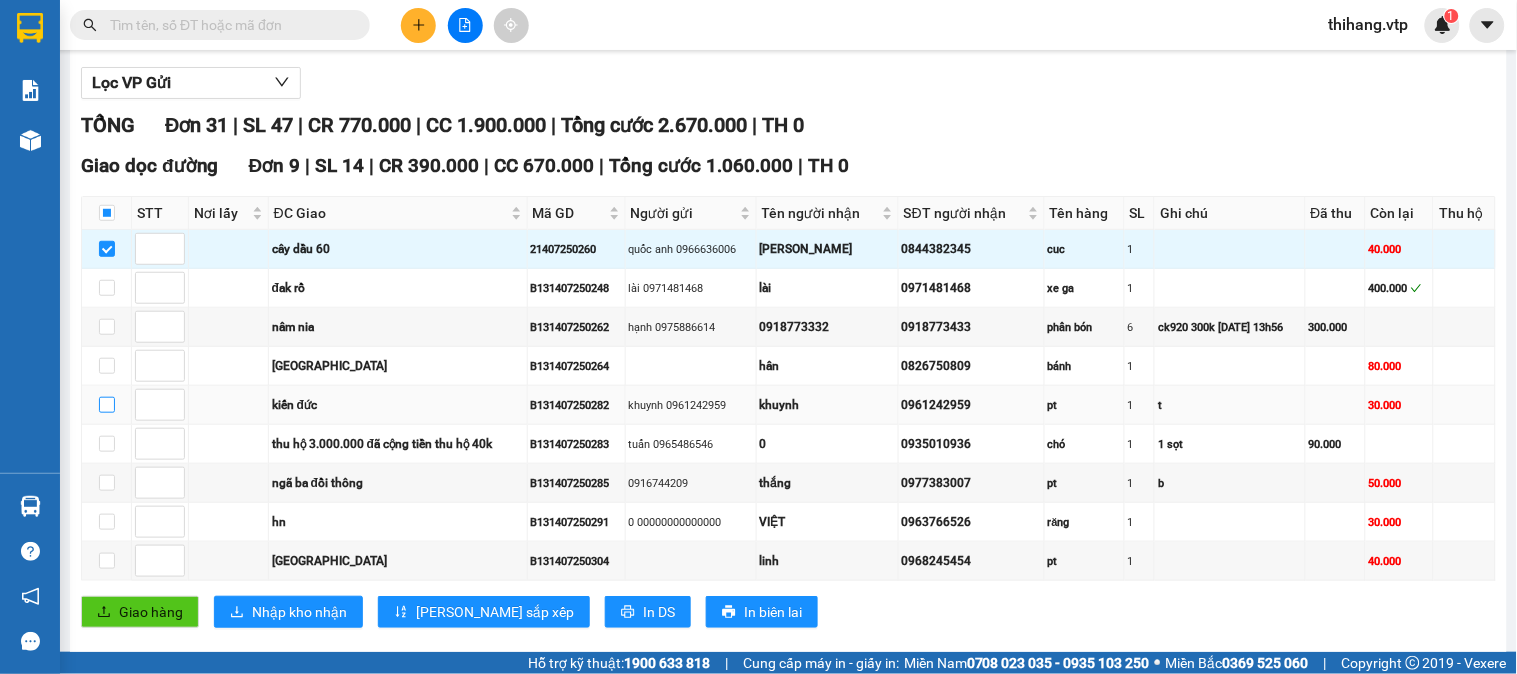 click at bounding box center [107, 405] 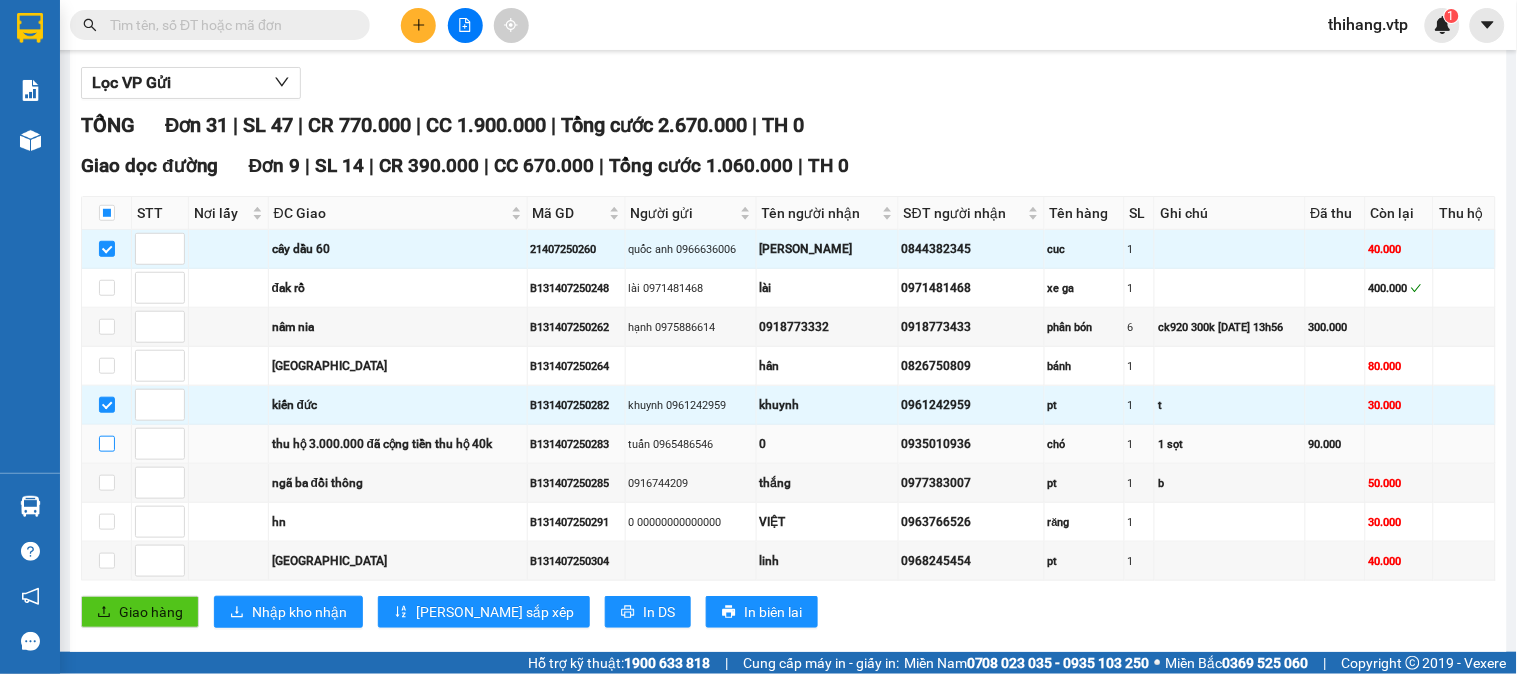 click at bounding box center [107, 444] 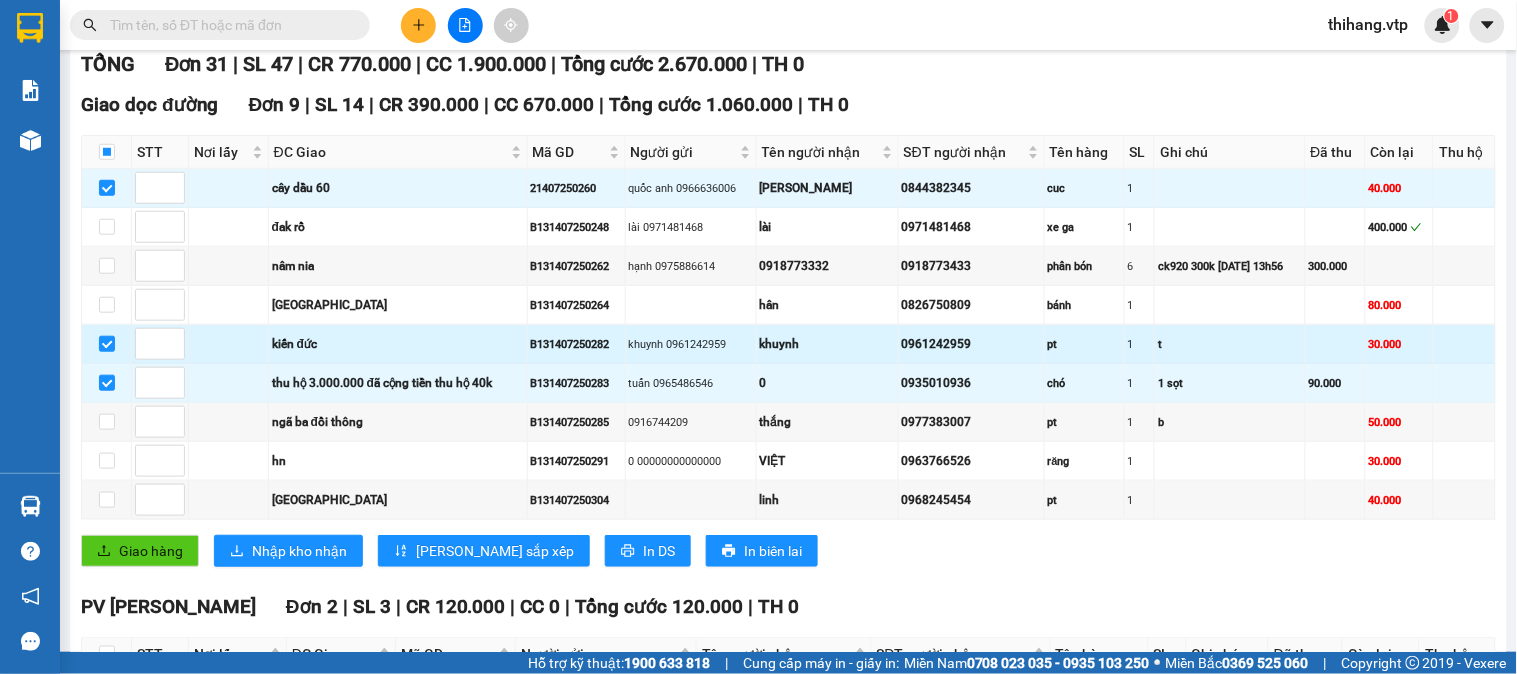 scroll, scrollTop: 333, scrollLeft: 0, axis: vertical 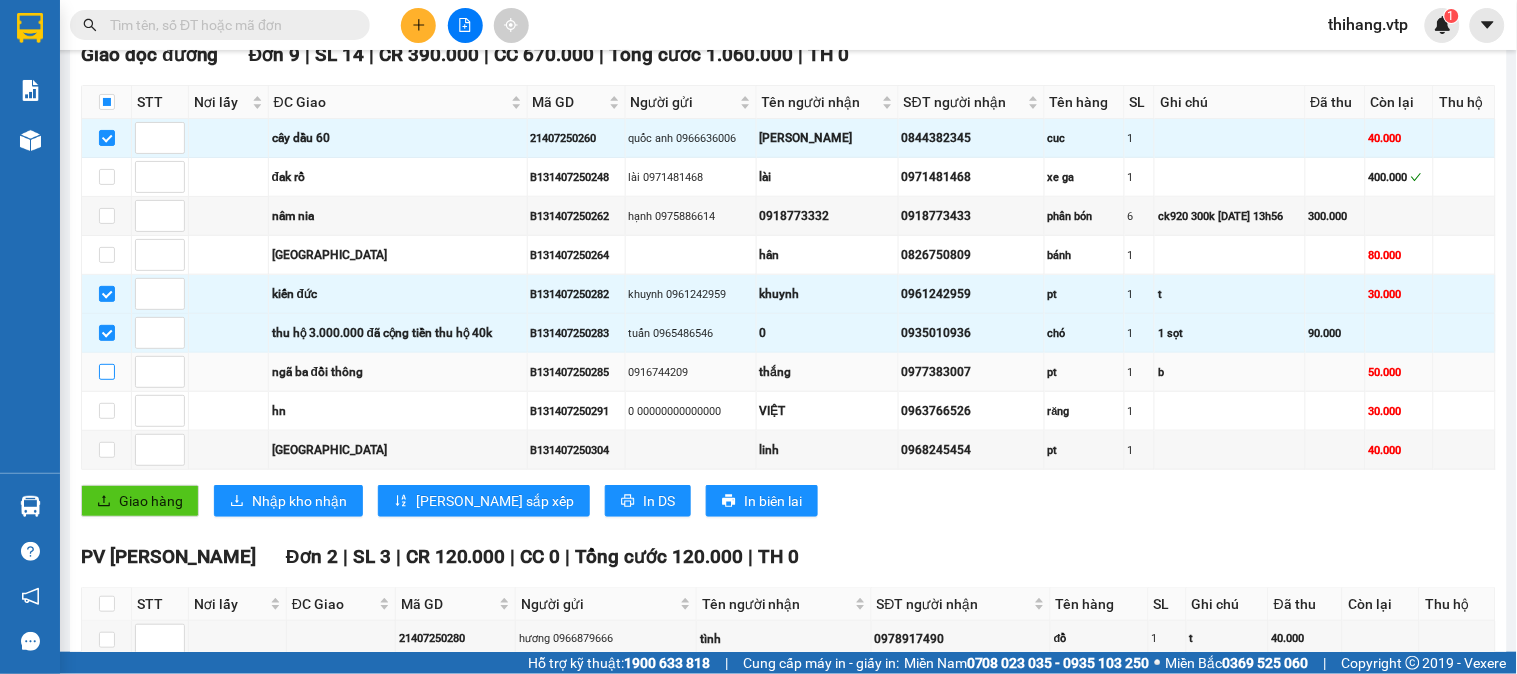 click at bounding box center [107, 372] 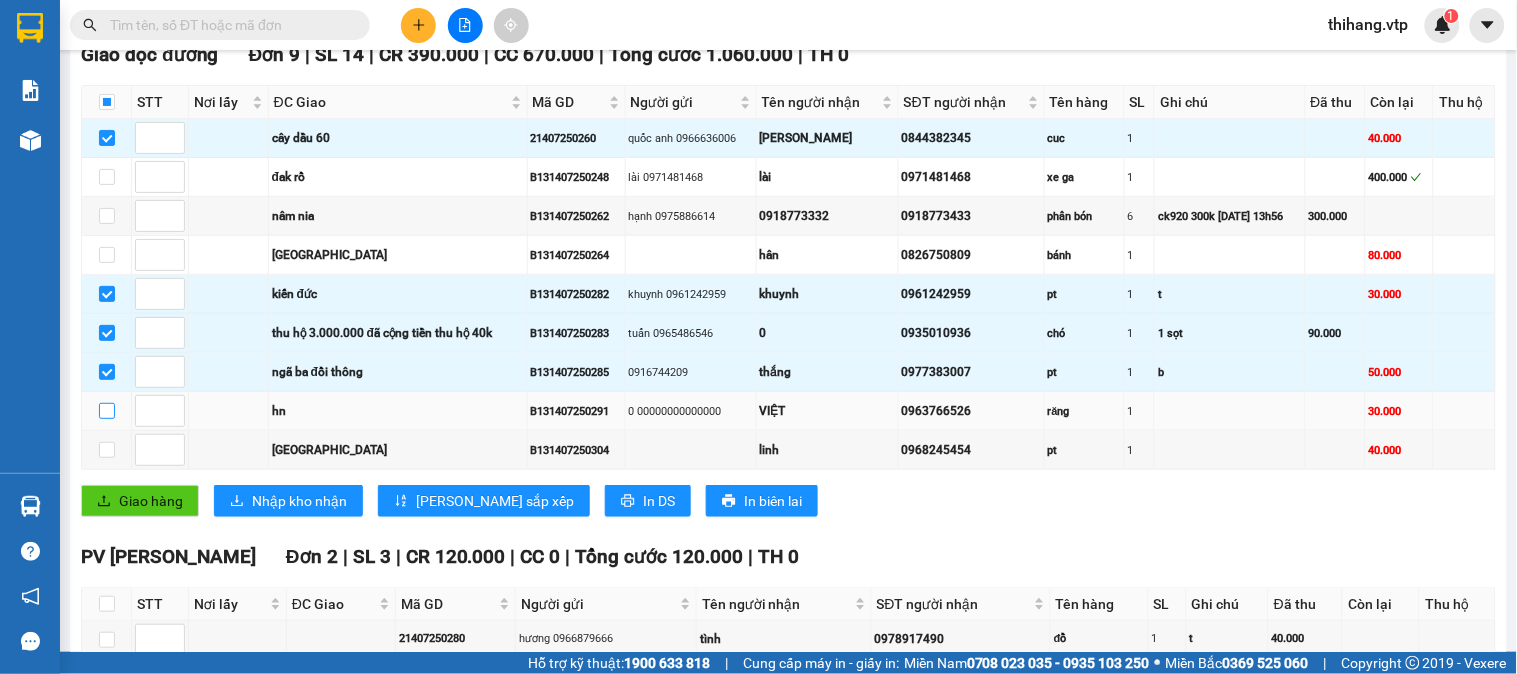 click at bounding box center [107, 411] 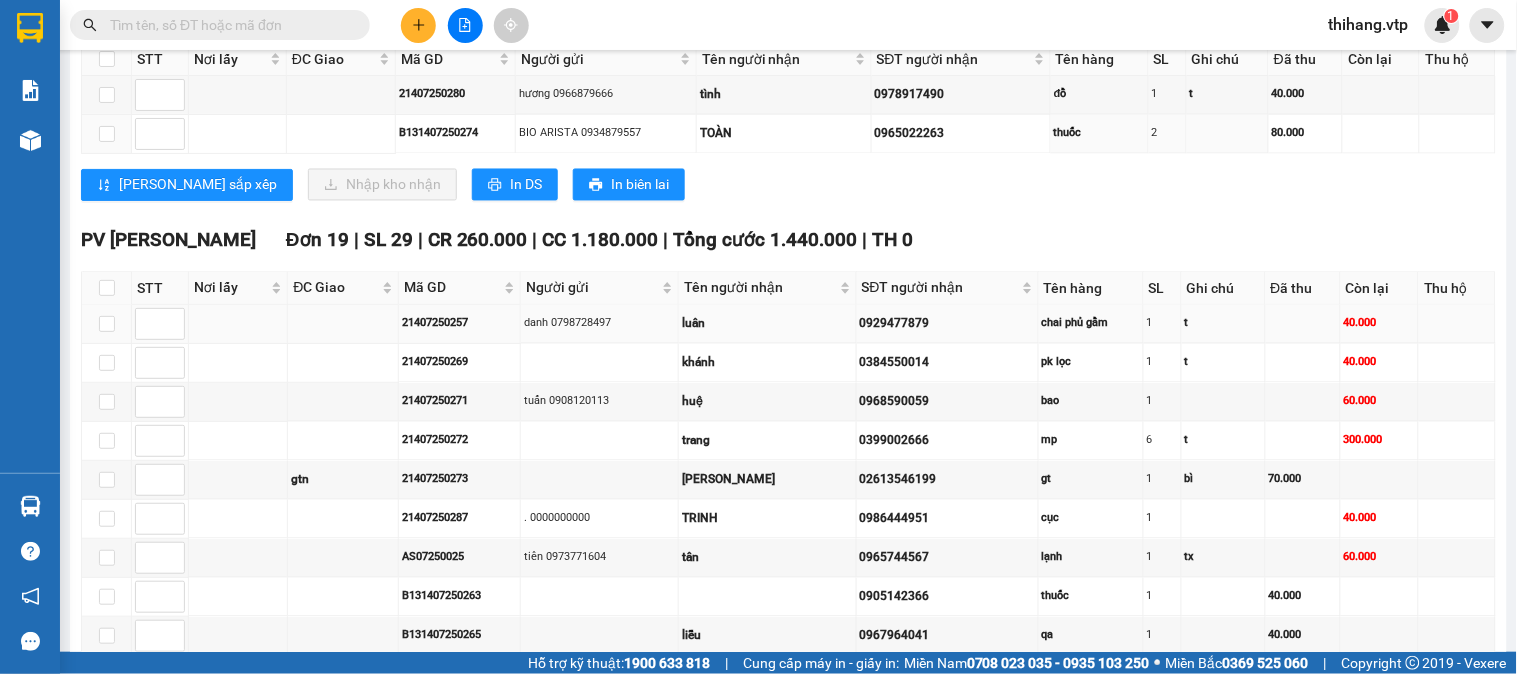 scroll, scrollTop: 888, scrollLeft: 0, axis: vertical 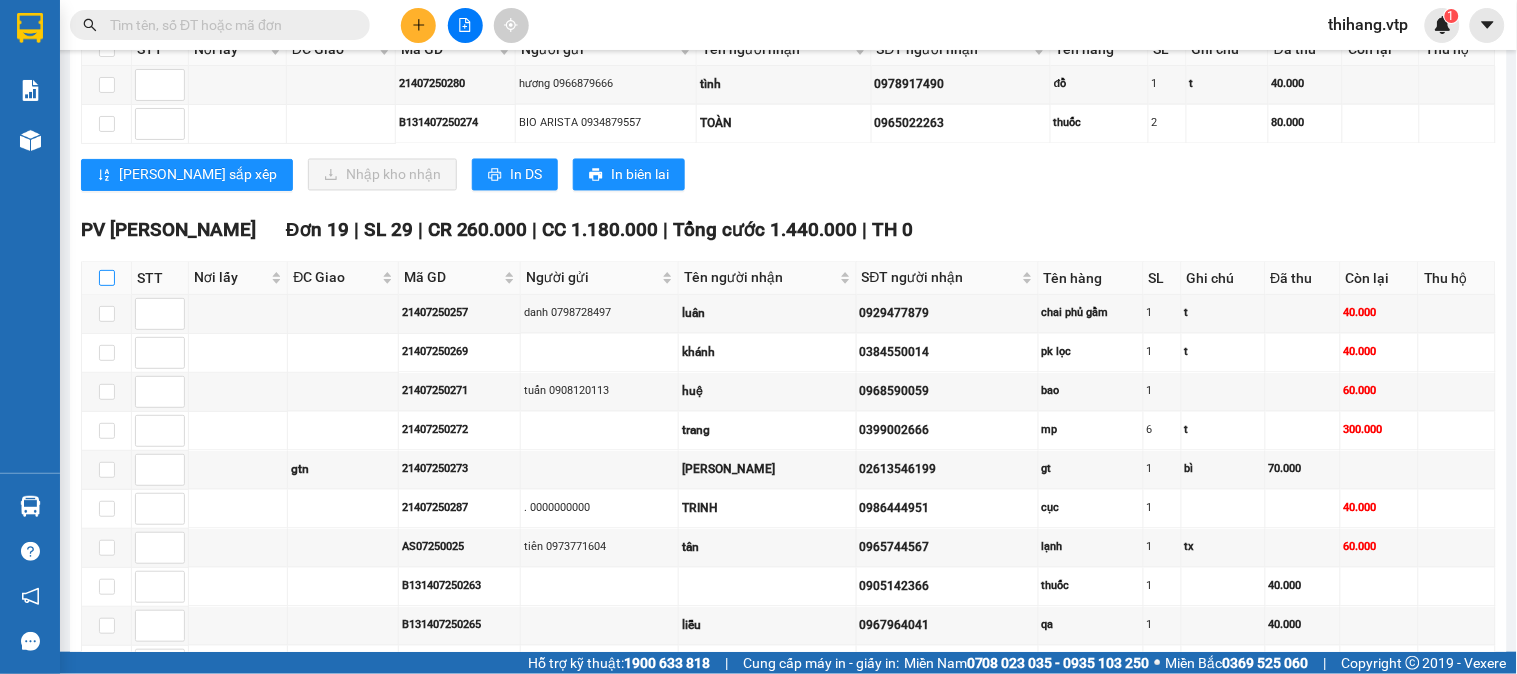 click at bounding box center [107, 278] 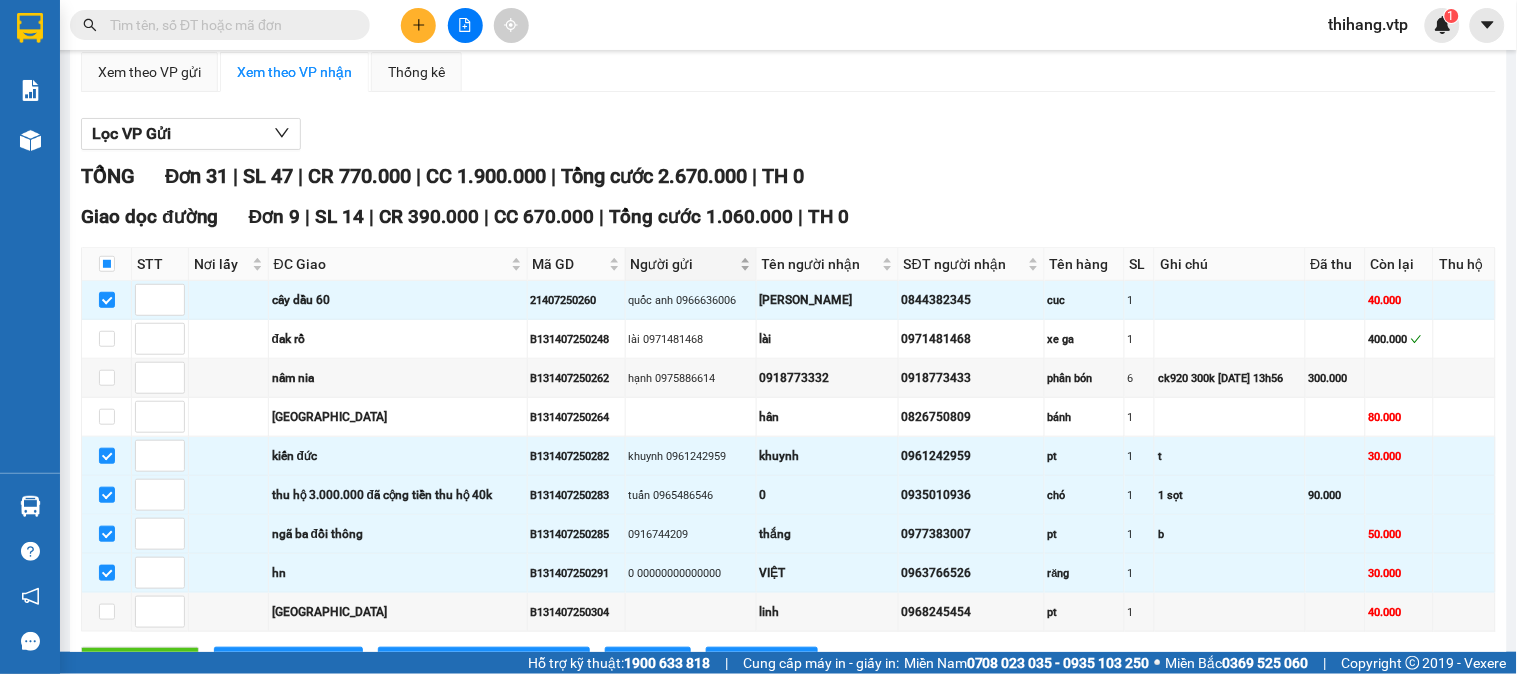 scroll, scrollTop: 0, scrollLeft: 0, axis: both 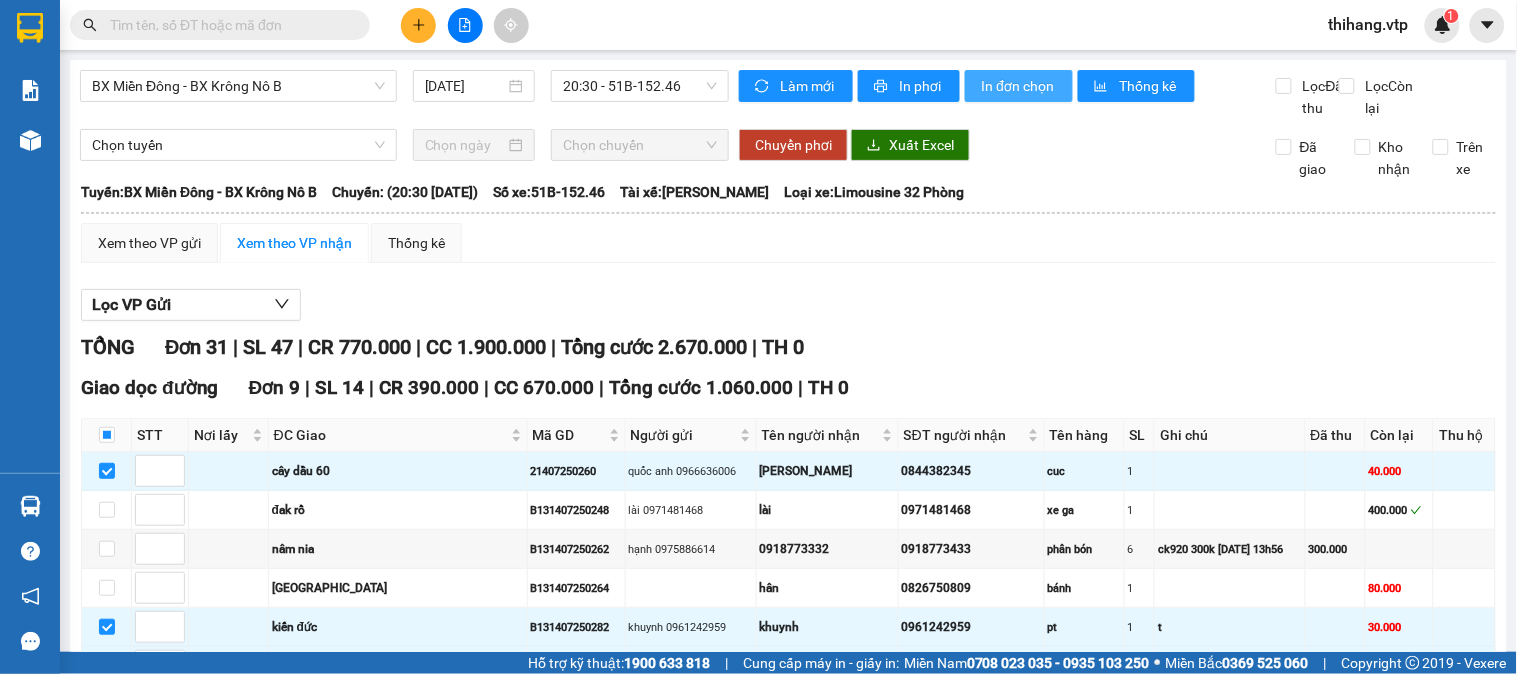 click on "In đơn chọn" at bounding box center (1019, 86) 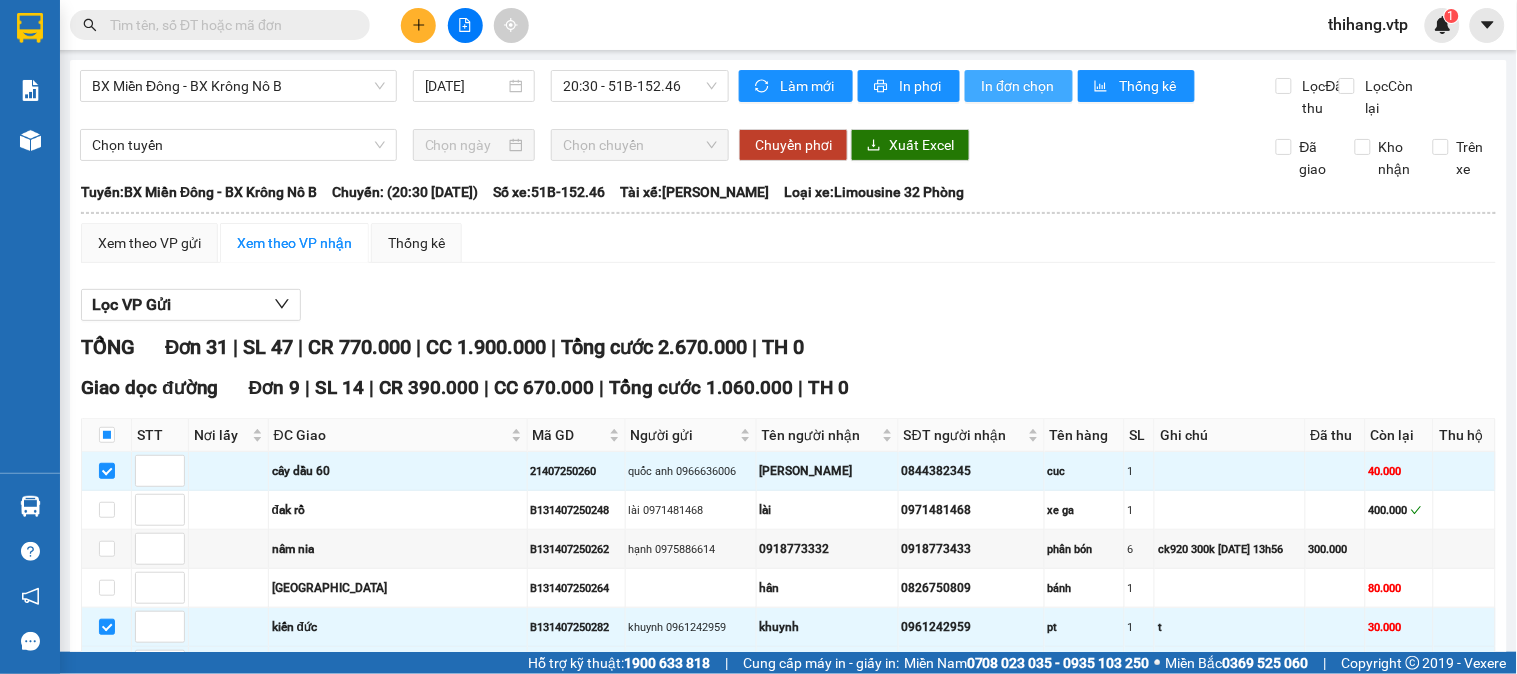 scroll, scrollTop: 0, scrollLeft: 0, axis: both 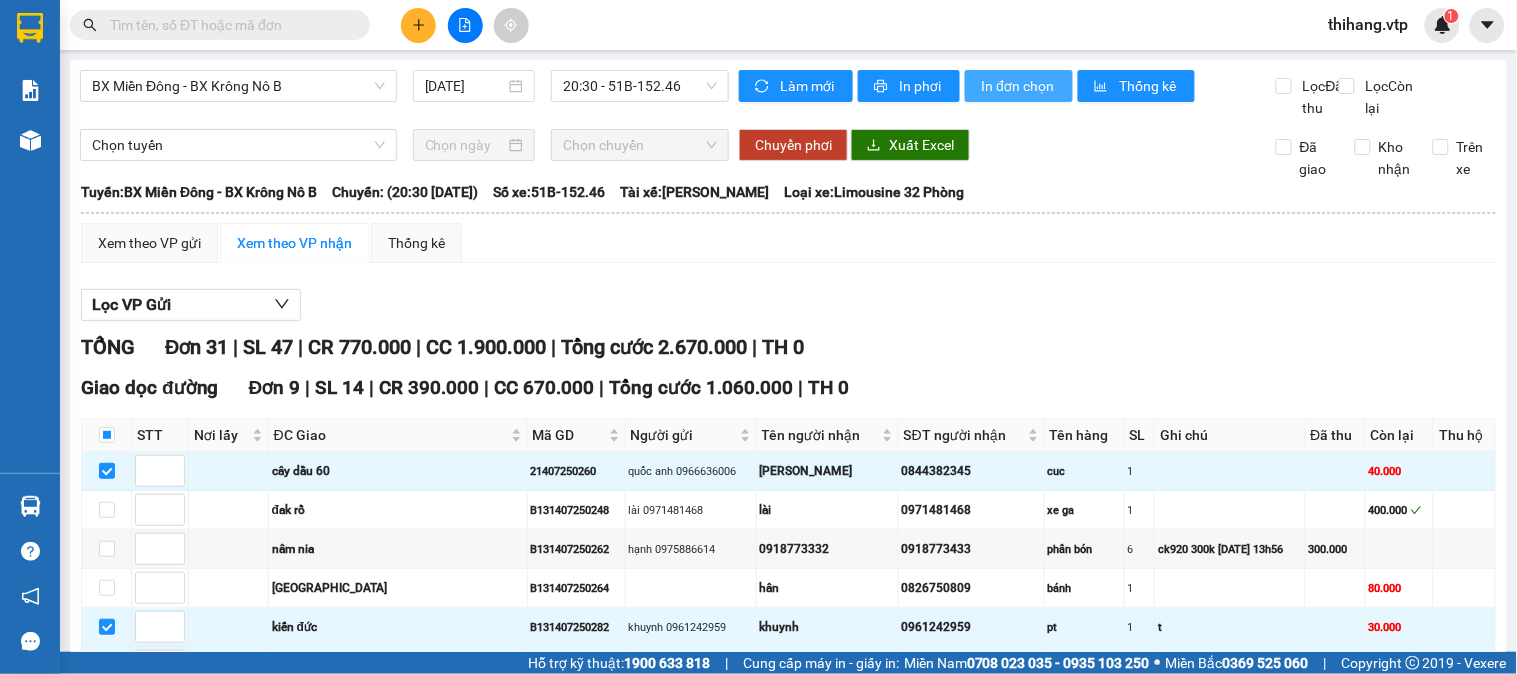 click on "In đơn chọn" at bounding box center [1019, 86] 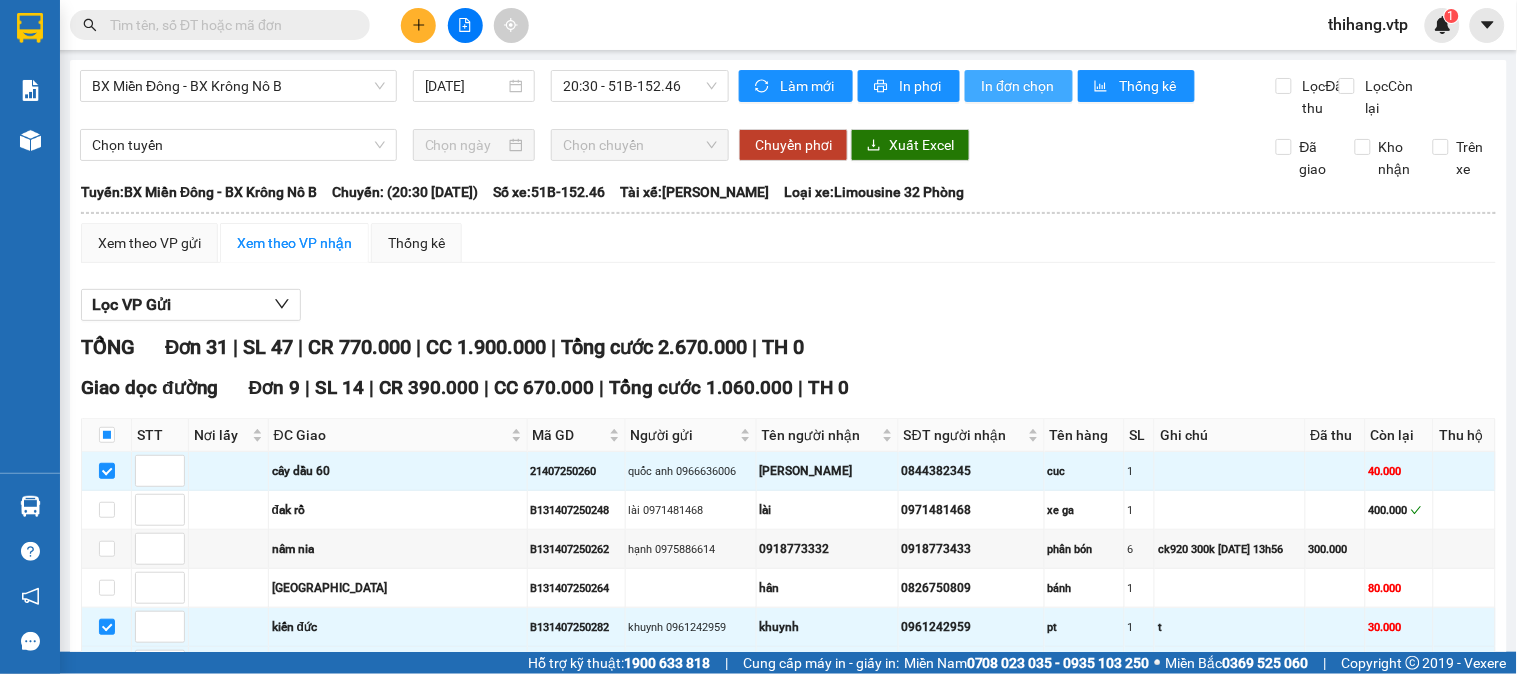 scroll, scrollTop: 0, scrollLeft: 0, axis: both 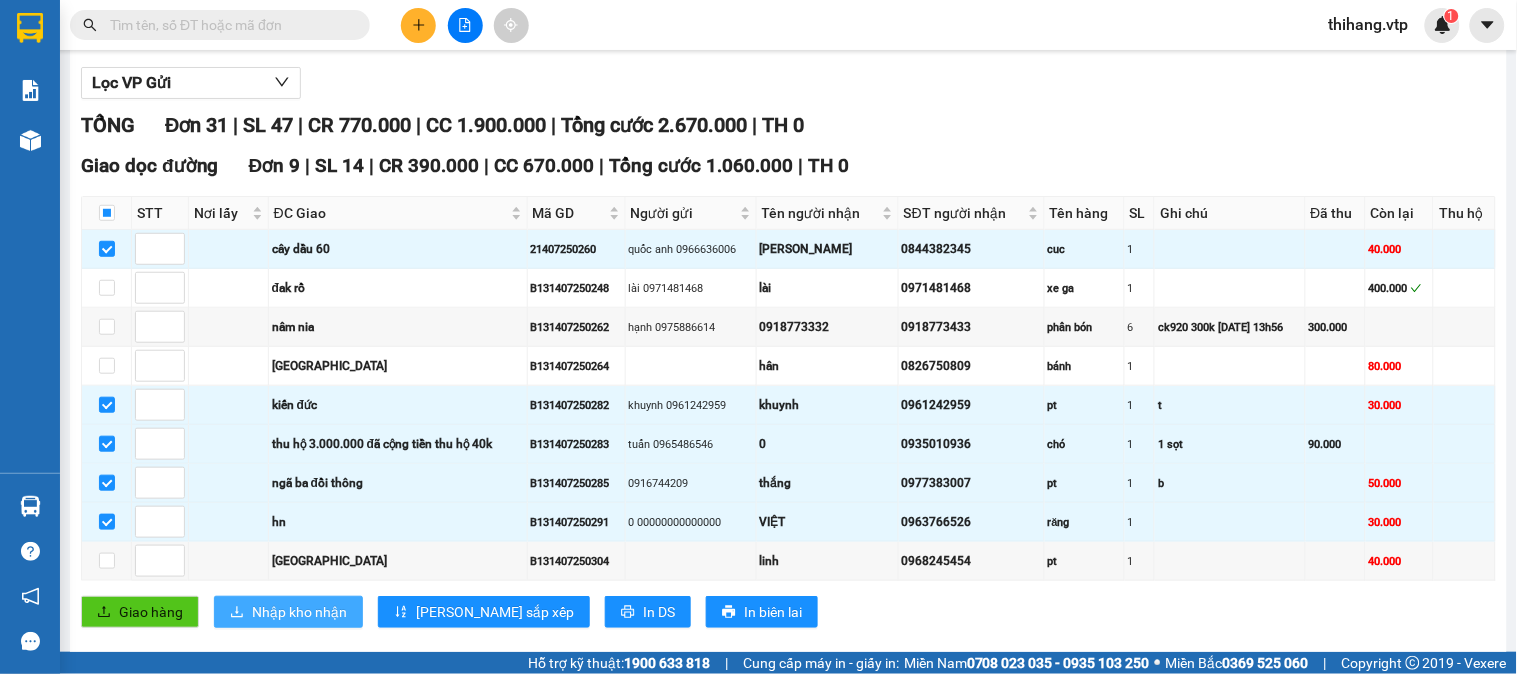 click on "Nhập kho nhận" at bounding box center (299, 612) 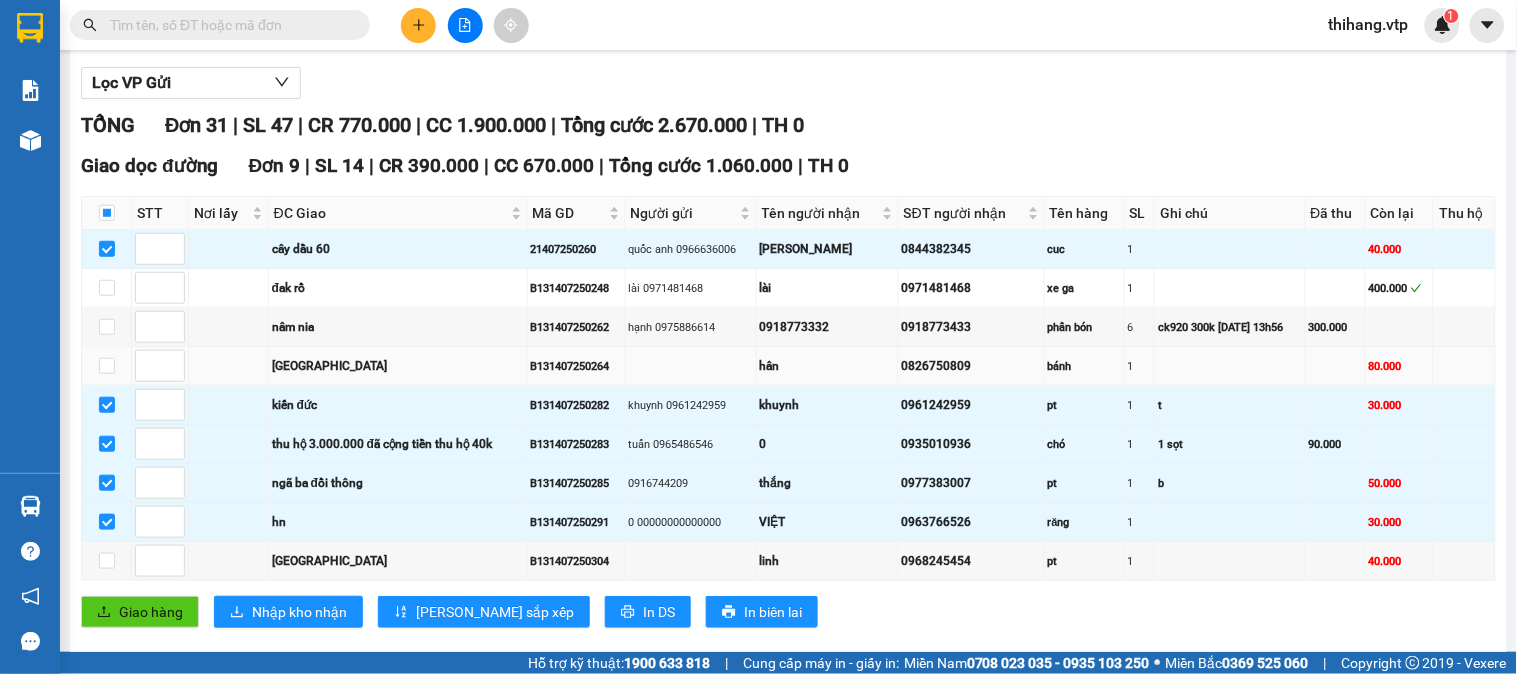 checkbox on "false" 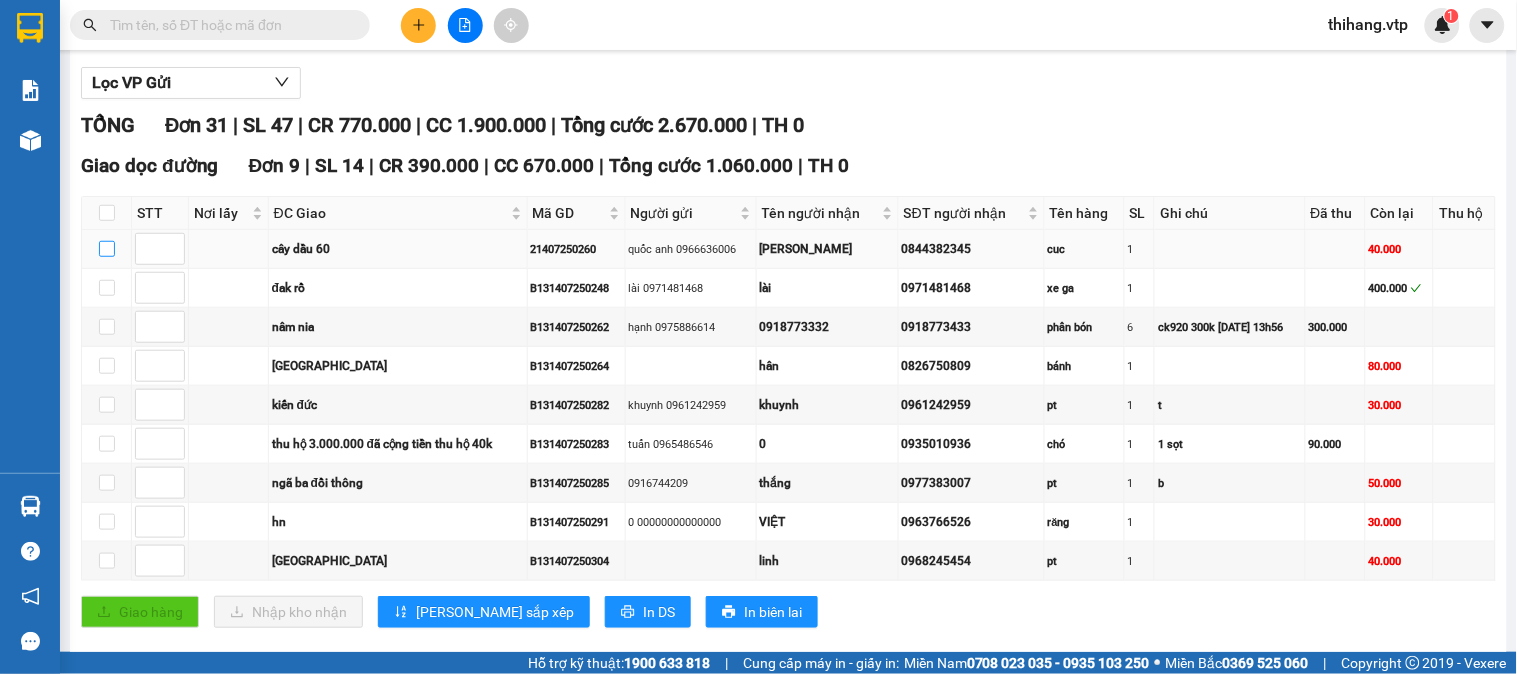 click at bounding box center [107, 249] 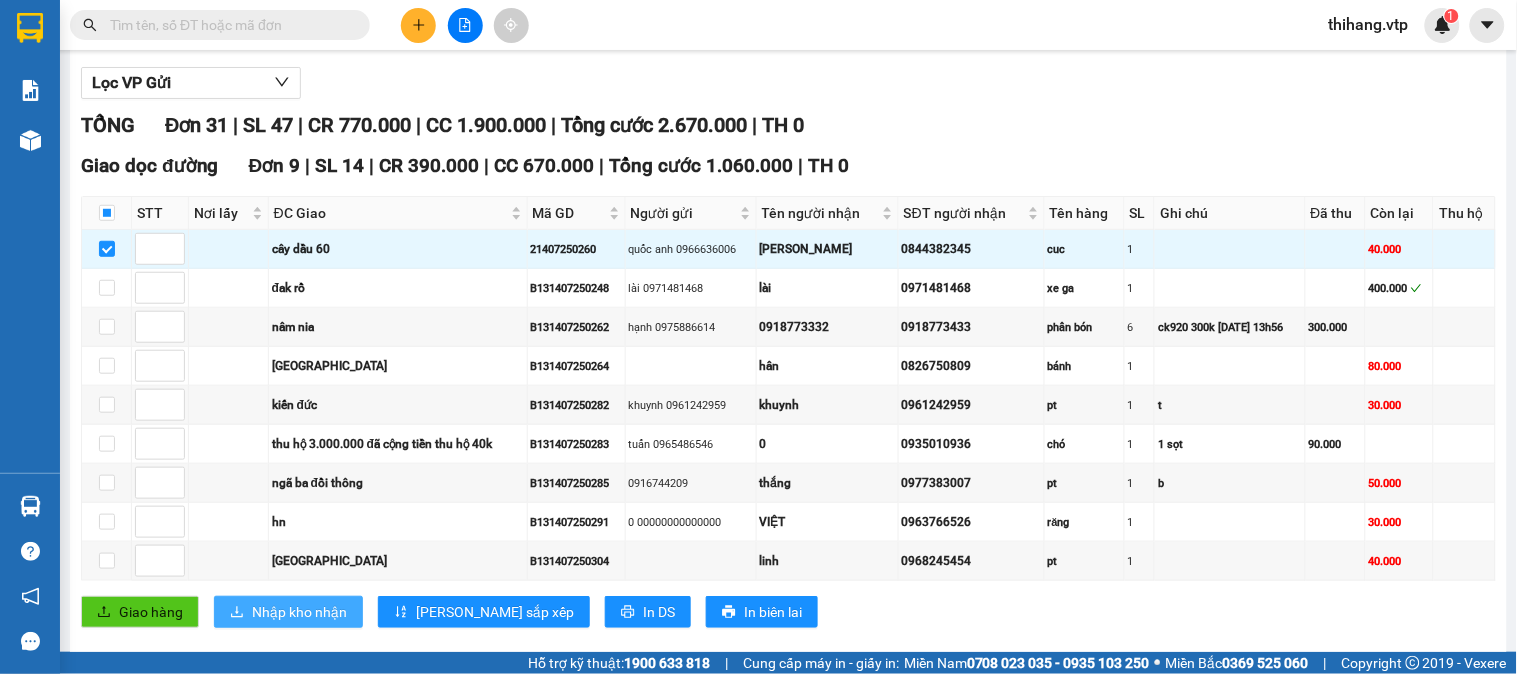 click on "Nhập kho nhận" at bounding box center [299, 612] 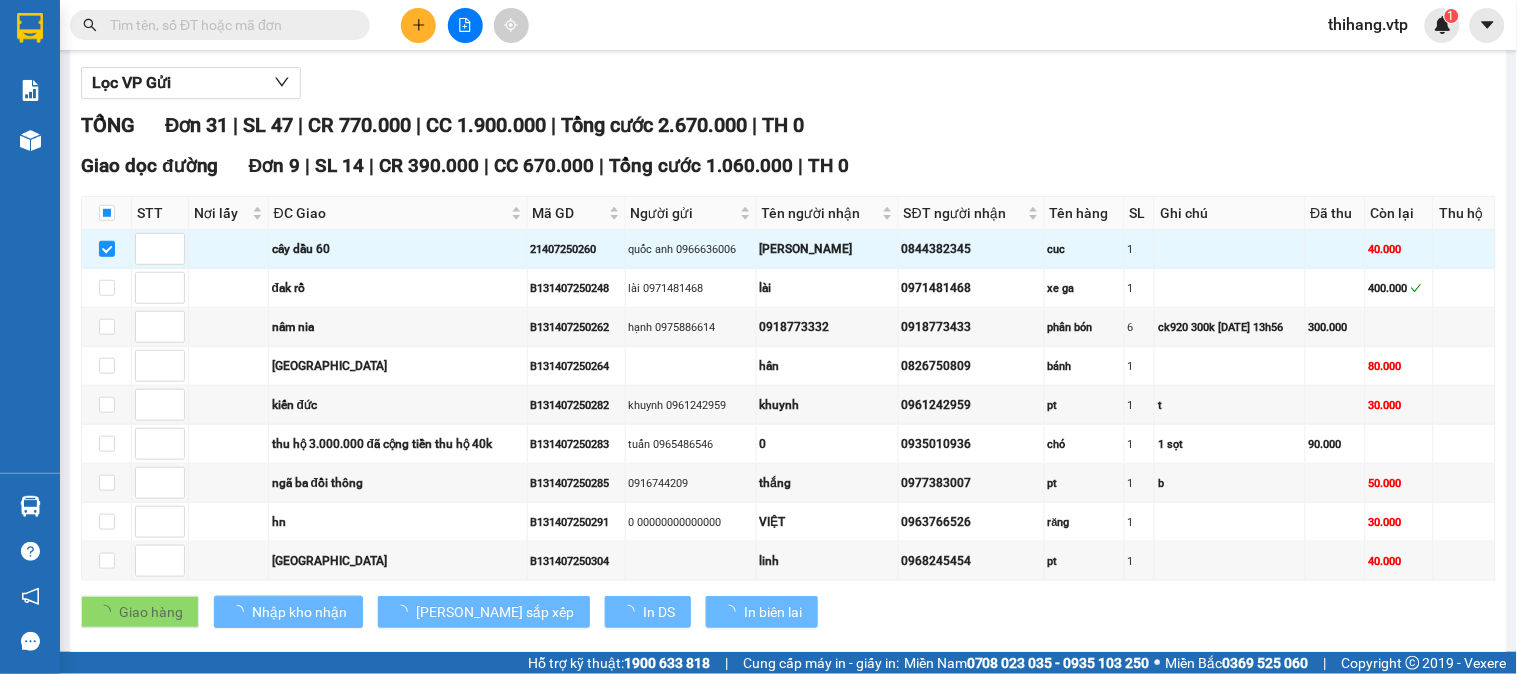 checkbox on "false" 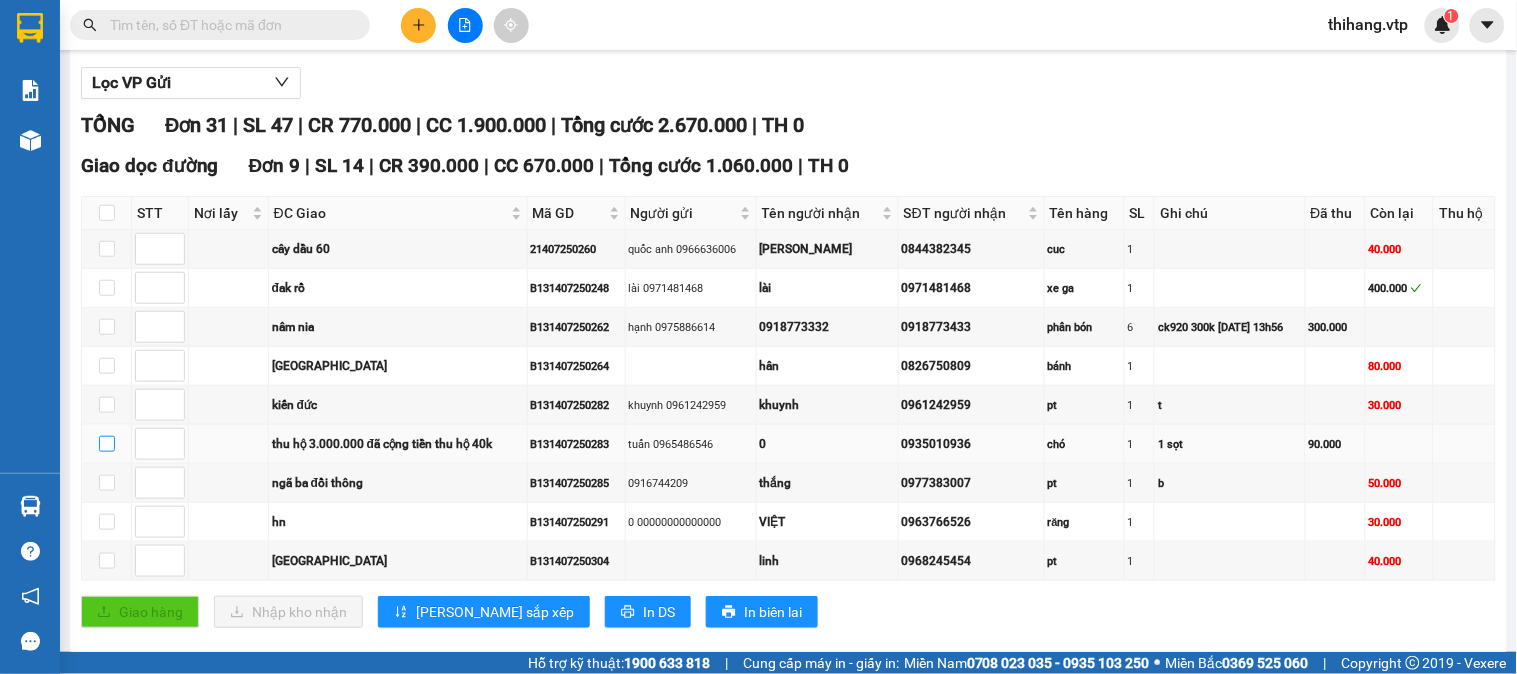 click at bounding box center [107, 444] 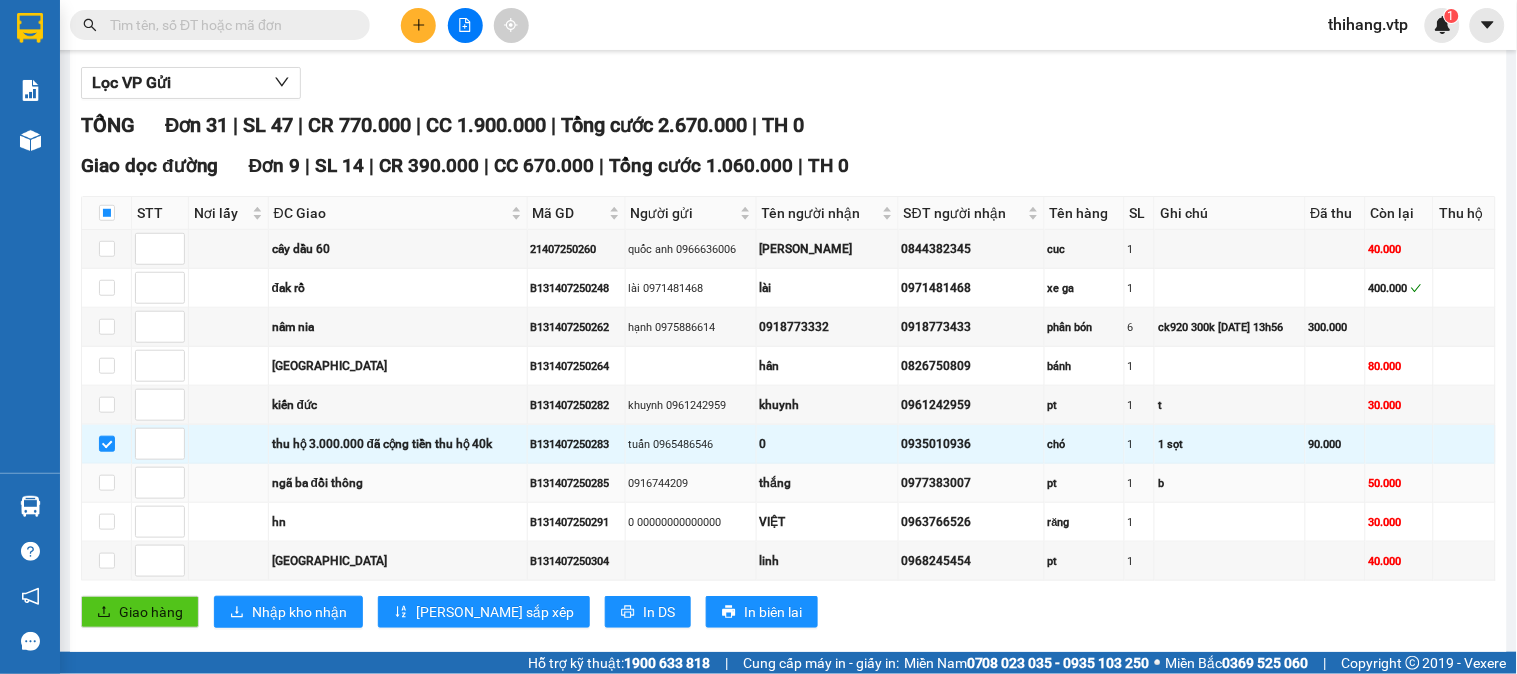 scroll, scrollTop: 444, scrollLeft: 0, axis: vertical 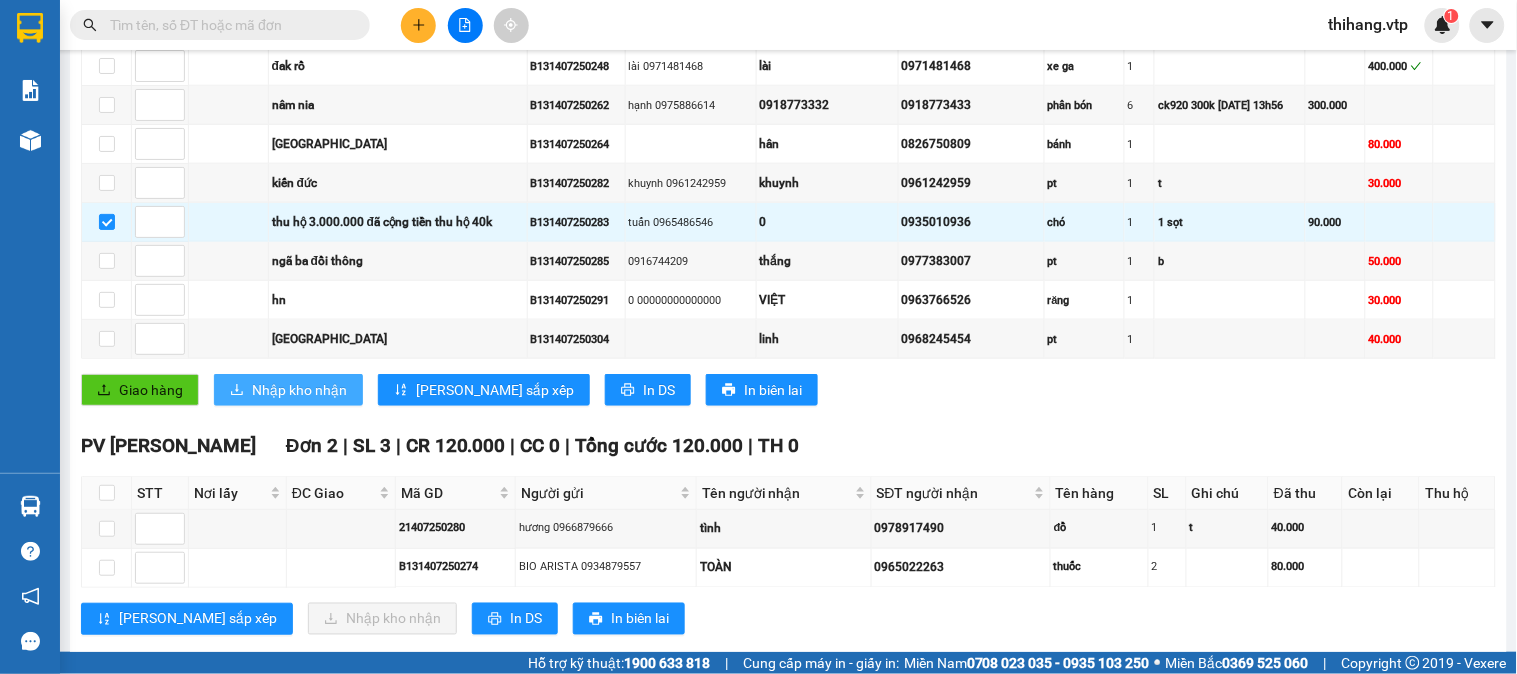 click on "Nhập kho nhận" at bounding box center (299, 390) 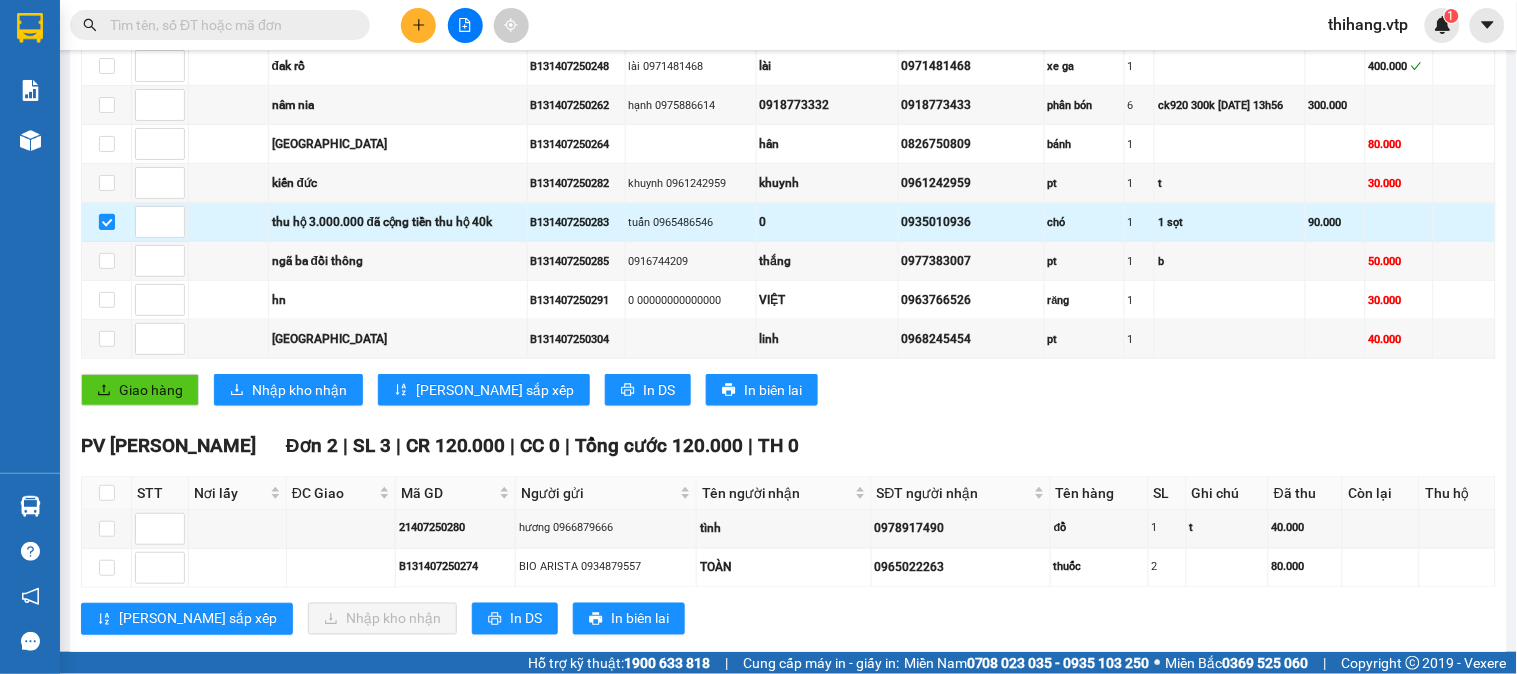 click at bounding box center (107, 222) 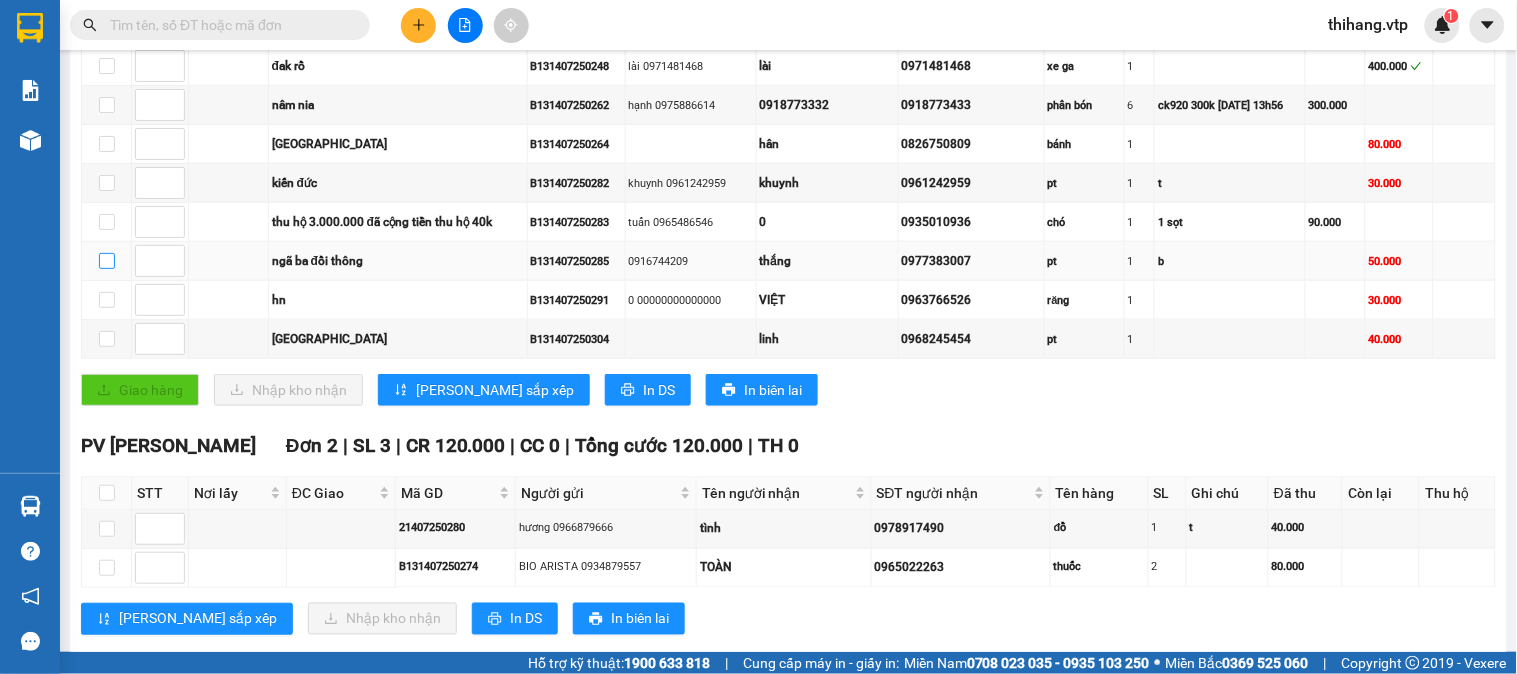 click at bounding box center [107, 261] 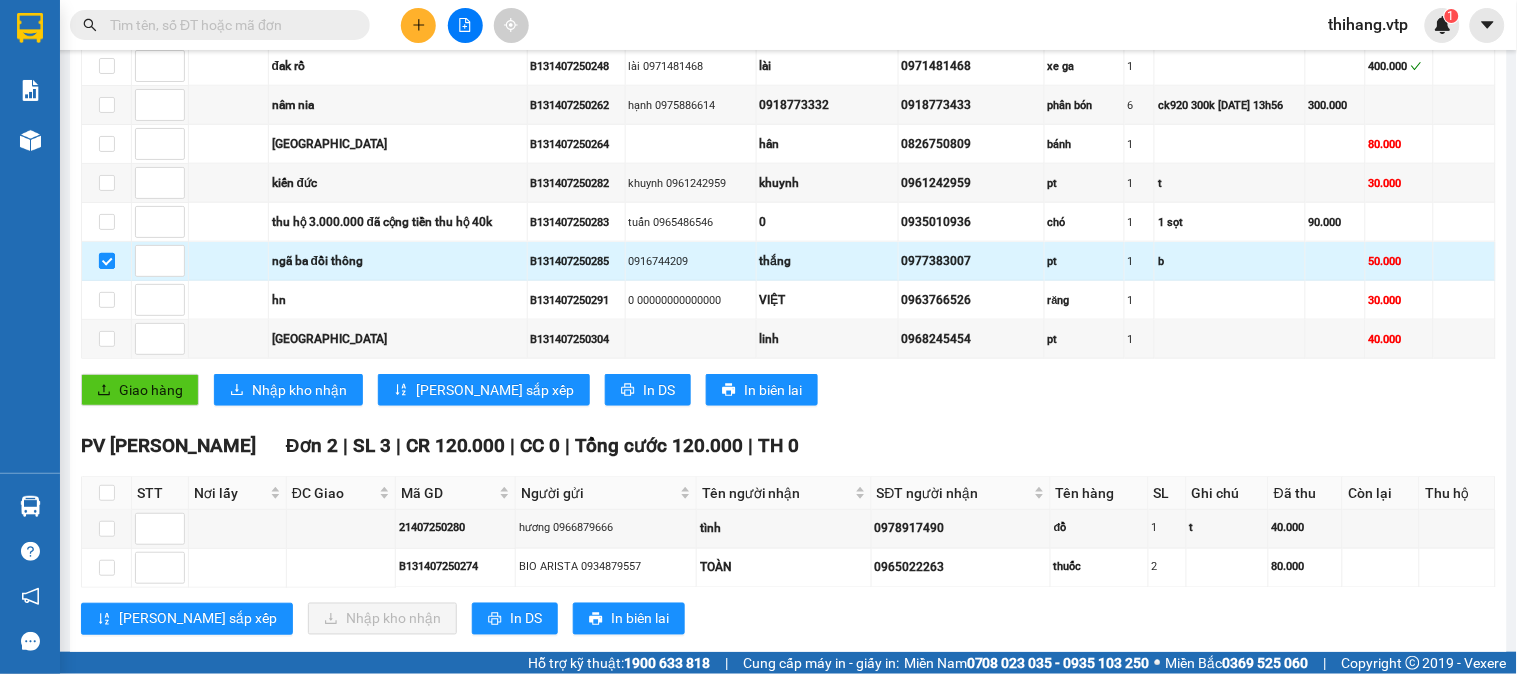 click at bounding box center [107, 261] 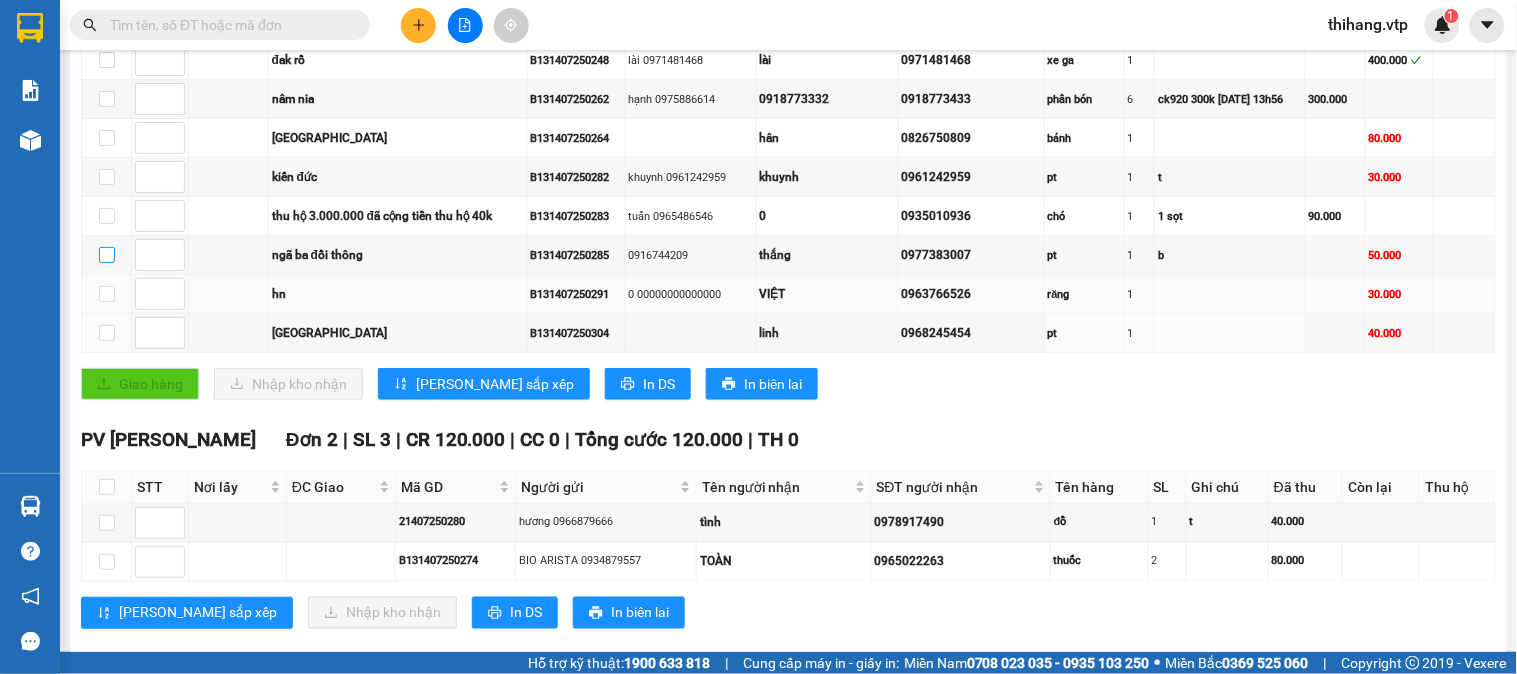 scroll, scrollTop: 444, scrollLeft: 0, axis: vertical 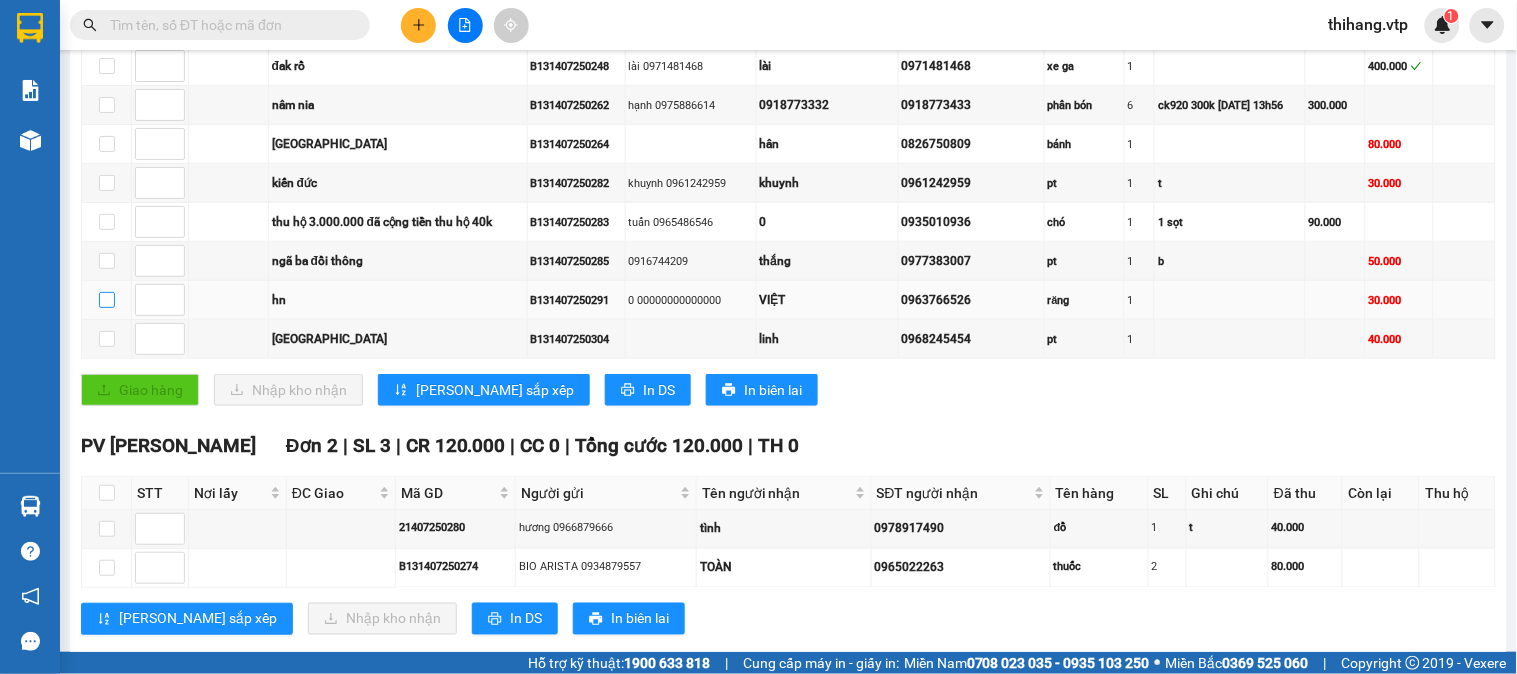 click at bounding box center [107, 300] 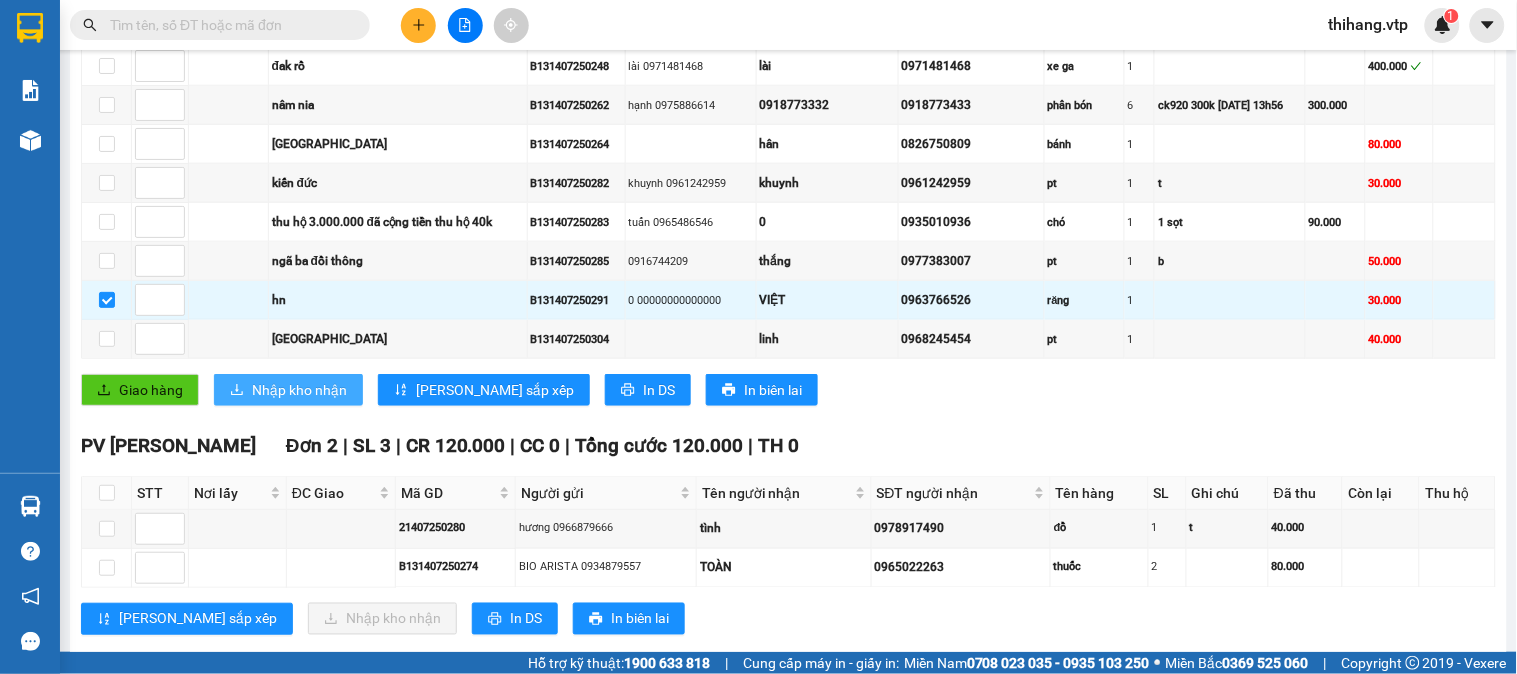 click on "Nhập kho nhận" at bounding box center (299, 390) 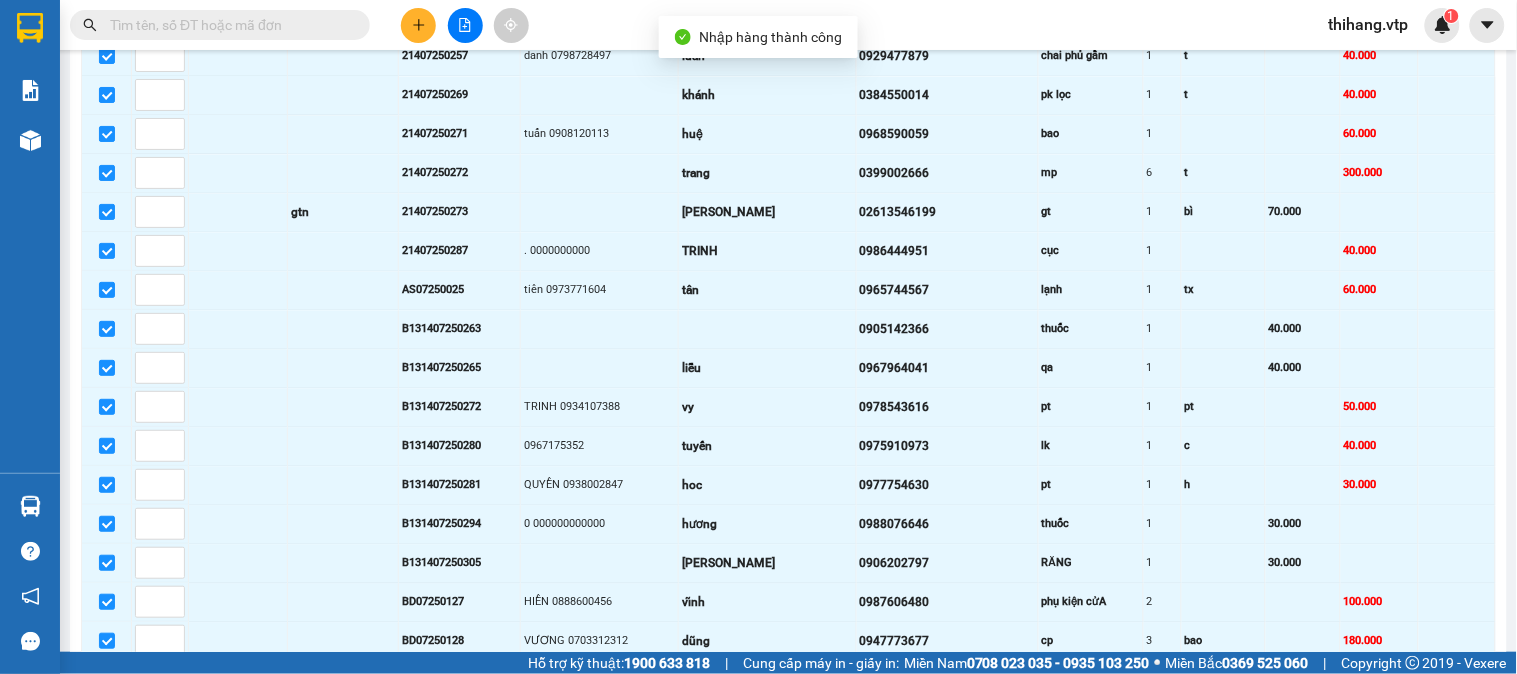 scroll, scrollTop: 1444, scrollLeft: 0, axis: vertical 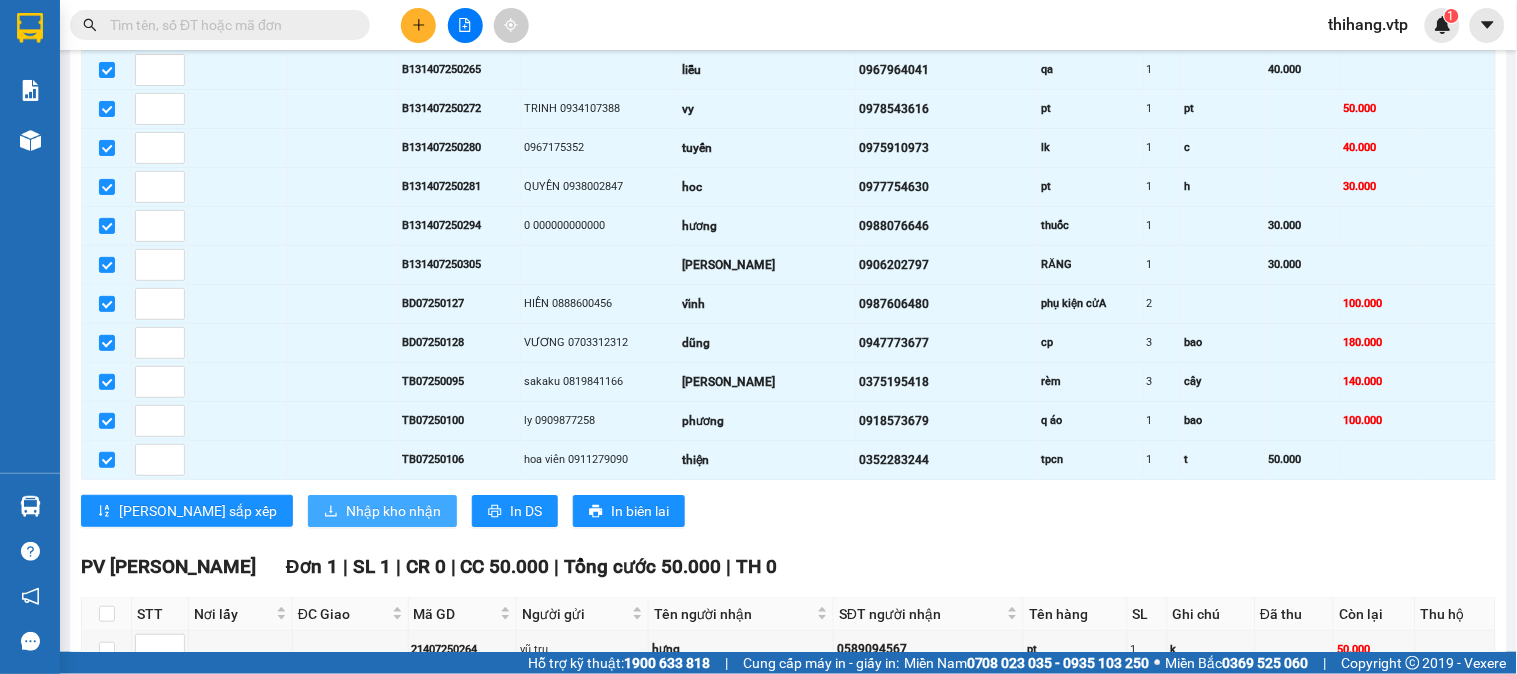 drag, startPoint x: 311, startPoint y: 518, endPoint x: 311, endPoint y: 535, distance: 17 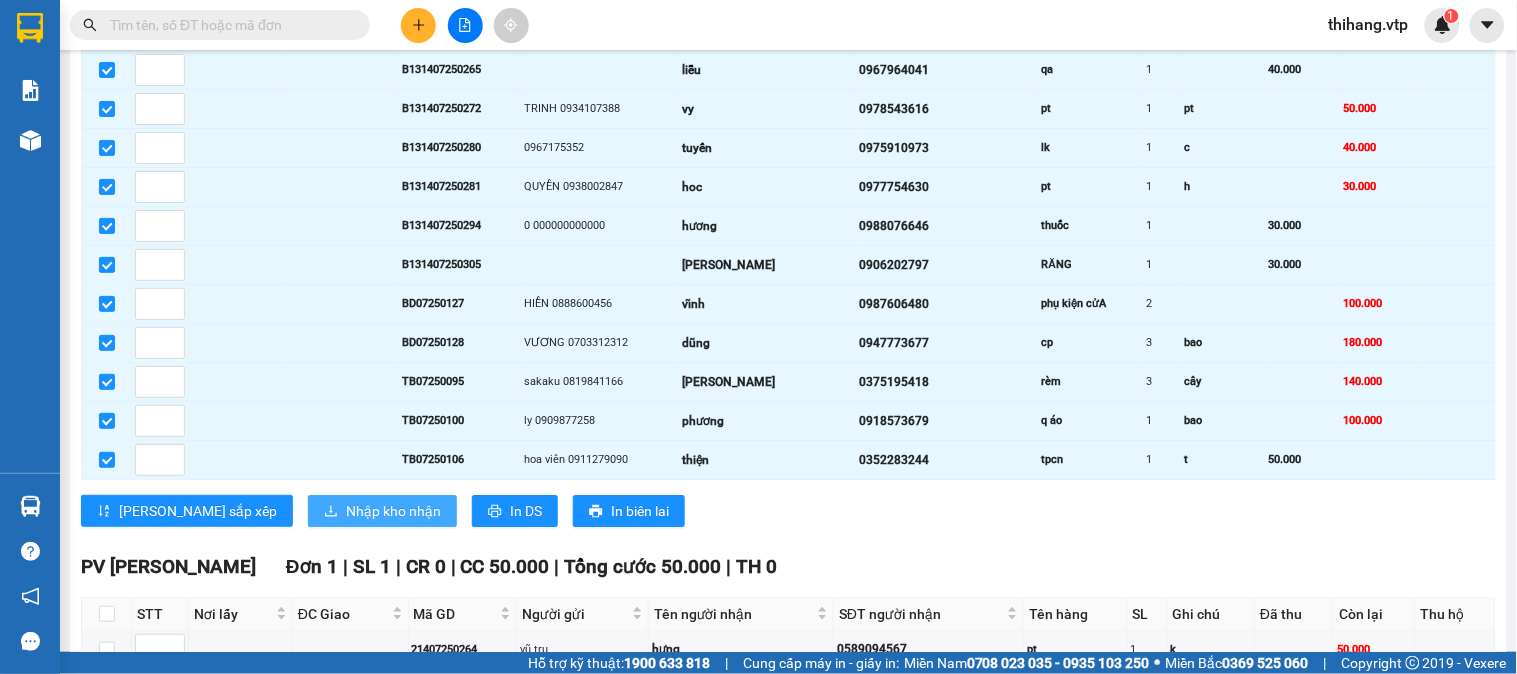 click on "Nhập kho nhận" at bounding box center (393, 511) 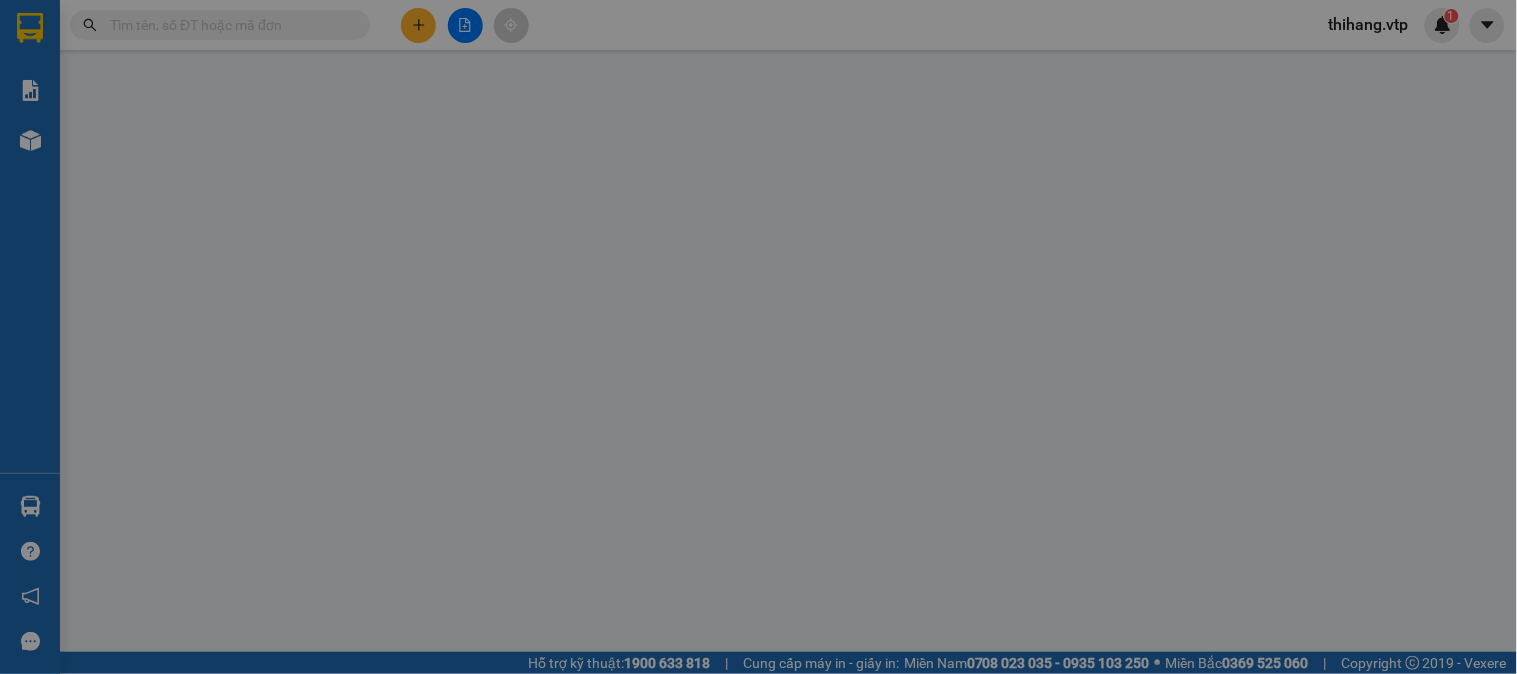 scroll, scrollTop: 0, scrollLeft: 0, axis: both 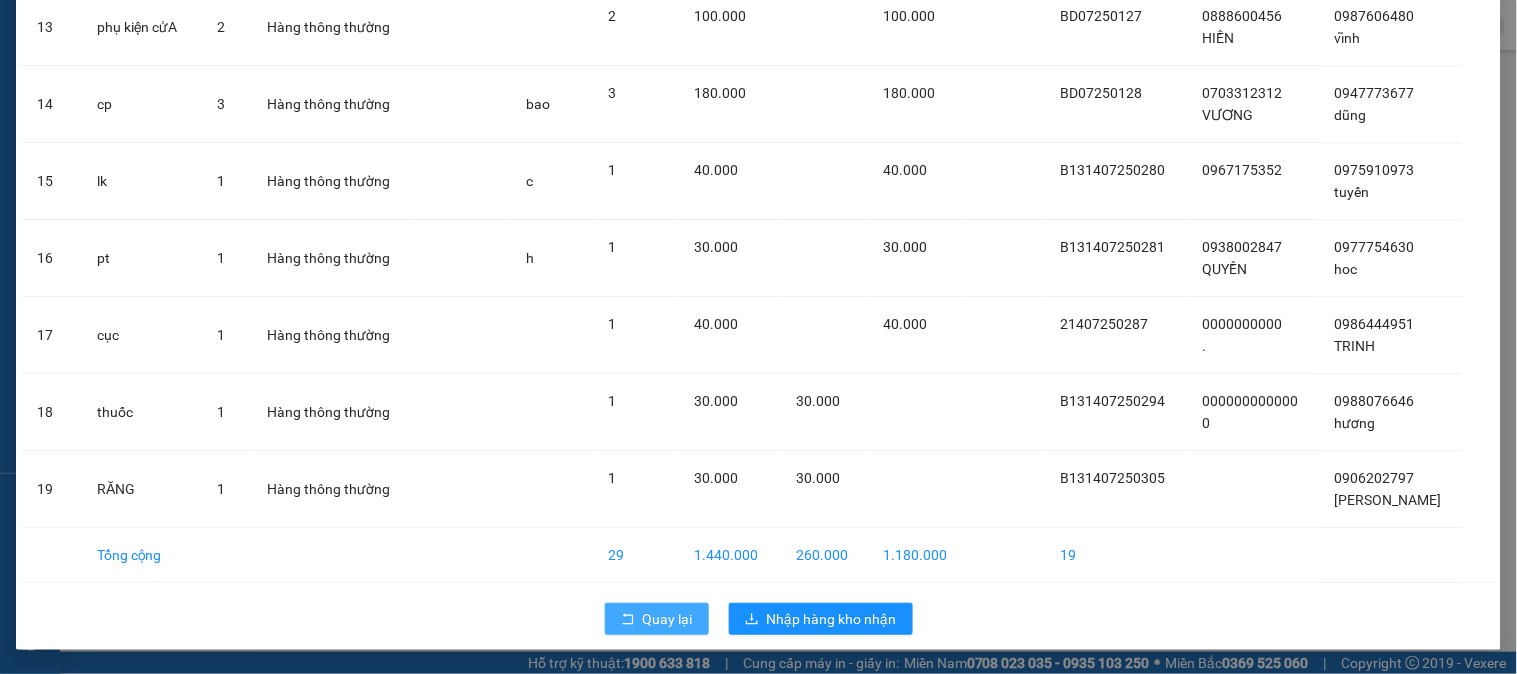click on "Quay lại" at bounding box center (668, 619) 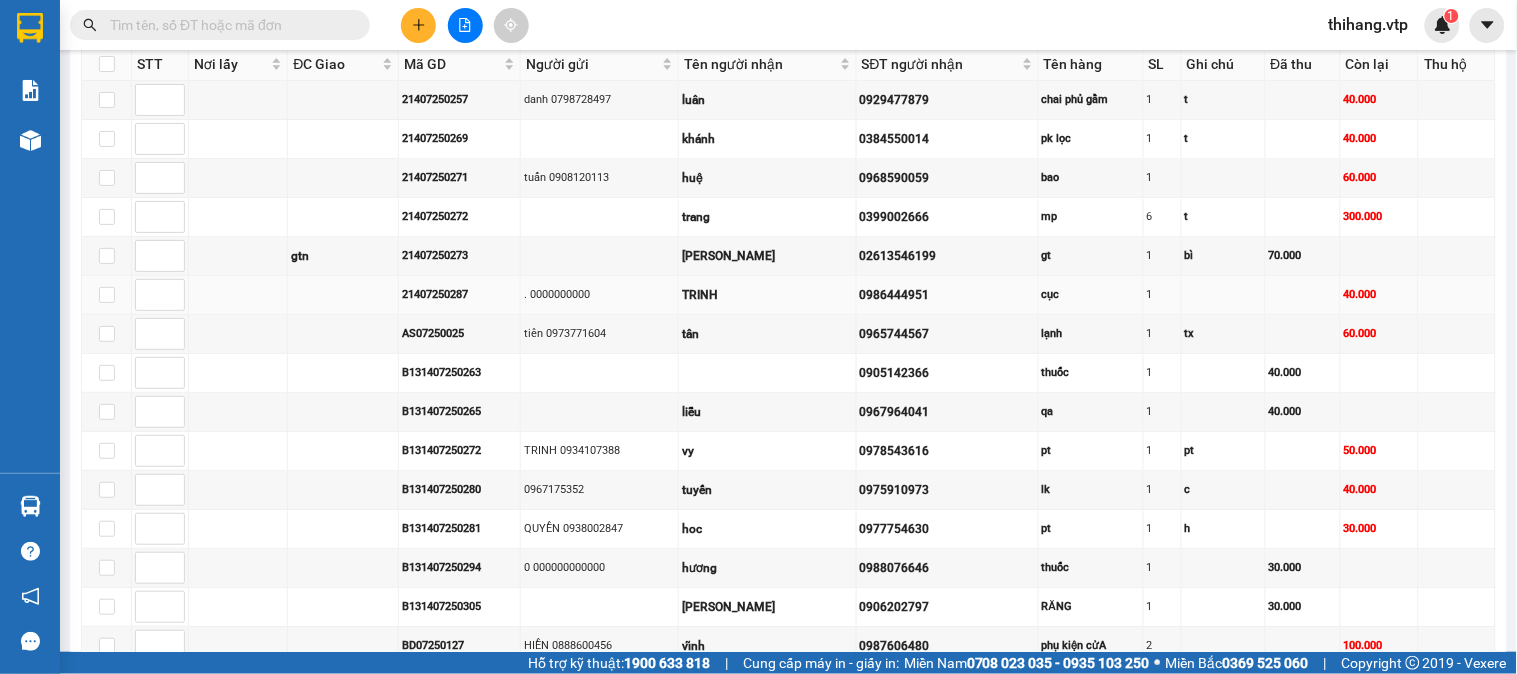 scroll, scrollTop: 1111, scrollLeft: 0, axis: vertical 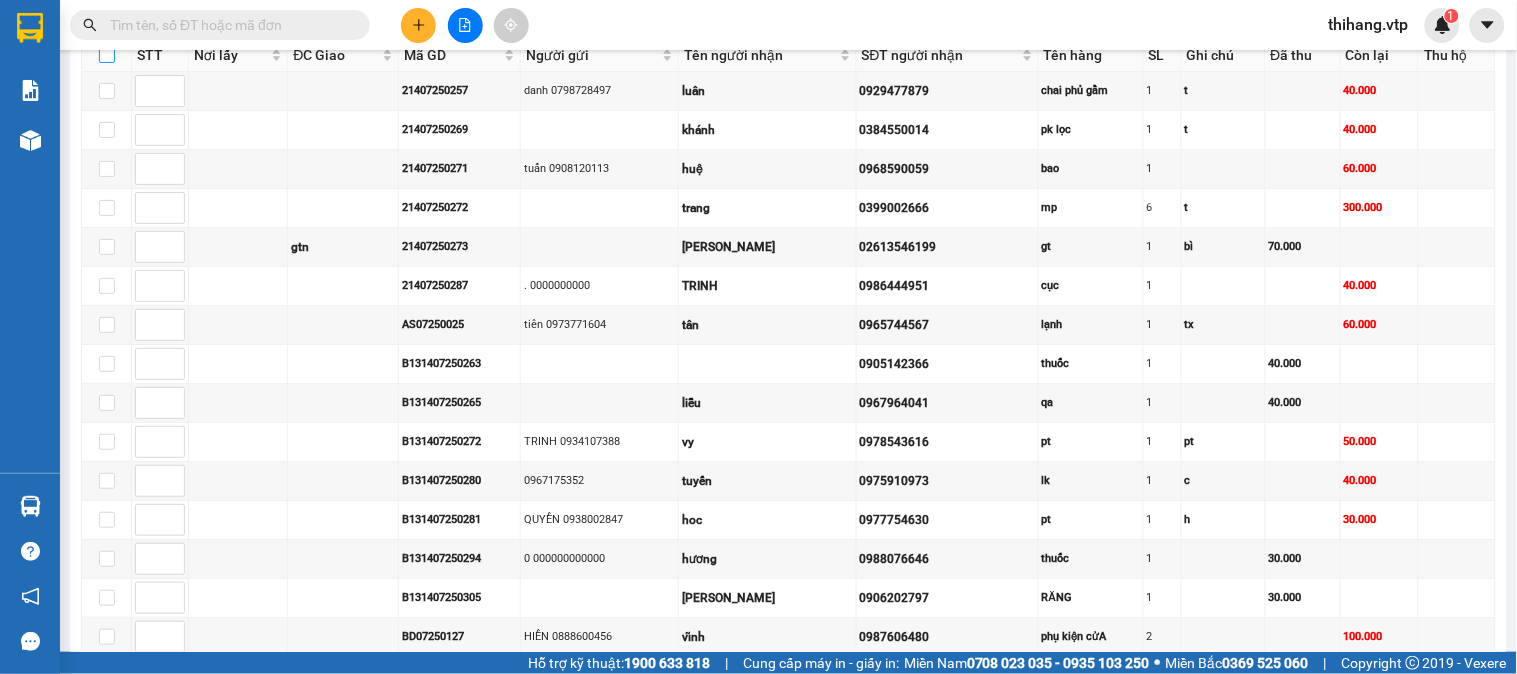 click at bounding box center (107, 55) 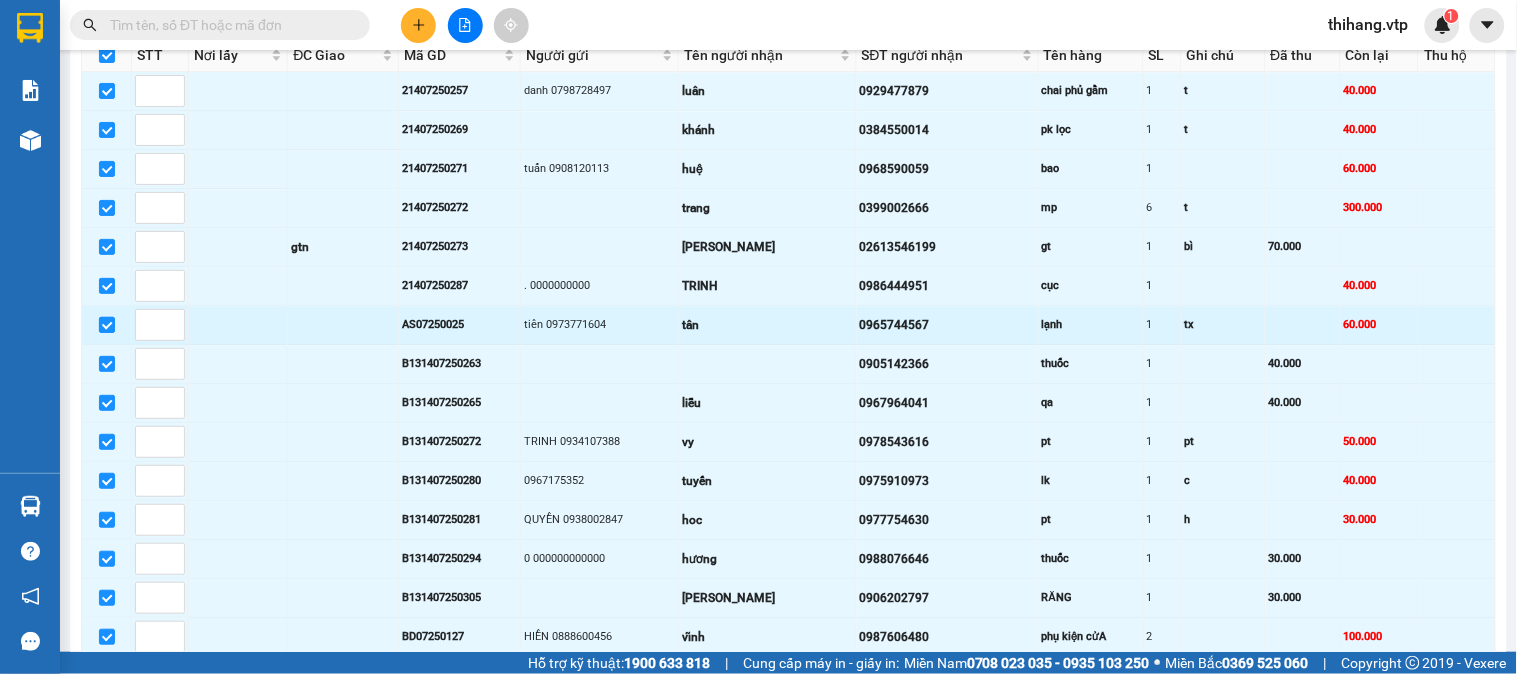 click at bounding box center [107, 325] 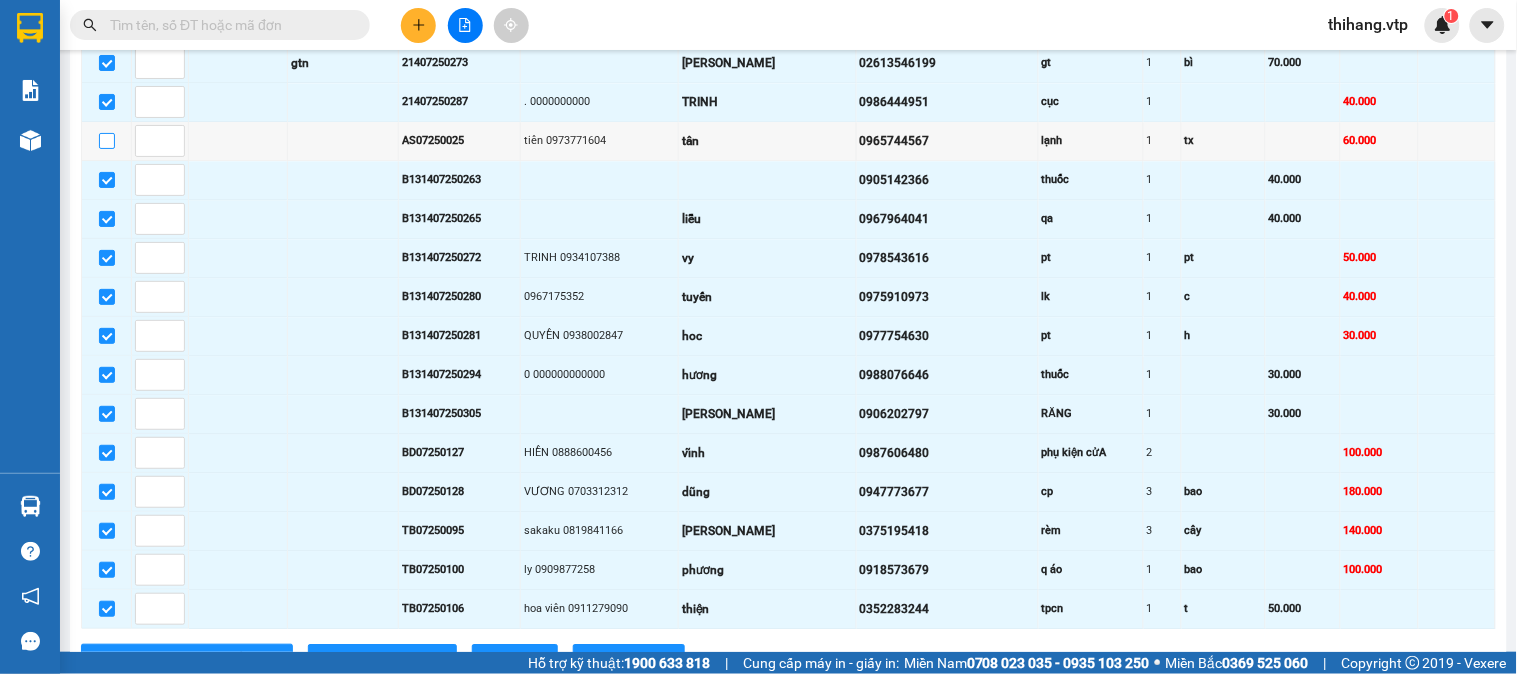 scroll, scrollTop: 1555, scrollLeft: 0, axis: vertical 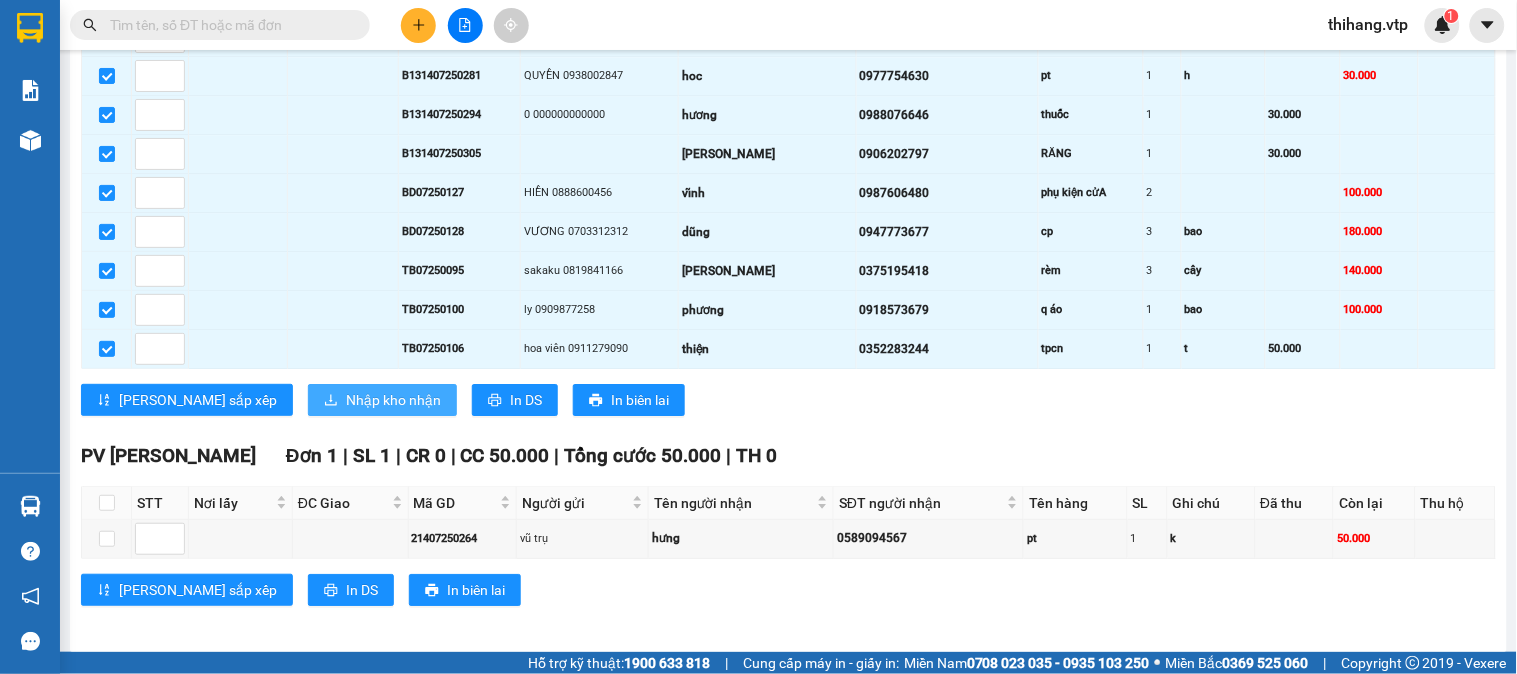 click on "Nhập kho nhận" at bounding box center (393, 400) 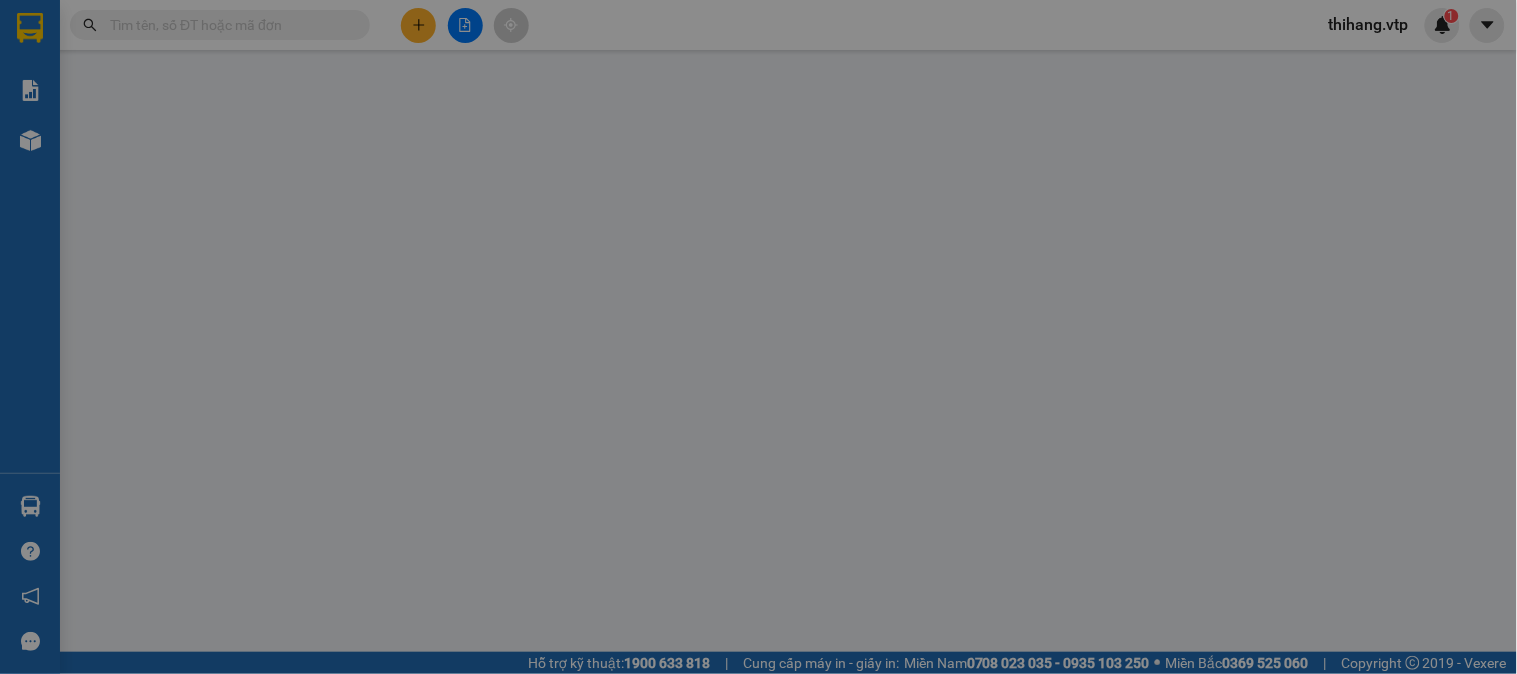 scroll, scrollTop: 0, scrollLeft: 0, axis: both 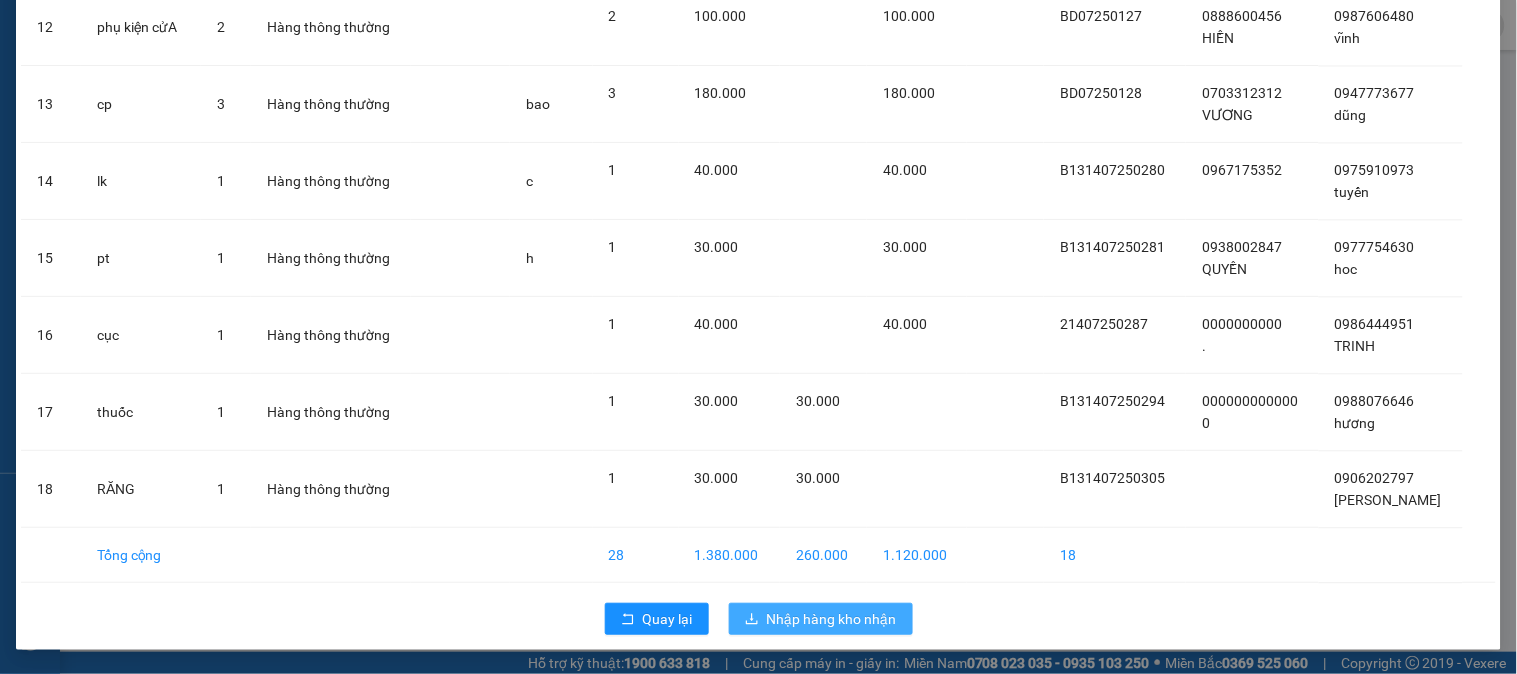 click on "Nhập hàng kho nhận" at bounding box center [832, 619] 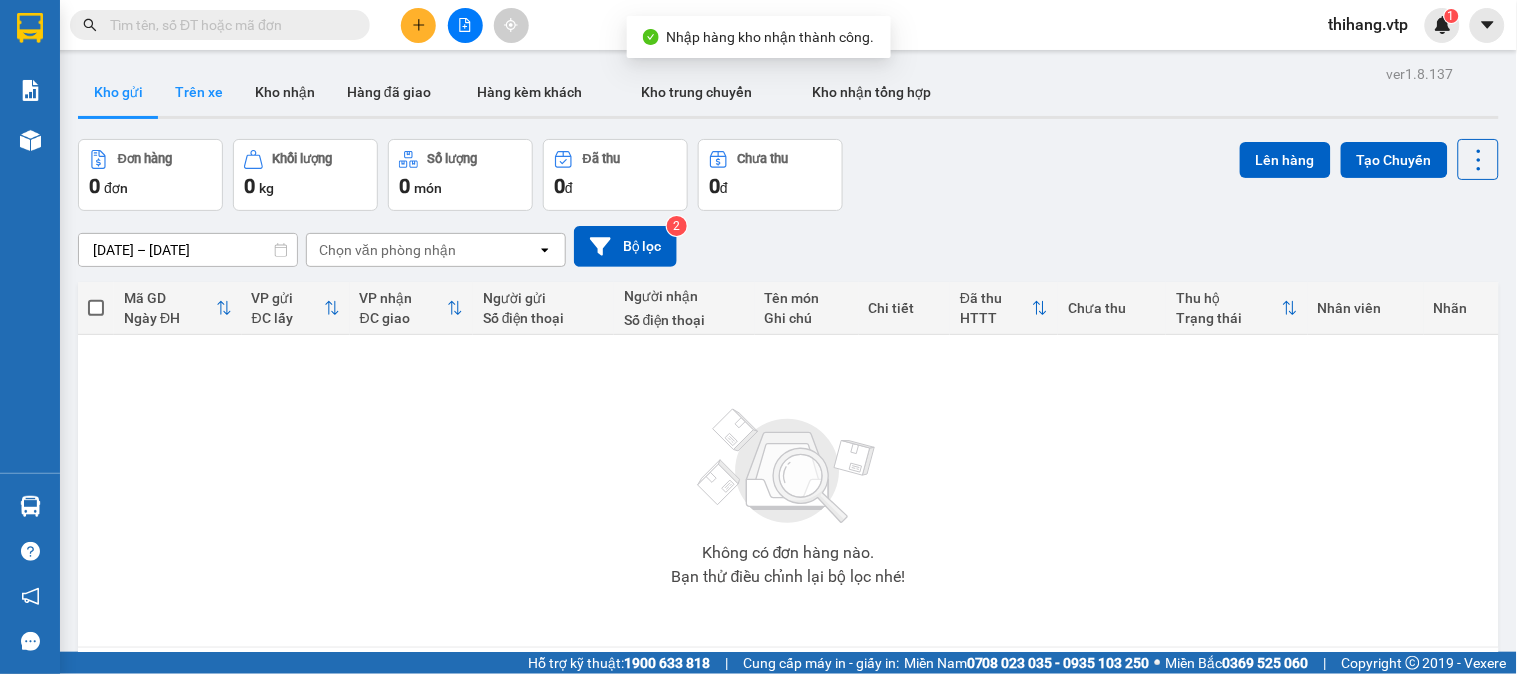 click on "Trên xe" at bounding box center [199, 92] 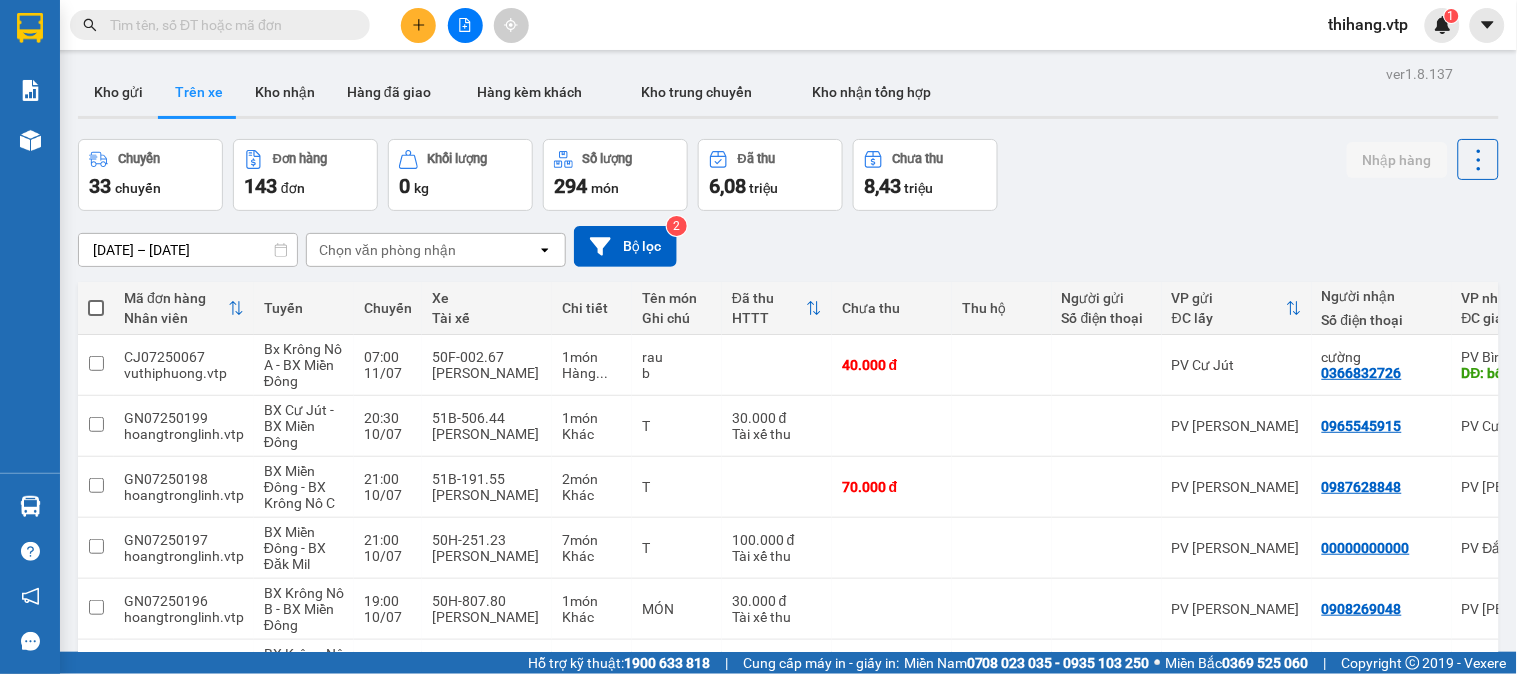 click on "Chọn văn phòng nhận" at bounding box center (387, 250) 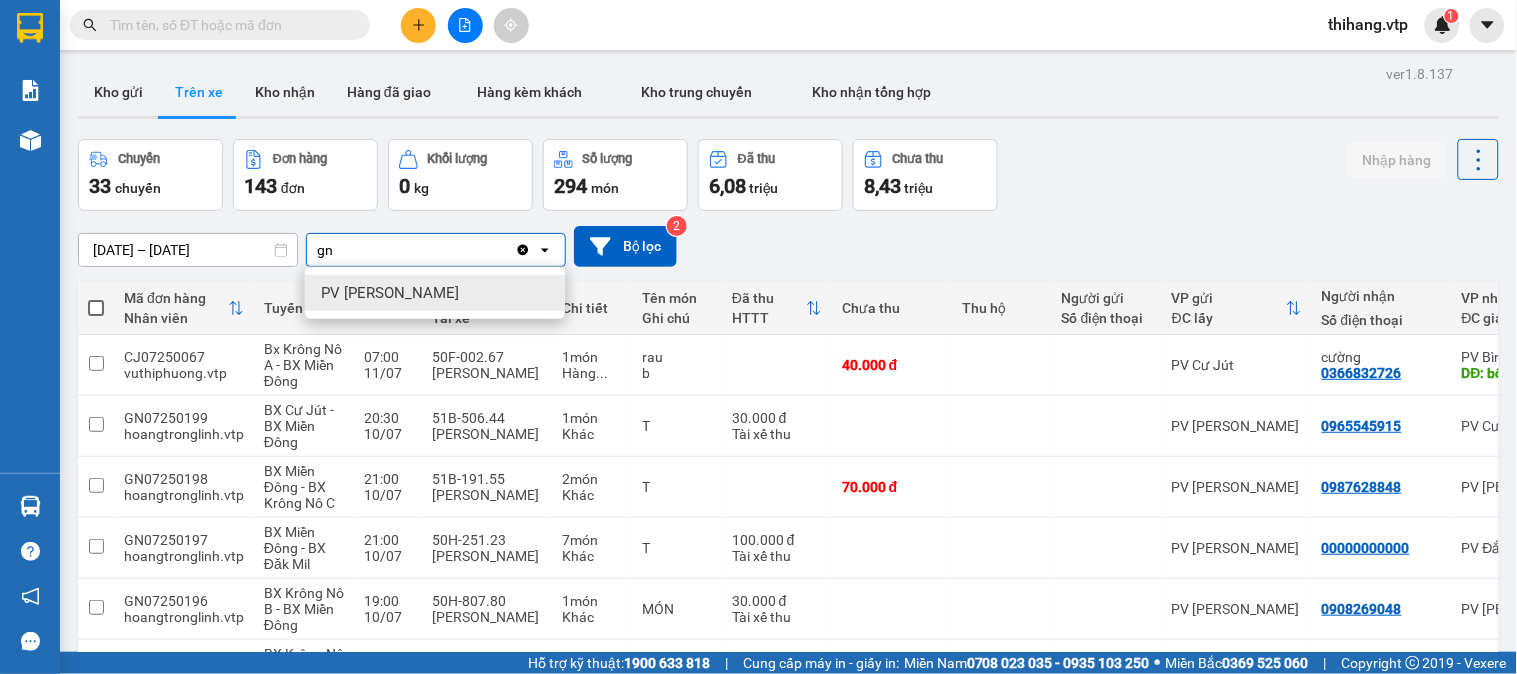 type on "gn" 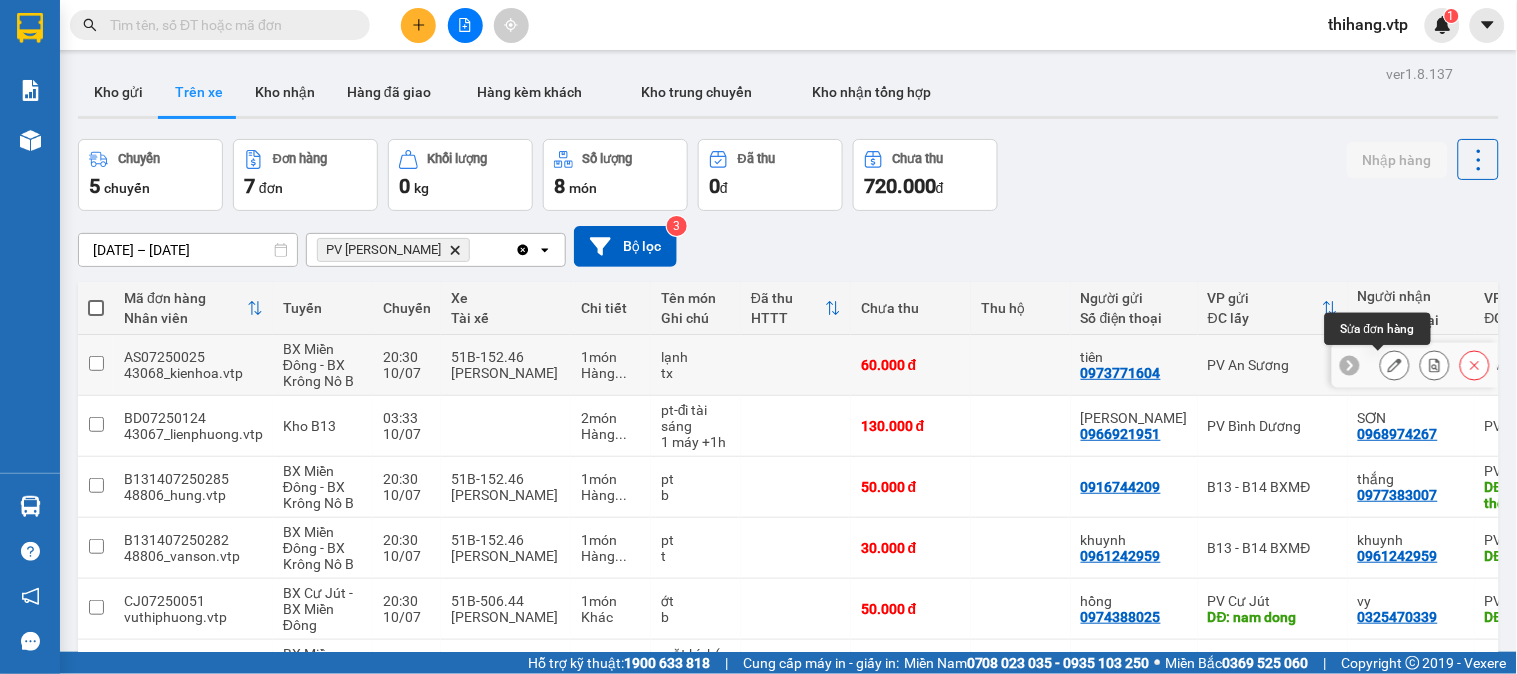 click 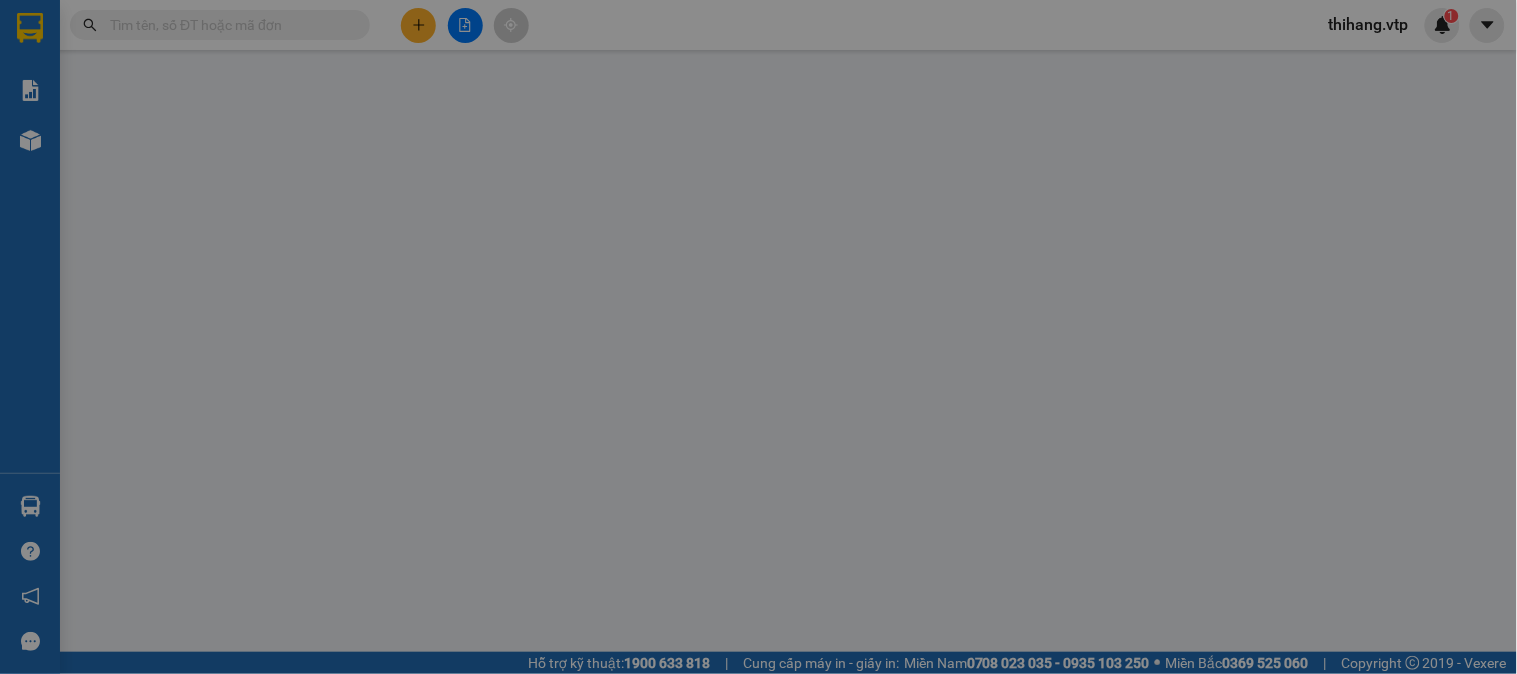 type on "0973771604" 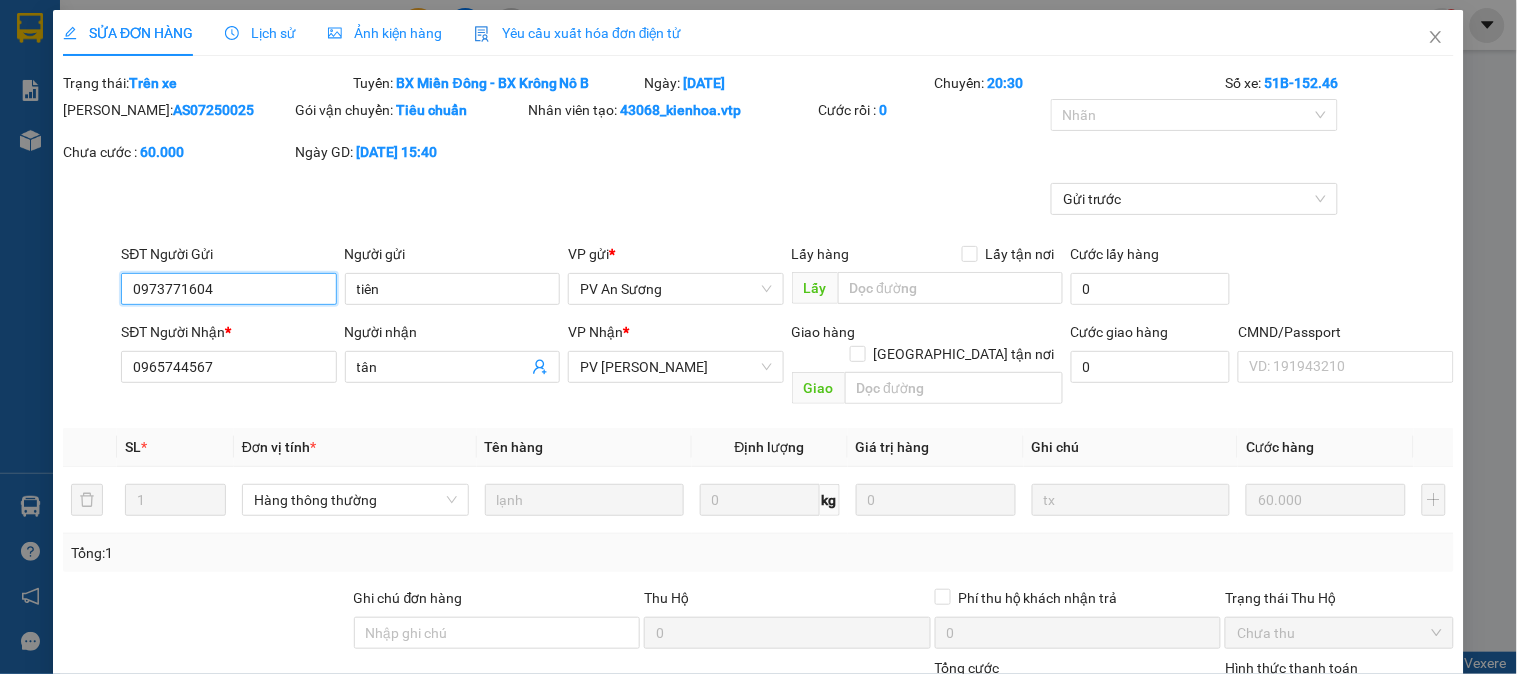 type on "3.000" 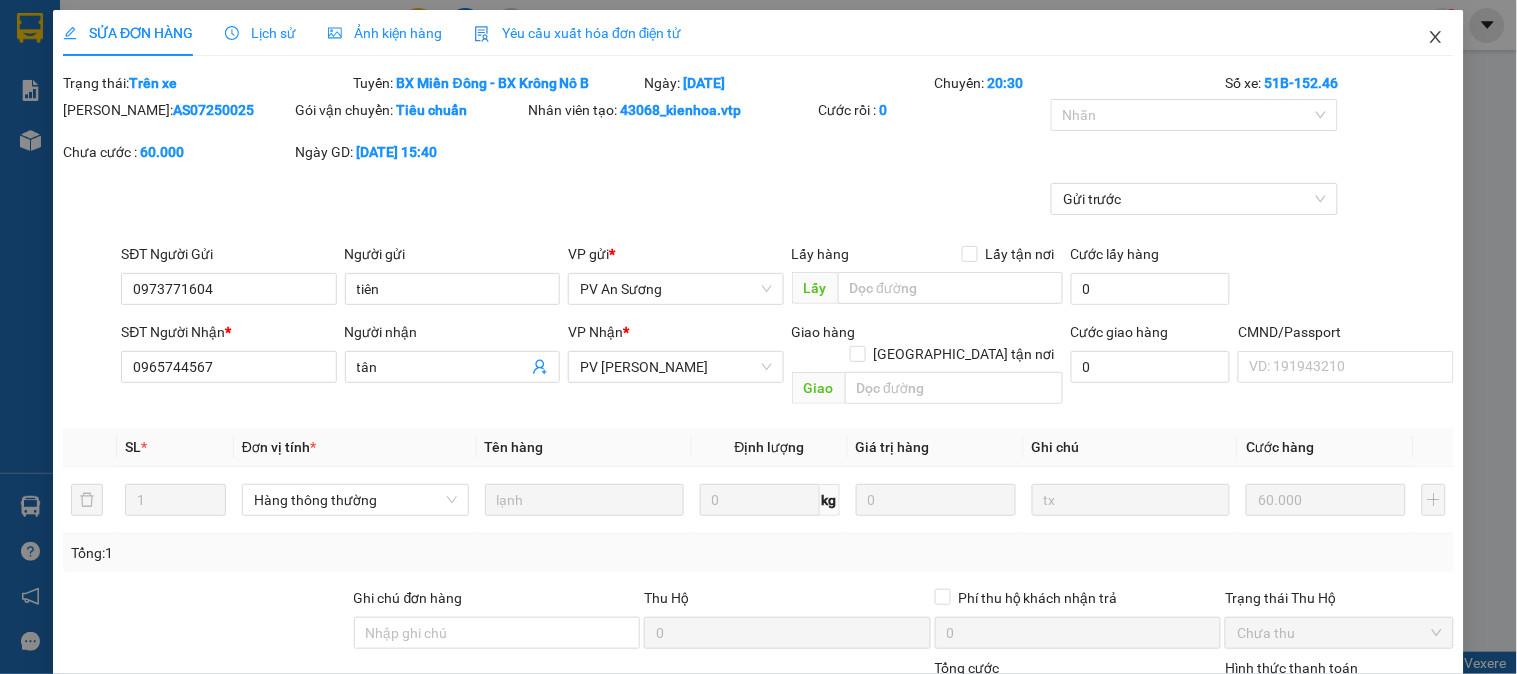click at bounding box center (1436, 38) 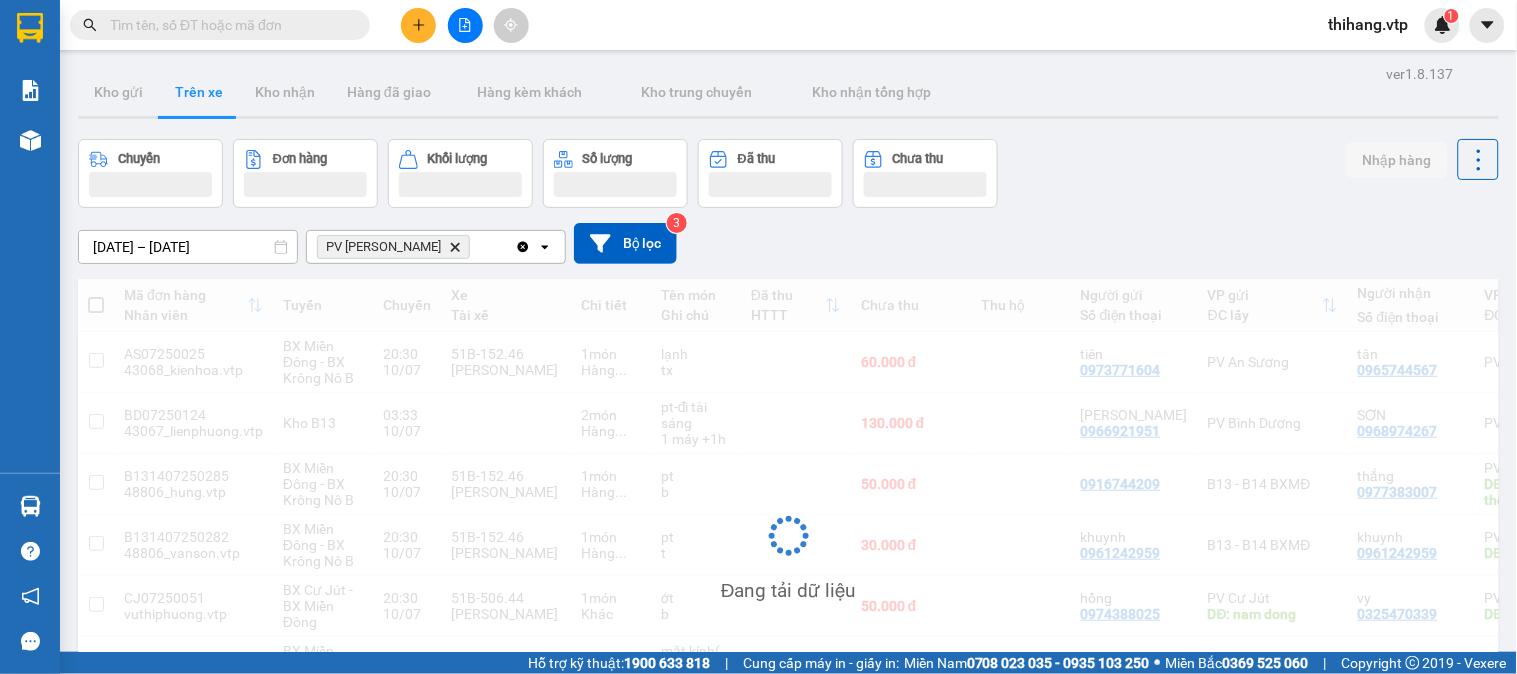 click on "thihang.vtp" at bounding box center (1369, 24) 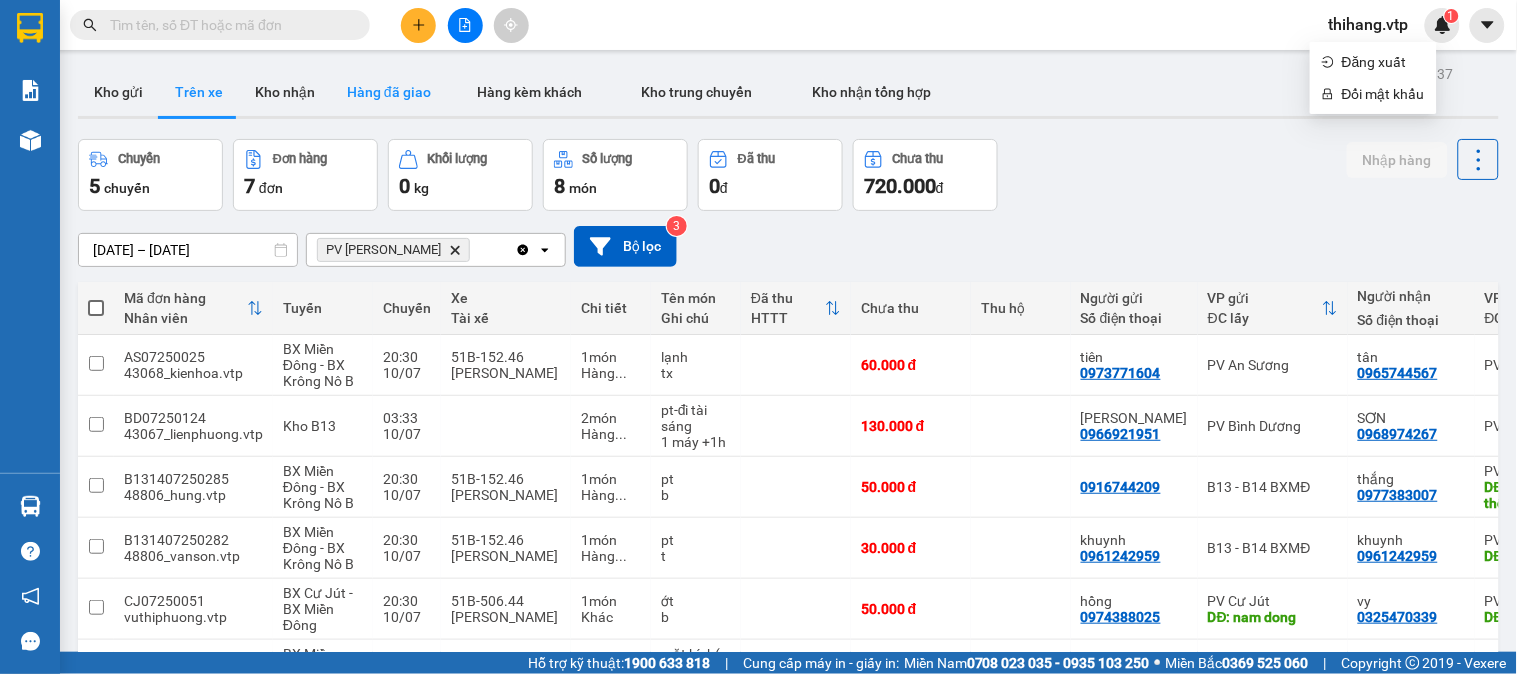 click on "Hàng đã giao" at bounding box center (389, 92) 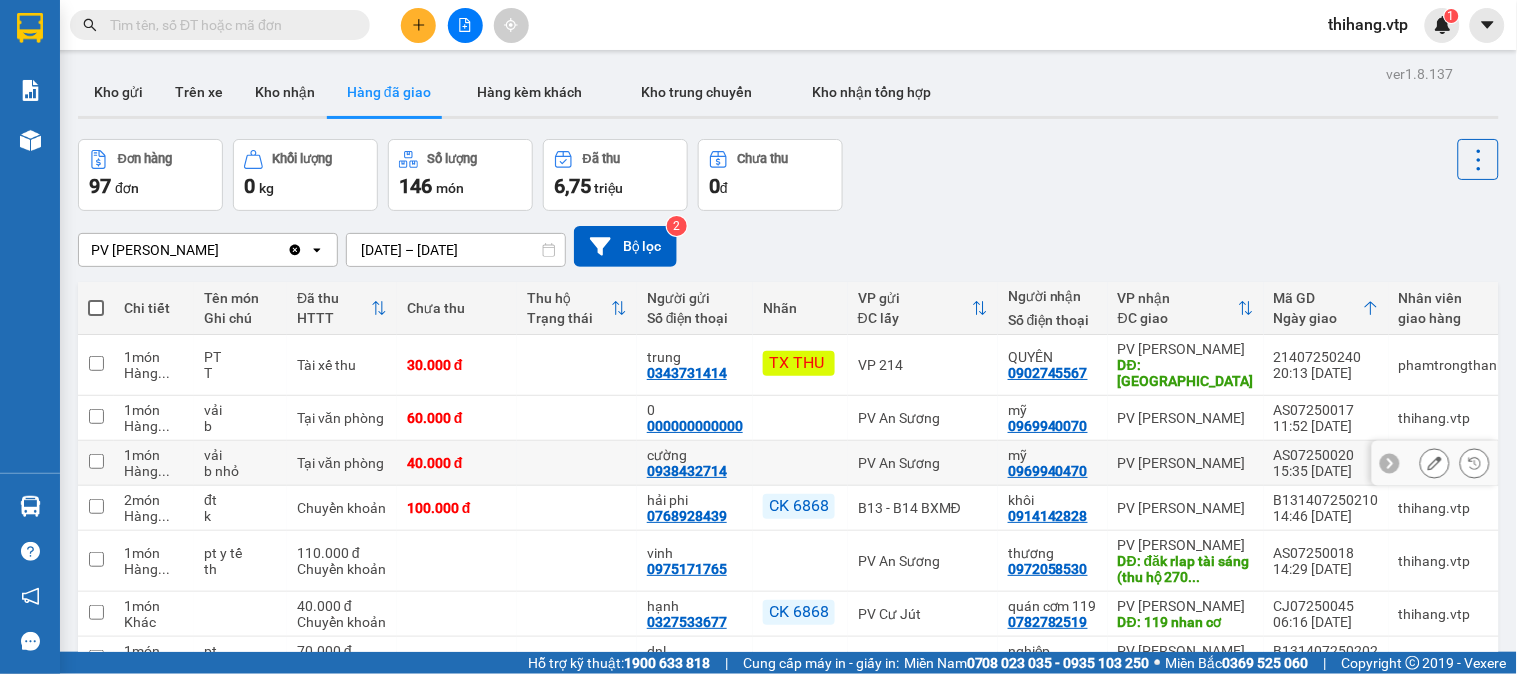 scroll, scrollTop: 111, scrollLeft: 0, axis: vertical 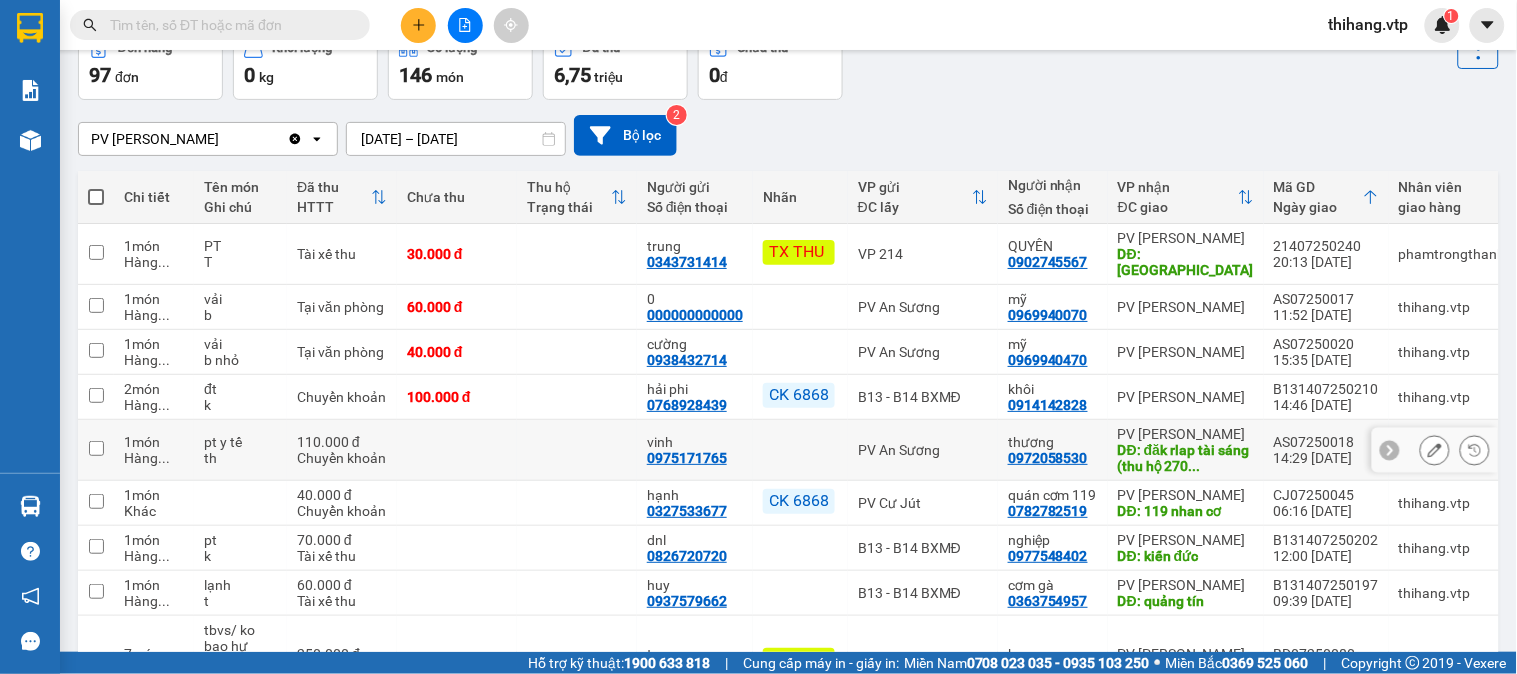 click 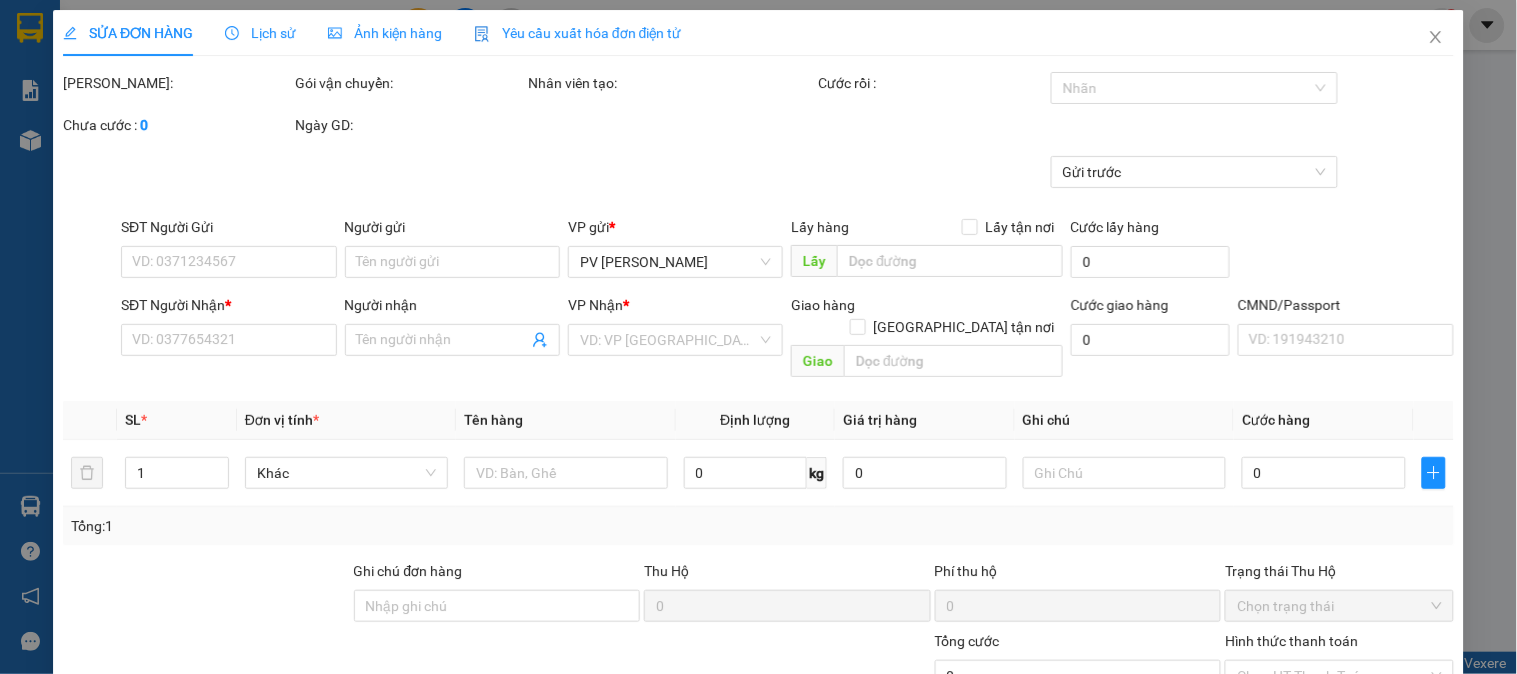 scroll, scrollTop: 0, scrollLeft: 0, axis: both 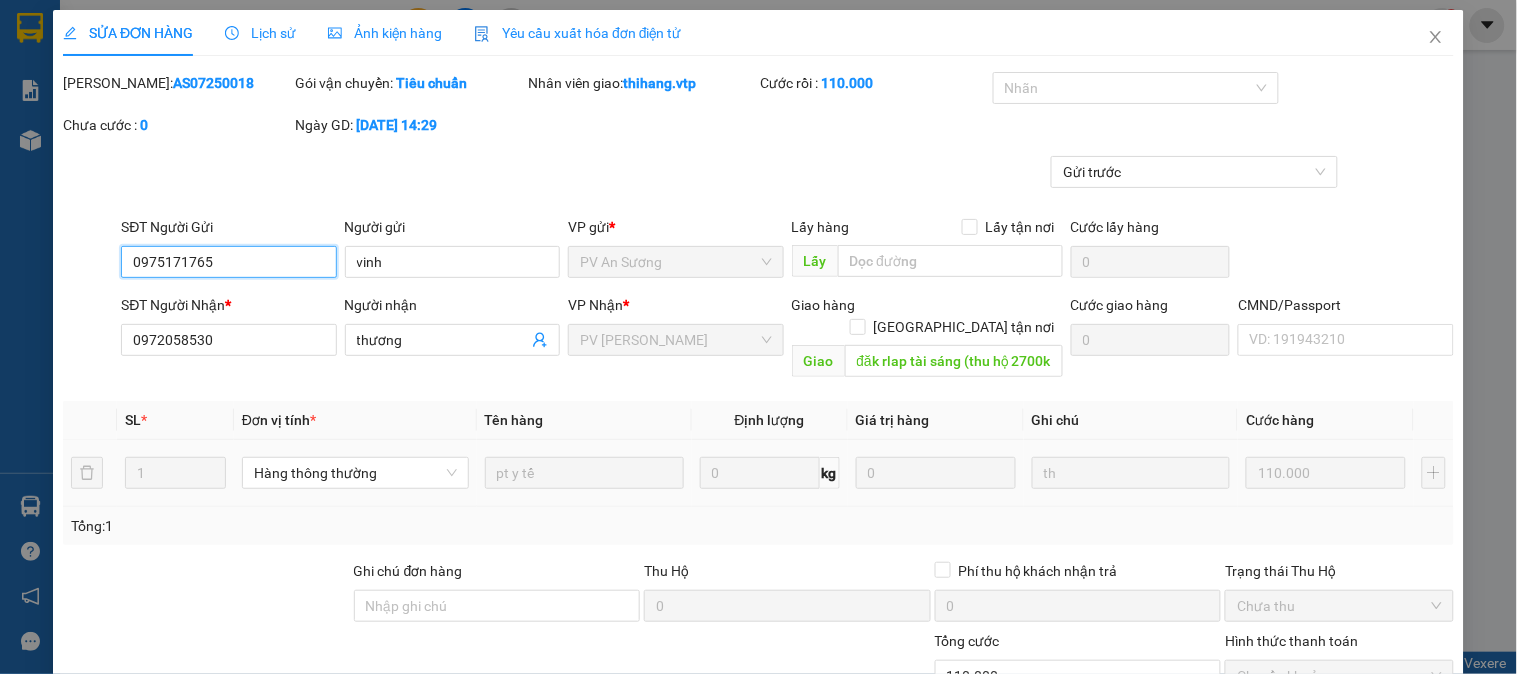 type on "5.500" 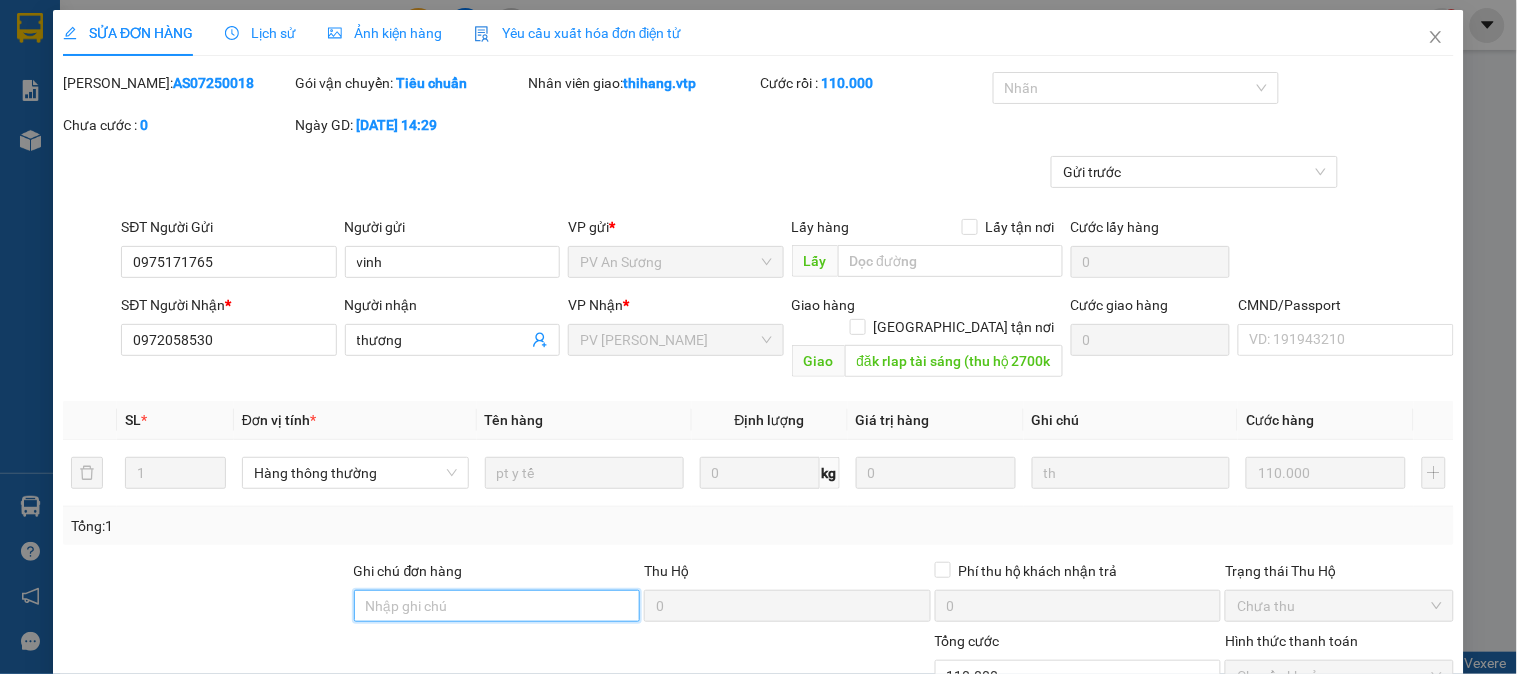 click on "Ghi chú đơn hàng" at bounding box center (497, 606) 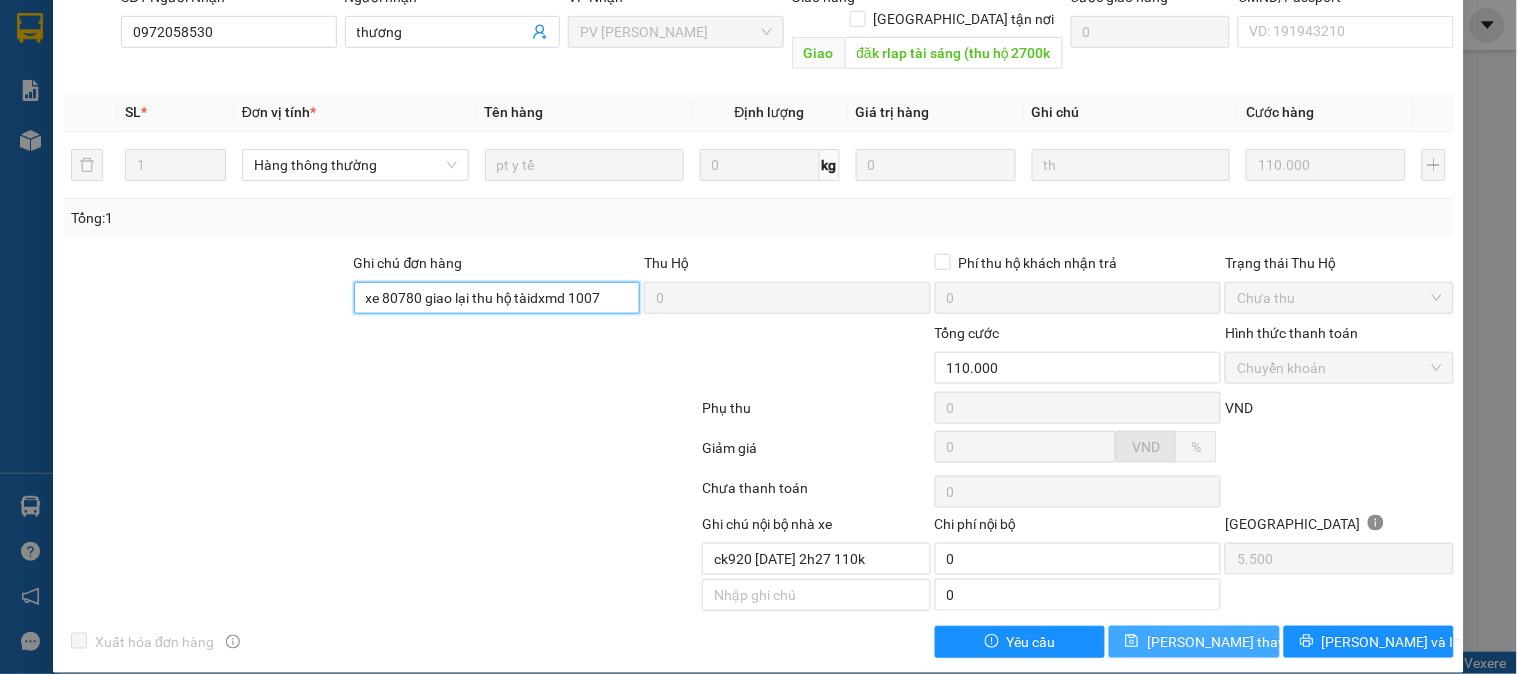 scroll, scrollTop: 310, scrollLeft: 0, axis: vertical 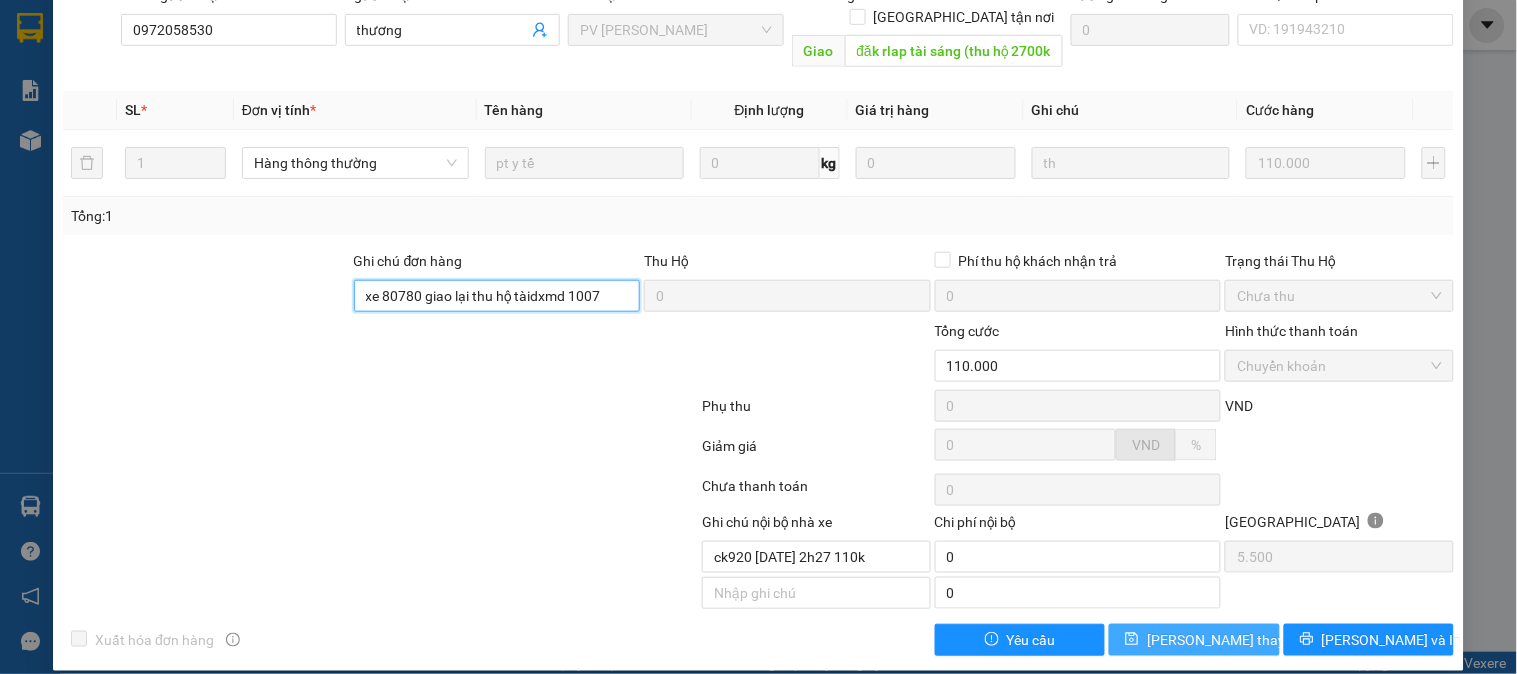 type on "xe 80780 giao lại thu hộ tàidxmd 1007" 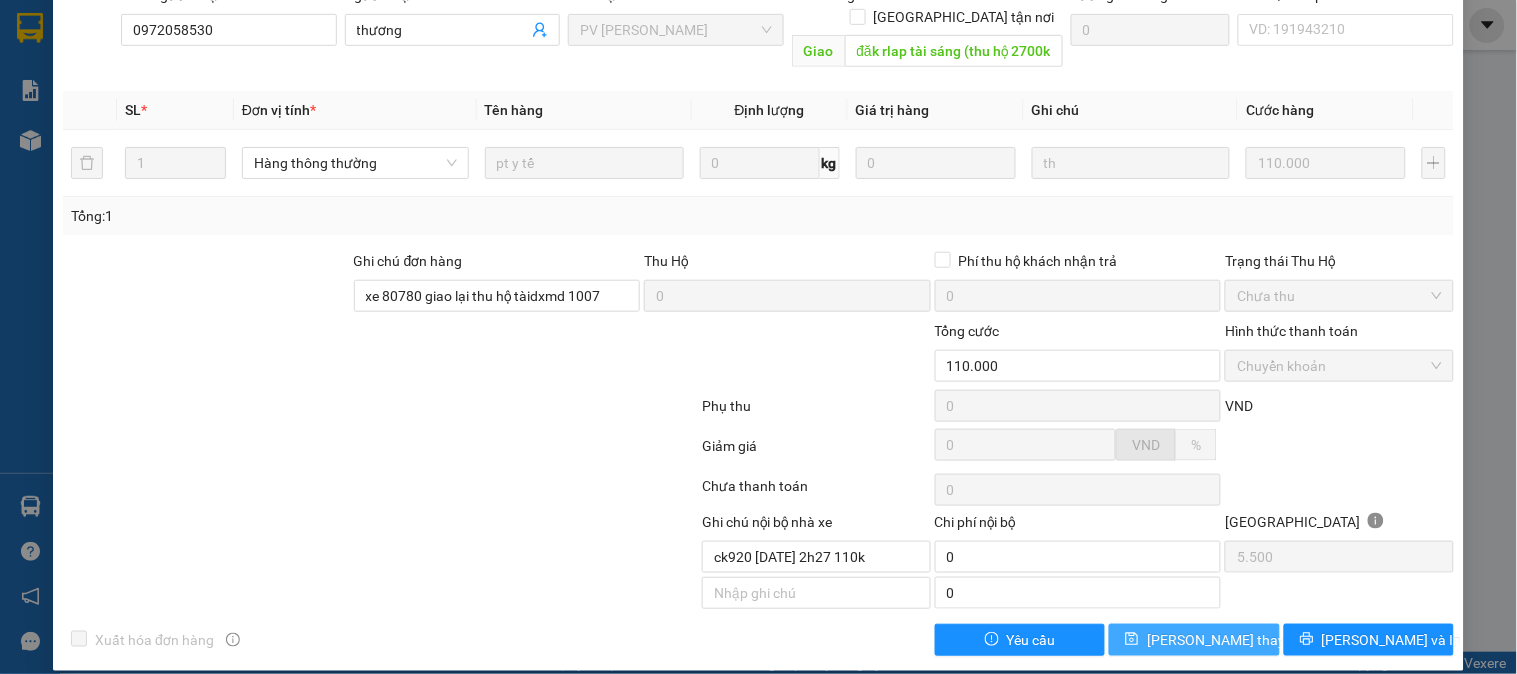 click on "[PERSON_NAME] thay đổi" at bounding box center [1227, 640] 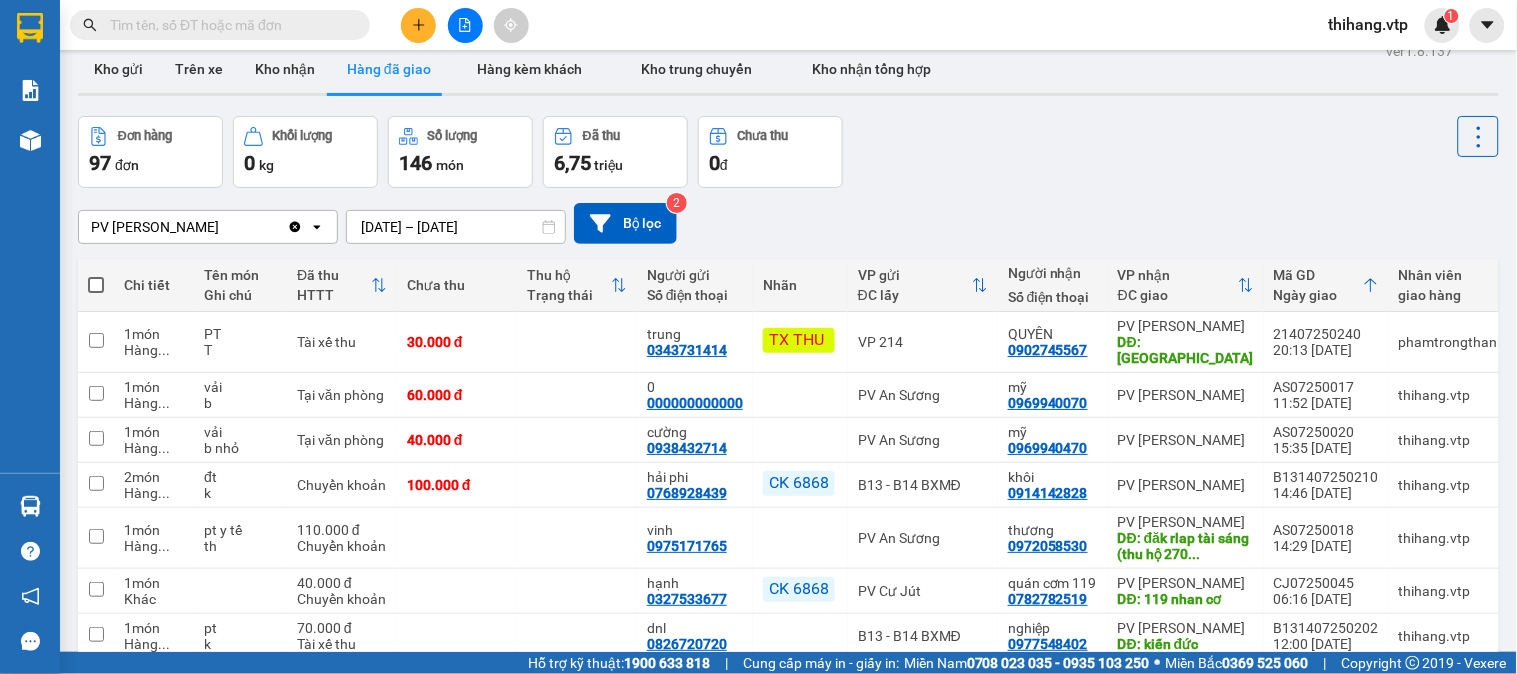 scroll, scrollTop: 0, scrollLeft: 0, axis: both 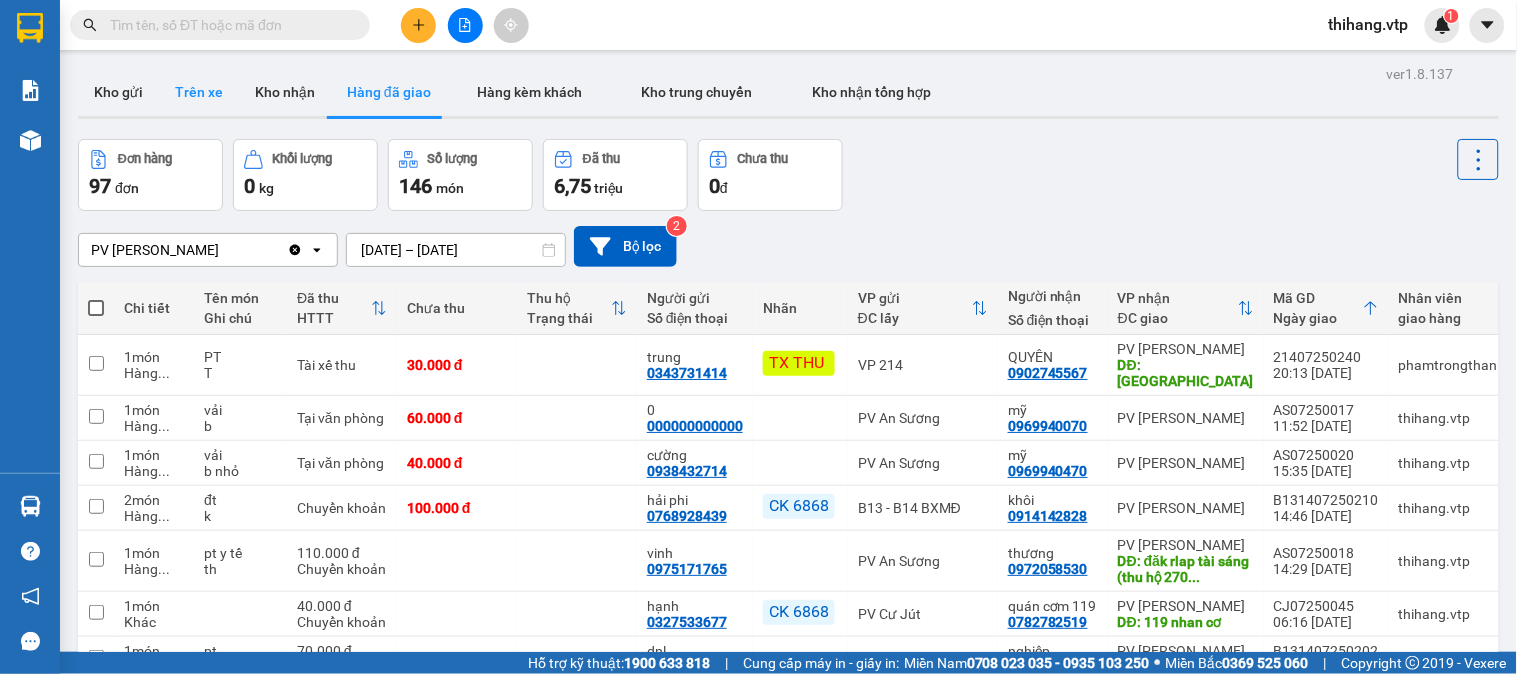 click on "Trên xe" at bounding box center (199, 92) 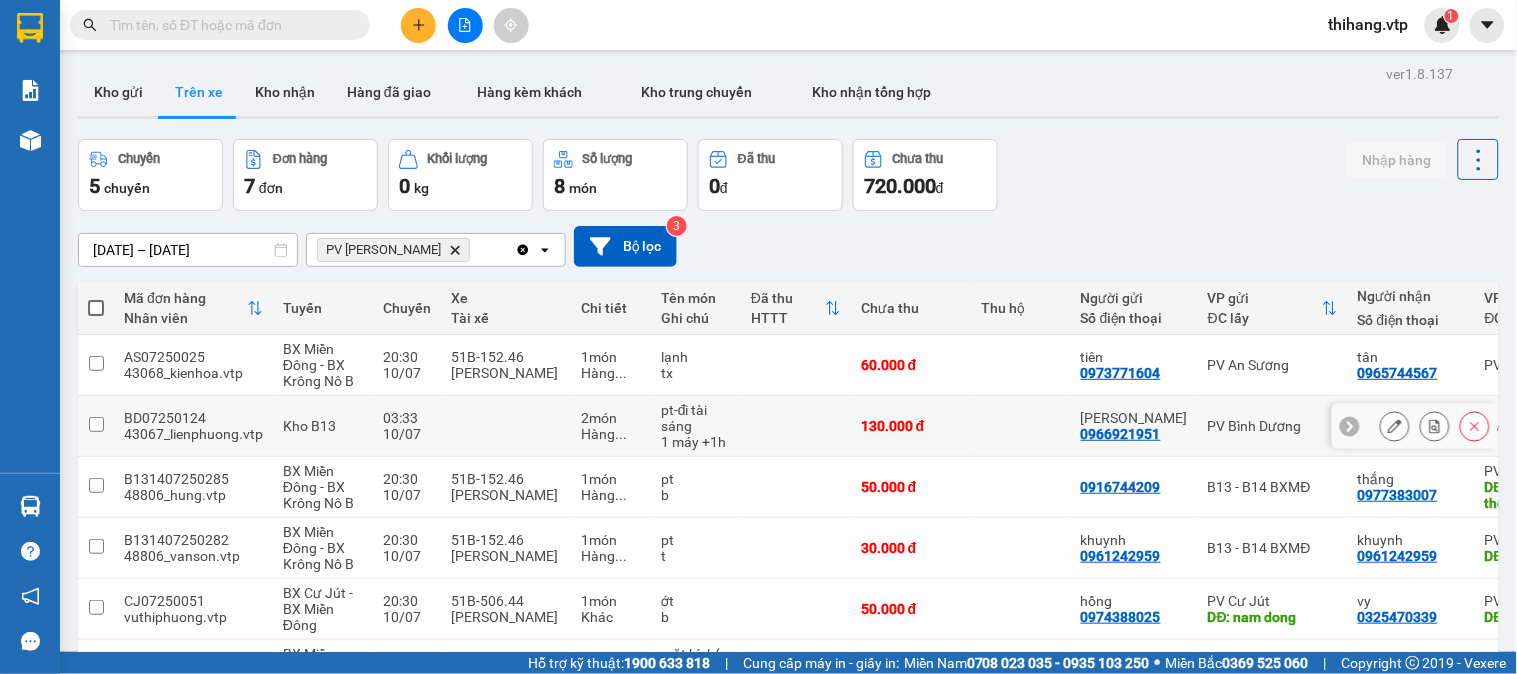 scroll, scrollTop: 201, scrollLeft: 0, axis: vertical 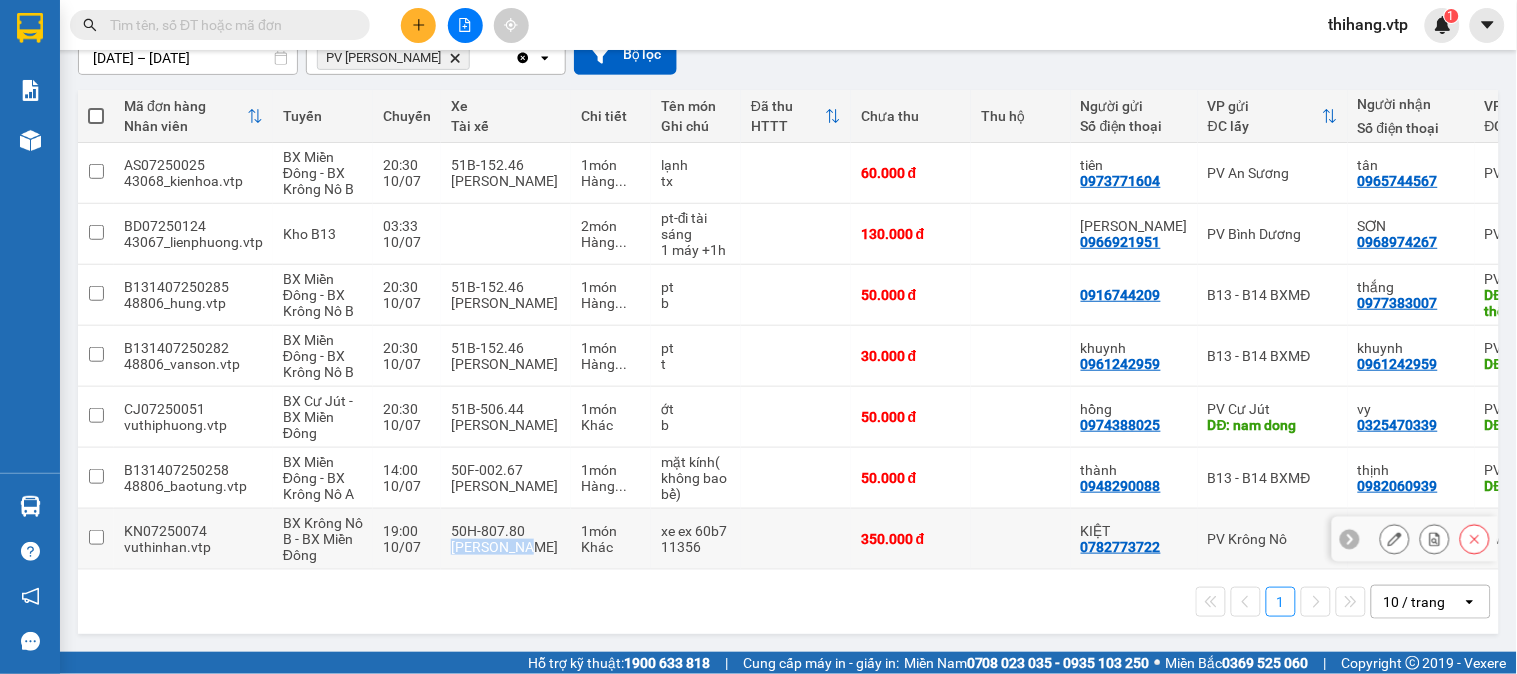 drag, startPoint x: 446, startPoint y: 561, endPoint x: 551, endPoint y: 558, distance: 105.04285 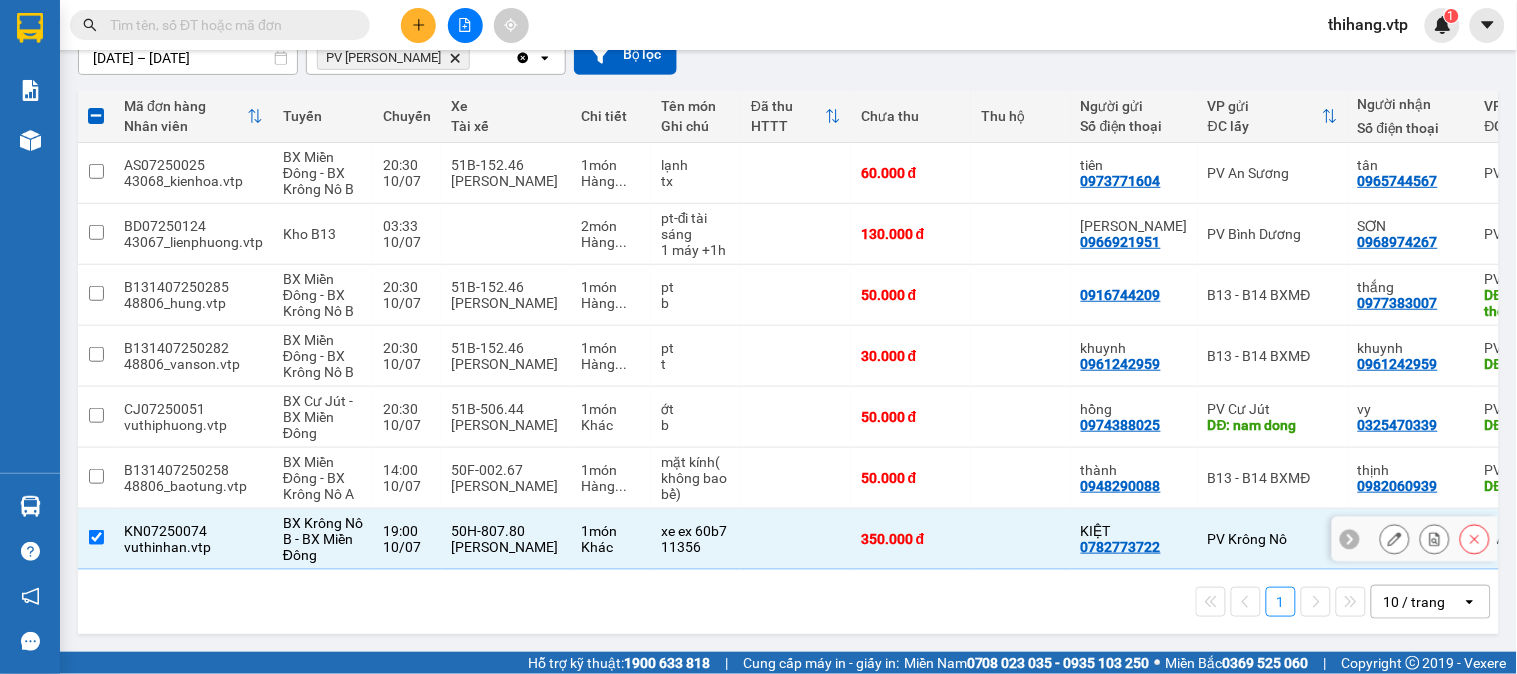 click on "xe ex 60b7 11356" at bounding box center (696, 539) 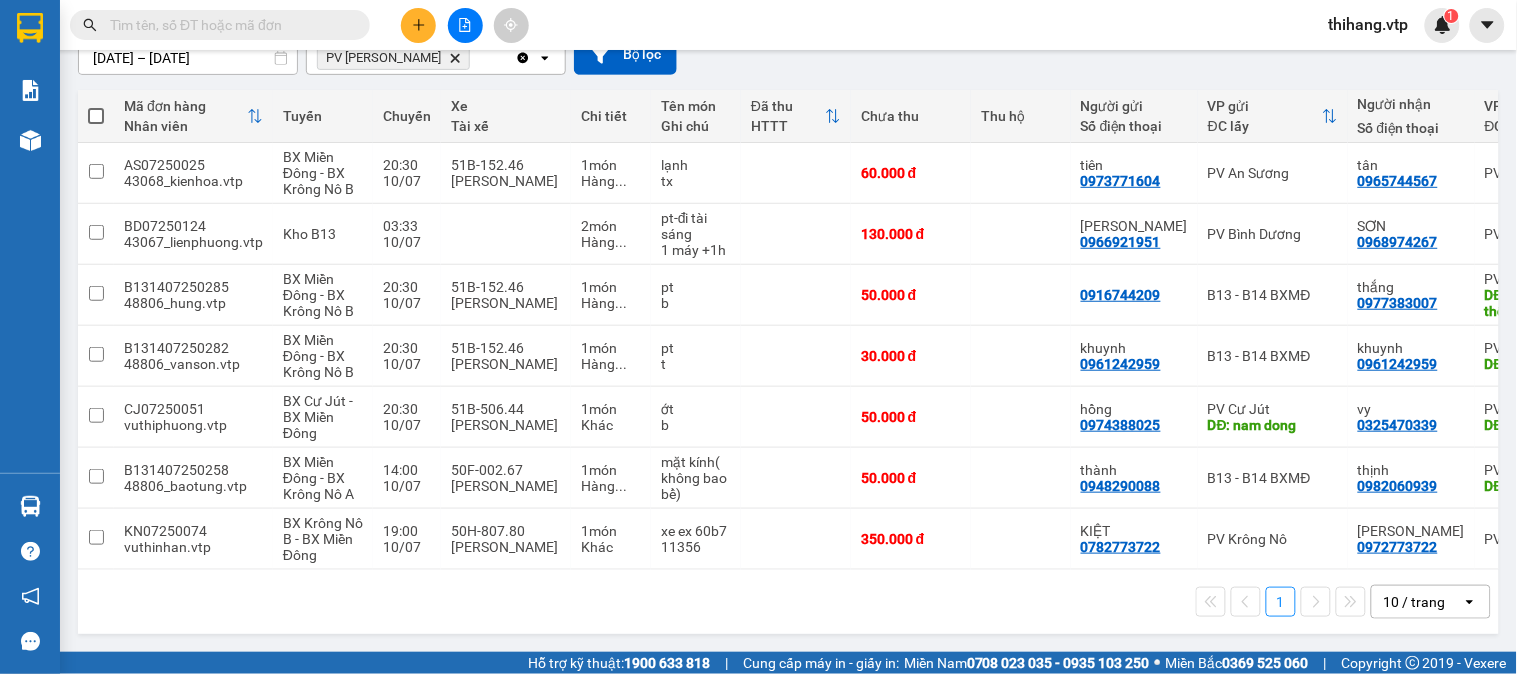 drag, startPoint x: 701, startPoint y: 570, endPoint x: 747, endPoint y: 572, distance: 46.043457 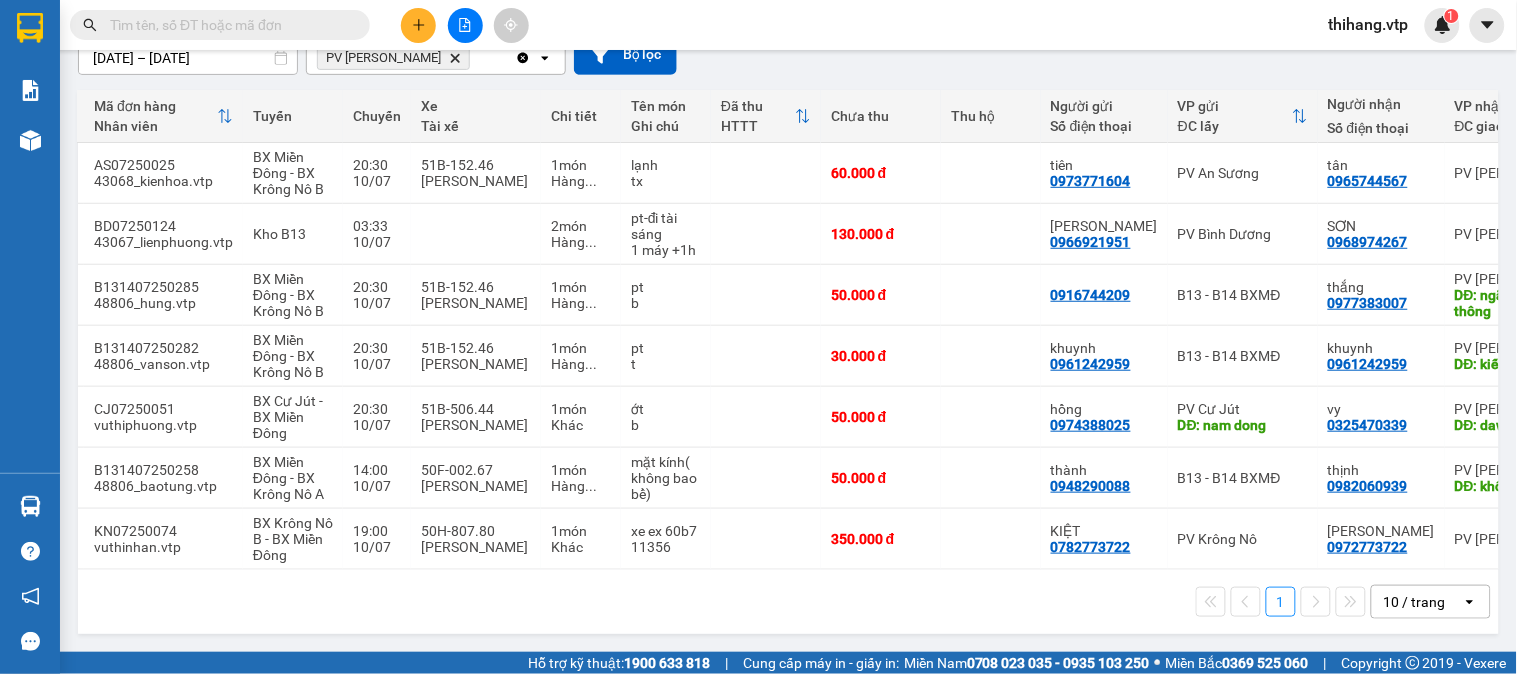 scroll, scrollTop: 0, scrollLeft: 27, axis: horizontal 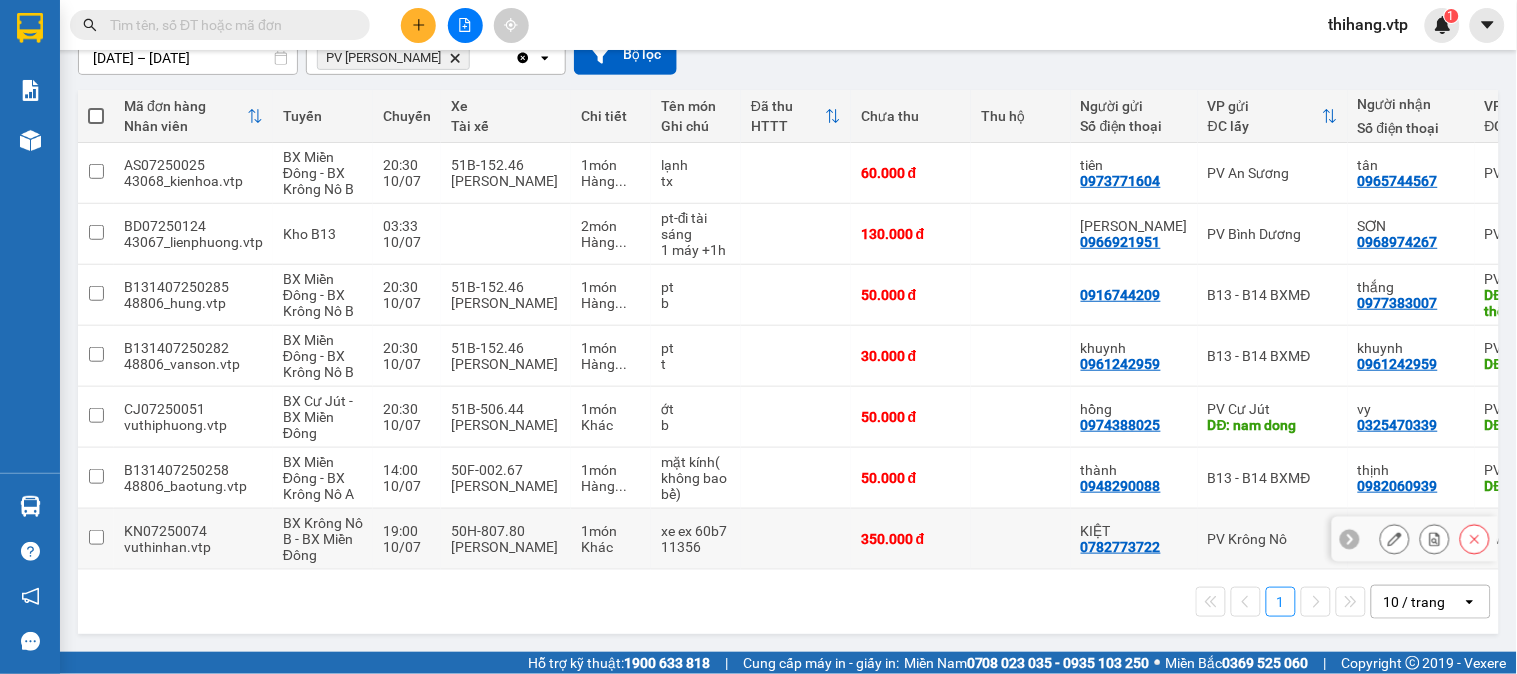 click at bounding box center (96, 537) 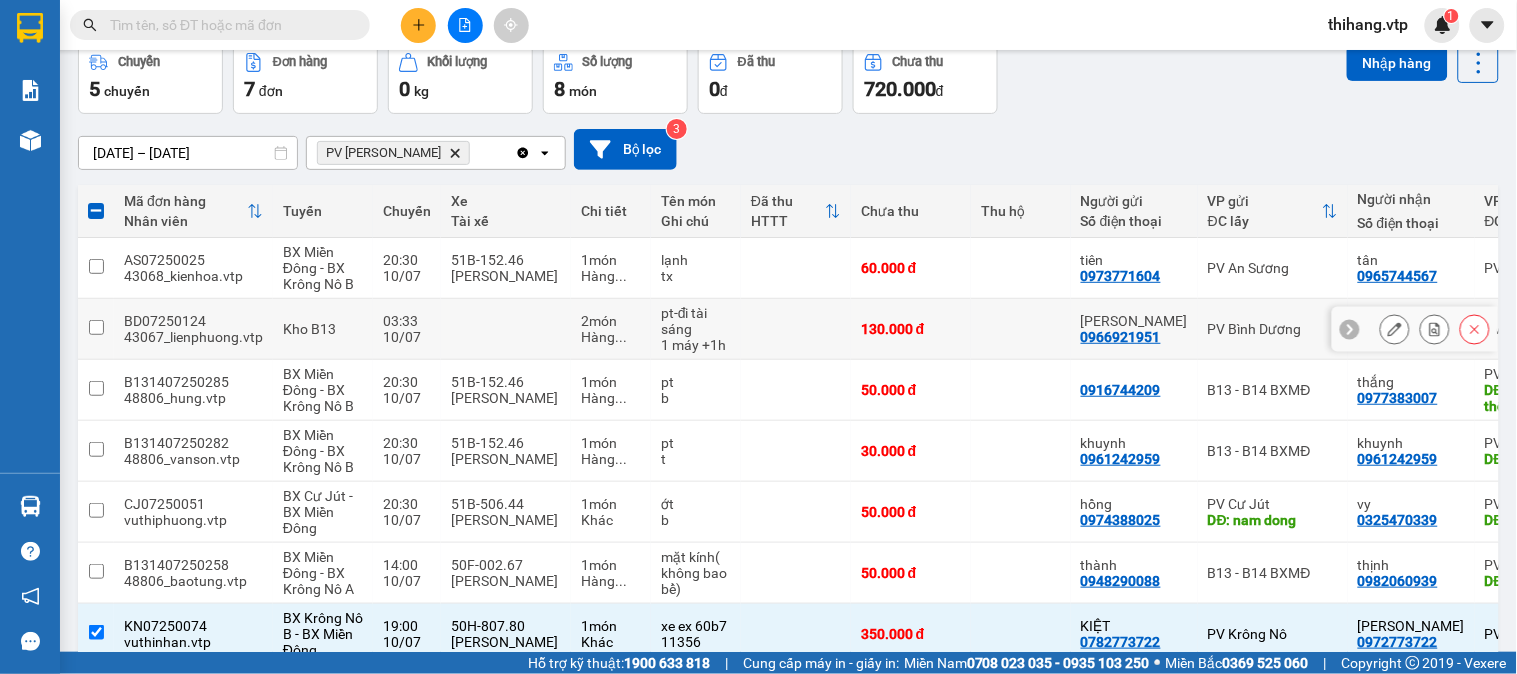 scroll, scrollTop: 0, scrollLeft: 0, axis: both 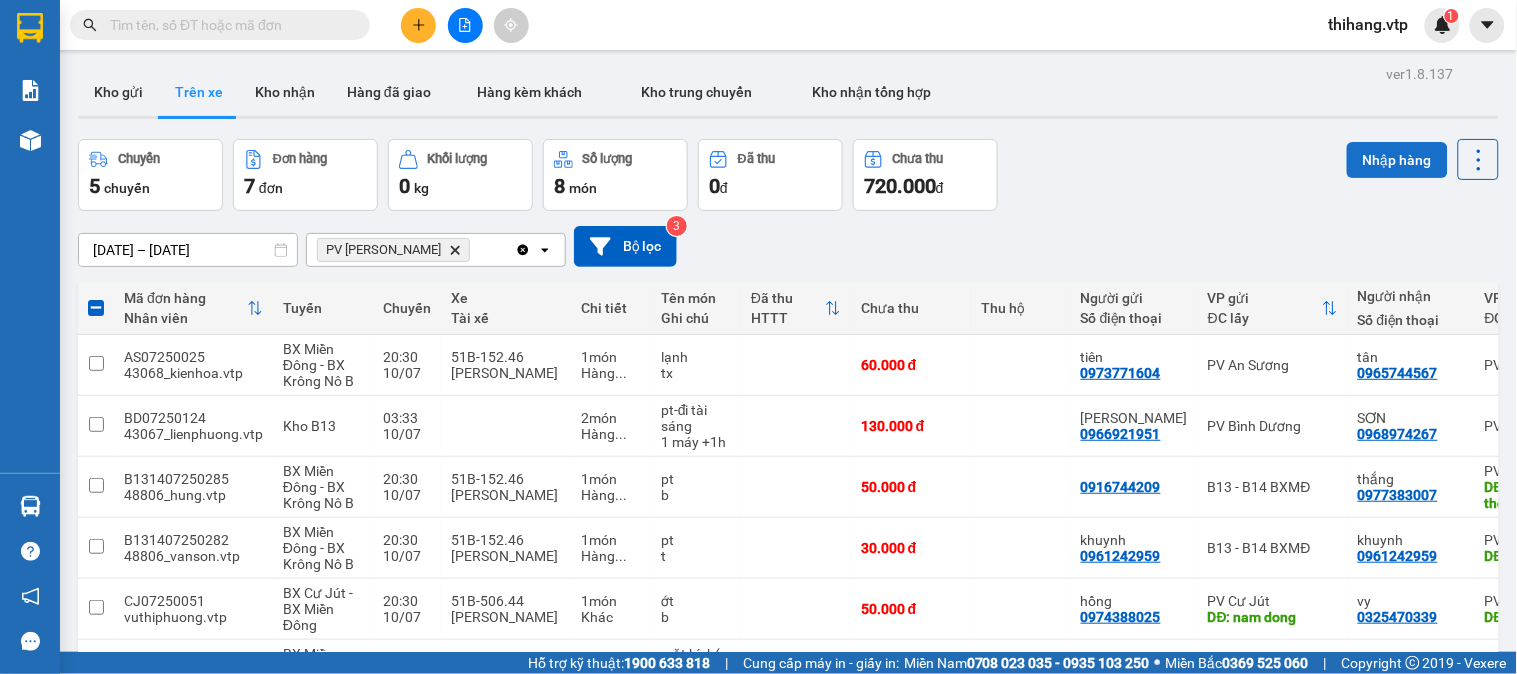 click on "Nhập hàng" at bounding box center (1397, 160) 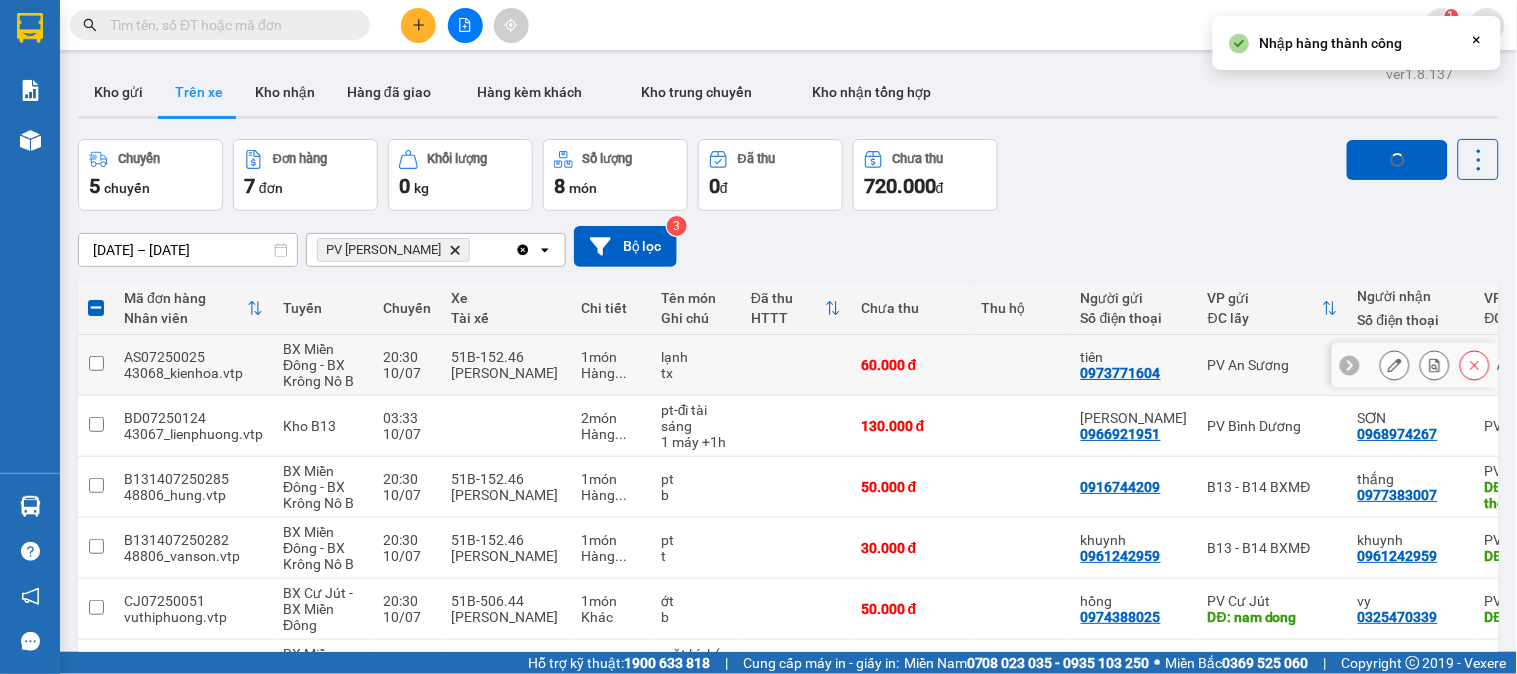 checkbox on "false" 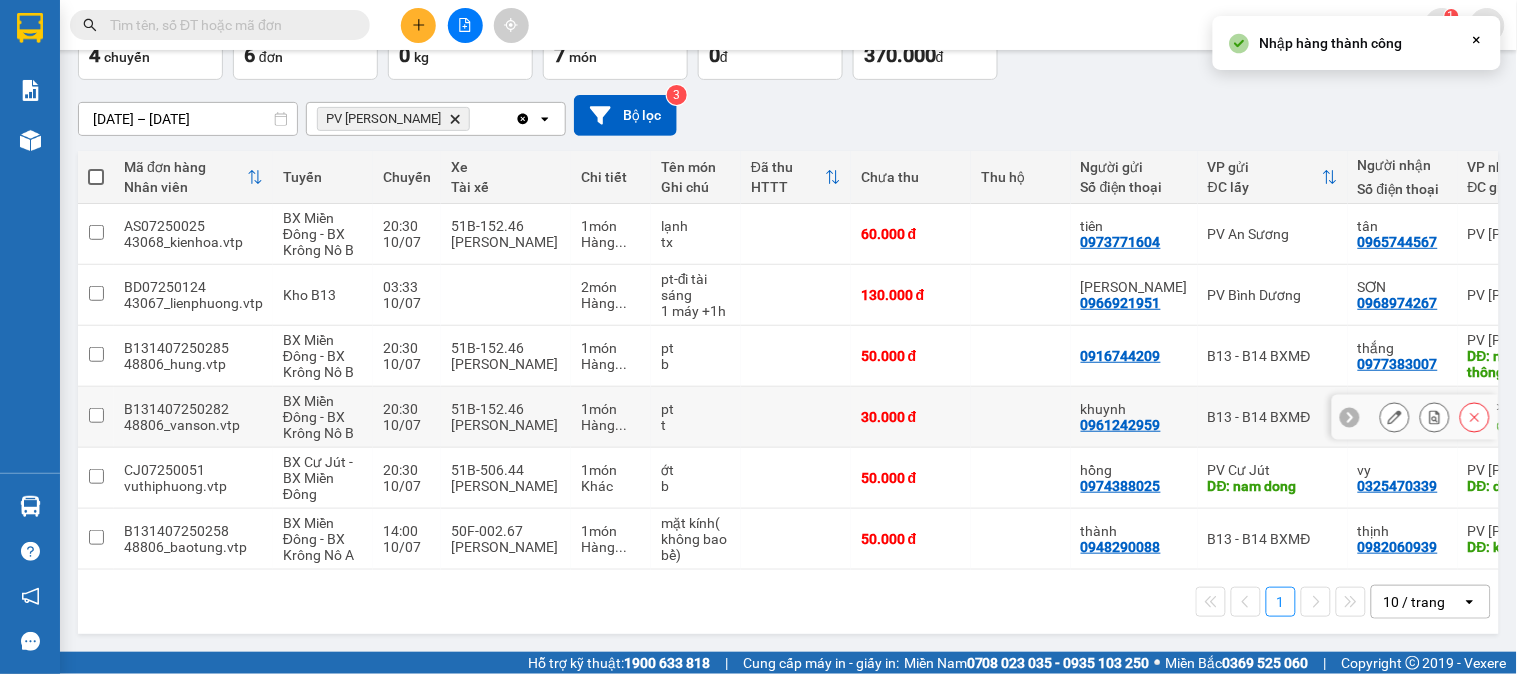 scroll, scrollTop: 140, scrollLeft: 0, axis: vertical 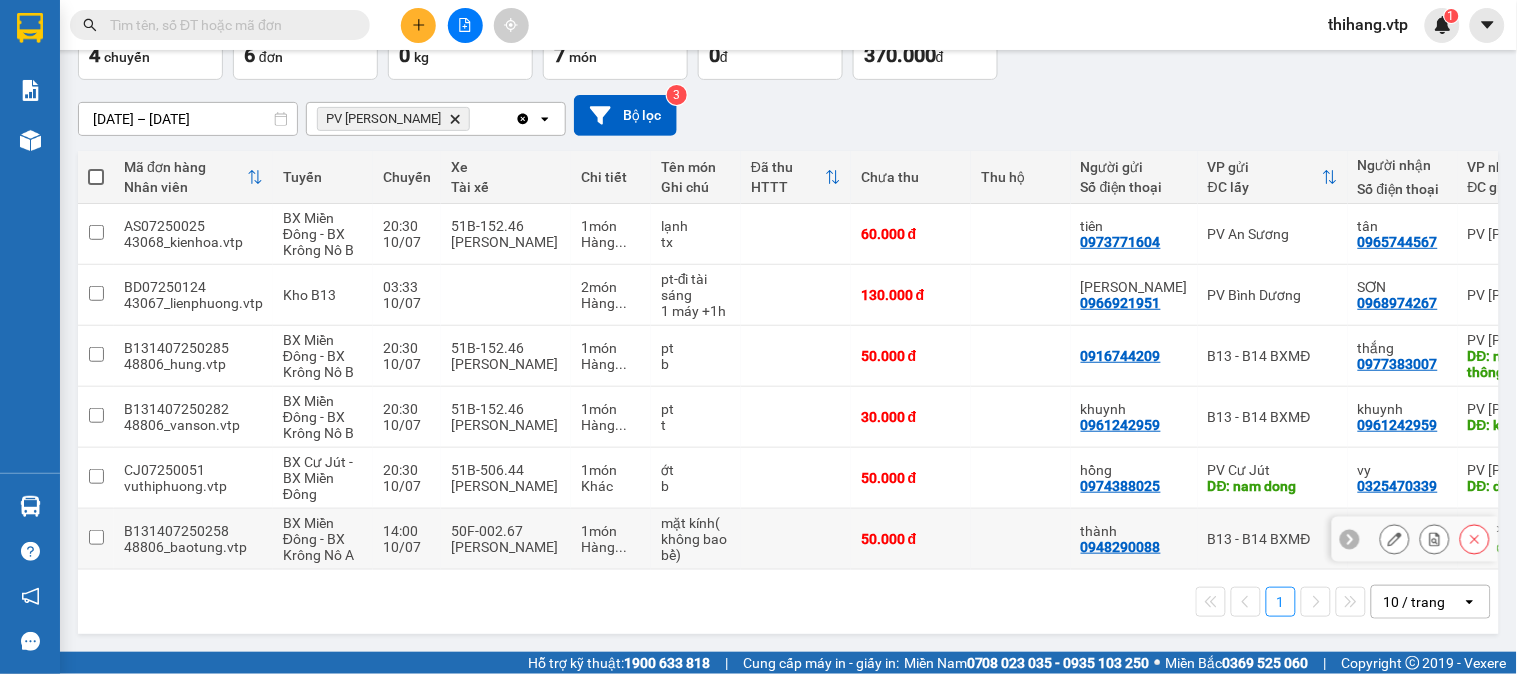 click at bounding box center [96, 537] 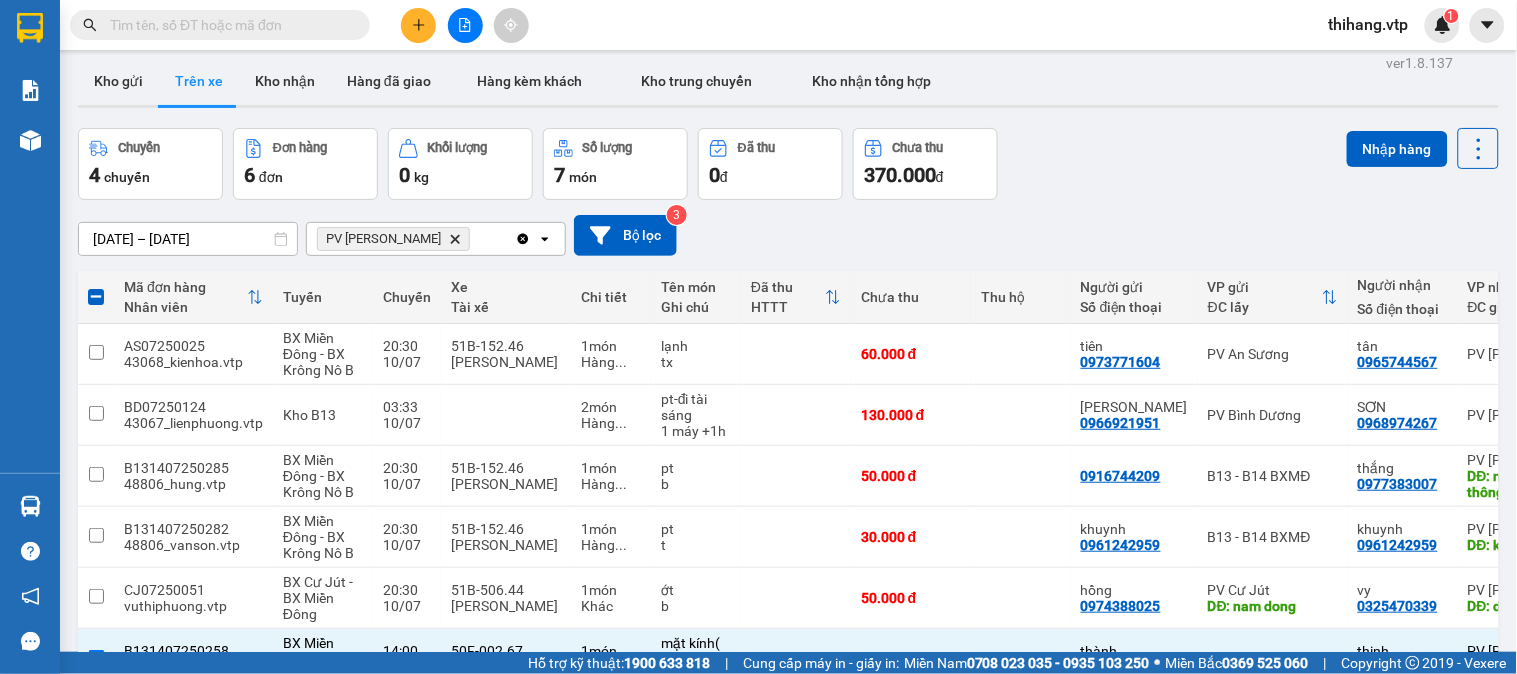 scroll, scrollTop: 0, scrollLeft: 0, axis: both 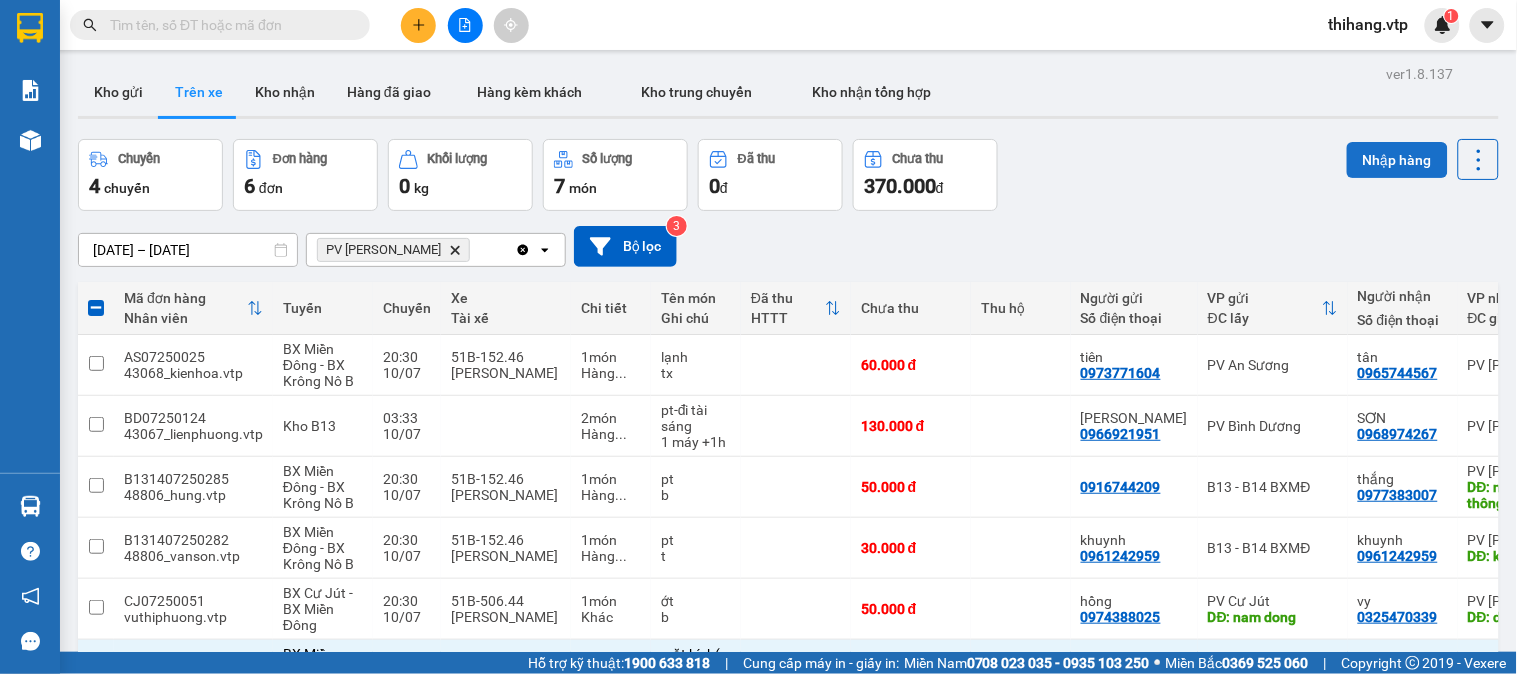click on "Nhập hàng" at bounding box center (1397, 160) 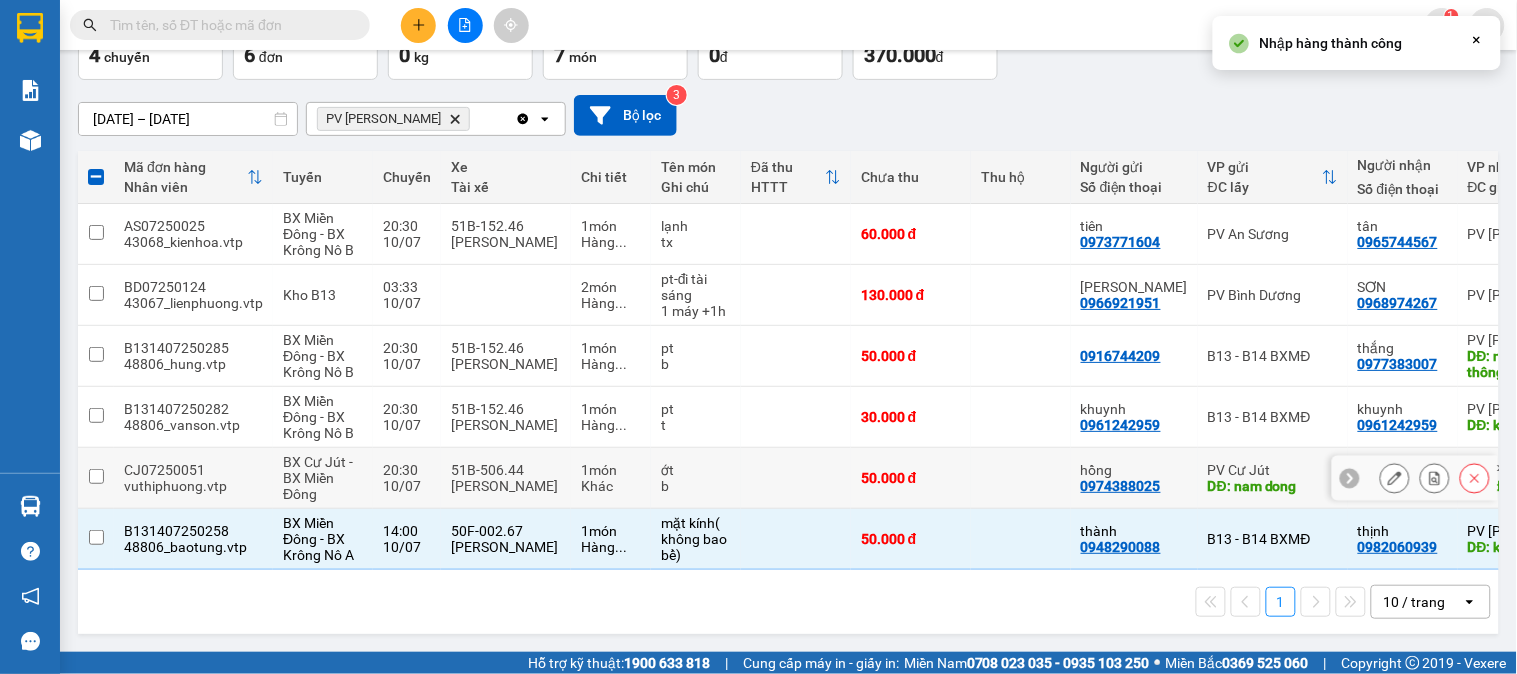 checkbox on "false" 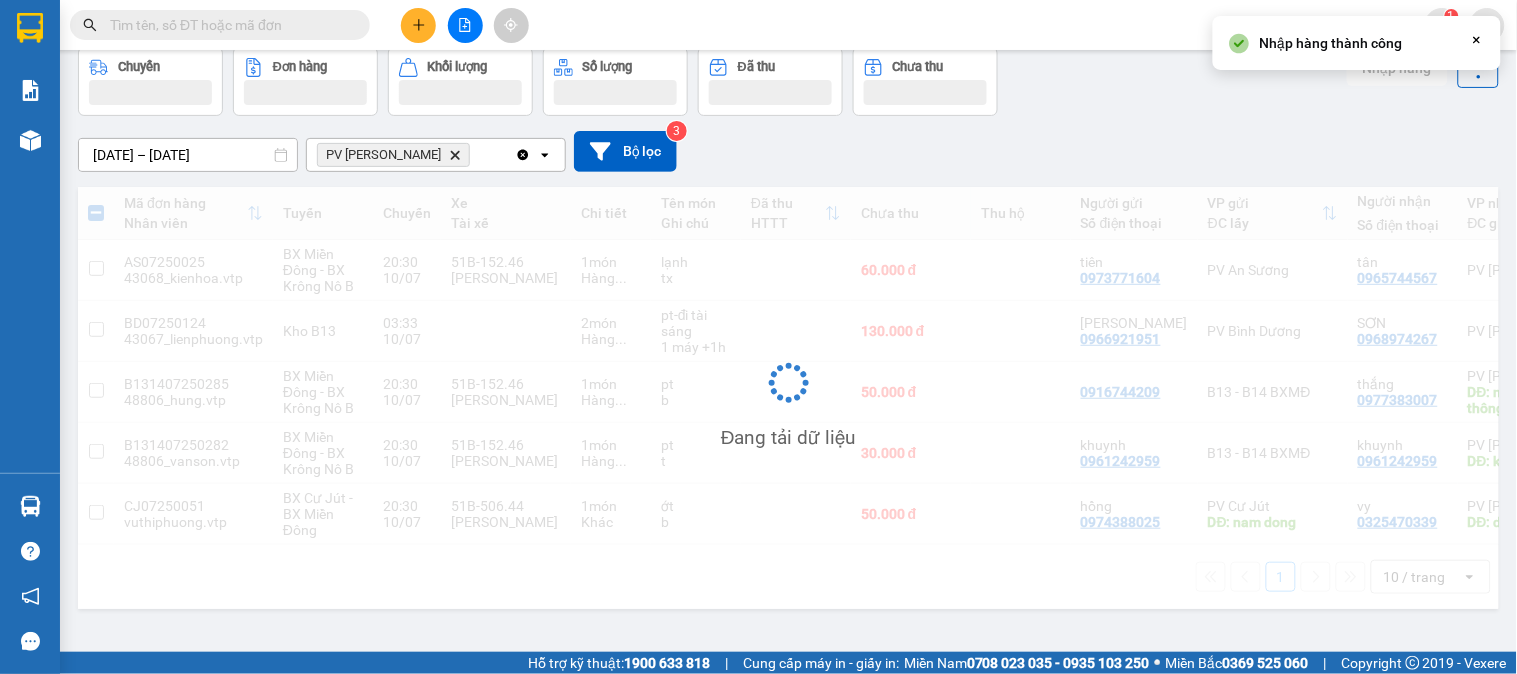 scroll, scrollTop: 92, scrollLeft: 0, axis: vertical 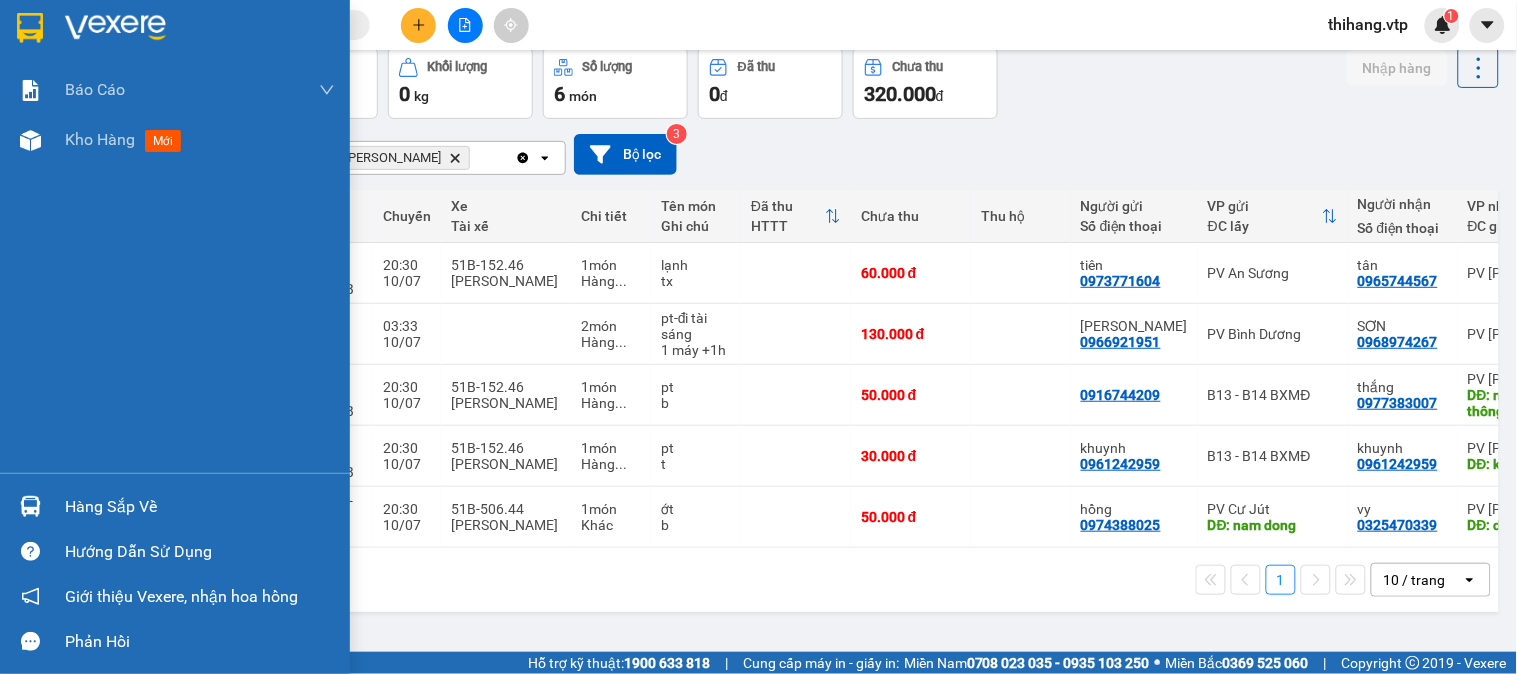click on "Hàng sắp về" at bounding box center [200, 507] 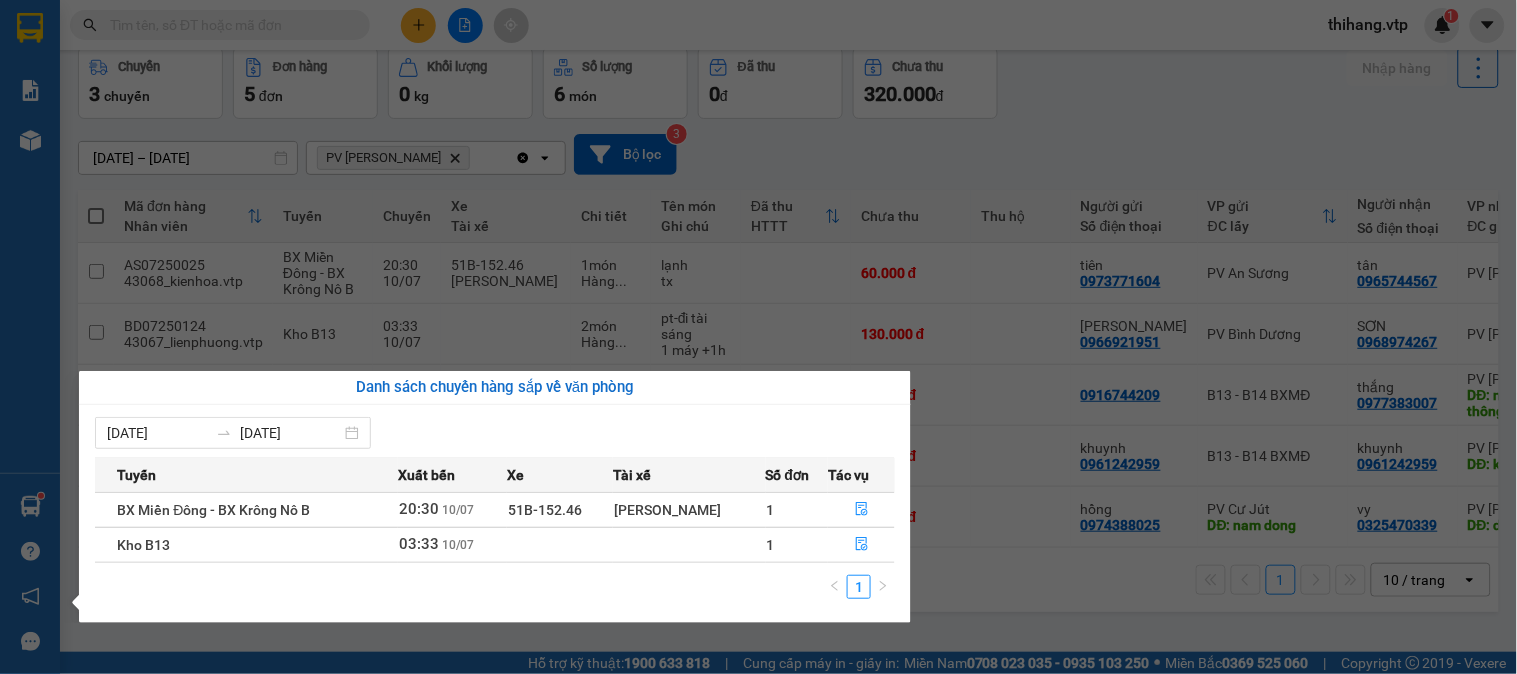 click on "Kết quả tìm kiếm ( 0 )  Bộ lọc  No Data thihang.vtp 1     Báo cáo BC giao hàng (nhà xe) BC hàng tồn (all) Báo cáo dòng tiền (nhân viên) - mới Doanh số tạo đơn theo VP gửi (văn phòng) DỌC ĐƯỜNG - BC hàng giao dọc đường HÀNG KÈM KHÁCH - Báo cáo hàng kèm khách     Kho hàng mới Hàng sắp về Hướng dẫn sử dụng Giới thiệu Vexere, nhận hoa hồng Phản hồi Phần mềm hỗ trợ bạn tốt chứ? ver  1.8.137 Kho gửi Trên xe Kho nhận Hàng đã giao Hàng kèm khách Kho trung chuyển Kho nhận tổng hợp Chuyến 3 chuyến Đơn hàng 5 đơn Khối lượng 0 kg Số lượng 6 món Đã thu 0  đ Chưa thu 320.000  đ Nhập hàng 09/07/2025 – 11/07/2025 Press the down arrow key to interact with the calendar and select a date. Press the escape button to close the calendar. Selected date range is from 09/07/2025 to 11/07/2025. PV Gia Nghĩa Delete Clear all open Bộ lọc 3 Mã đơn hàng Nhân viên Tuyến Chuyến" at bounding box center (758, 337) 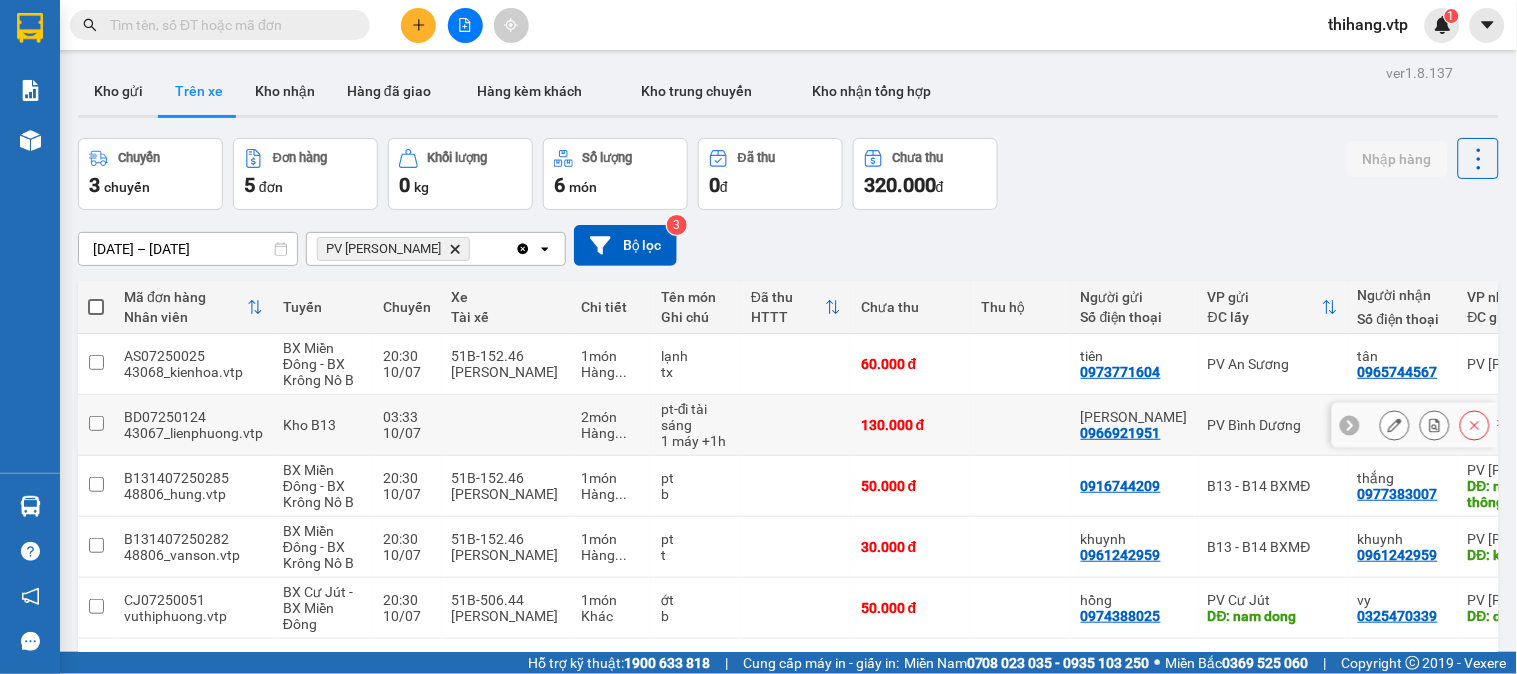 scroll, scrollTop: 0, scrollLeft: 0, axis: both 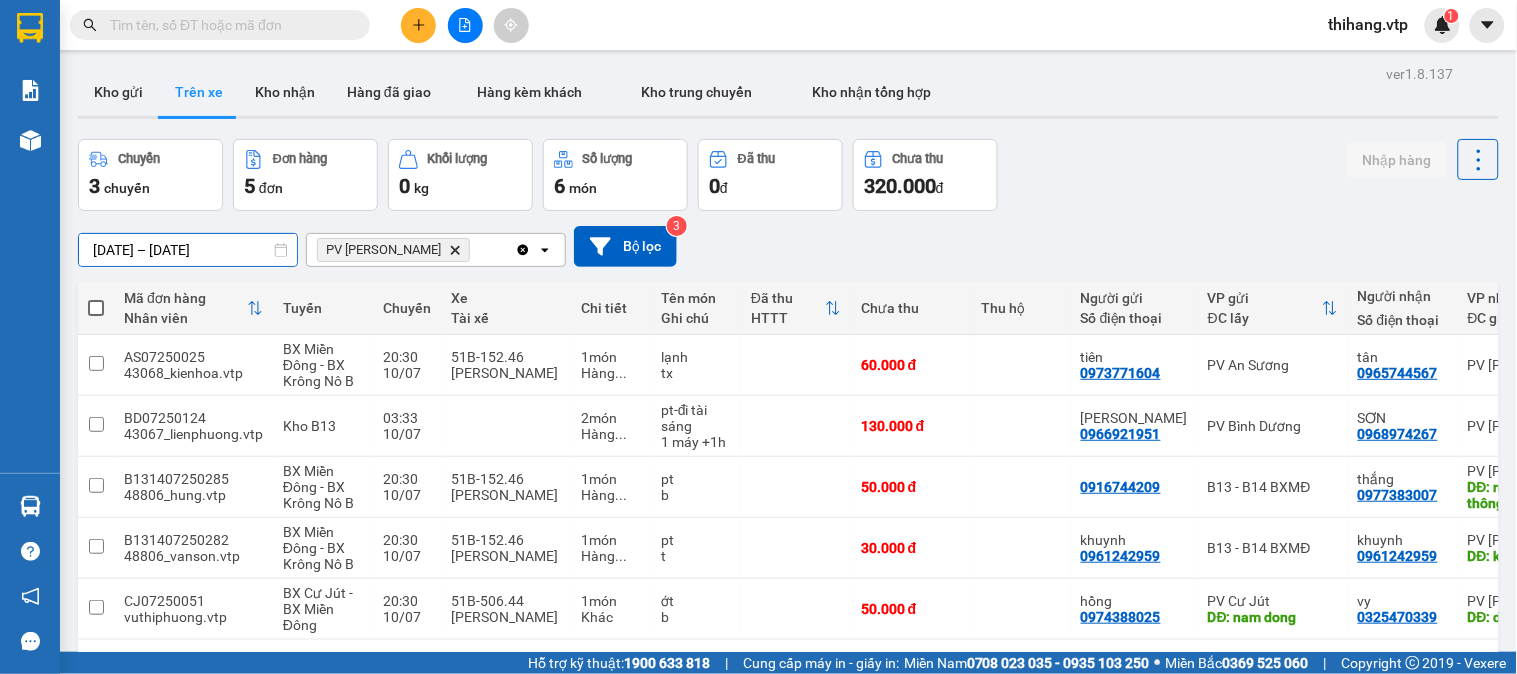click on "[DATE] – [DATE]" at bounding box center [188, 250] 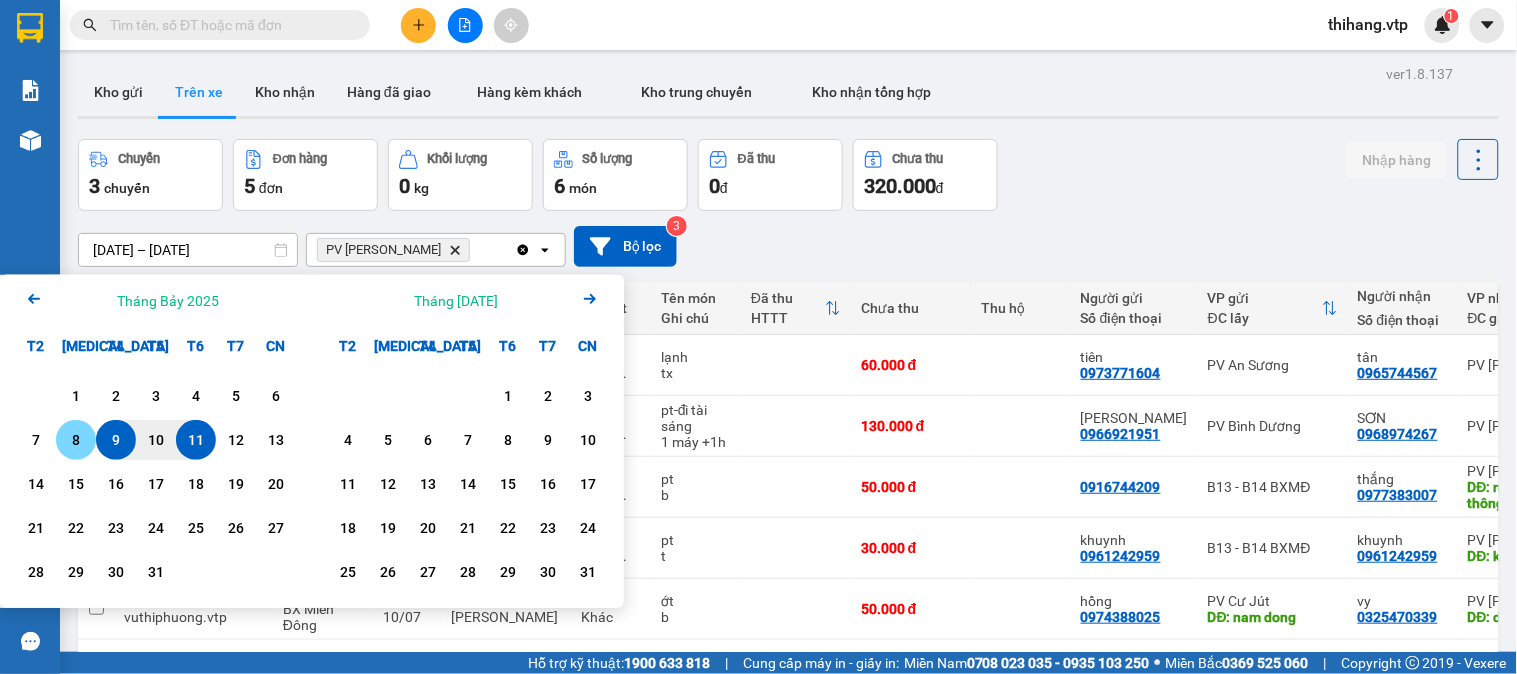 click on "8" at bounding box center (76, 440) 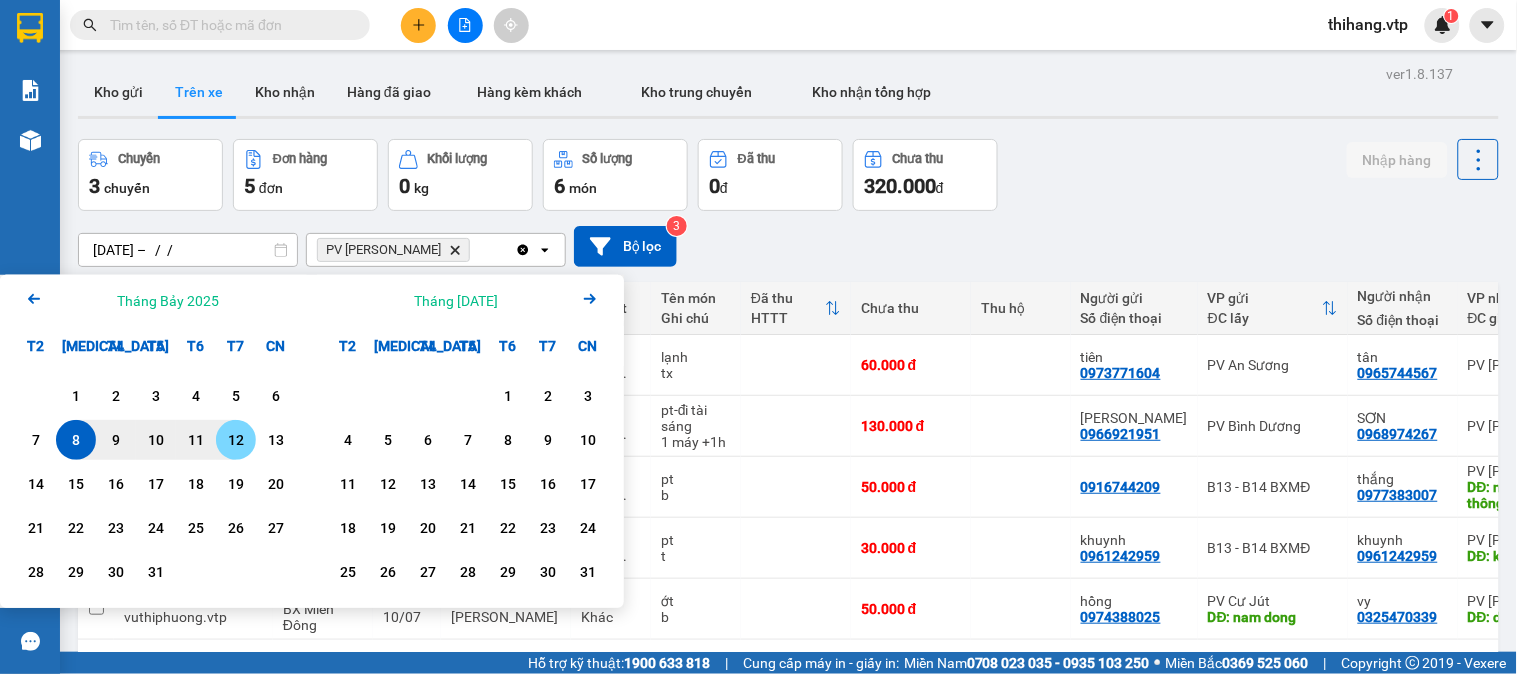 click on "12" at bounding box center (236, 440) 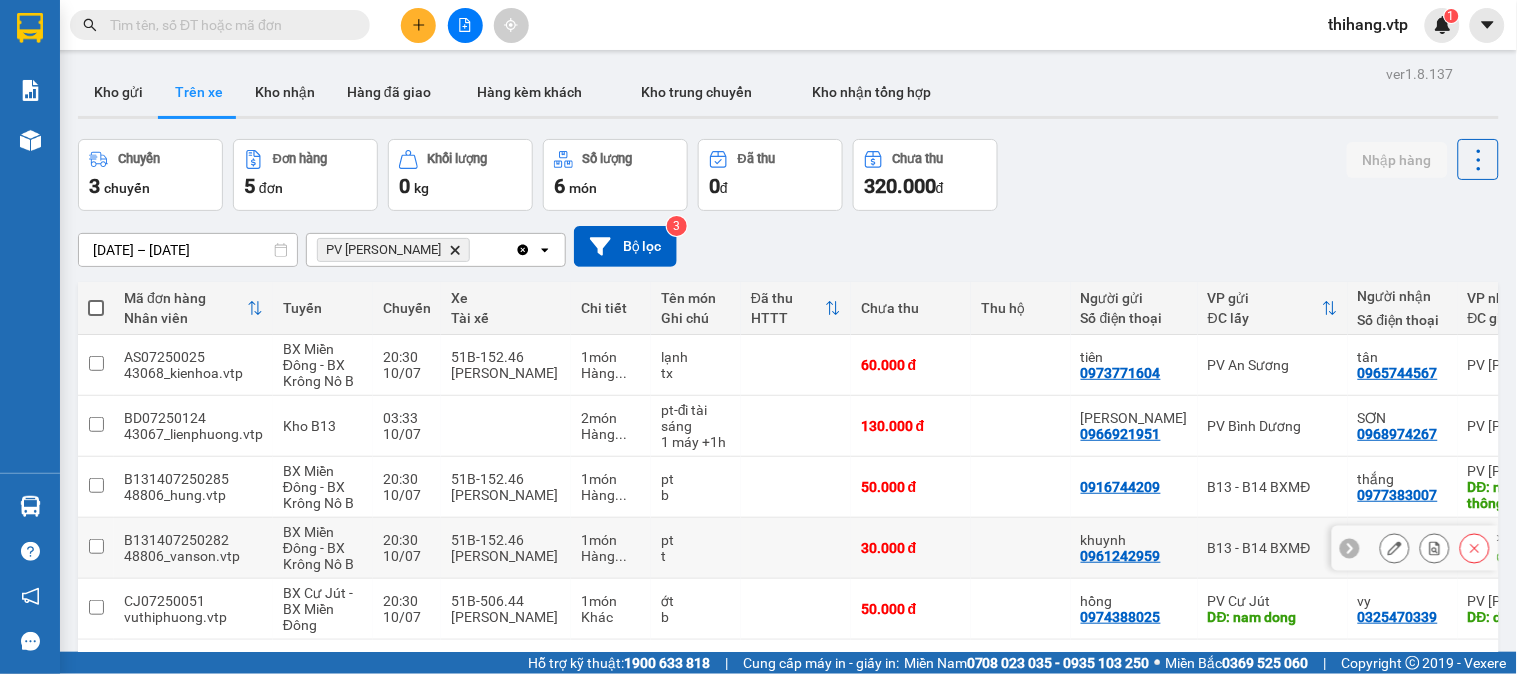 scroll, scrollTop: 92, scrollLeft: 0, axis: vertical 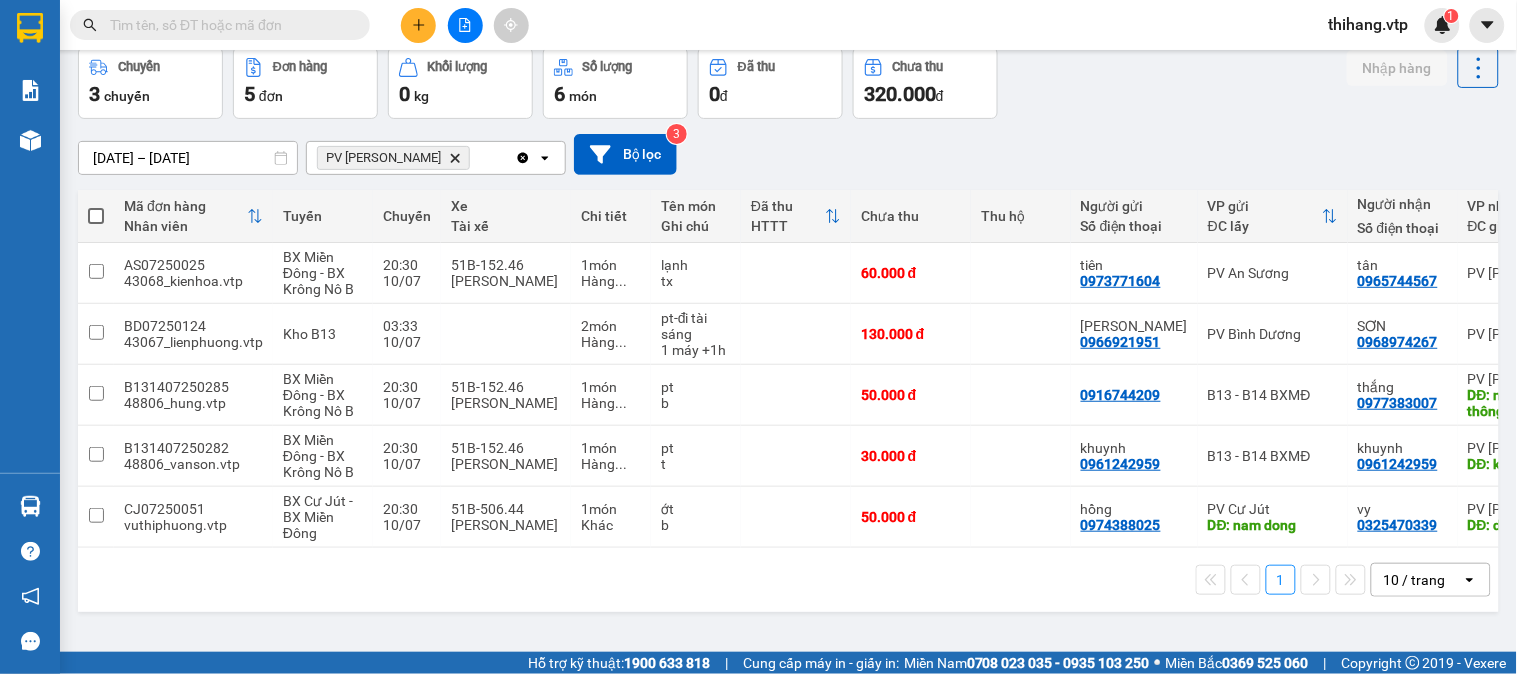 click on "08/07/2025 – 12/07/2025" at bounding box center [188, 158] 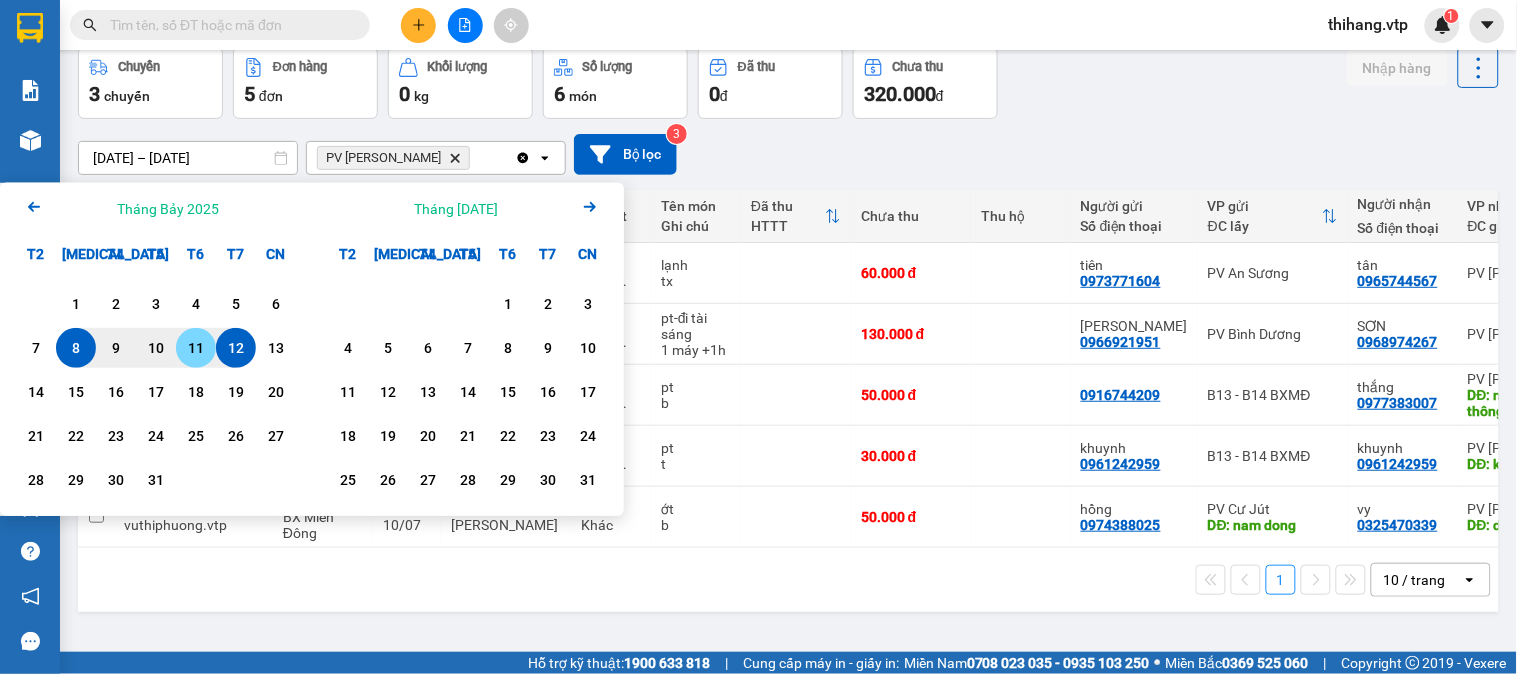 click on "11" at bounding box center [196, 348] 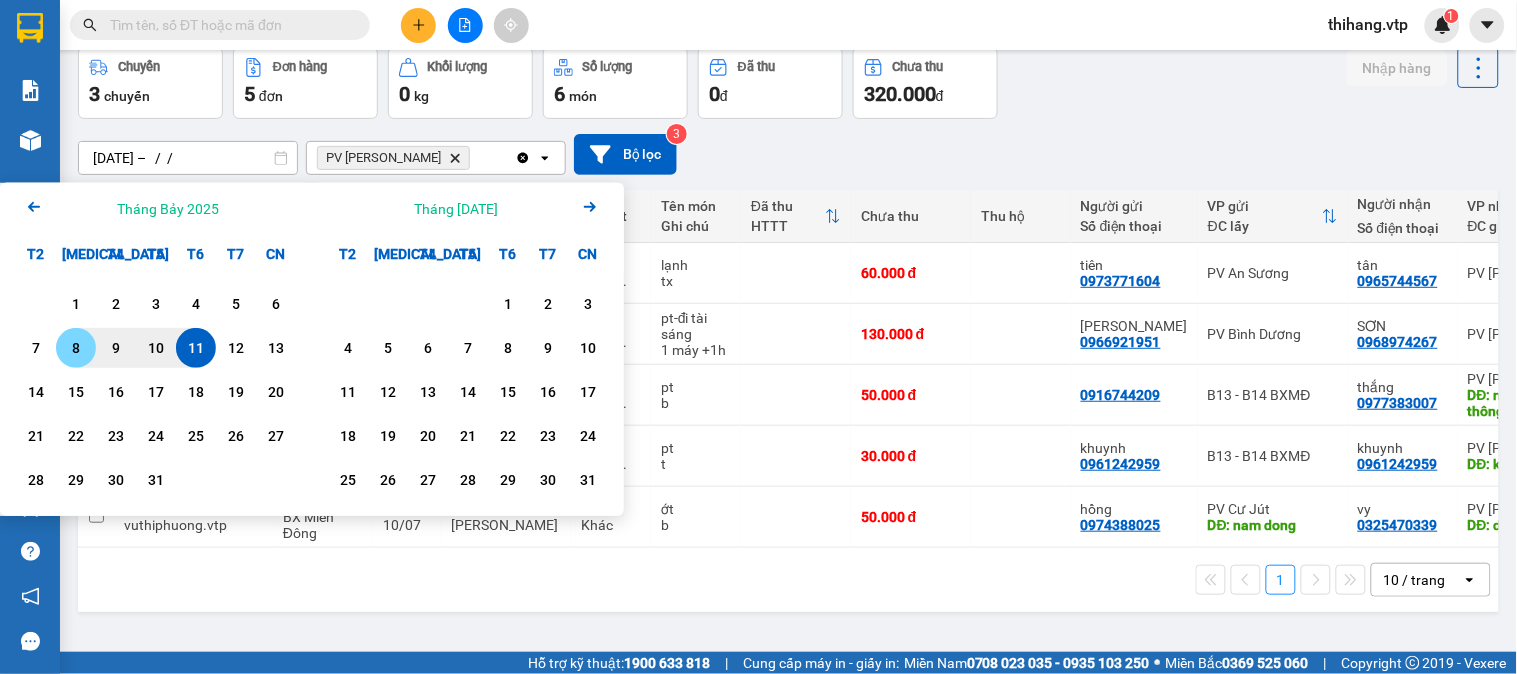 click on "8" at bounding box center [76, 348] 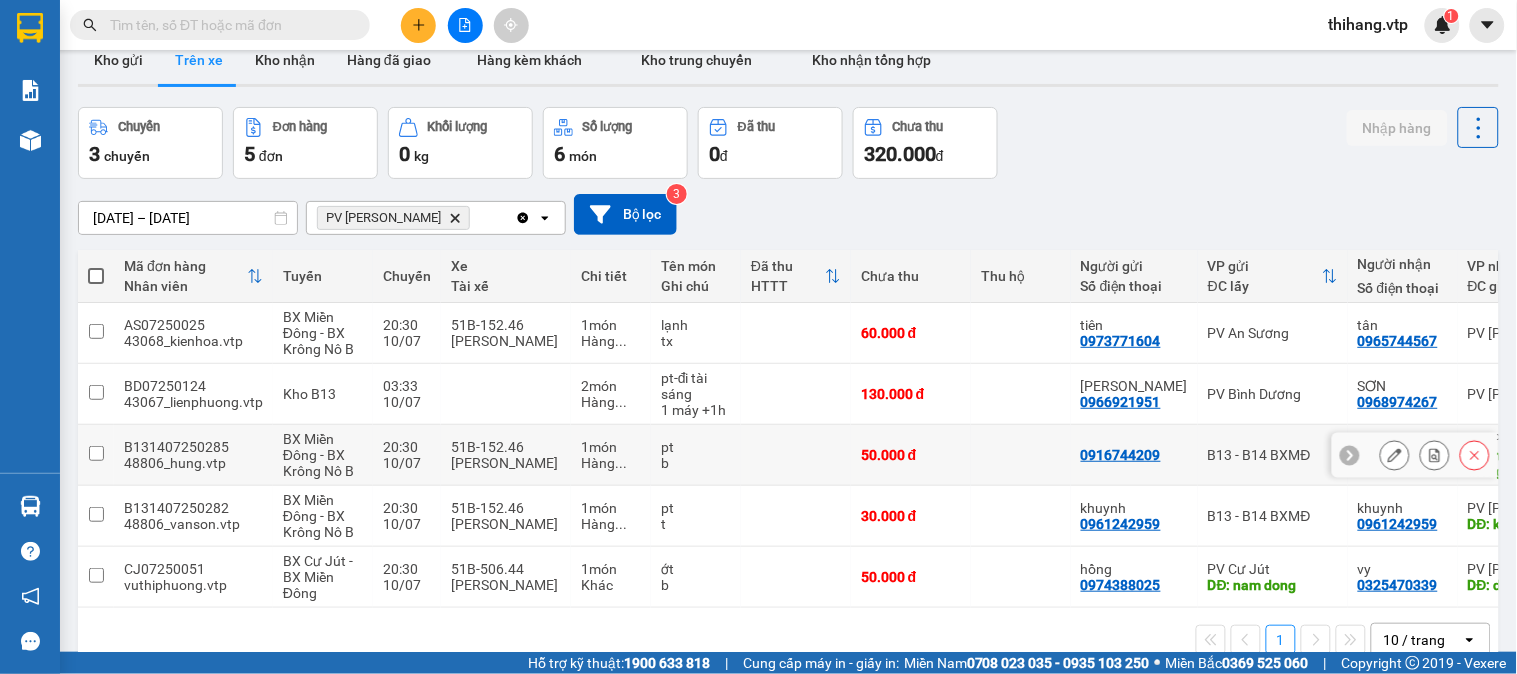 scroll, scrollTop: 0, scrollLeft: 0, axis: both 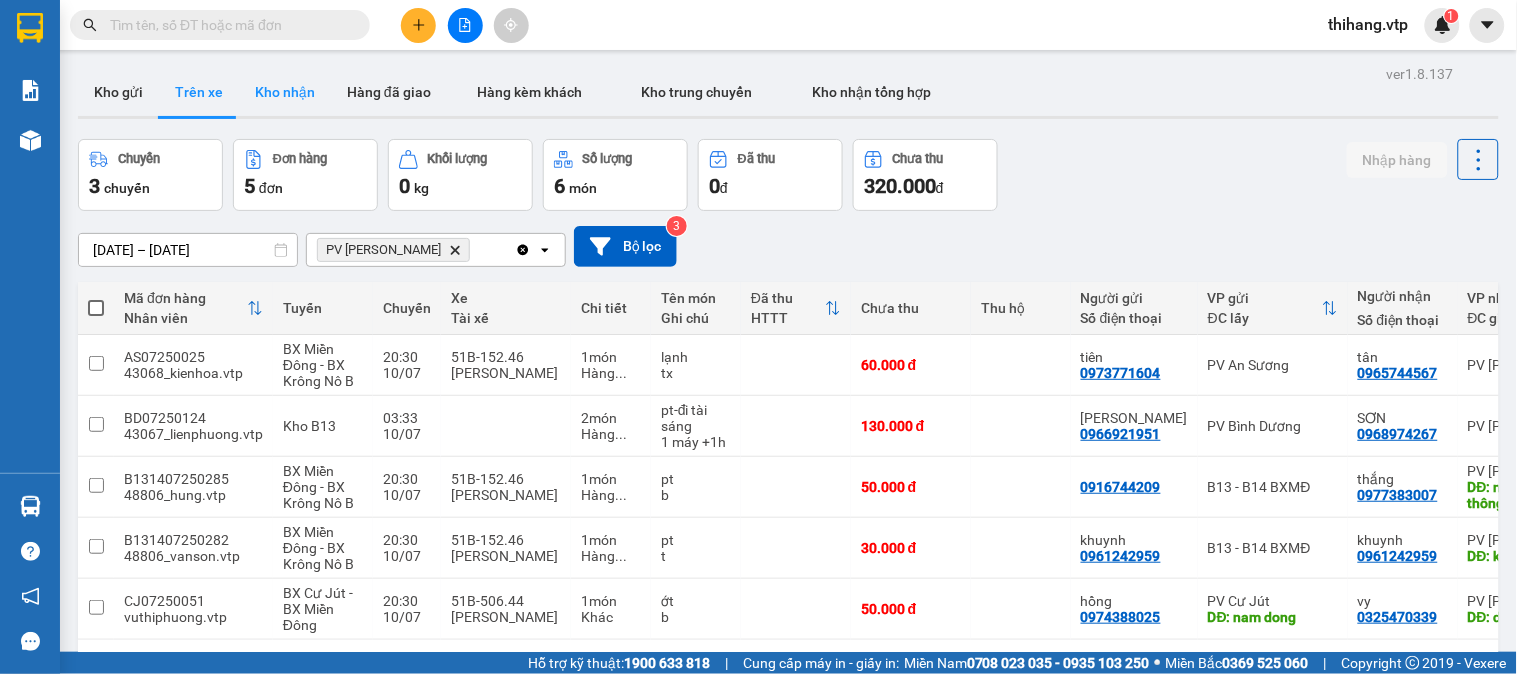 click on "Kho nhận" at bounding box center [285, 92] 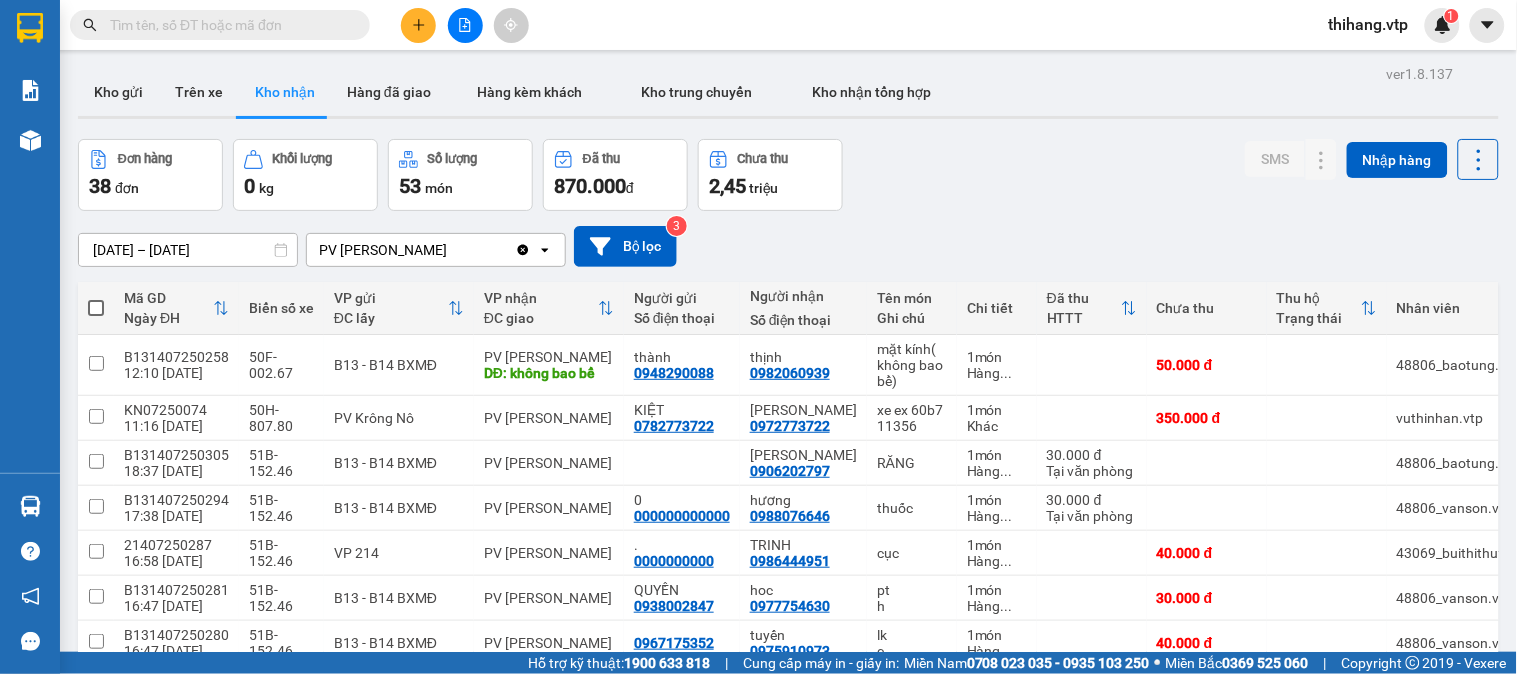 scroll, scrollTop: 111, scrollLeft: 0, axis: vertical 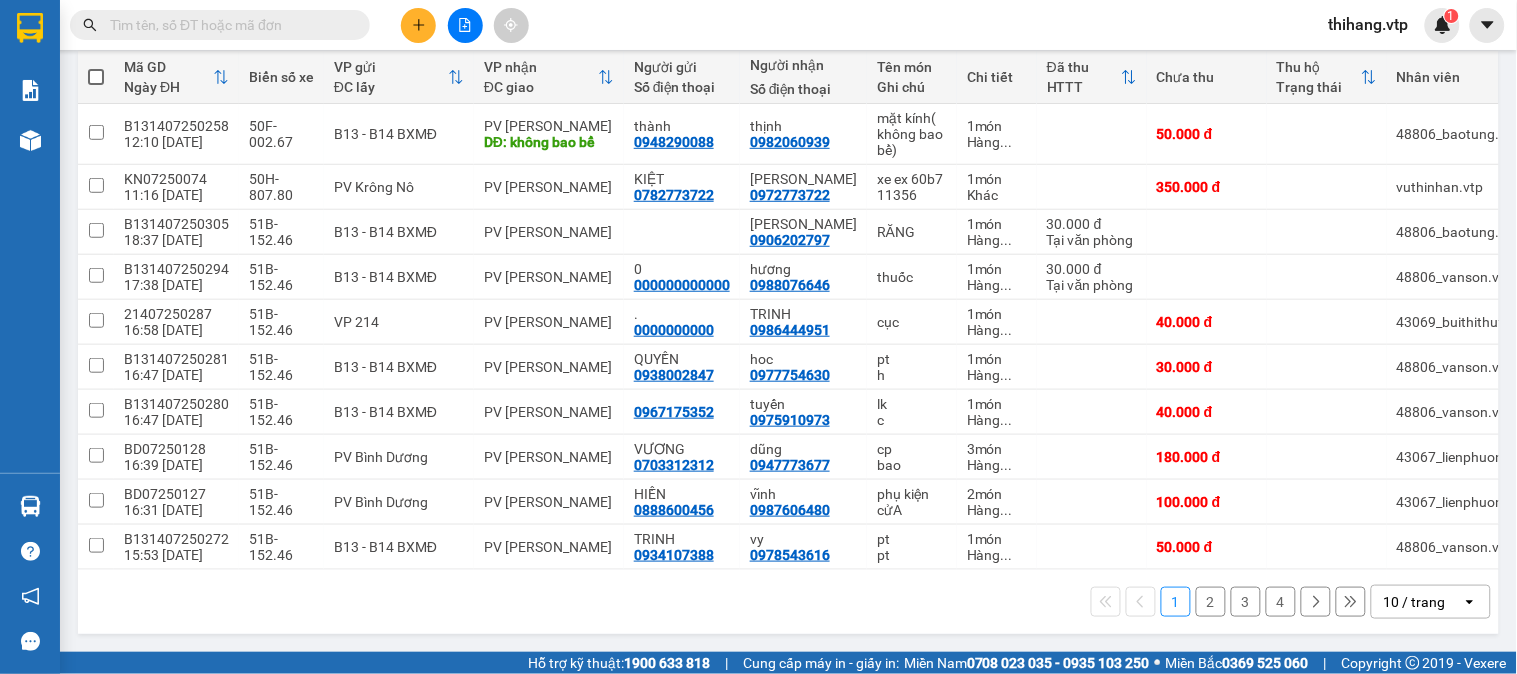 click on "10 / trang" at bounding box center [1417, 602] 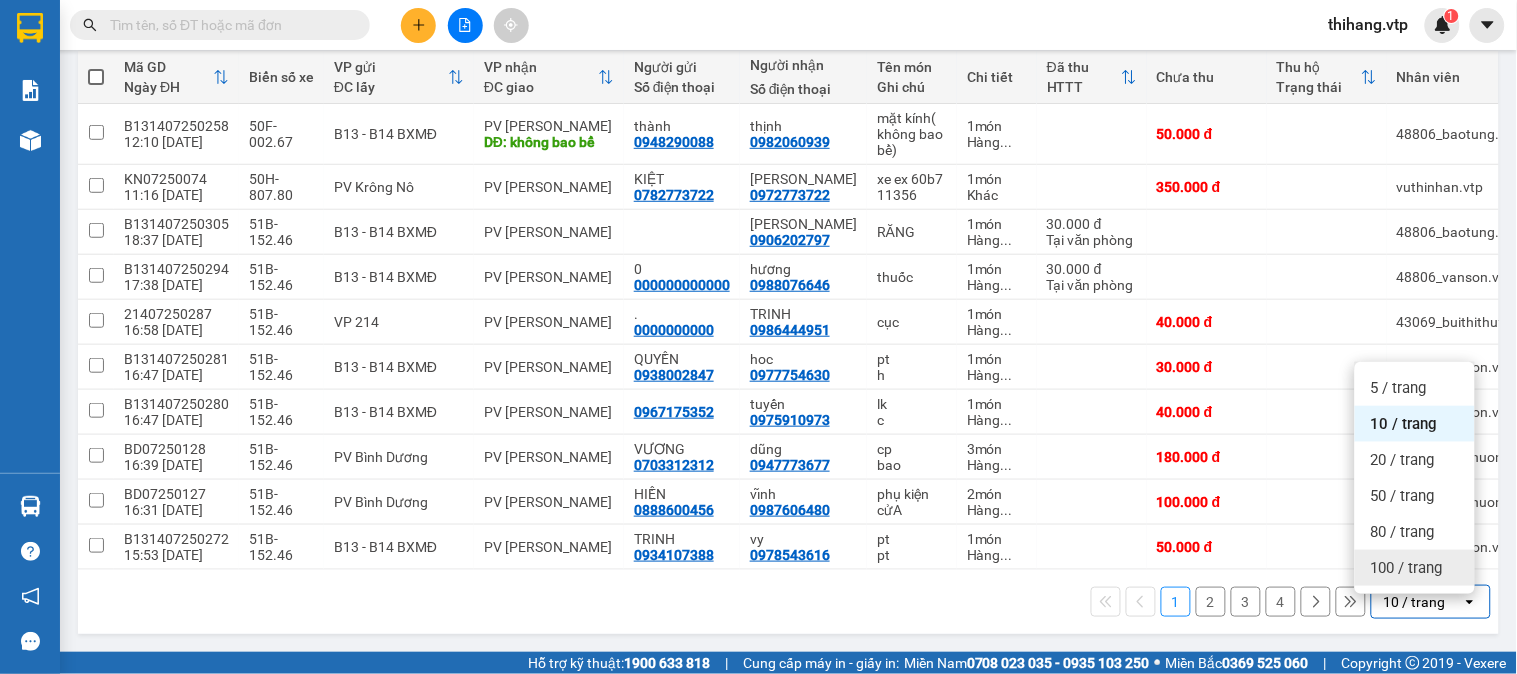 click on "100 / trang" at bounding box center [1407, 568] 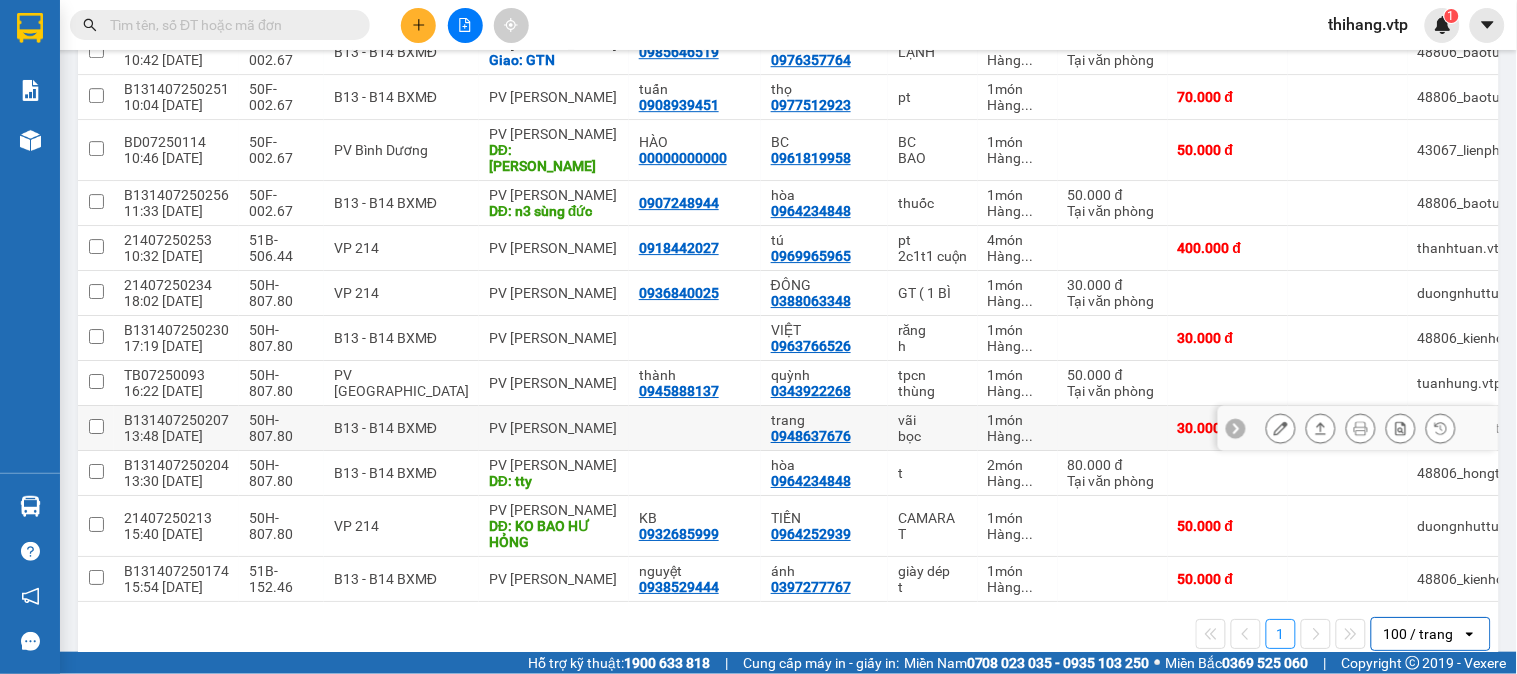 scroll, scrollTop: 1551, scrollLeft: 0, axis: vertical 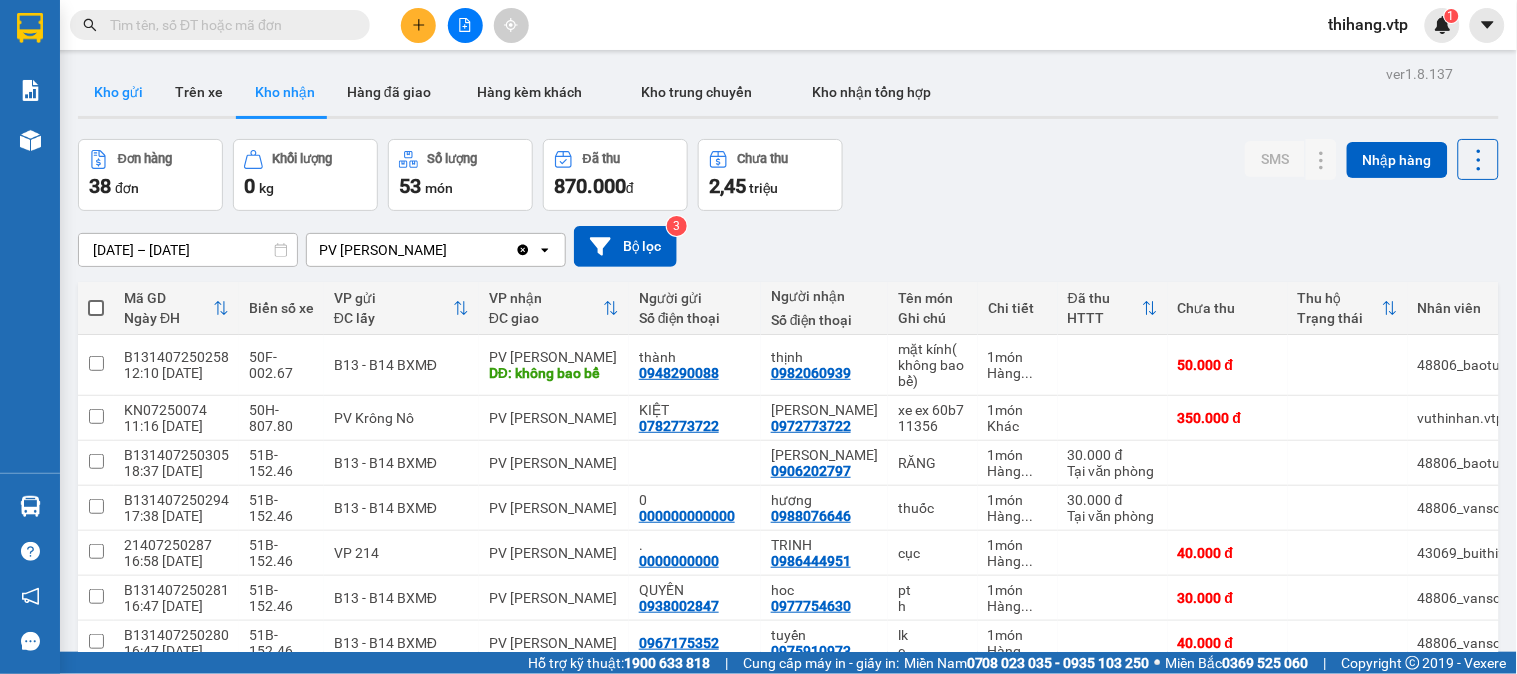 click on "Kho gửi" at bounding box center (118, 92) 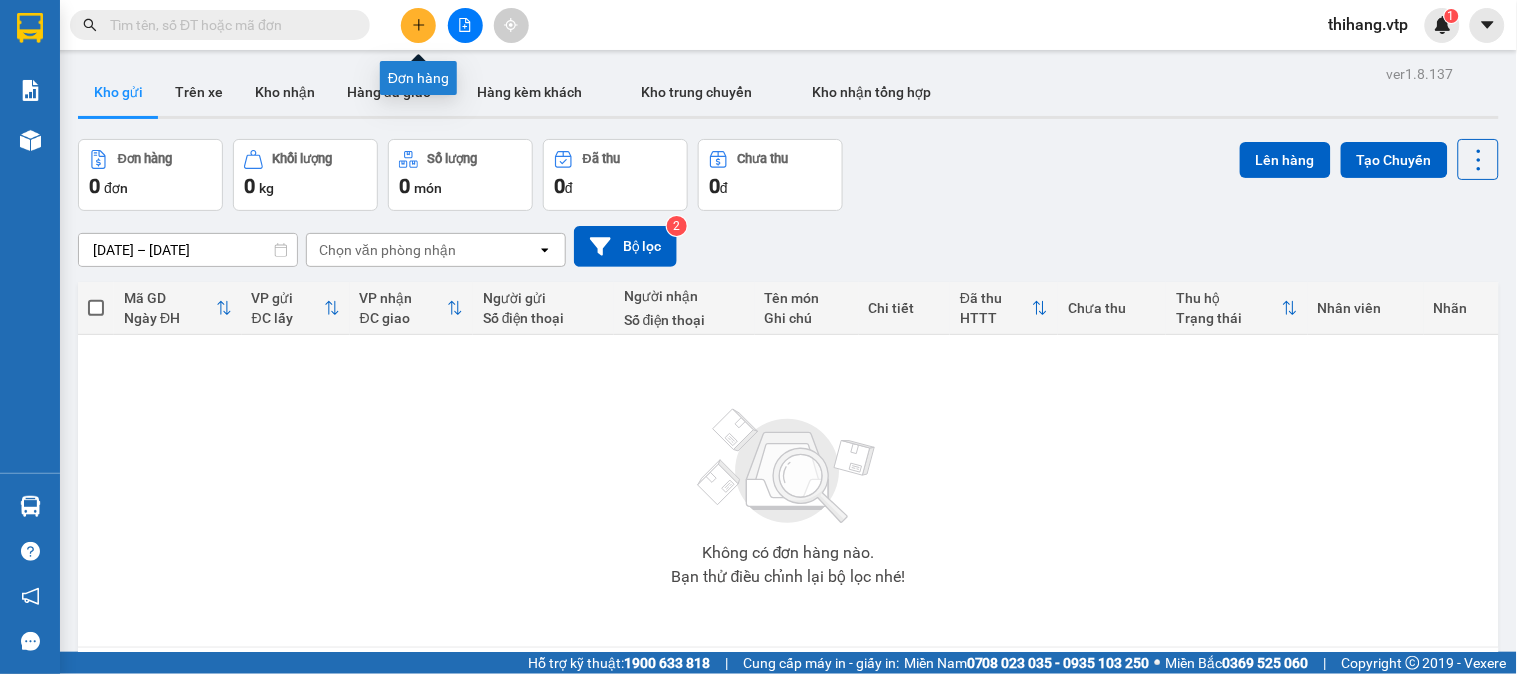 click at bounding box center (418, 25) 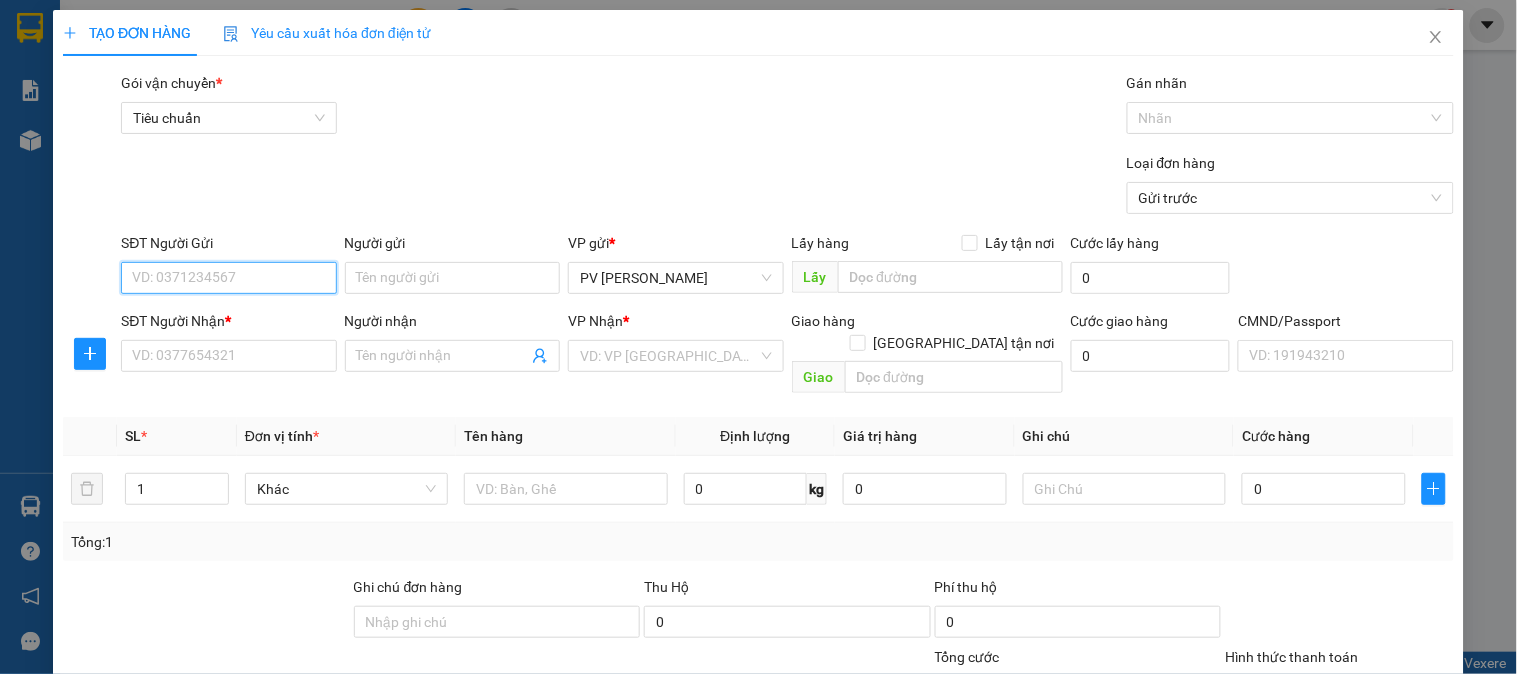 click on "SĐT Người Gửi" at bounding box center [228, 278] 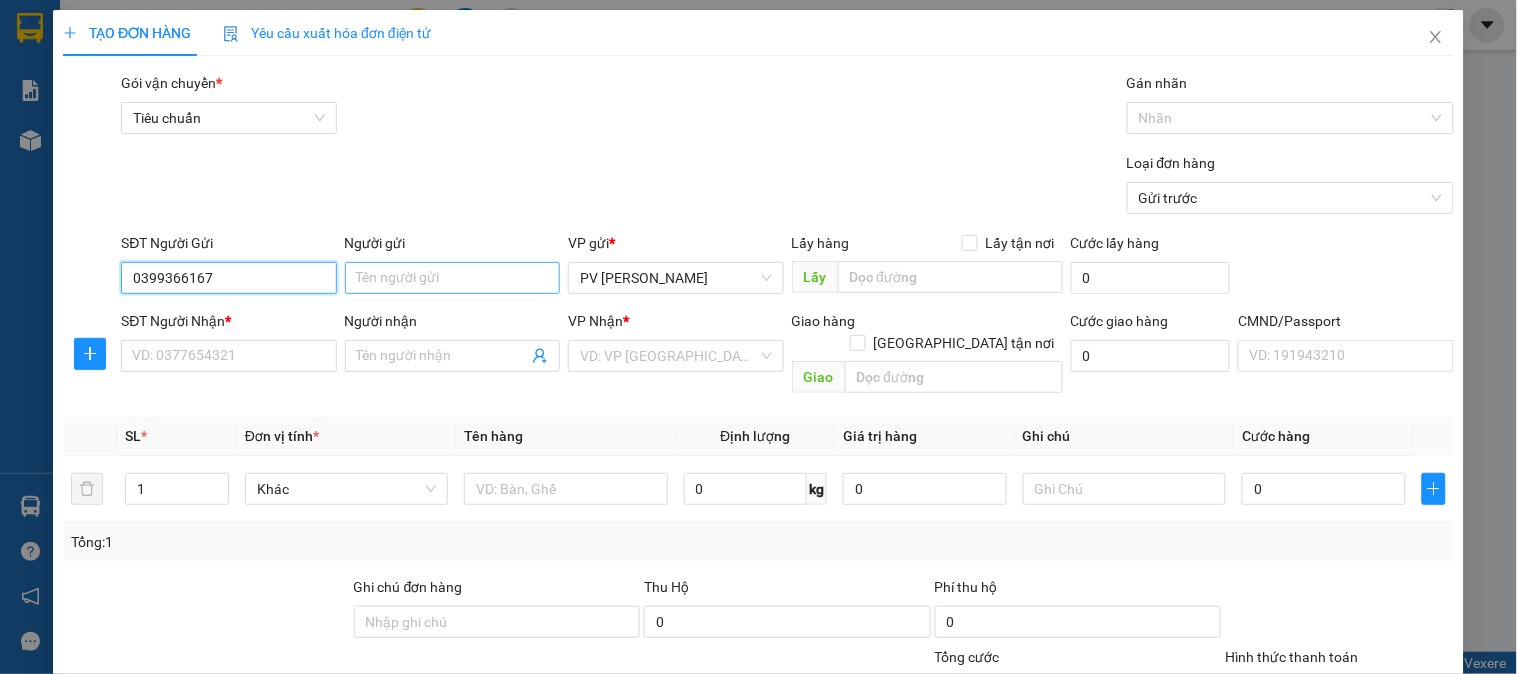 type on "0399366167" 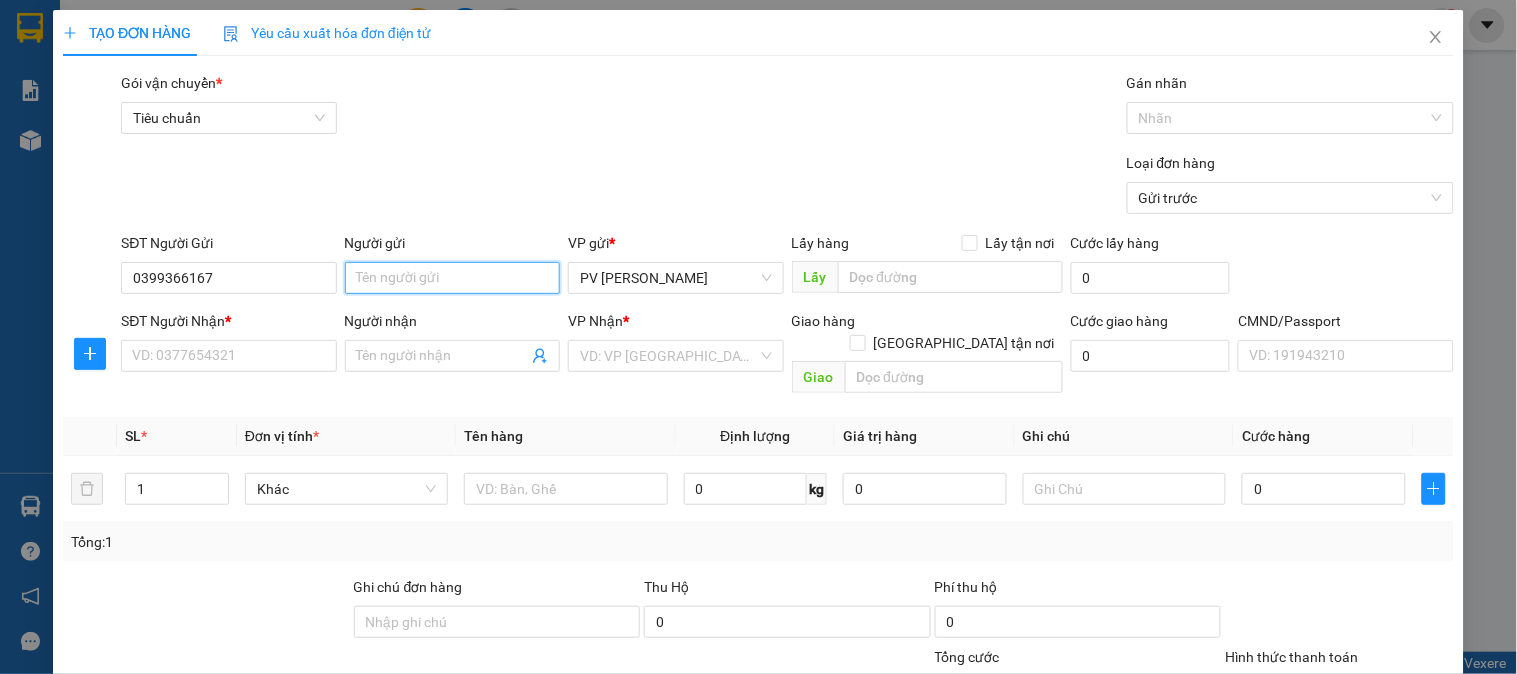 click on "Người gửi" at bounding box center [452, 278] 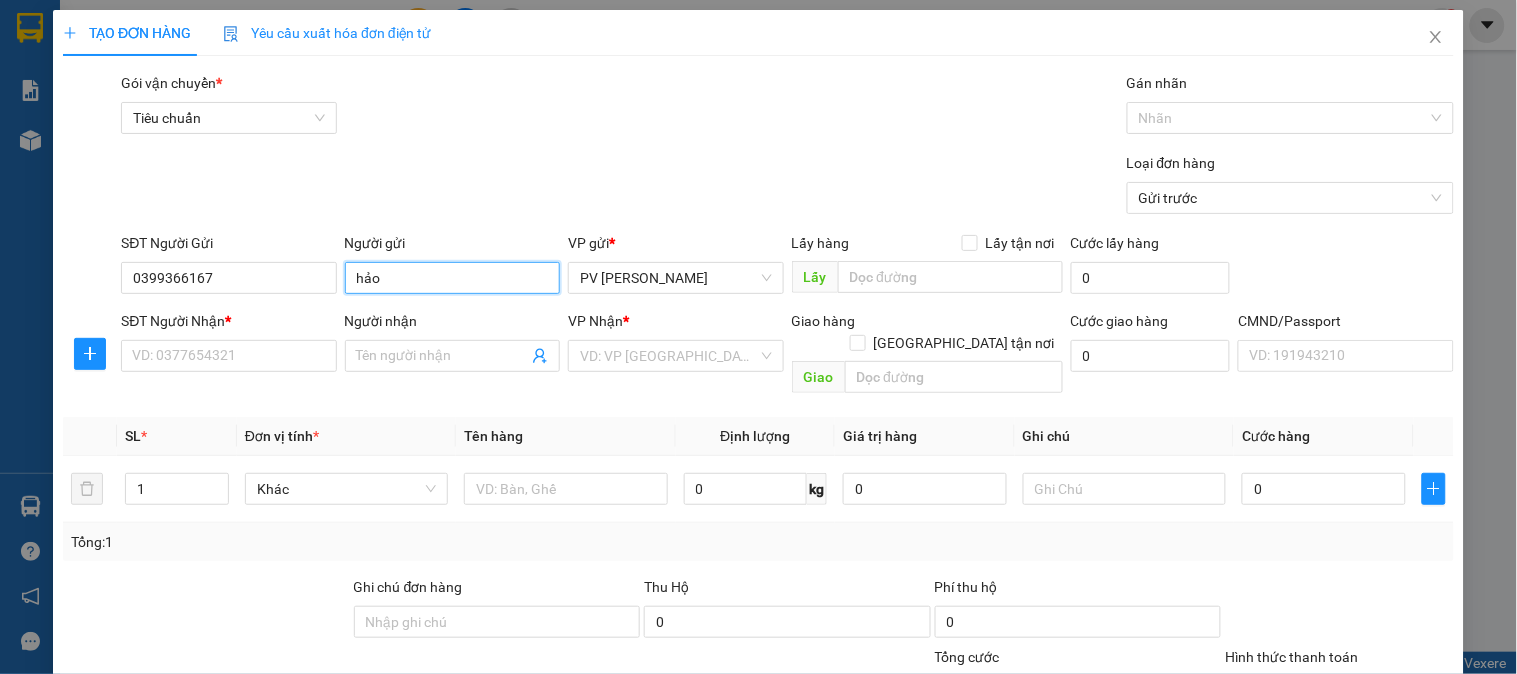 type on "hảo" 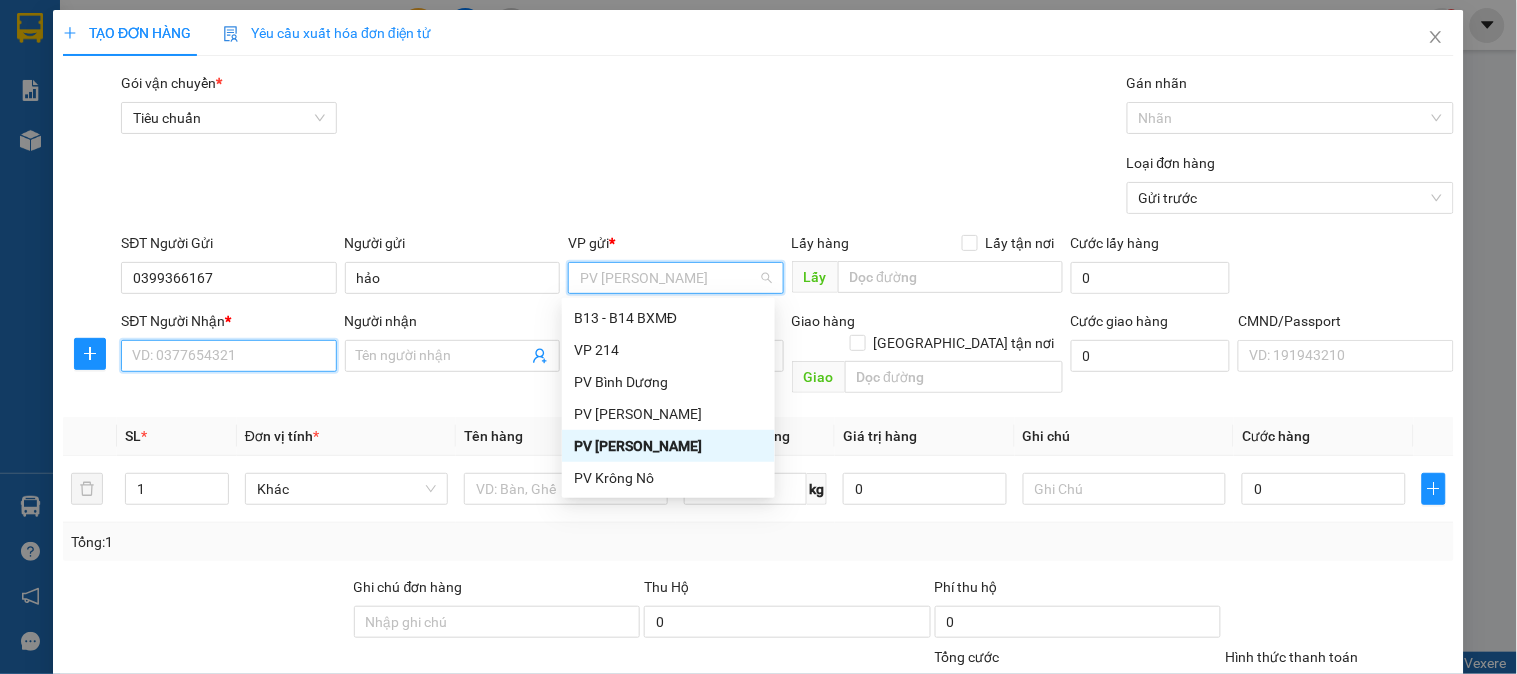 click on "SĐT Người Nhận  *" at bounding box center [228, 356] 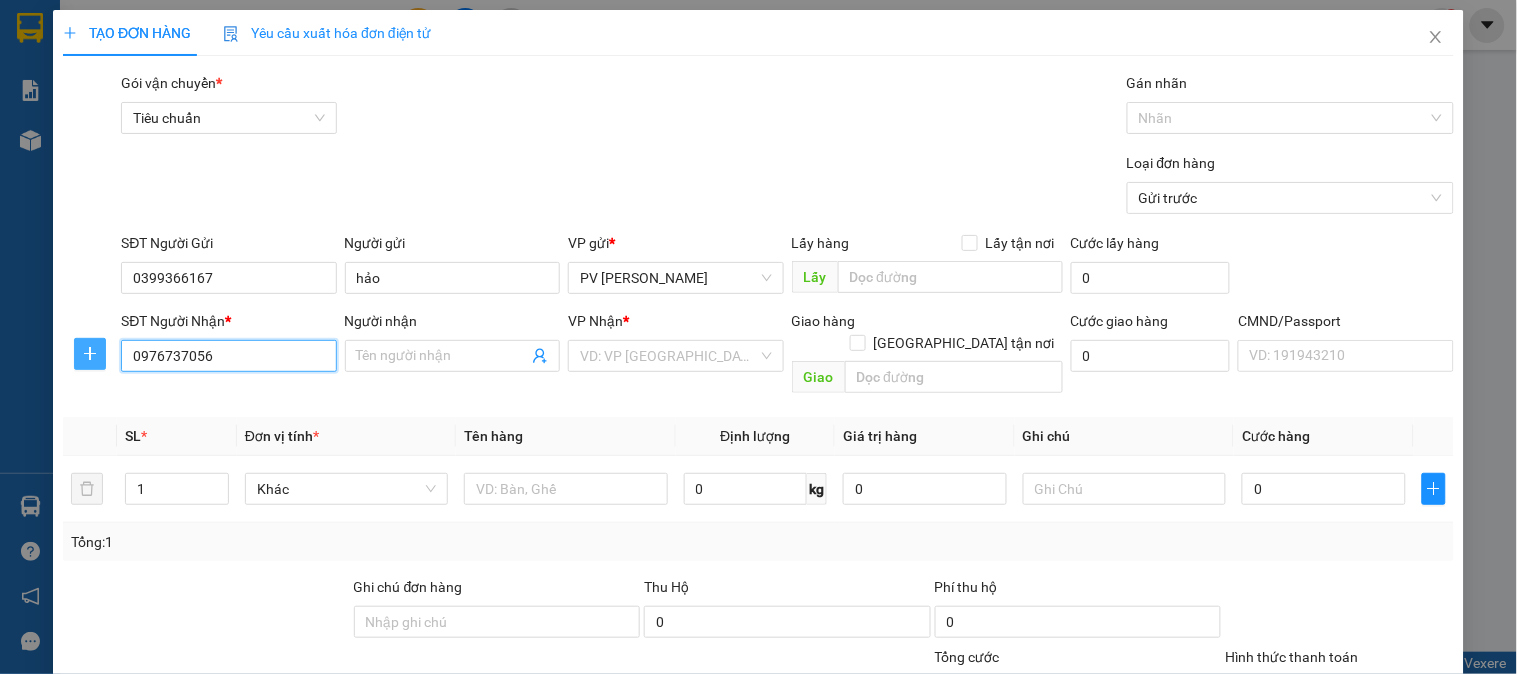 type on "0976737056" 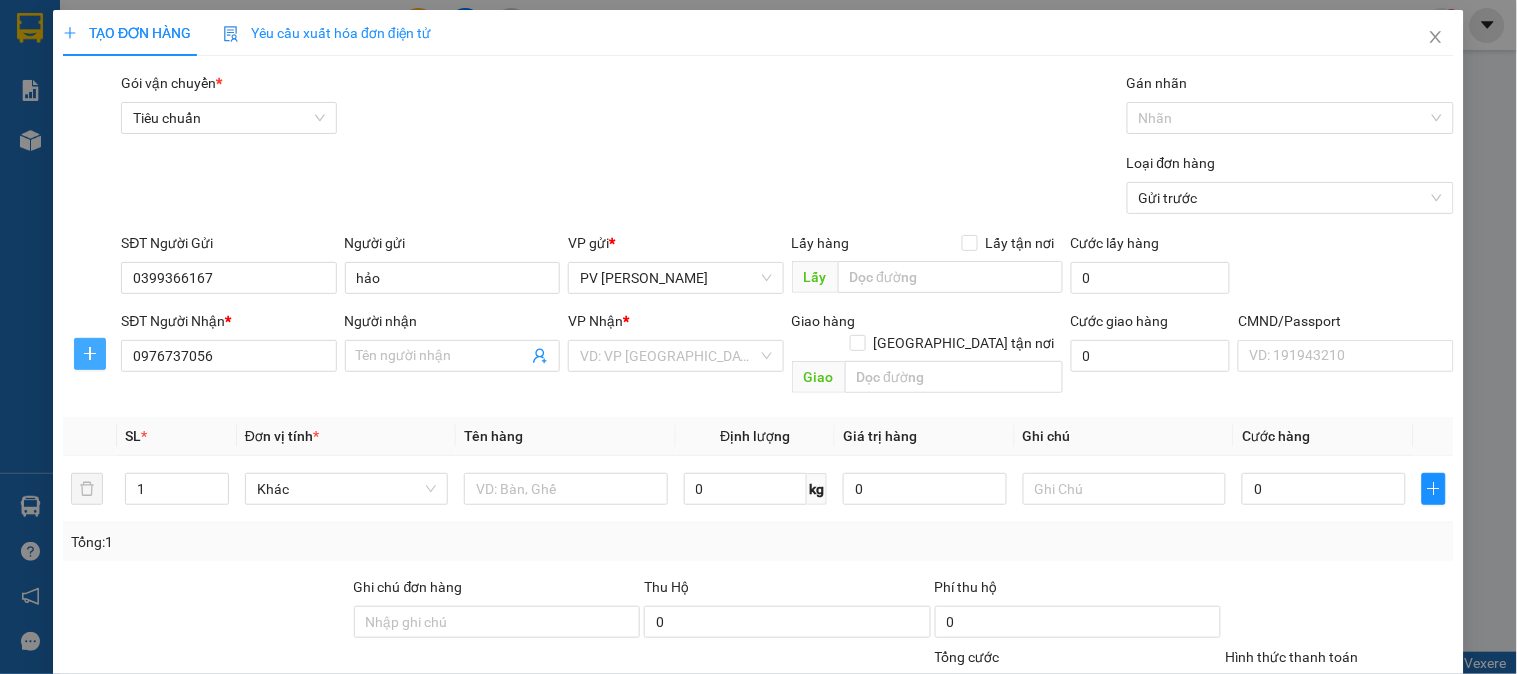 click 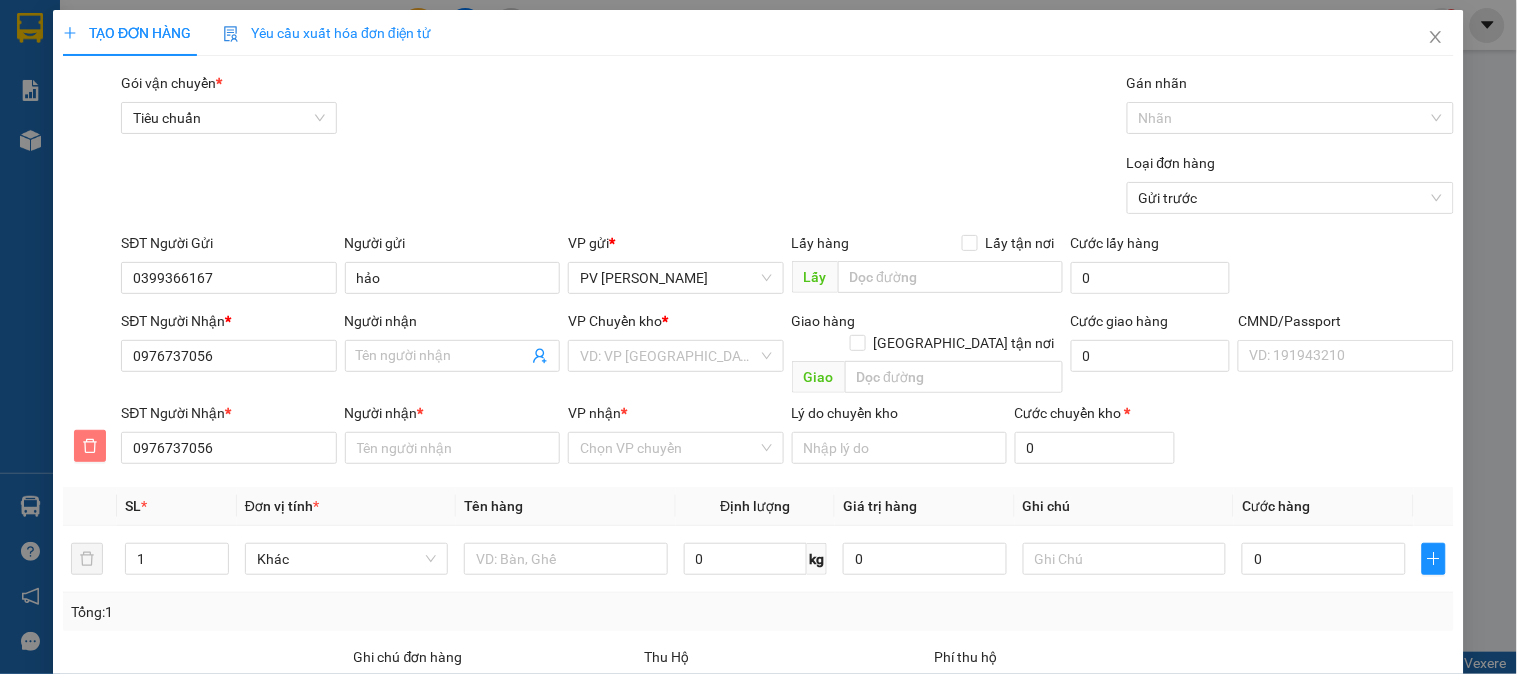 click 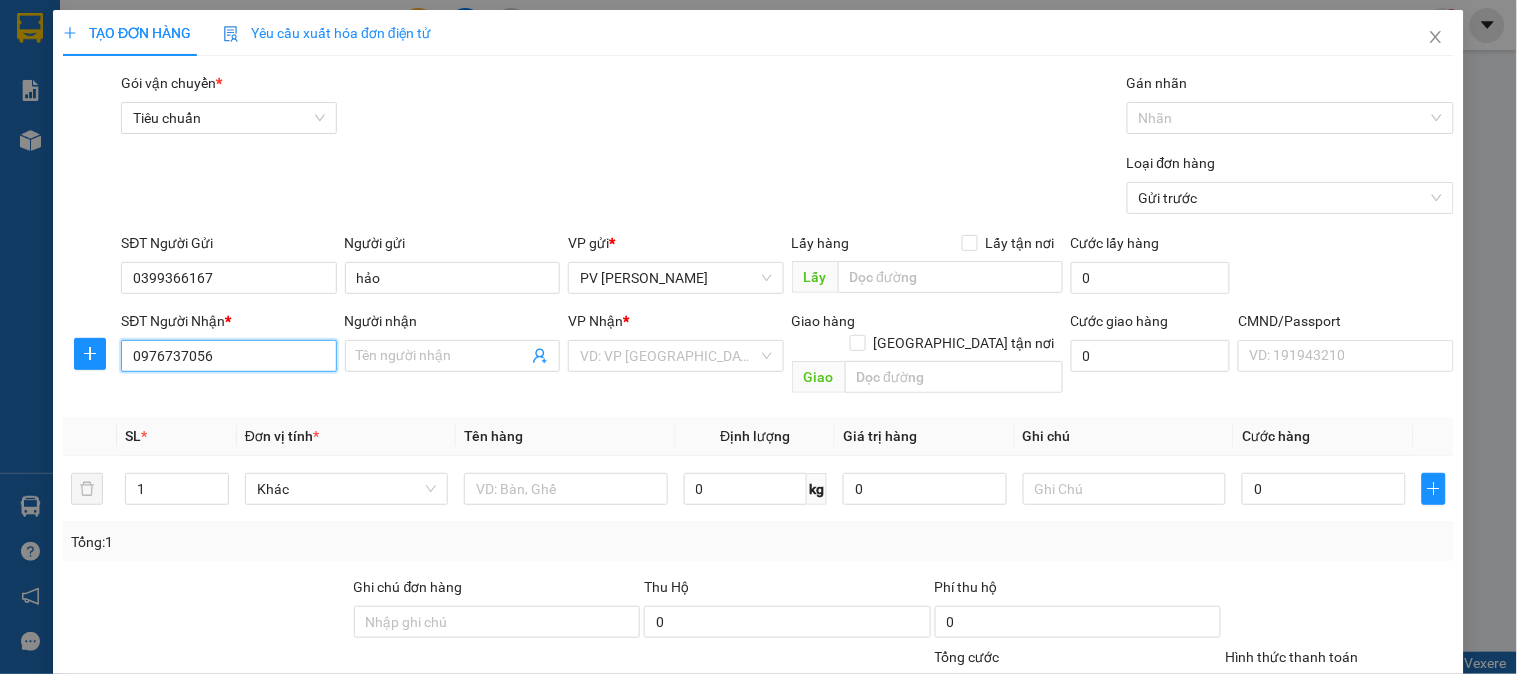 click on "0976737056" at bounding box center [228, 356] 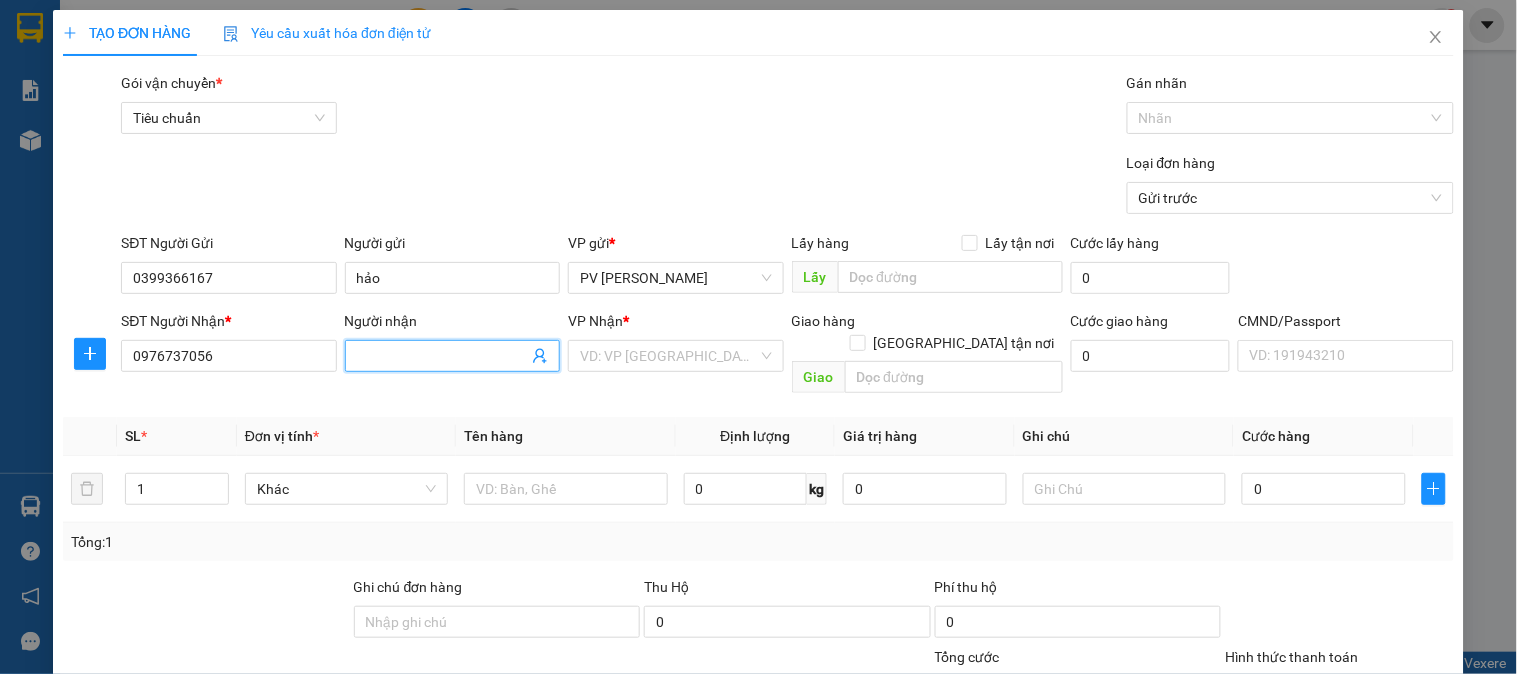 click on "Người nhận" at bounding box center [442, 356] 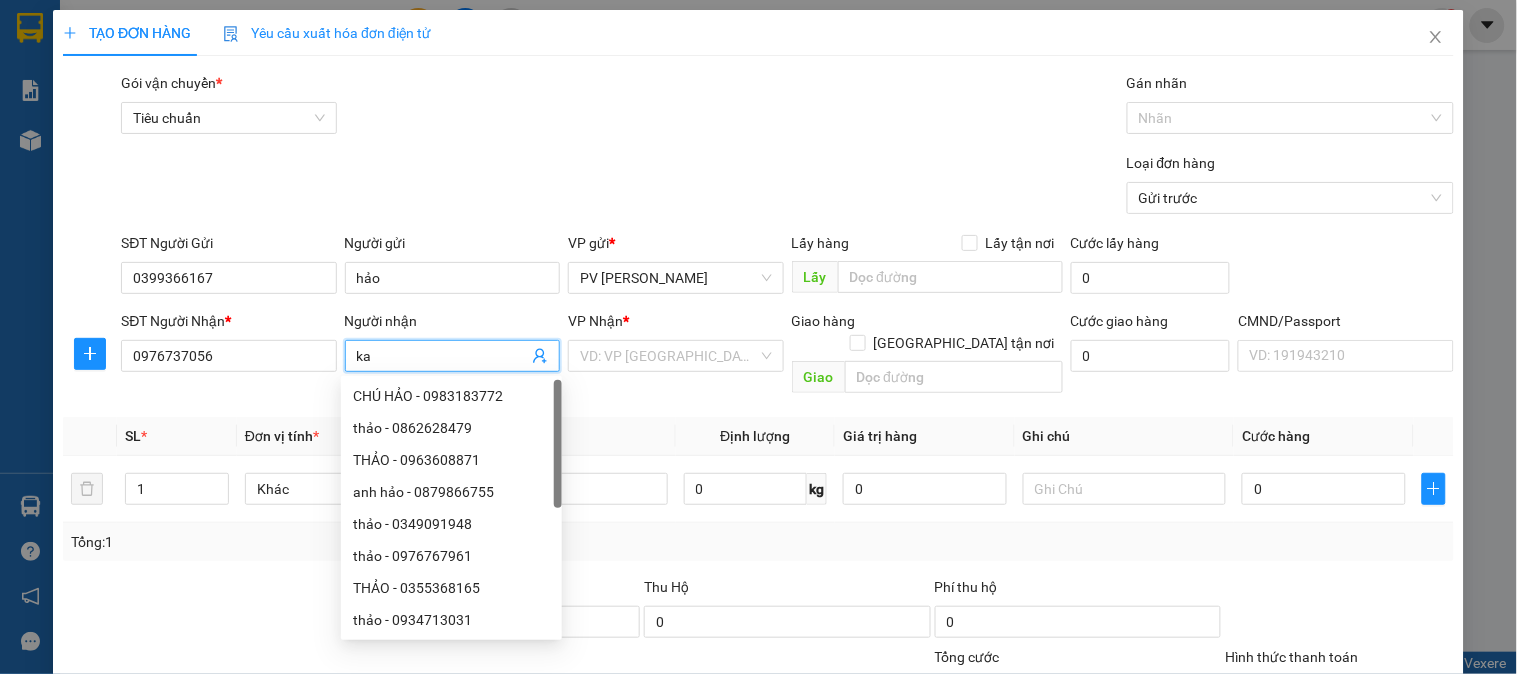type on "k" 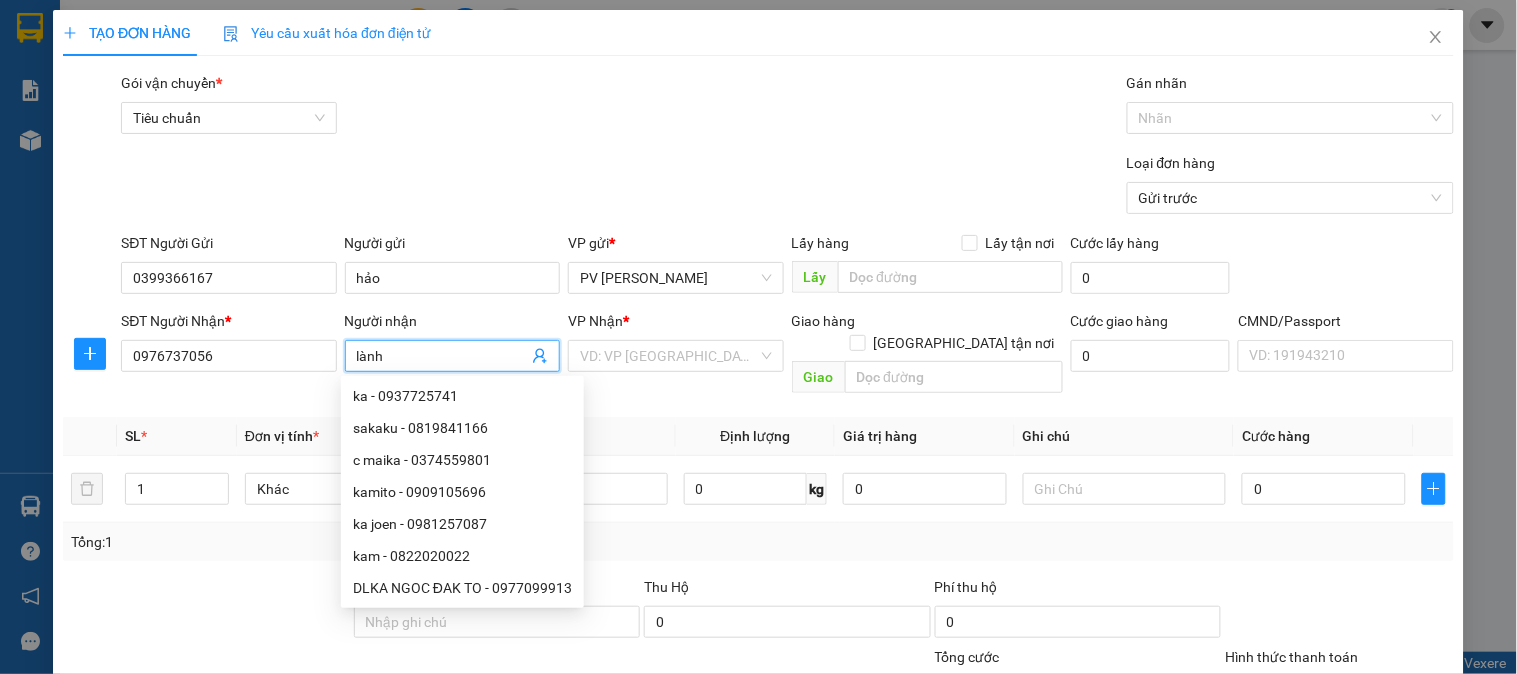 type on "lành" 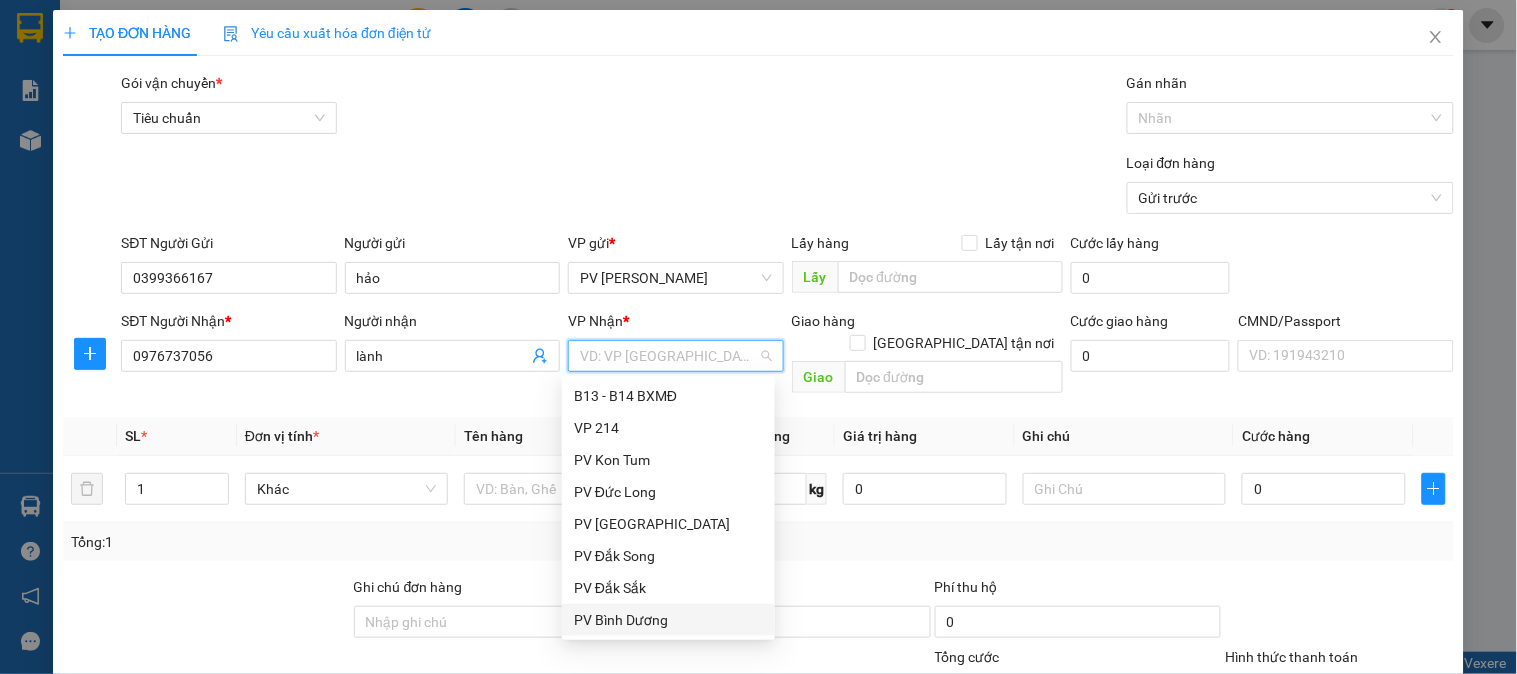 drag, startPoint x: 624, startPoint y: 617, endPoint x: 634, endPoint y: 611, distance: 11.661903 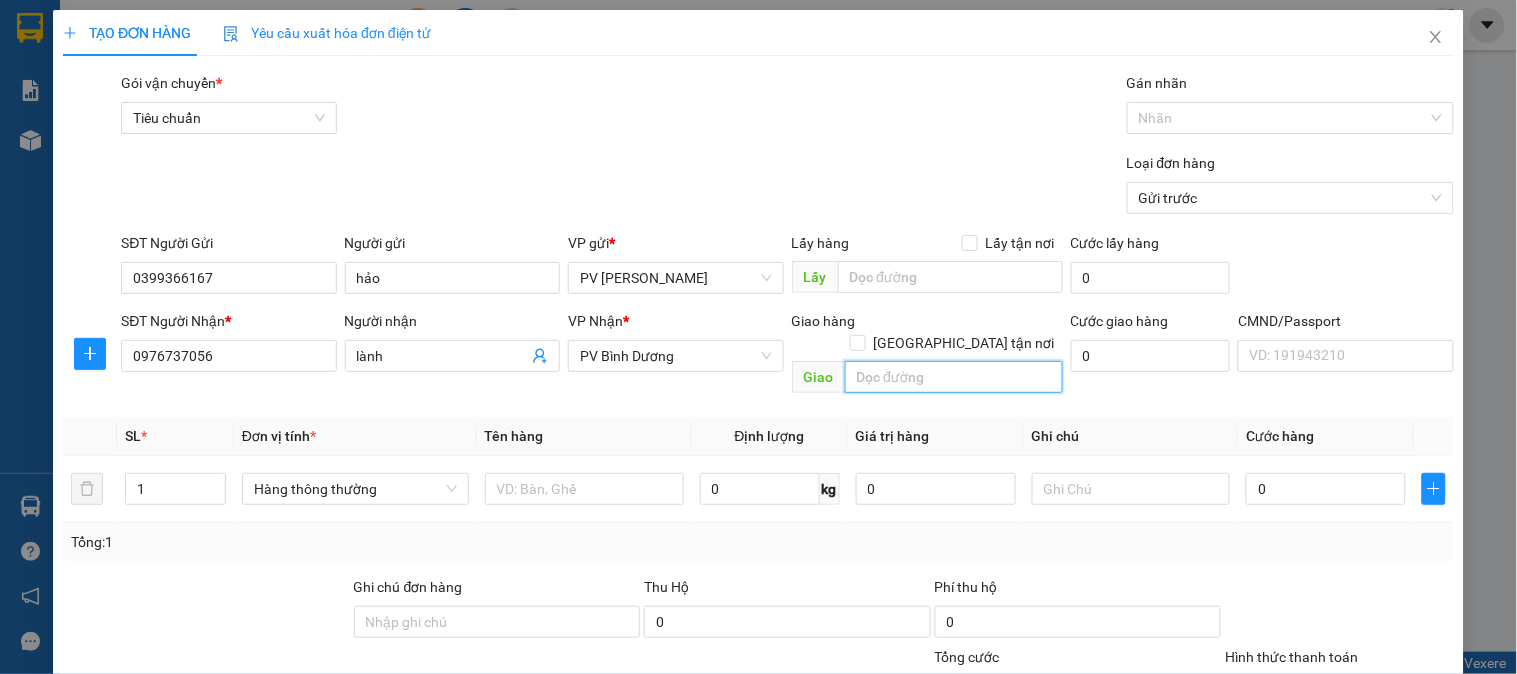 click at bounding box center (954, 377) 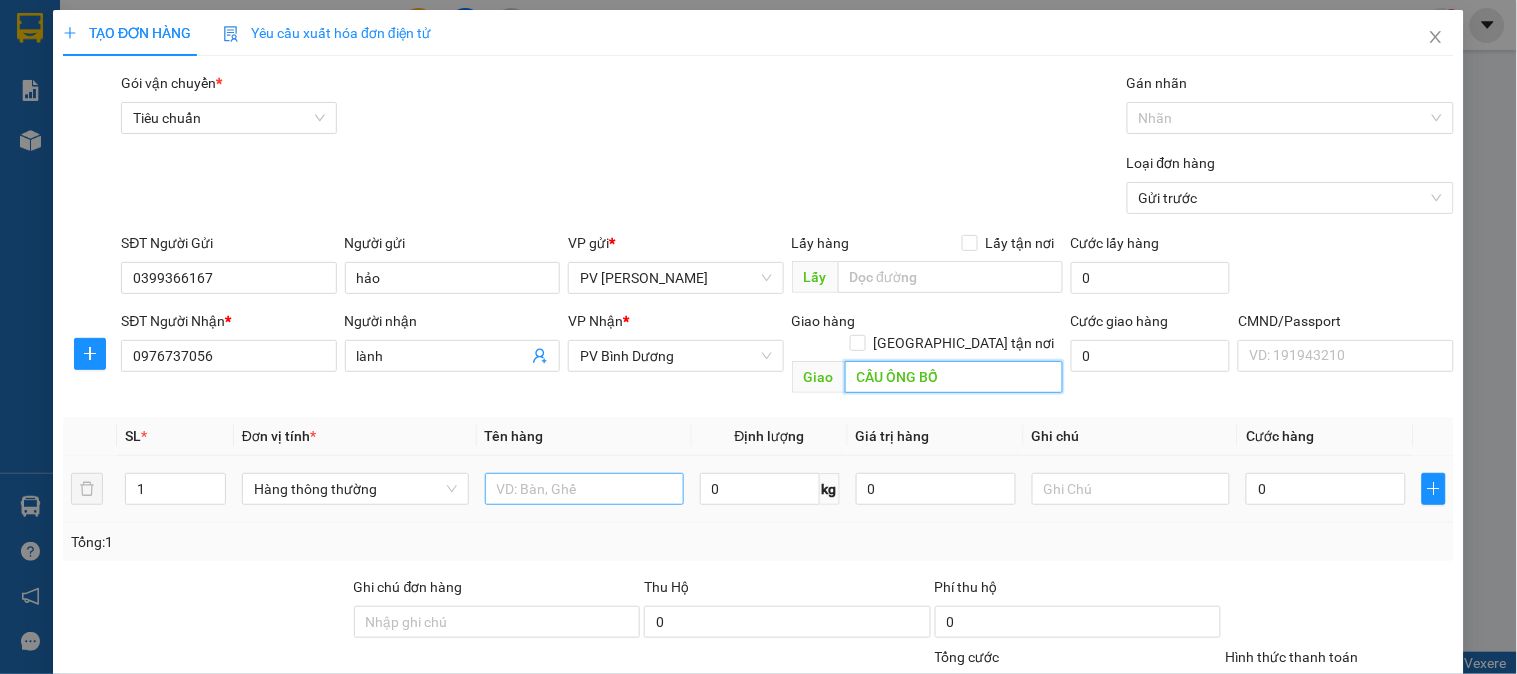 type on "CẦU ÔNG BỐ" 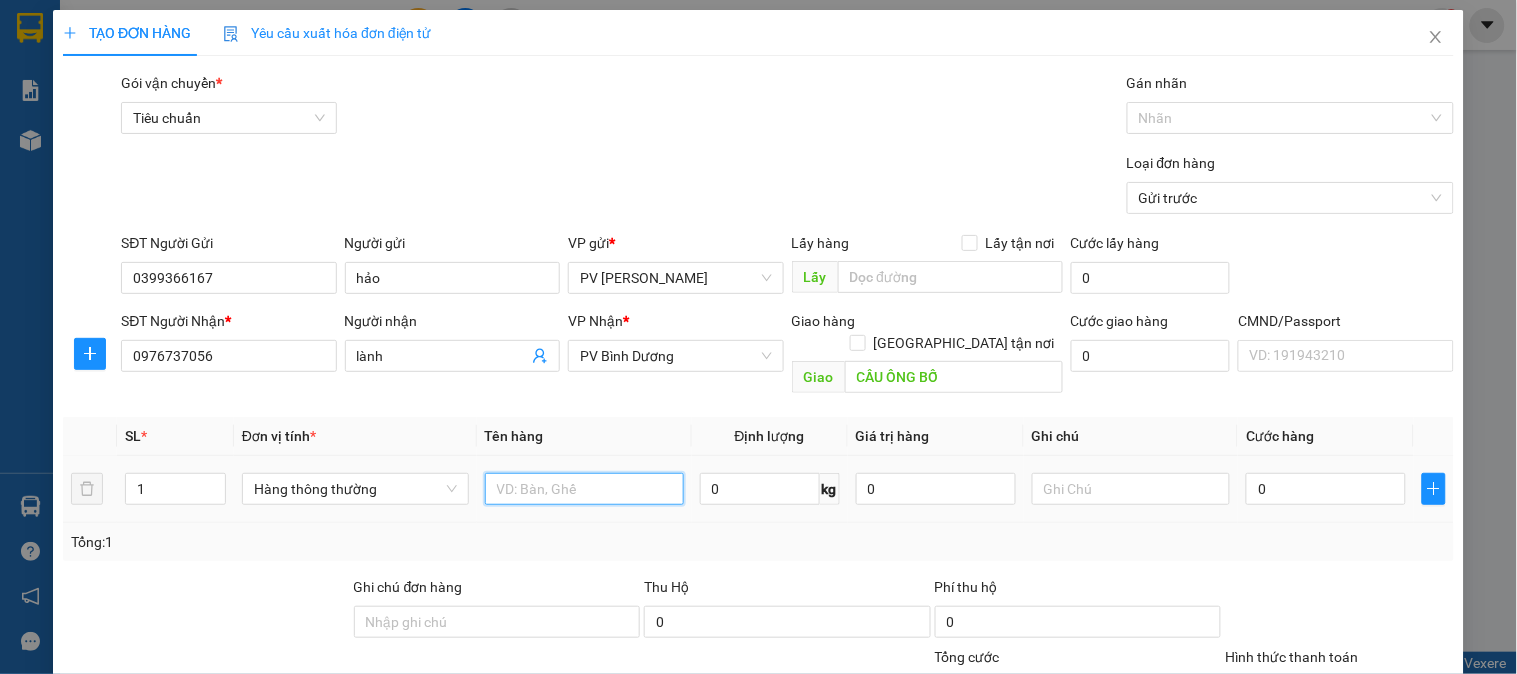 click at bounding box center [584, 489] 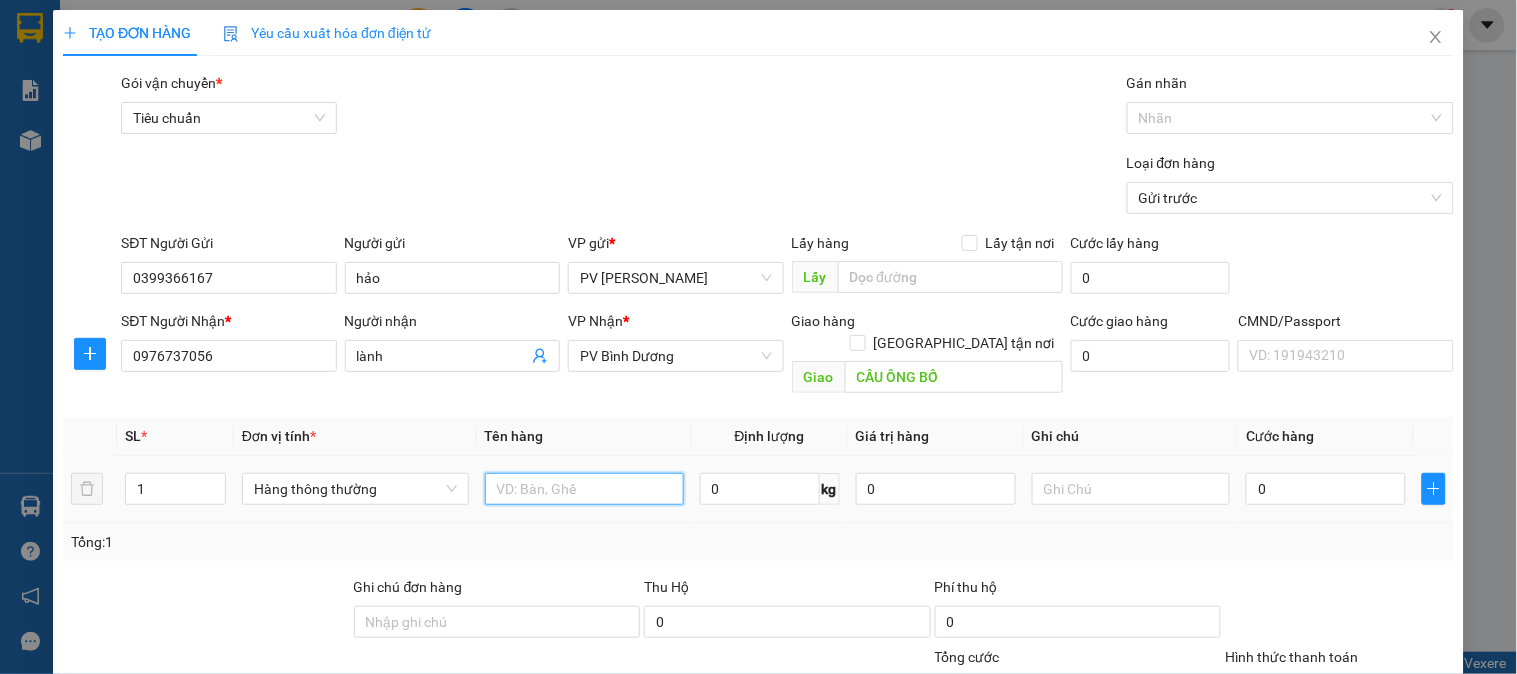 type on "D" 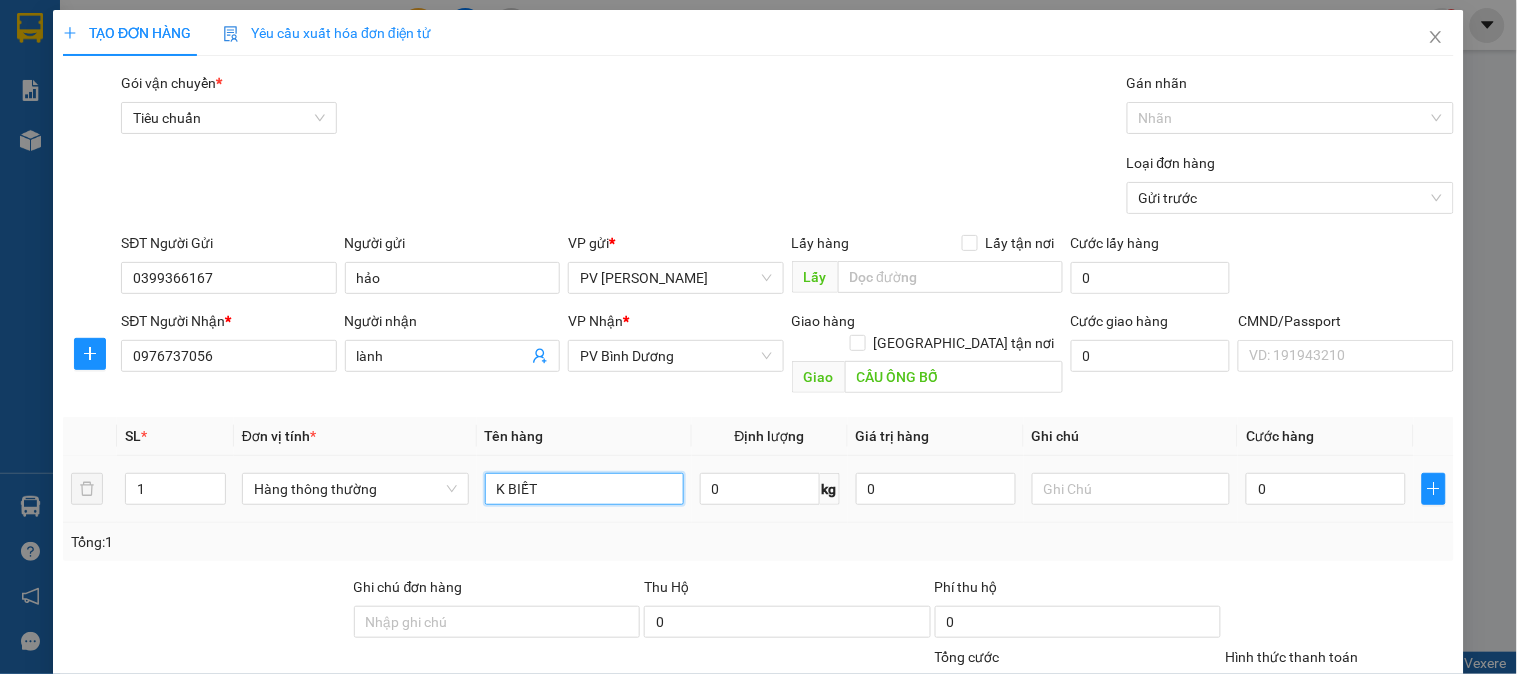 type on "K BIẾT" 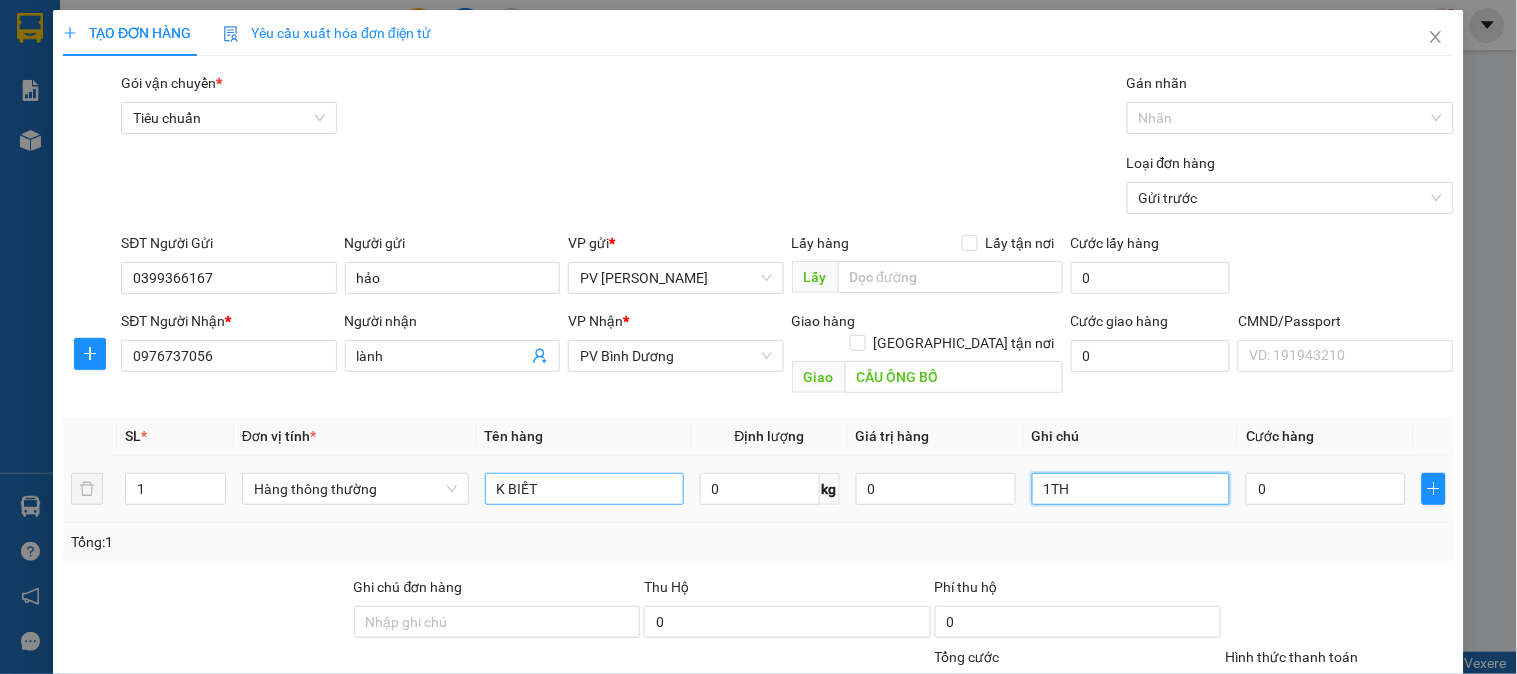 type on "1TH" 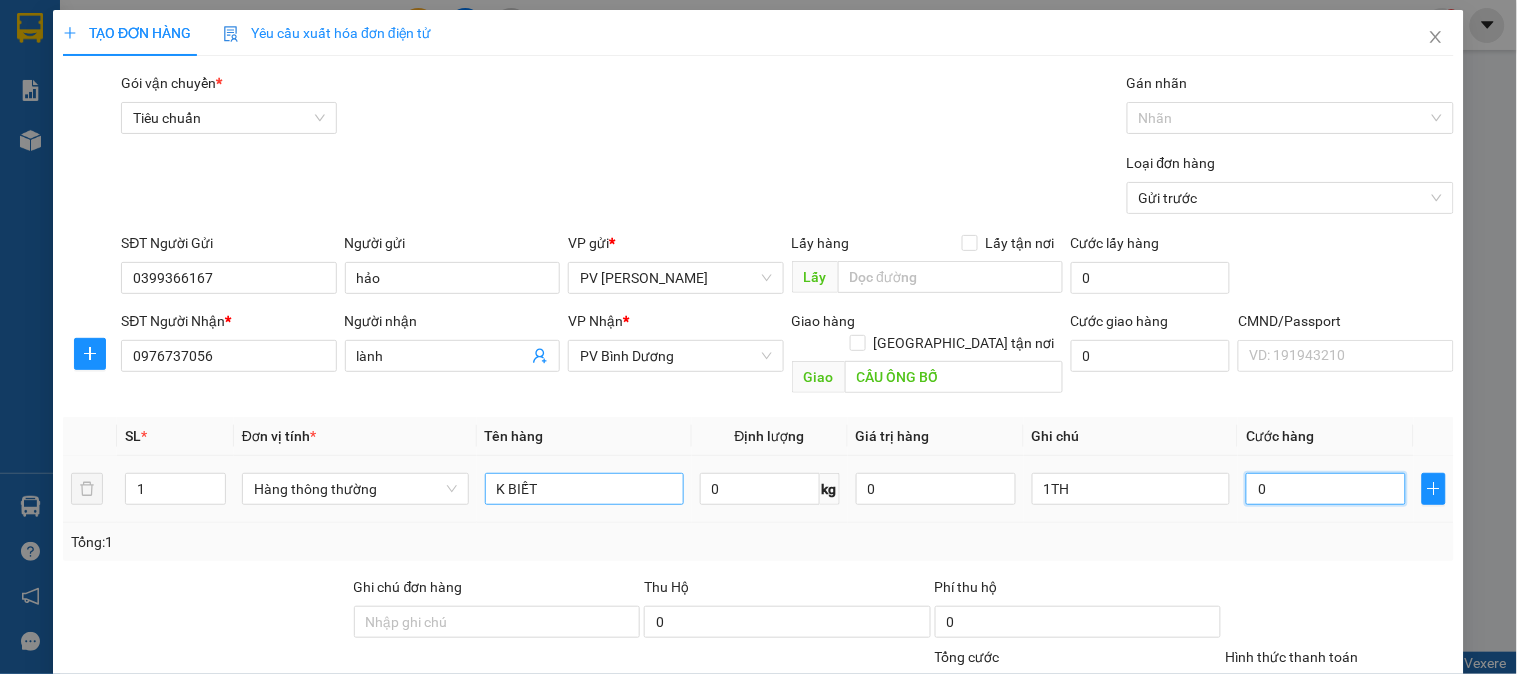 type on "7" 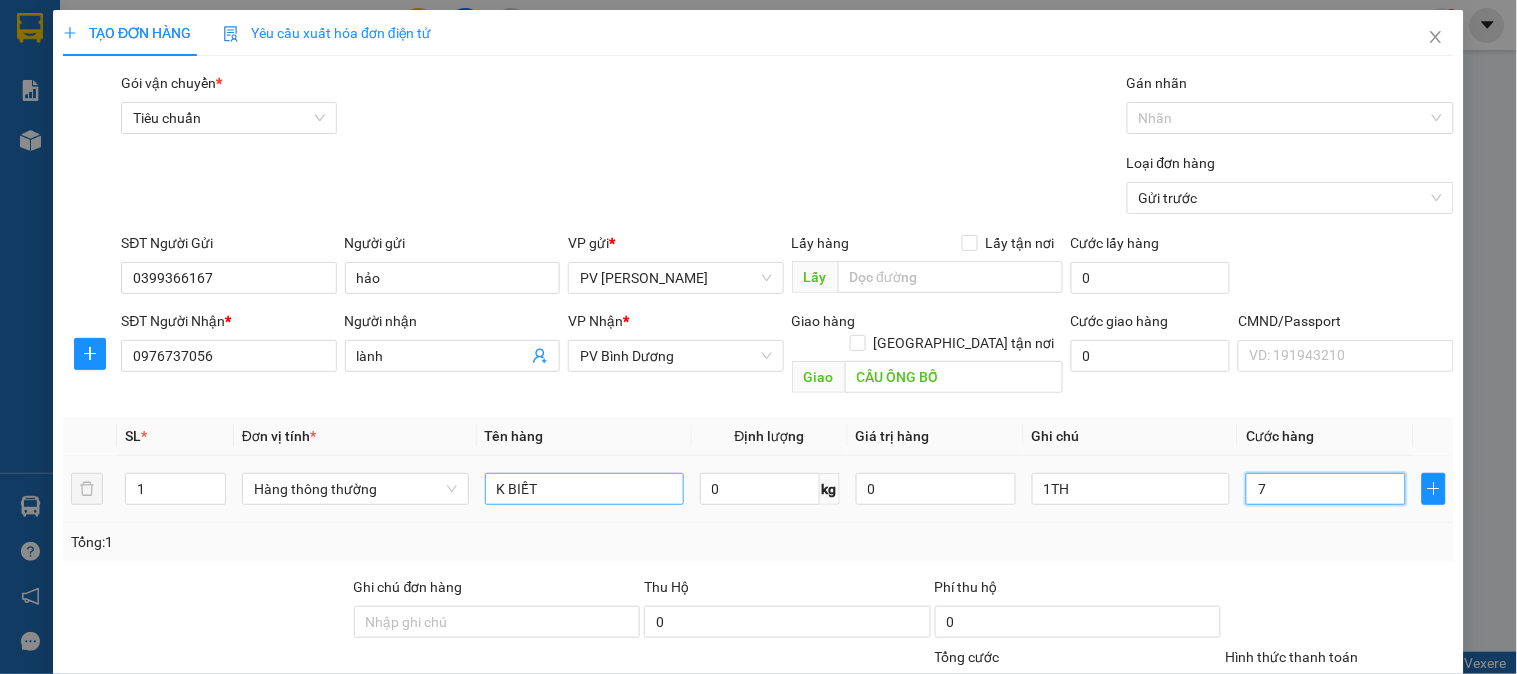 type on "70" 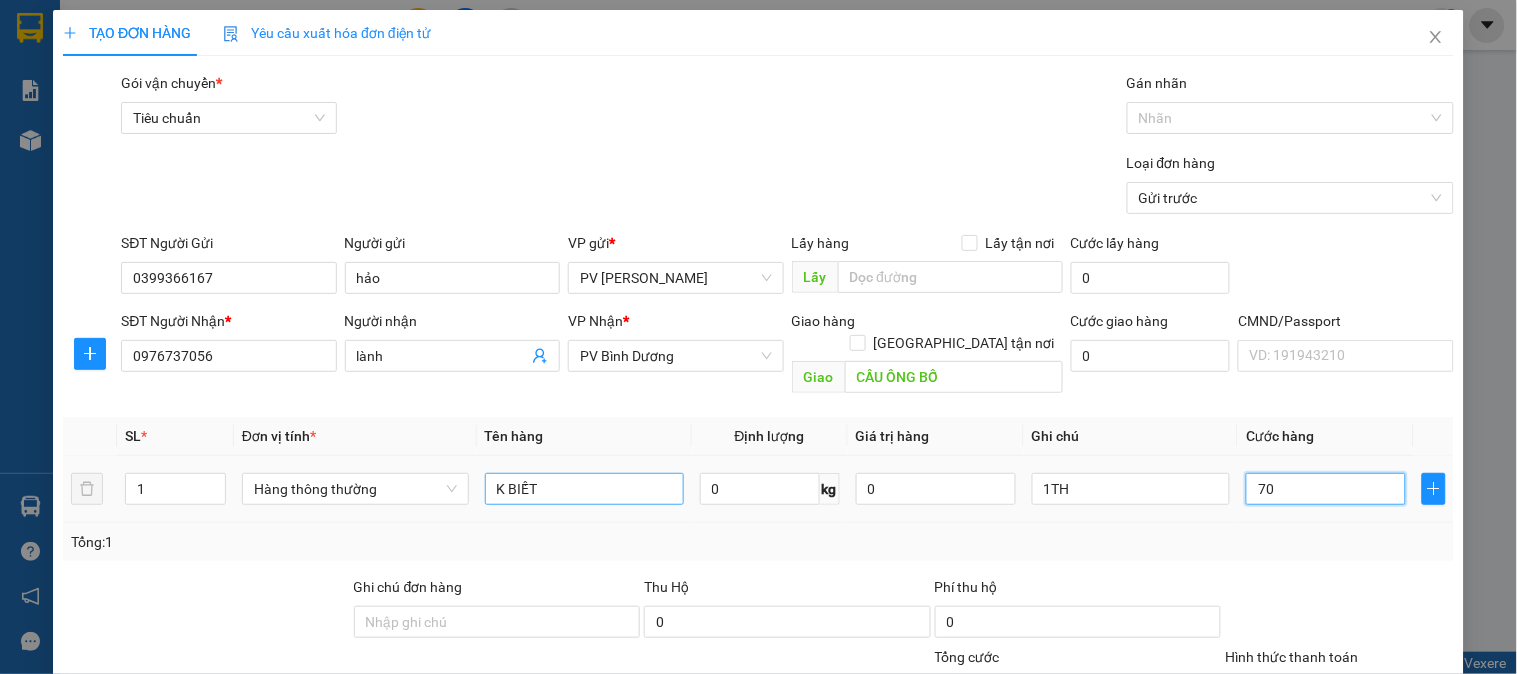 type on "70" 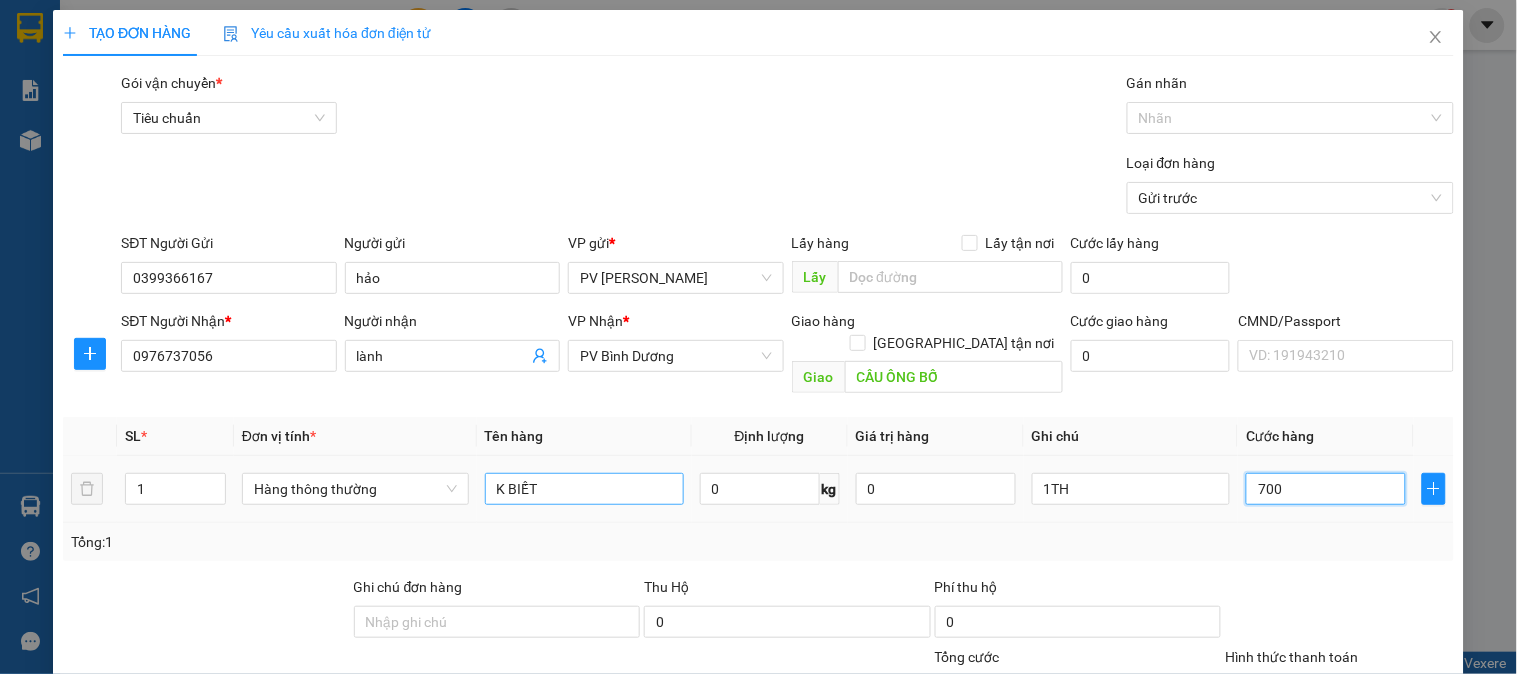 type on "7.000" 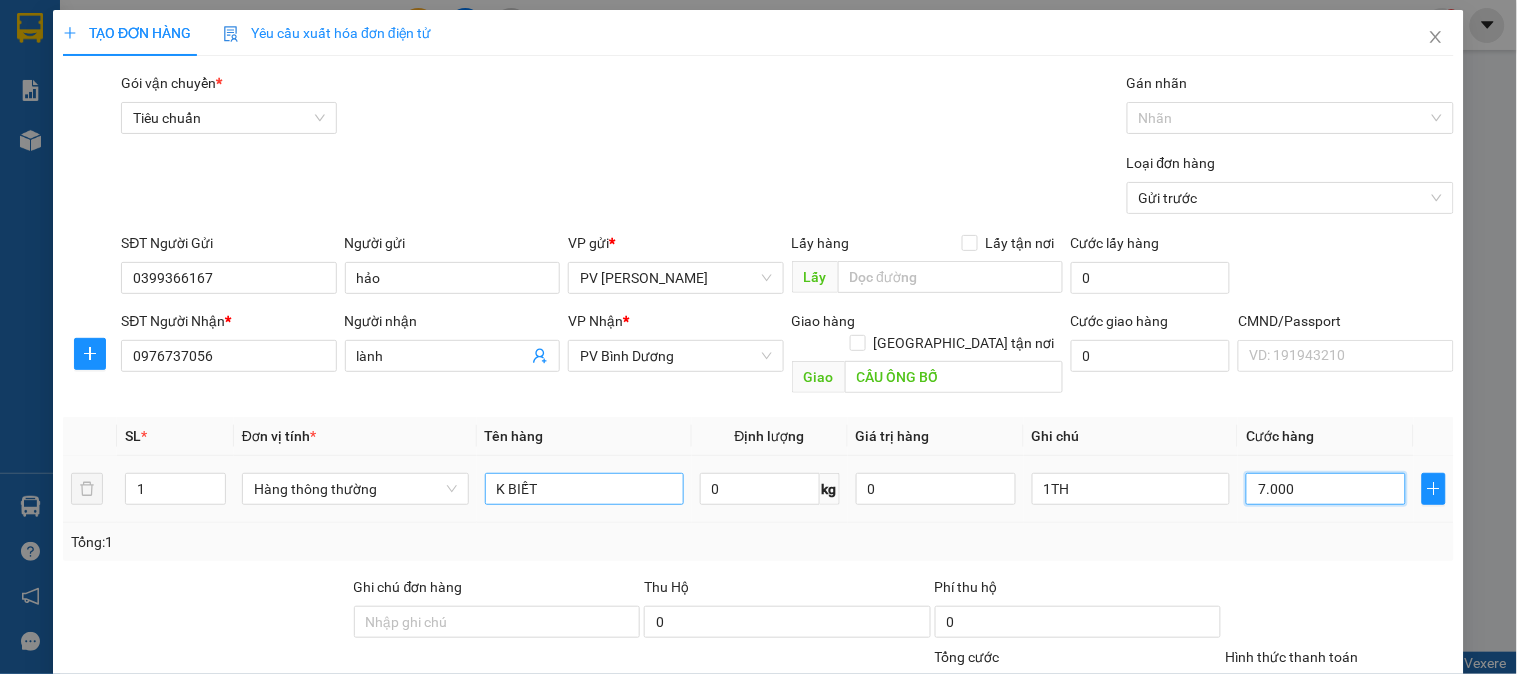 type on "70.000" 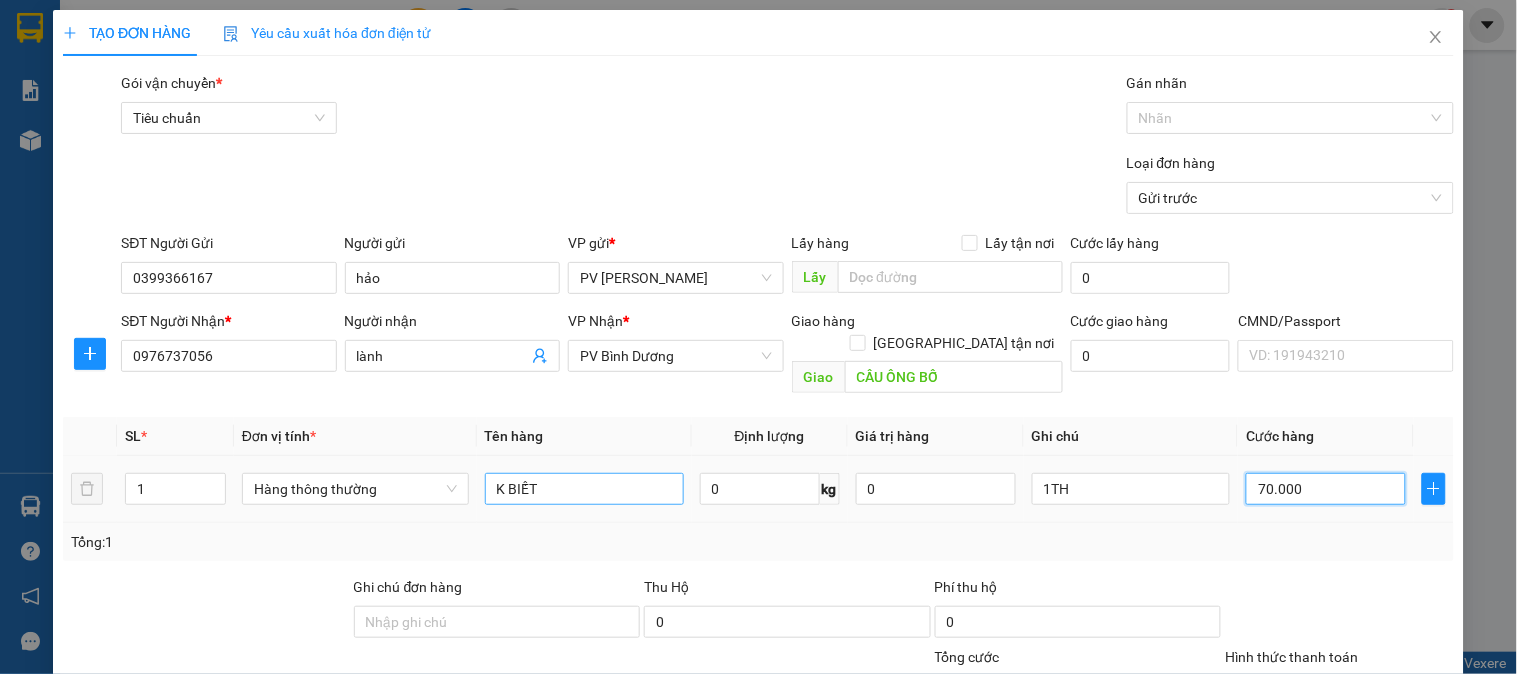 type on "70.000" 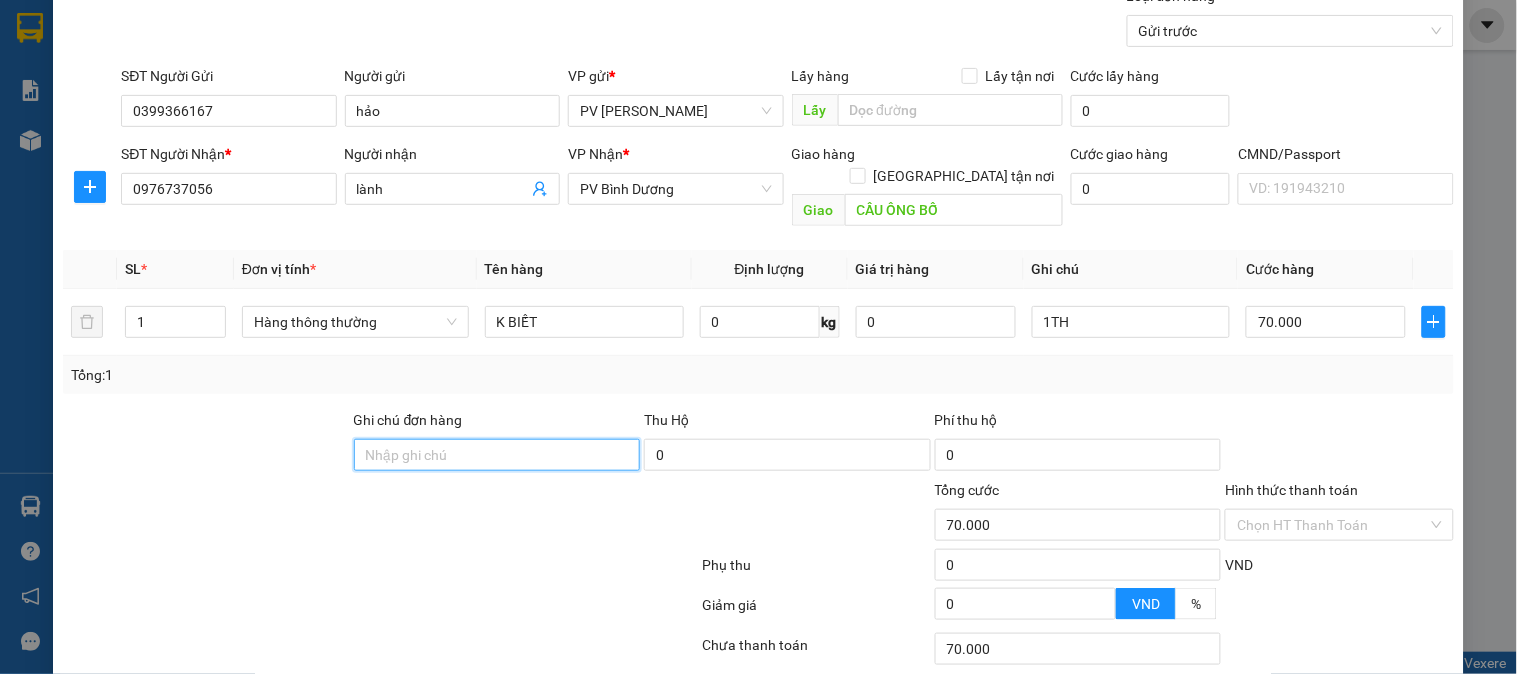 scroll, scrollTop: 287, scrollLeft: 0, axis: vertical 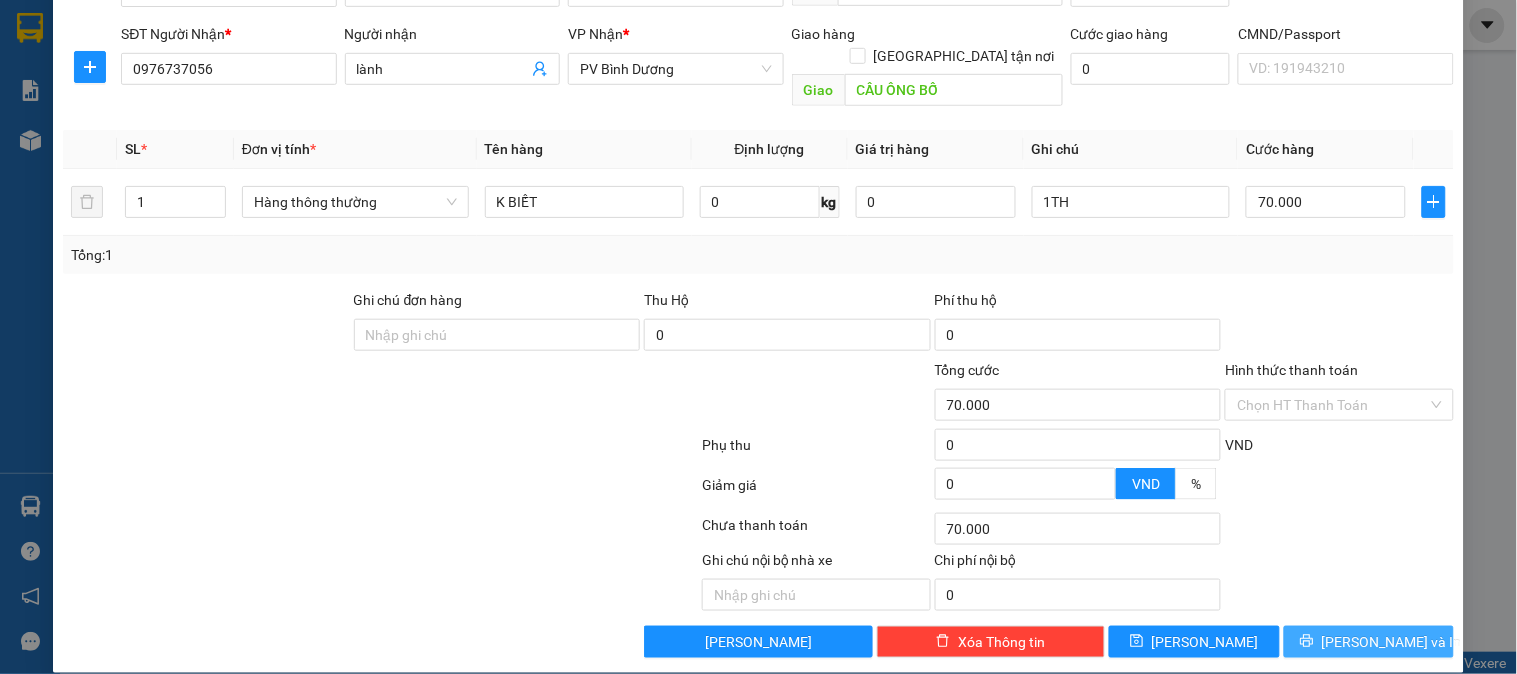click on "[PERSON_NAME] và In" at bounding box center (1392, 642) 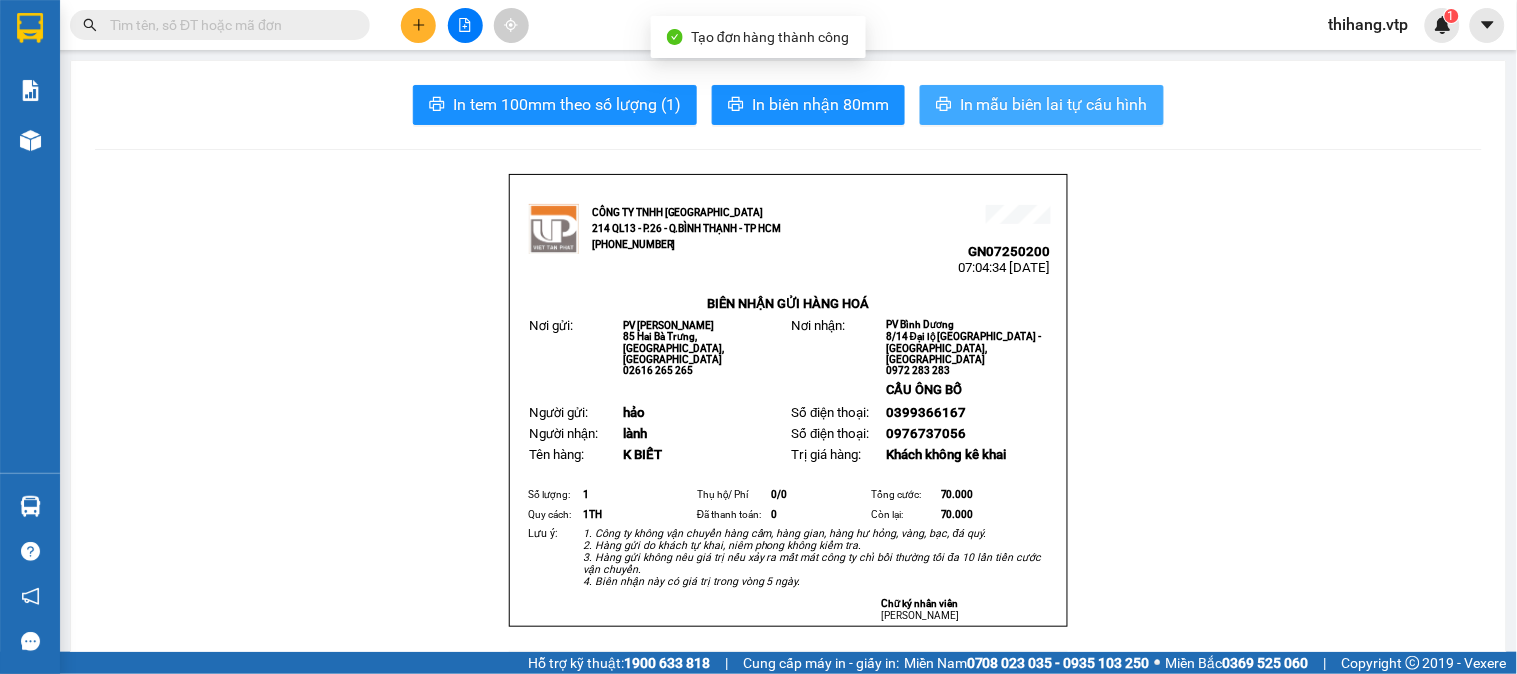 click on "In mẫu biên lai tự cấu hình" at bounding box center [1054, 104] 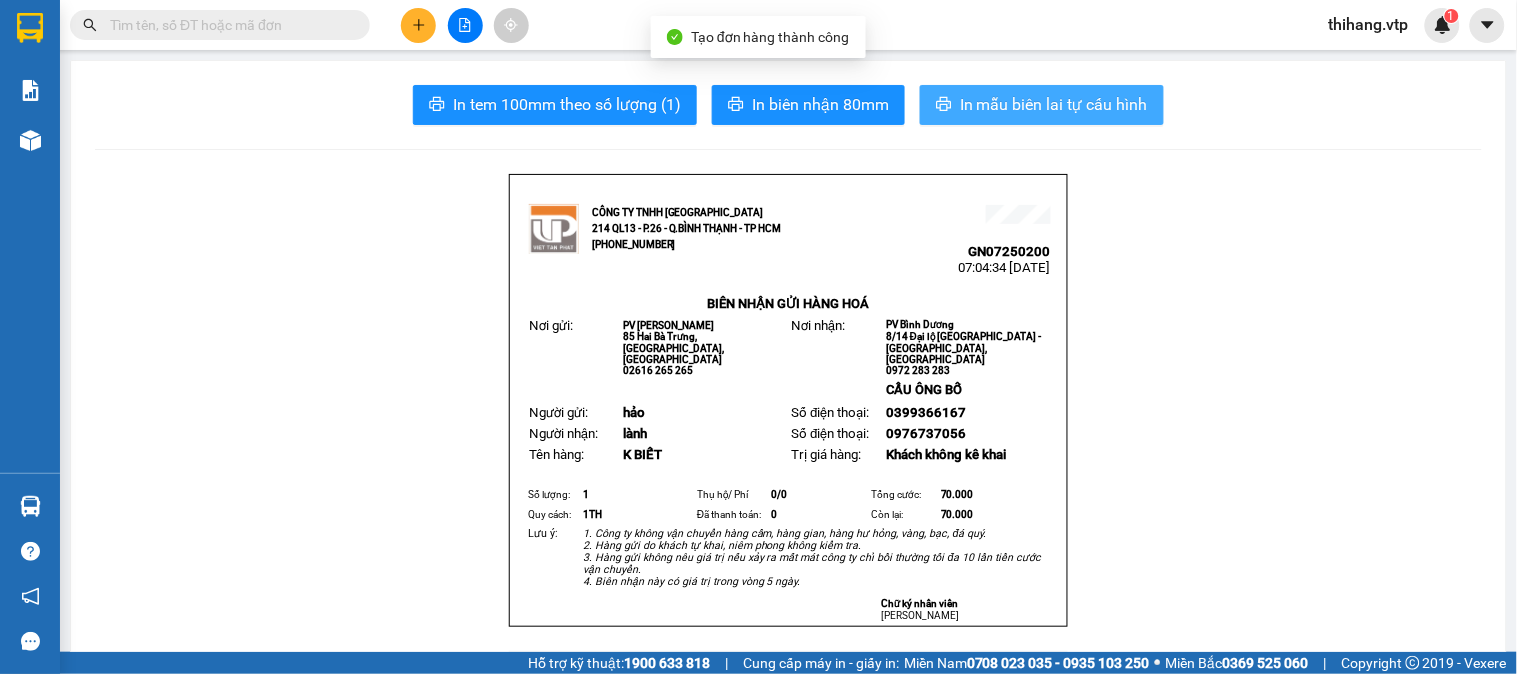 scroll, scrollTop: 0, scrollLeft: 0, axis: both 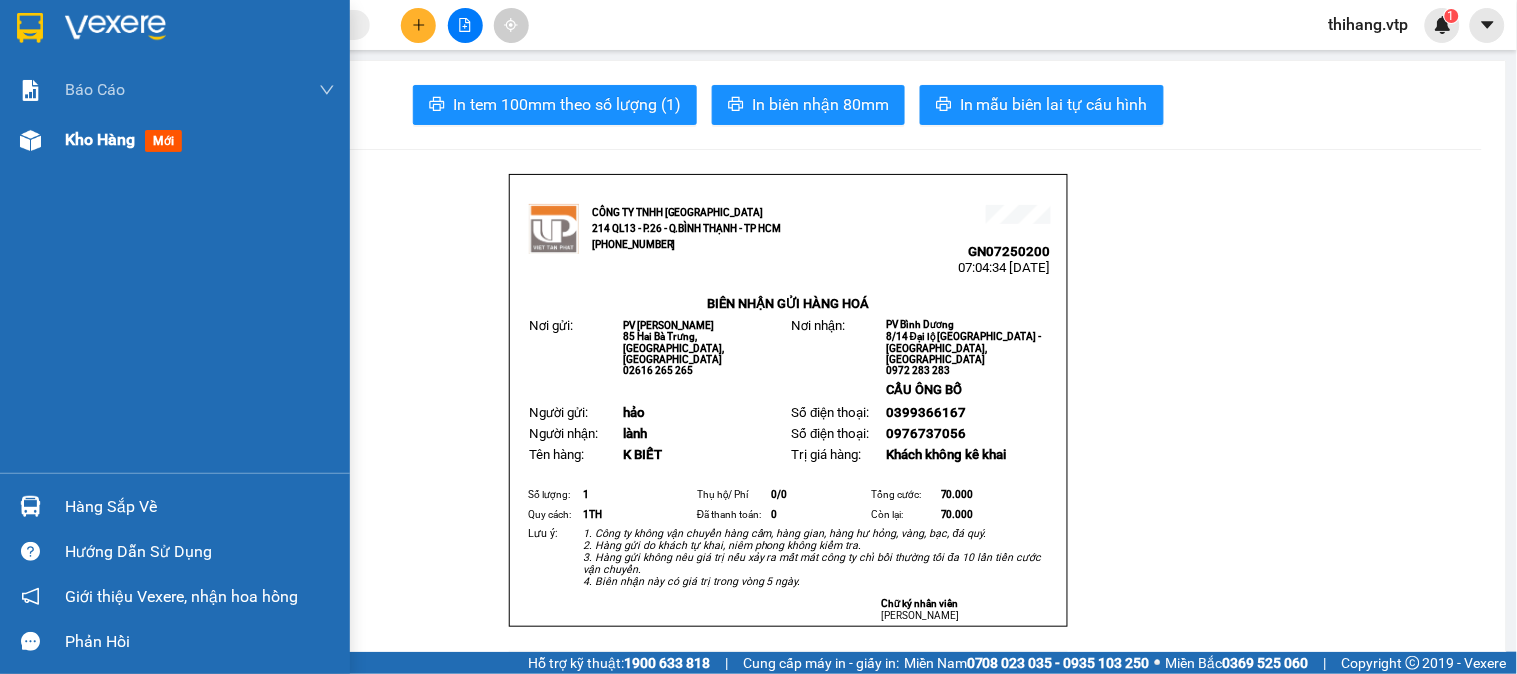 click on "Kho hàng mới" at bounding box center [175, 140] 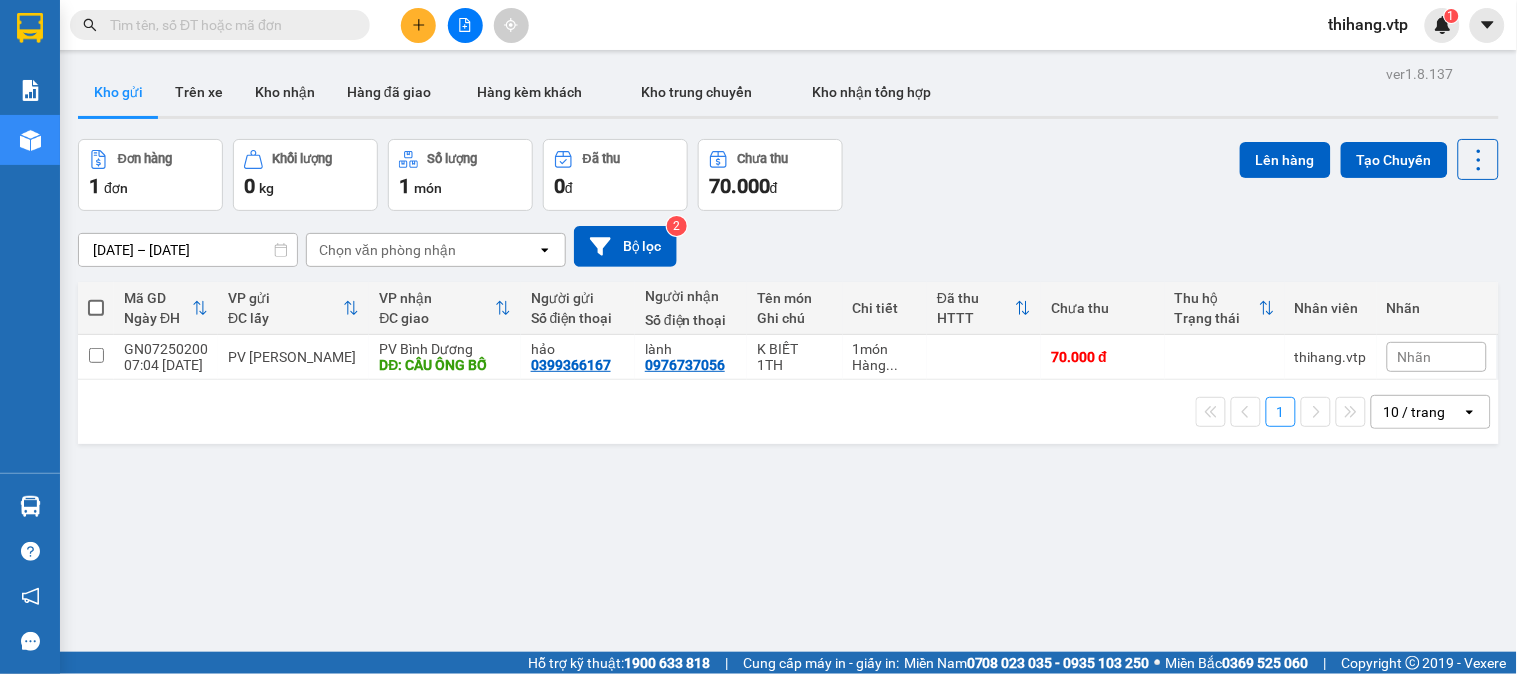 click at bounding box center (96, 308) 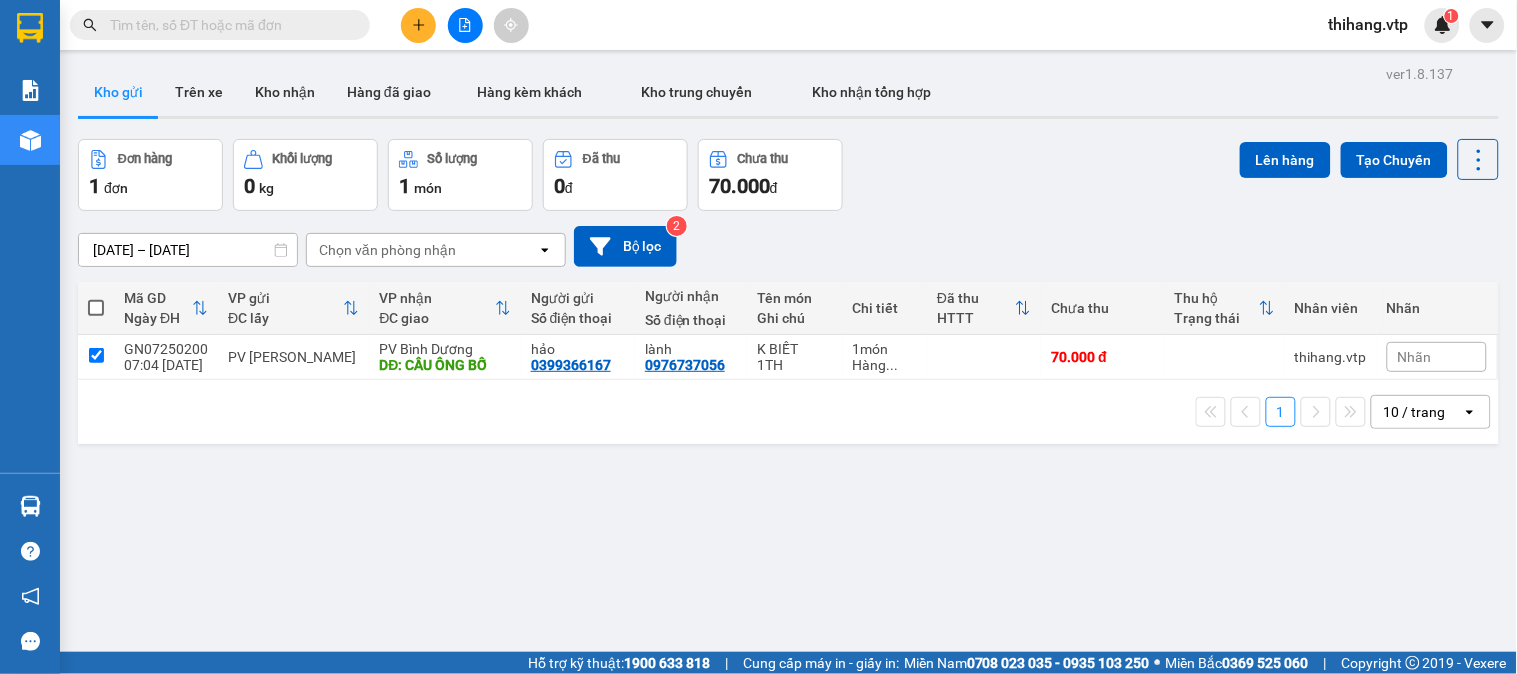 checkbox on "true" 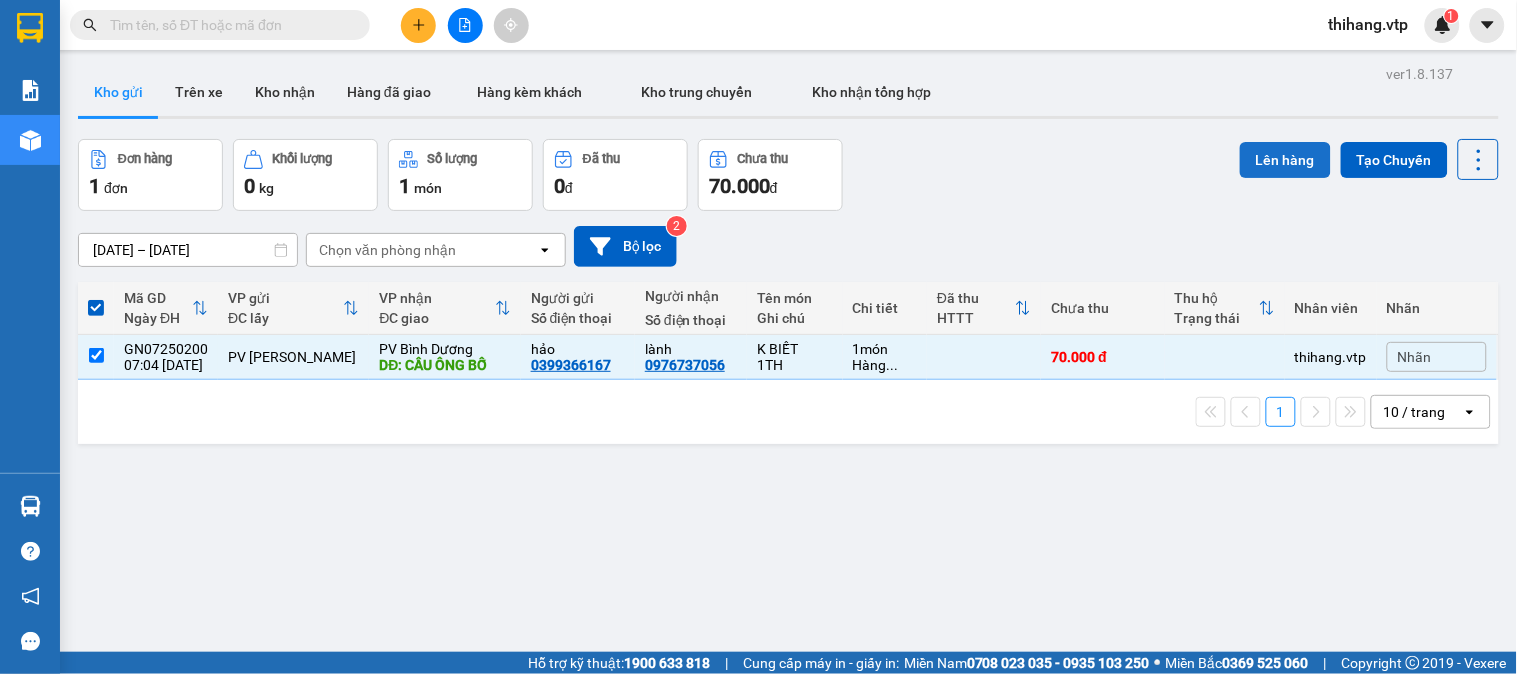 click on "Lên hàng" at bounding box center [1285, 160] 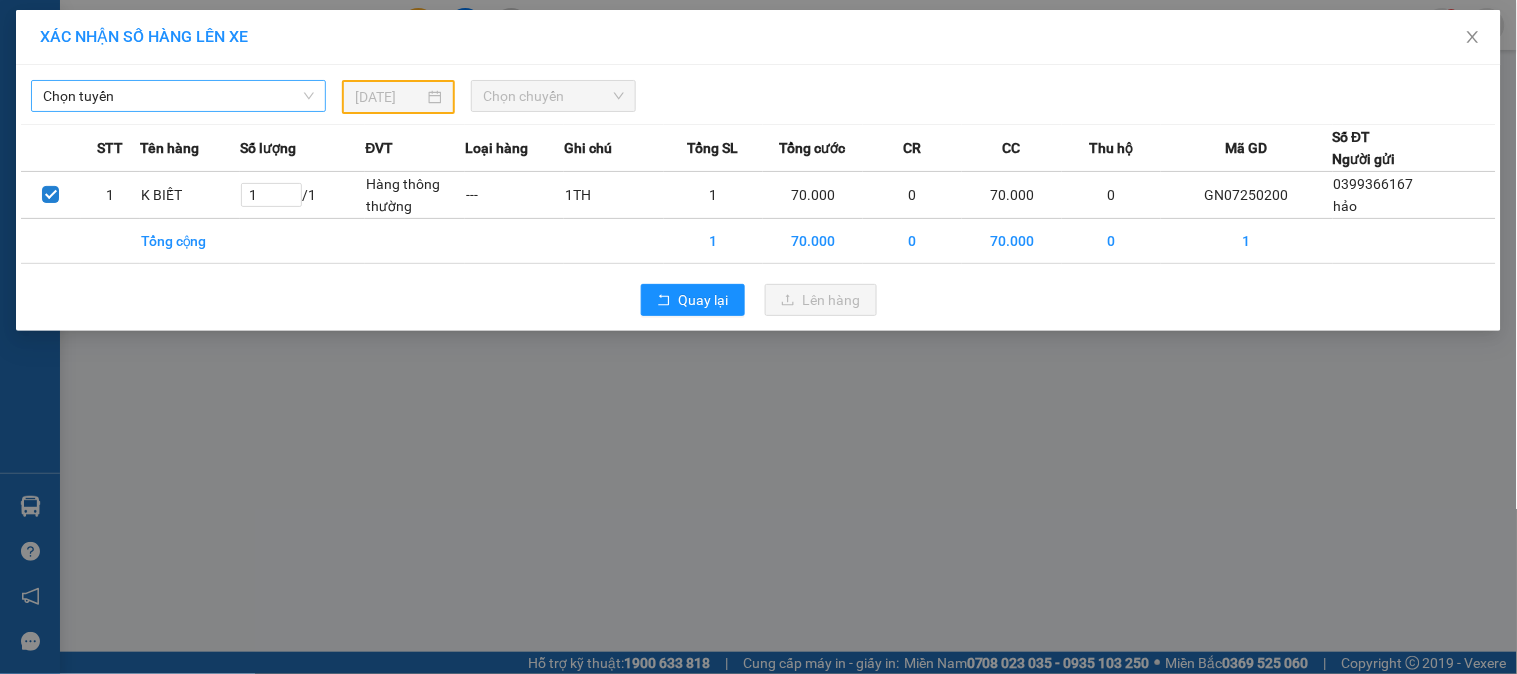 click on "Chọn tuyến" at bounding box center [178, 96] 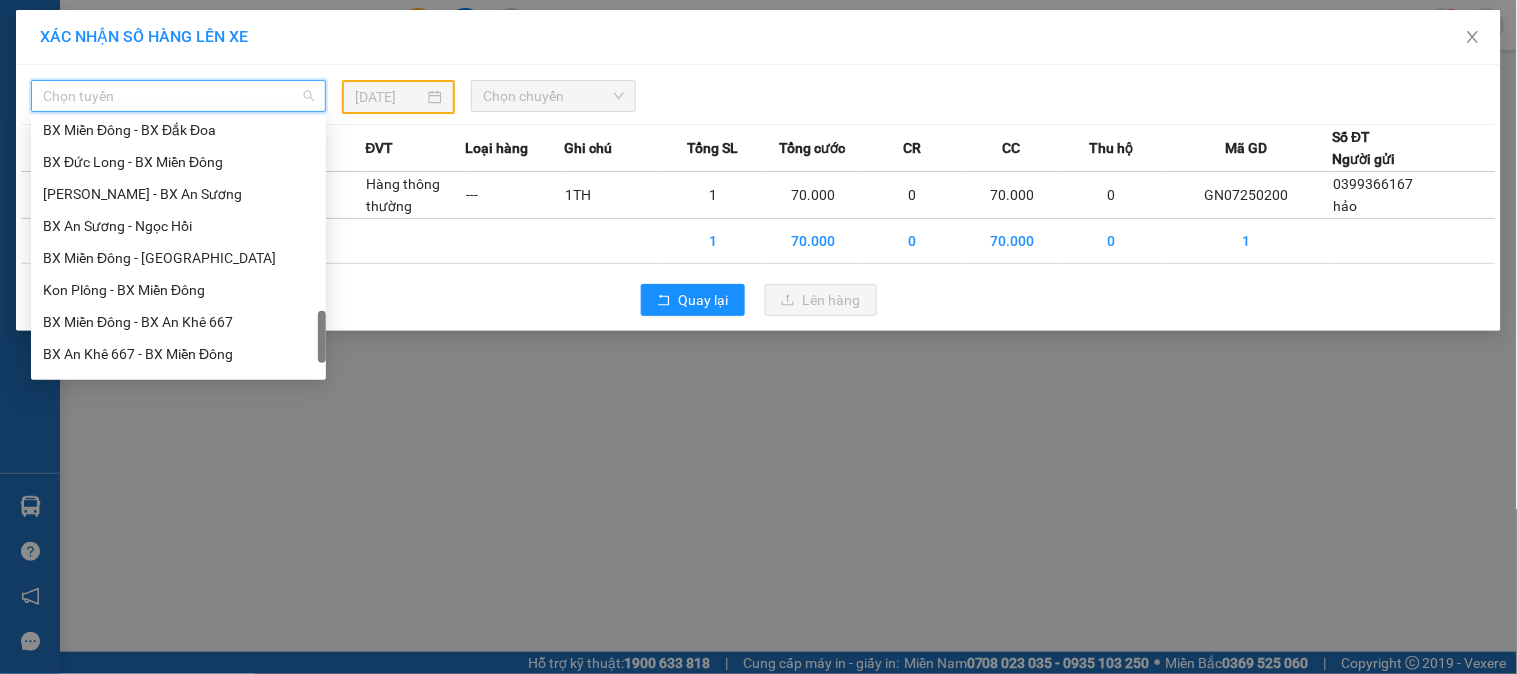 scroll, scrollTop: 1304, scrollLeft: 0, axis: vertical 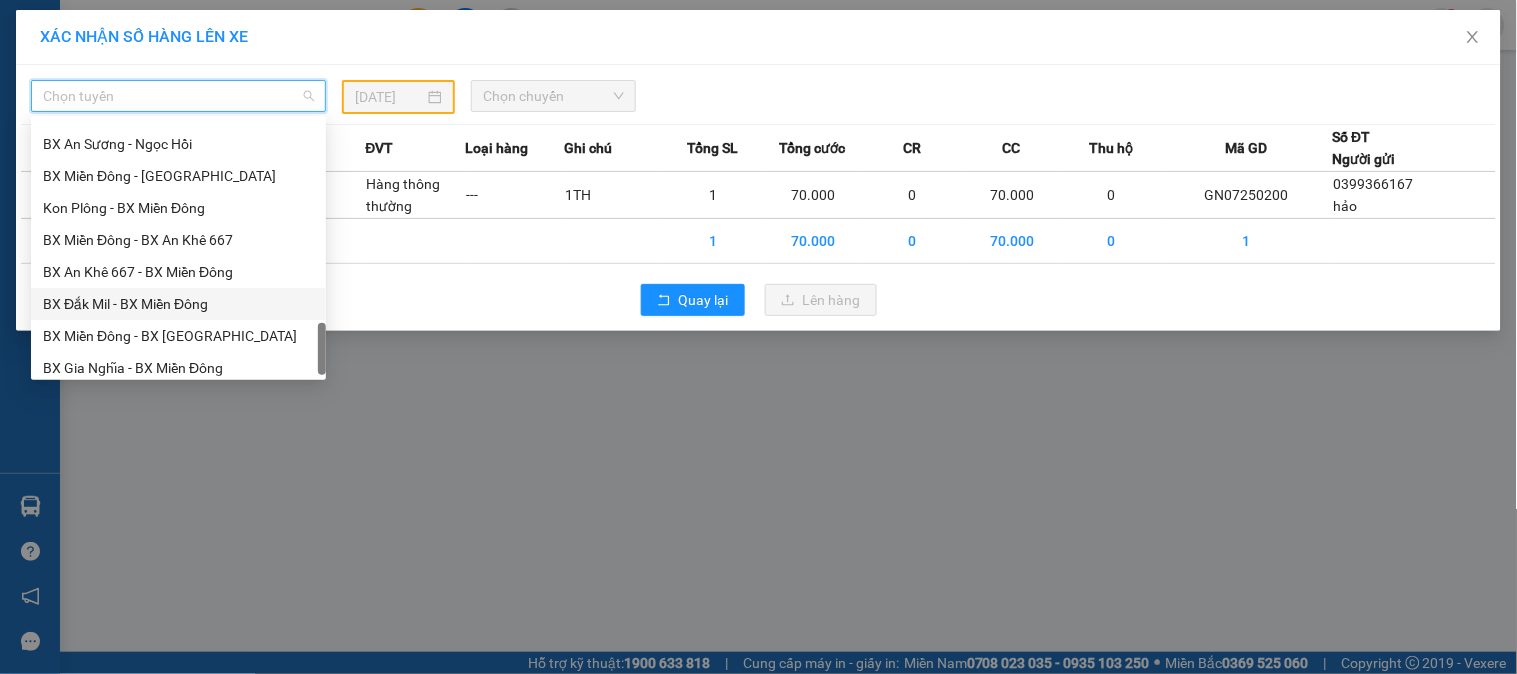 click on "BX Đắk Mil - BX Miền Đông" at bounding box center (178, 304) 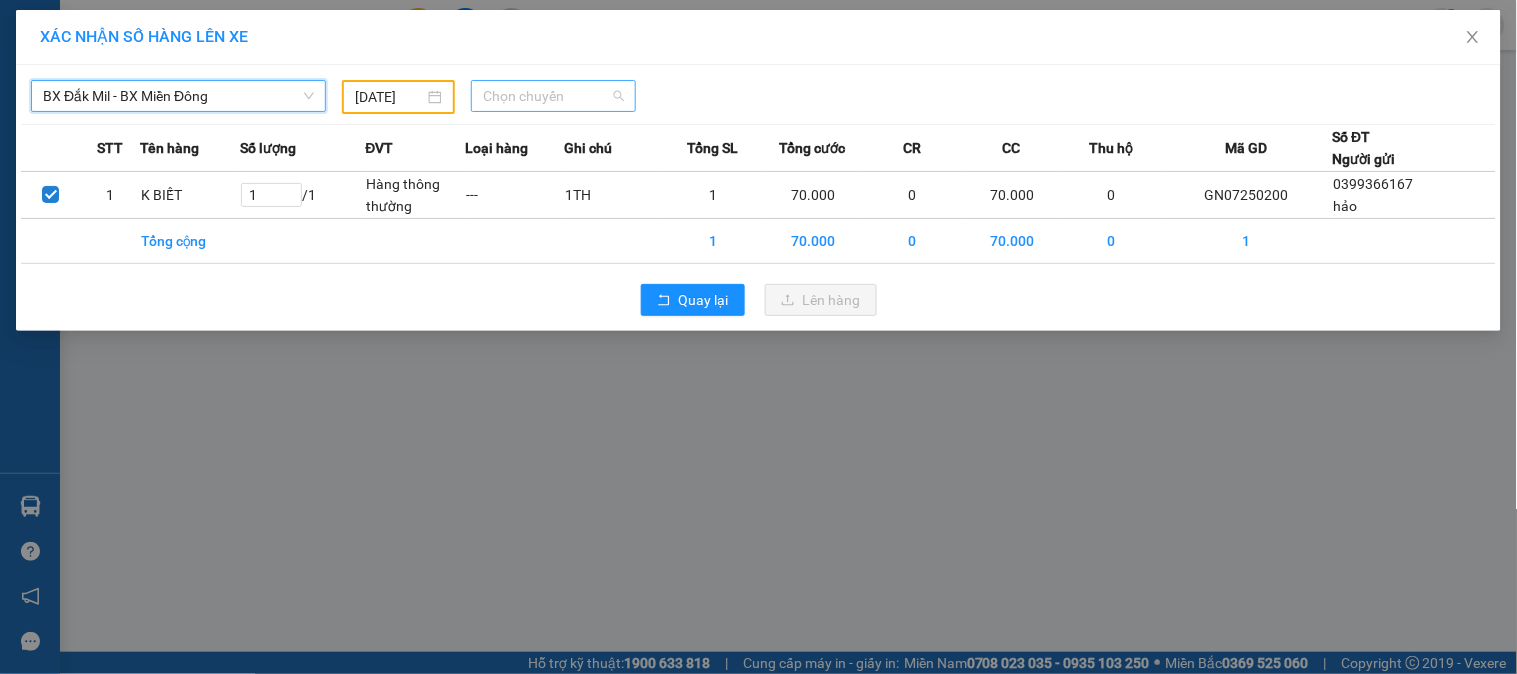 click on "Chọn chuyến" at bounding box center (553, 96) 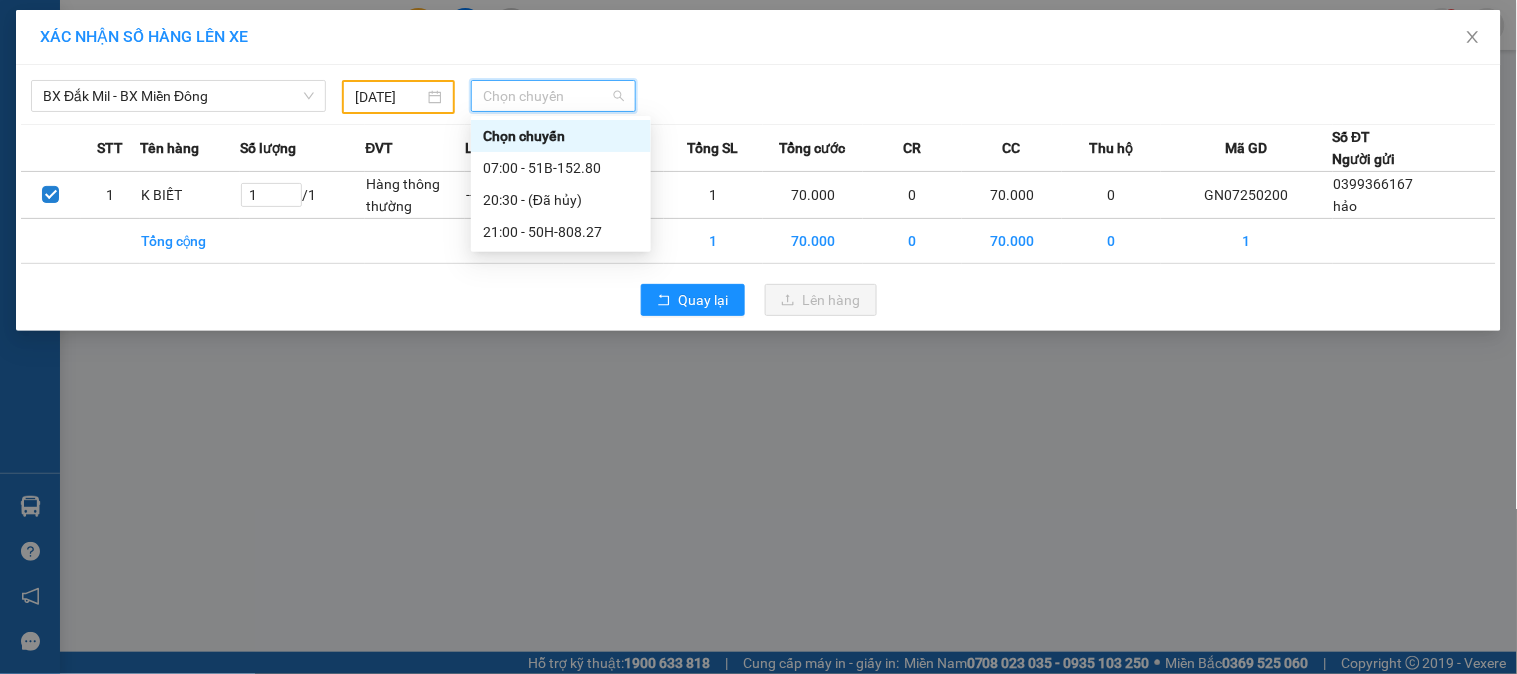 click on "10/07/2025" at bounding box center [389, 97] 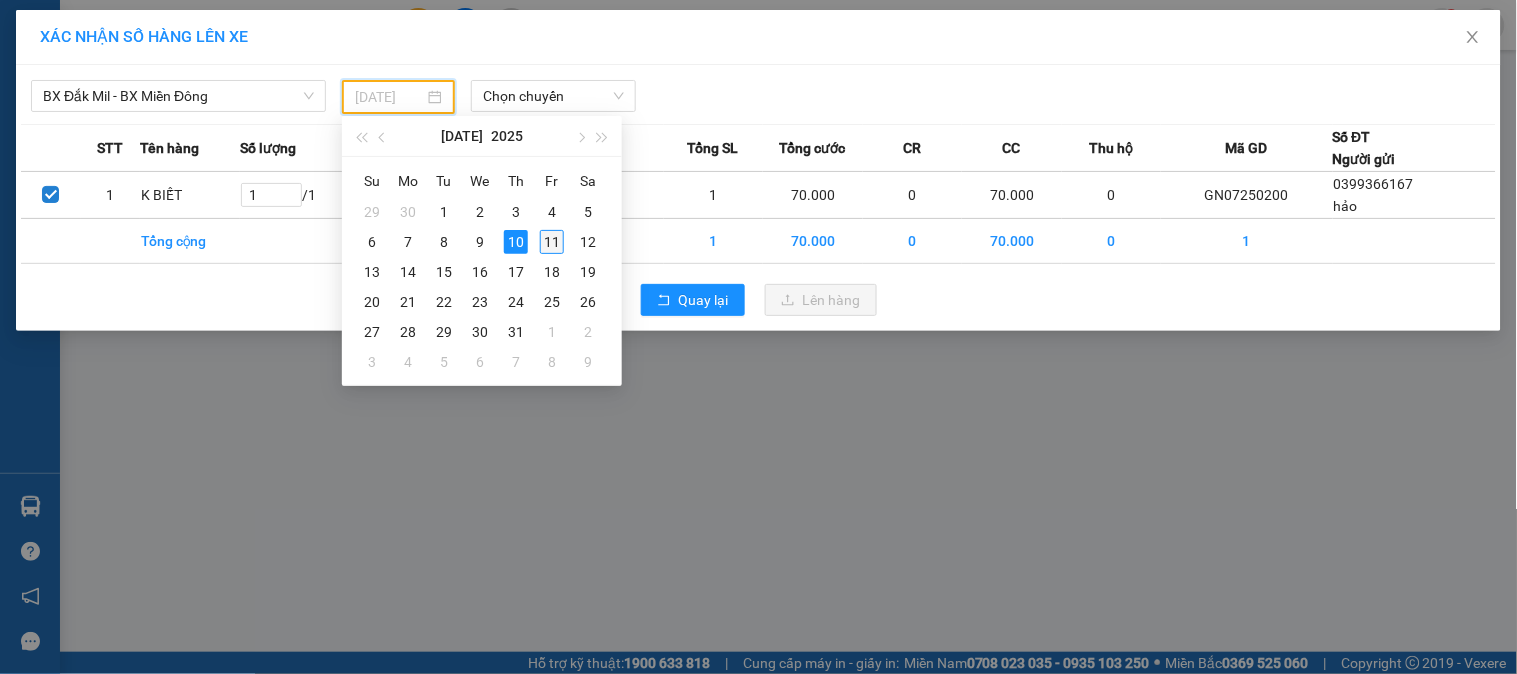 click on "11" at bounding box center (552, 242) 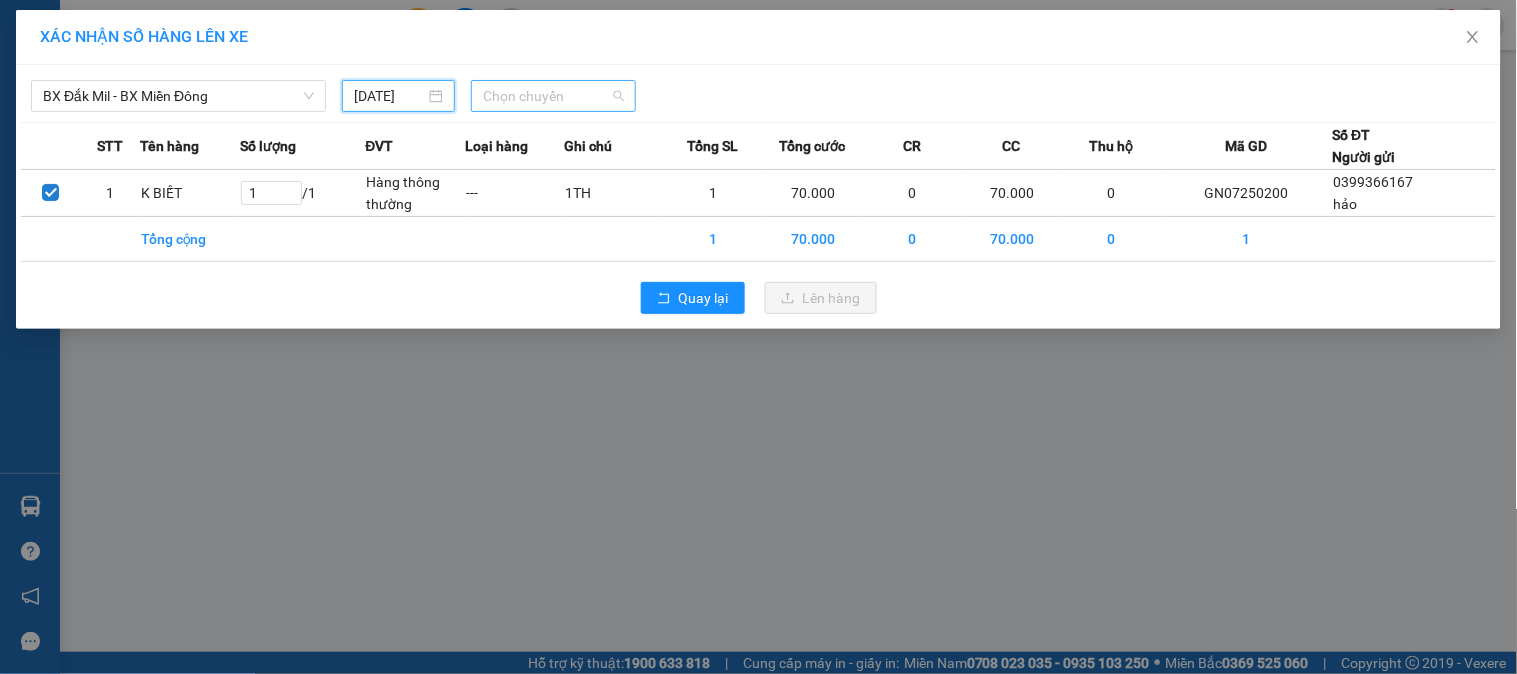 click on "Chọn chuyến" at bounding box center [553, 96] 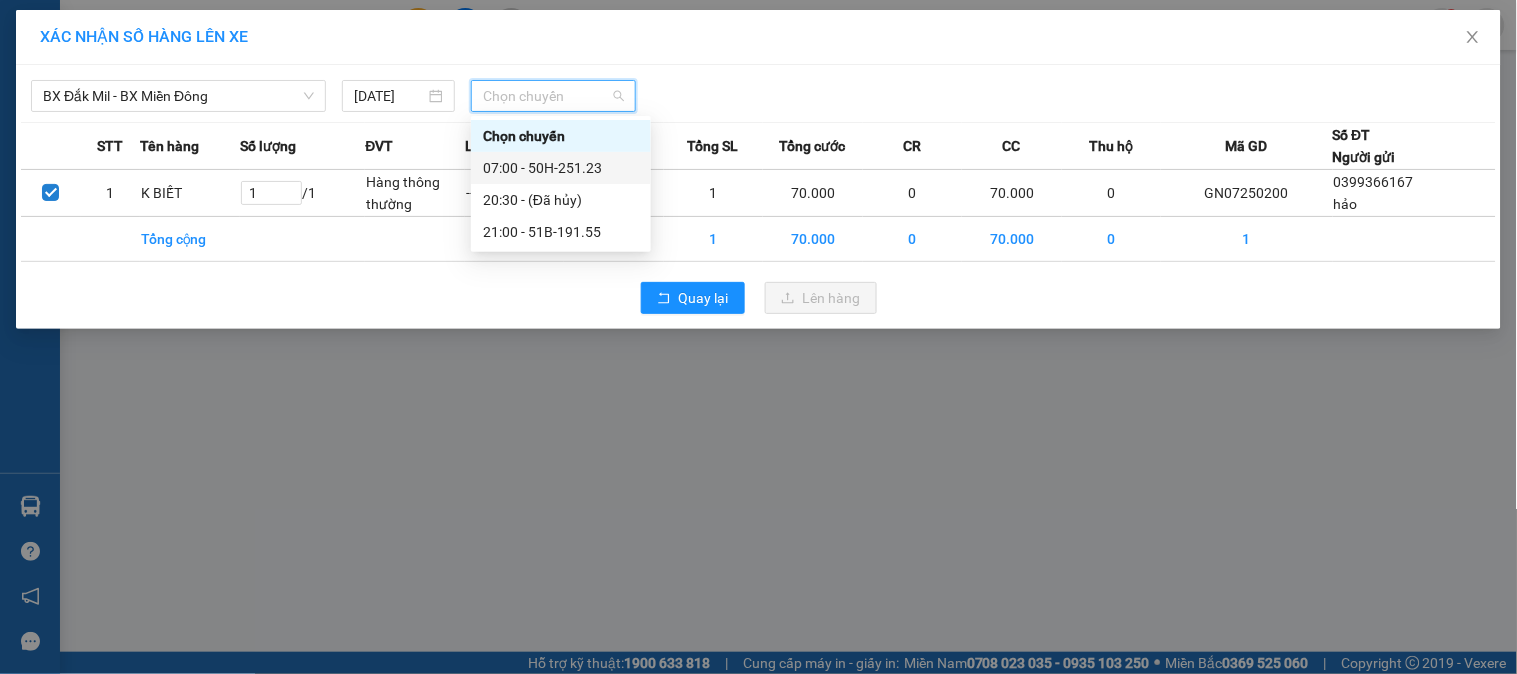 click on "07:00     - 50H-251.23" at bounding box center [561, 168] 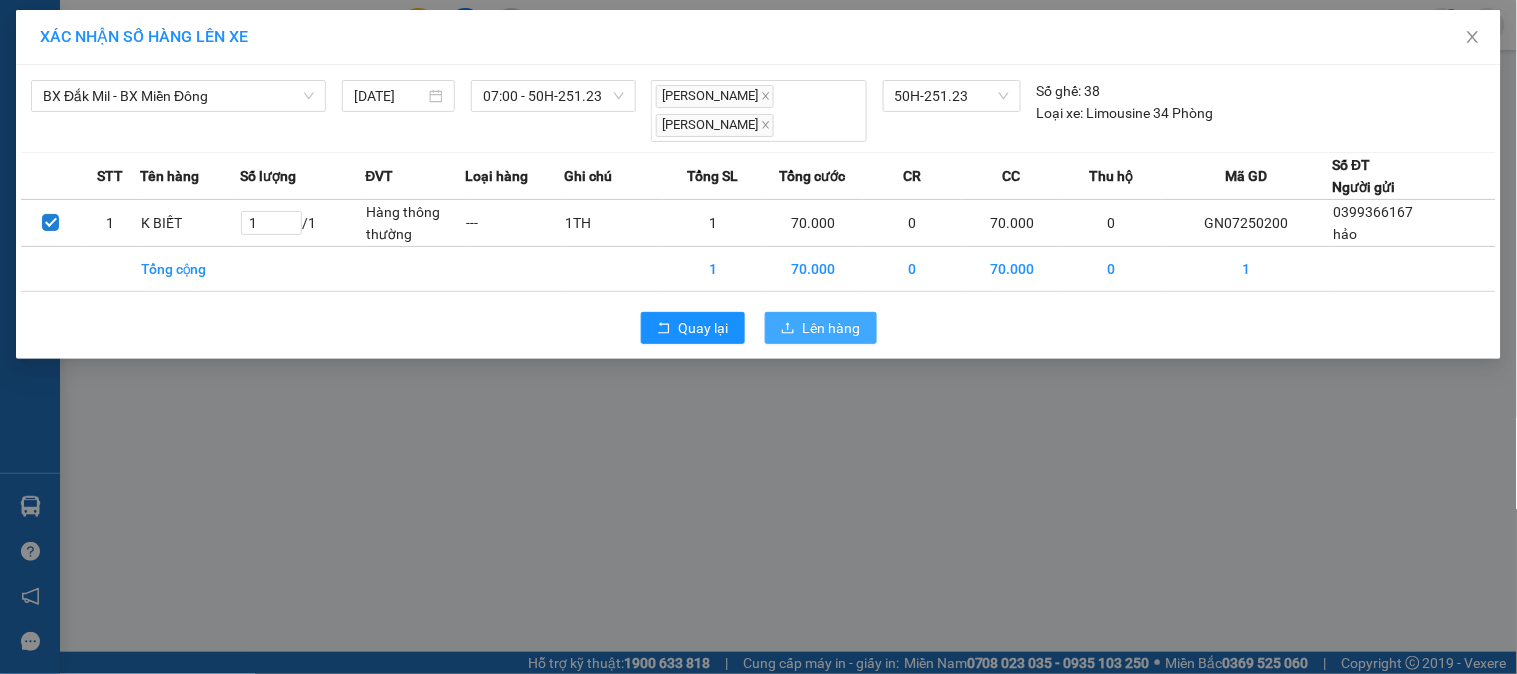 click on "Lên hàng" at bounding box center (832, 328) 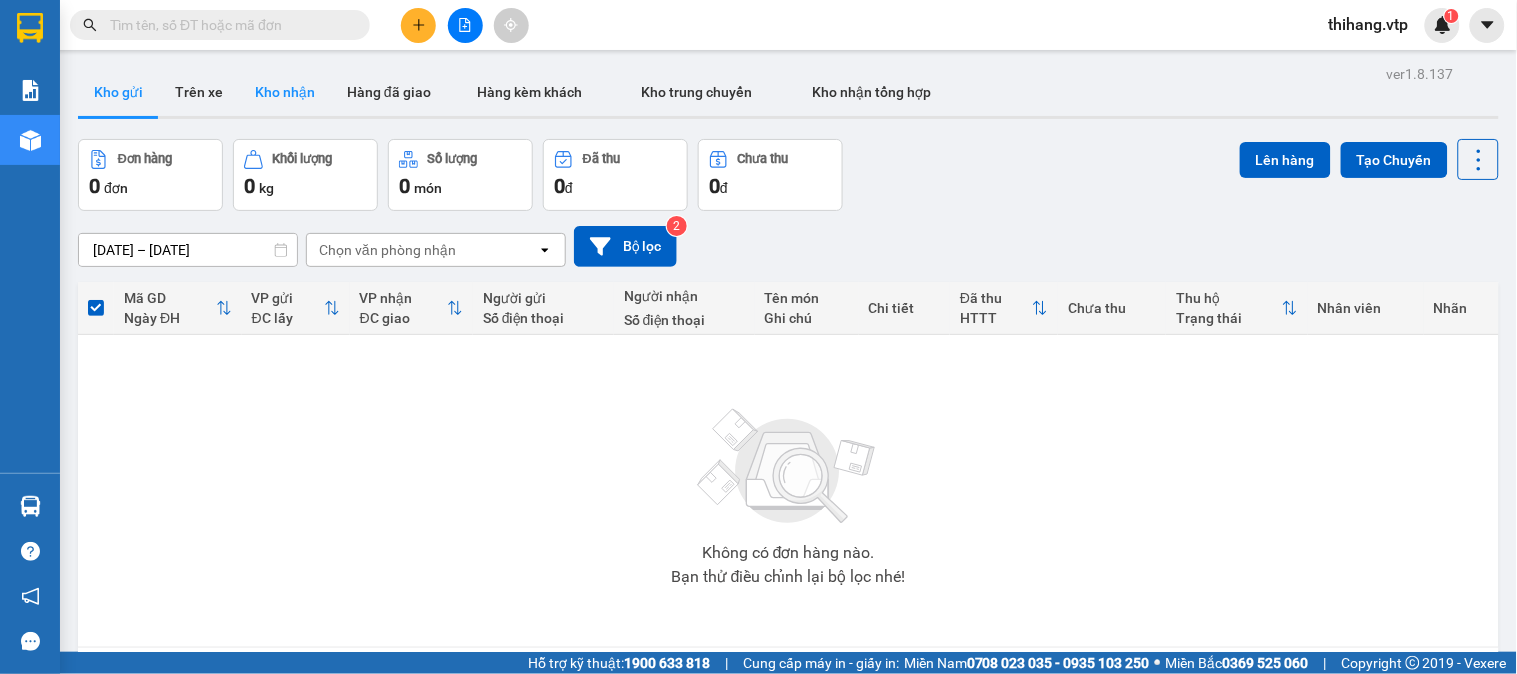 click on "Kho nhận" at bounding box center [285, 92] 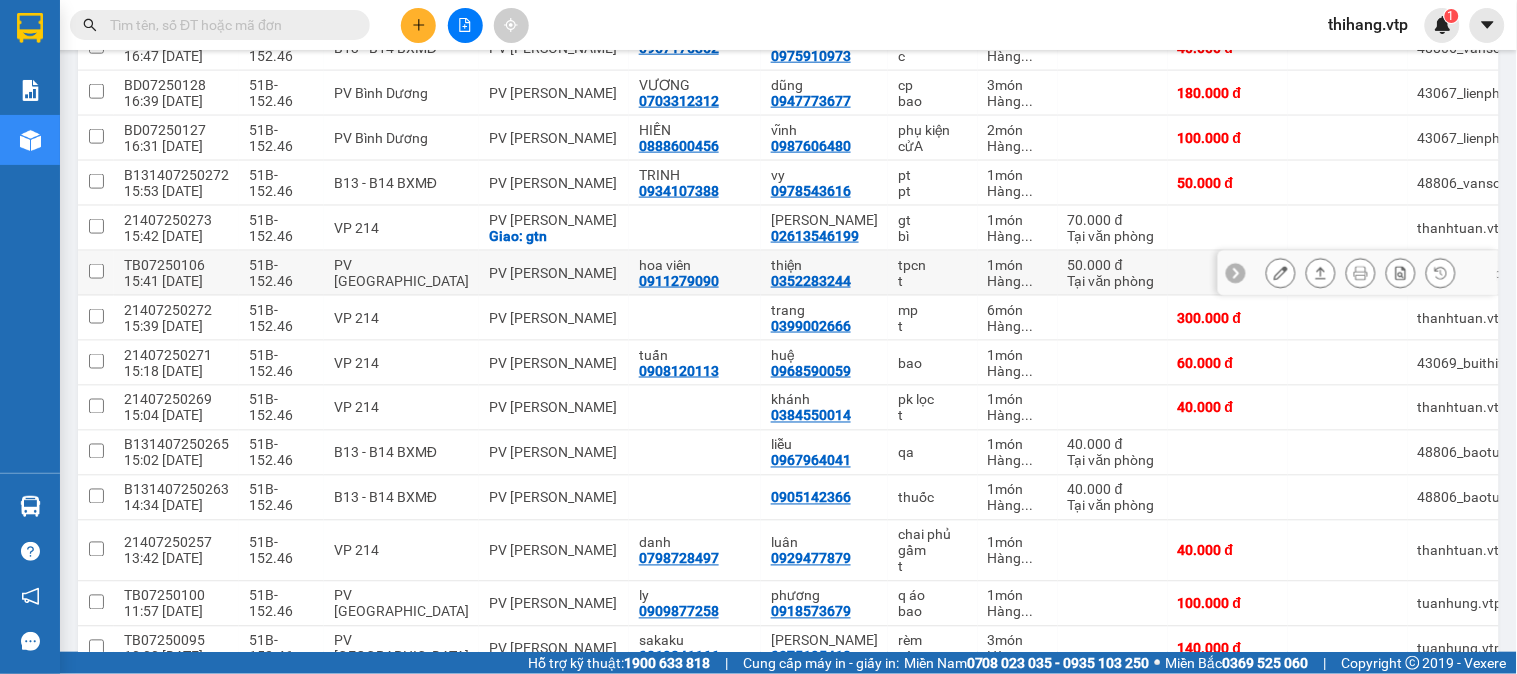 scroll, scrollTop: 555, scrollLeft: 0, axis: vertical 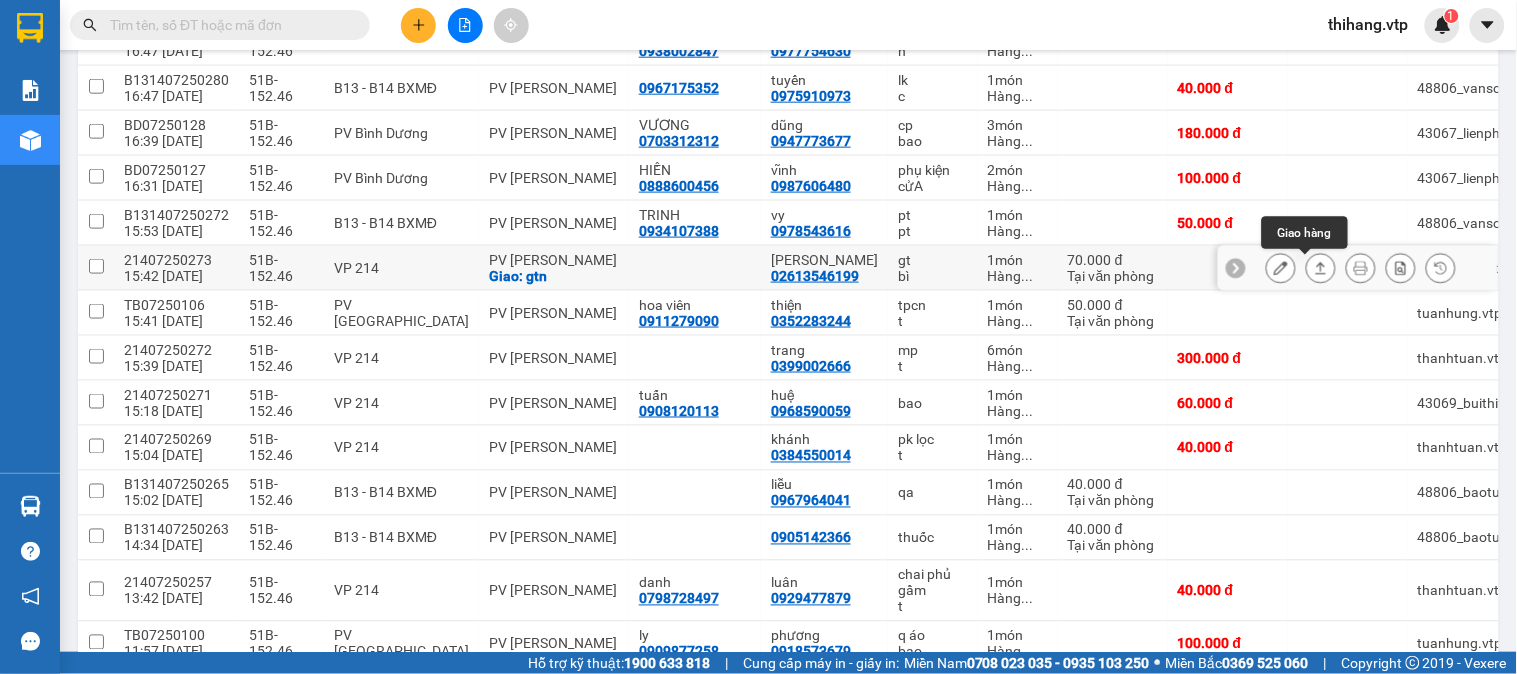 click 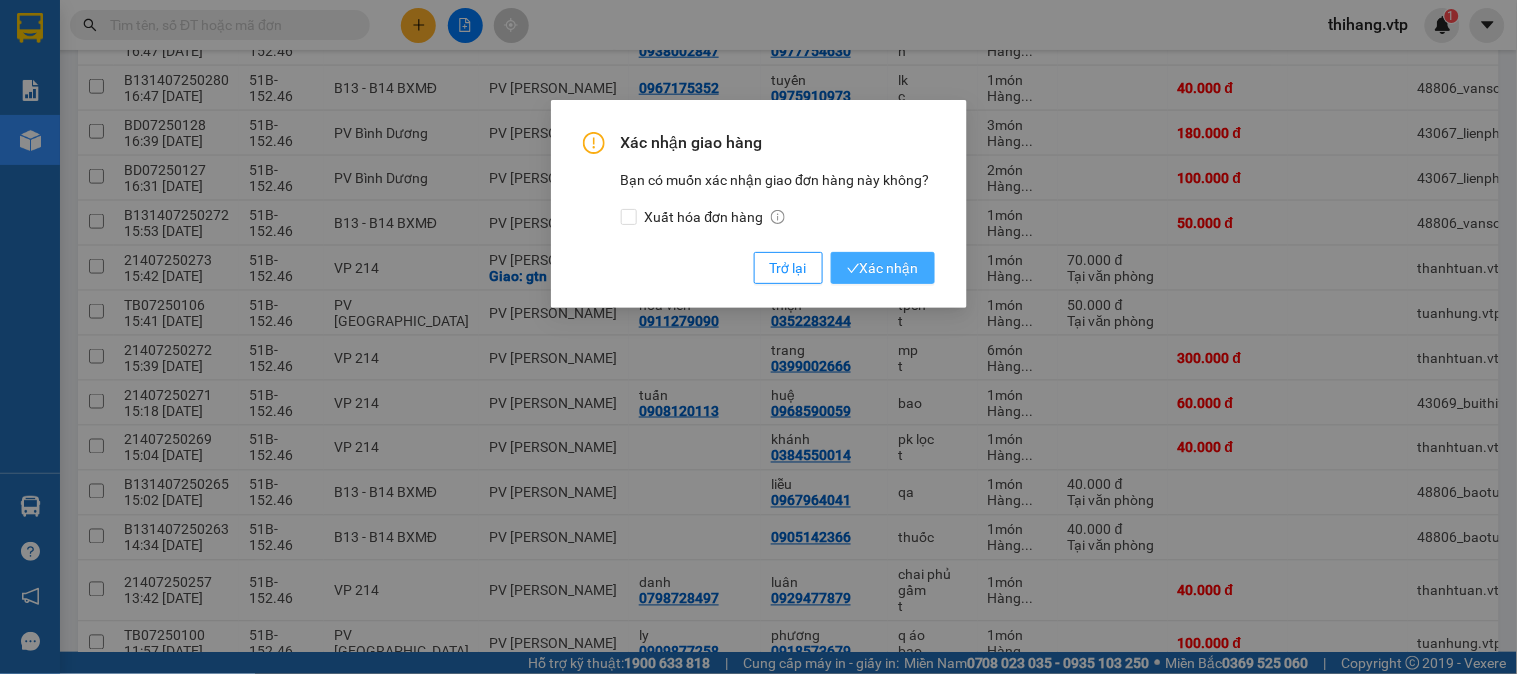 click on "Xác nhận" at bounding box center [883, 268] 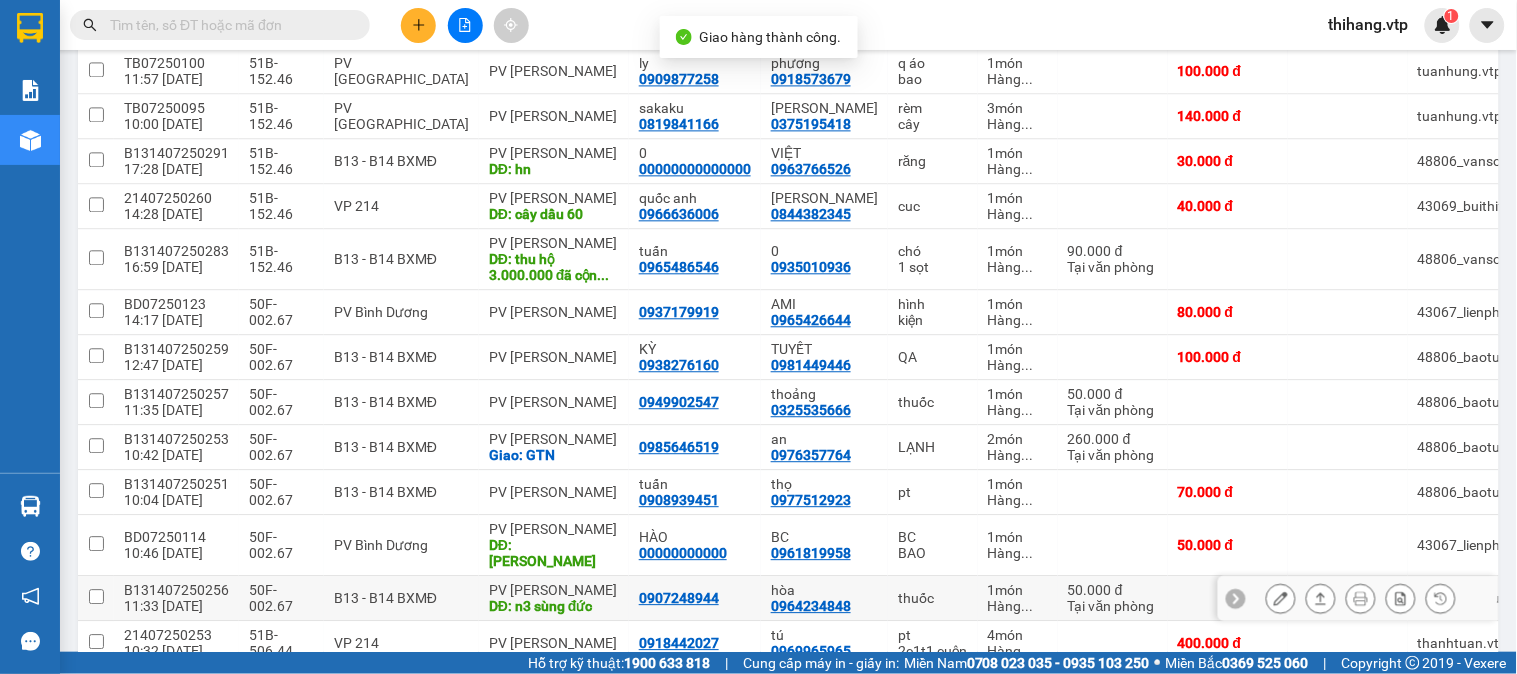 scroll, scrollTop: 1222, scrollLeft: 0, axis: vertical 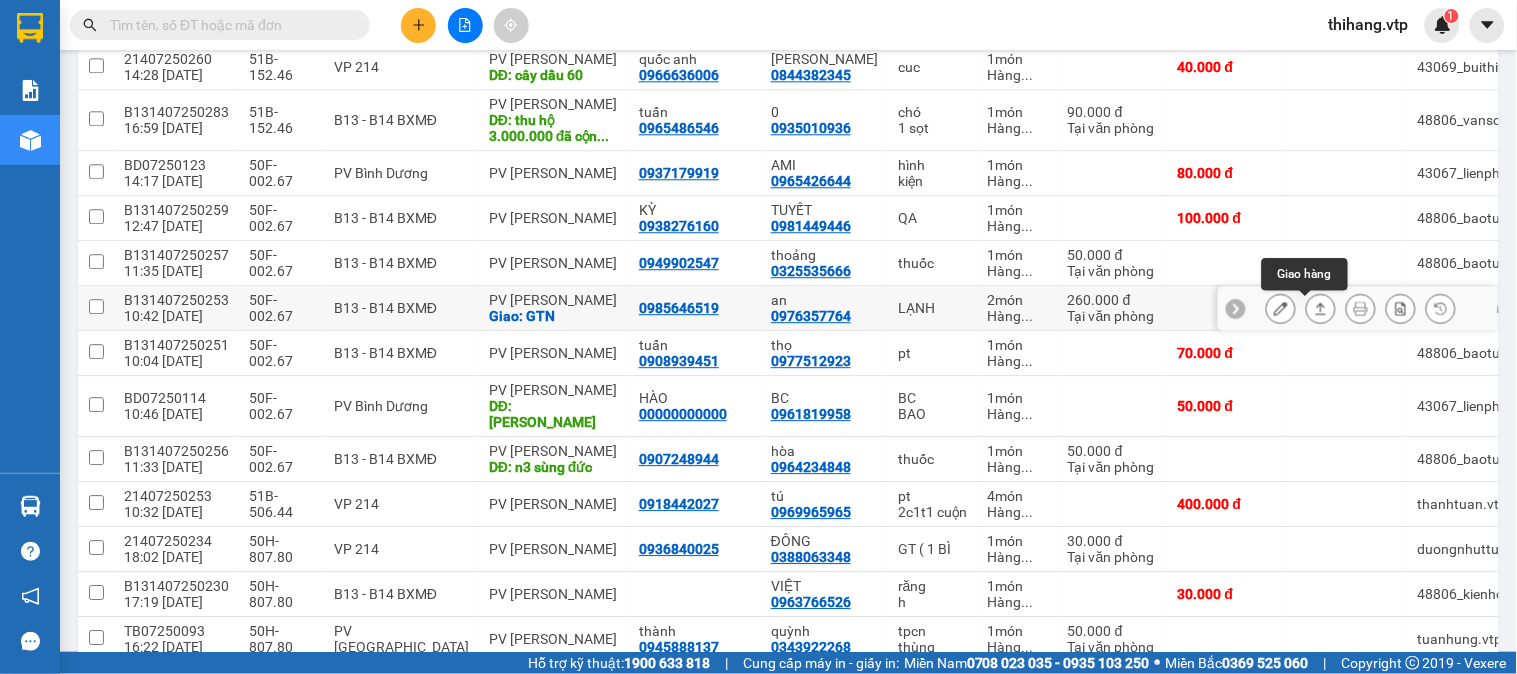 click 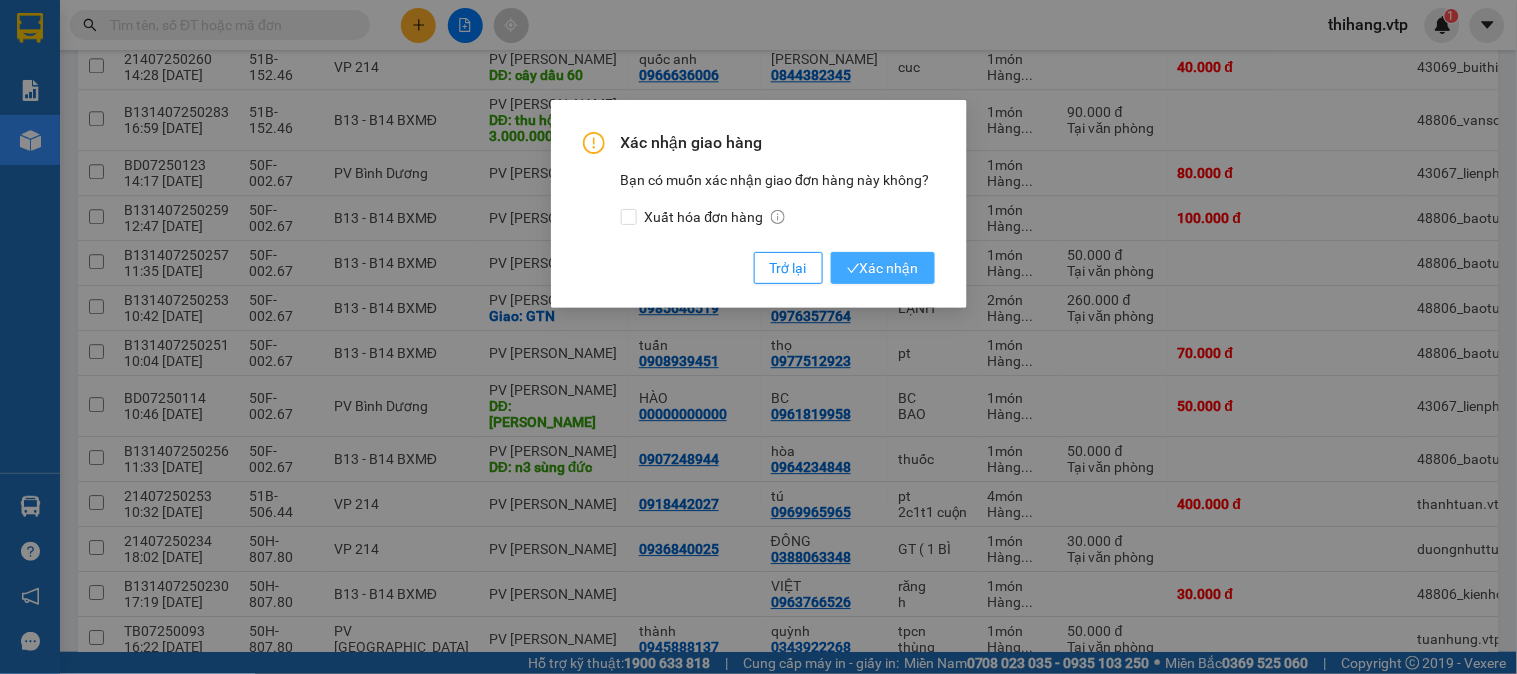 click on "Xác nhận" at bounding box center (883, 268) 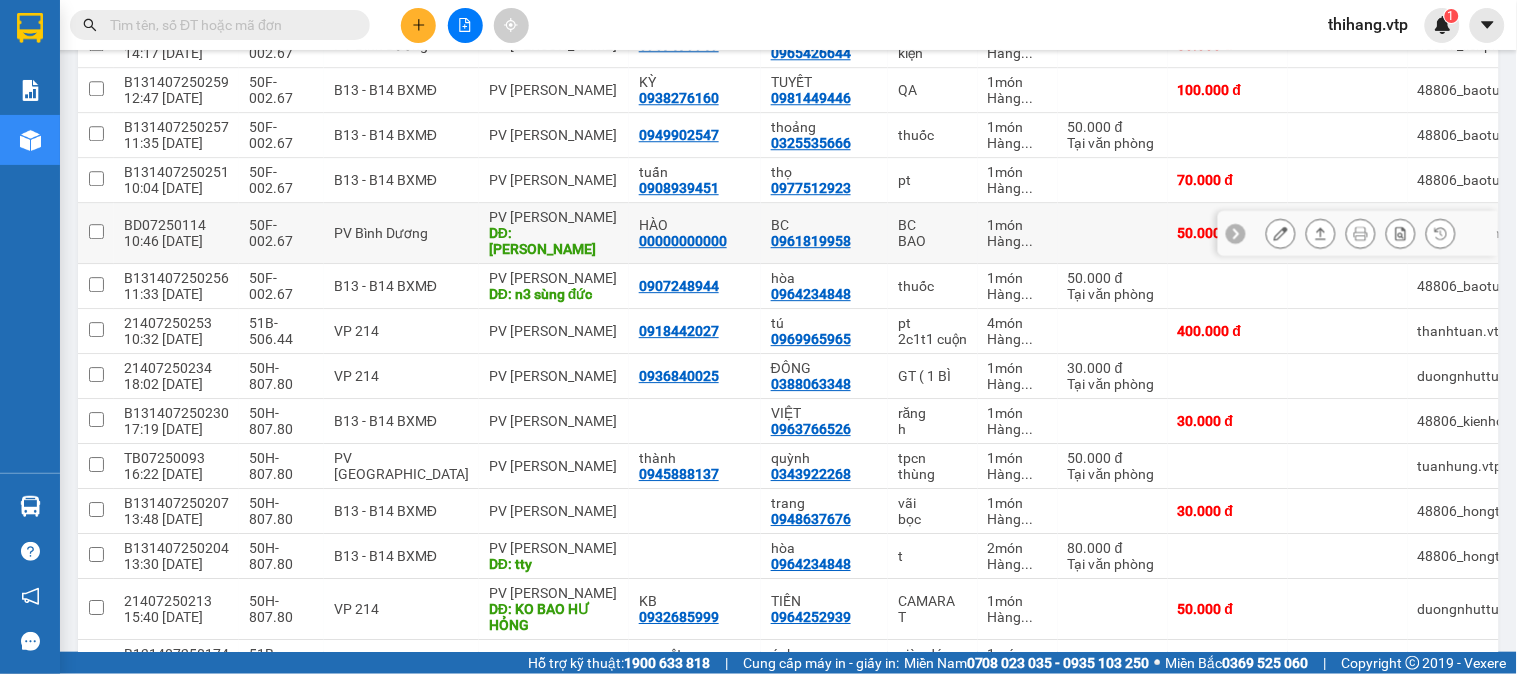 scroll, scrollTop: 1238, scrollLeft: 0, axis: vertical 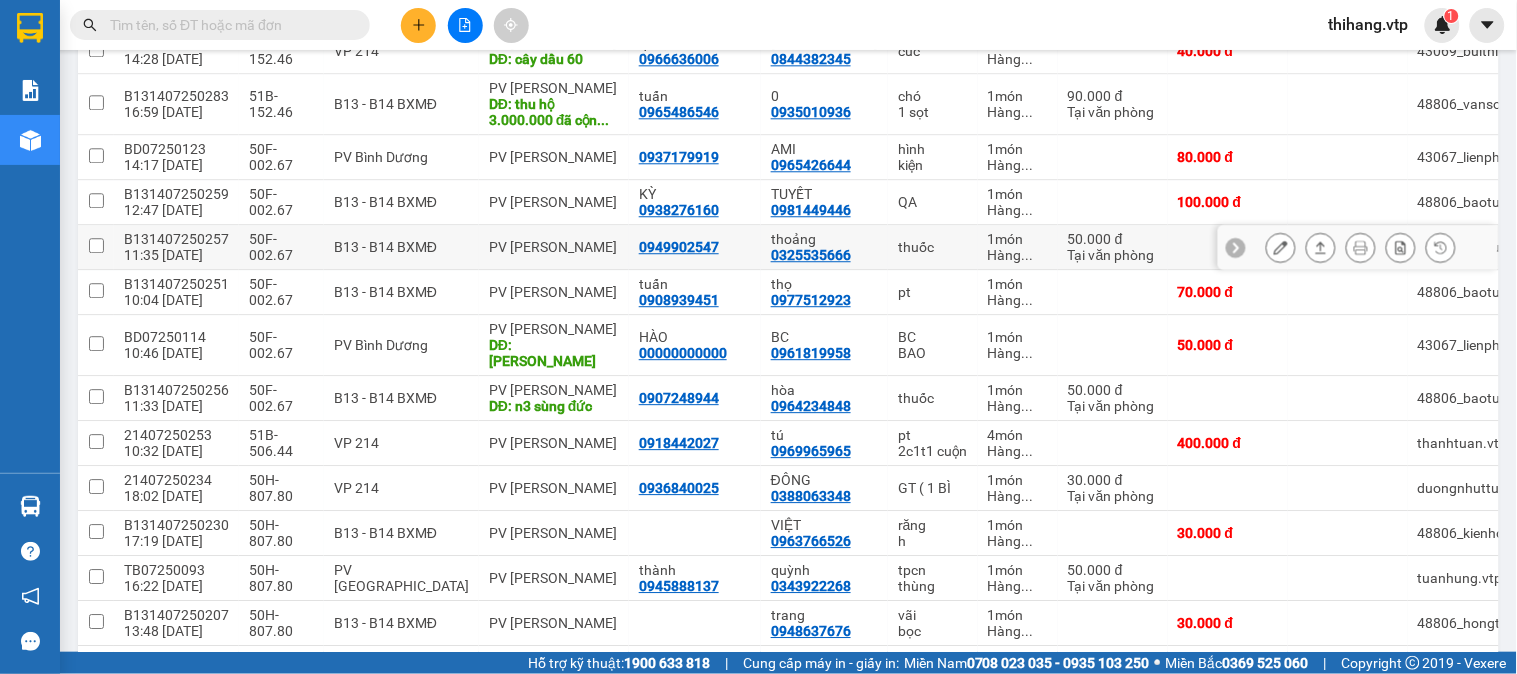 click 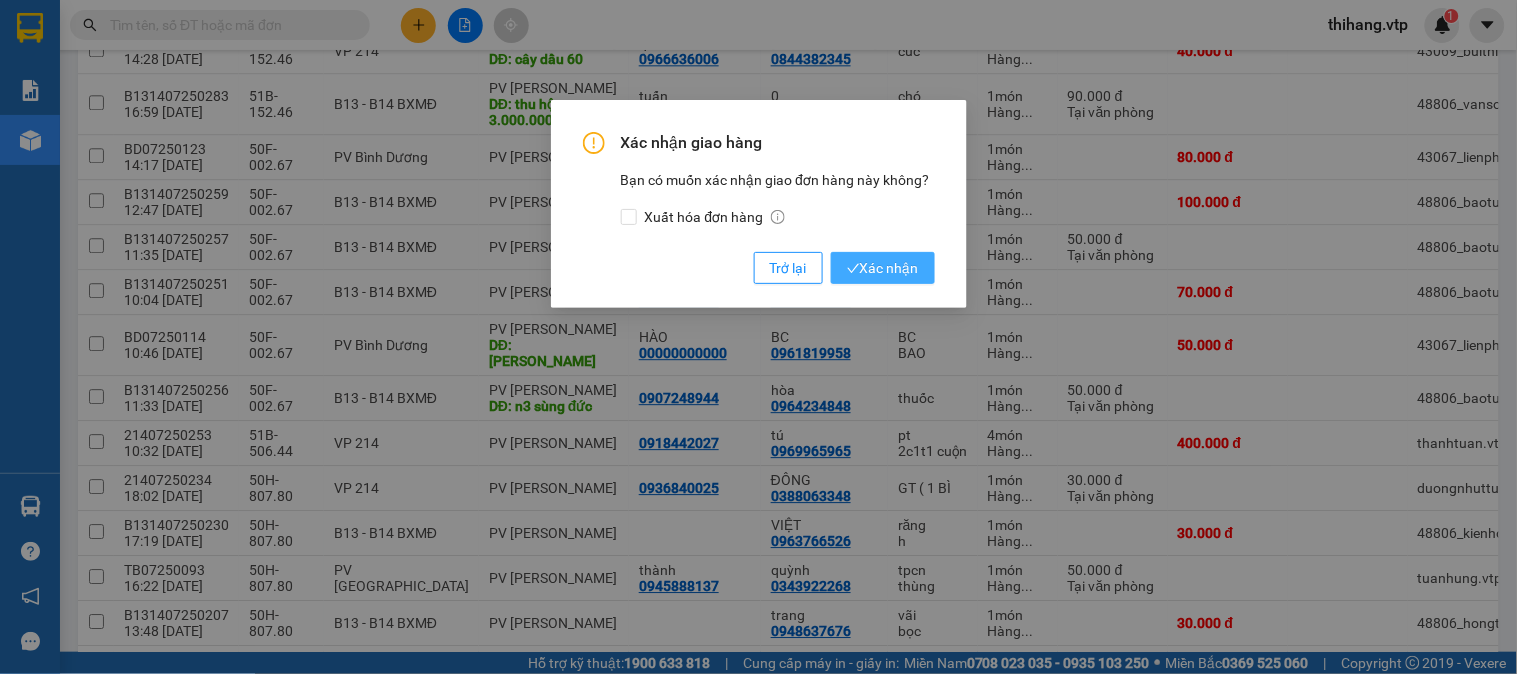 click on "Xác nhận" at bounding box center (883, 268) 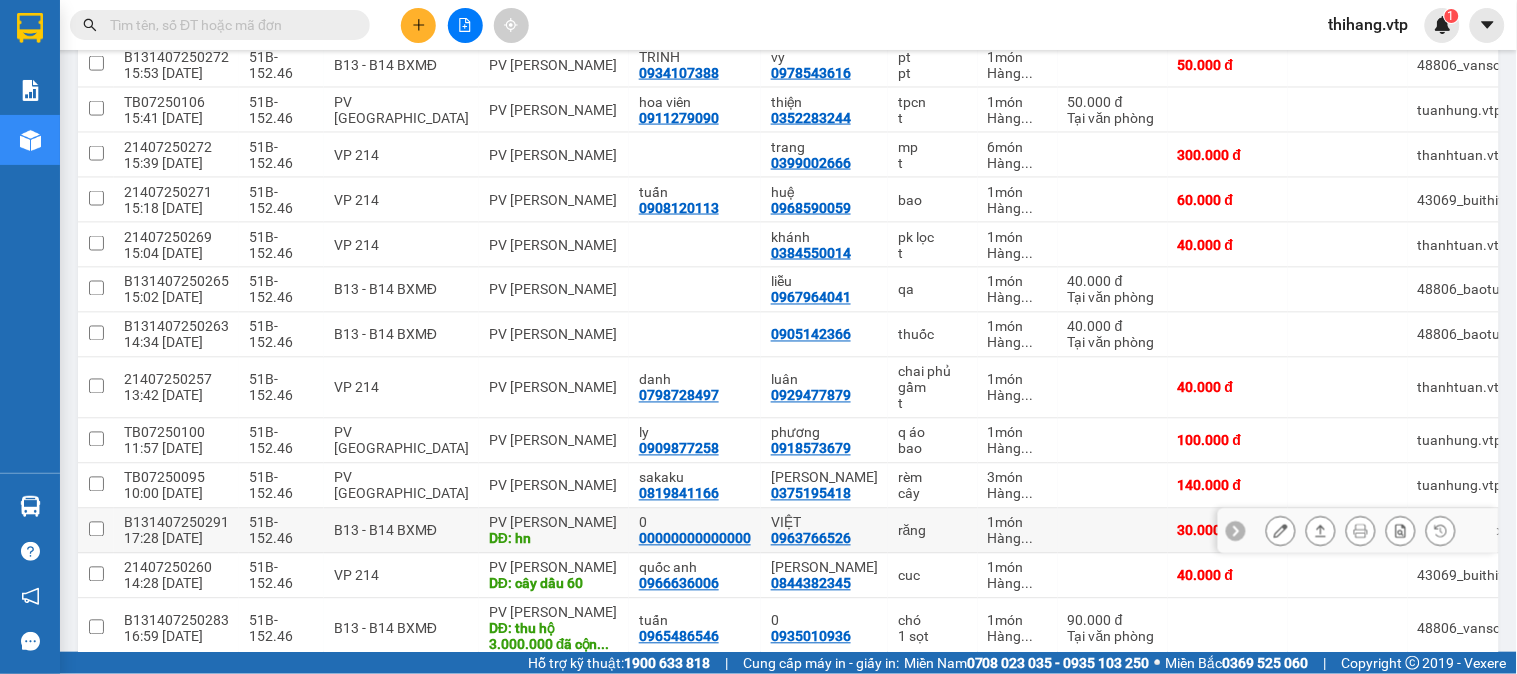 scroll, scrollTop: 683, scrollLeft: 0, axis: vertical 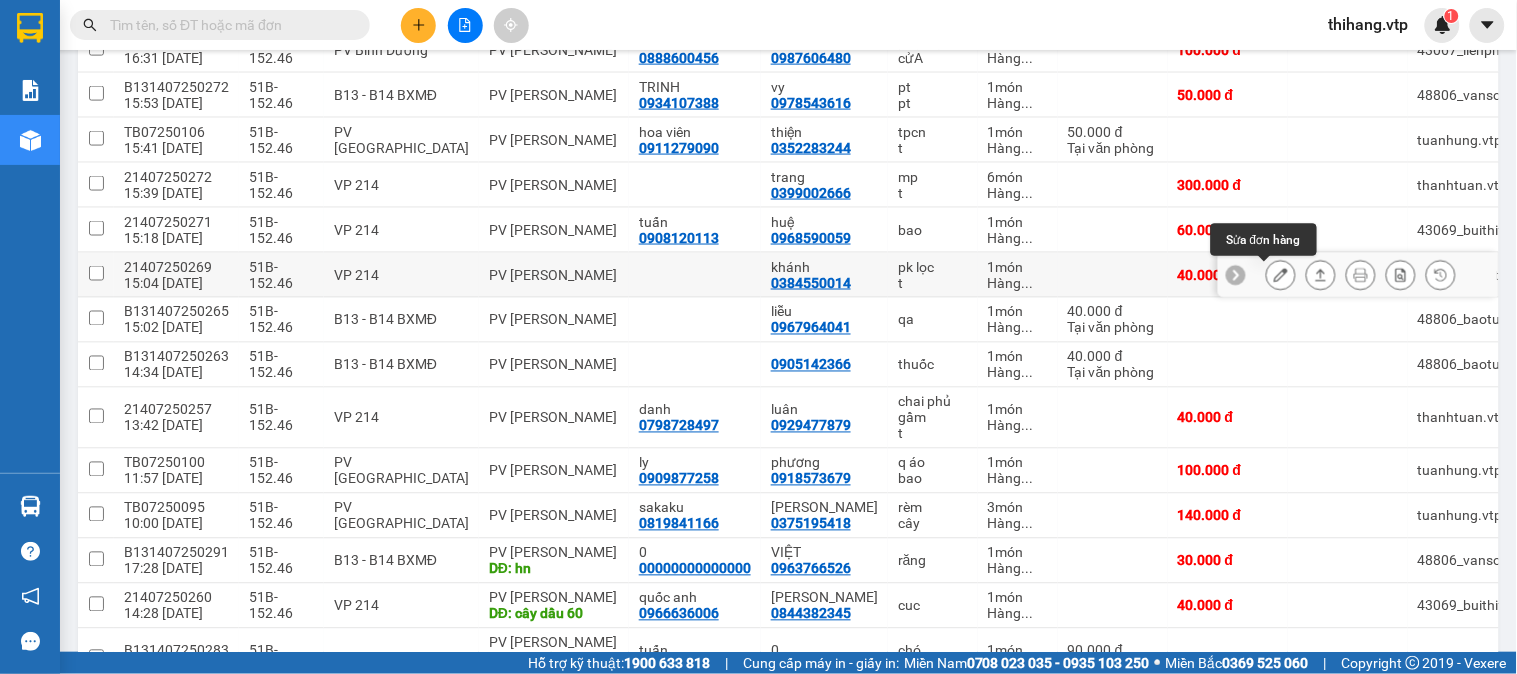 click 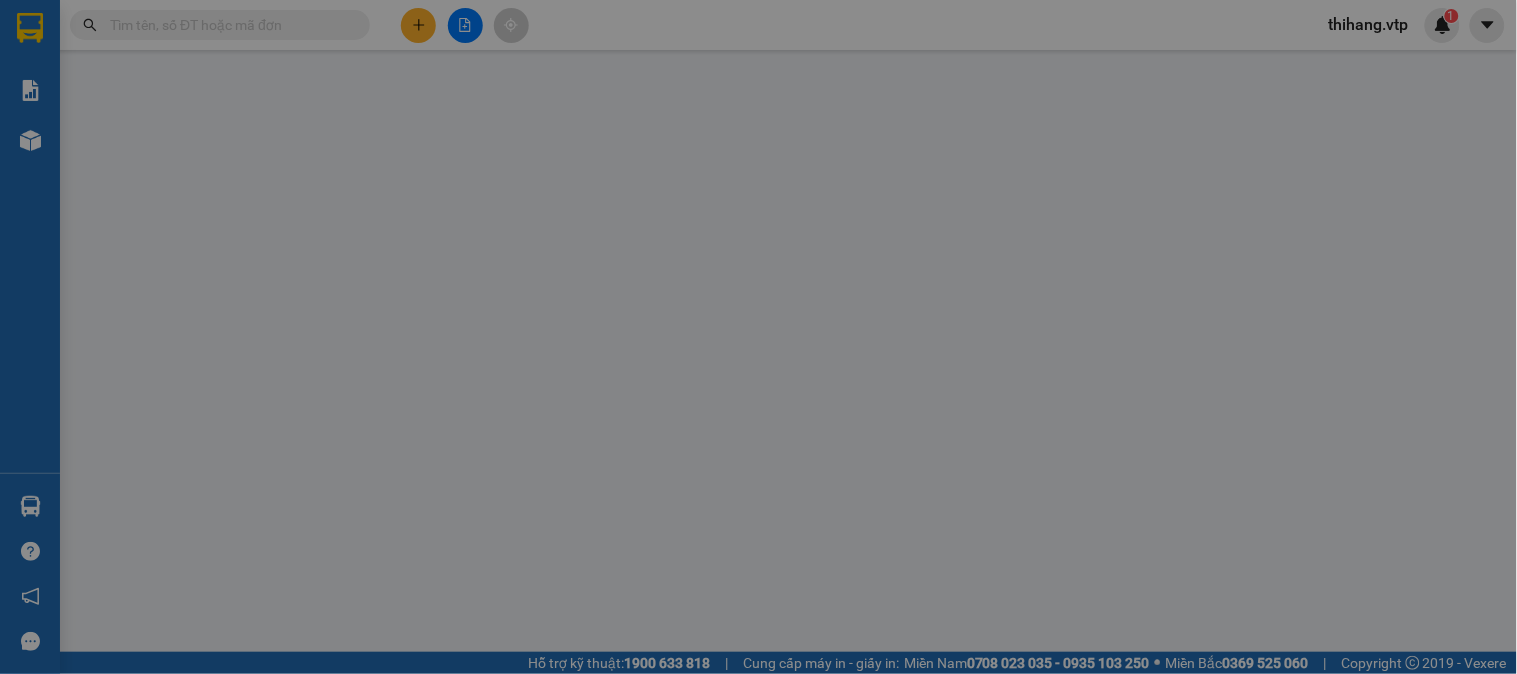 type on "0384550014" 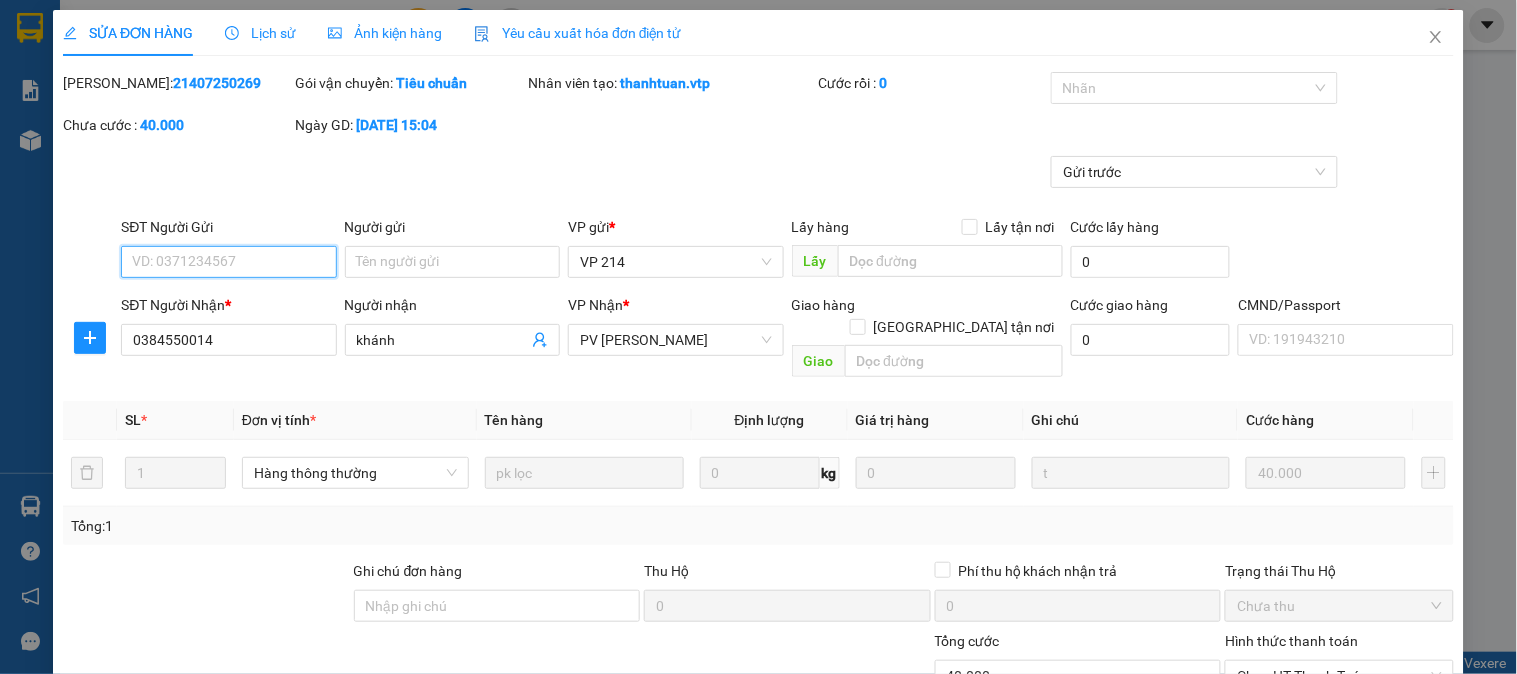 type on "2.000" 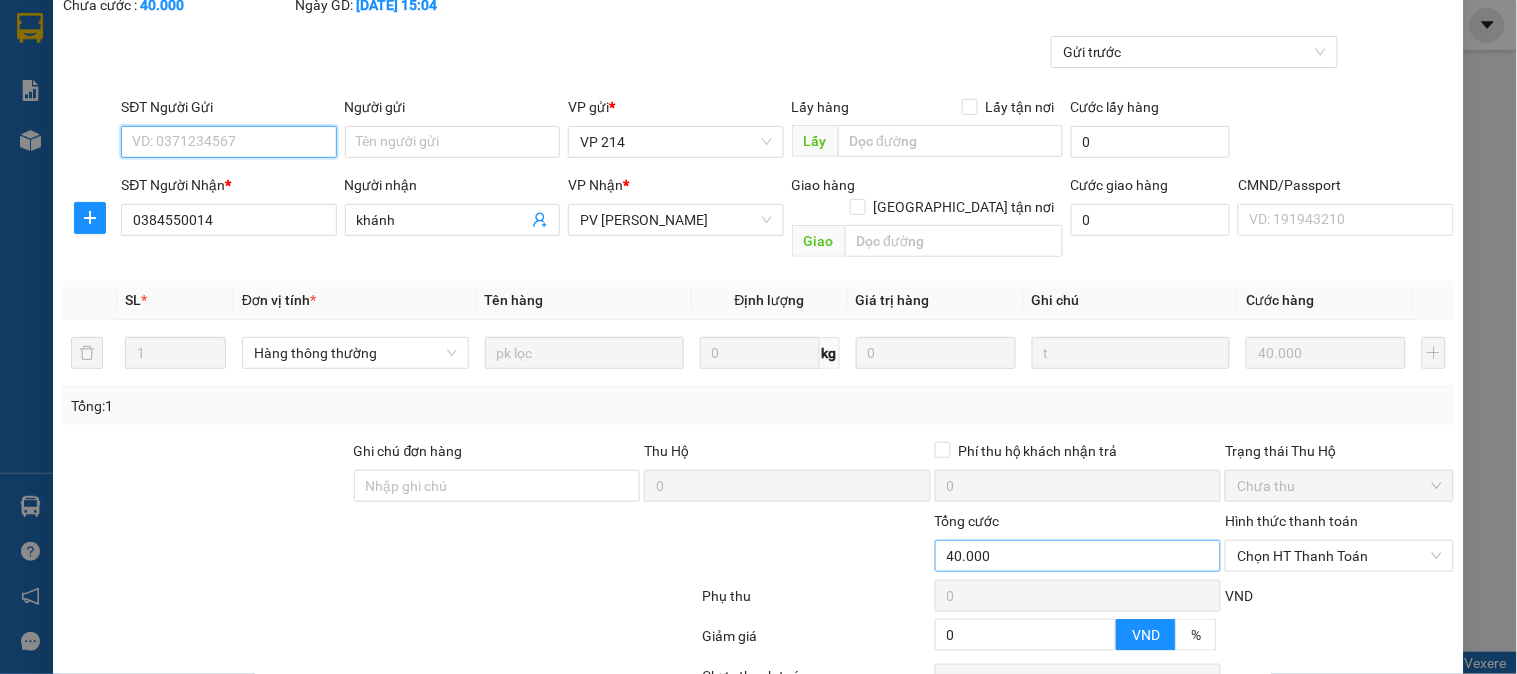 scroll, scrollTop: 273, scrollLeft: 0, axis: vertical 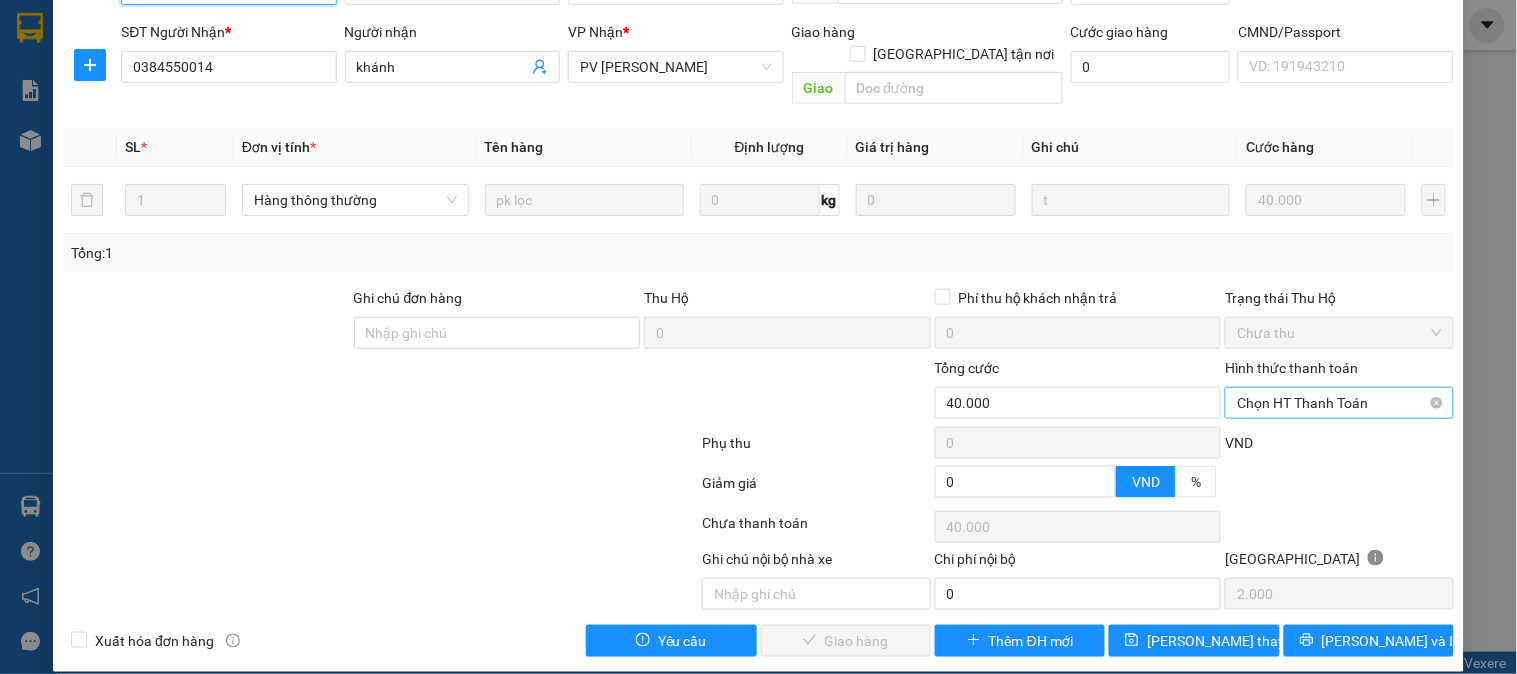 click on "Chọn HT Thanh Toán" at bounding box center (1339, 403) 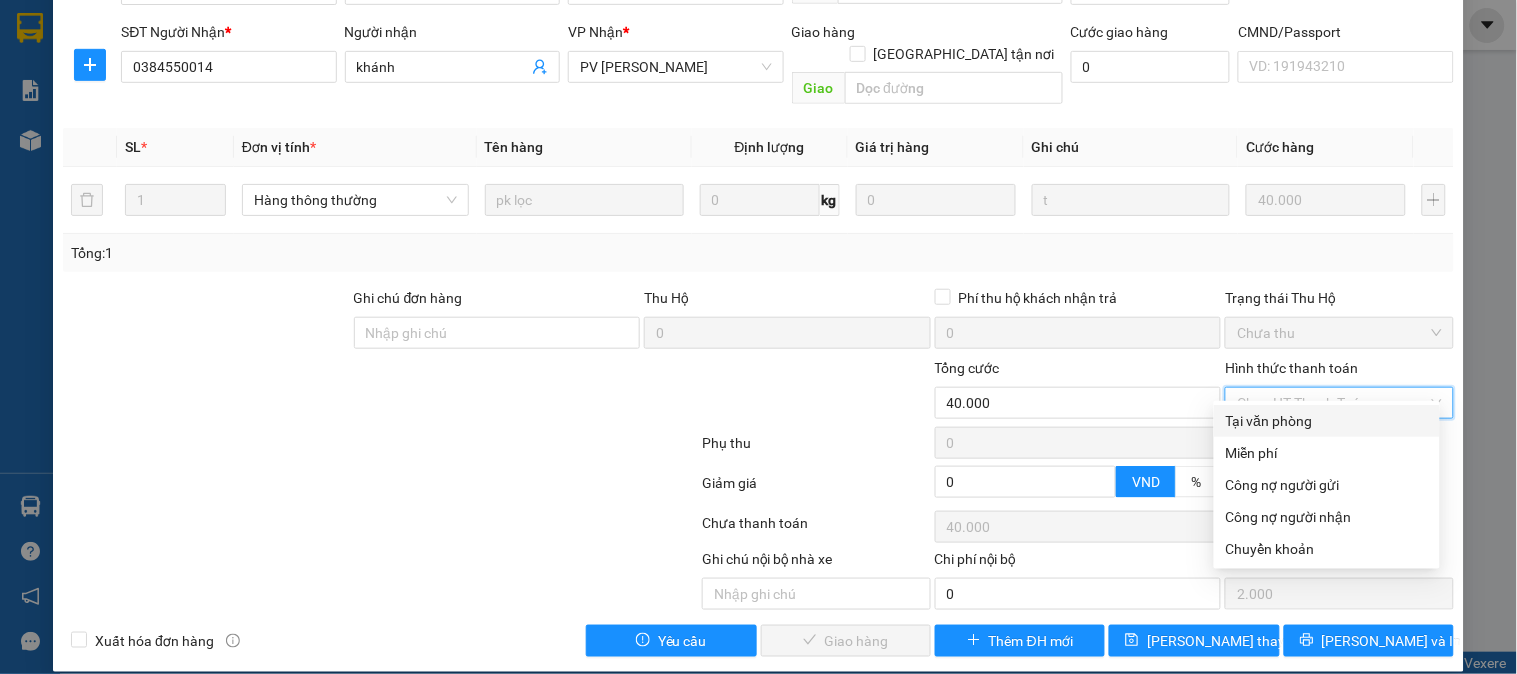 click on "Tại văn phòng" at bounding box center [1327, 421] 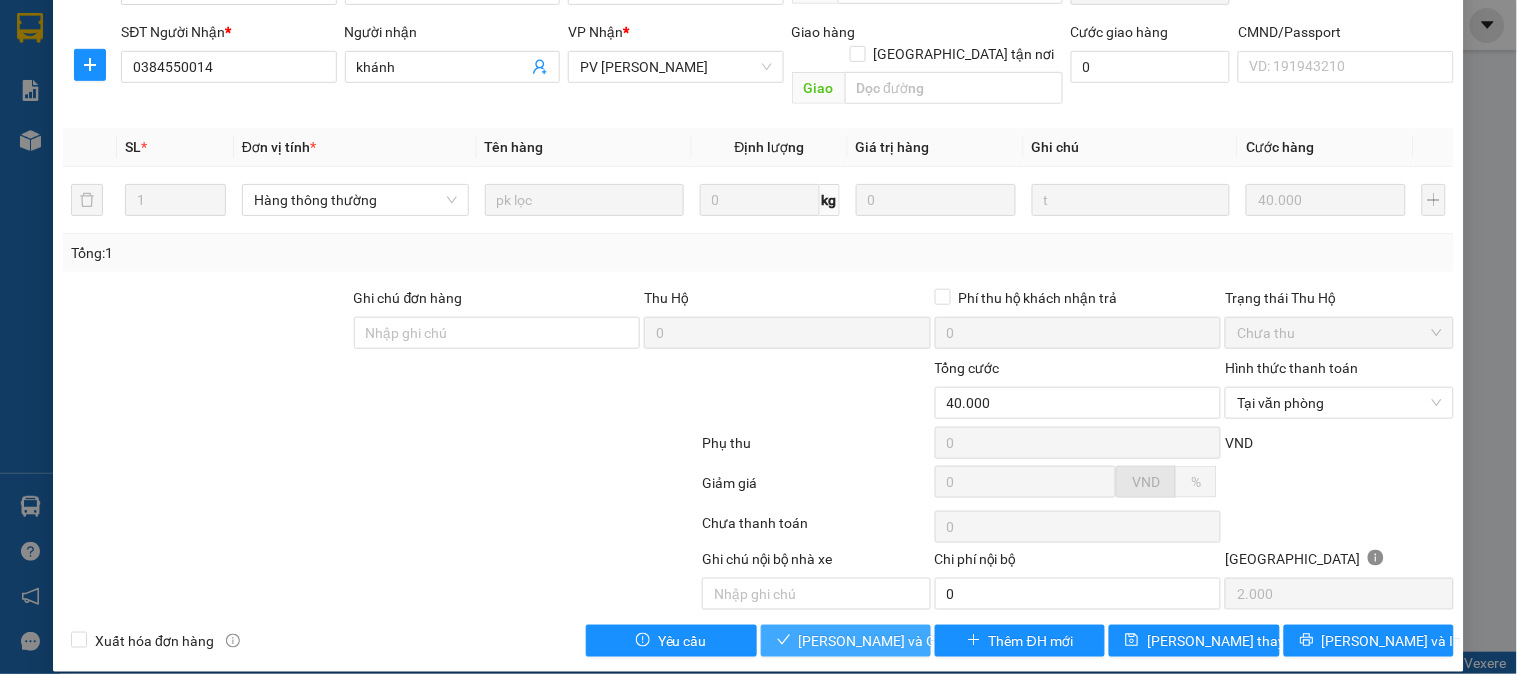 click on "[PERSON_NAME] và Giao hàng" at bounding box center (895, 641) 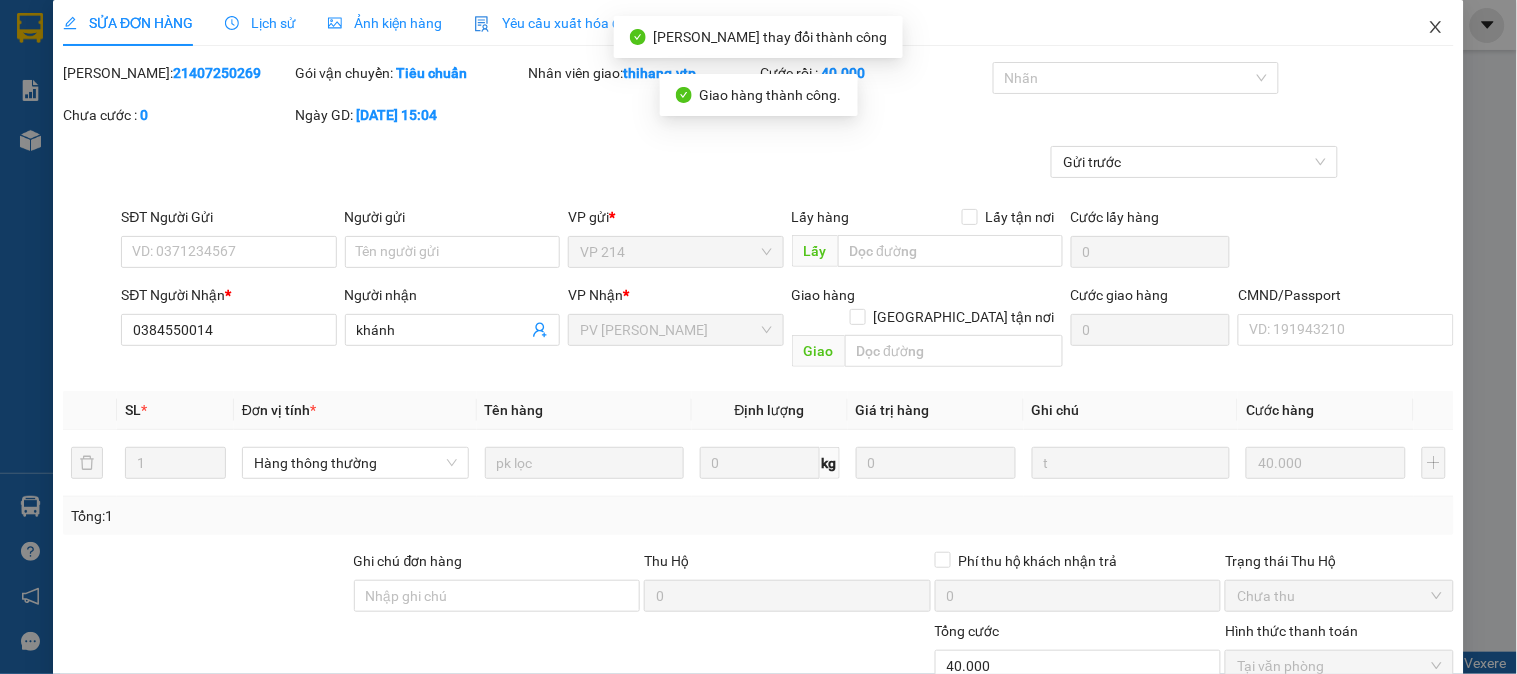 scroll, scrollTop: 0, scrollLeft: 0, axis: both 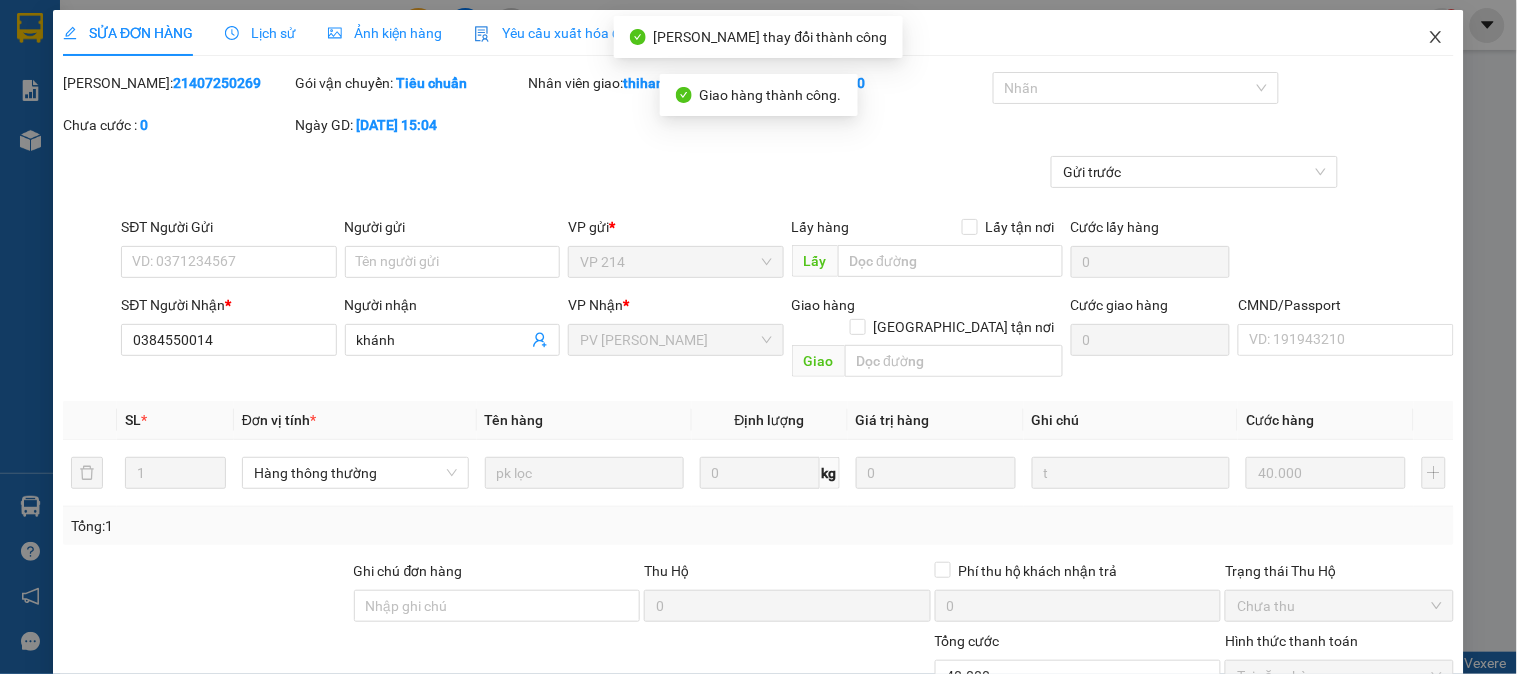 click 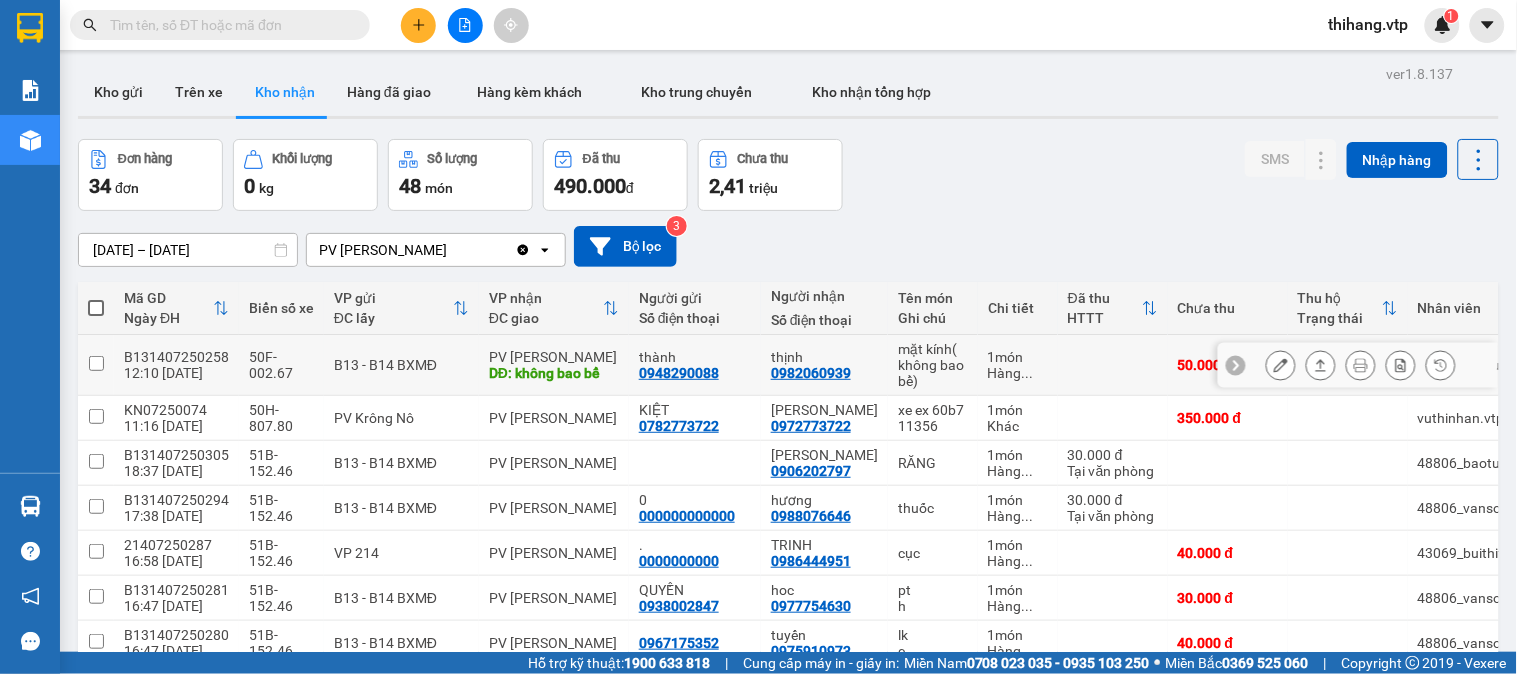 scroll, scrollTop: 111, scrollLeft: 0, axis: vertical 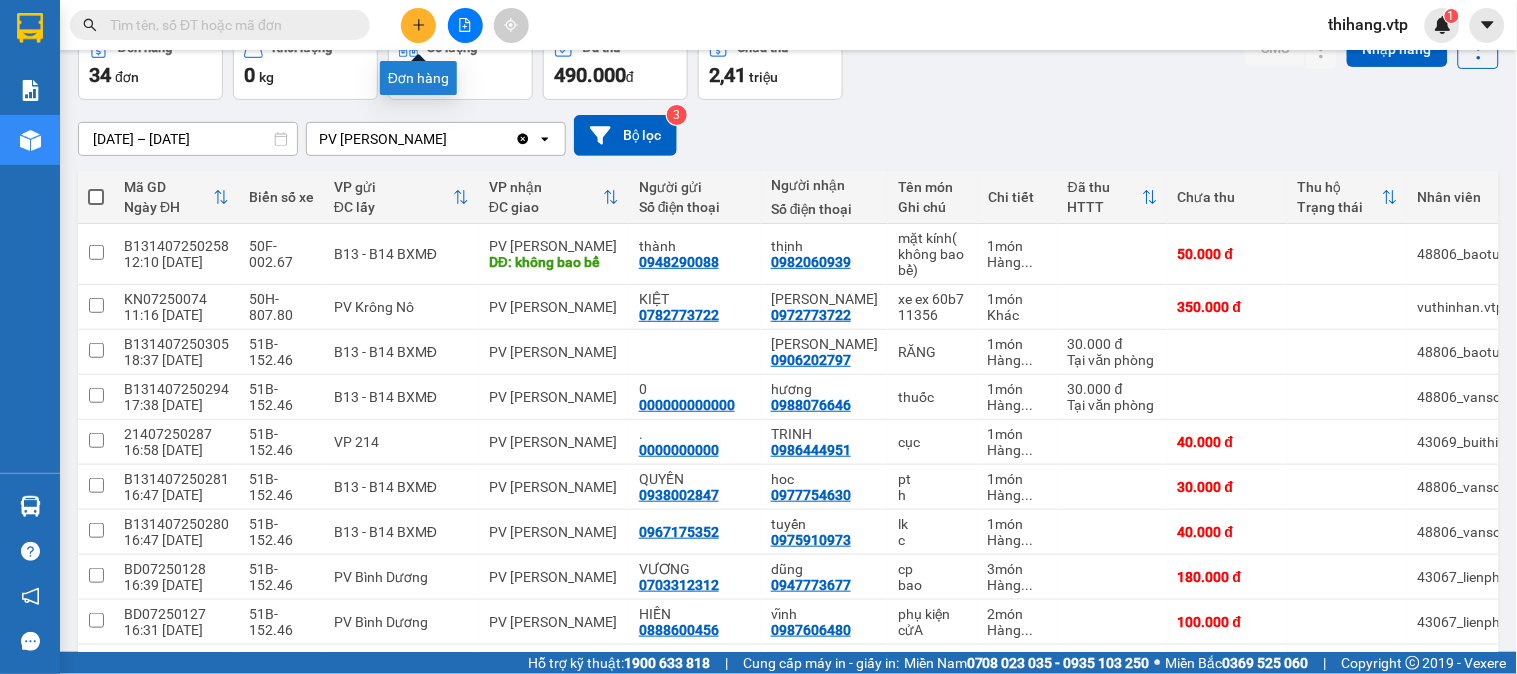 click 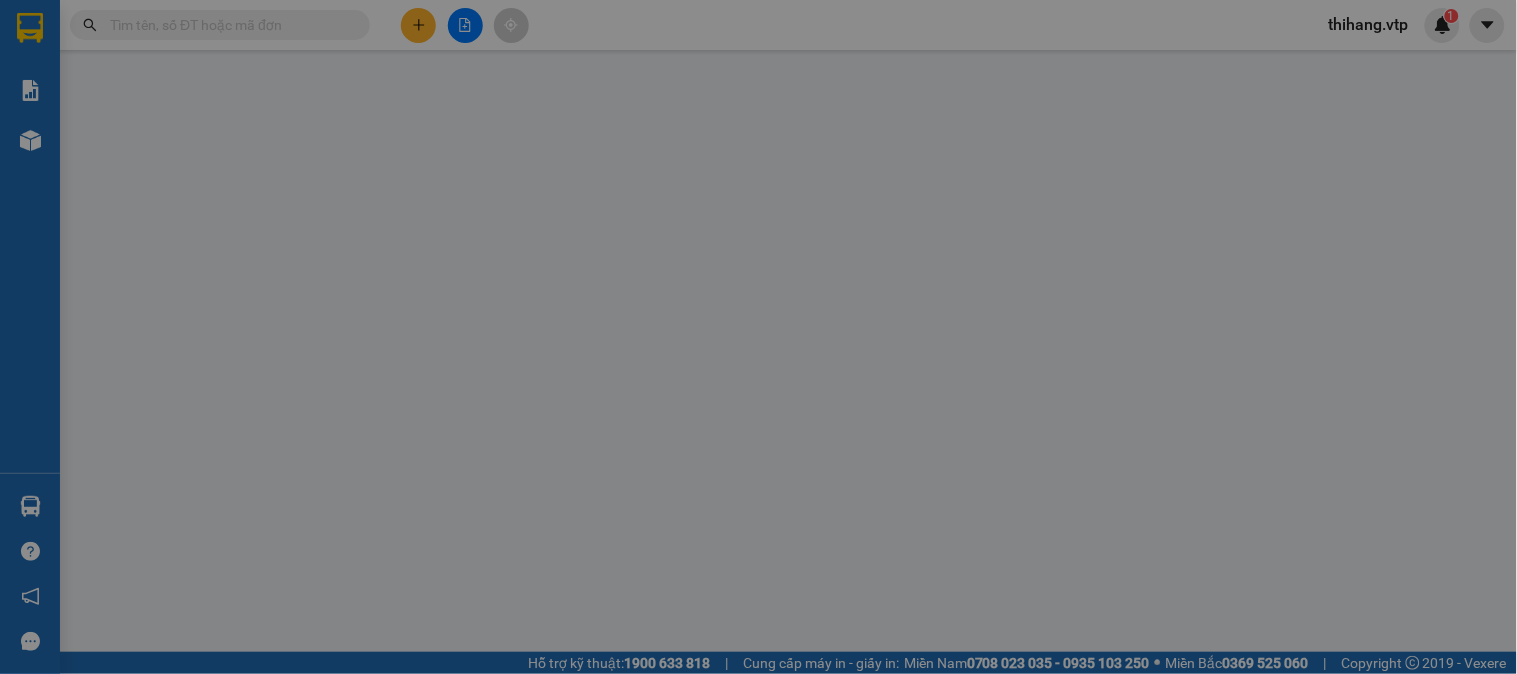 scroll, scrollTop: 0, scrollLeft: 0, axis: both 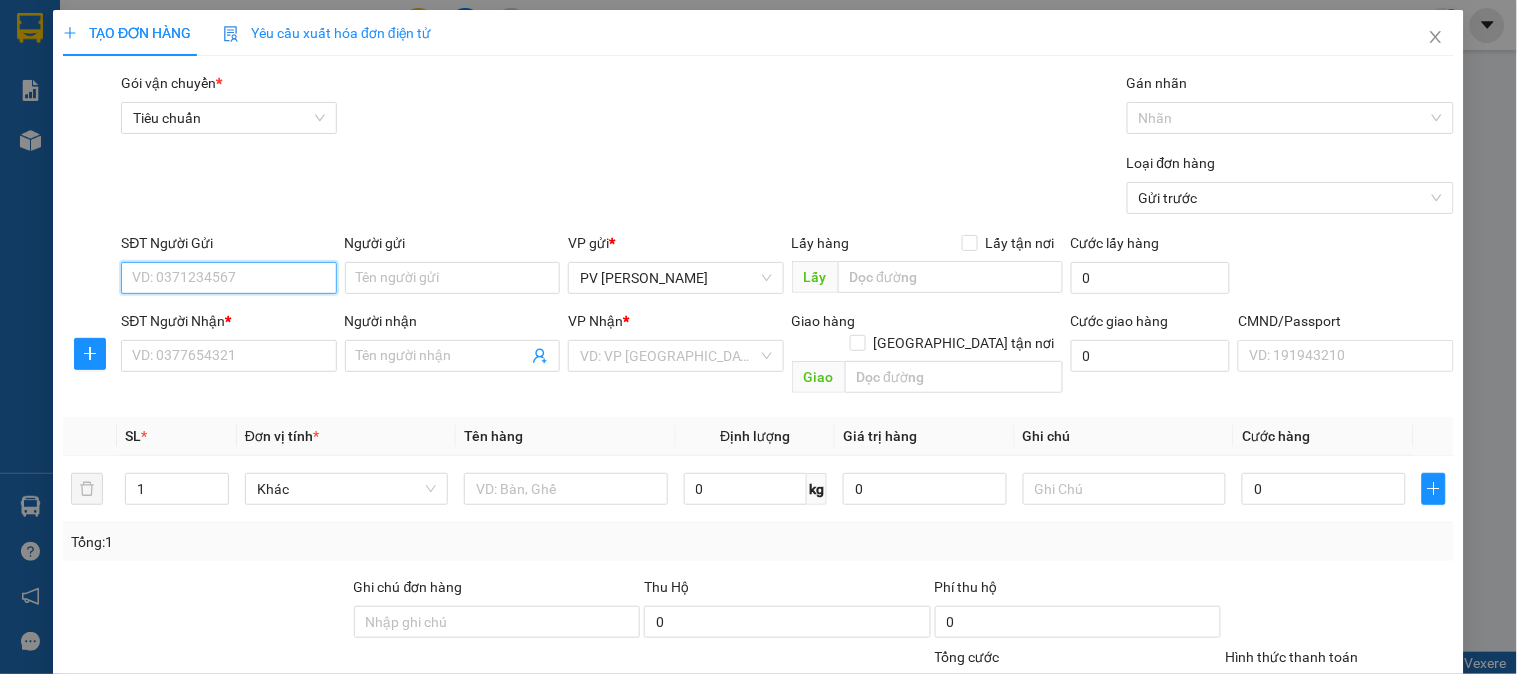 click on "SĐT Người Gửi" at bounding box center [228, 278] 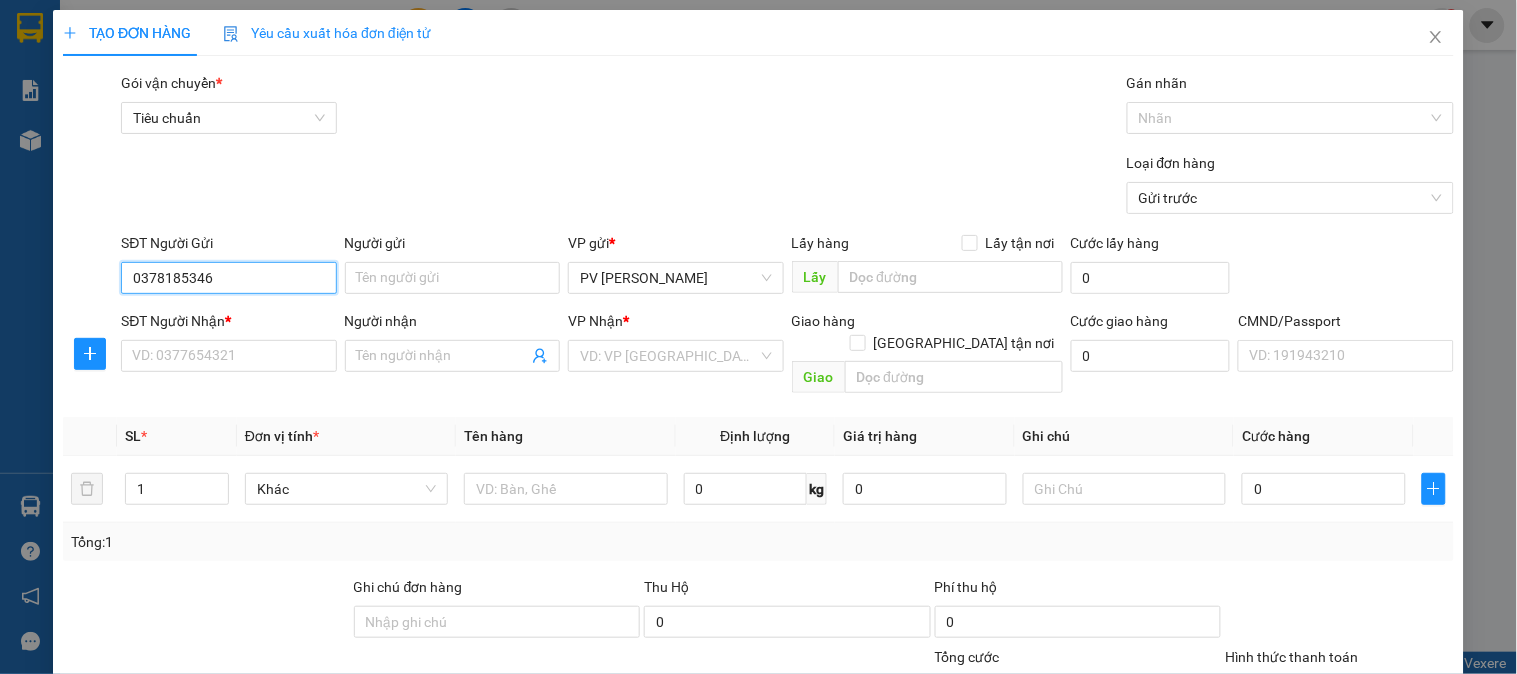 type on "0378185346" 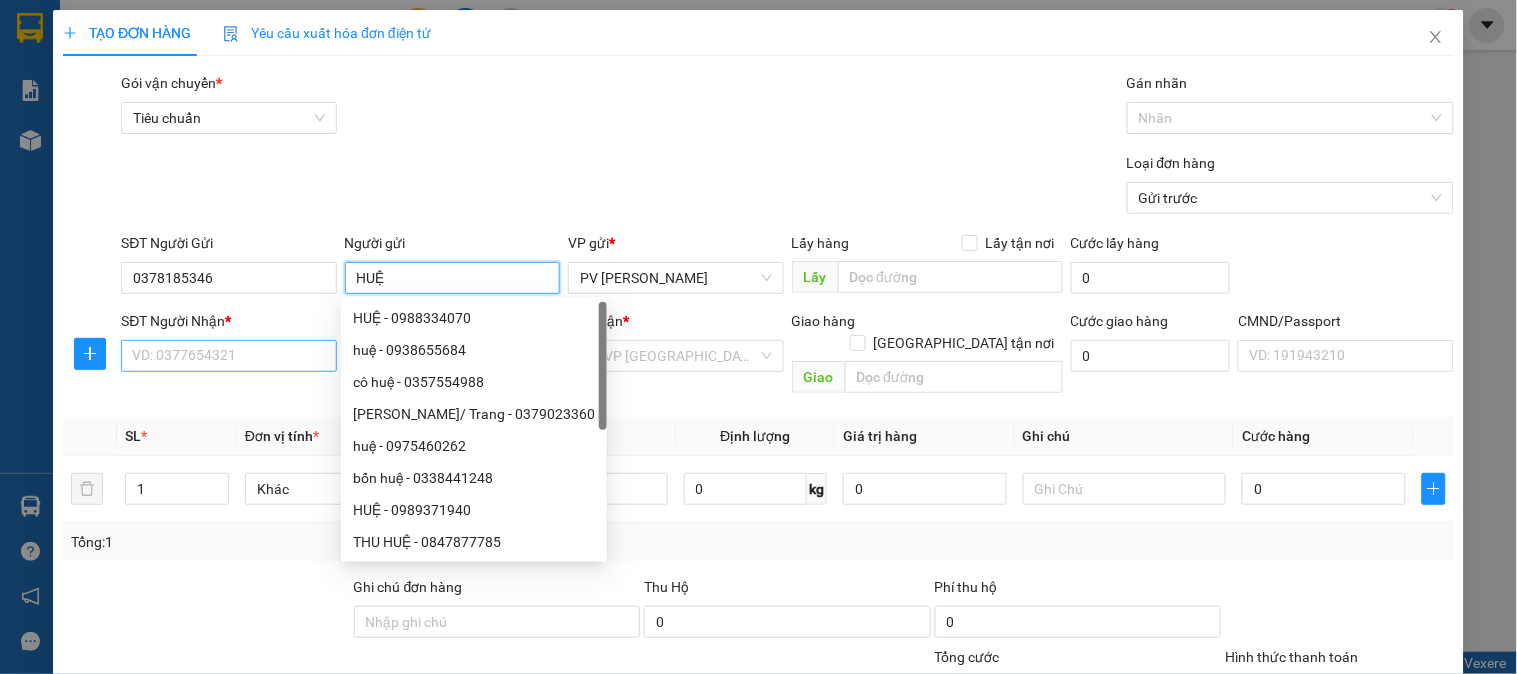 type on "HUỆ" 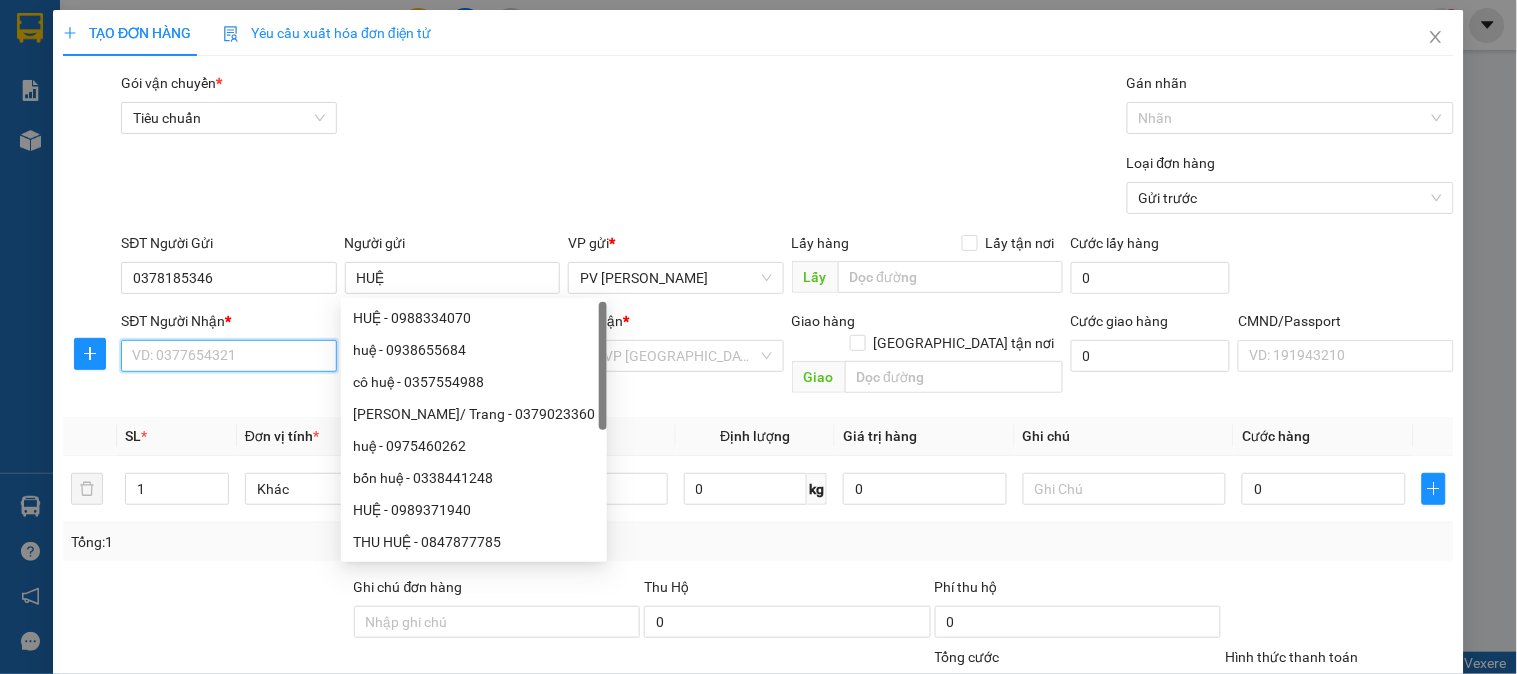 click on "SĐT Người Nhận  *" at bounding box center [228, 356] 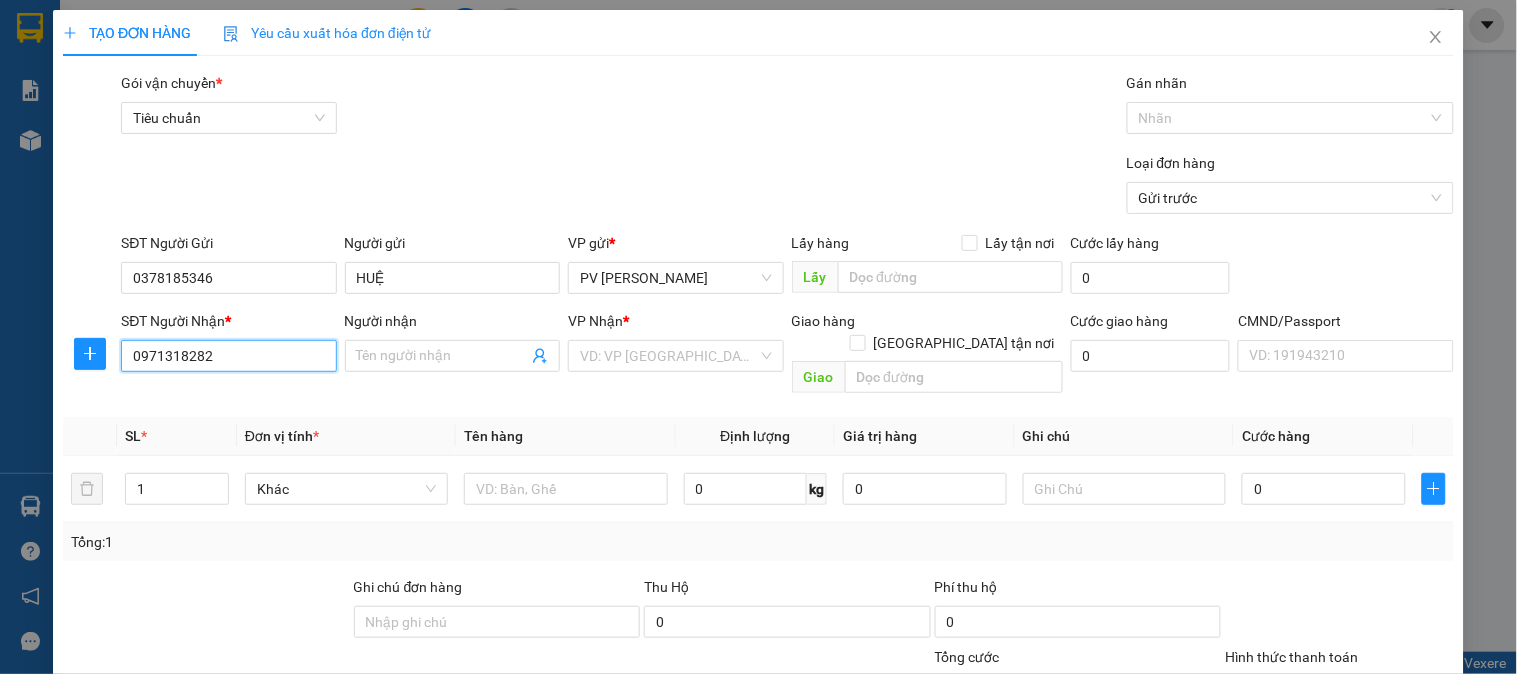 type on "0971318282" 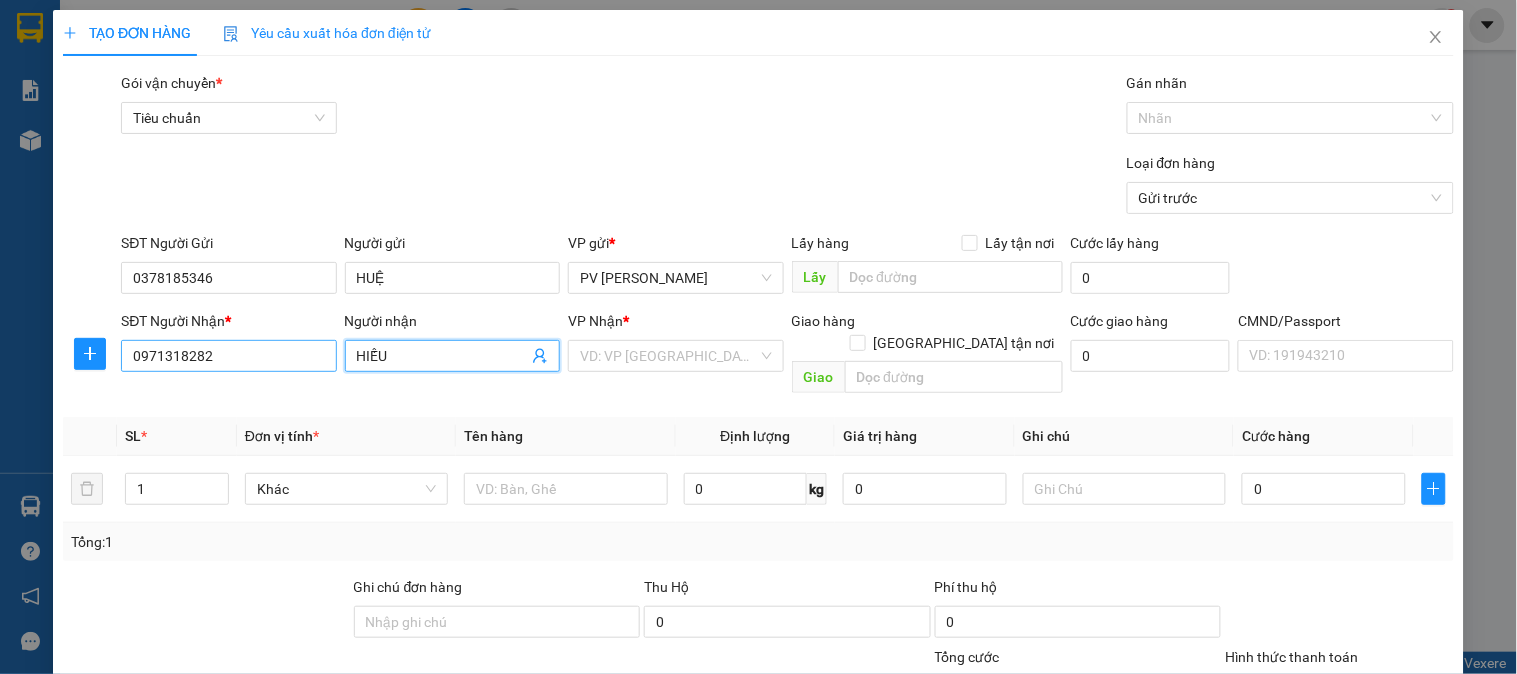 type on "HIẾU" 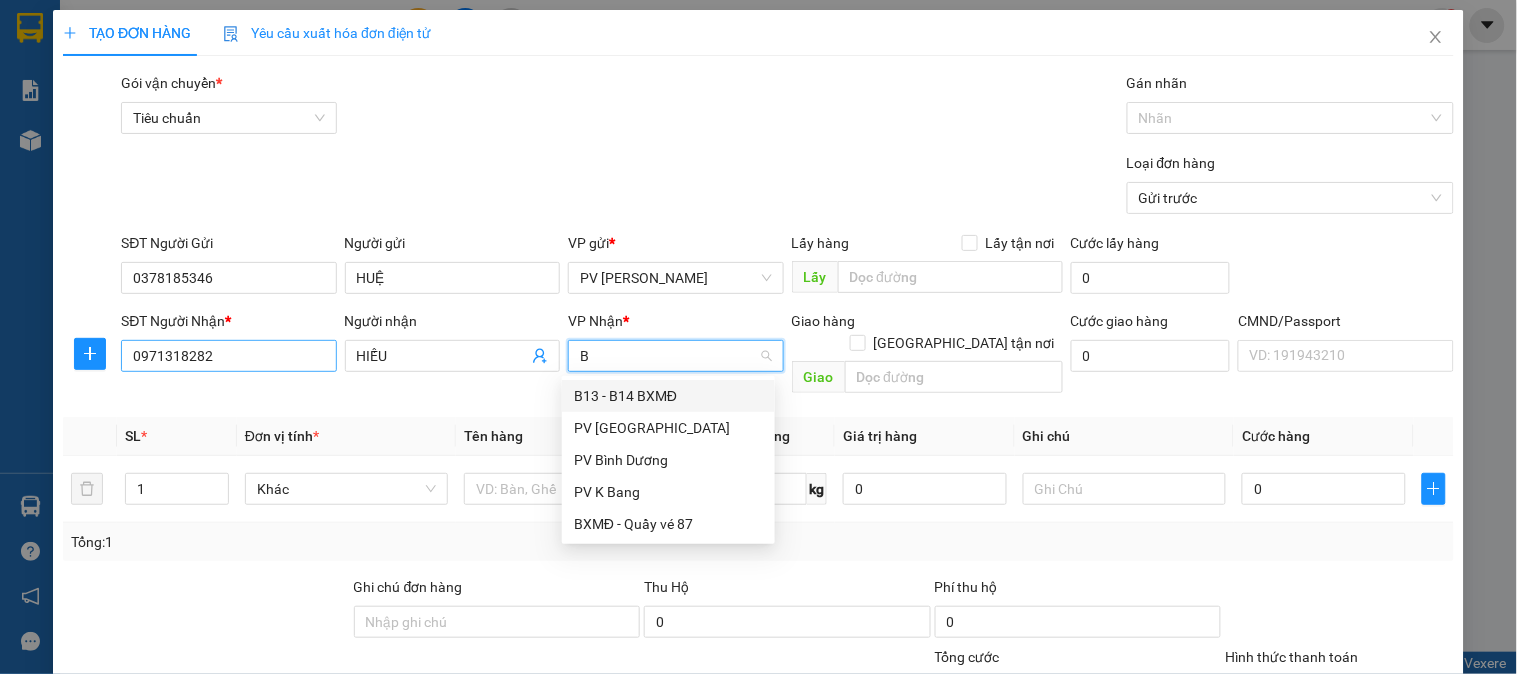 type on "BD" 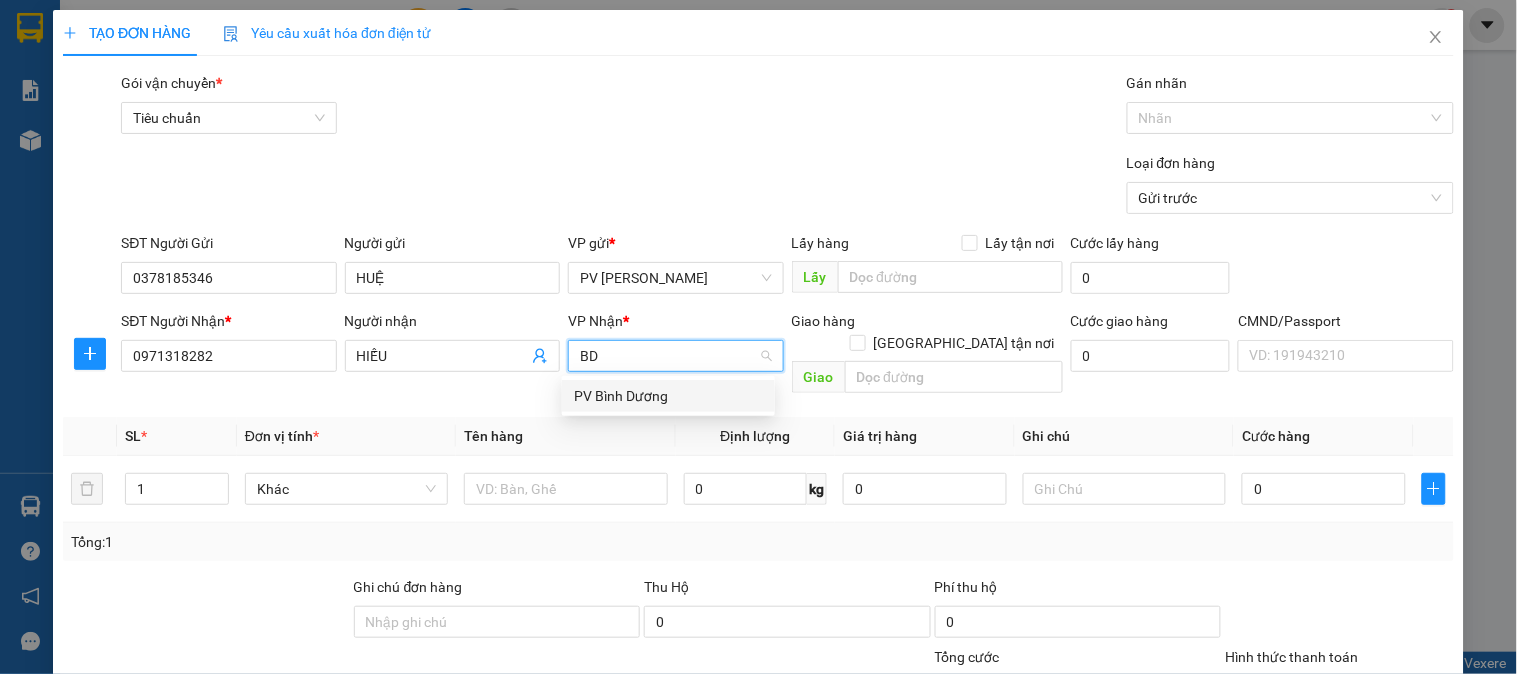 click on "PV Bình Dương" at bounding box center (668, 396) 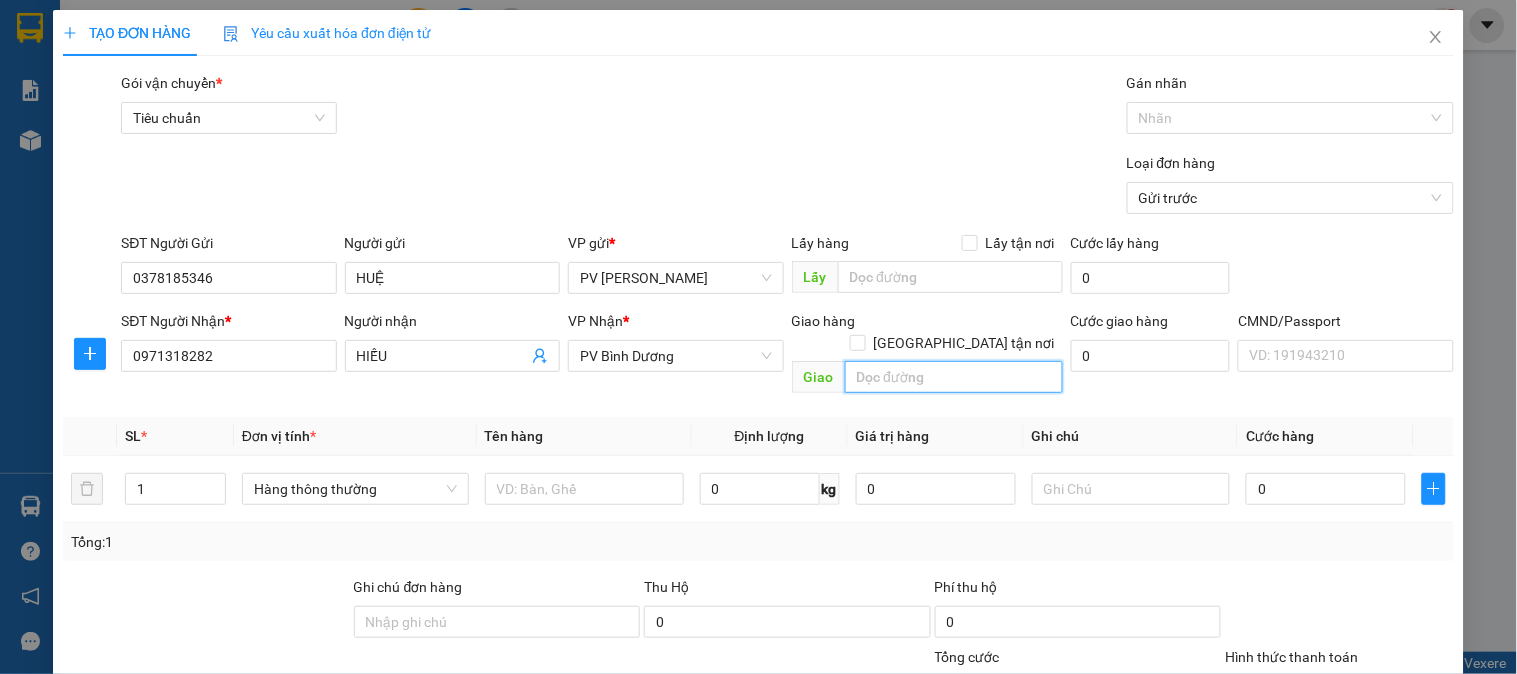 click at bounding box center (954, 377) 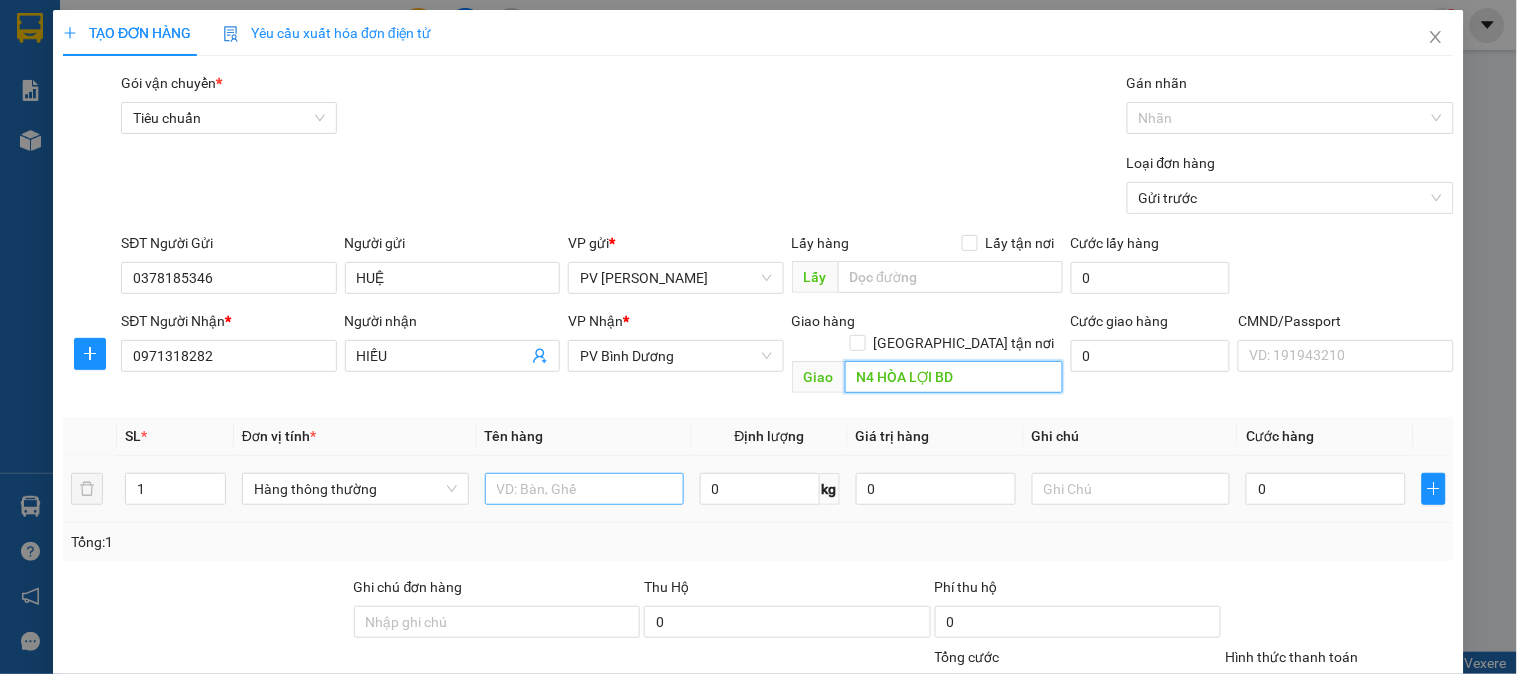 type on "N4 HÒA LỢI BD" 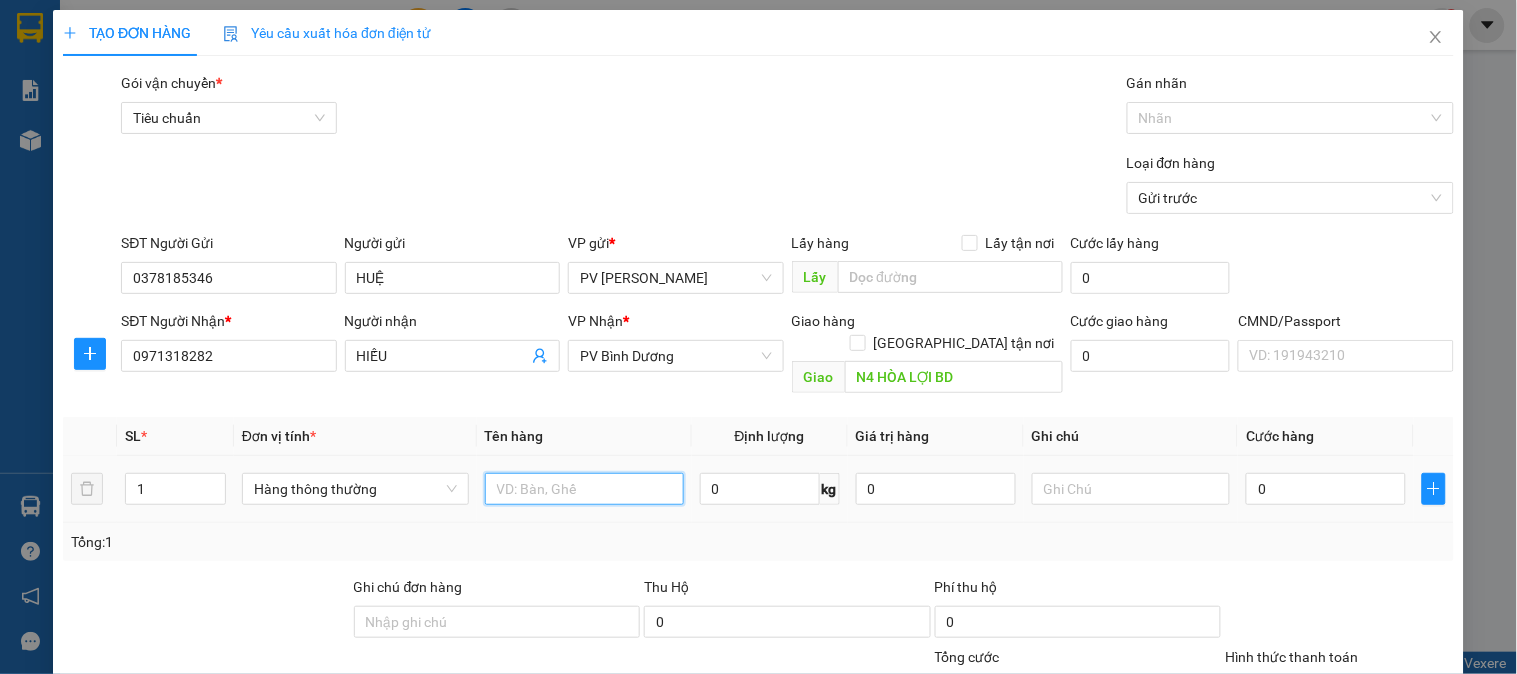 click at bounding box center (584, 489) 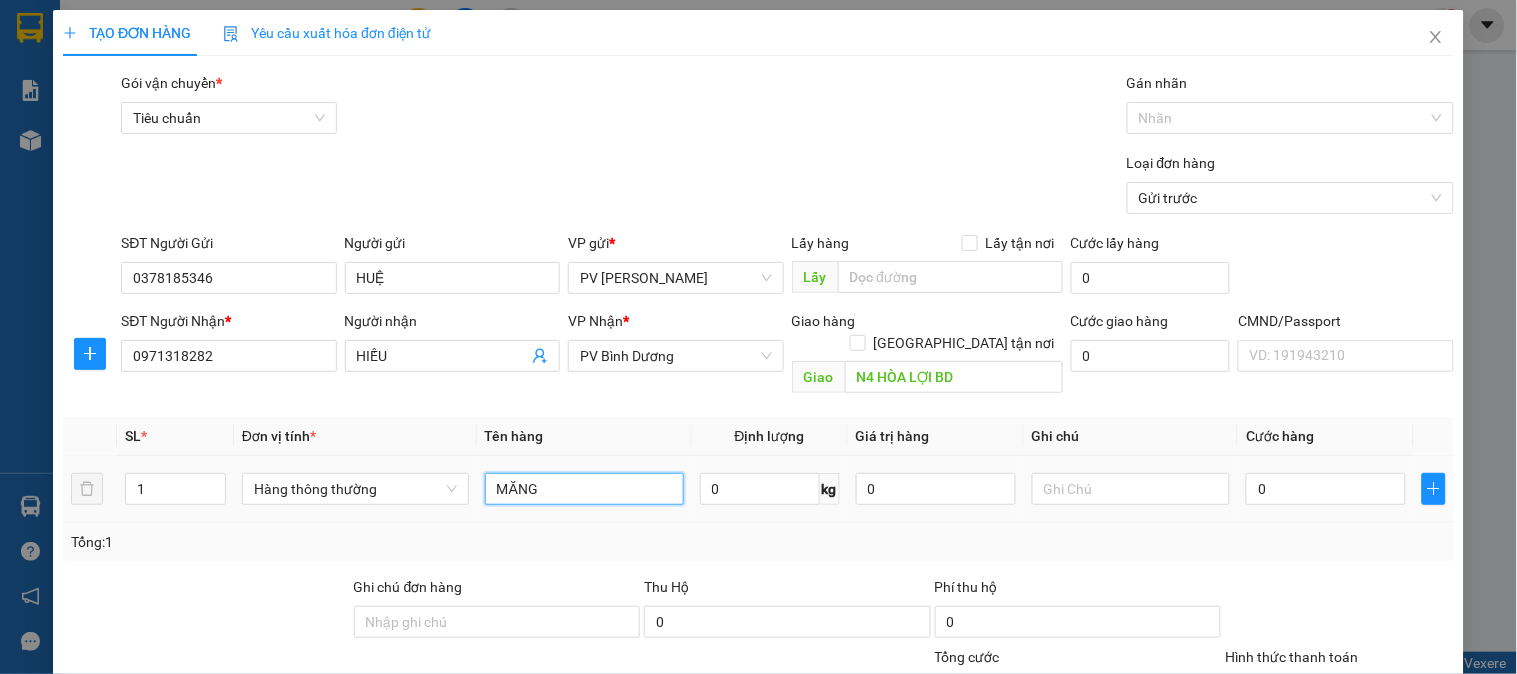 type on "MĂNG" 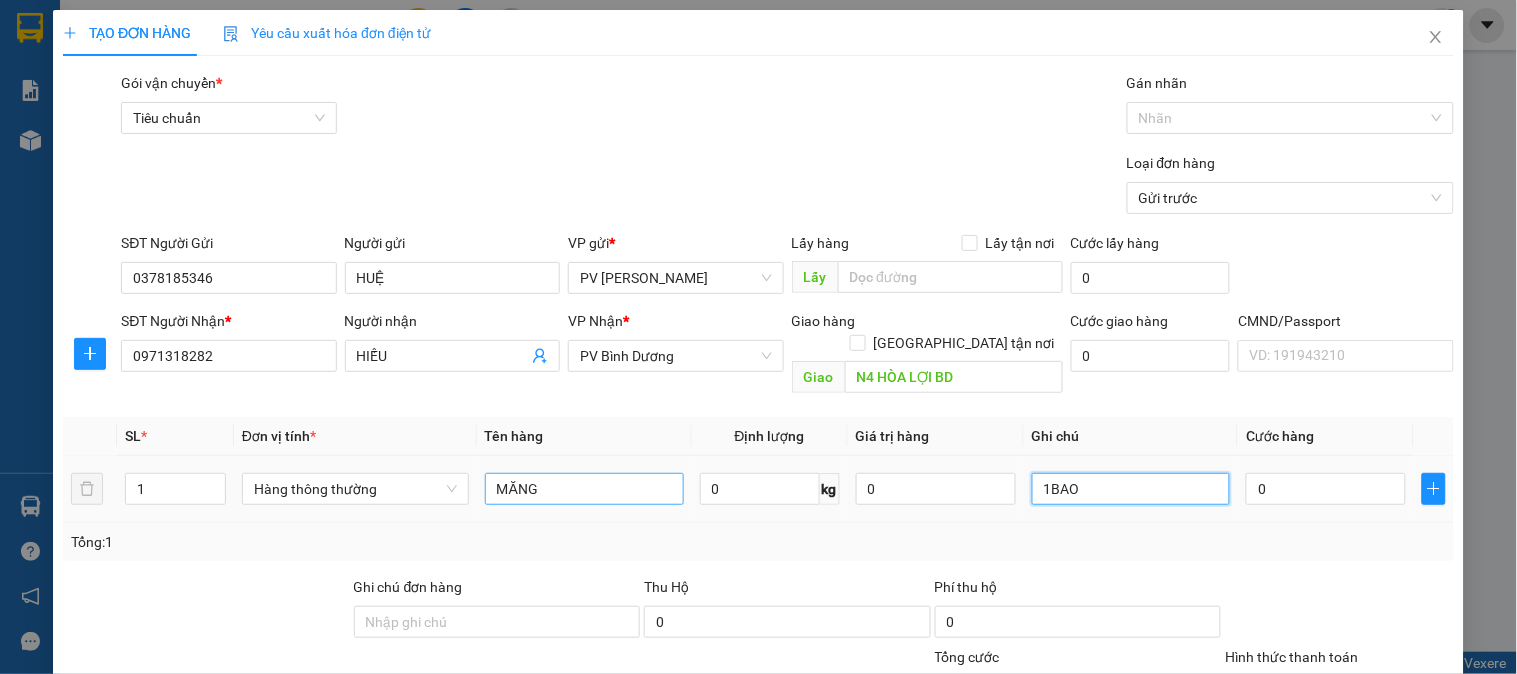 type on "1BAO" 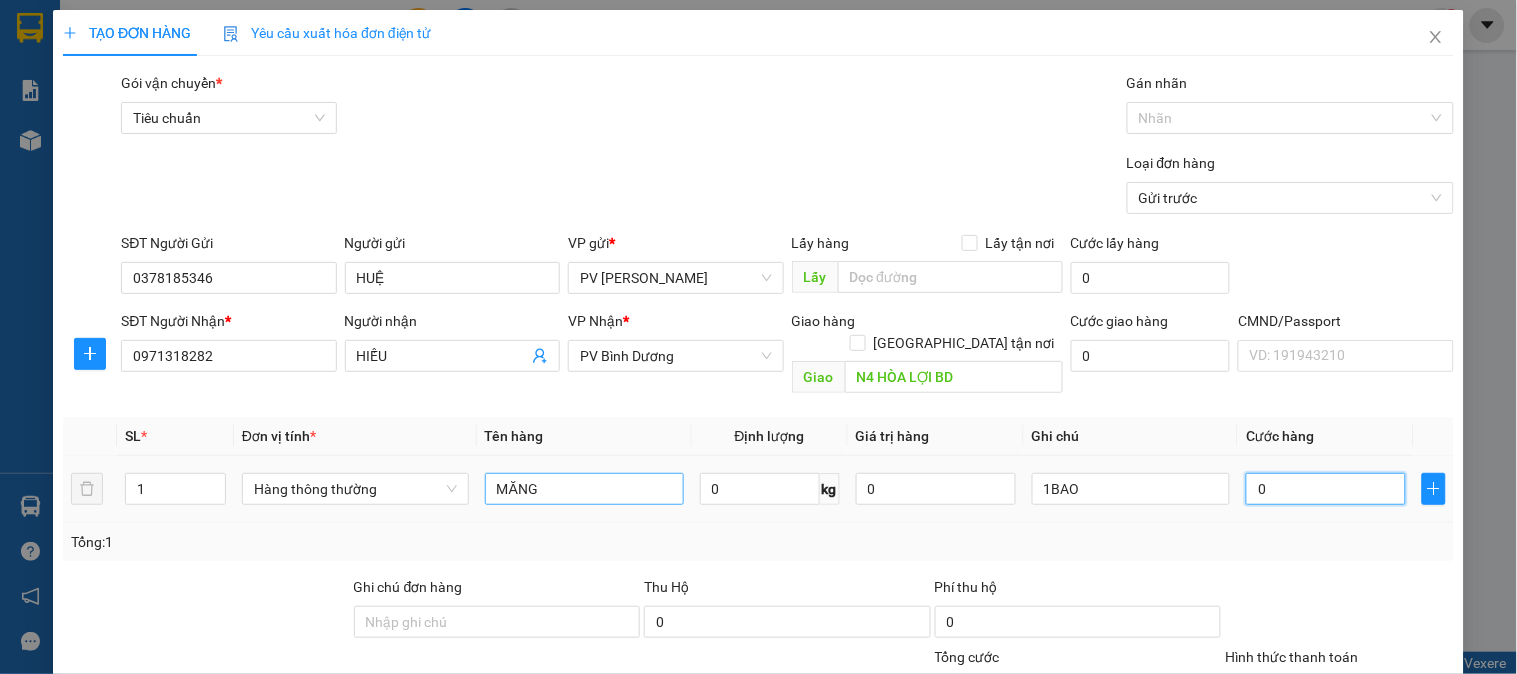 type on "5" 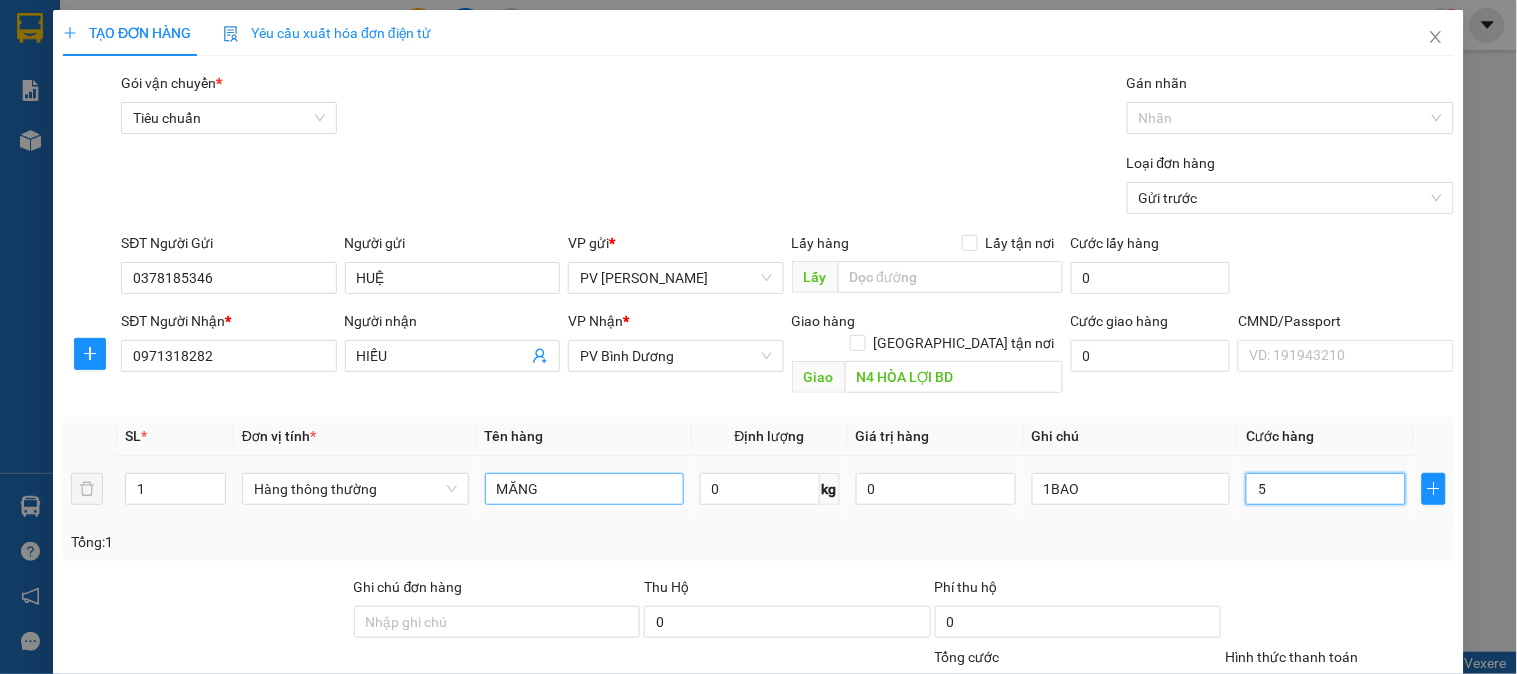 type on "50" 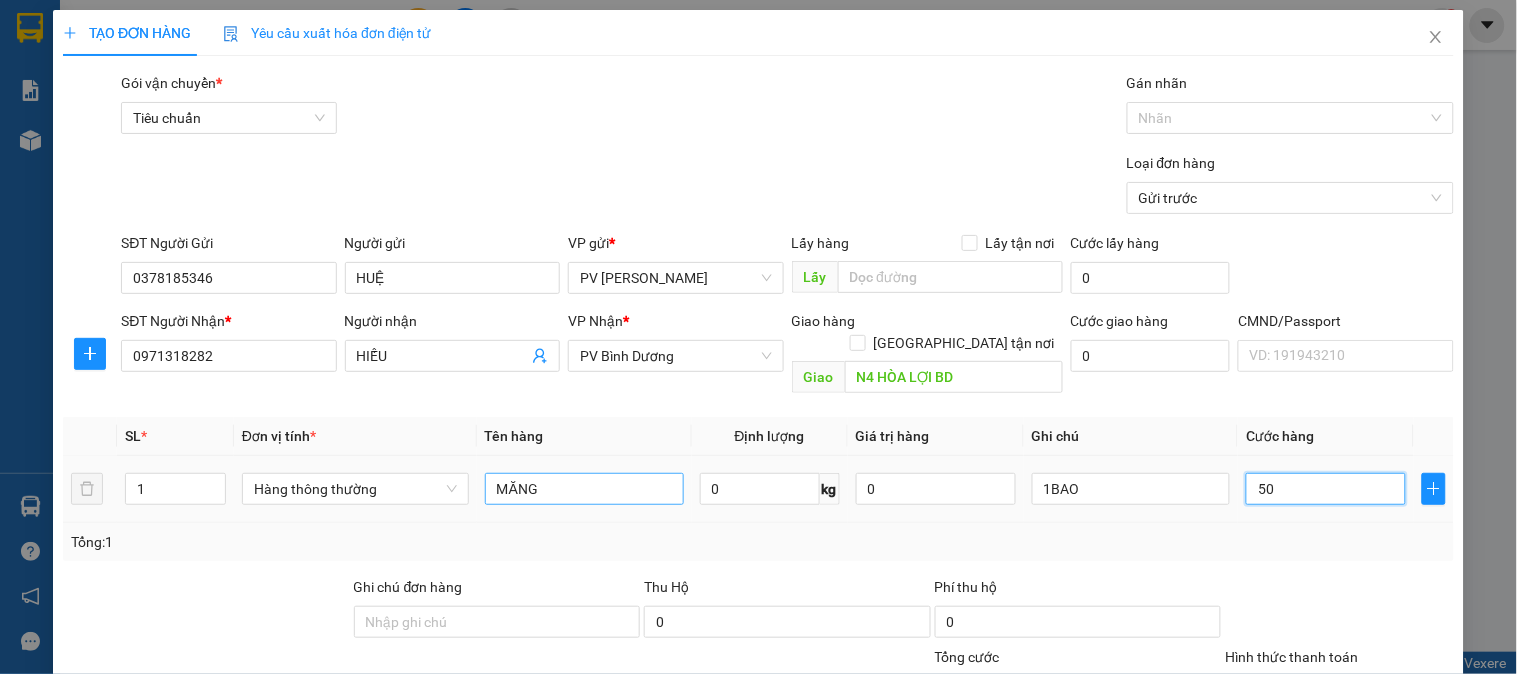 type on "500" 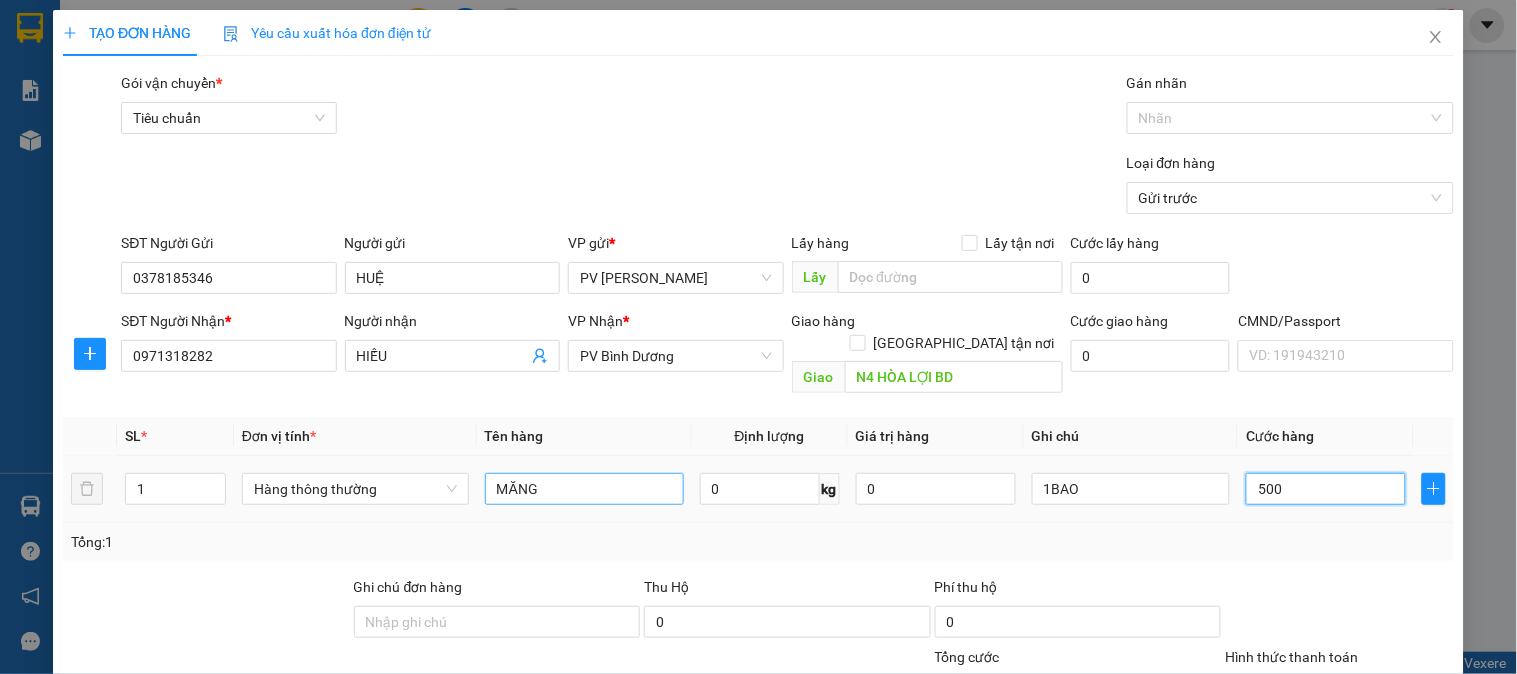 type on "5.000" 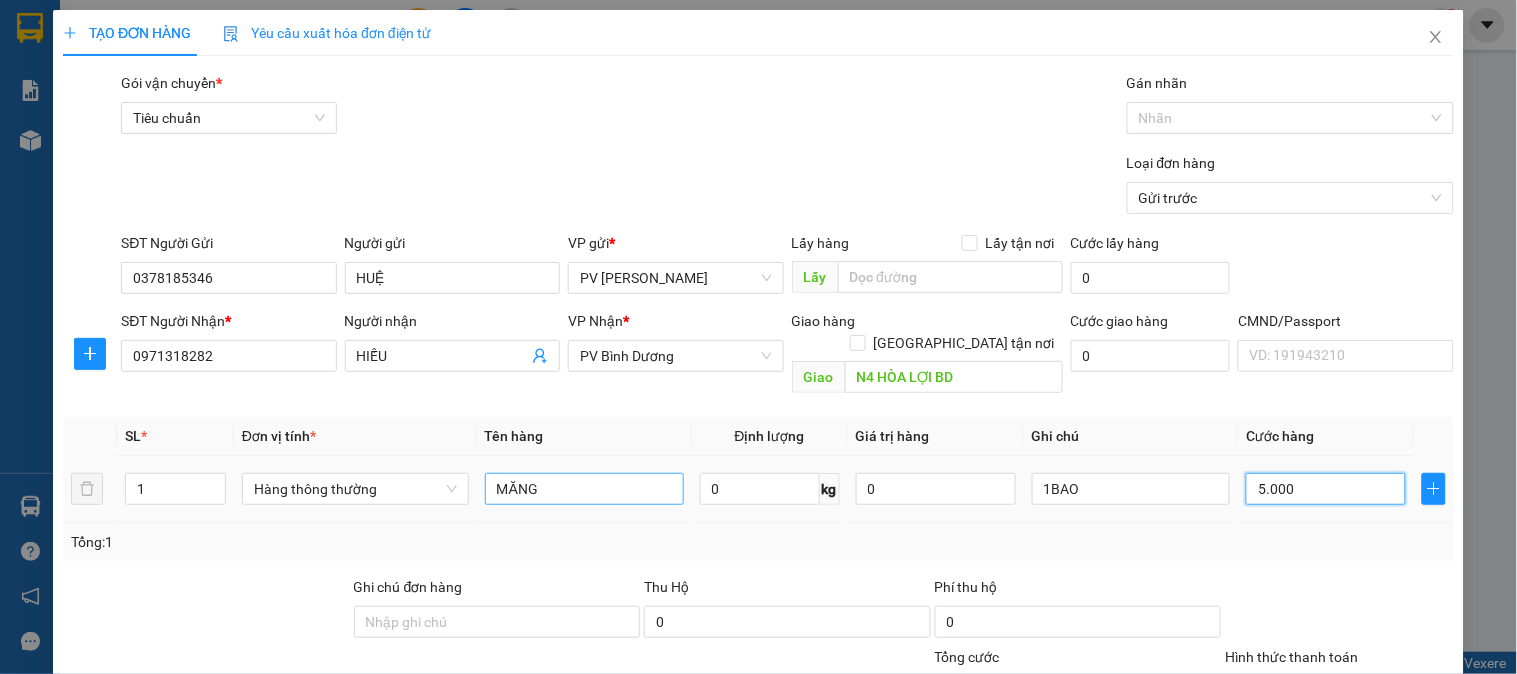 type on "50.000" 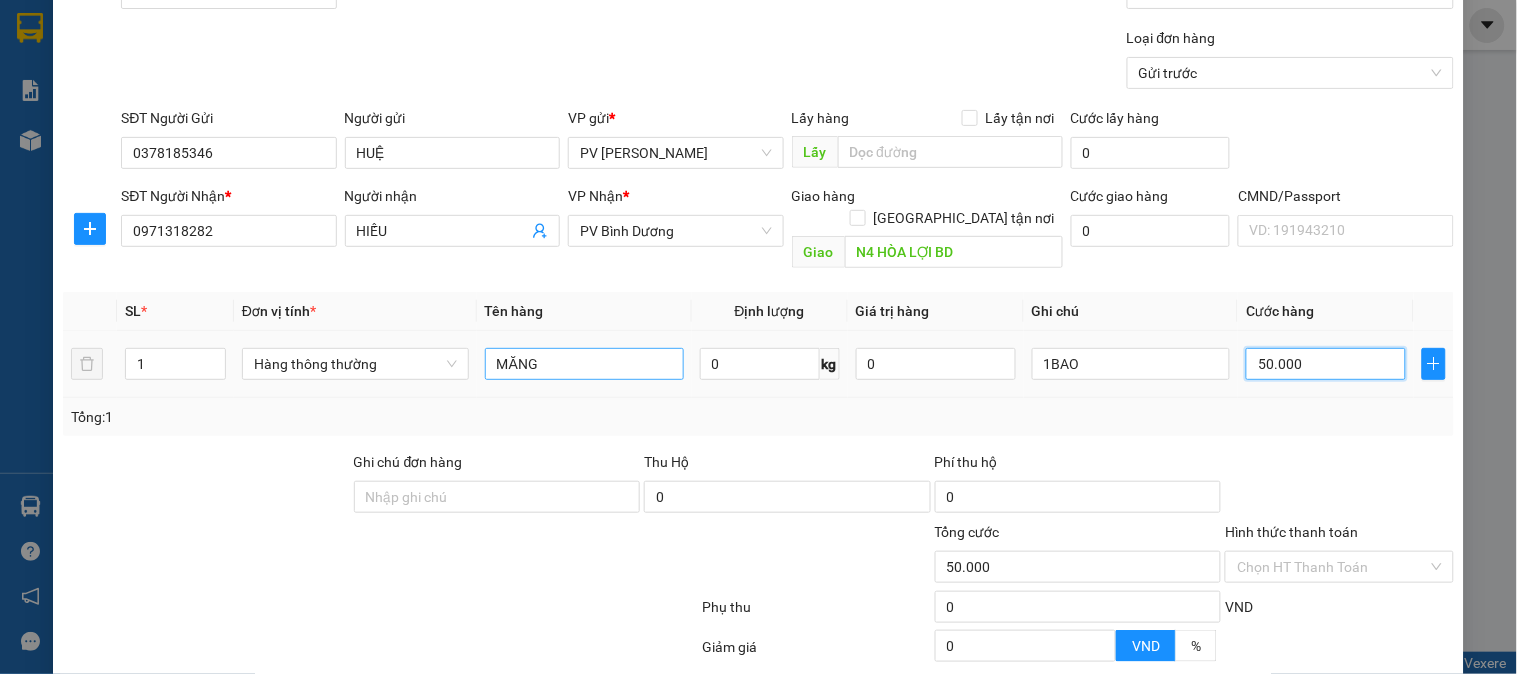 scroll, scrollTop: 222, scrollLeft: 0, axis: vertical 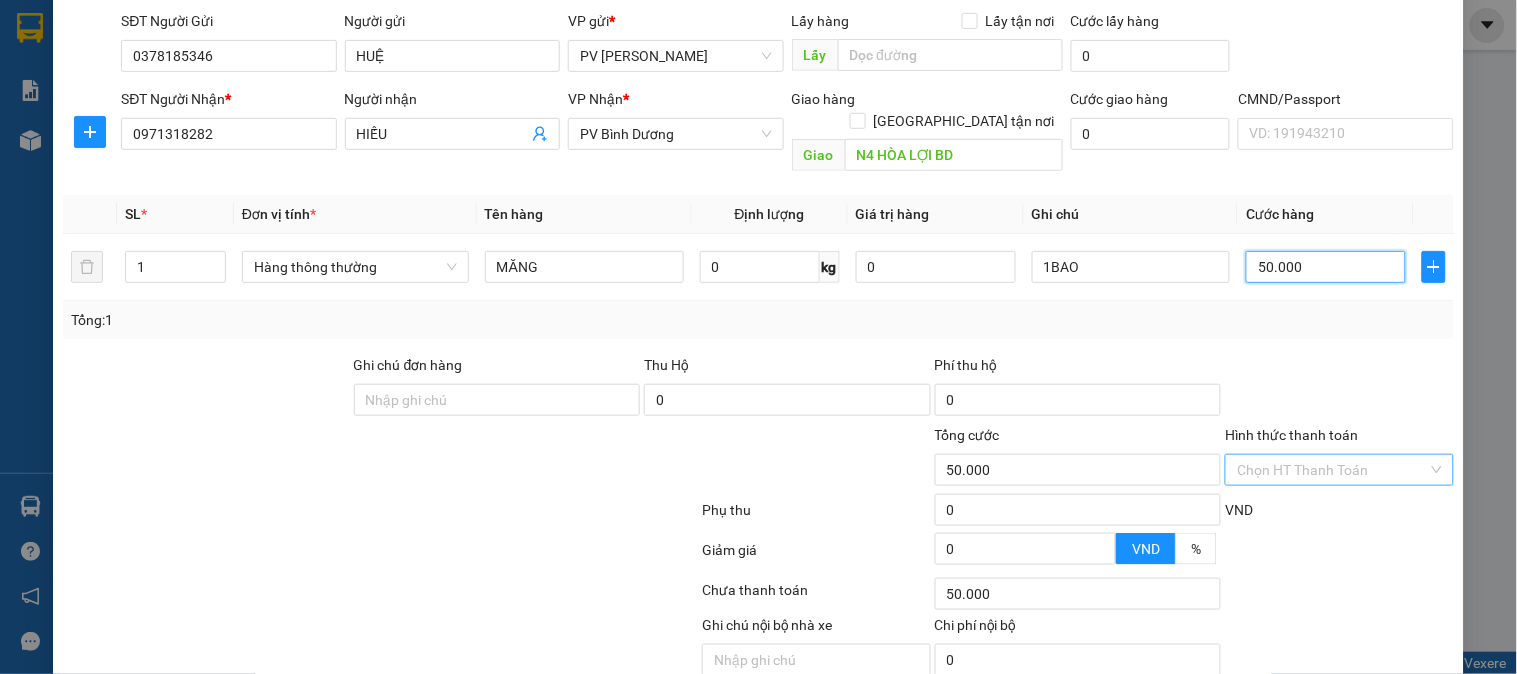 type on "50.000" 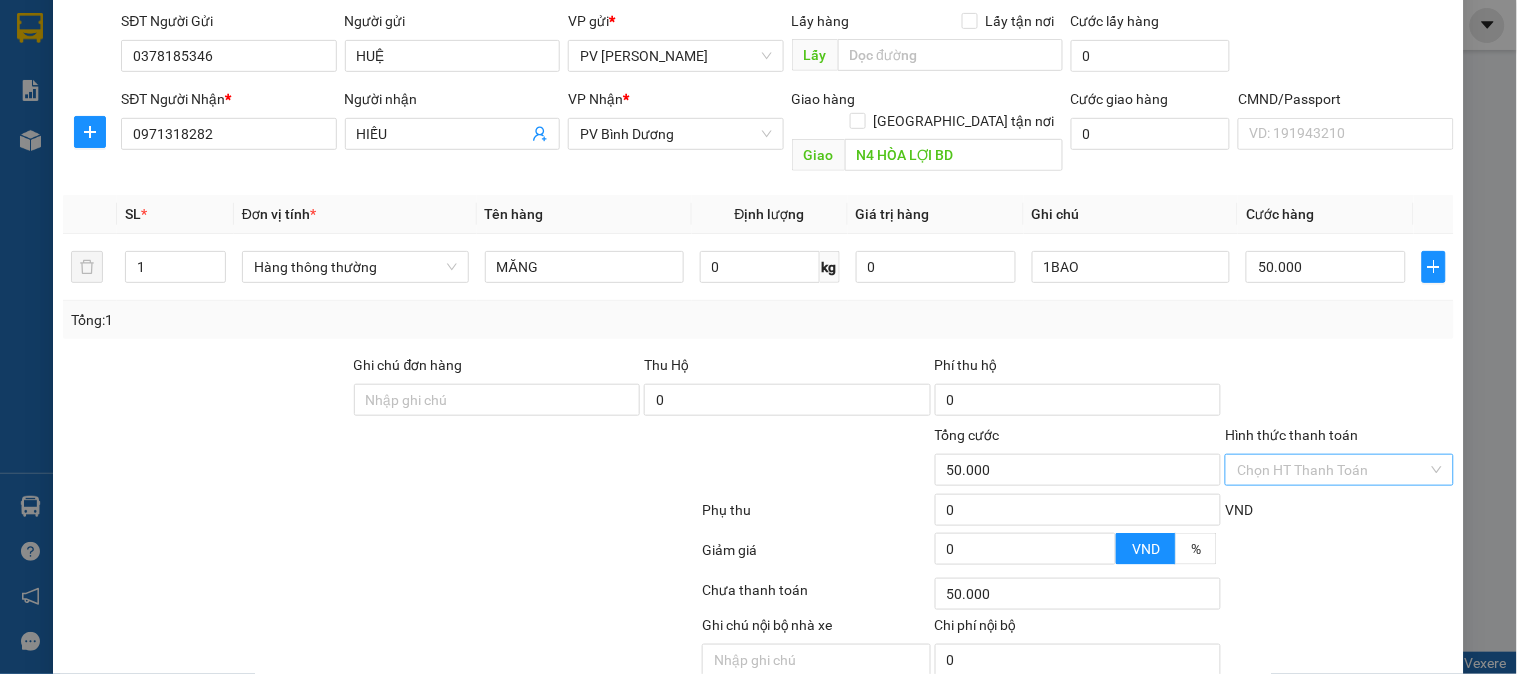 click on "Hình thức thanh toán" at bounding box center [1332, 470] 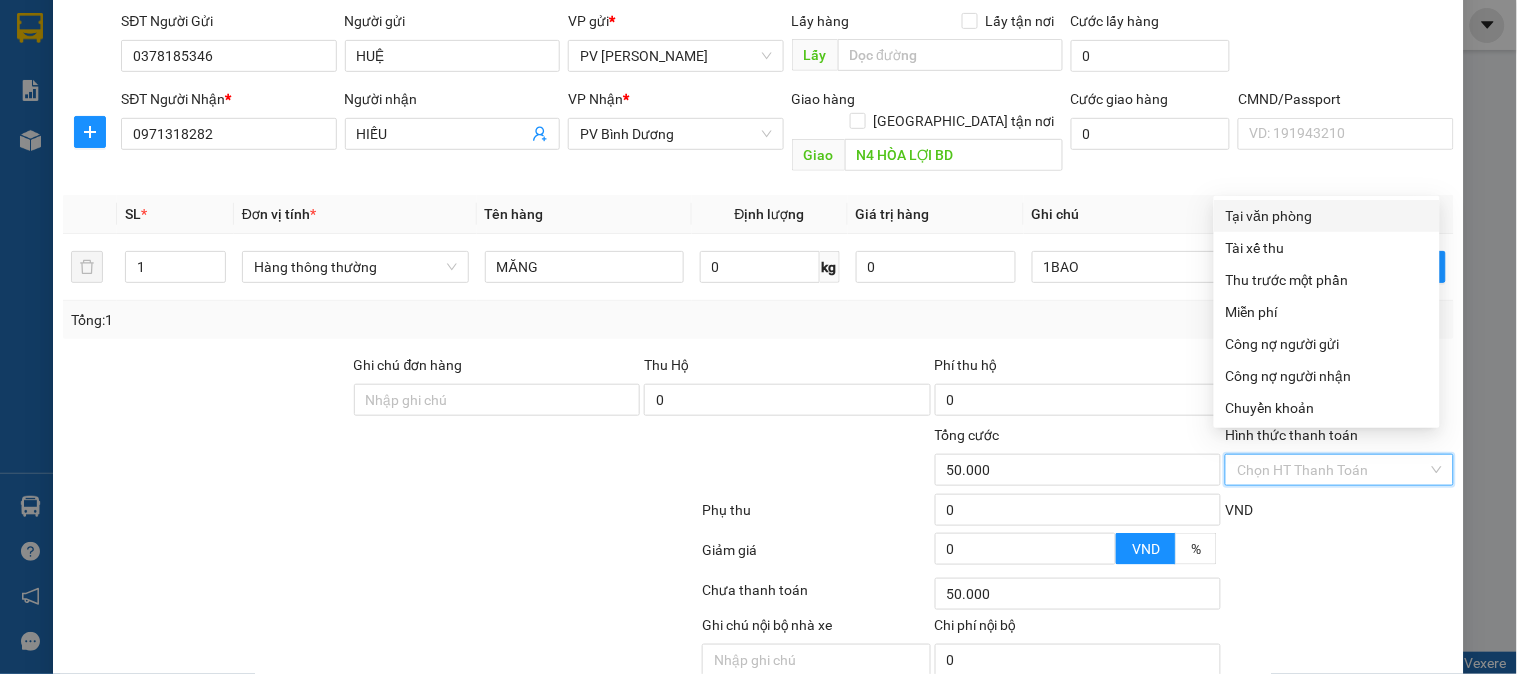 click on "Tại văn phòng" at bounding box center [1327, 216] 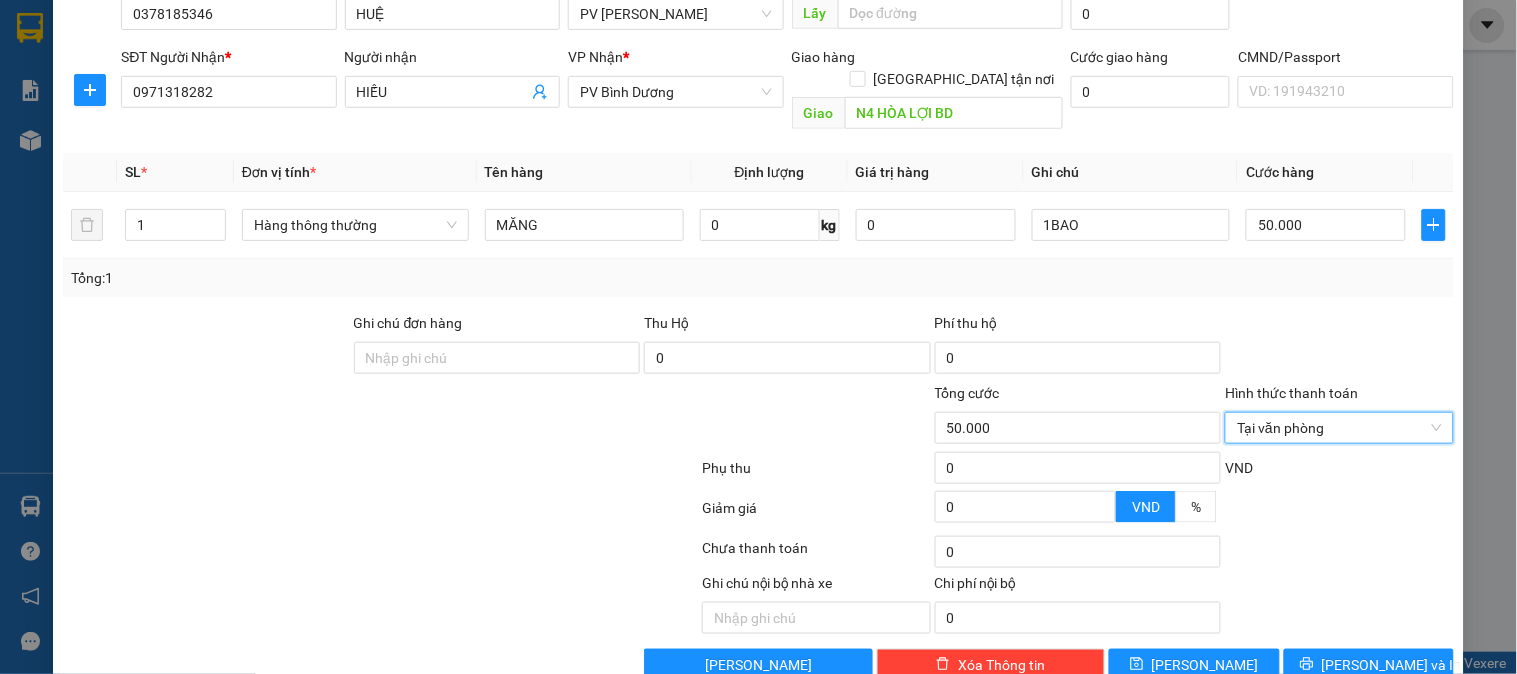 scroll, scrollTop: 287, scrollLeft: 0, axis: vertical 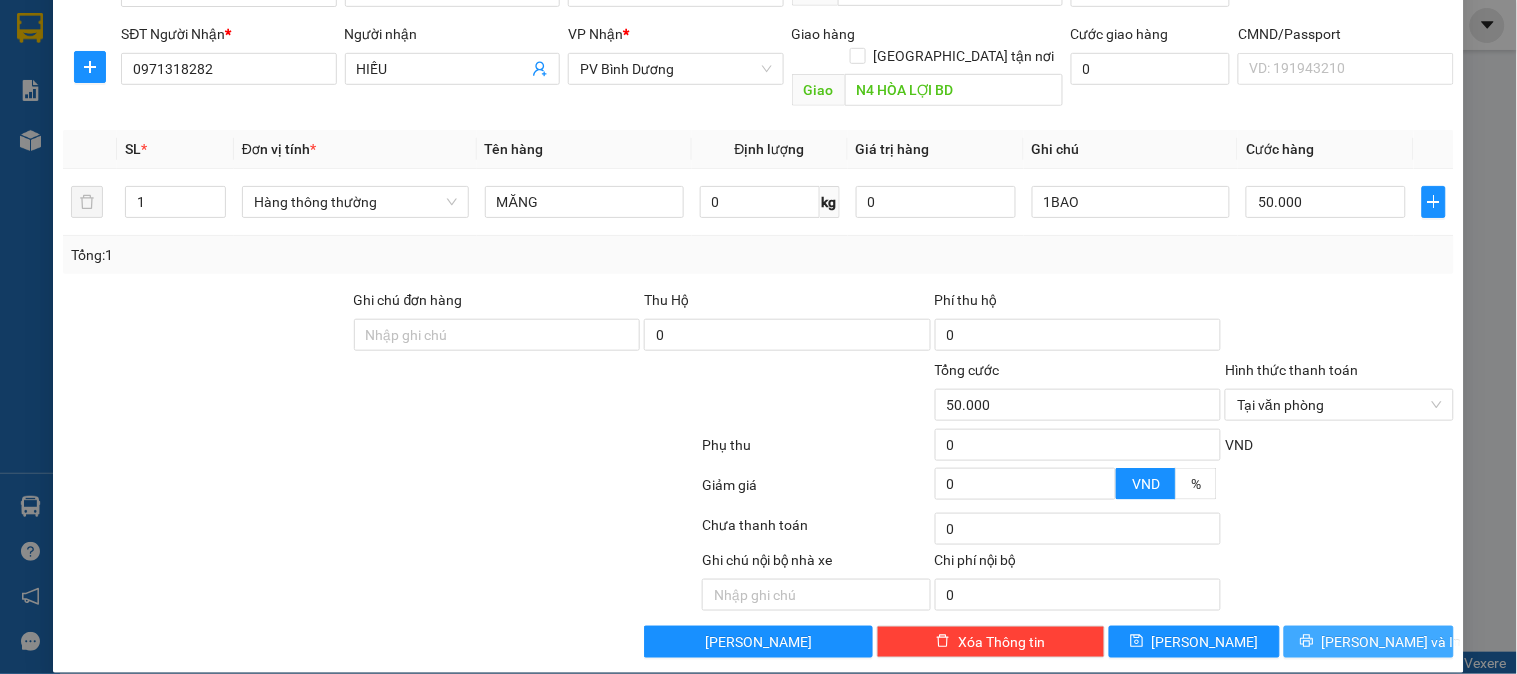 click on "[PERSON_NAME] và In" at bounding box center [1392, 642] 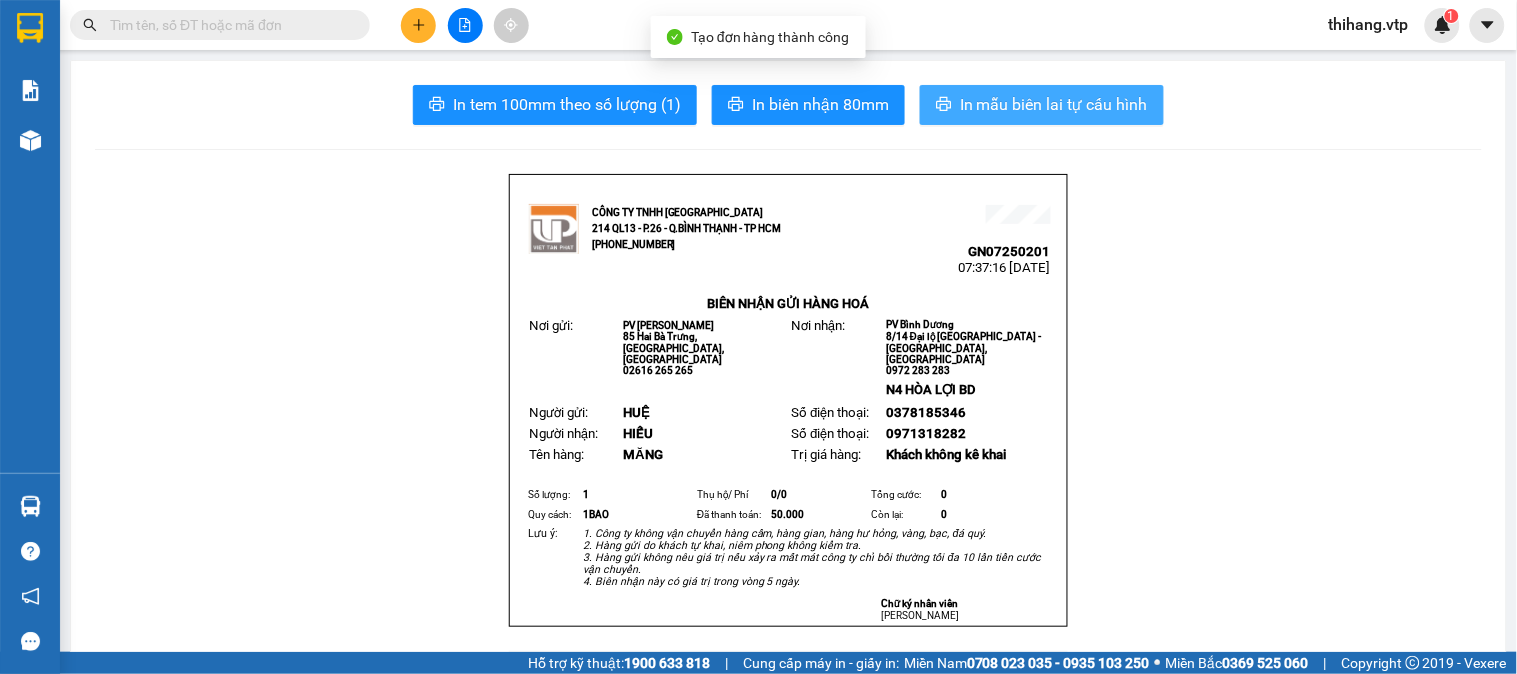 click on "In mẫu biên lai tự cấu hình" at bounding box center [1054, 104] 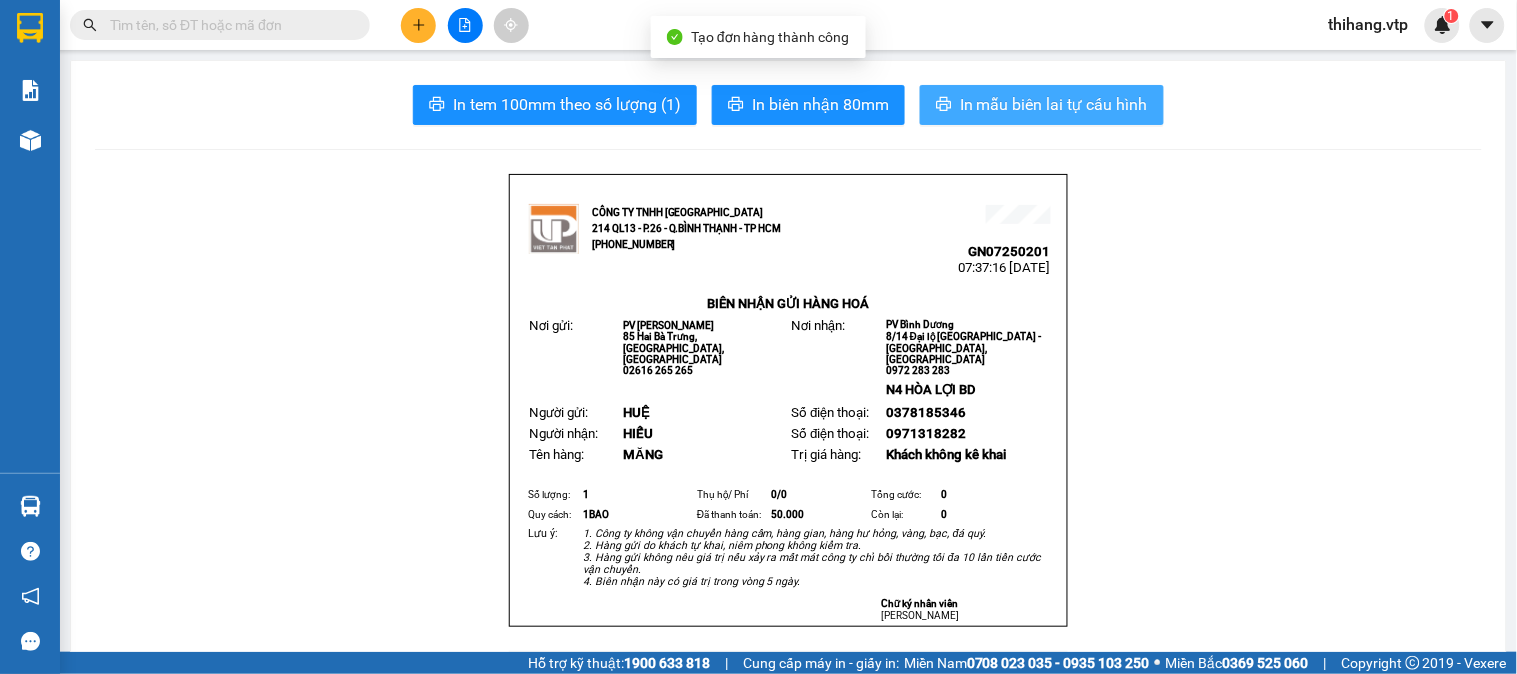 scroll, scrollTop: 0, scrollLeft: 0, axis: both 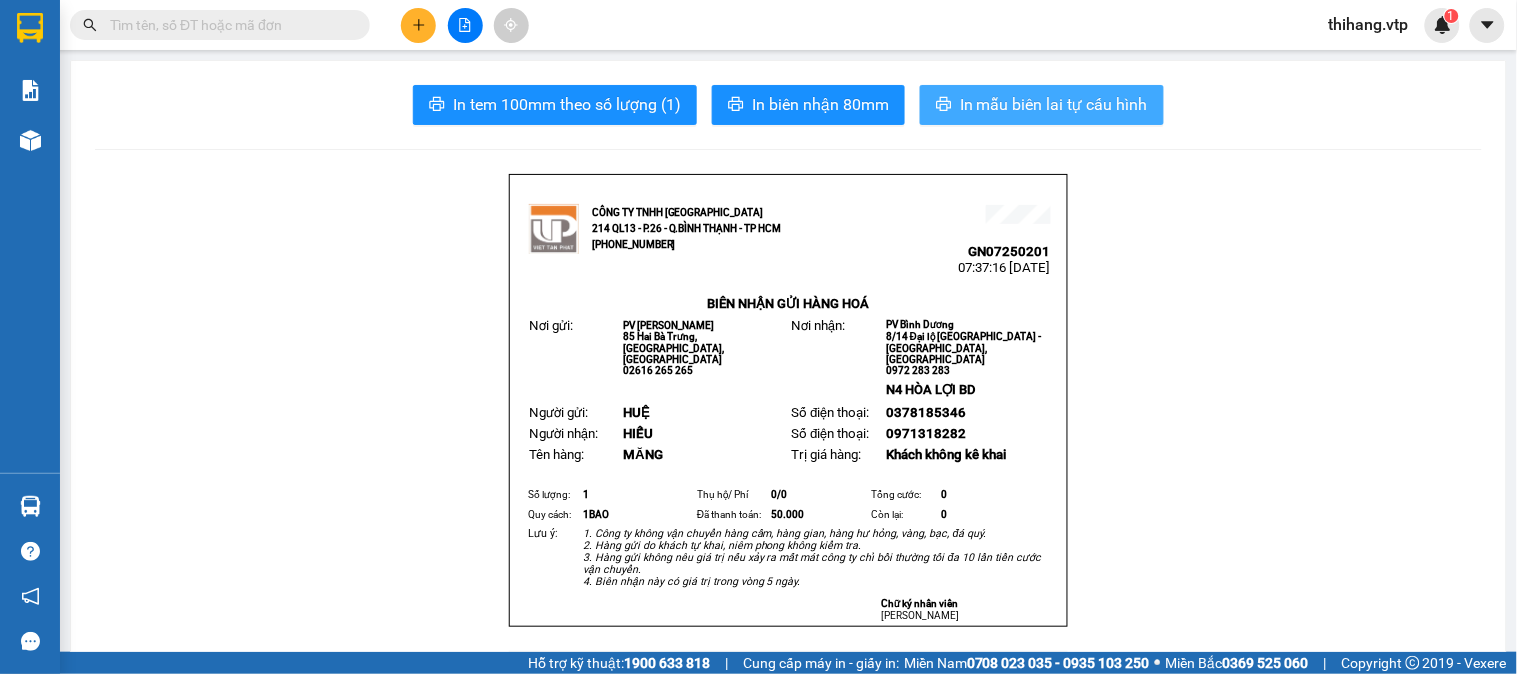 click on "In mẫu biên lai tự cấu hình" at bounding box center [1054, 104] 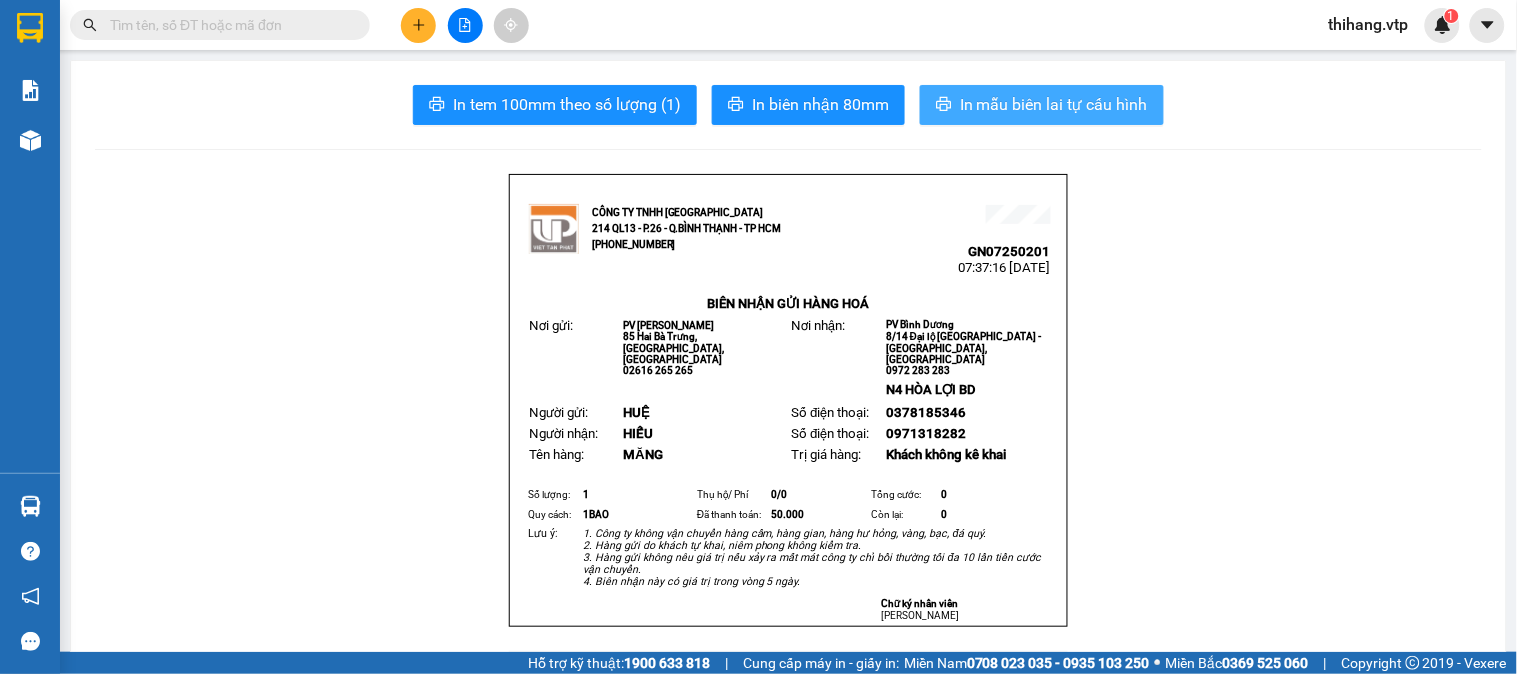 scroll, scrollTop: 0, scrollLeft: 0, axis: both 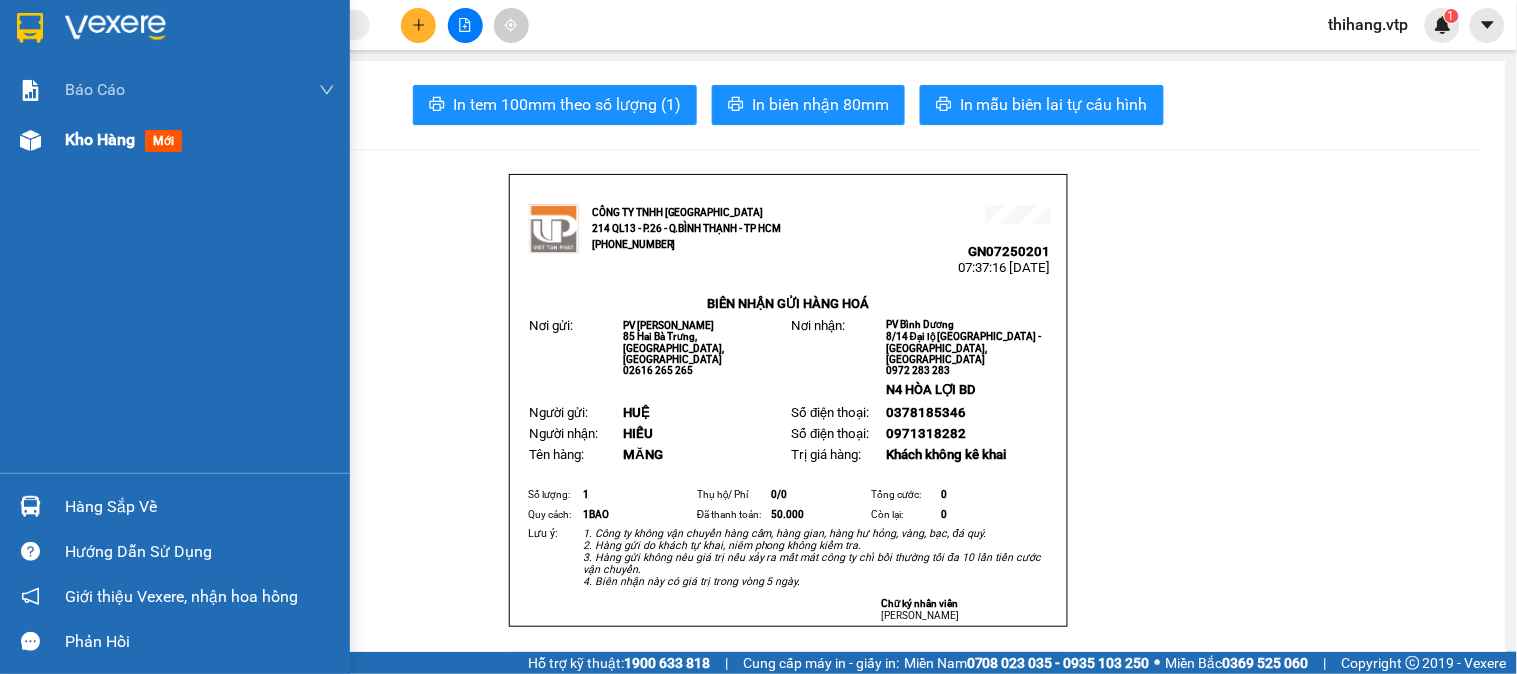 drag, startPoint x: 92, startPoint y: 151, endPoint x: 87, endPoint y: 135, distance: 16.763054 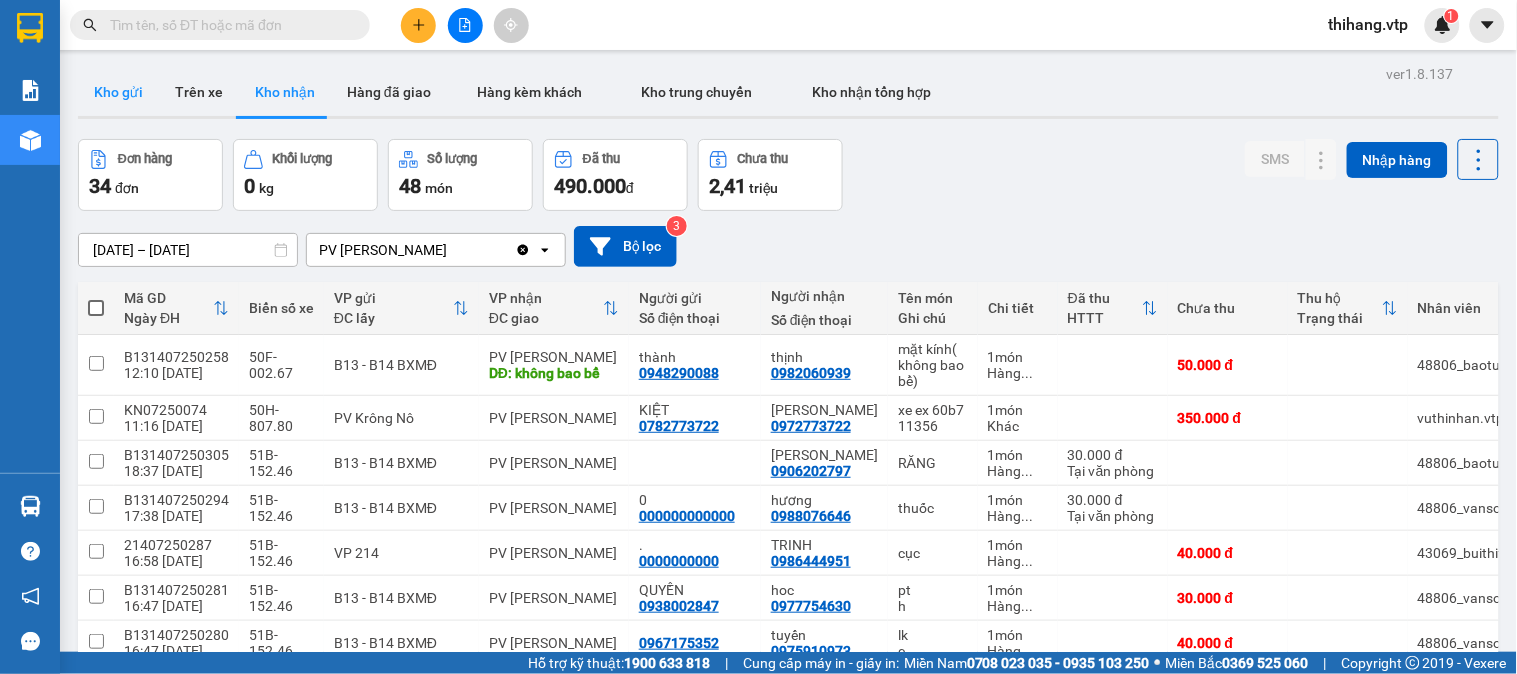 click on "Kho gửi" at bounding box center [118, 92] 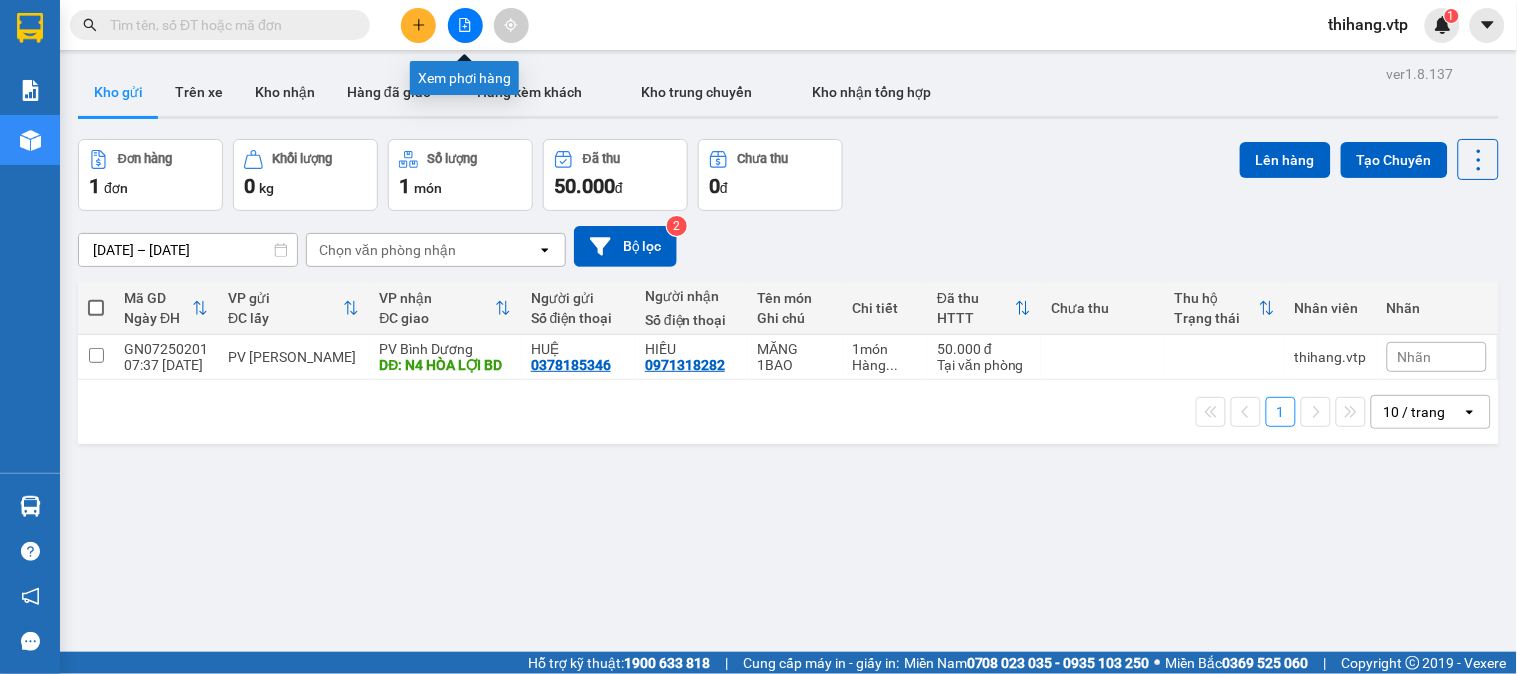 click 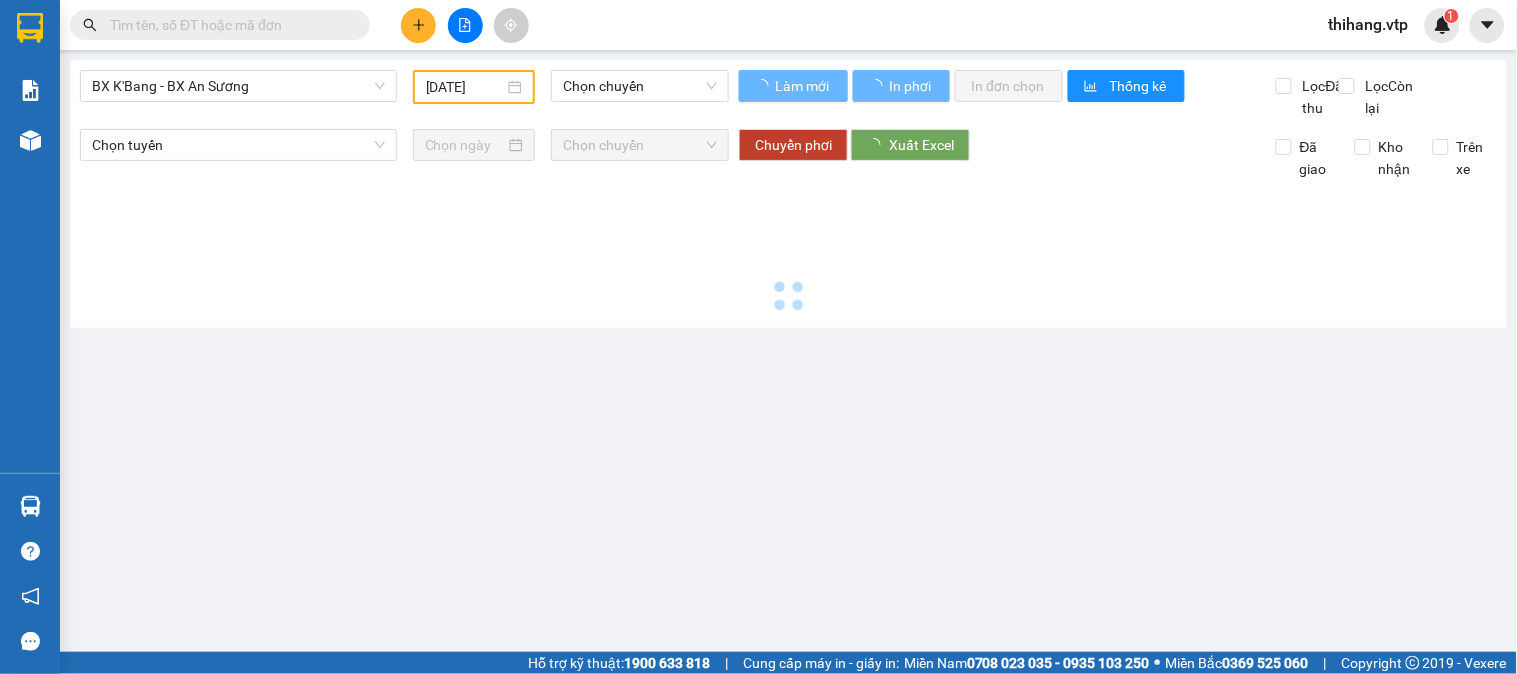 type on "[DATE]" 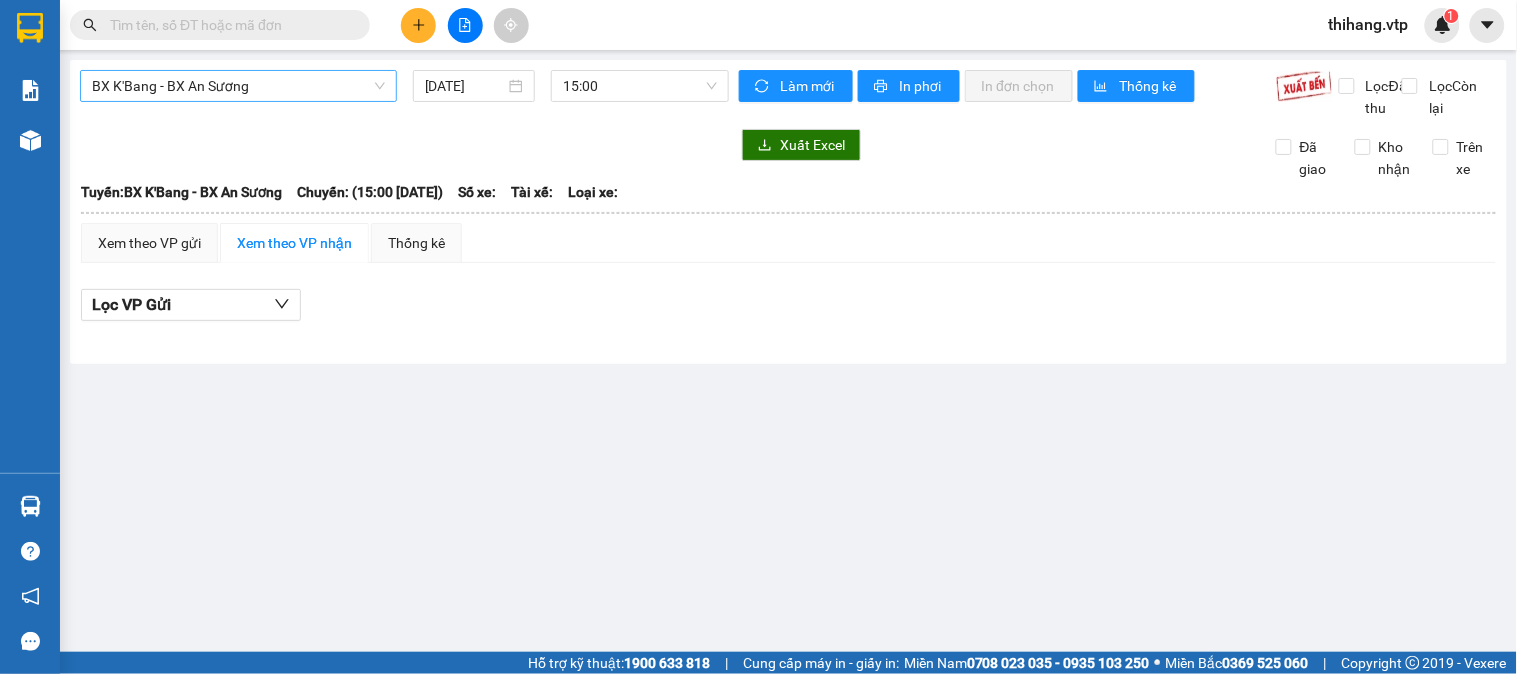 click on "BX K'Bang - BX An Sương" at bounding box center (238, 86) 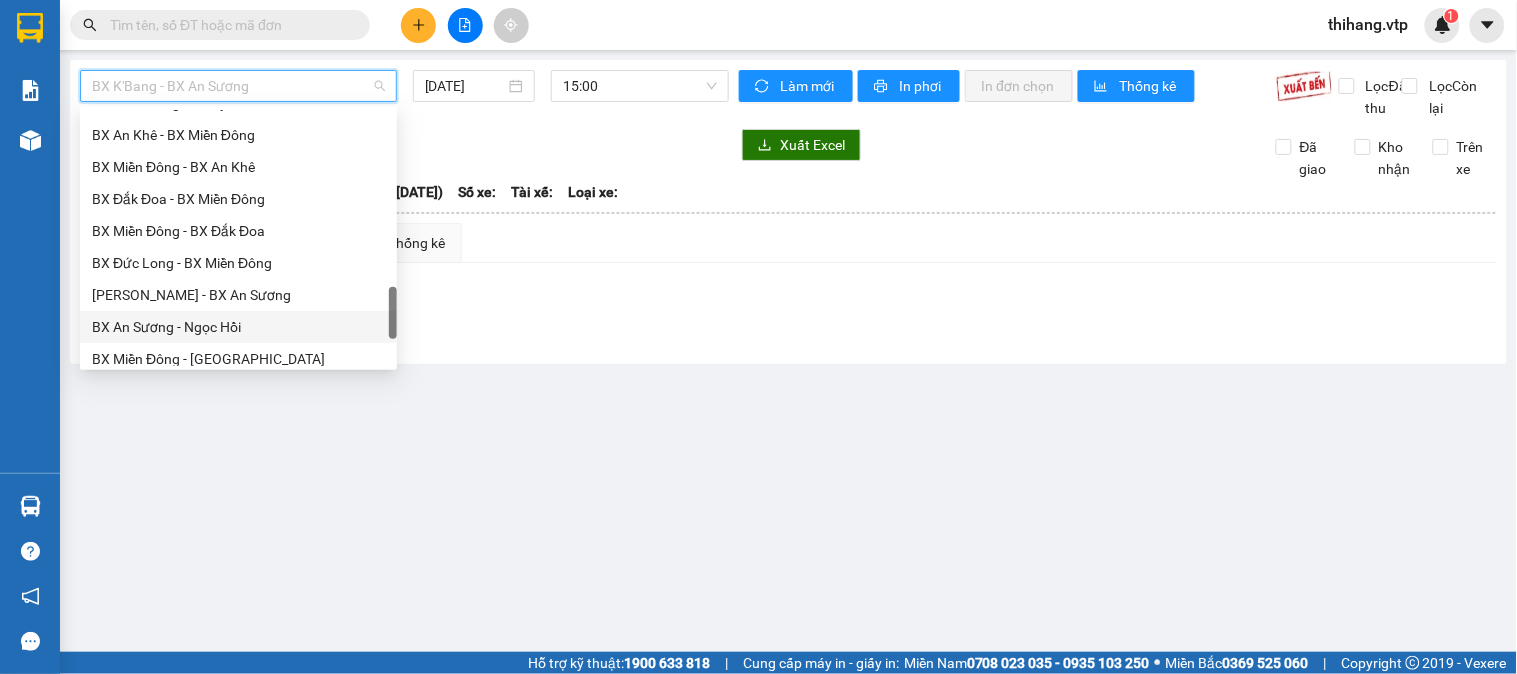scroll, scrollTop: 1312, scrollLeft: 0, axis: vertical 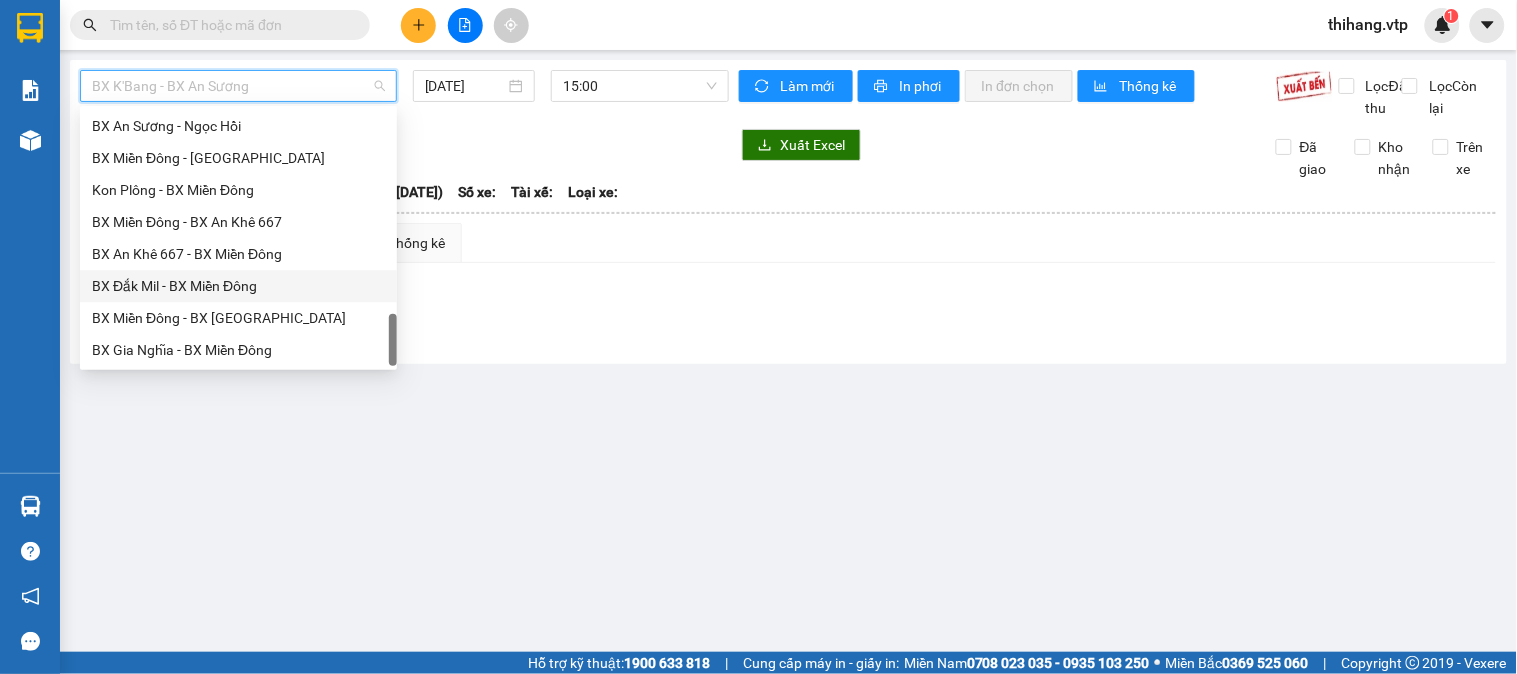 click on "BX Đắk Mil - BX Miền Đông" at bounding box center (238, 286) 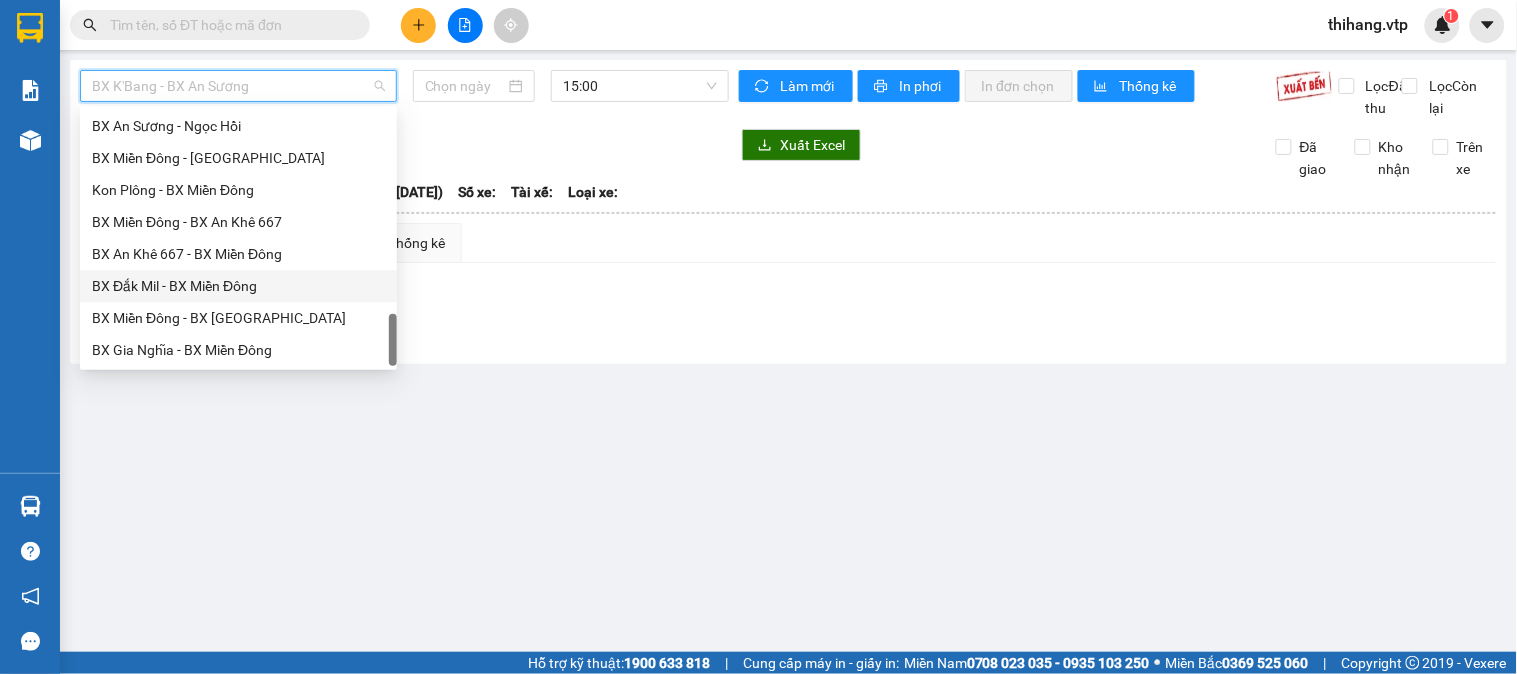 type on "[DATE]" 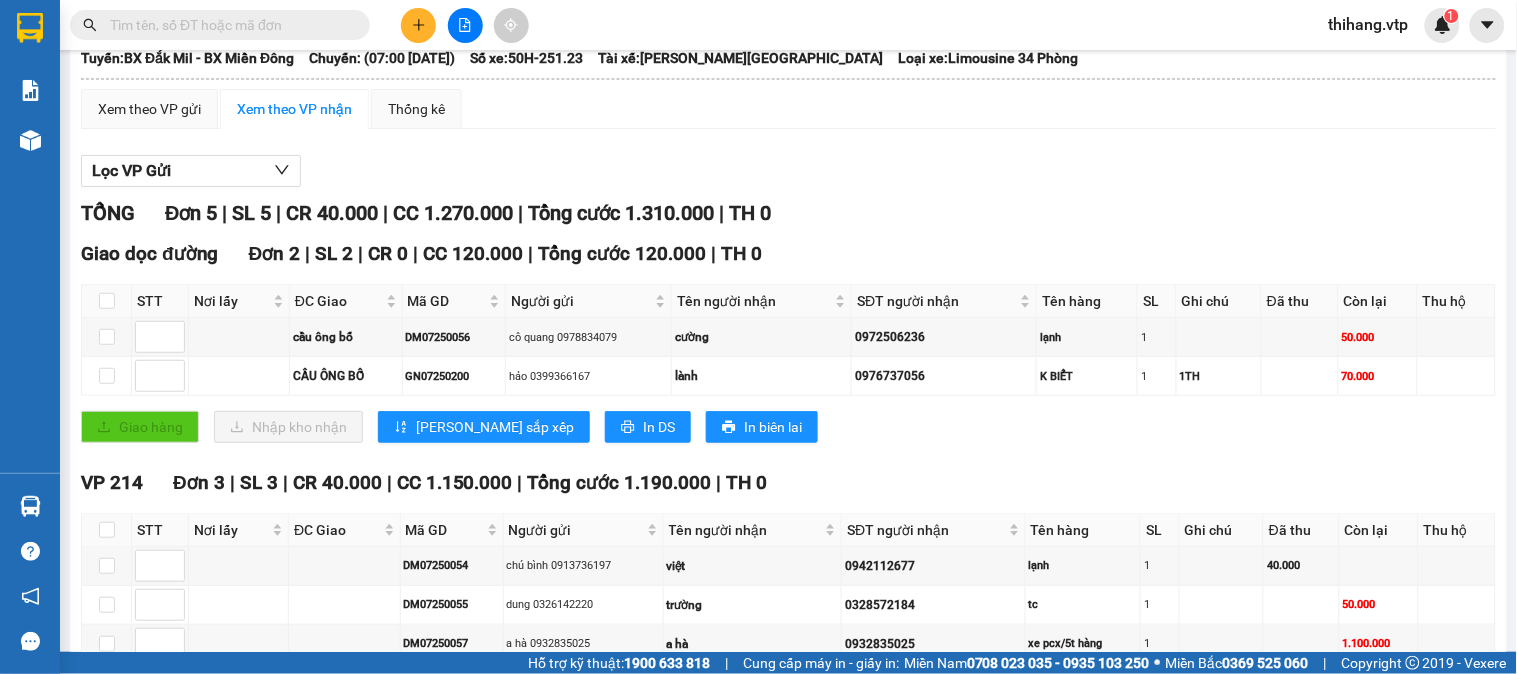 scroll, scrollTop: 273, scrollLeft: 0, axis: vertical 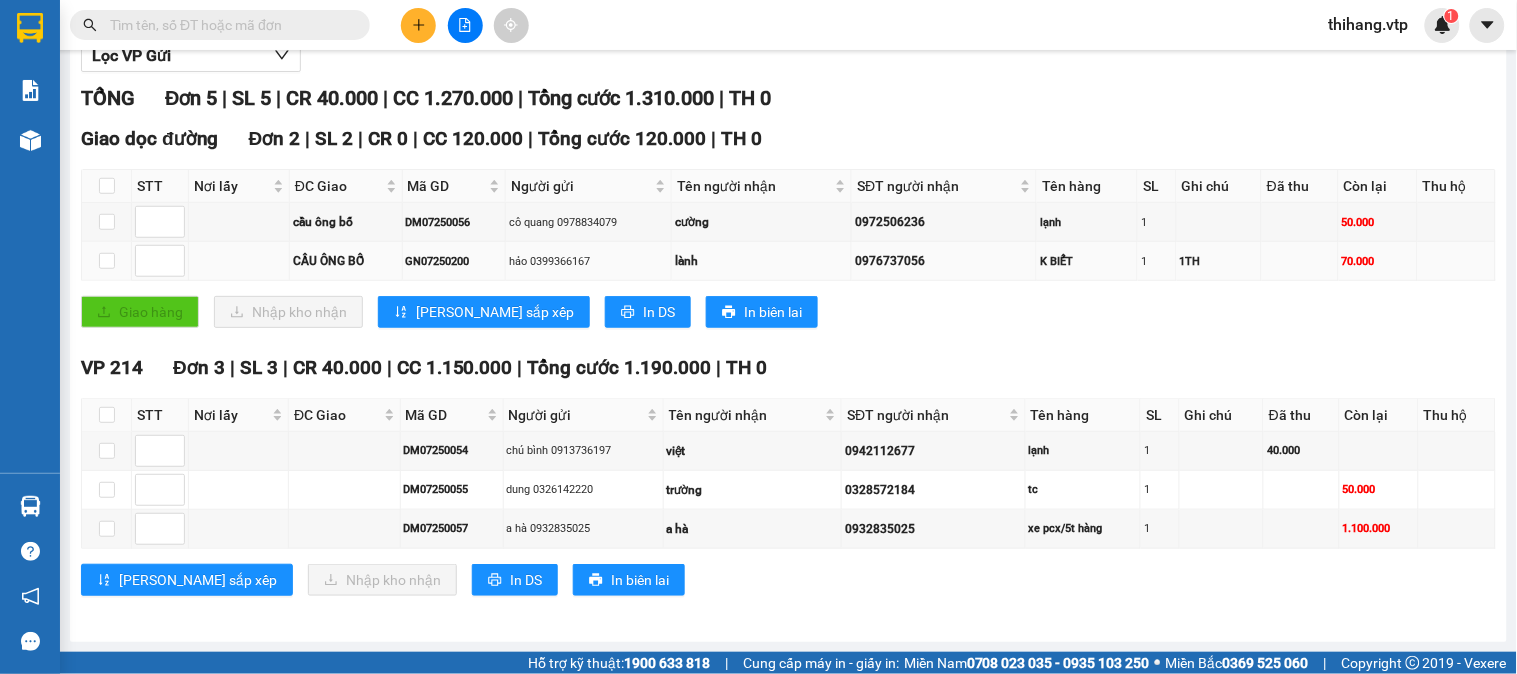 drag, startPoint x: 928, startPoint y: 257, endPoint x: 848, endPoint y: 260, distance: 80.05623 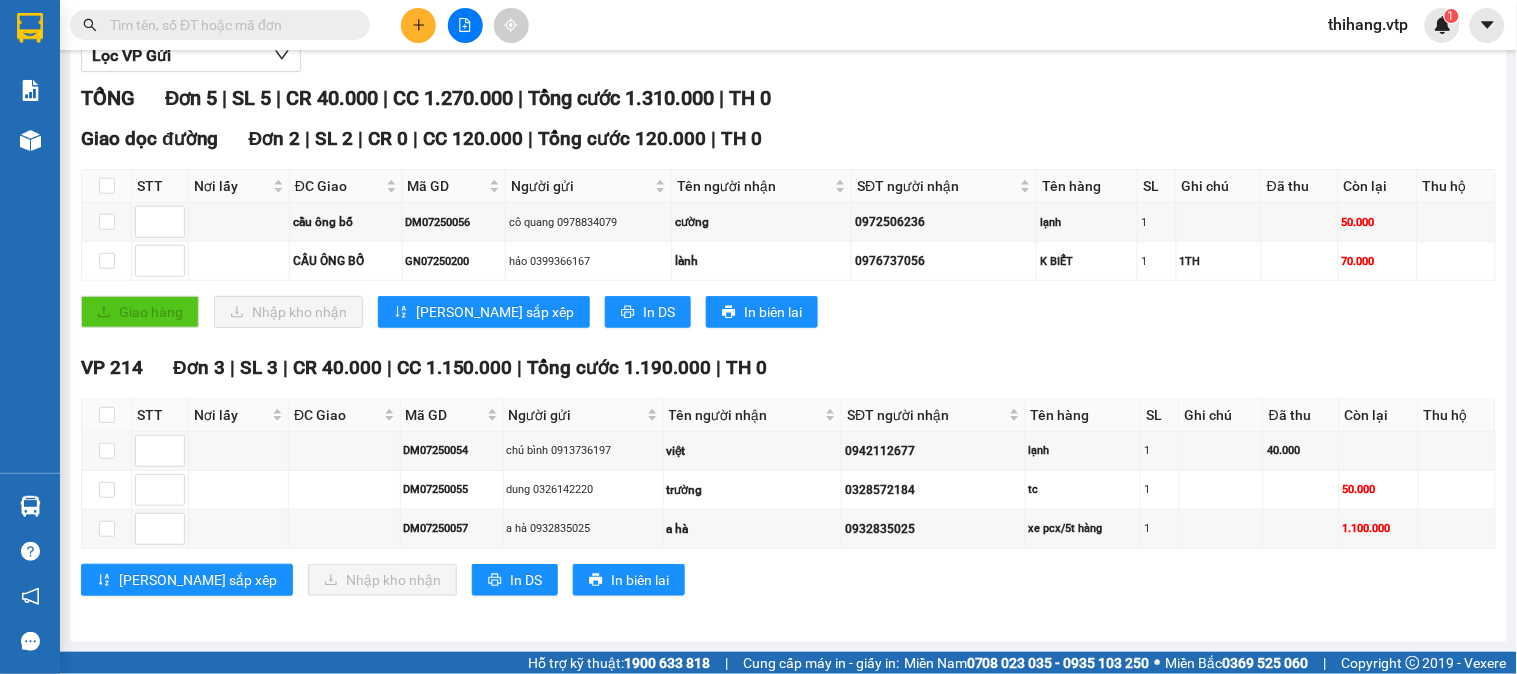 click at bounding box center (228, 25) 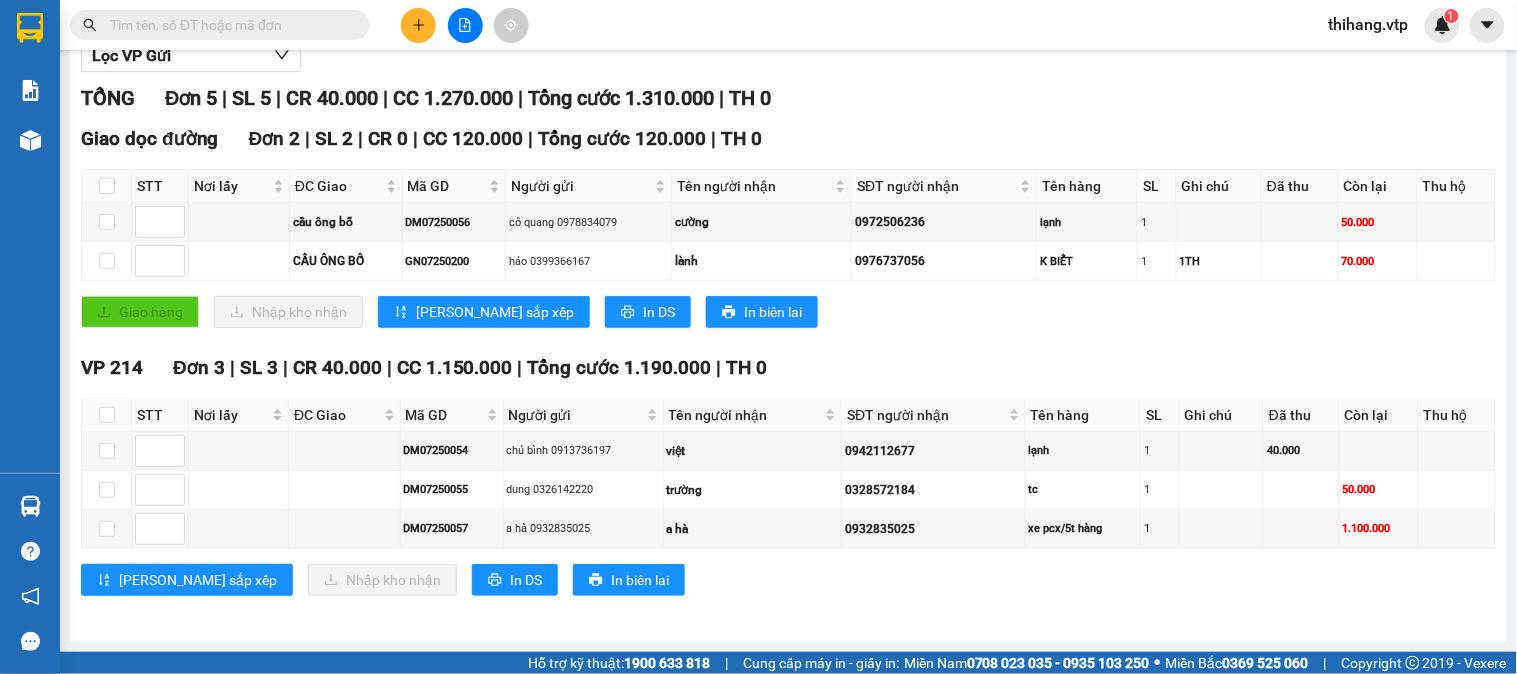 paste on "0976737056" 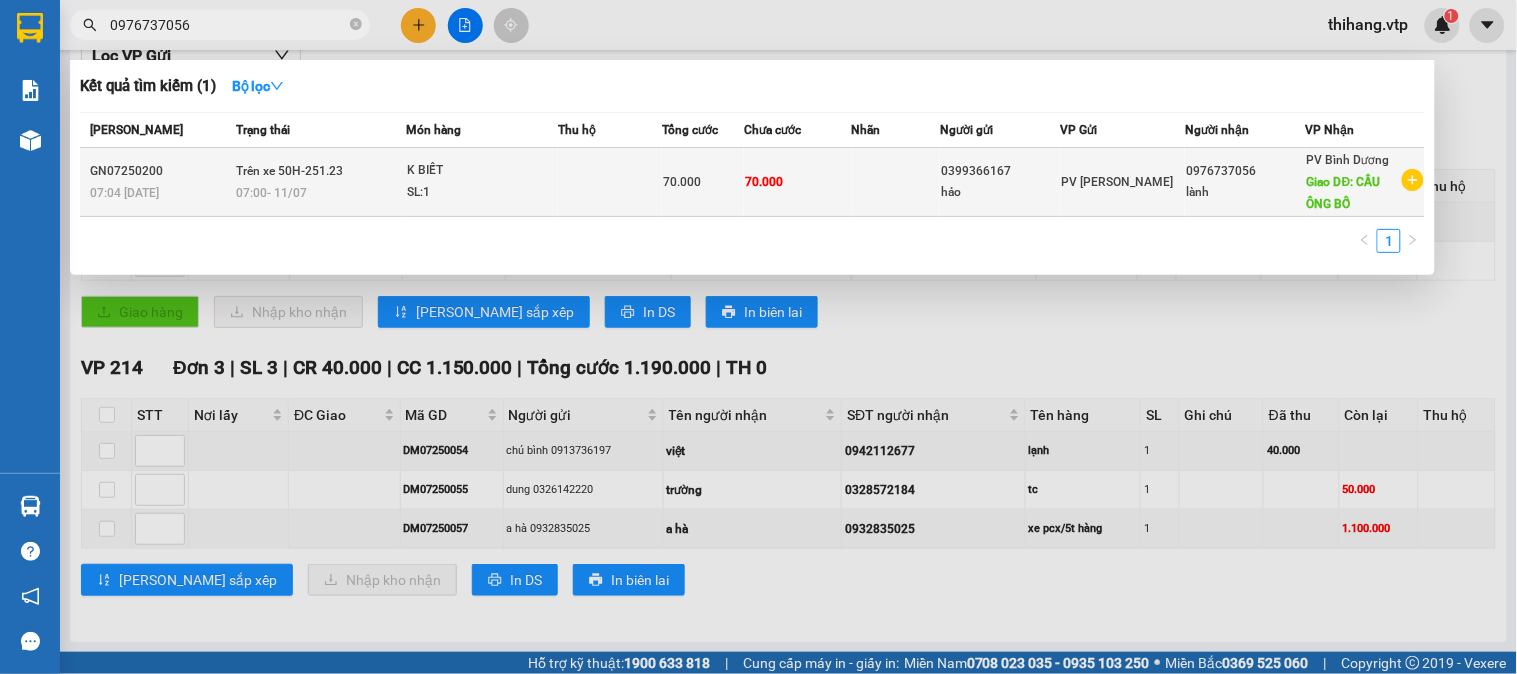 type on "0976737056" 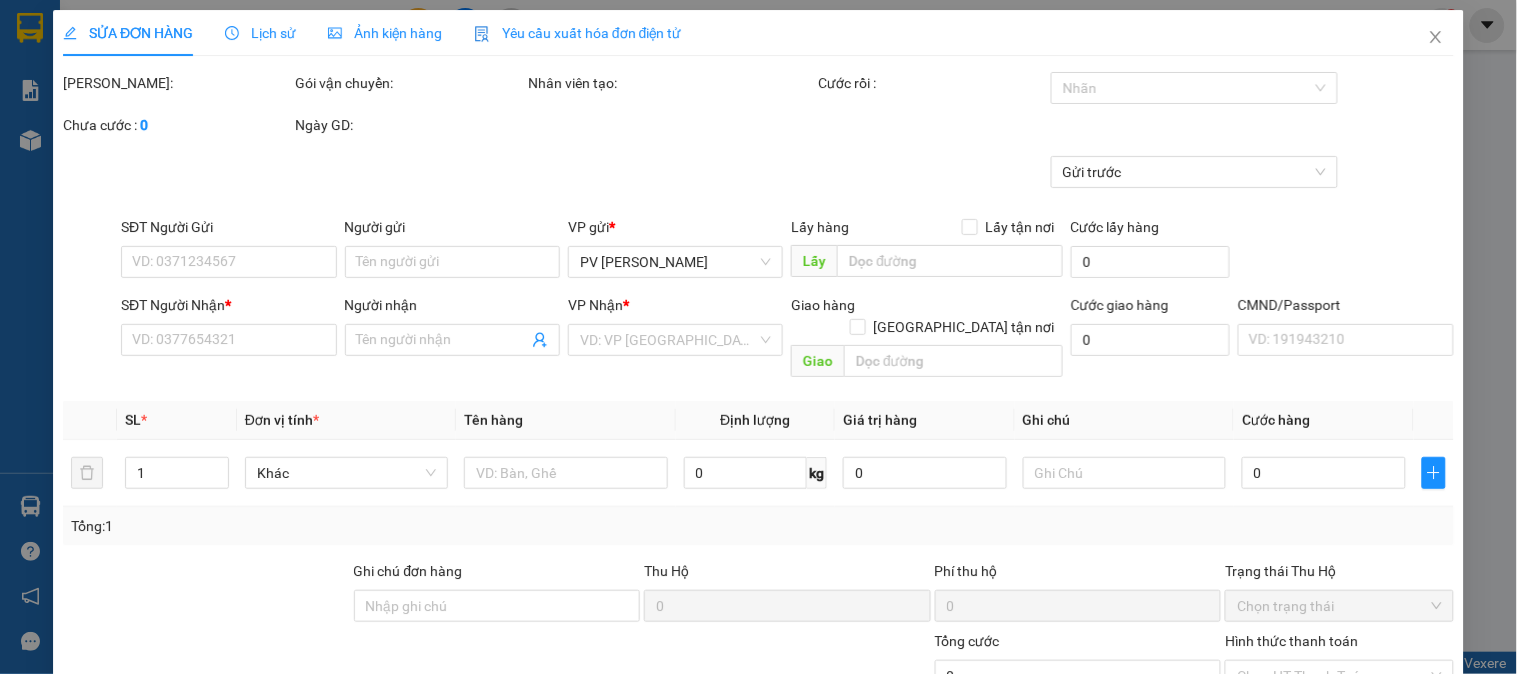 scroll, scrollTop: 0, scrollLeft: 0, axis: both 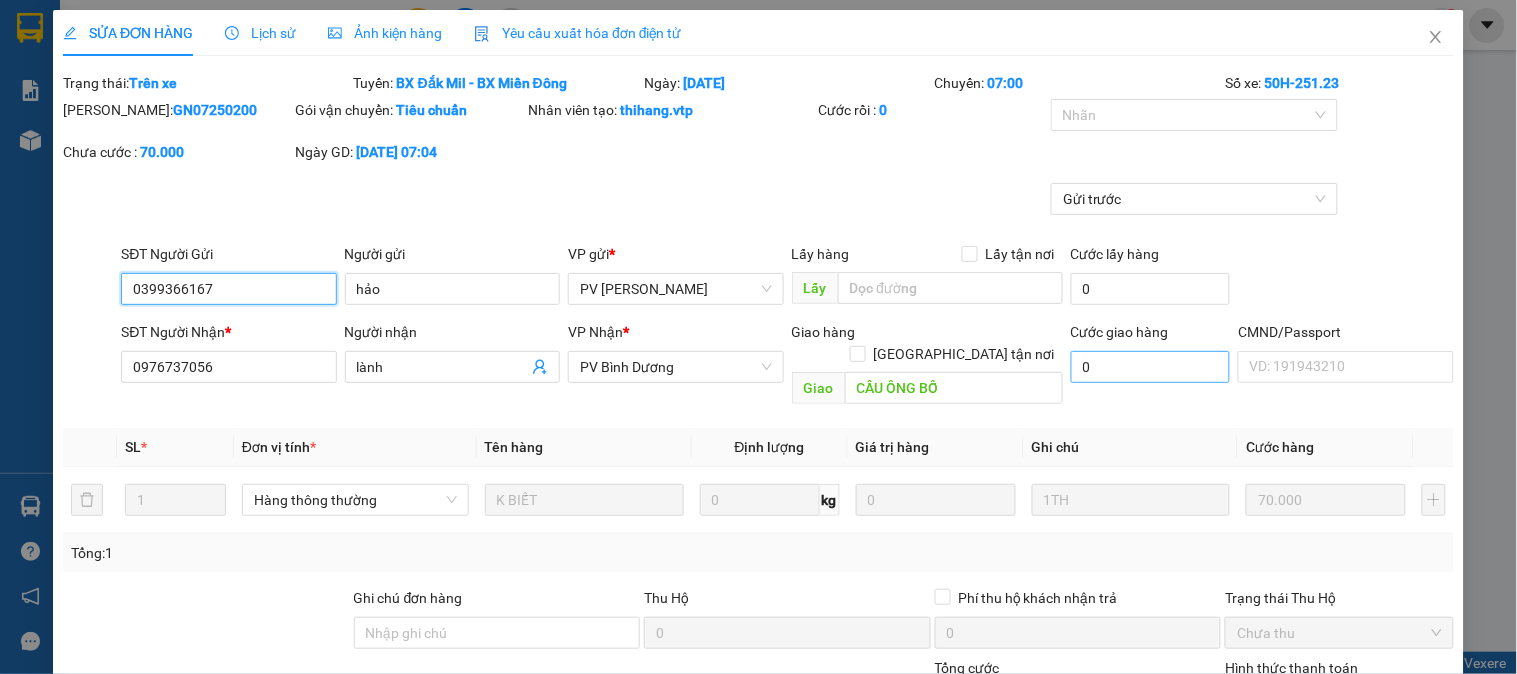 type on "3.500" 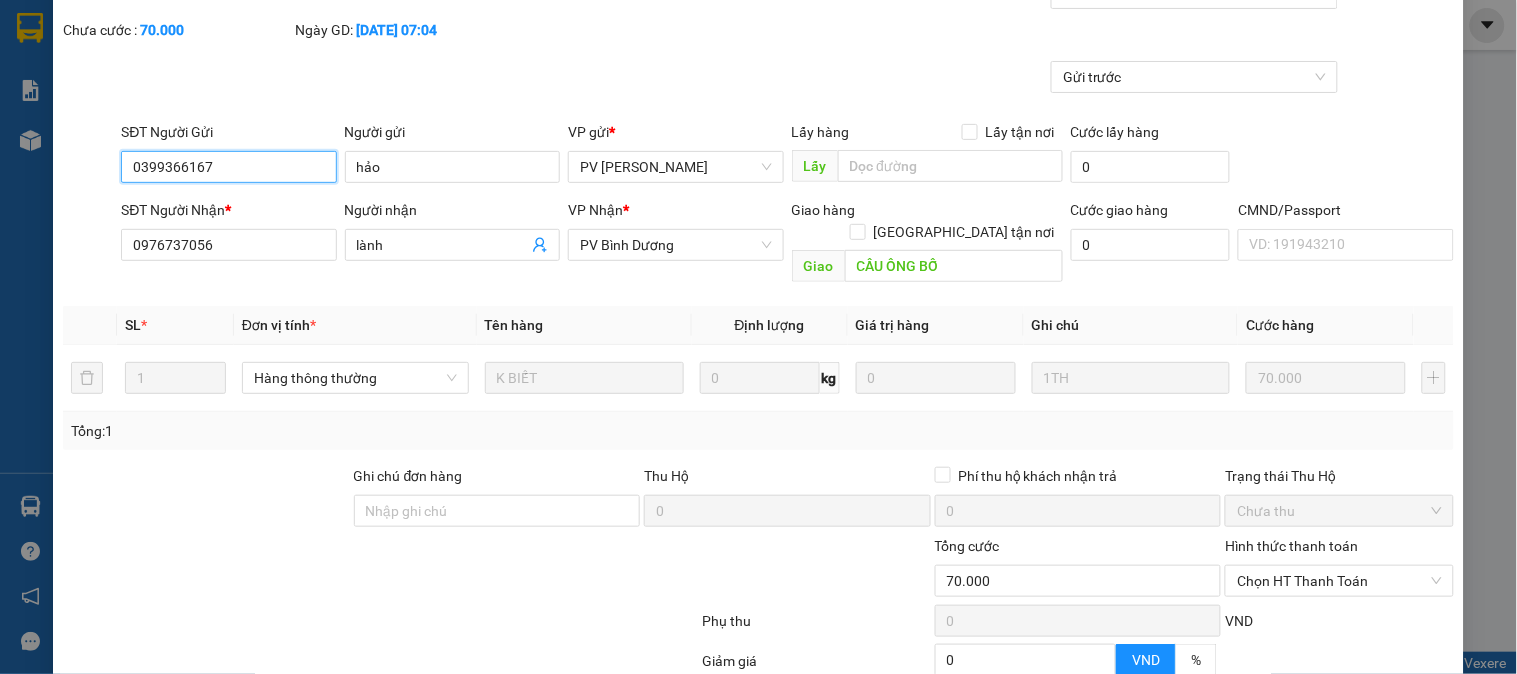 scroll, scrollTop: 300, scrollLeft: 0, axis: vertical 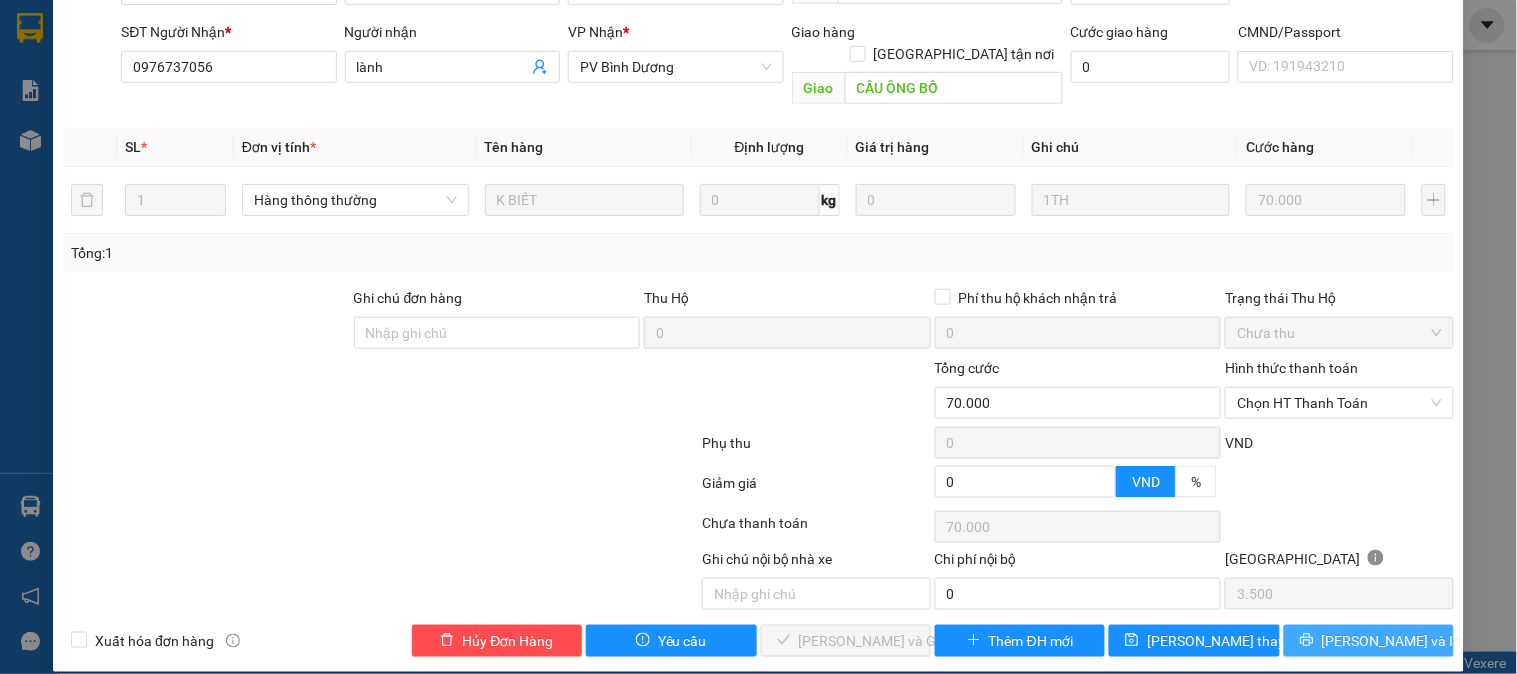 click on "[PERSON_NAME] và In" at bounding box center [1392, 641] 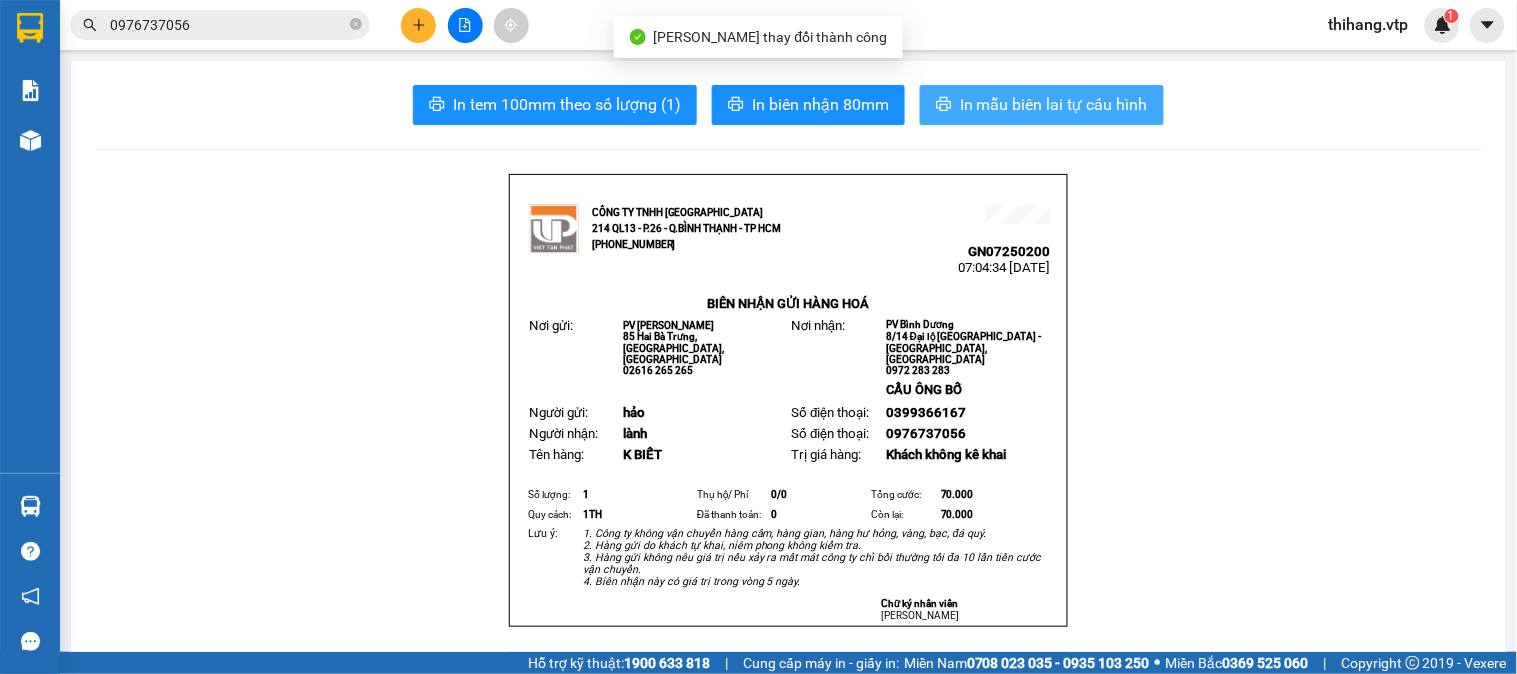 click on "In mẫu biên lai tự cấu hình" at bounding box center (1054, 104) 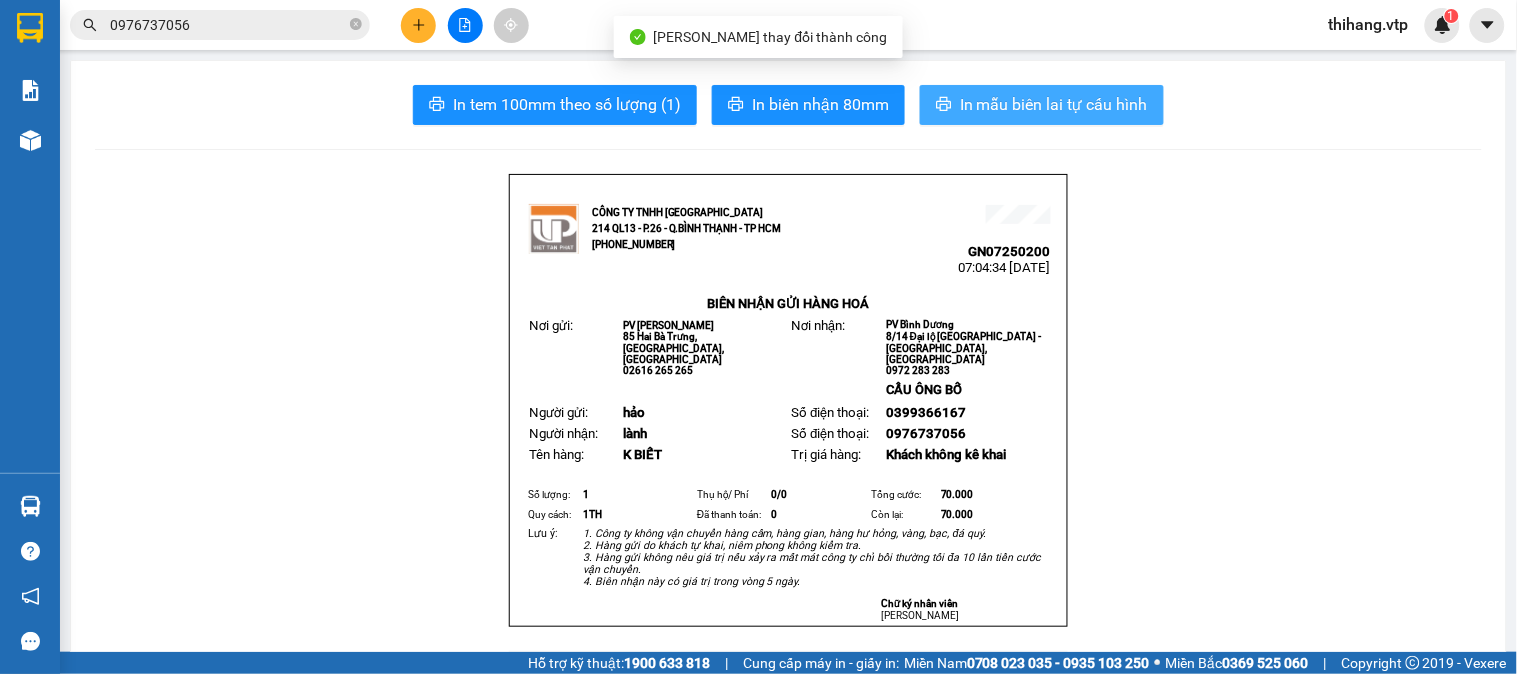 scroll, scrollTop: 0, scrollLeft: 0, axis: both 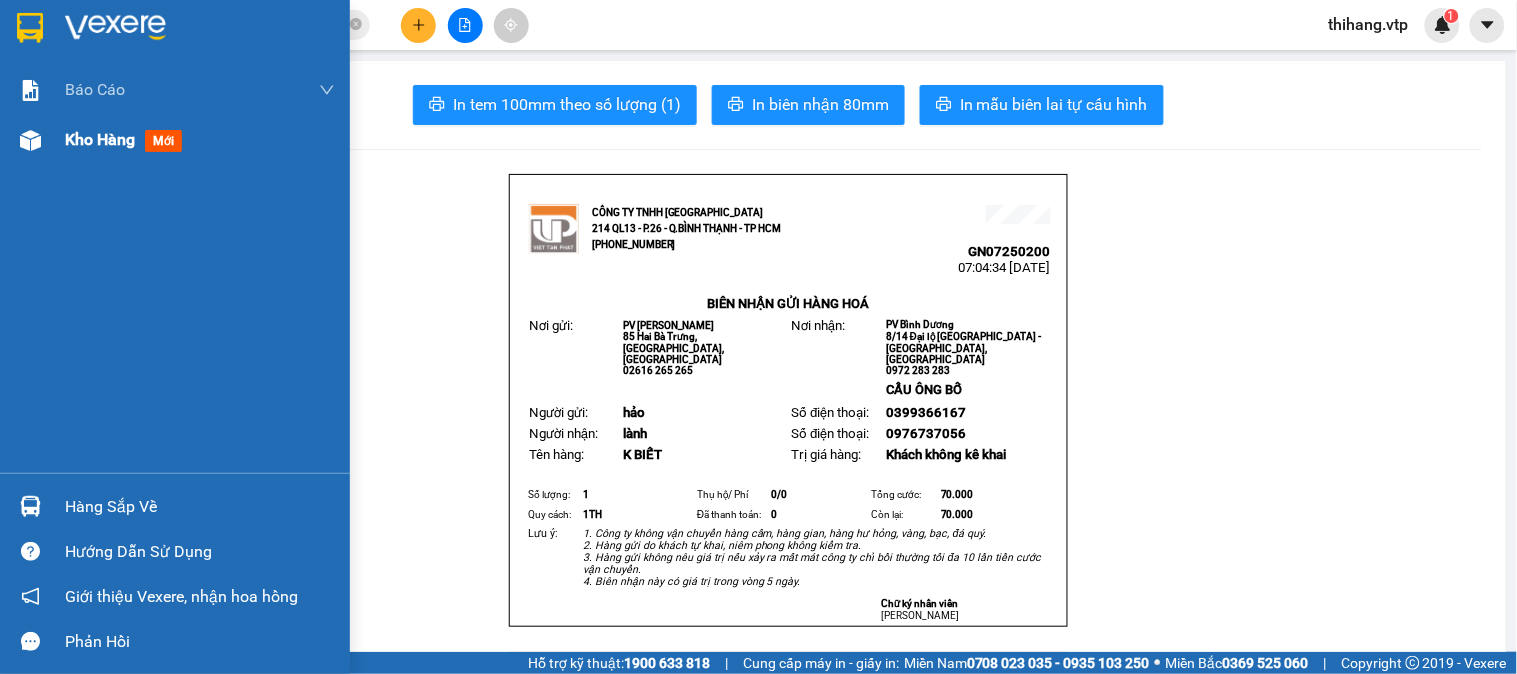 click on "Kho hàng" at bounding box center (100, 139) 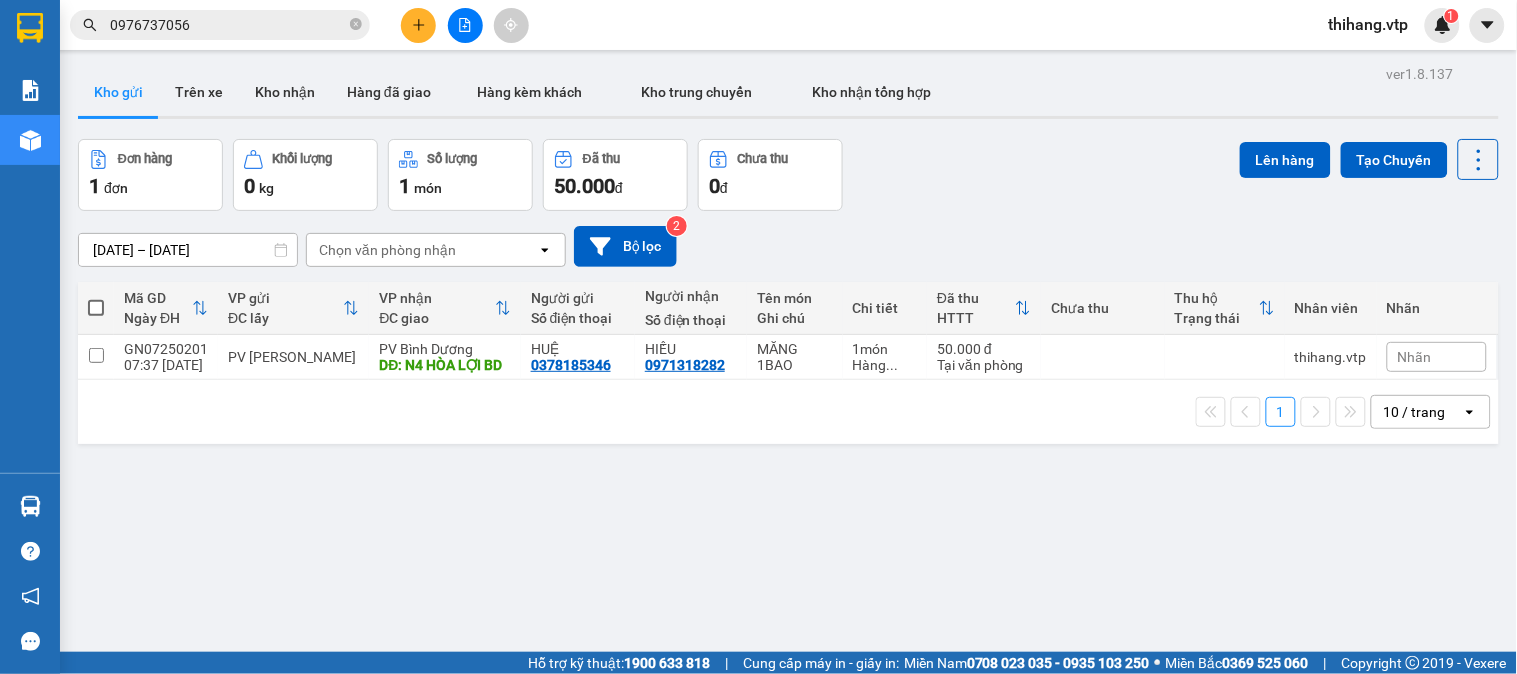click at bounding box center [96, 308] 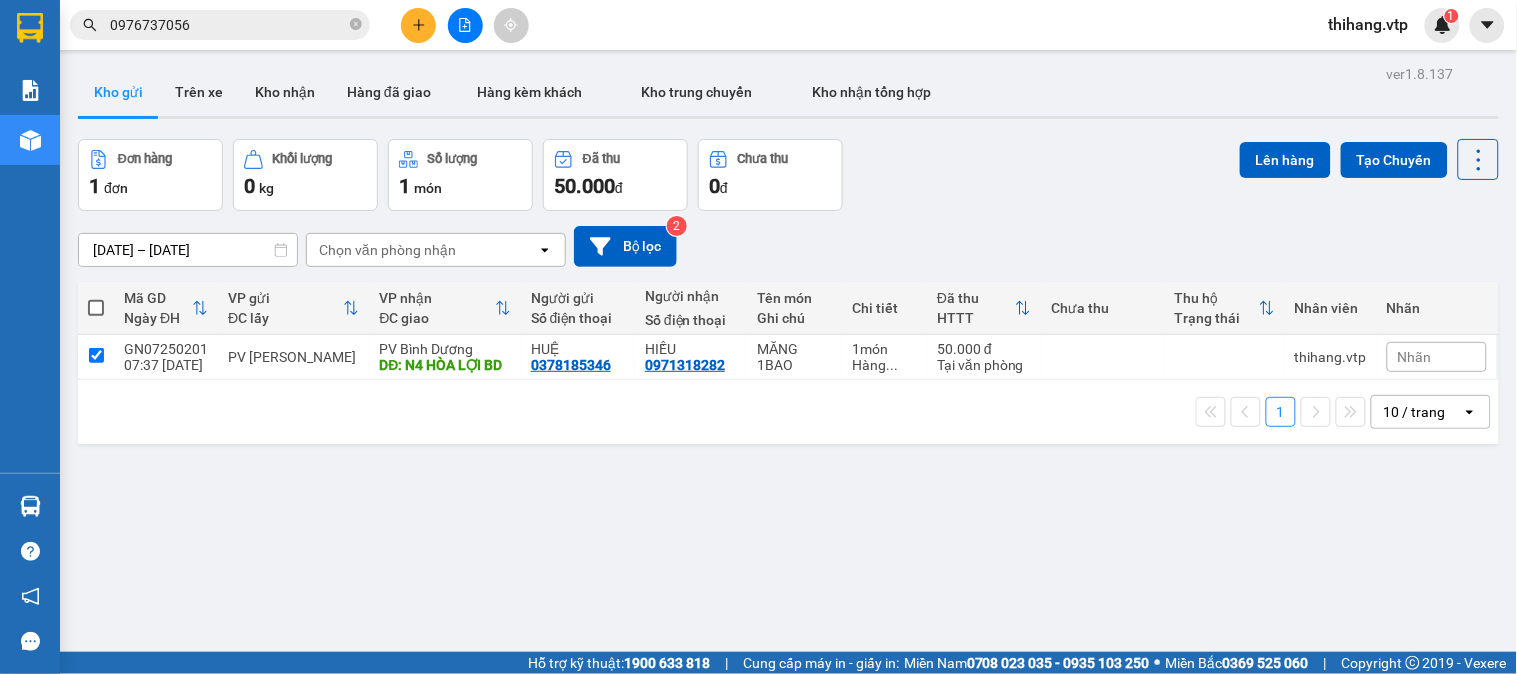 checkbox on "true" 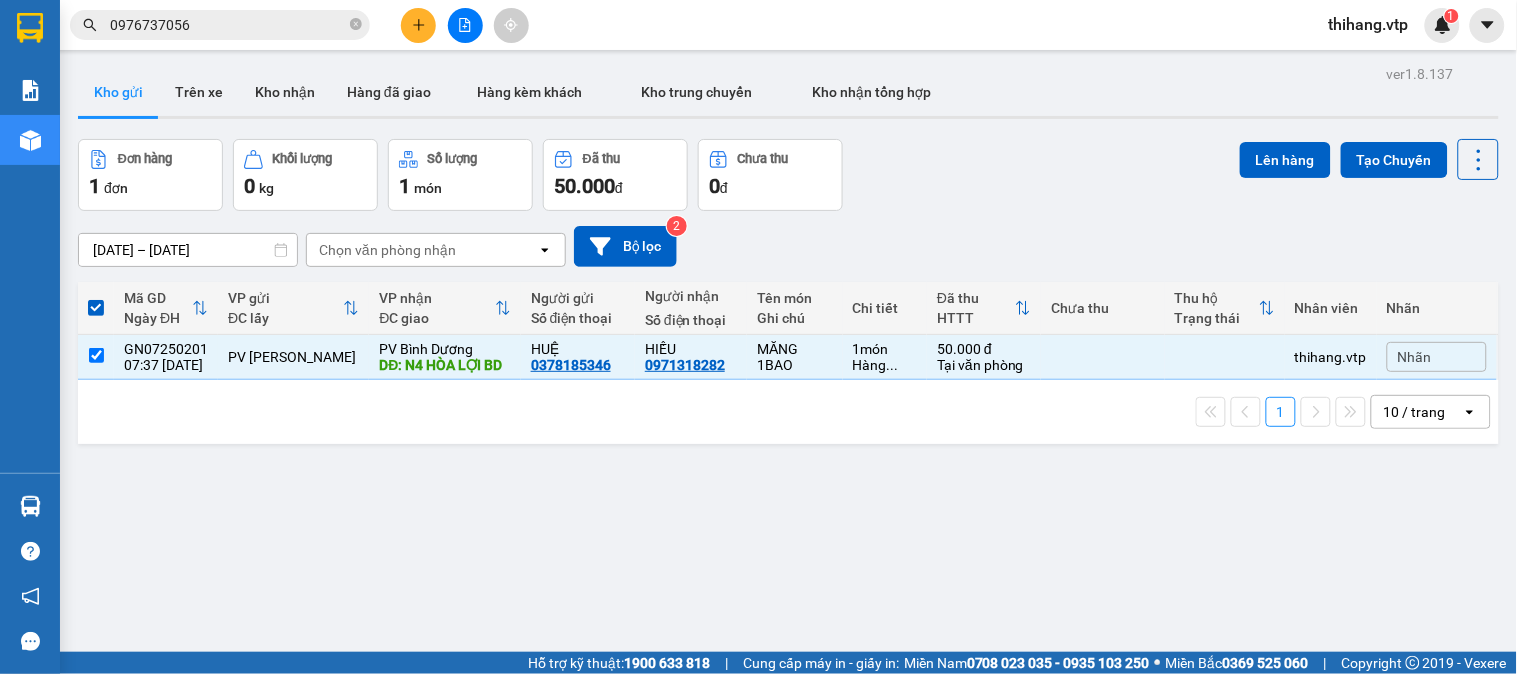 click on "Lên hàng Tạo Chuyến" at bounding box center [1369, 159] 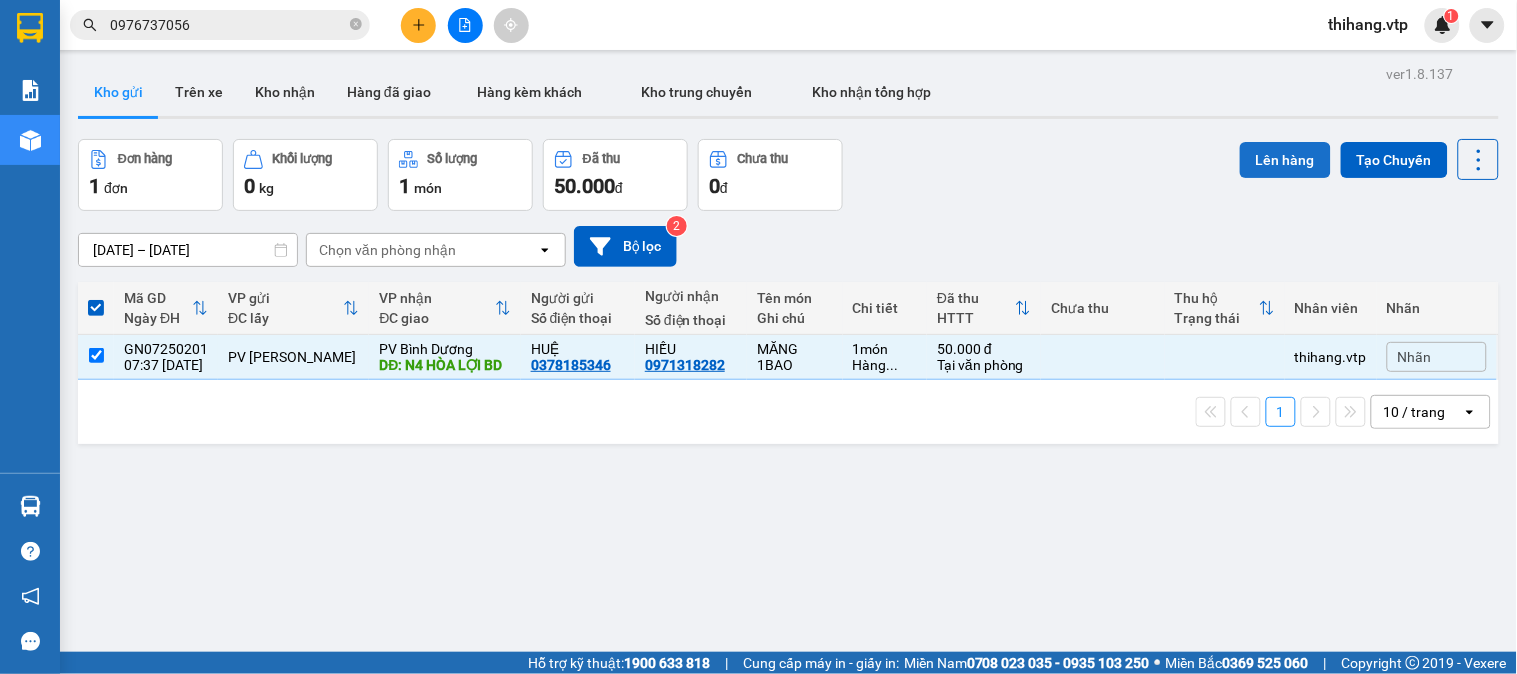 click on "Lên hàng" at bounding box center (1285, 160) 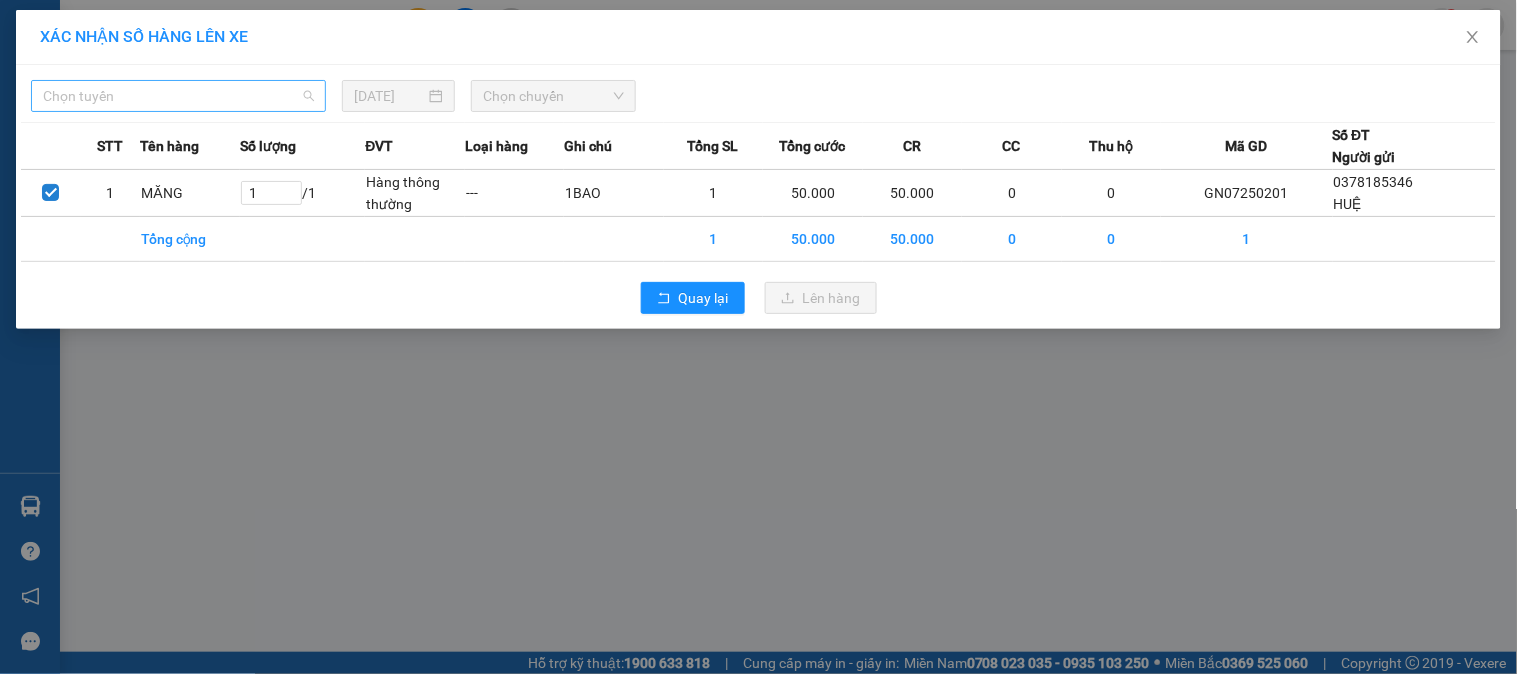 click on "Chọn tuyến" at bounding box center (178, 96) 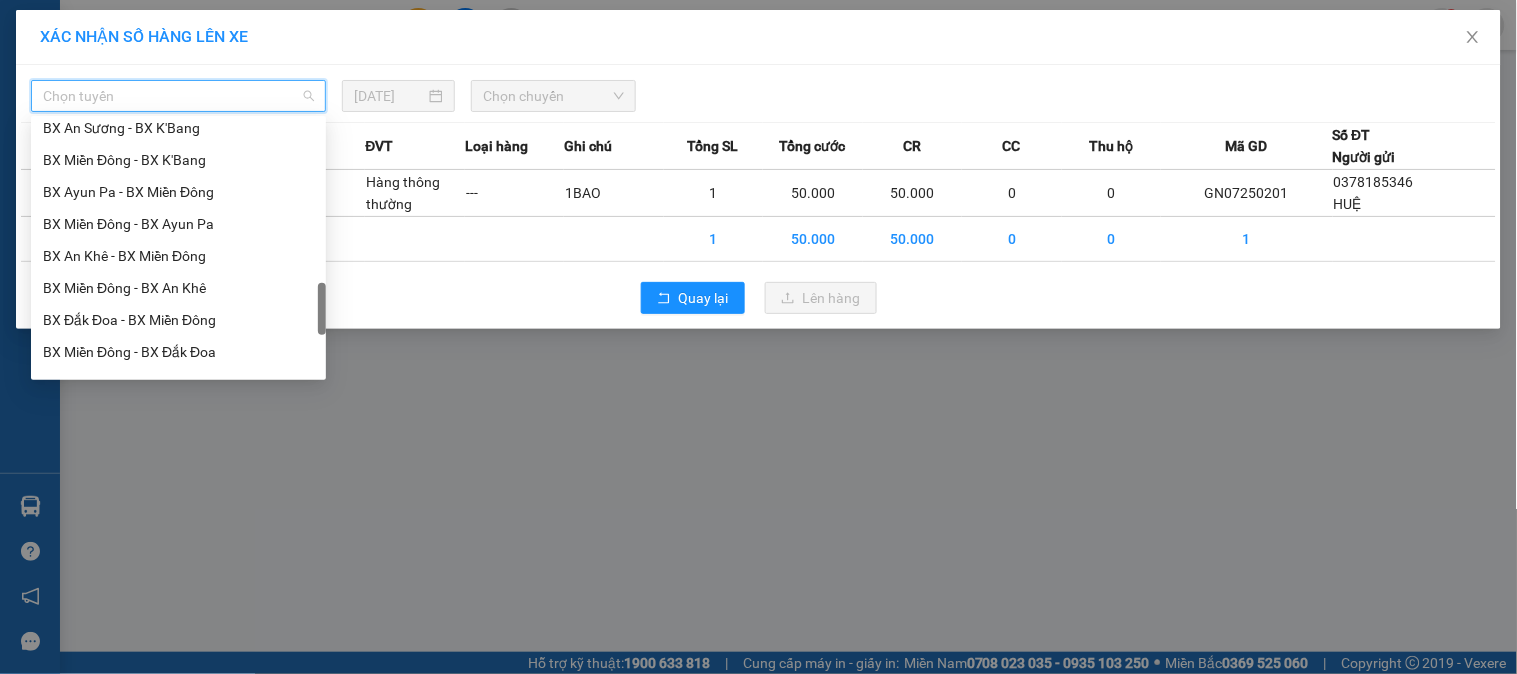 scroll, scrollTop: 1312, scrollLeft: 0, axis: vertical 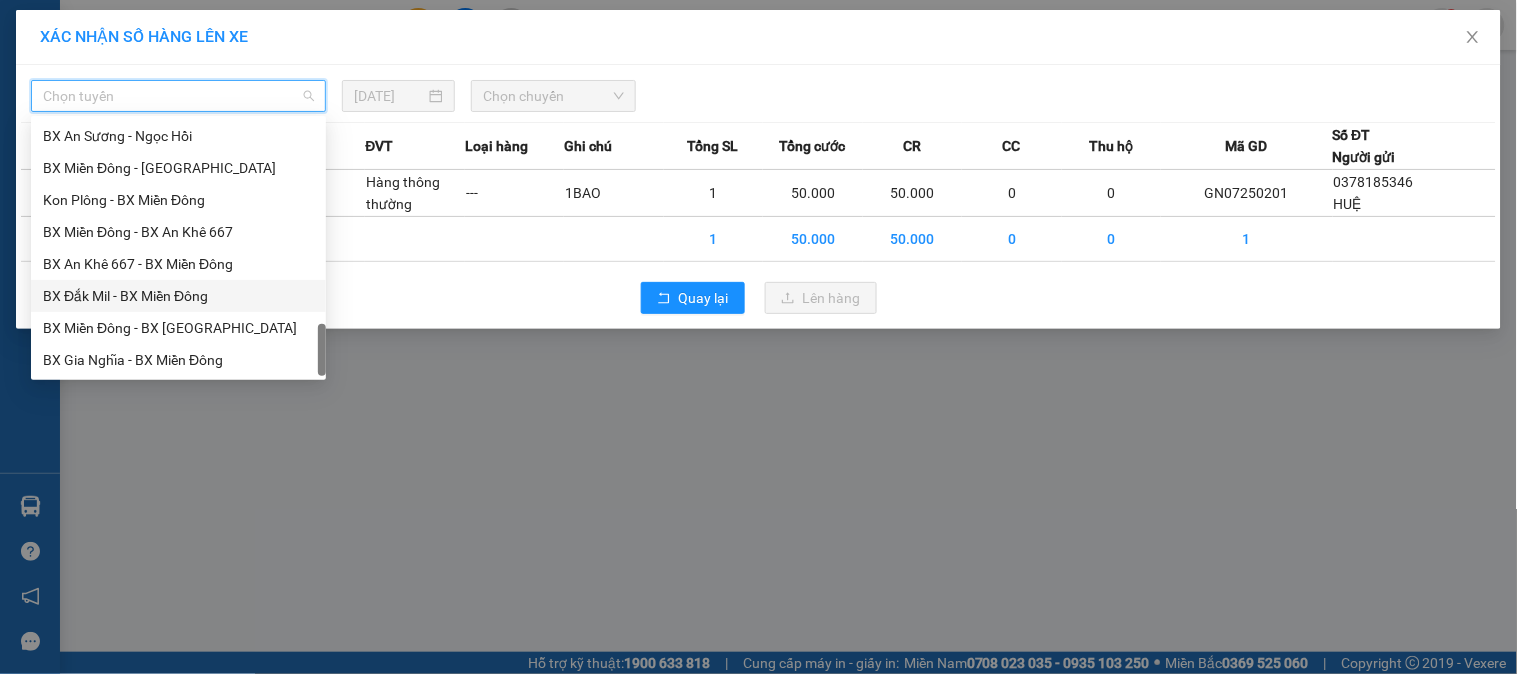 click on "BX Đắk Mil - BX Miền Đông" at bounding box center [178, 296] 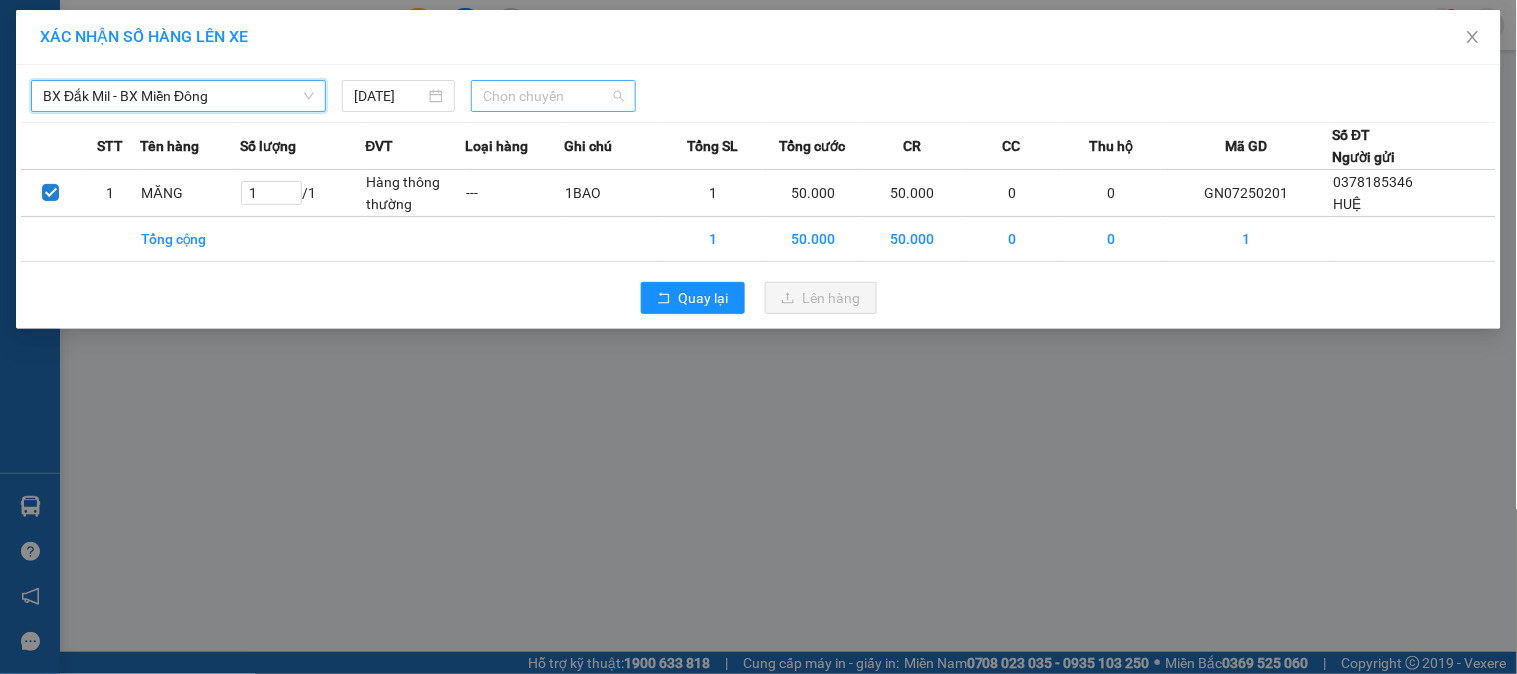 click on "Chọn chuyến" at bounding box center (553, 96) 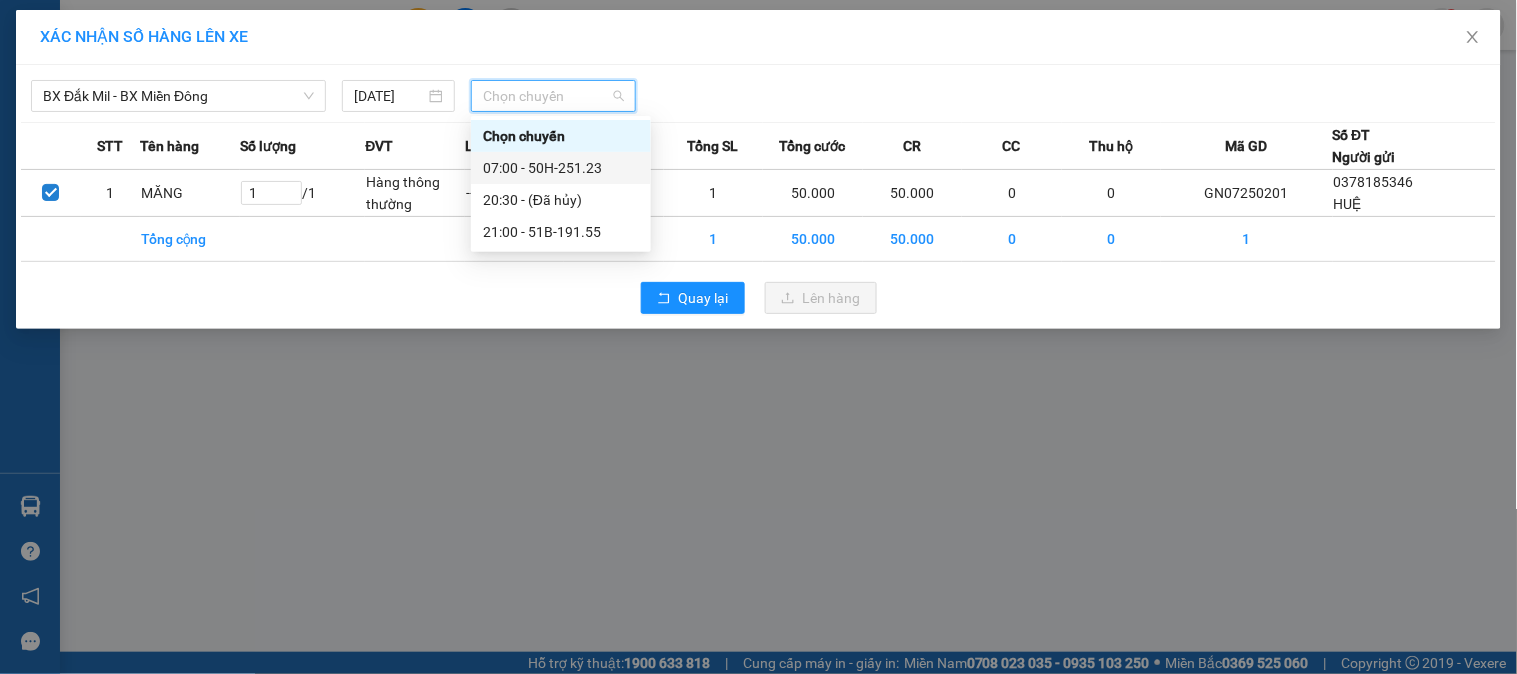 click on "07:00     - 50H-251.23" at bounding box center (561, 168) 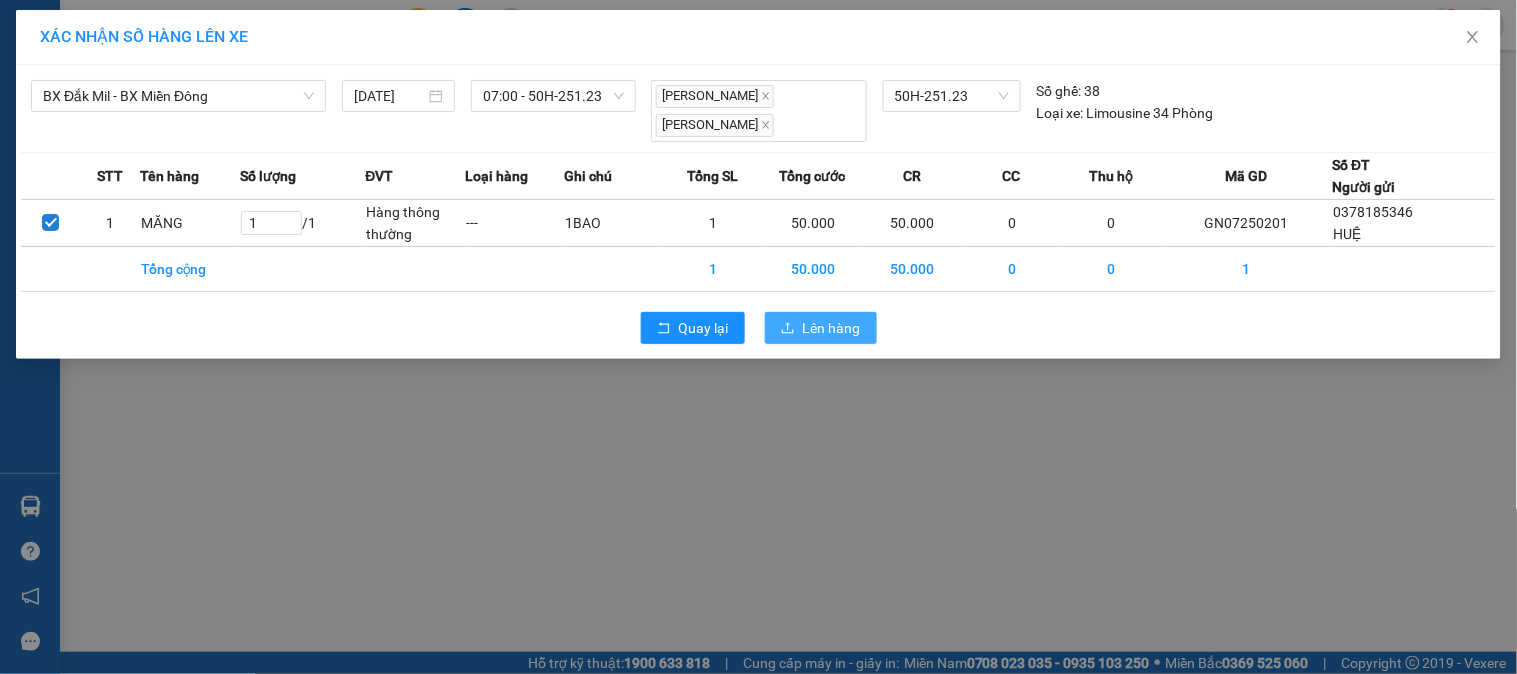 click on "Lên hàng" at bounding box center [832, 328] 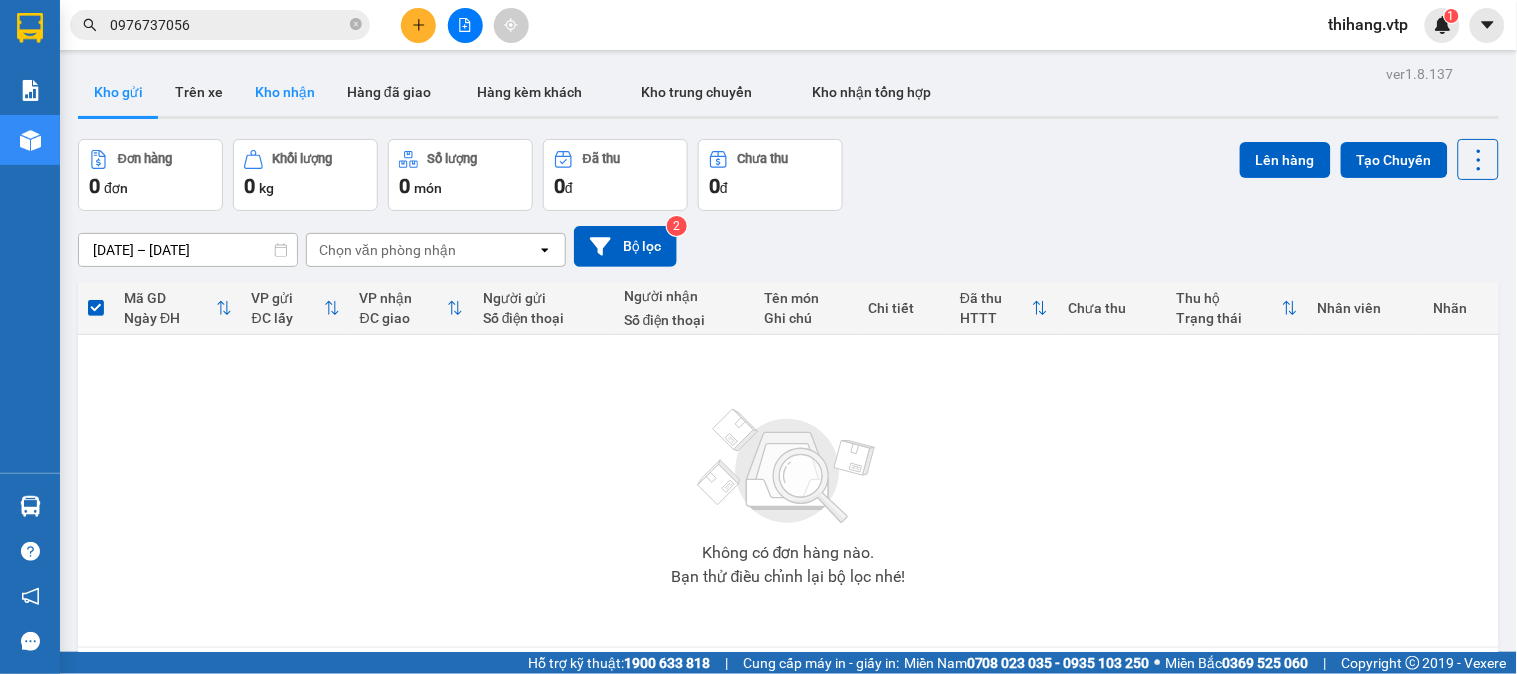 click on "Kho nhận" at bounding box center [285, 92] 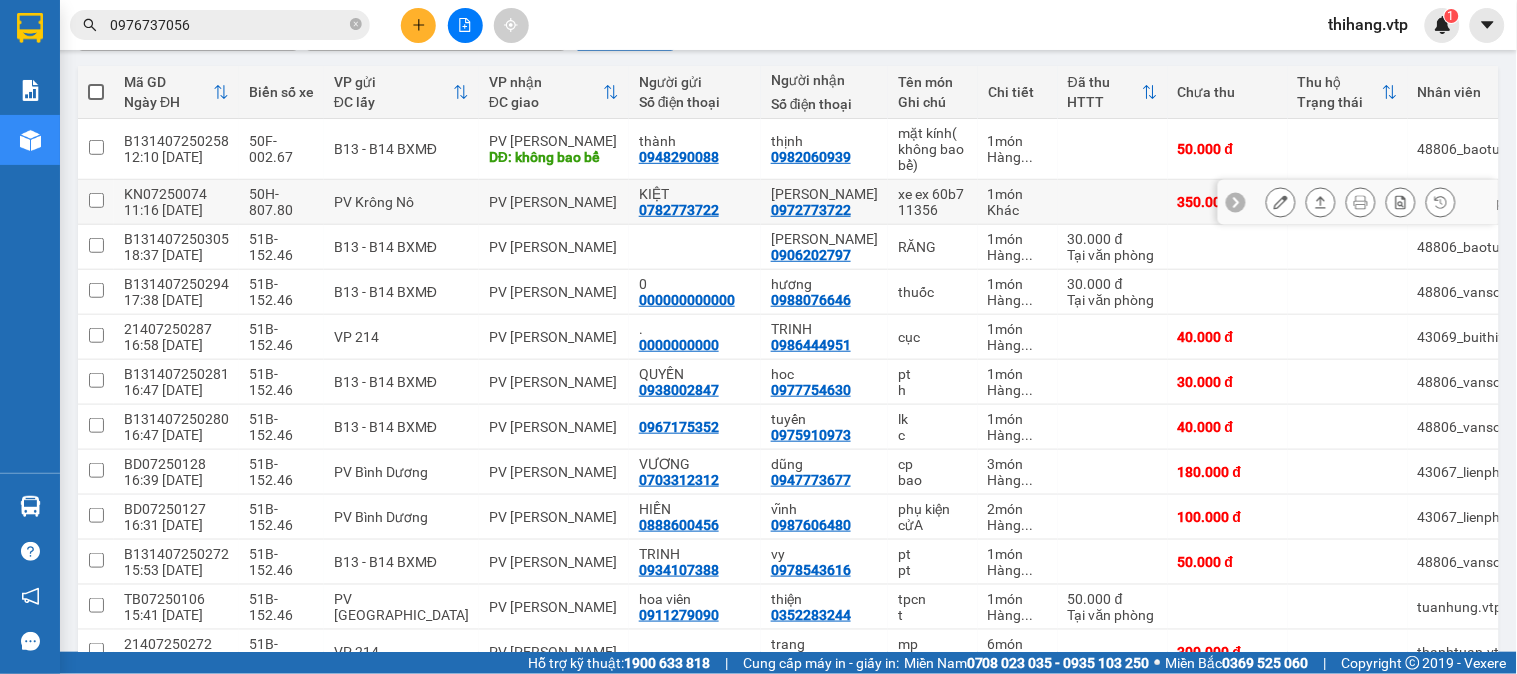 scroll, scrollTop: 222, scrollLeft: 0, axis: vertical 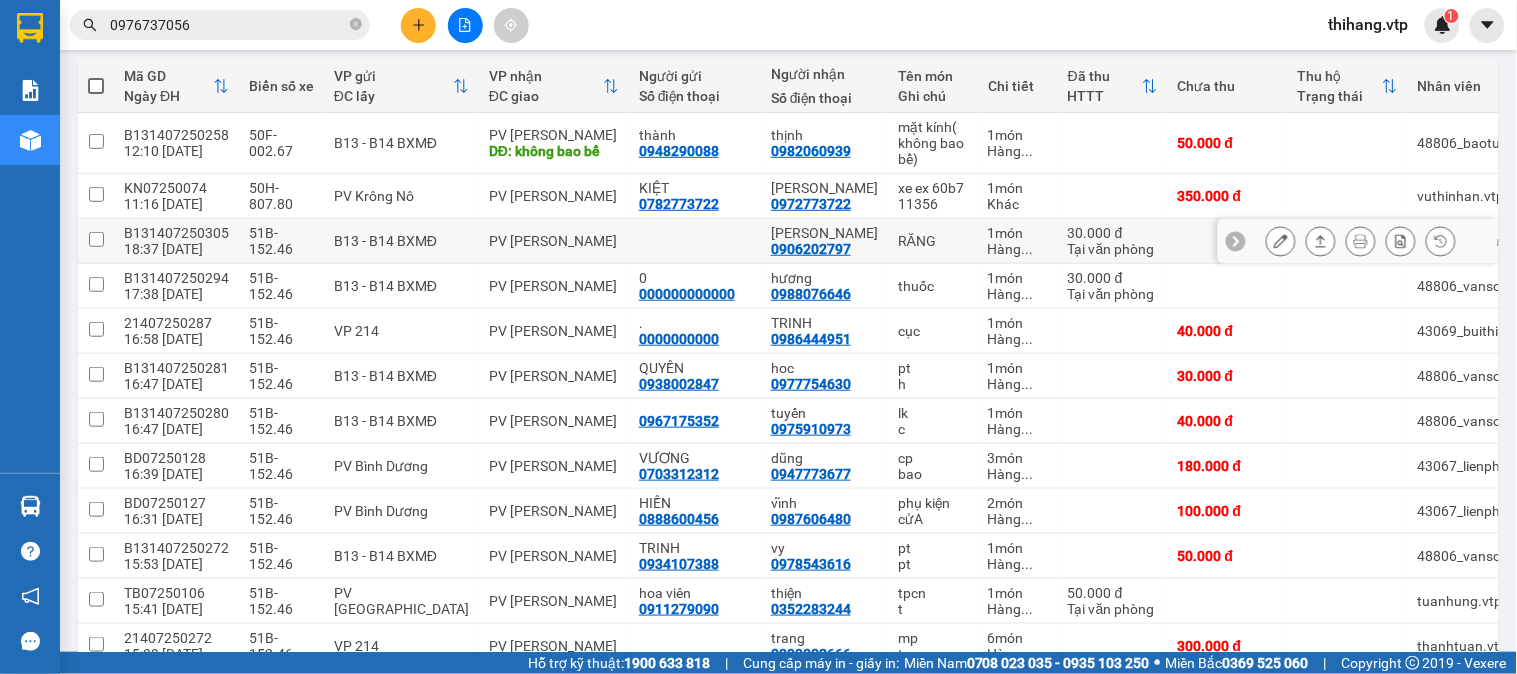 click 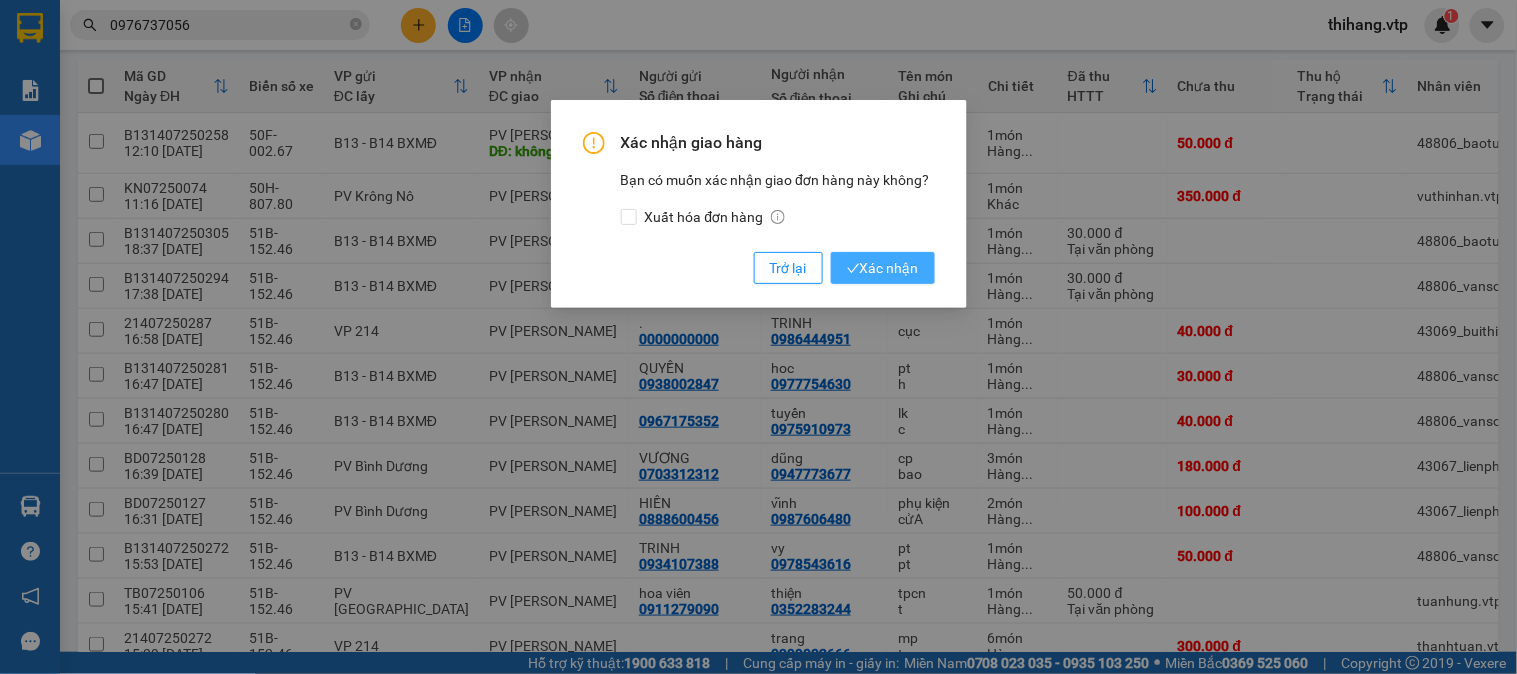 click on "Xác nhận" at bounding box center [883, 268] 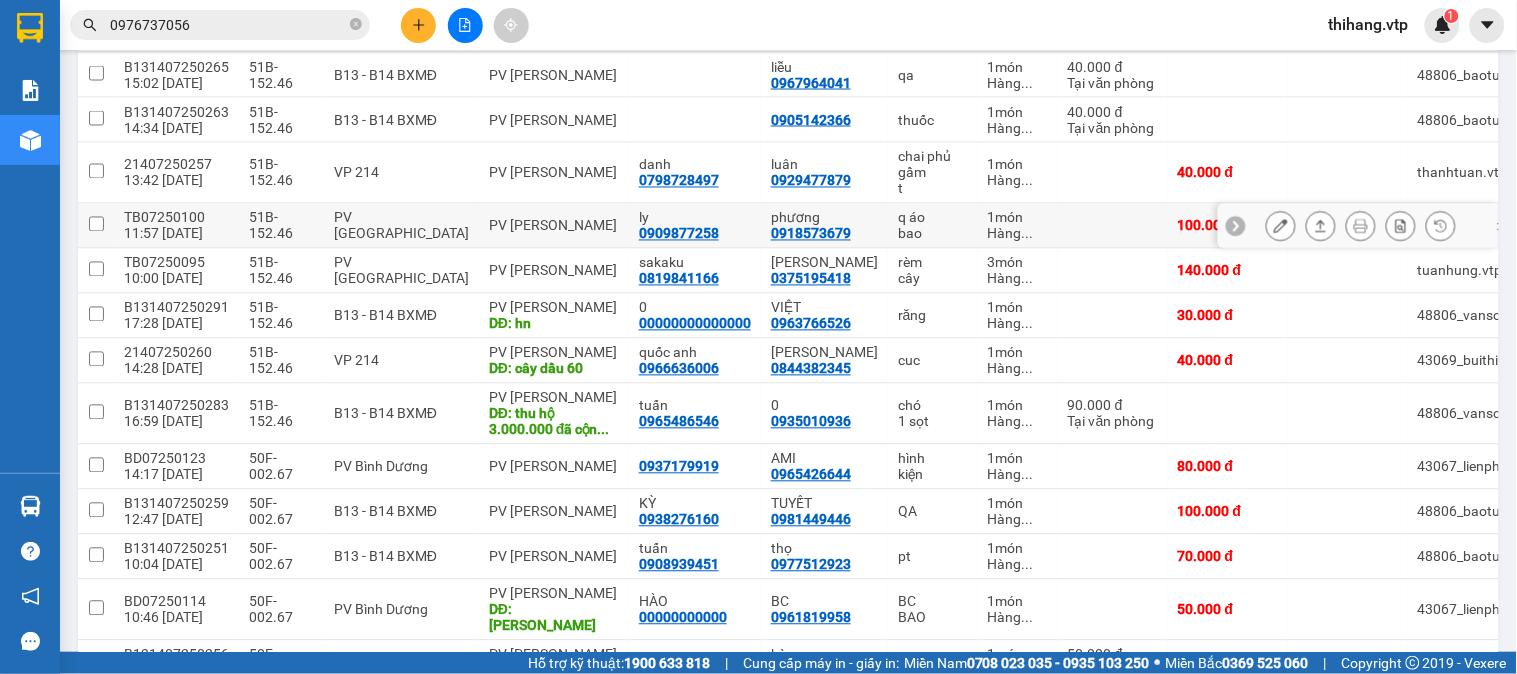 scroll, scrollTop: 888, scrollLeft: 0, axis: vertical 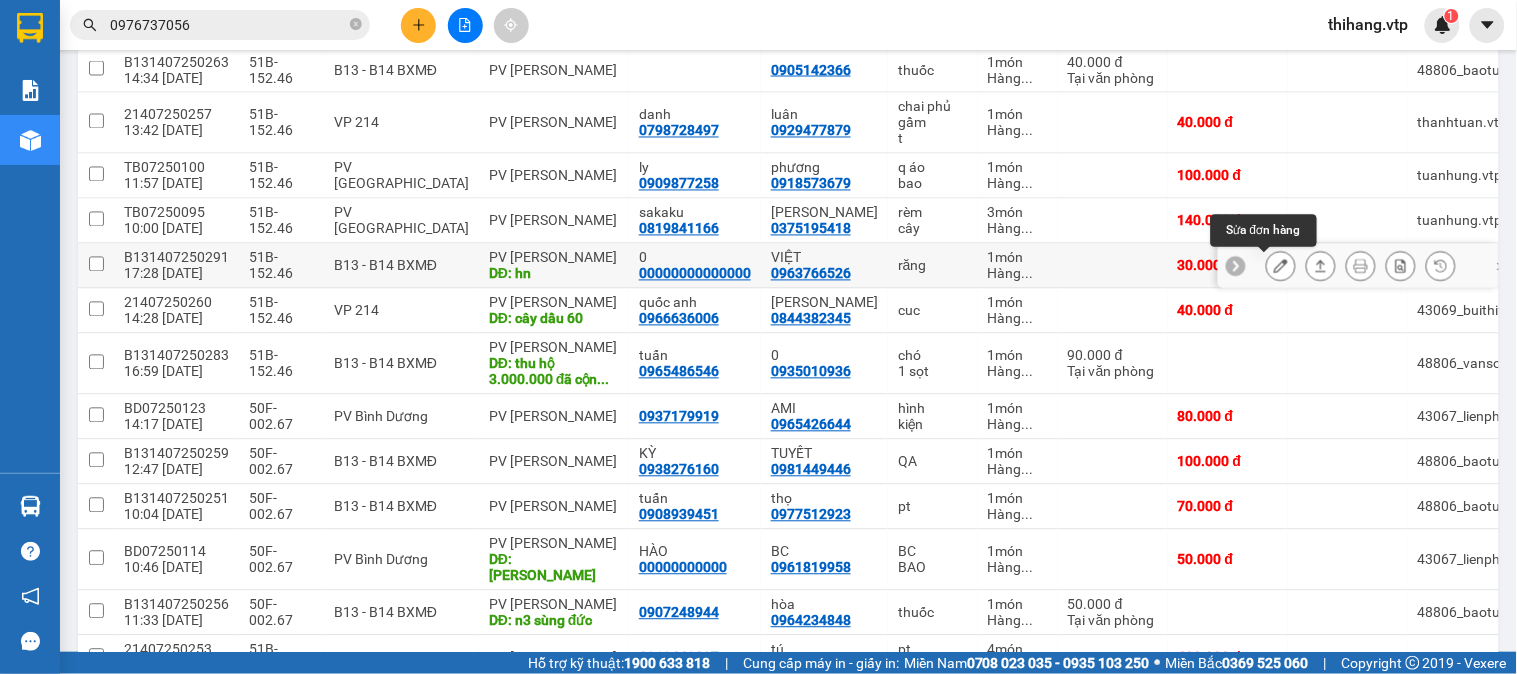 click at bounding box center [1281, 266] 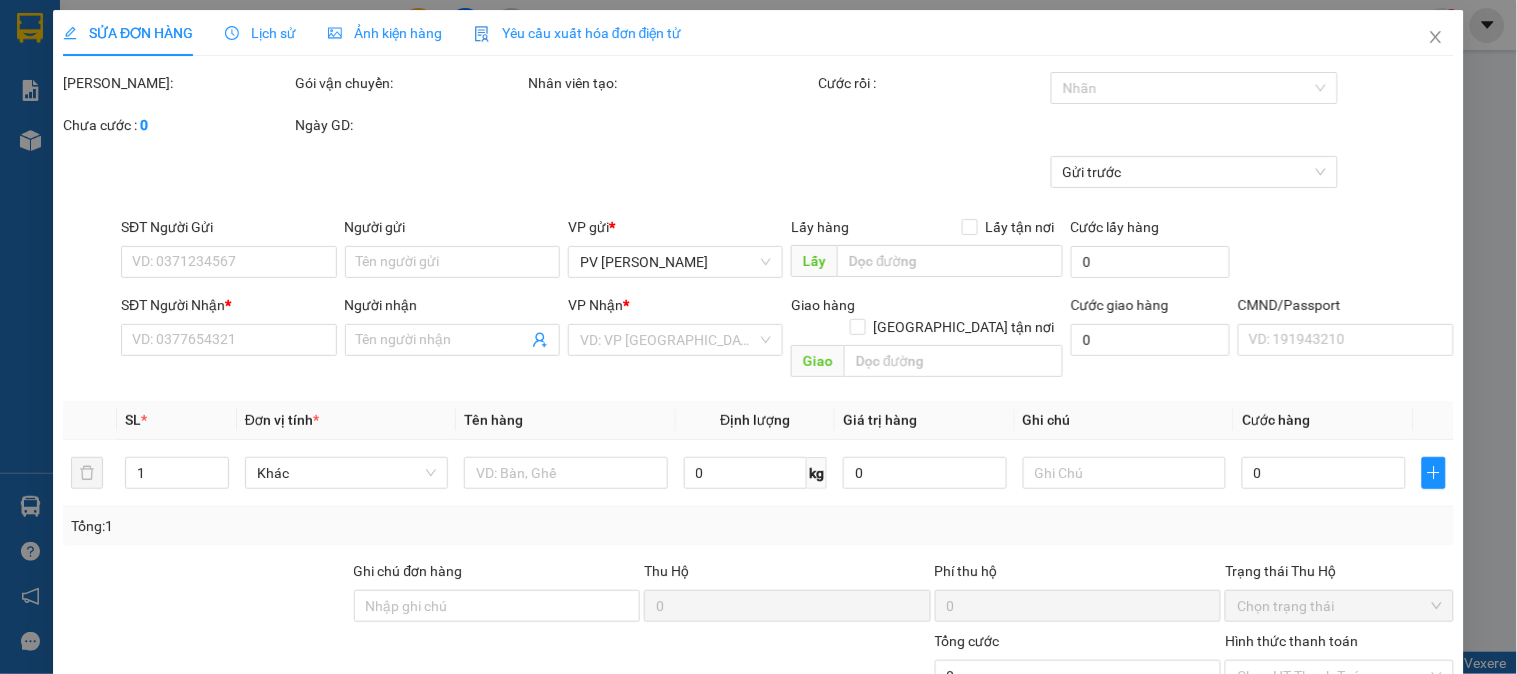scroll, scrollTop: 0, scrollLeft: 0, axis: both 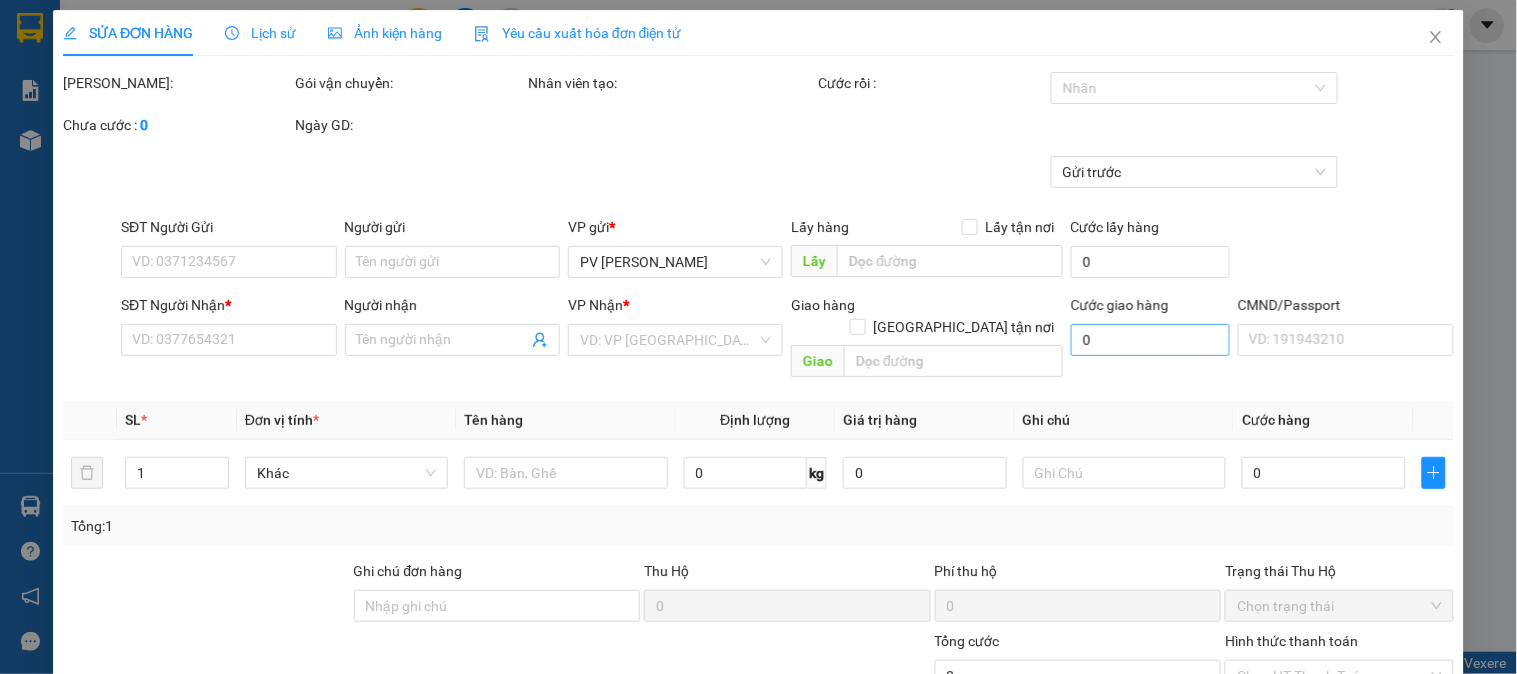 type on "00000000000000" 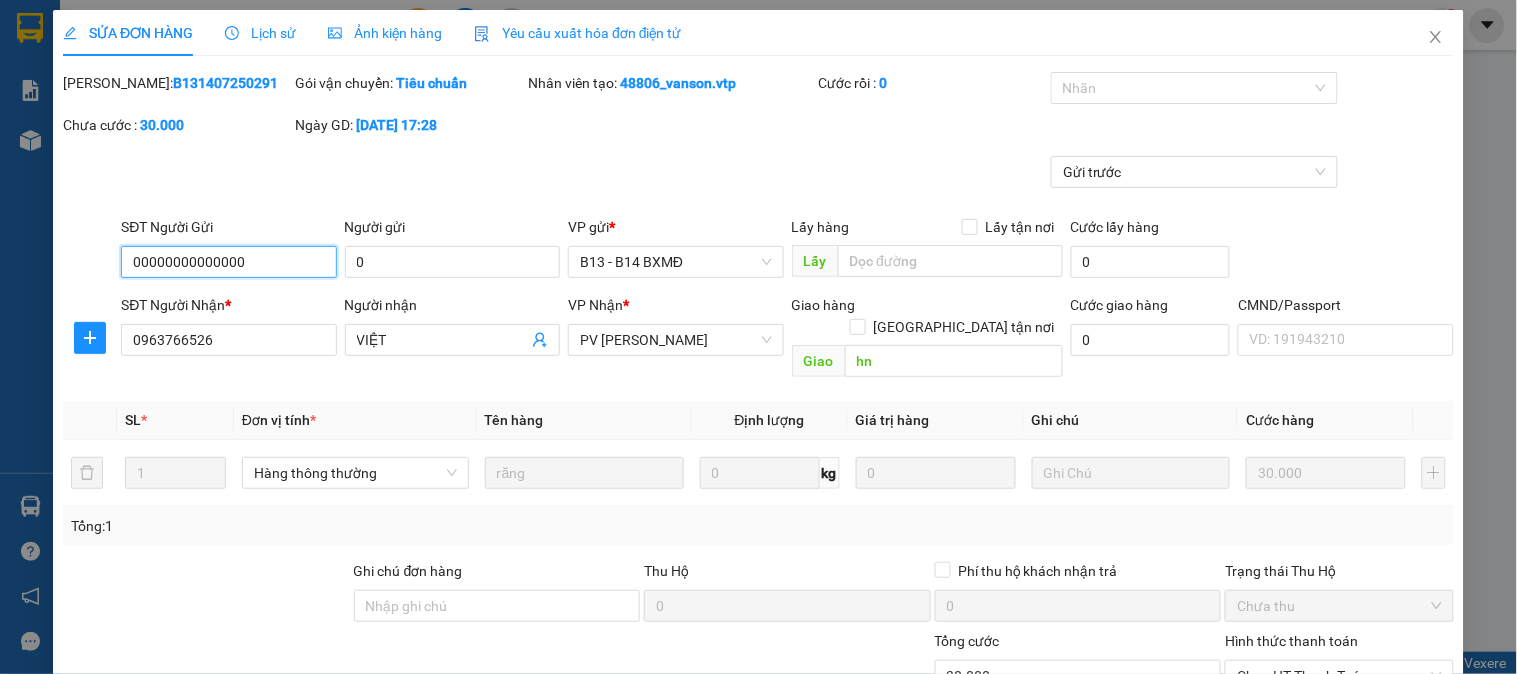 type on "1.500" 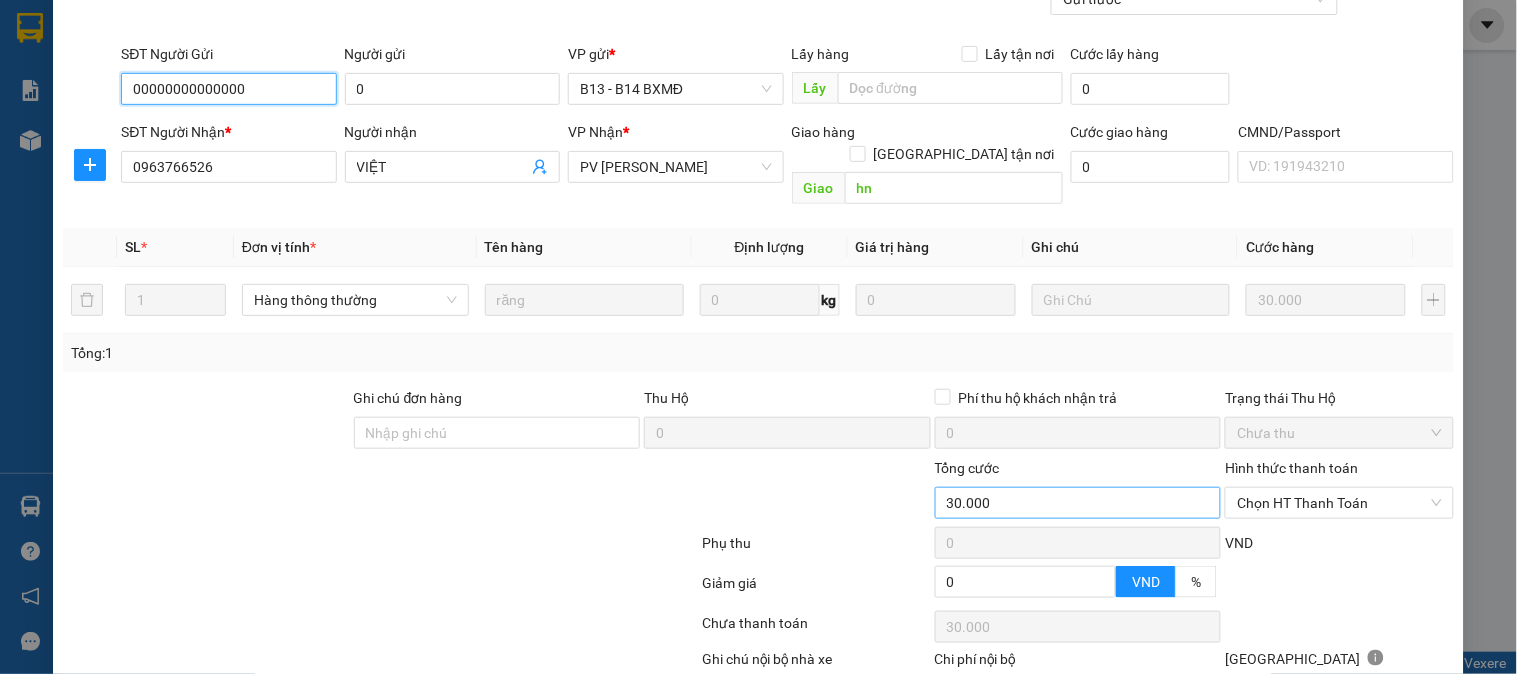 scroll, scrollTop: 273, scrollLeft: 0, axis: vertical 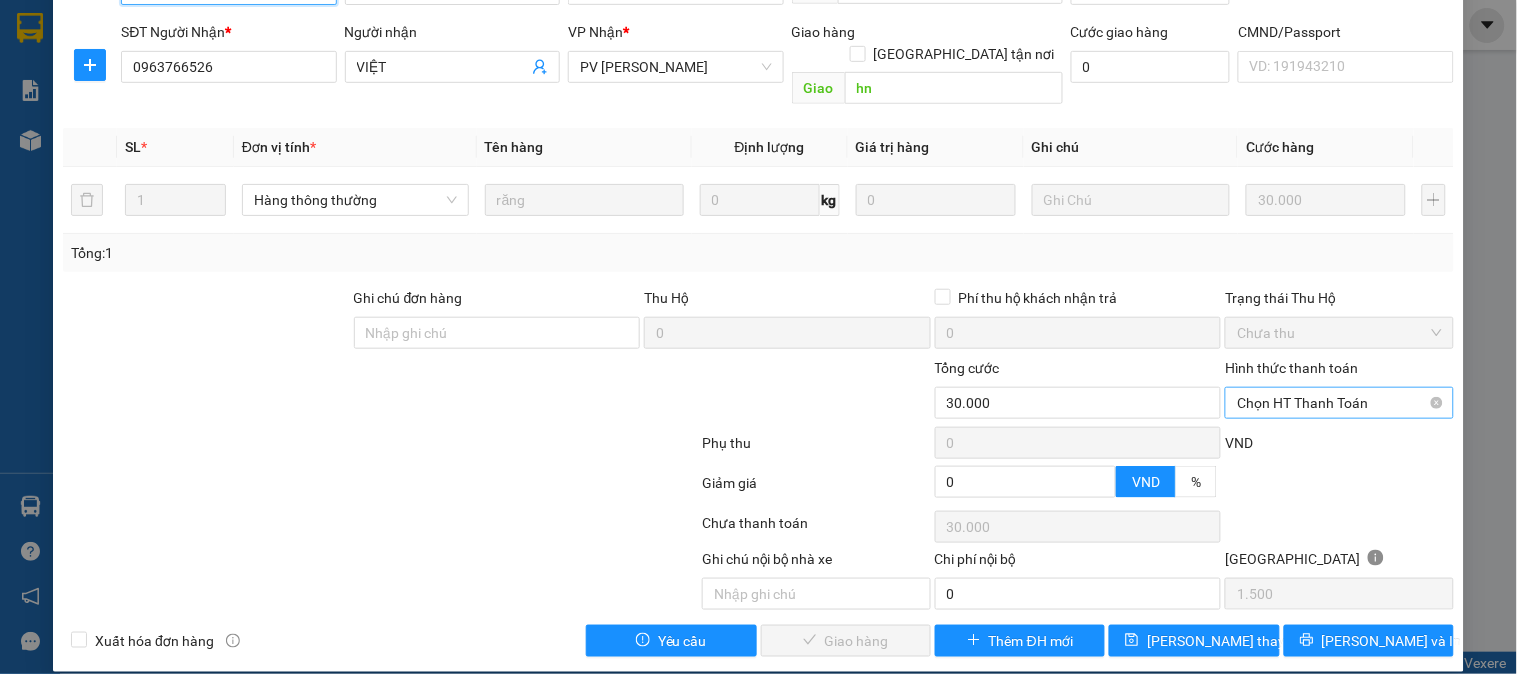 click on "Chọn HT Thanh Toán" at bounding box center [1339, 403] 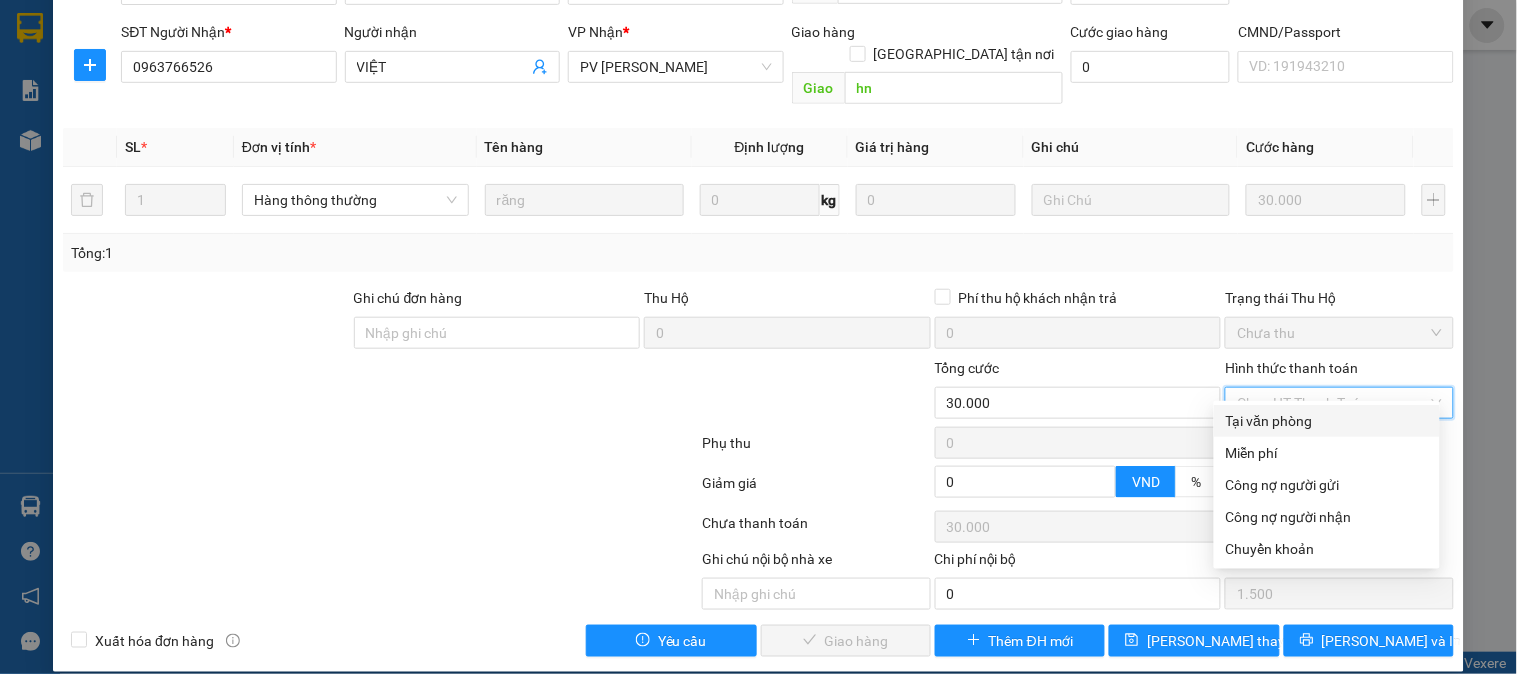 click on "Tại văn phòng" at bounding box center [1327, 421] 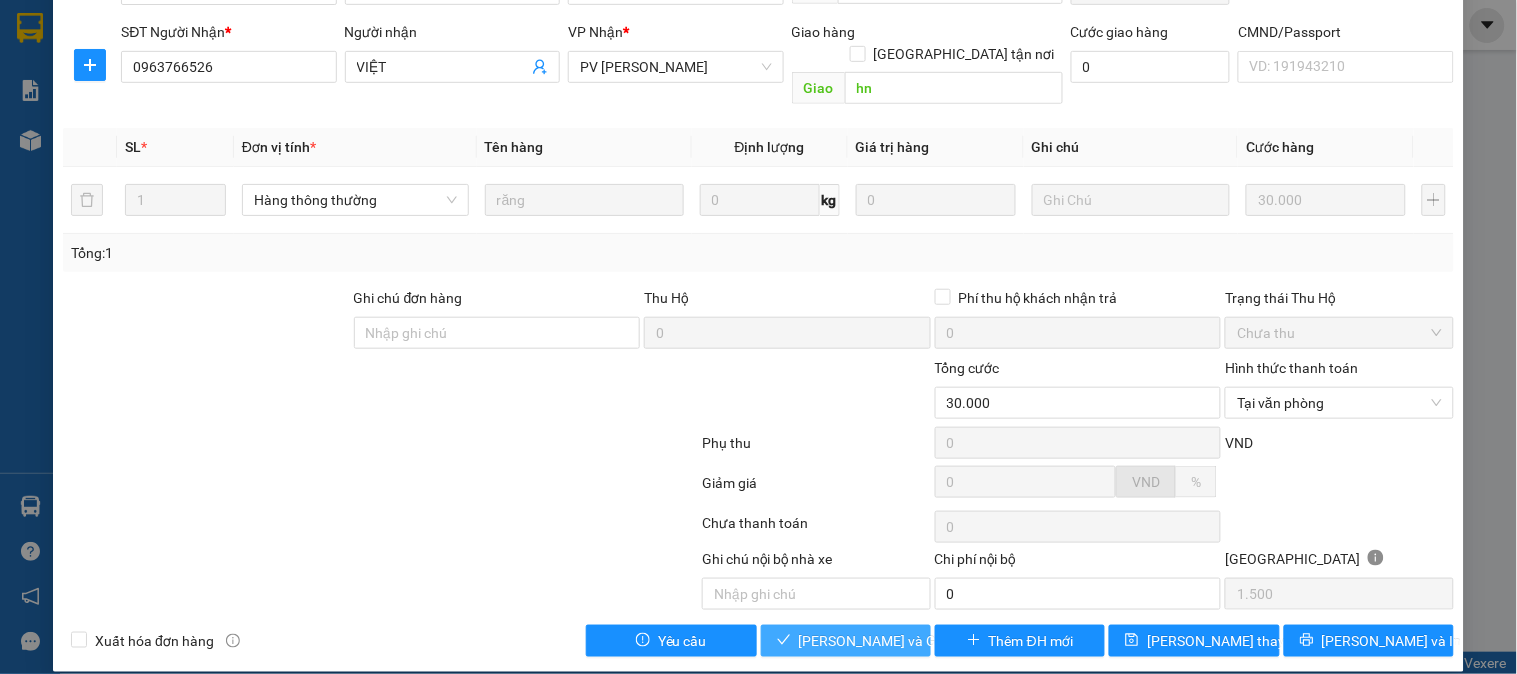 drag, startPoint x: 852, startPoint y: 615, endPoint x: 870, endPoint y: 588, distance: 32.449963 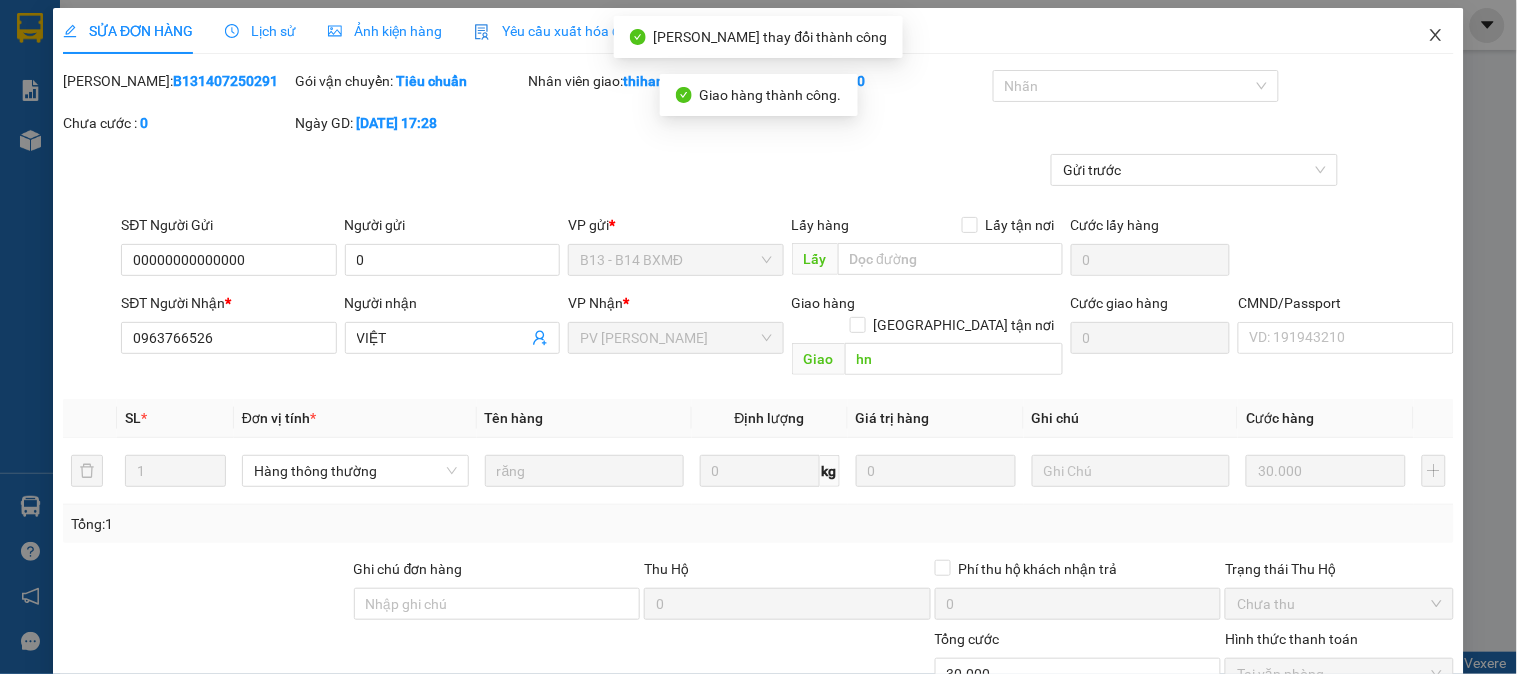 scroll, scrollTop: 0, scrollLeft: 0, axis: both 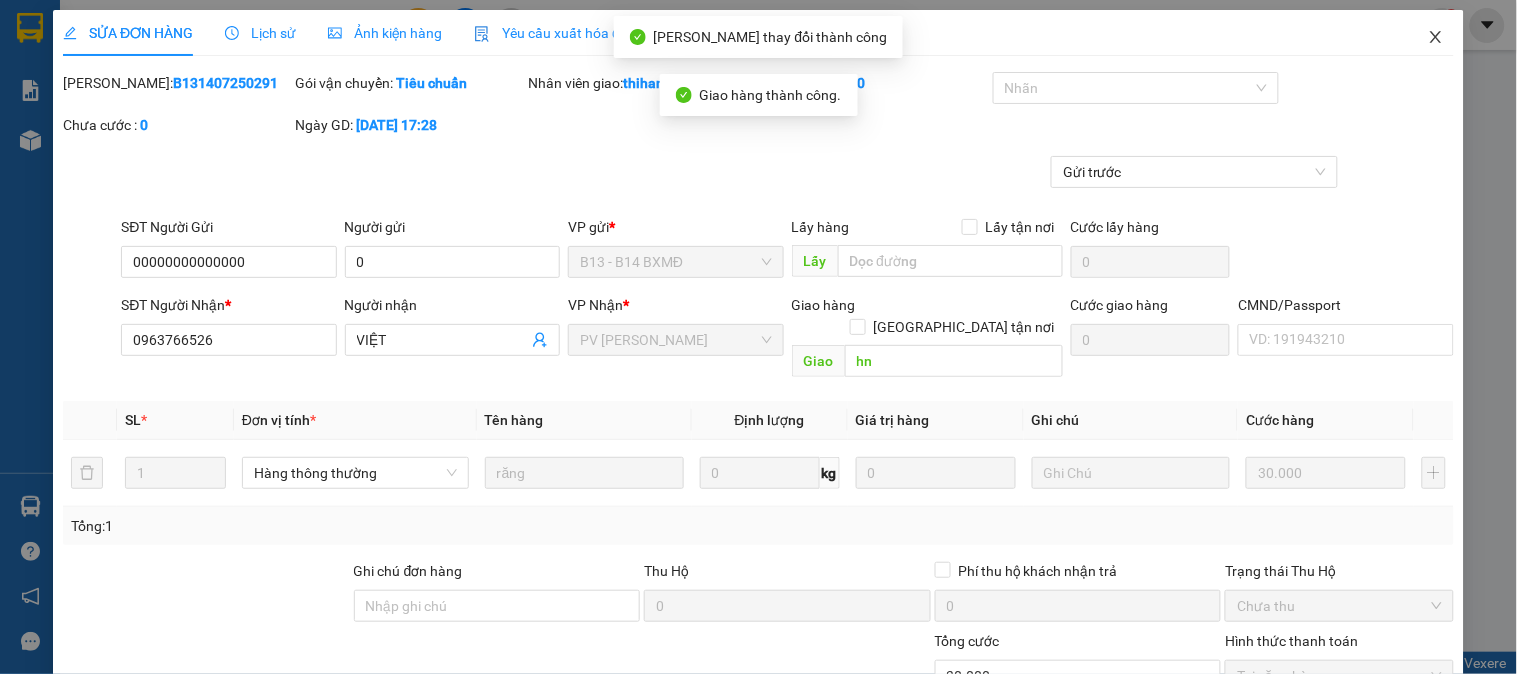 click 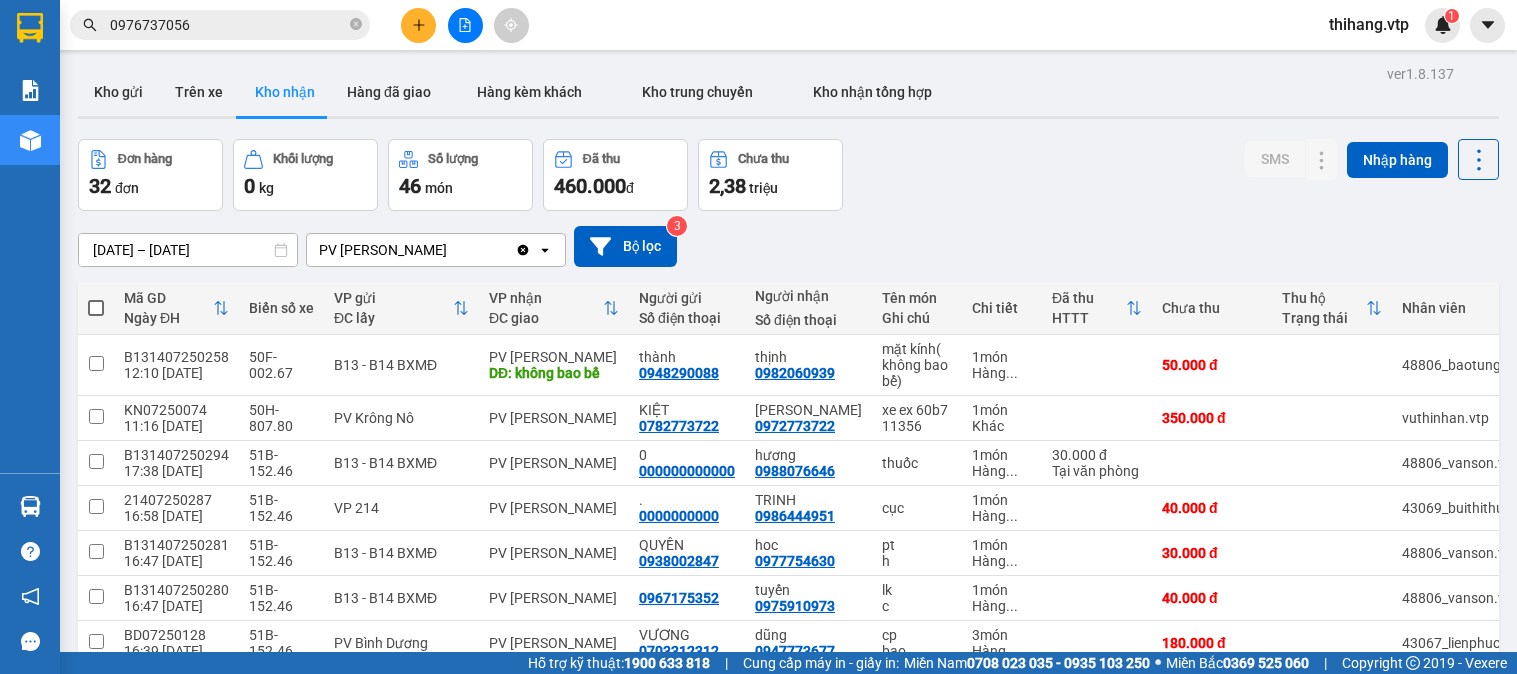 scroll, scrollTop: 0, scrollLeft: 0, axis: both 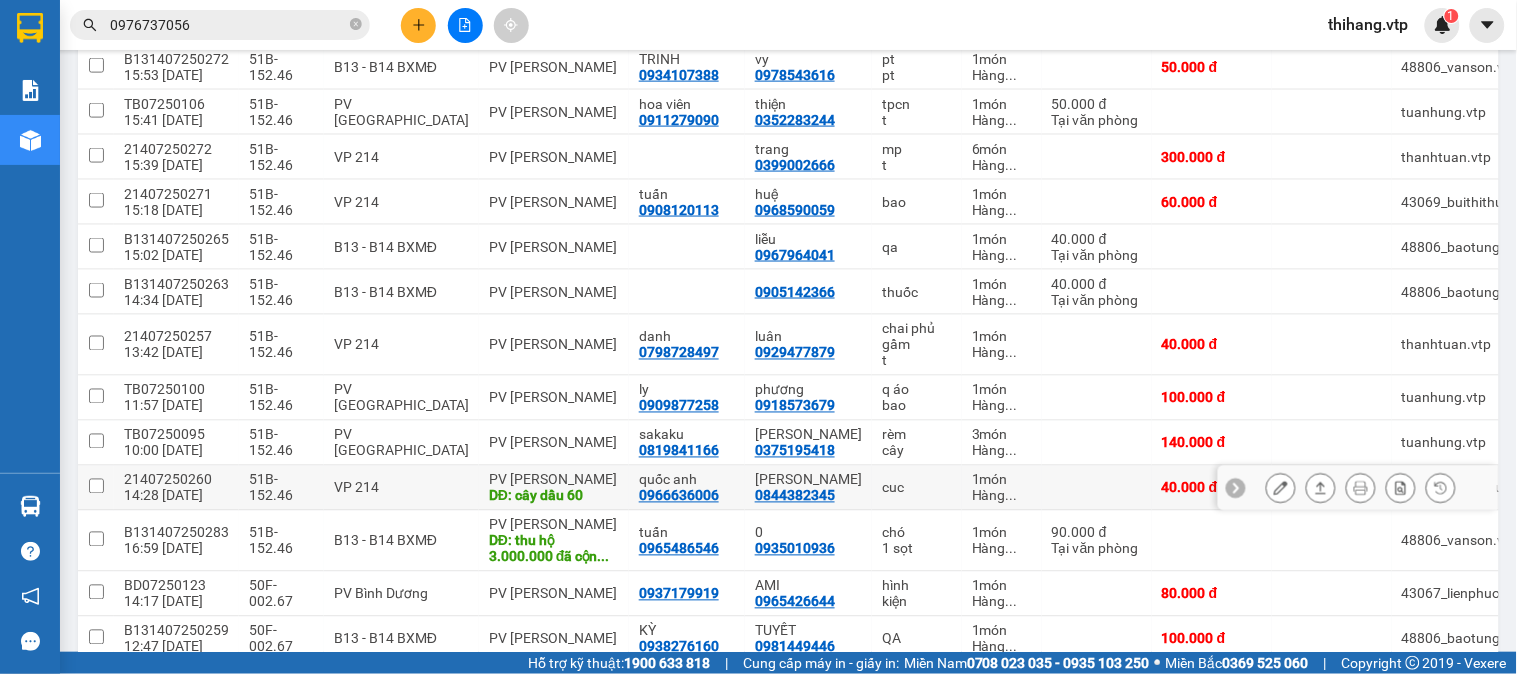 click 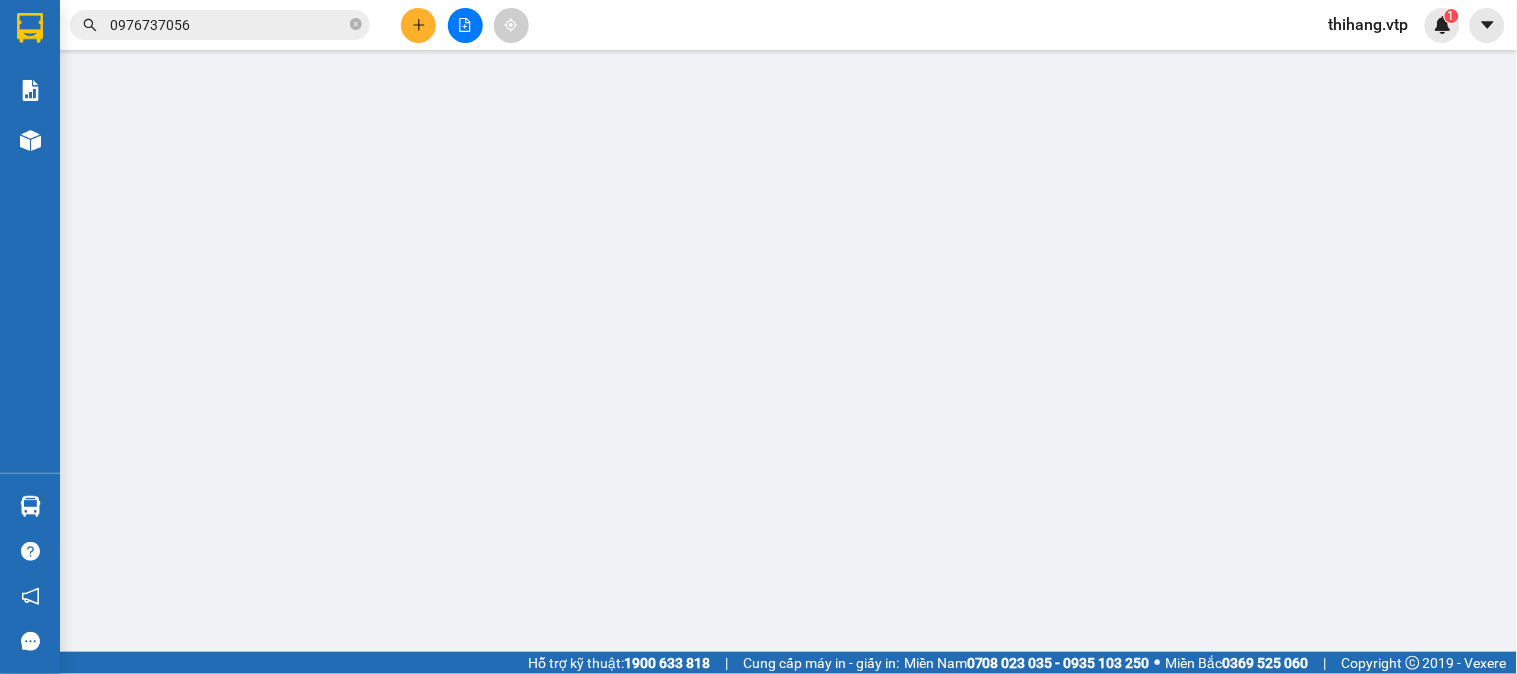 type on "0966636006" 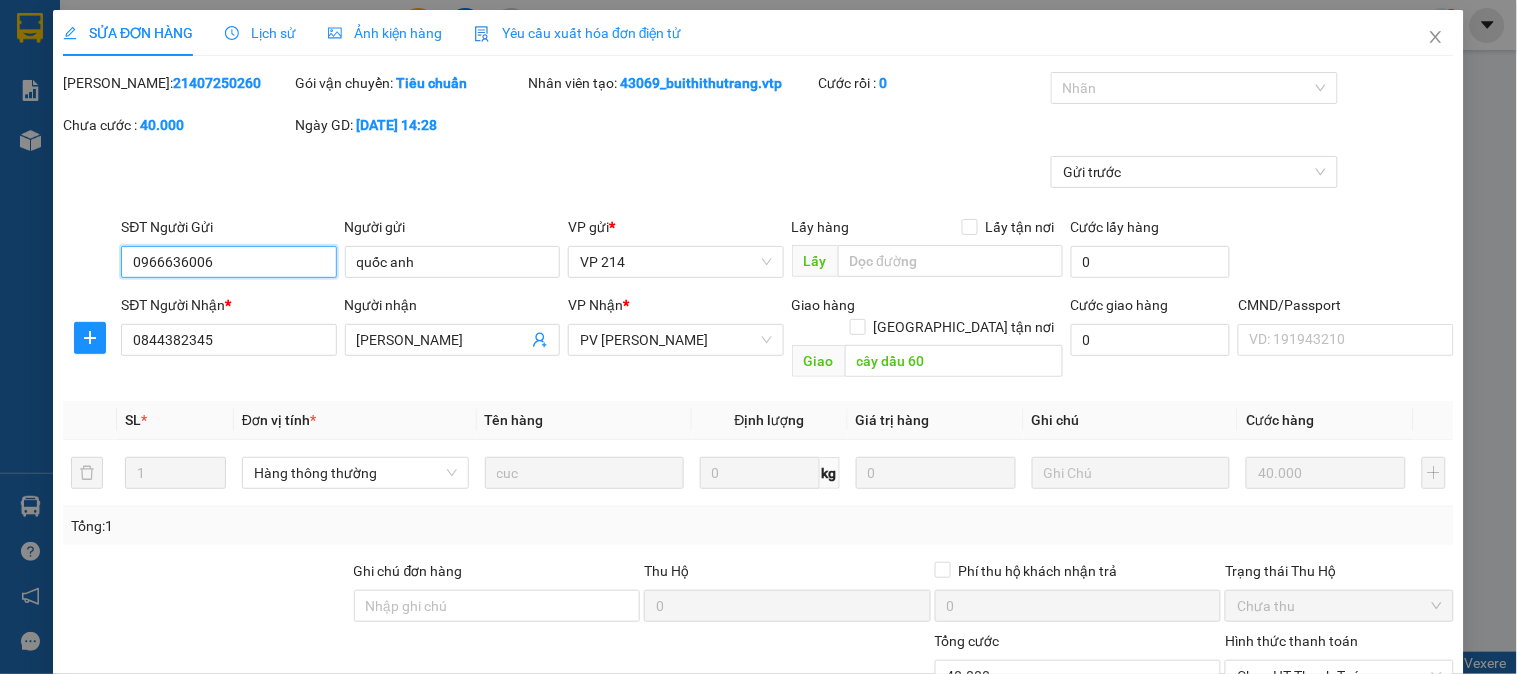 scroll, scrollTop: 0, scrollLeft: 0, axis: both 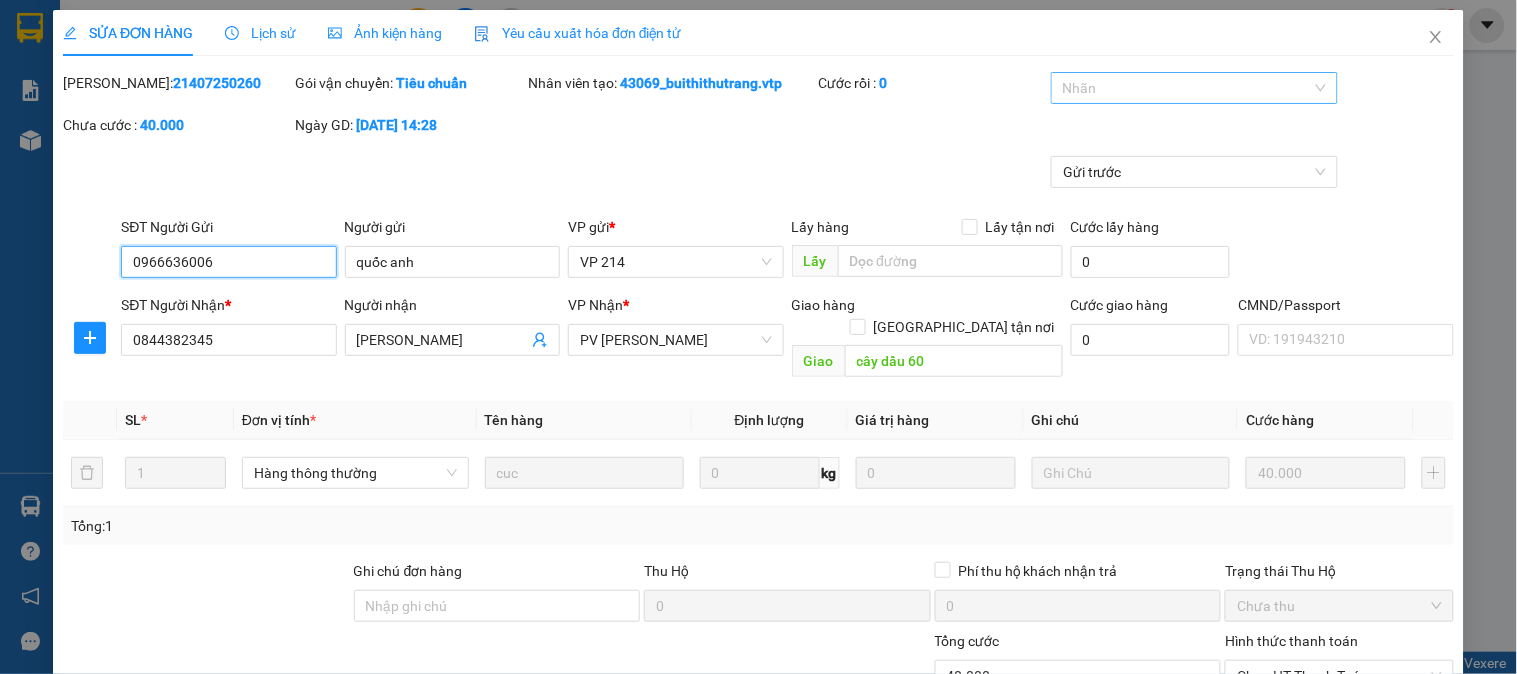 click at bounding box center (1184, 88) 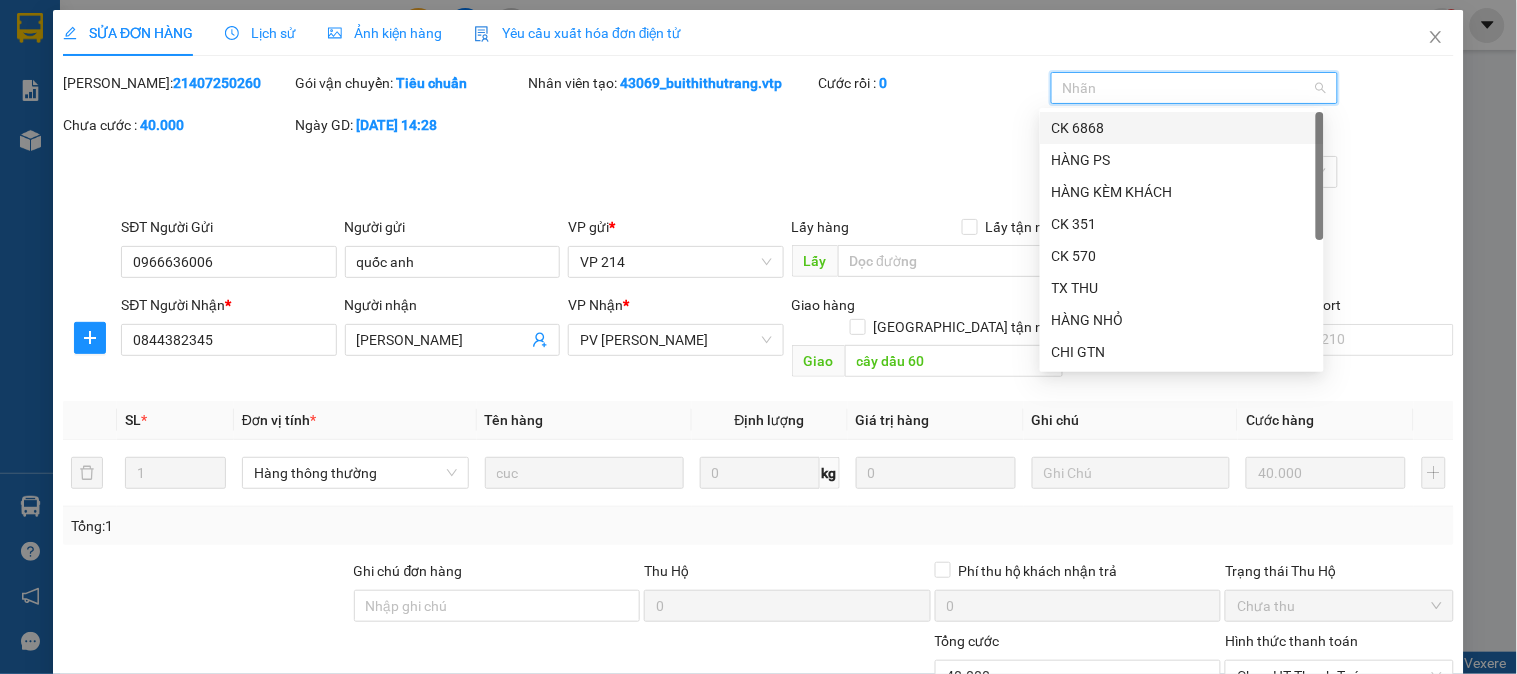 click on "CK 6868" at bounding box center (1182, 128) 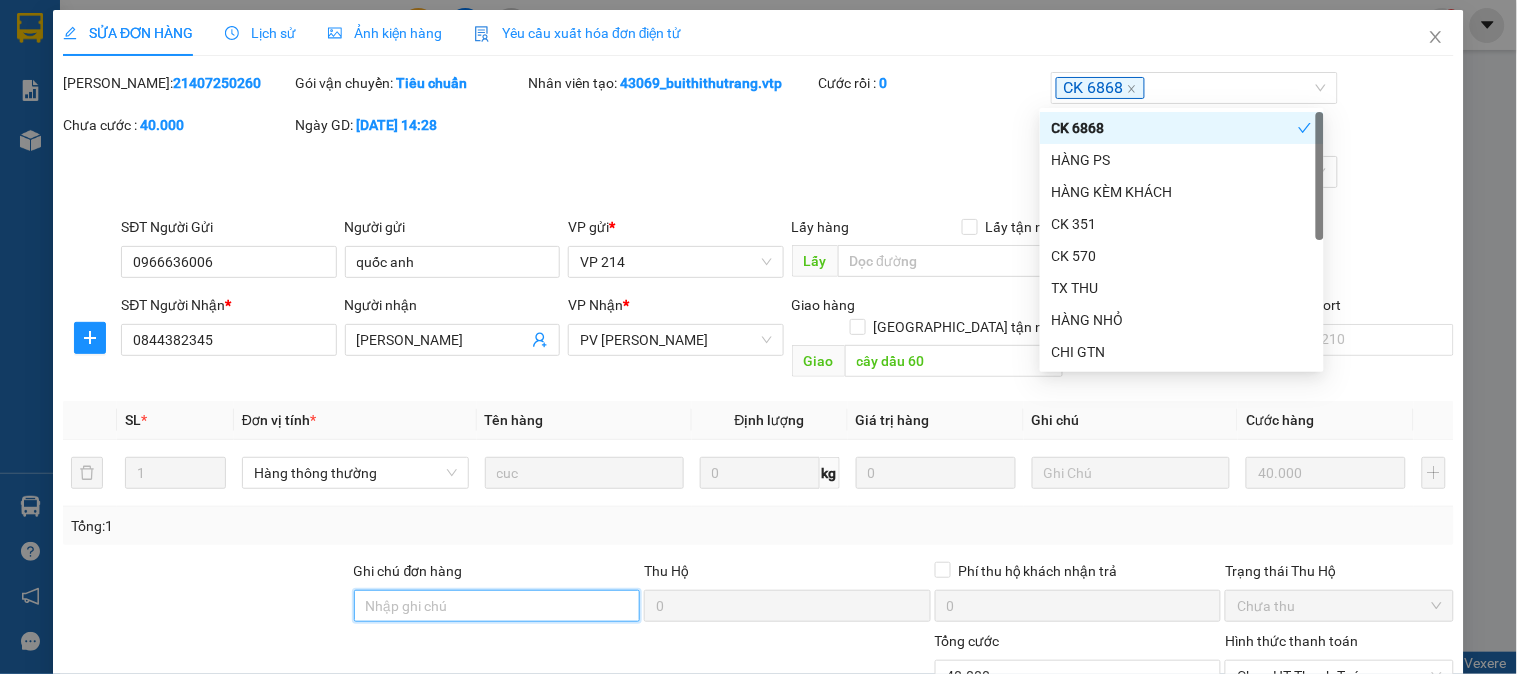 click on "Ghi chú đơn hàng" at bounding box center (497, 606) 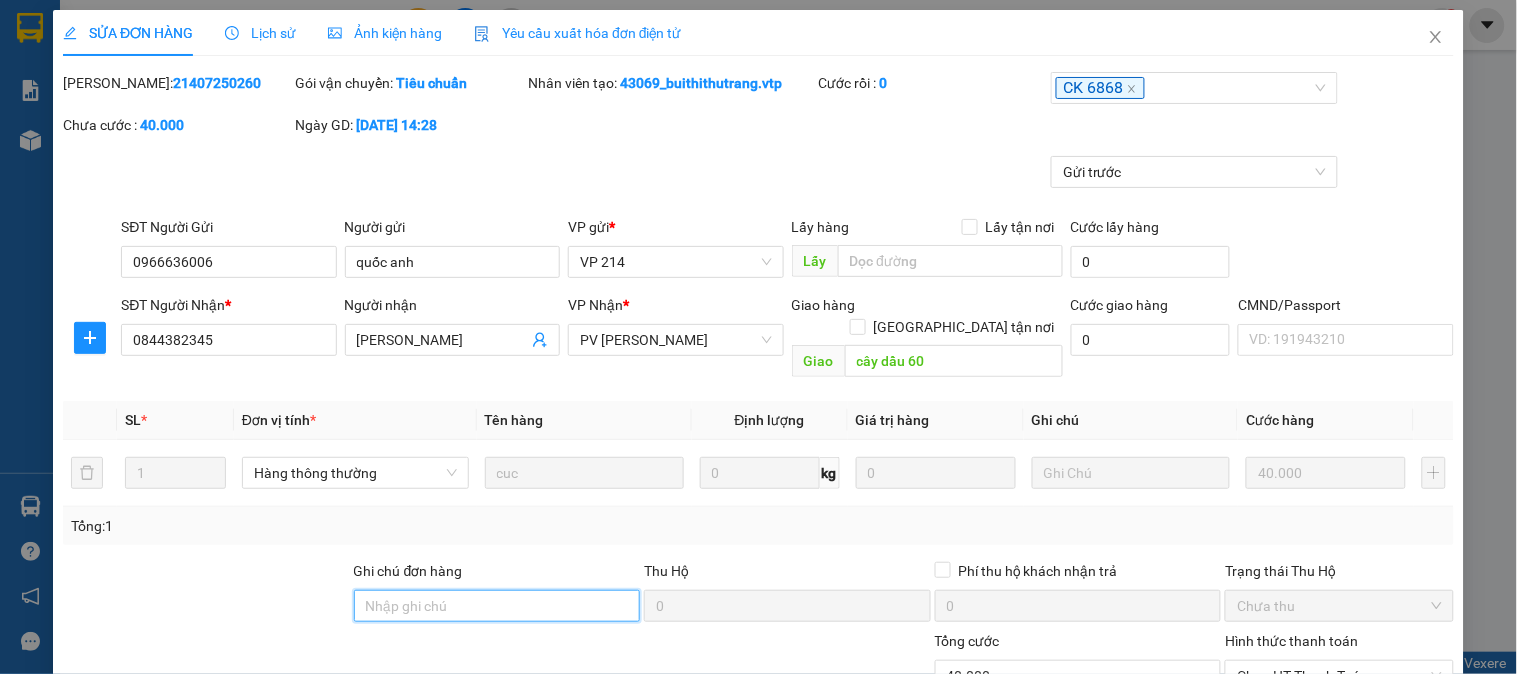 type on "E" 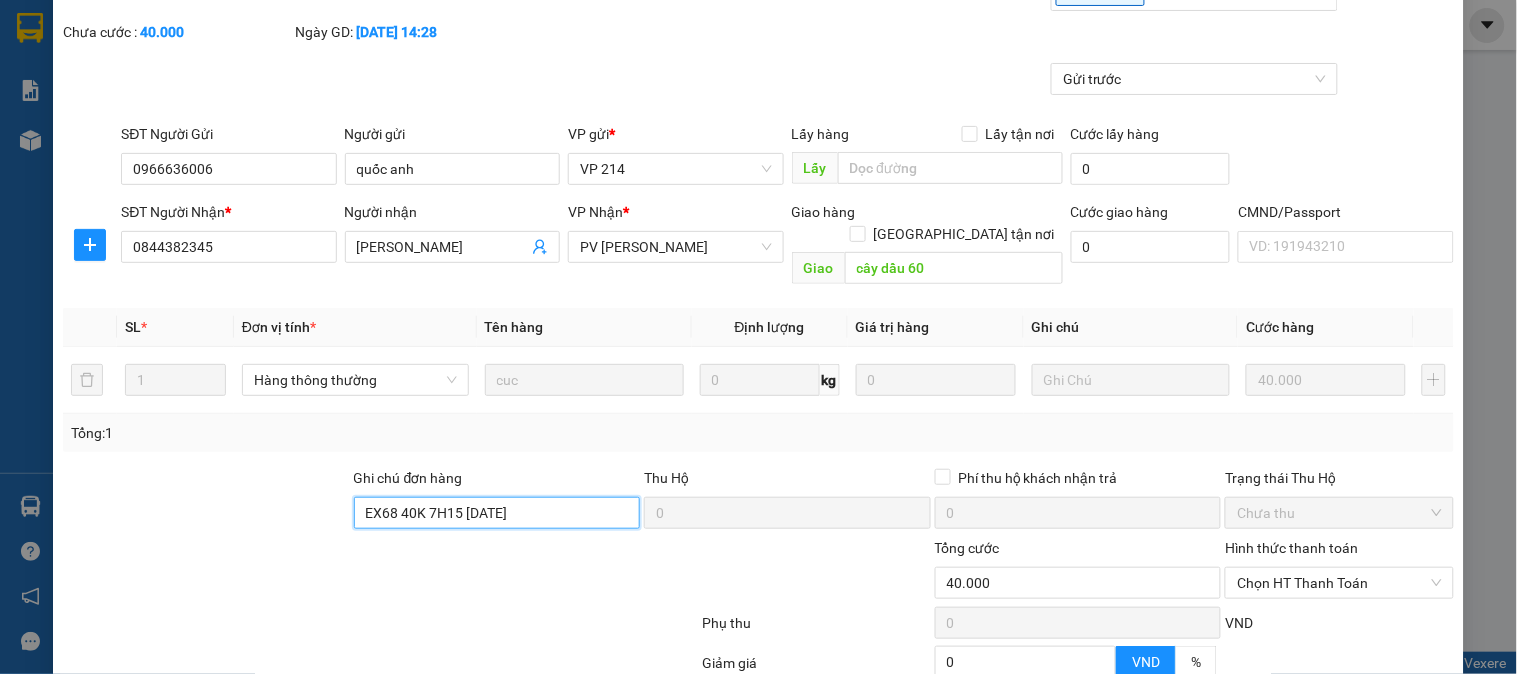 scroll, scrollTop: 222, scrollLeft: 0, axis: vertical 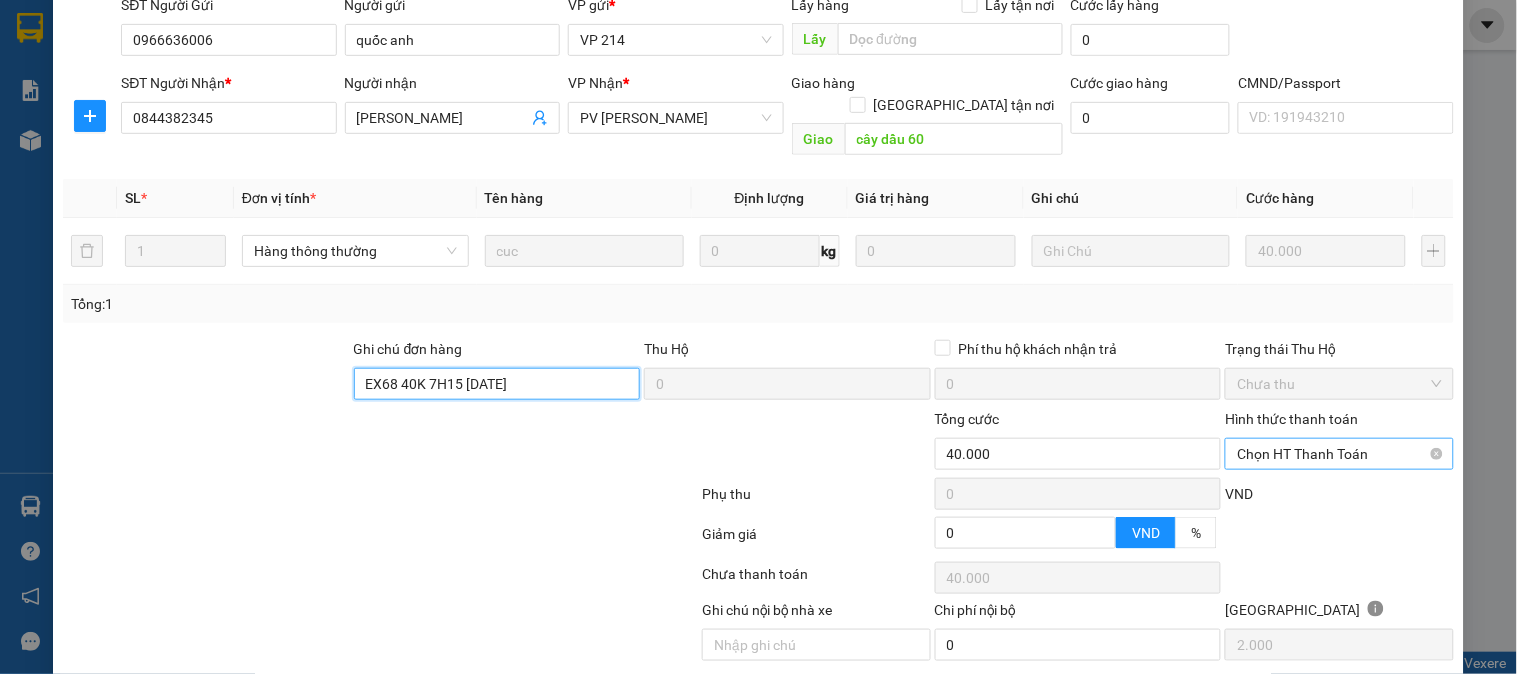 click on "Chọn HT Thanh Toán" at bounding box center [1339, 454] 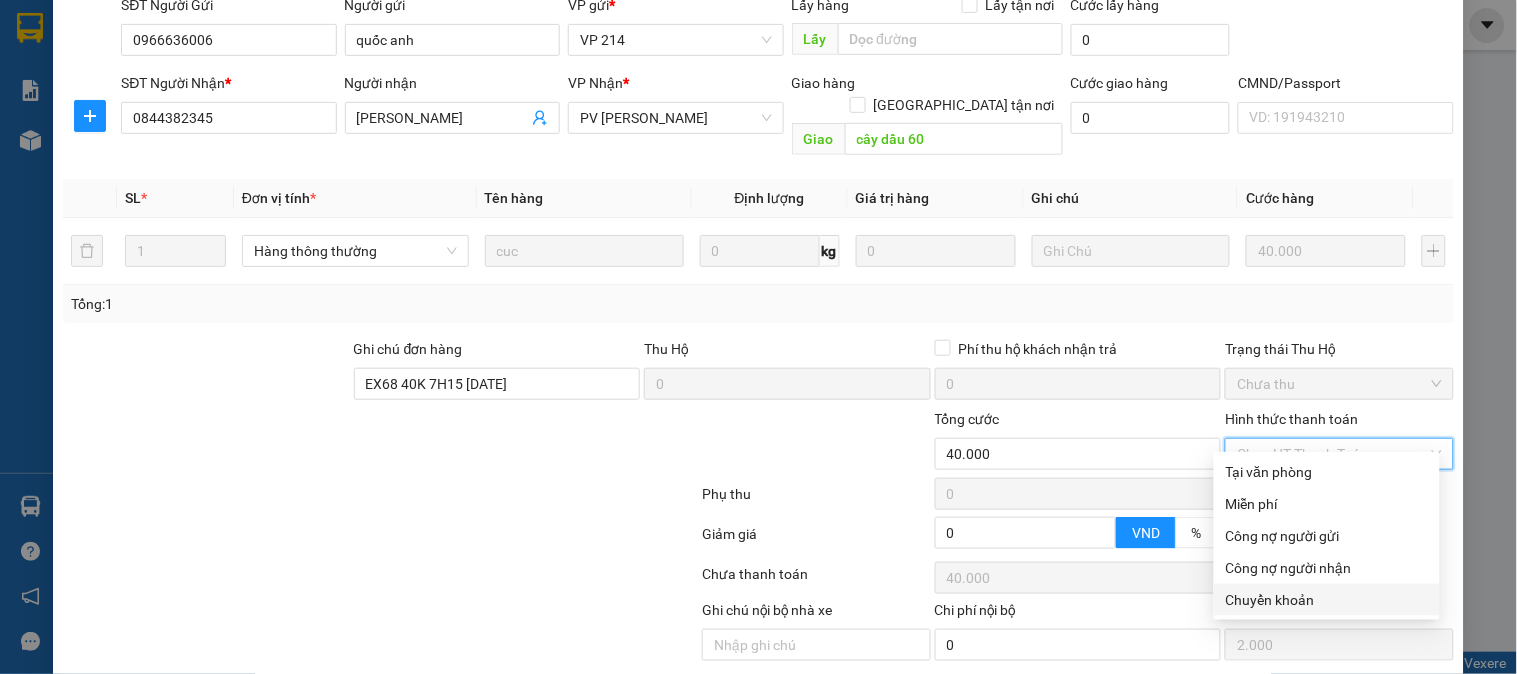 click on "Chuyển khoản" at bounding box center [1327, 600] 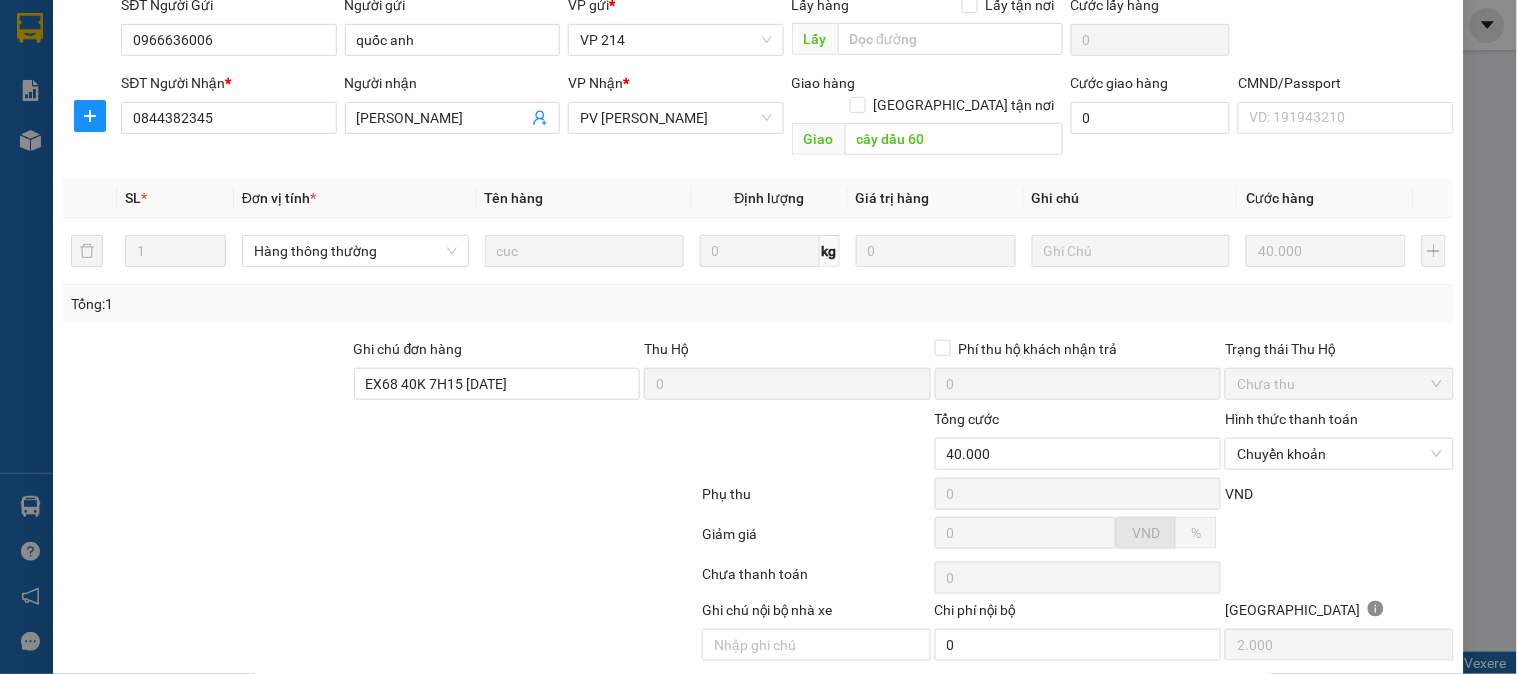 click on "[PERSON_NAME] và Giao hàng" at bounding box center [846, 692] 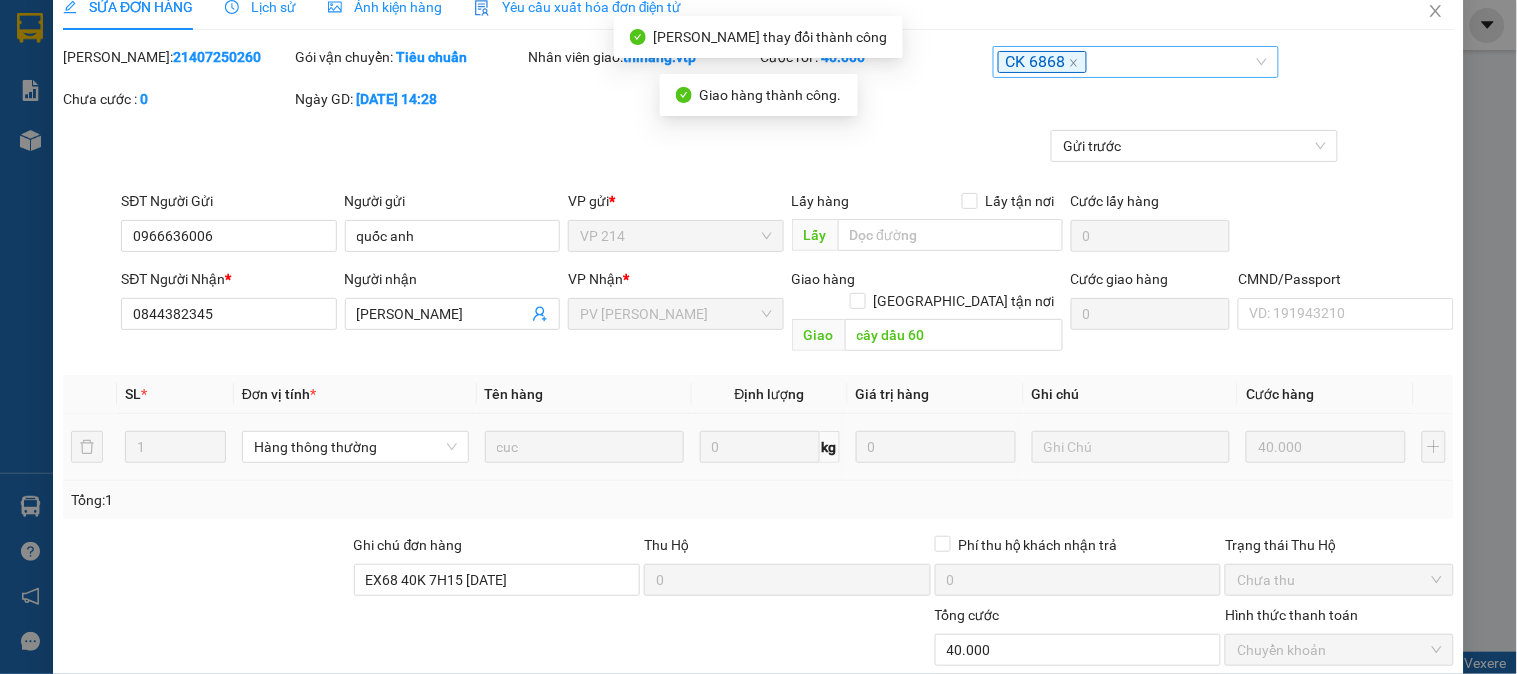 scroll, scrollTop: 0, scrollLeft: 0, axis: both 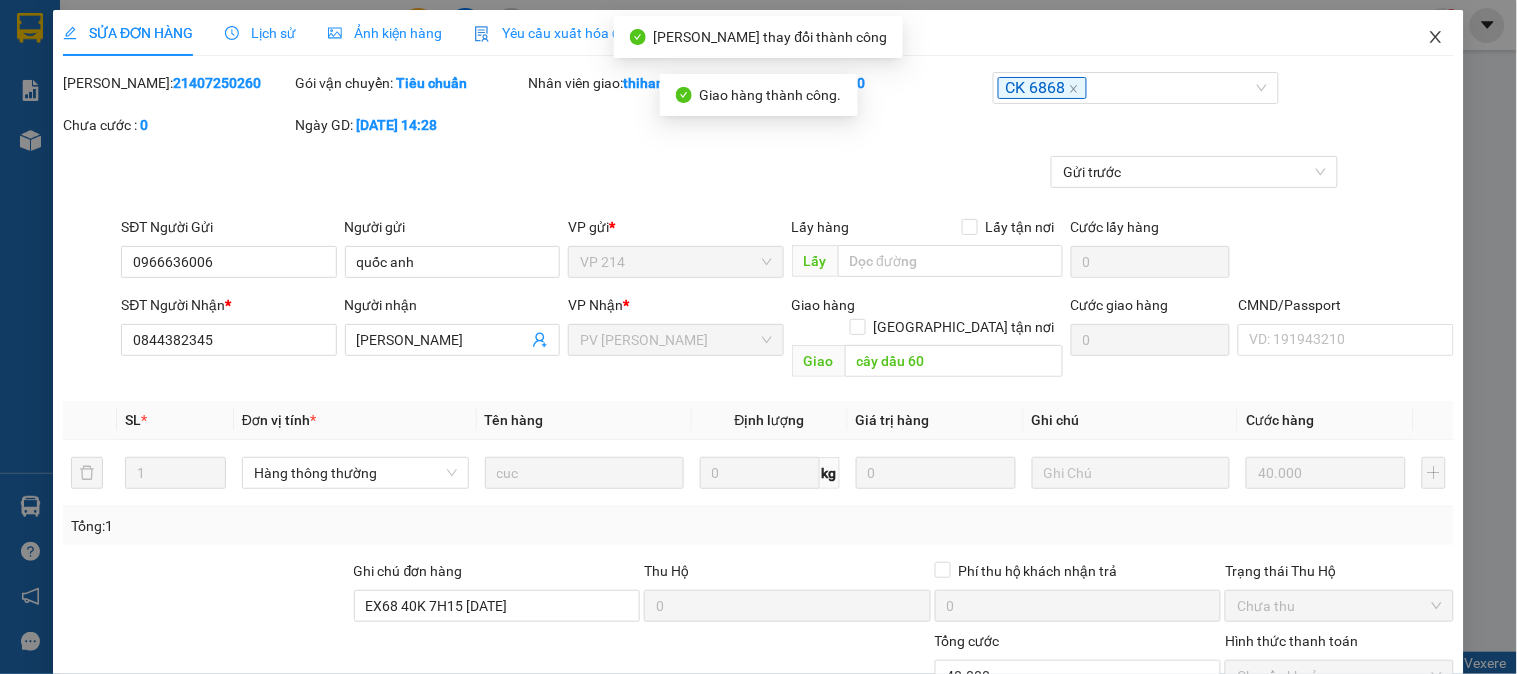 click 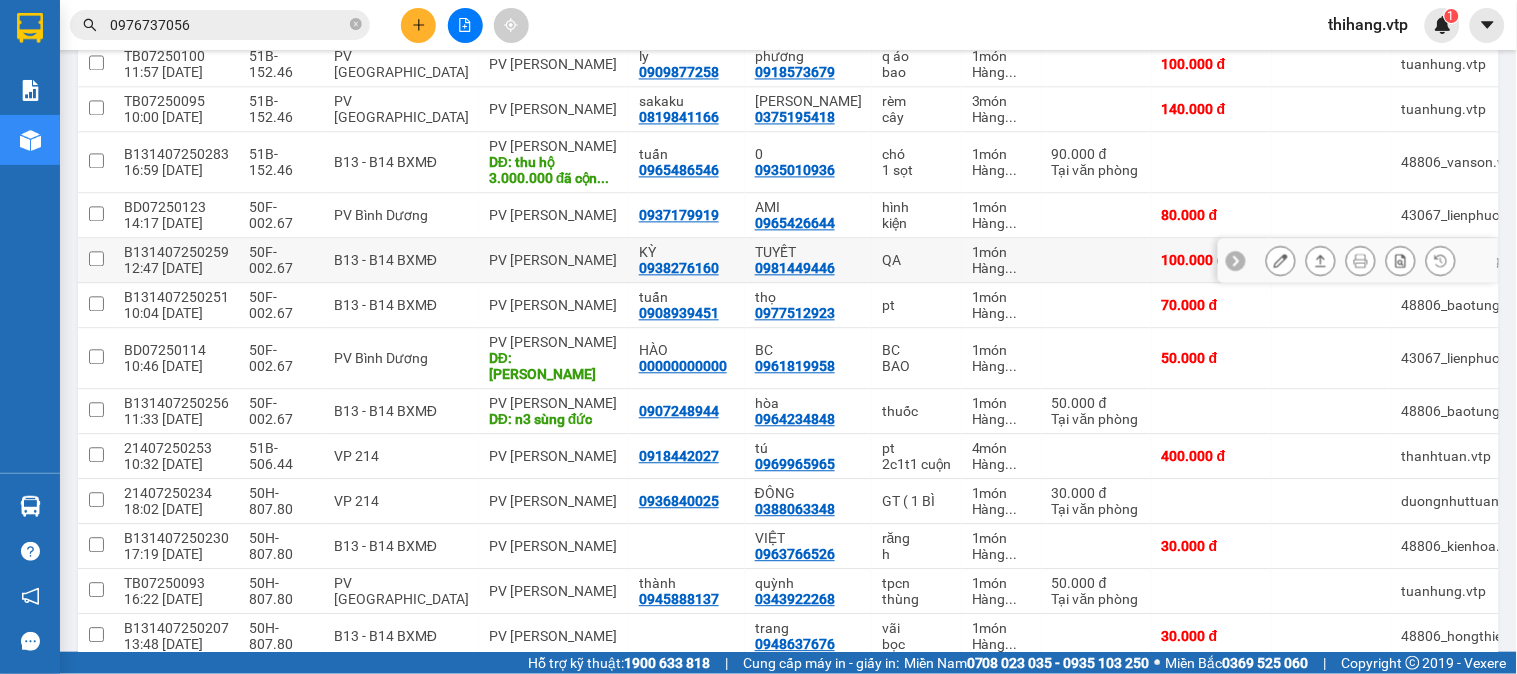 scroll, scrollTop: 1111, scrollLeft: 0, axis: vertical 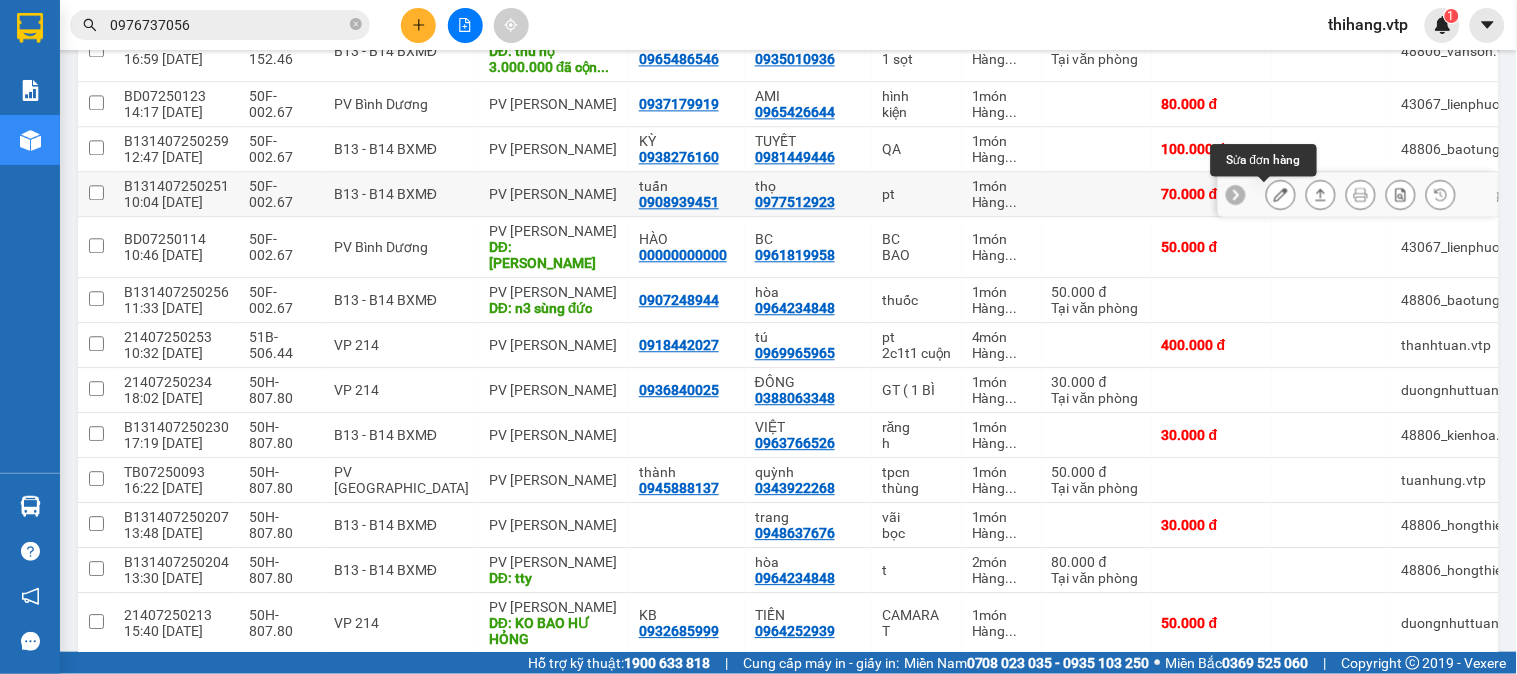 click 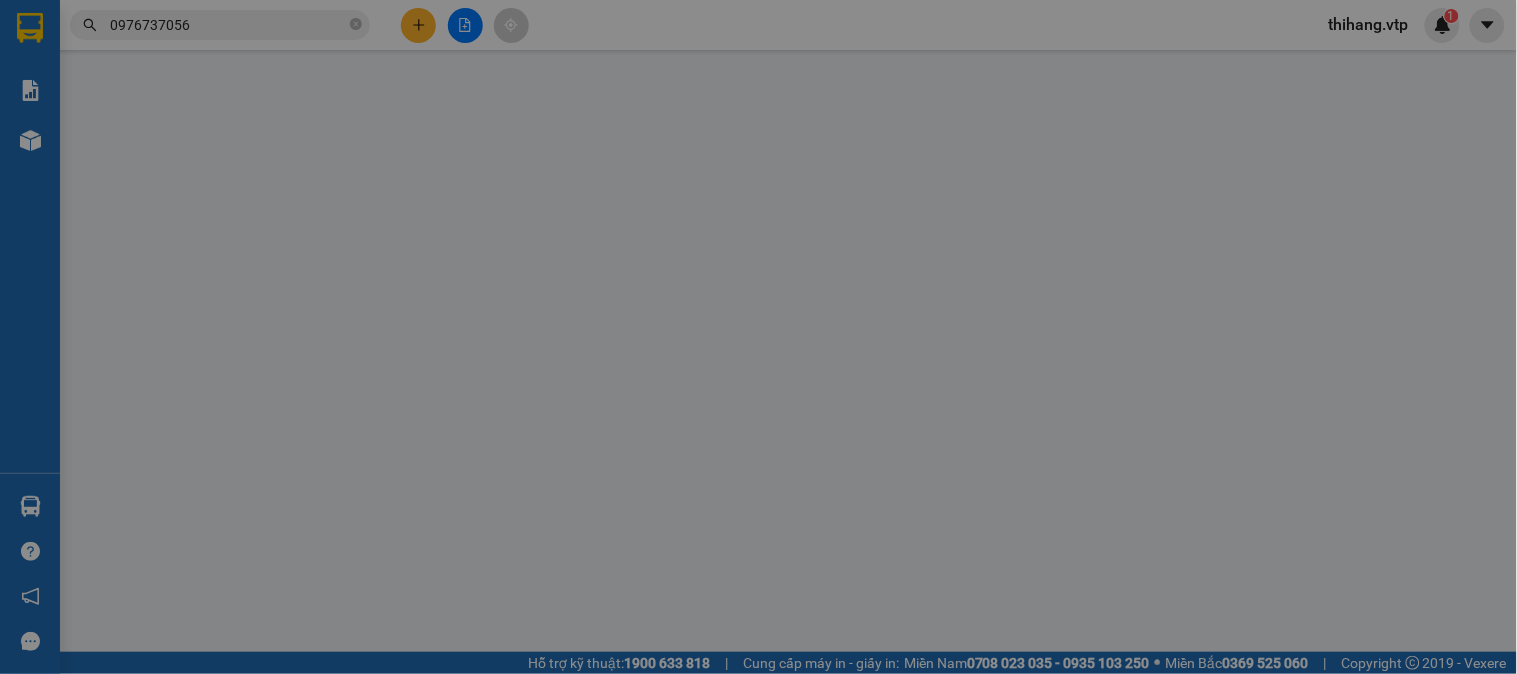 scroll, scrollTop: 0, scrollLeft: 0, axis: both 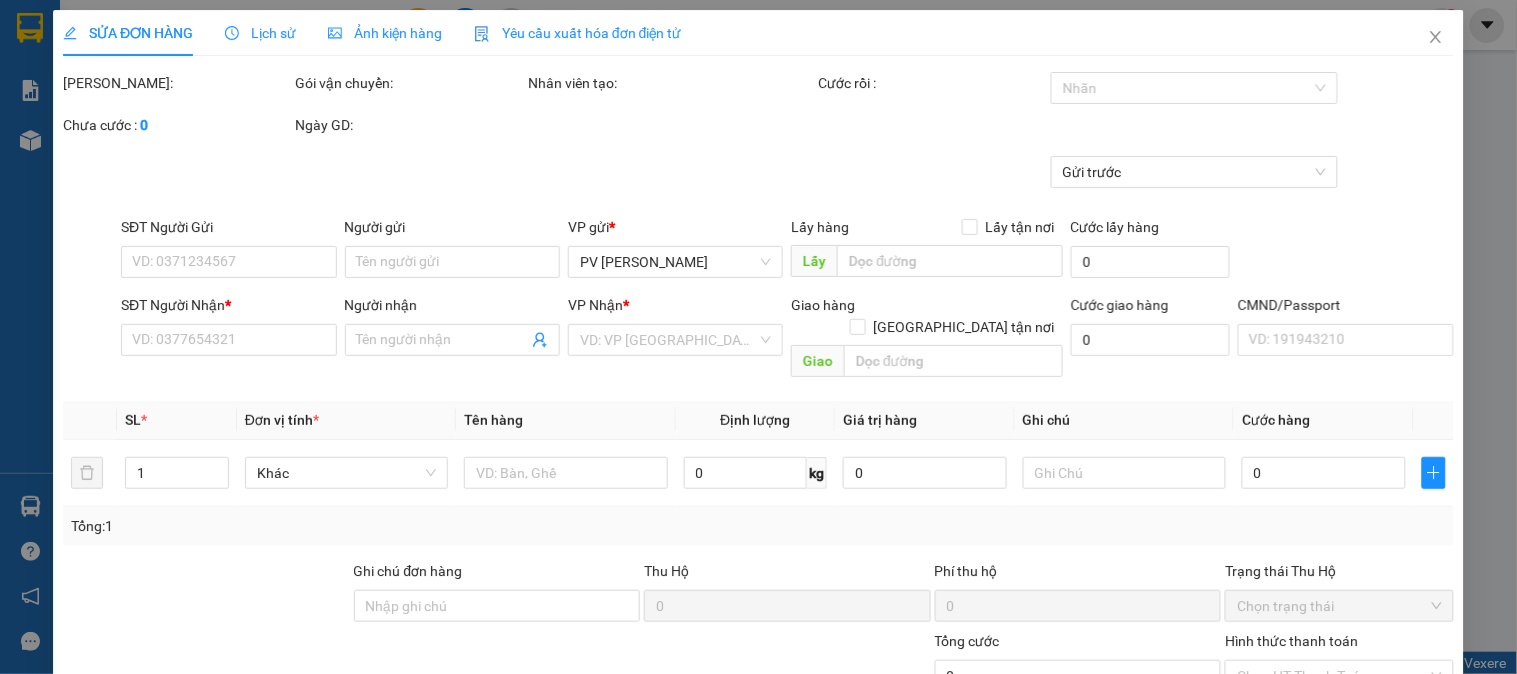 type on "0908939451" 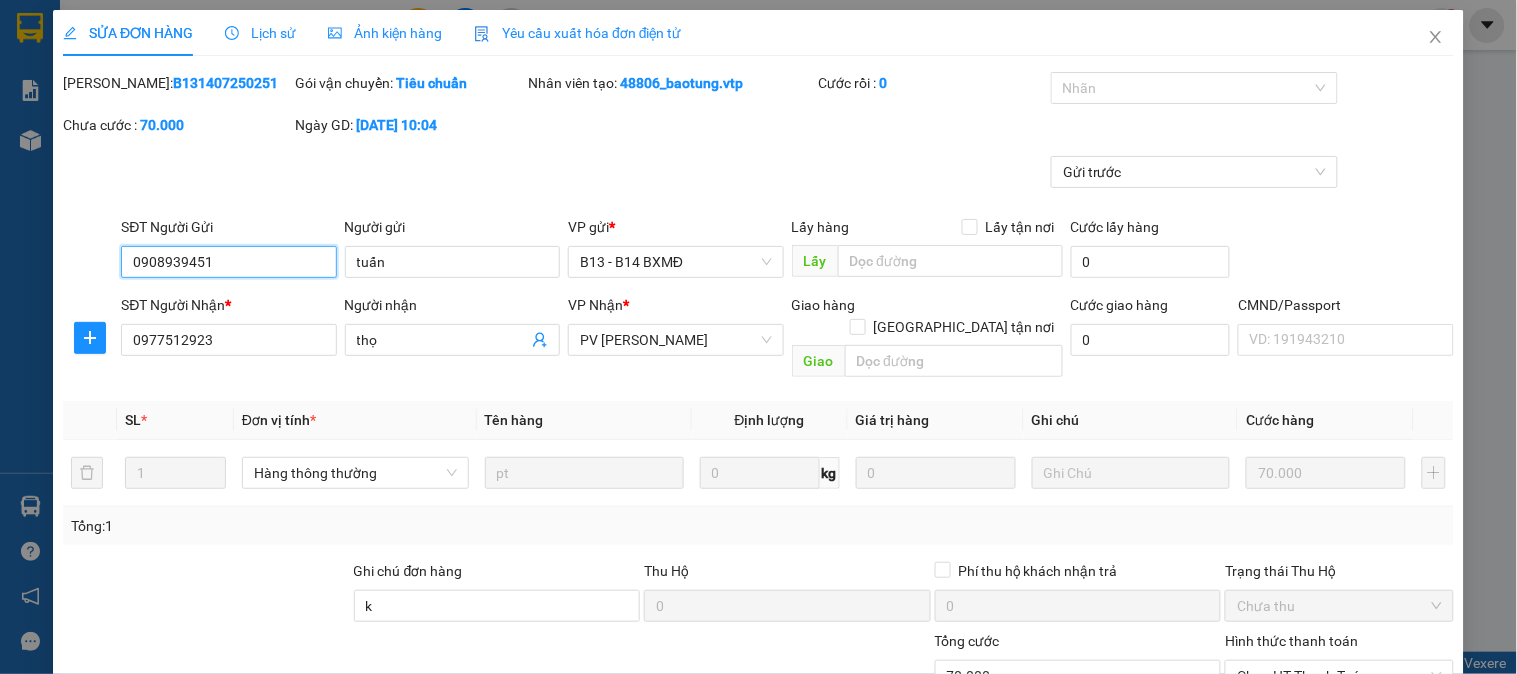 scroll, scrollTop: 273, scrollLeft: 0, axis: vertical 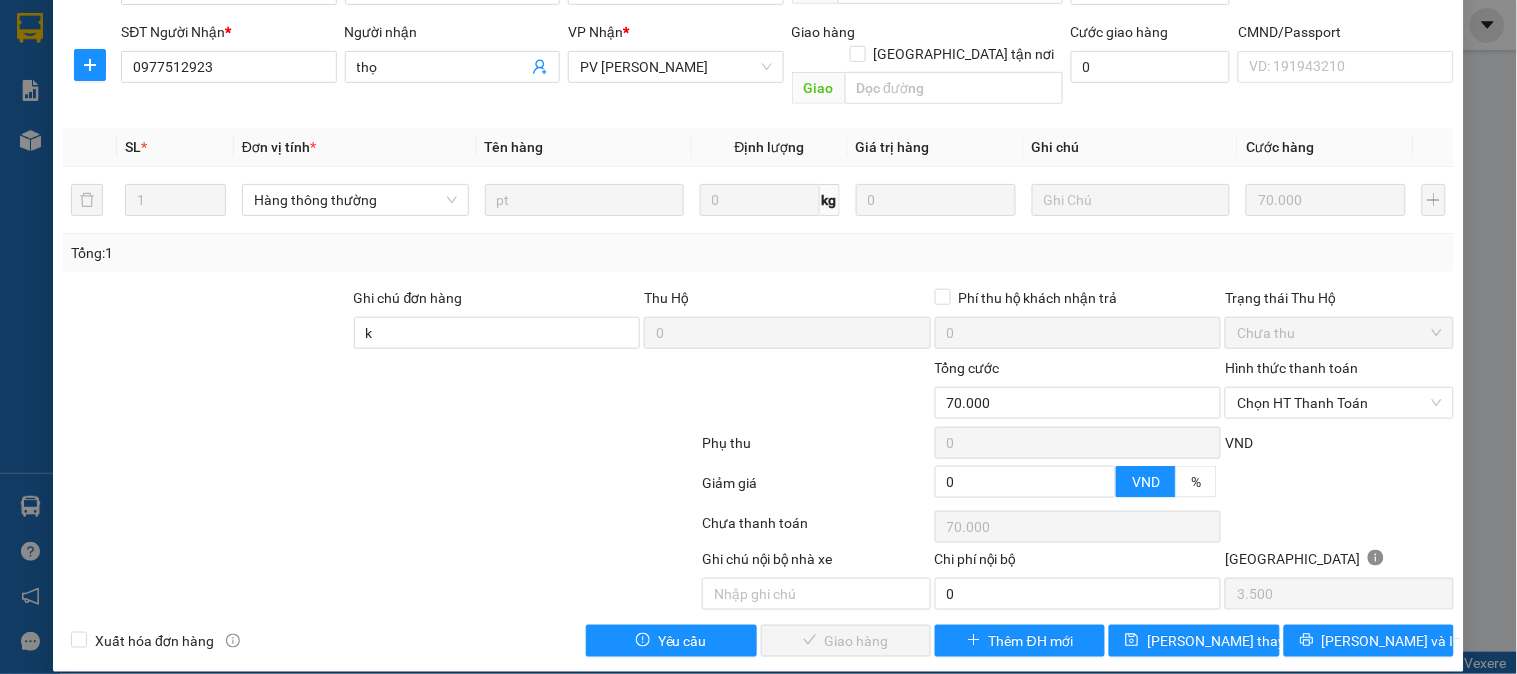 click on "Hình thức thanh toán" at bounding box center (1339, 372) 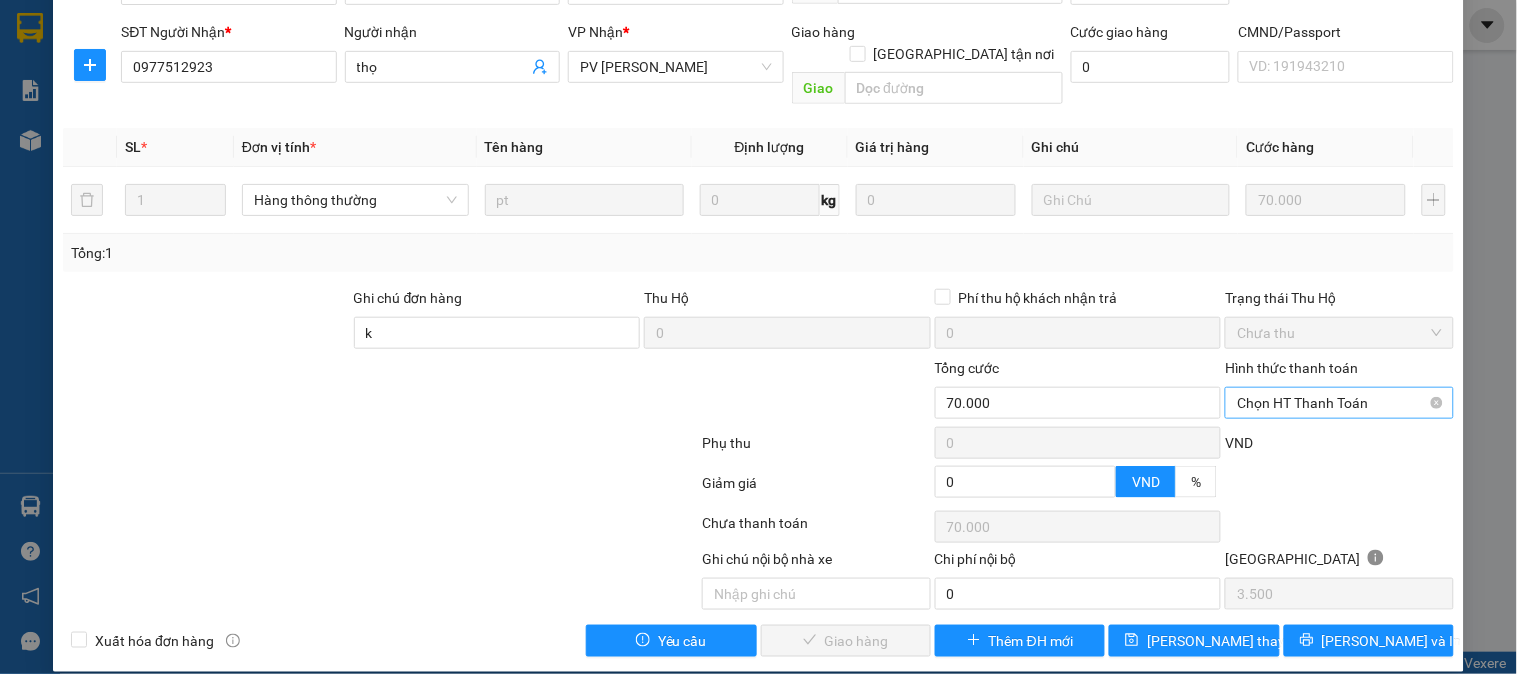 click on "Chọn HT Thanh Toán" at bounding box center [1339, 403] 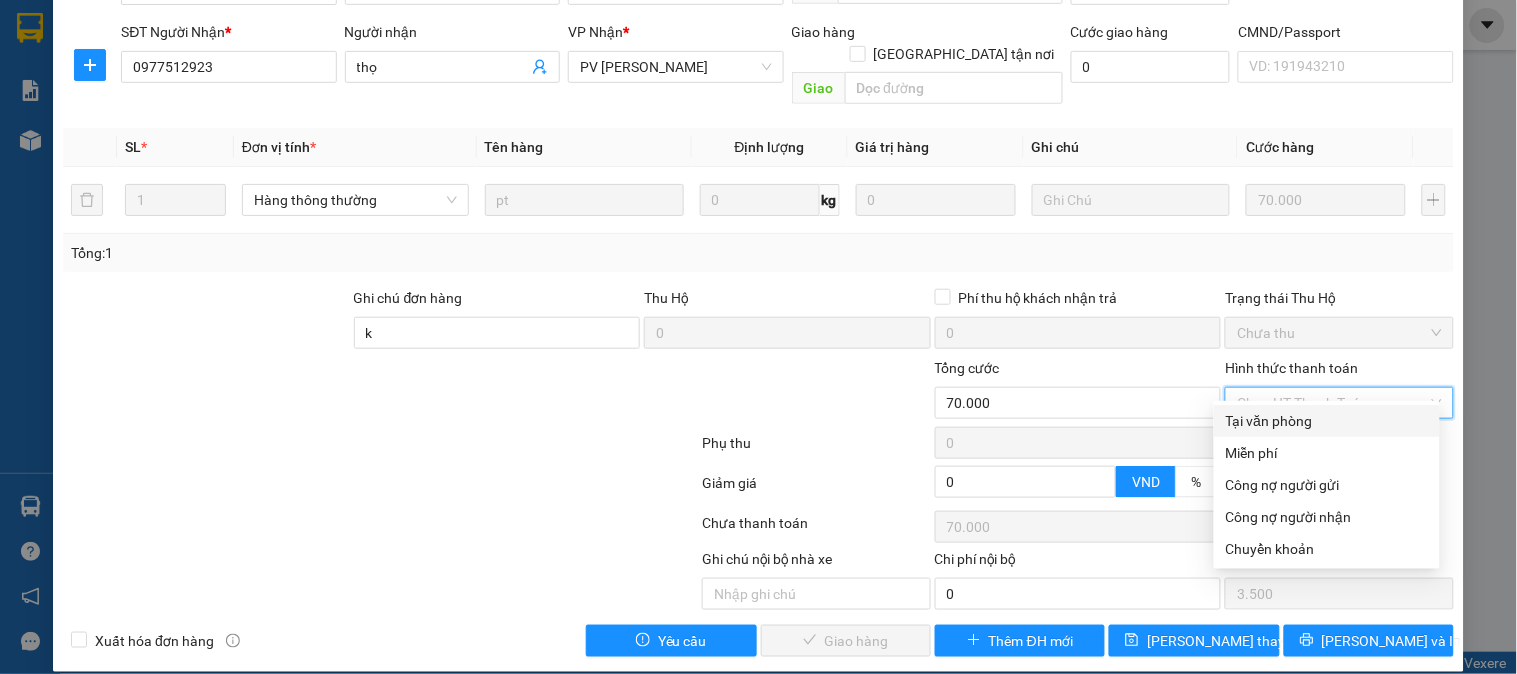 click on "Tại văn phòng" at bounding box center [1327, 421] 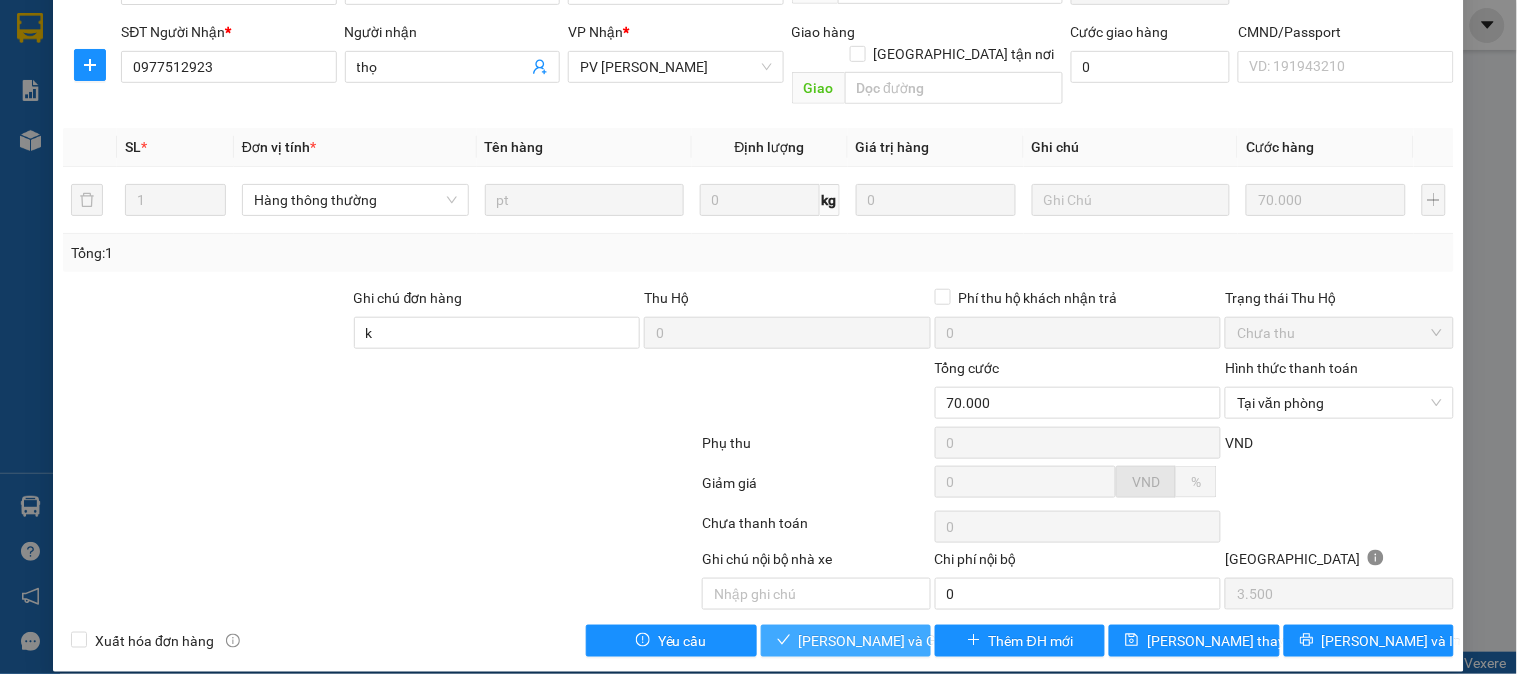 drag, startPoint x: 863, startPoint y: 615, endPoint x: 906, endPoint y: 585, distance: 52.43091 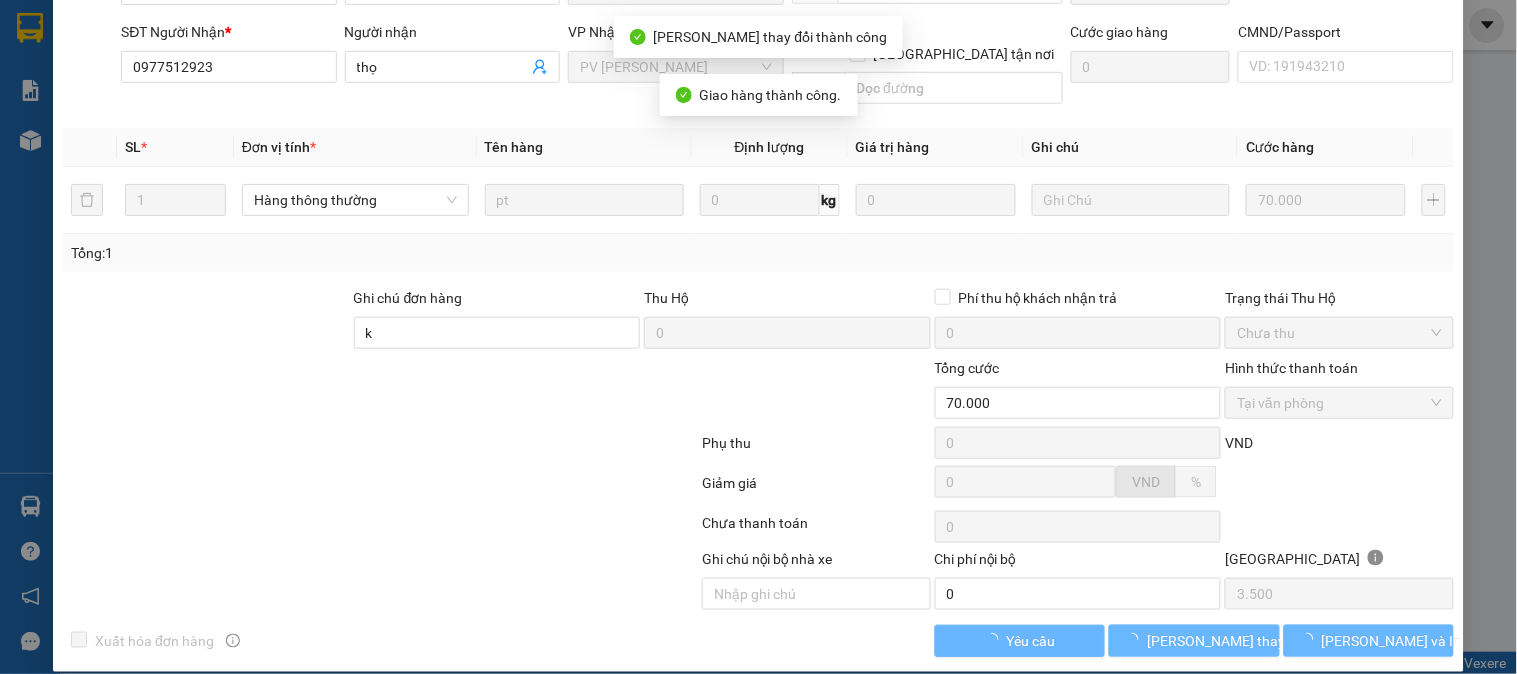 scroll, scrollTop: 0, scrollLeft: 0, axis: both 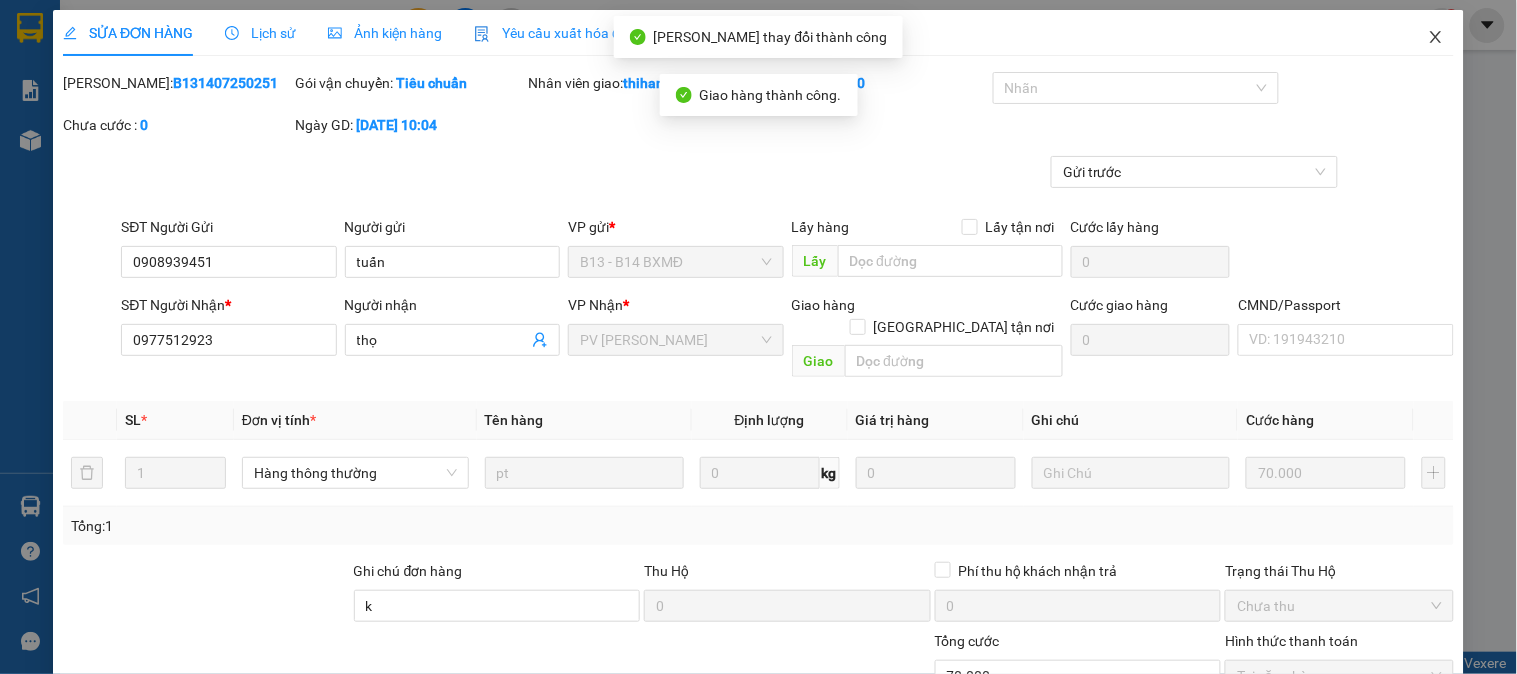 click 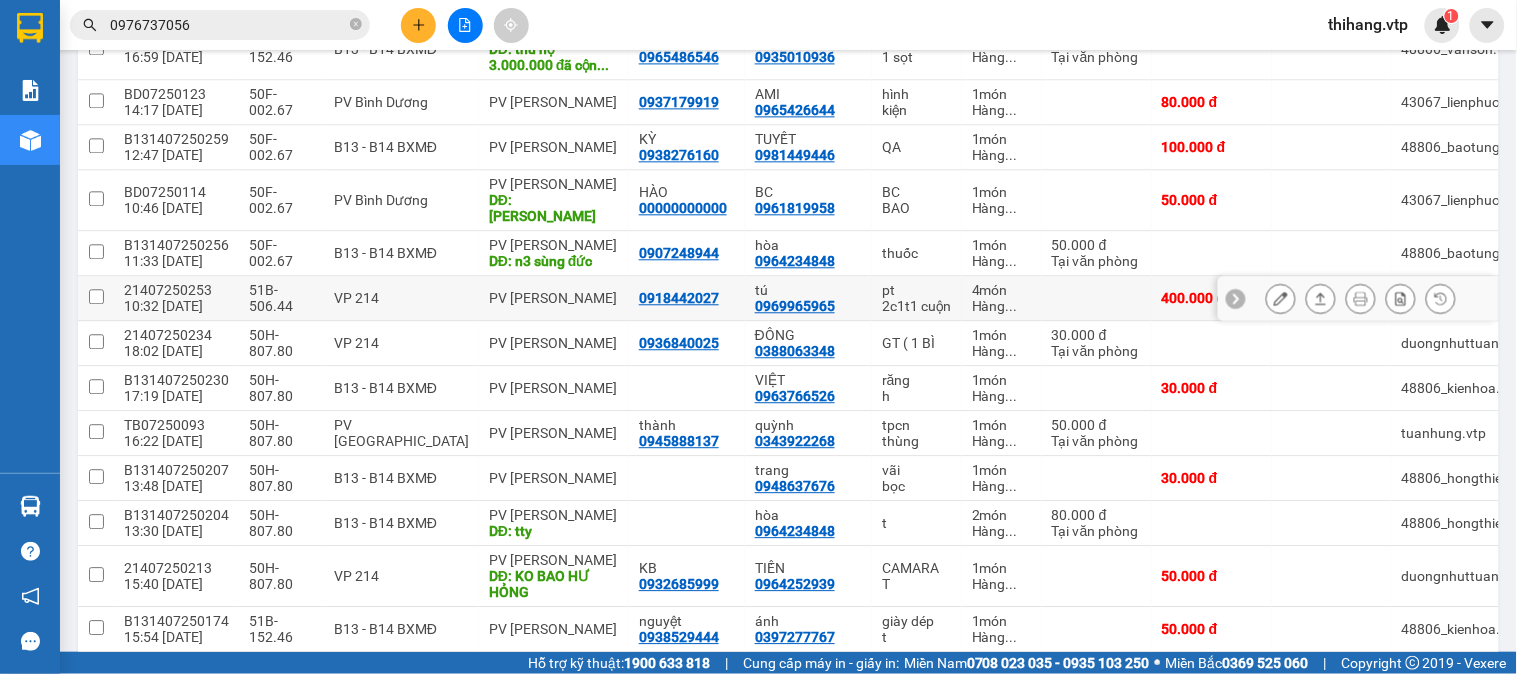 scroll, scrollTop: 1190, scrollLeft: 0, axis: vertical 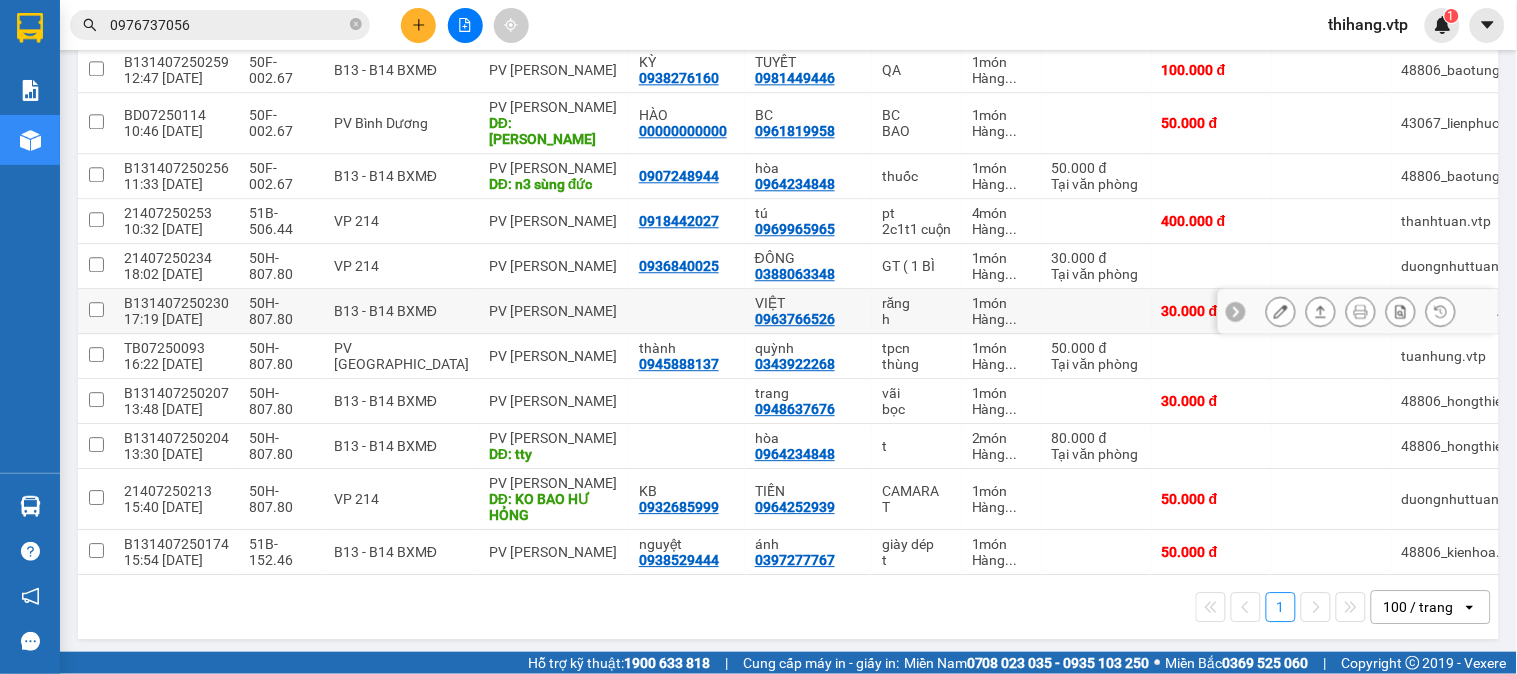click 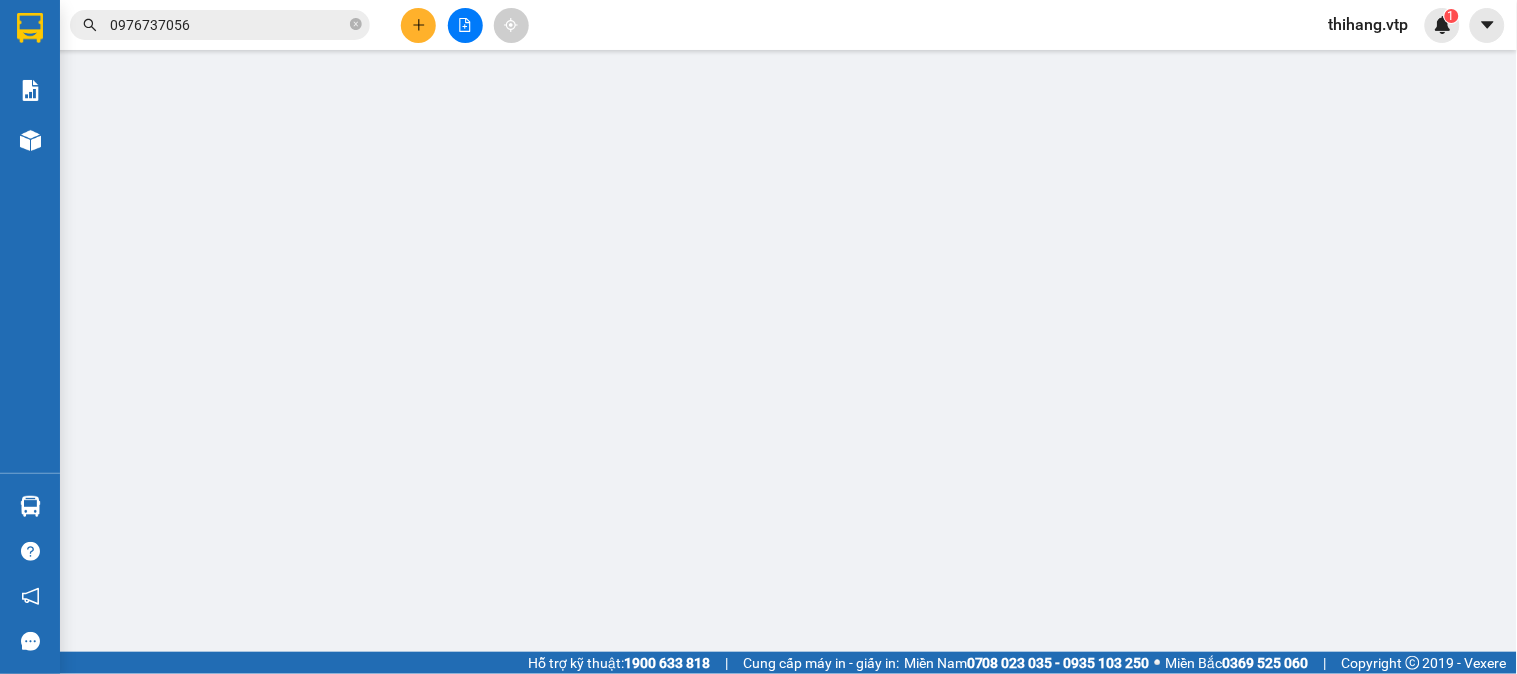type on "0963766526" 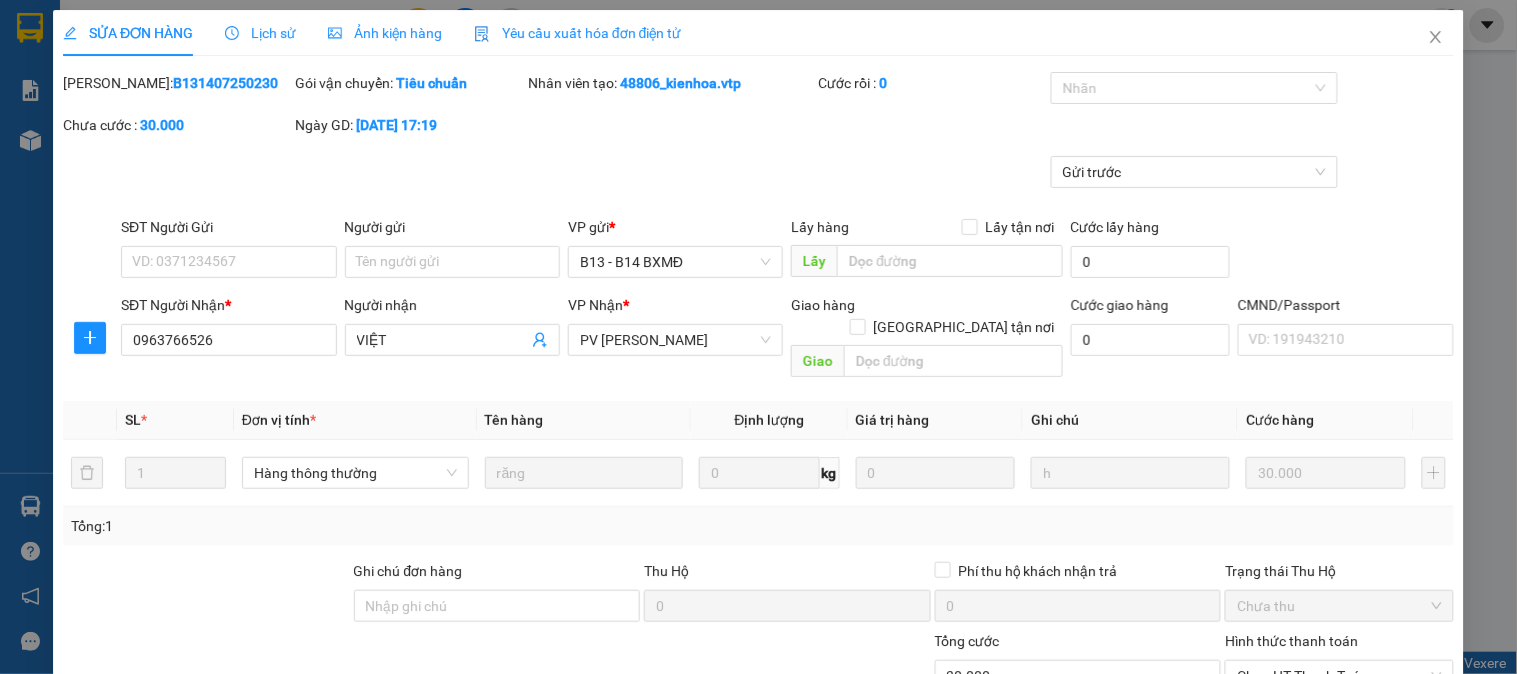 scroll, scrollTop: 0, scrollLeft: 0, axis: both 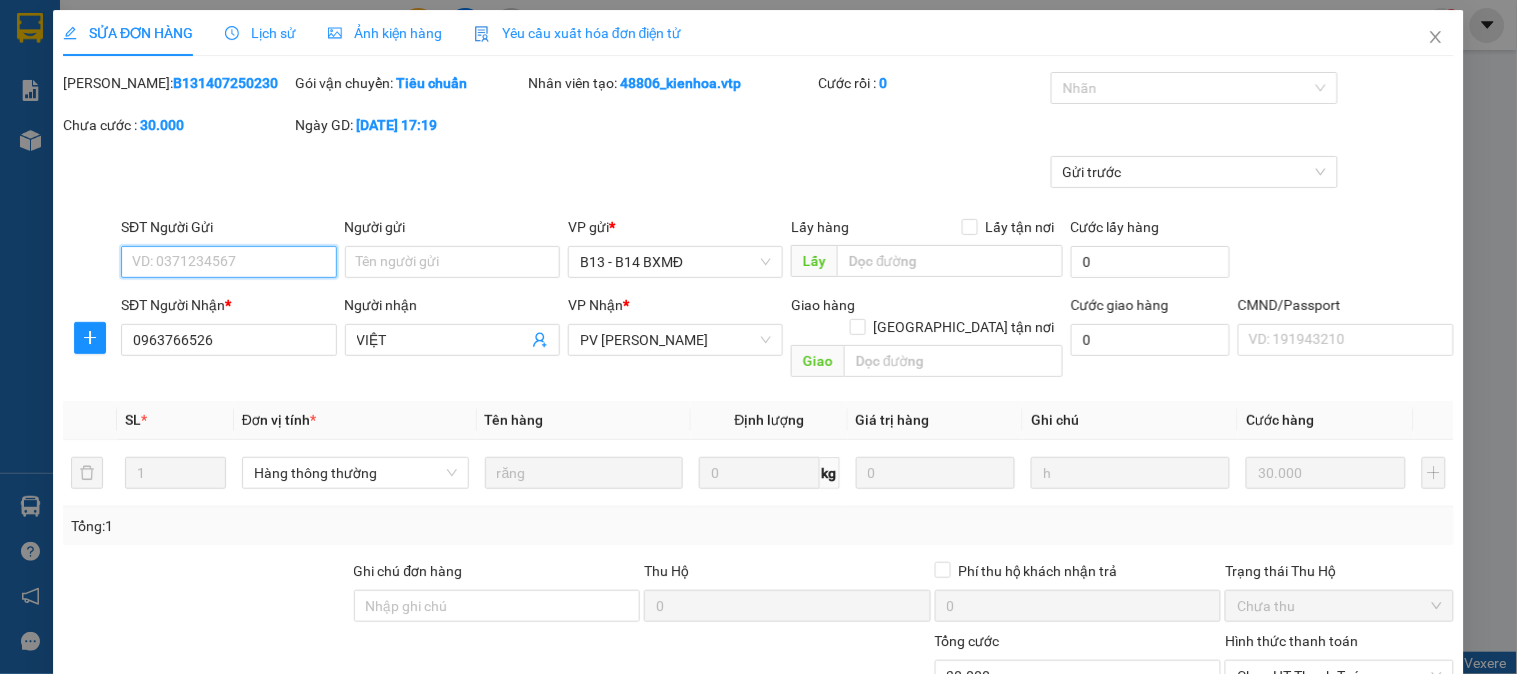type on "1.500" 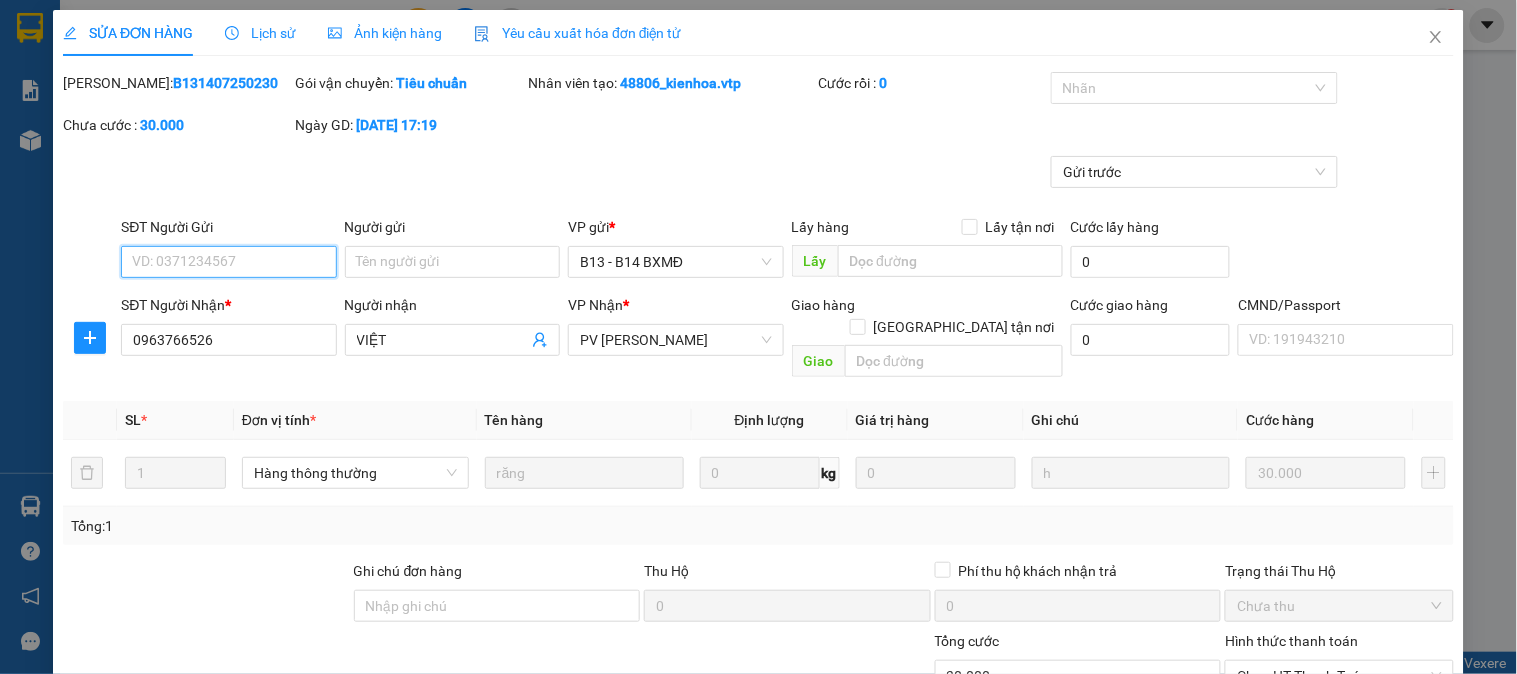 scroll, scrollTop: 273, scrollLeft: 0, axis: vertical 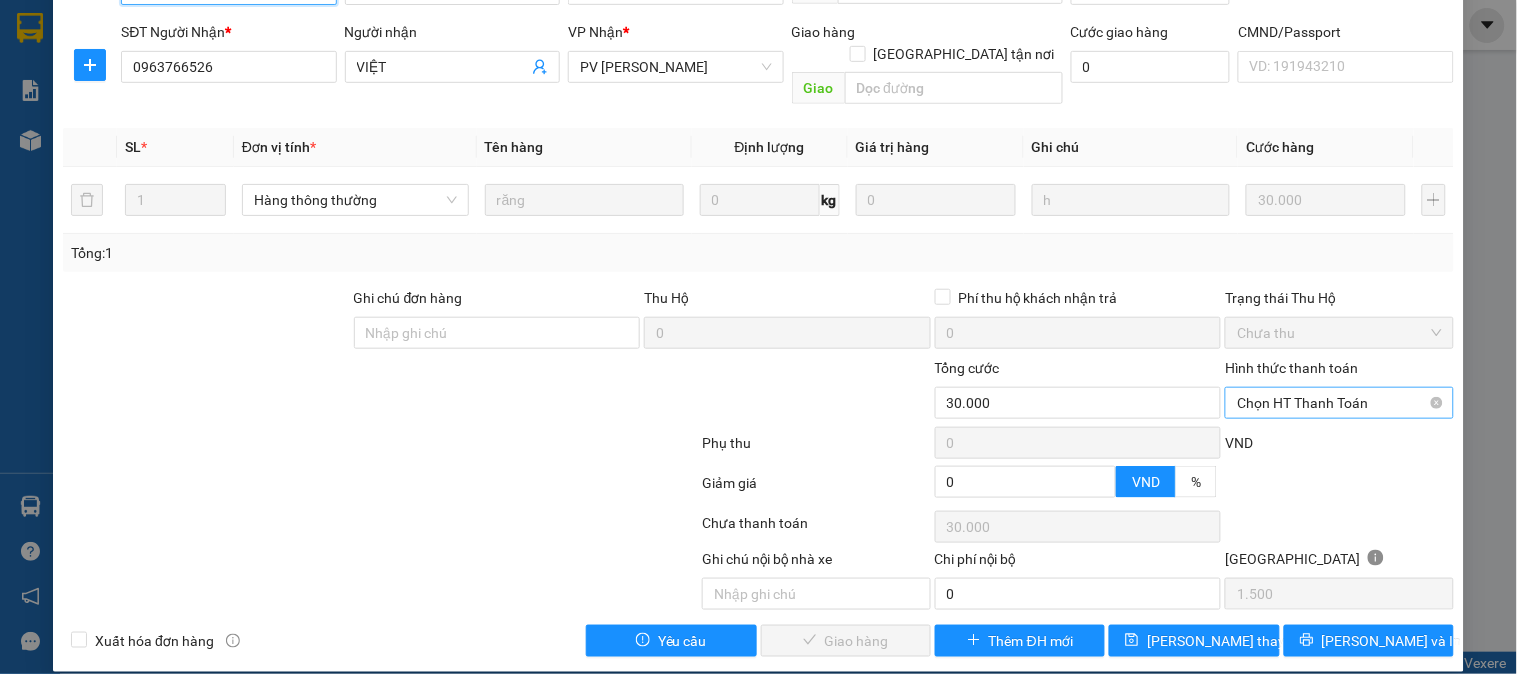click on "Chọn HT Thanh Toán" at bounding box center (1339, 403) 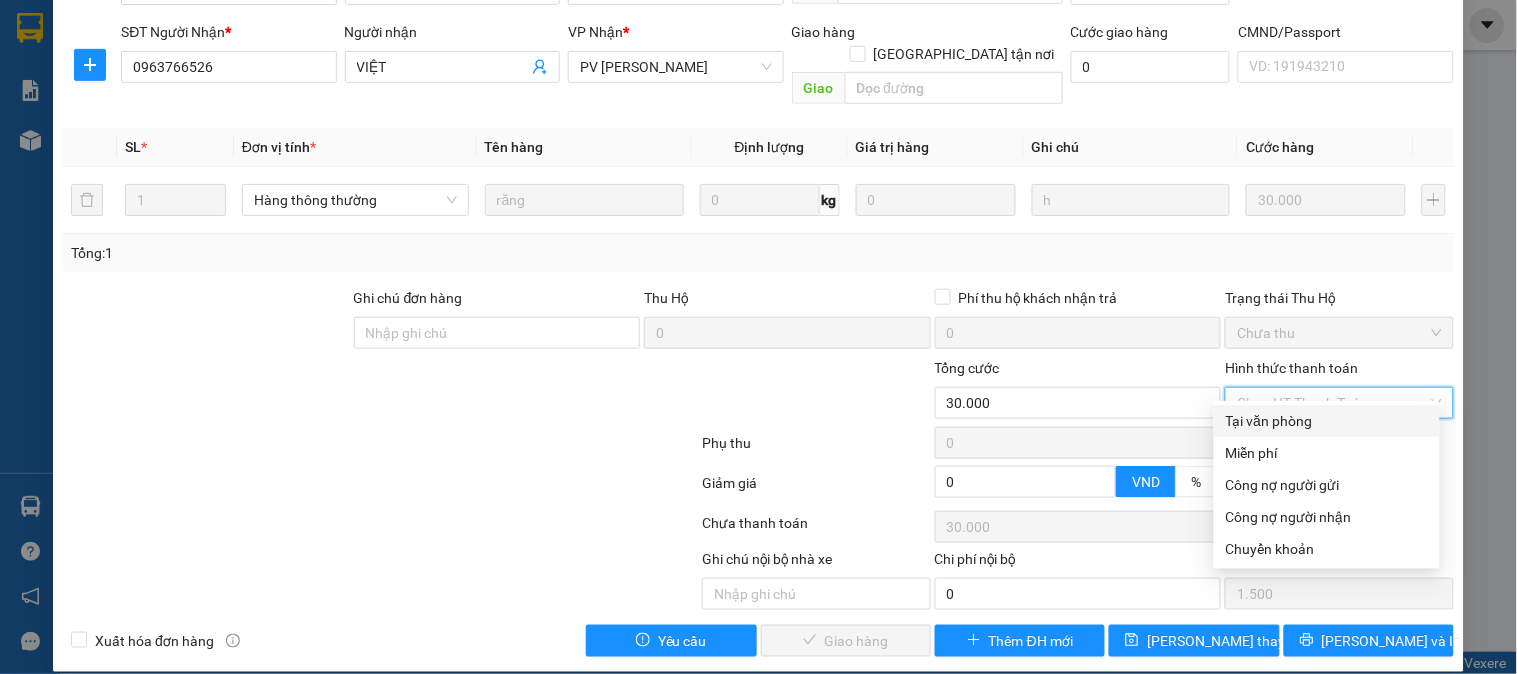 click on "Tại văn phòng" at bounding box center (1327, 421) 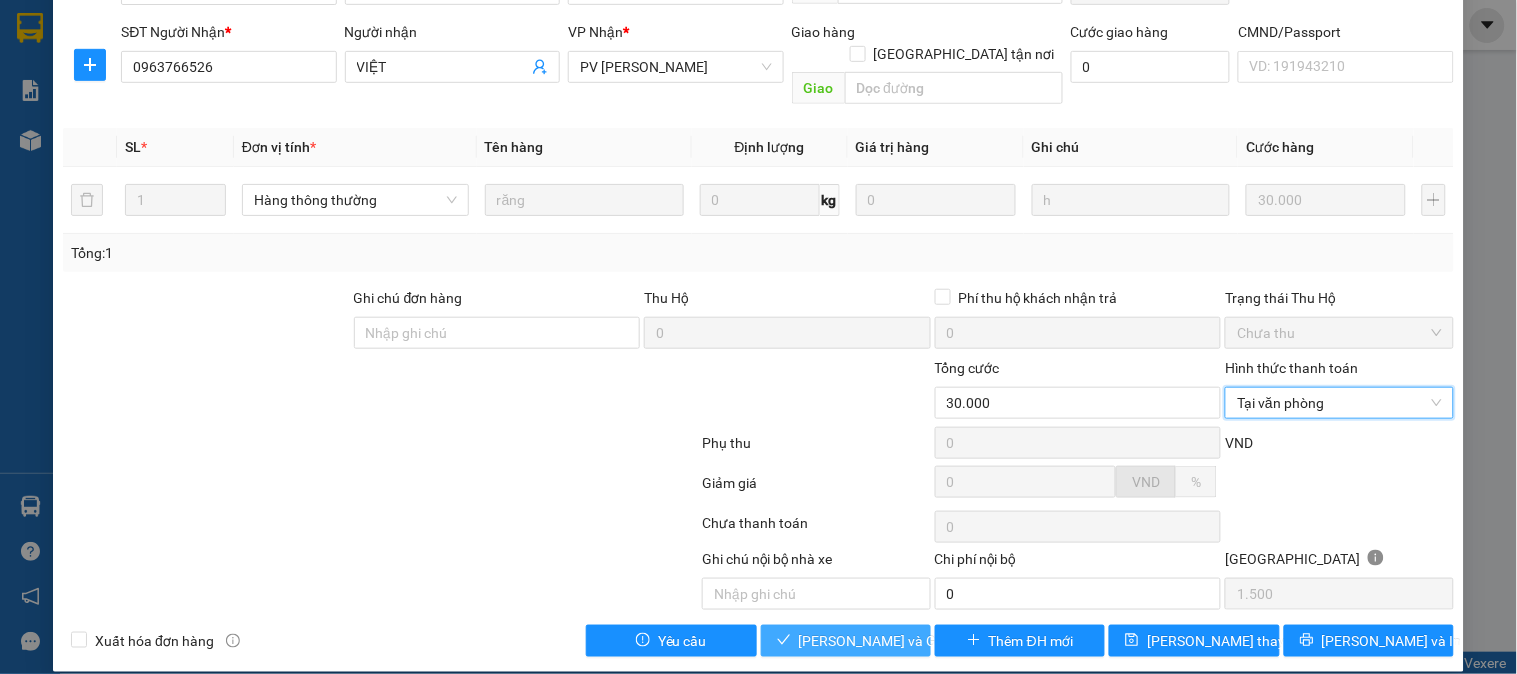 drag, startPoint x: 845, startPoint y: 630, endPoint x: 850, endPoint y: 612, distance: 18.681541 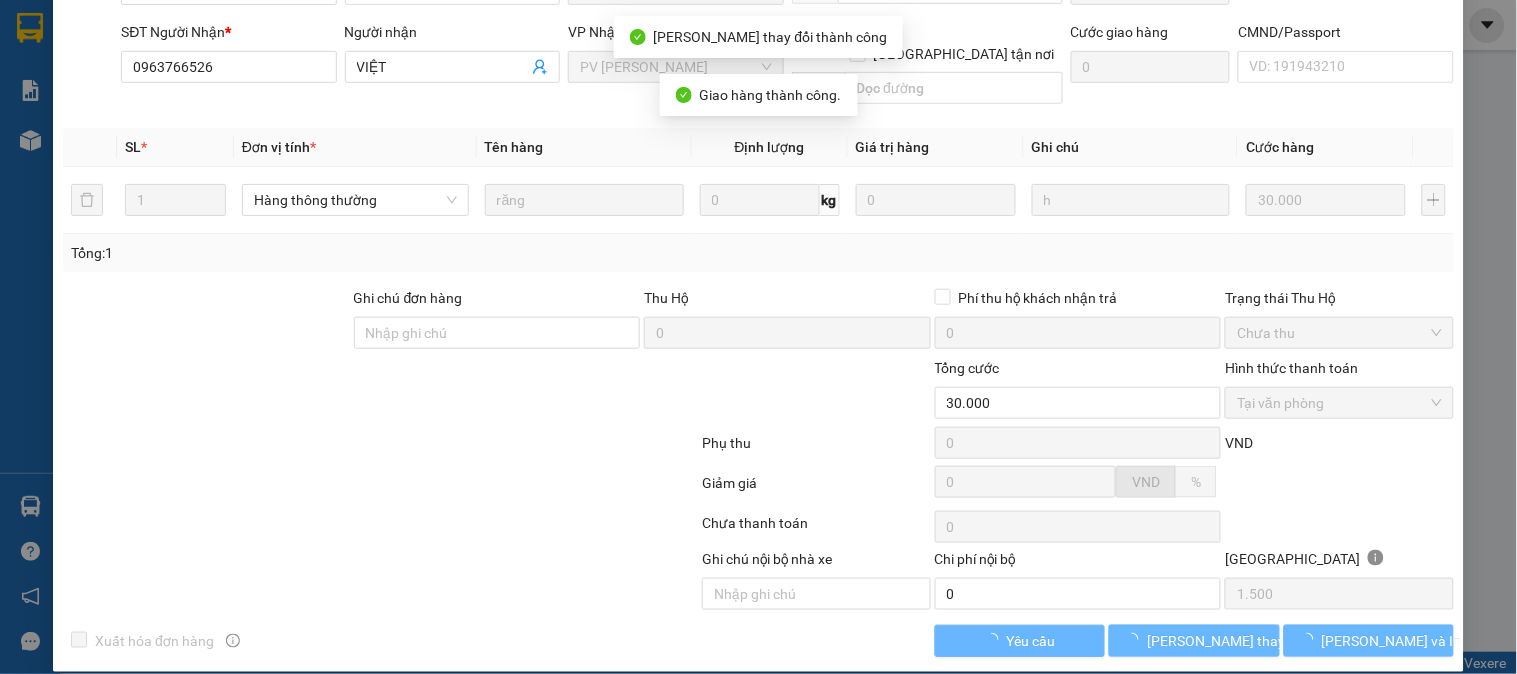 scroll, scrollTop: 0, scrollLeft: 0, axis: both 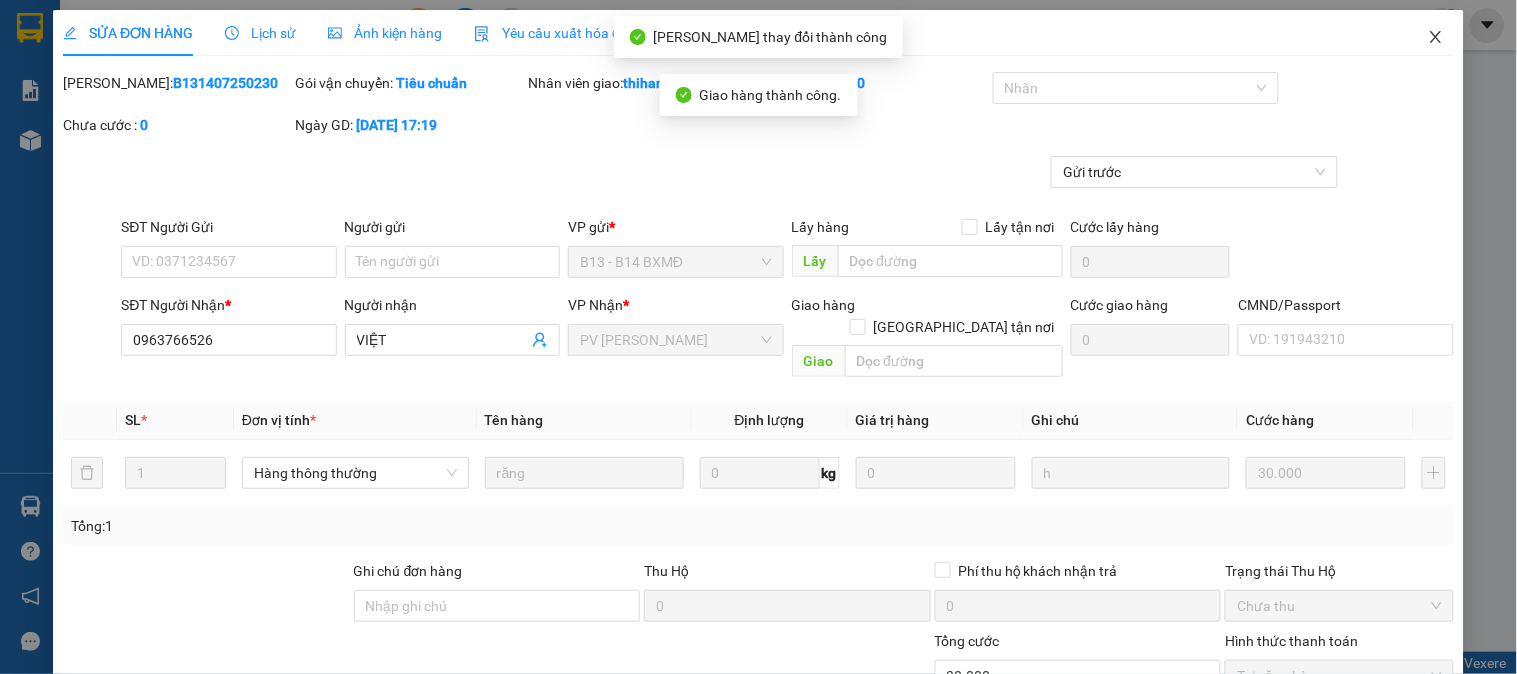 click 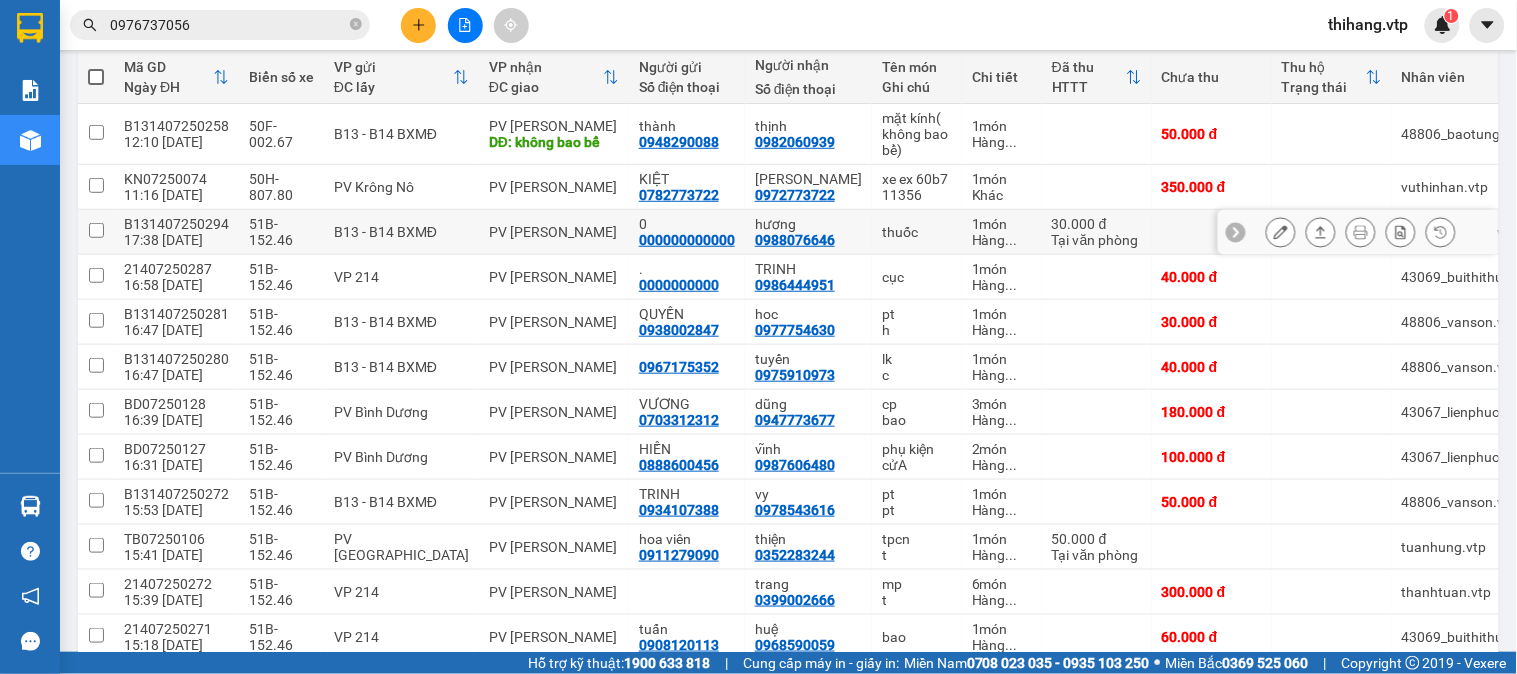 scroll, scrollTop: 0, scrollLeft: 0, axis: both 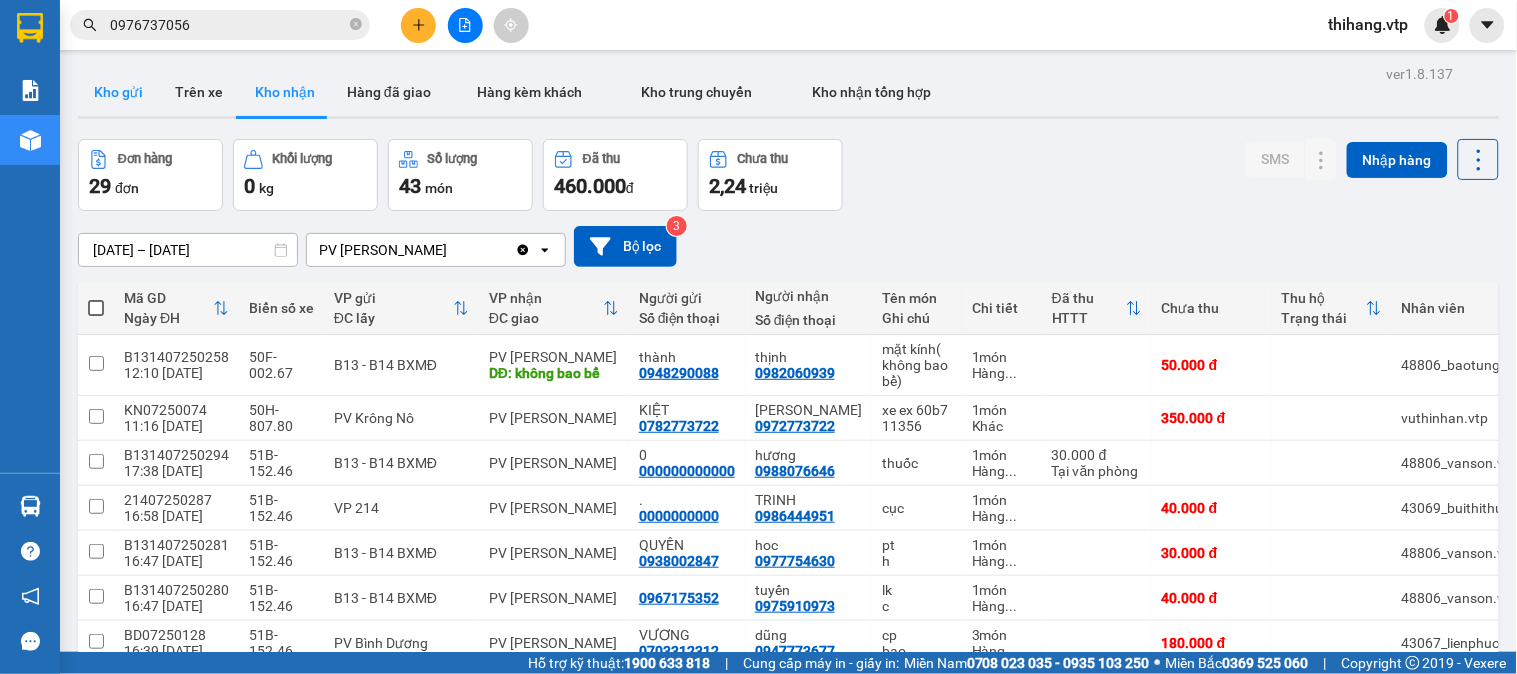 click on "Kho gửi" at bounding box center (118, 92) 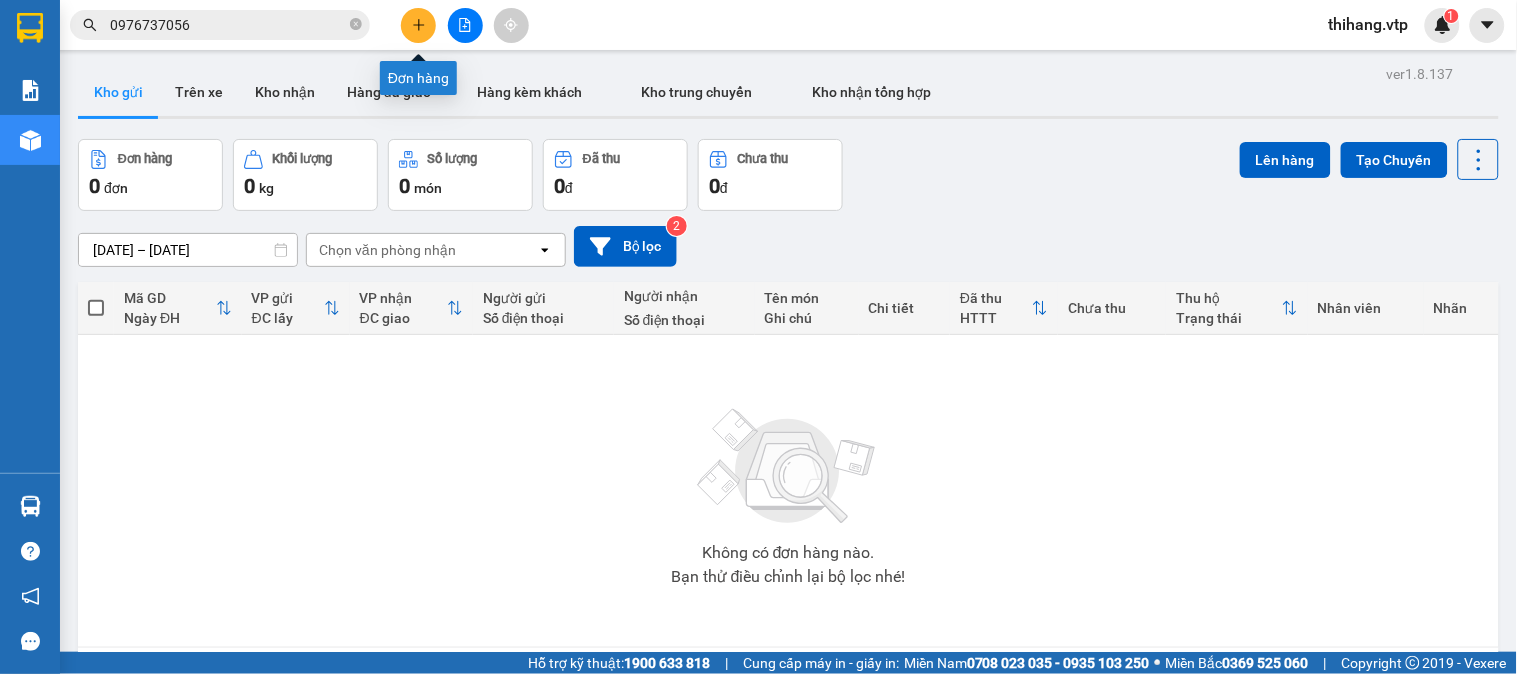 click at bounding box center [418, 25] 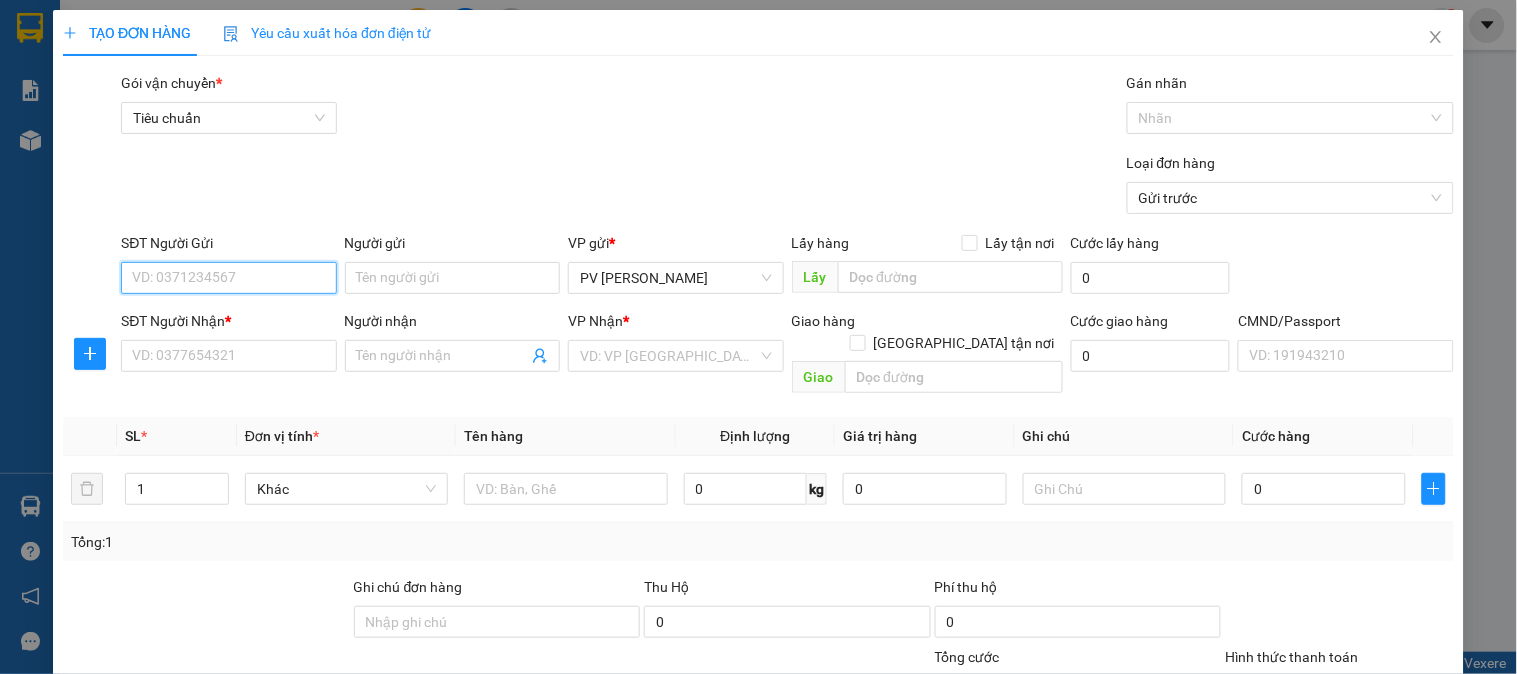 click on "SĐT Người Gửi" at bounding box center (228, 278) 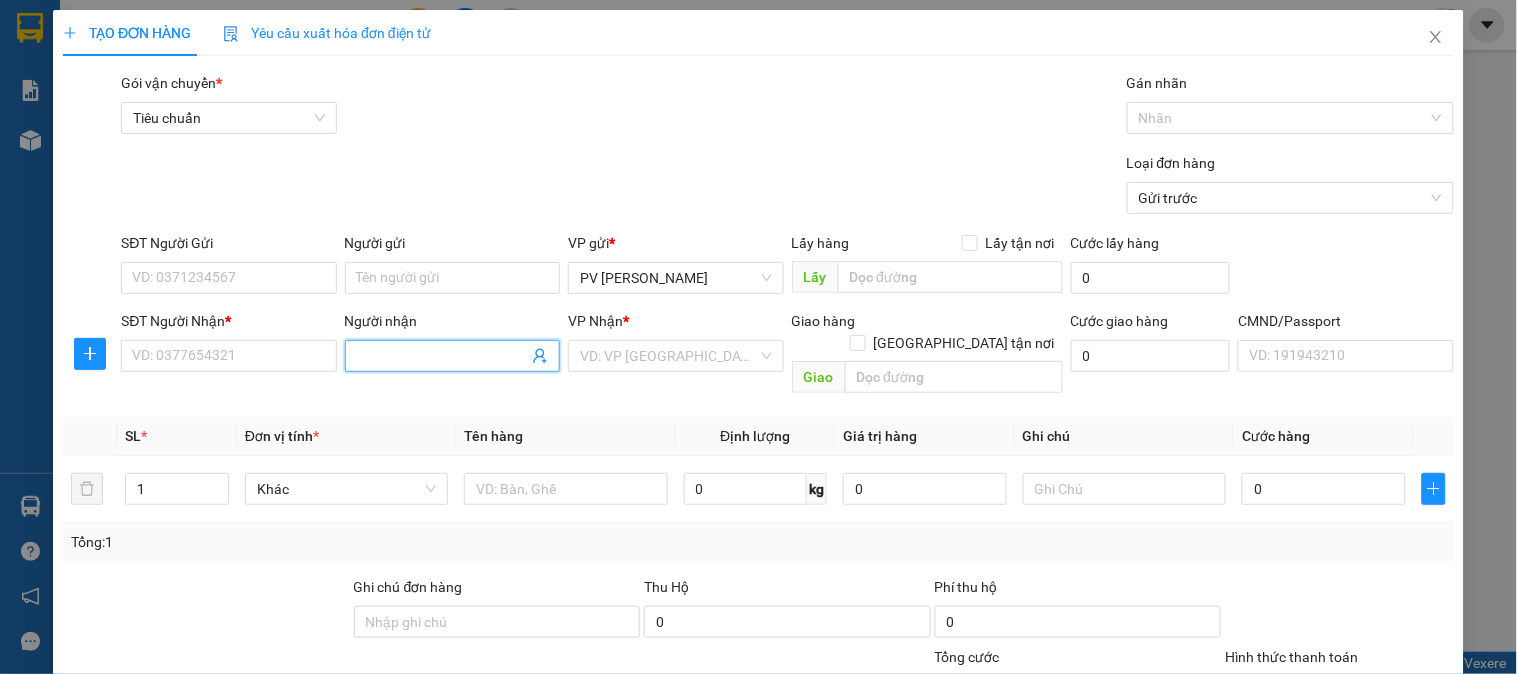 click on "Người nhận" at bounding box center (442, 356) 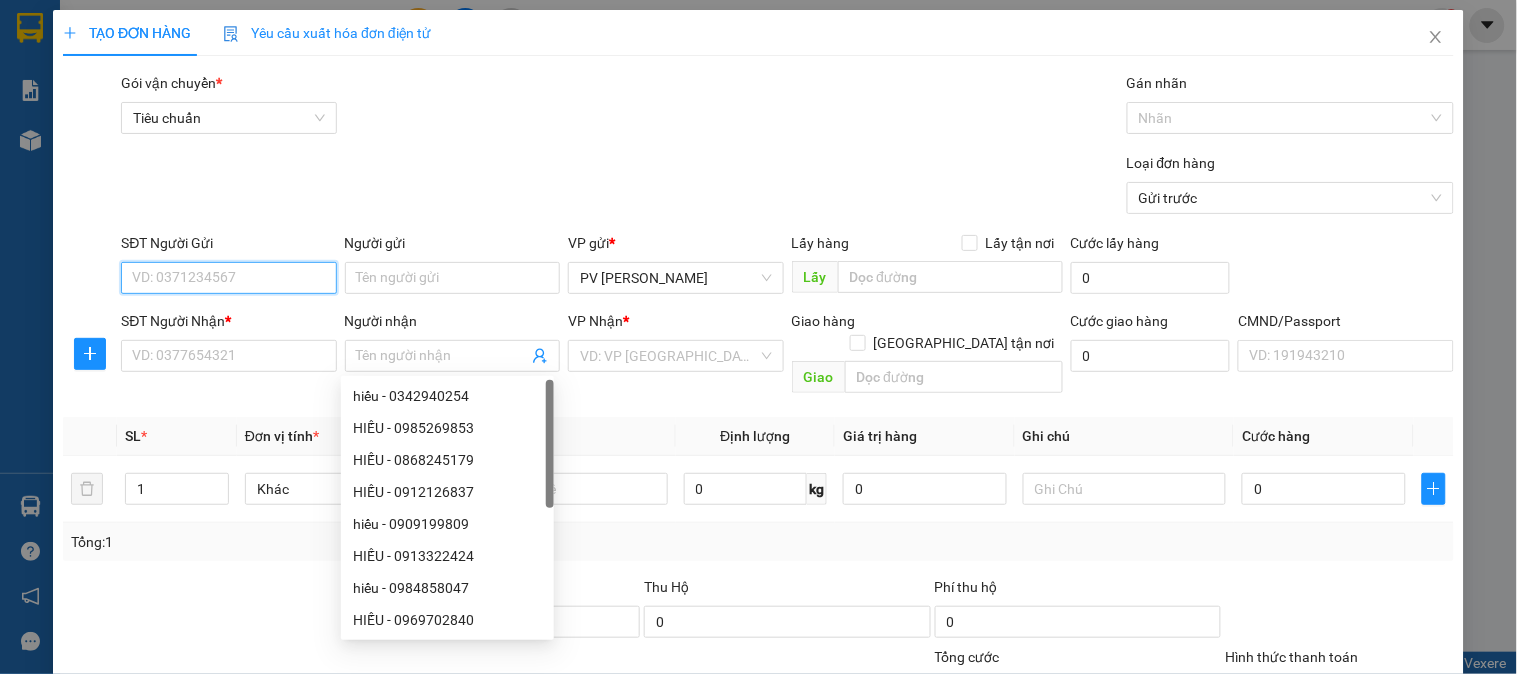 click on "SĐT Người Gửi" at bounding box center [228, 278] 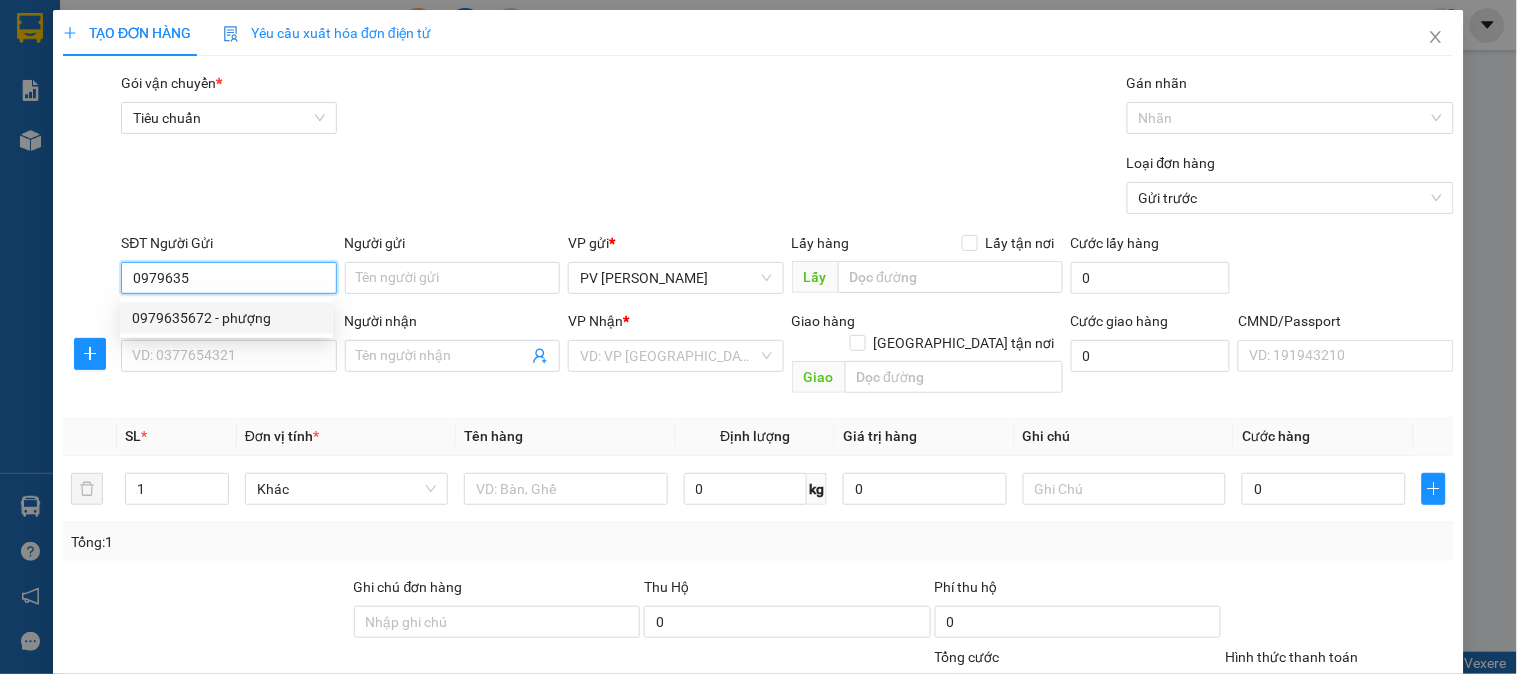 click on "0979635672 - phượng" at bounding box center (226, 318) 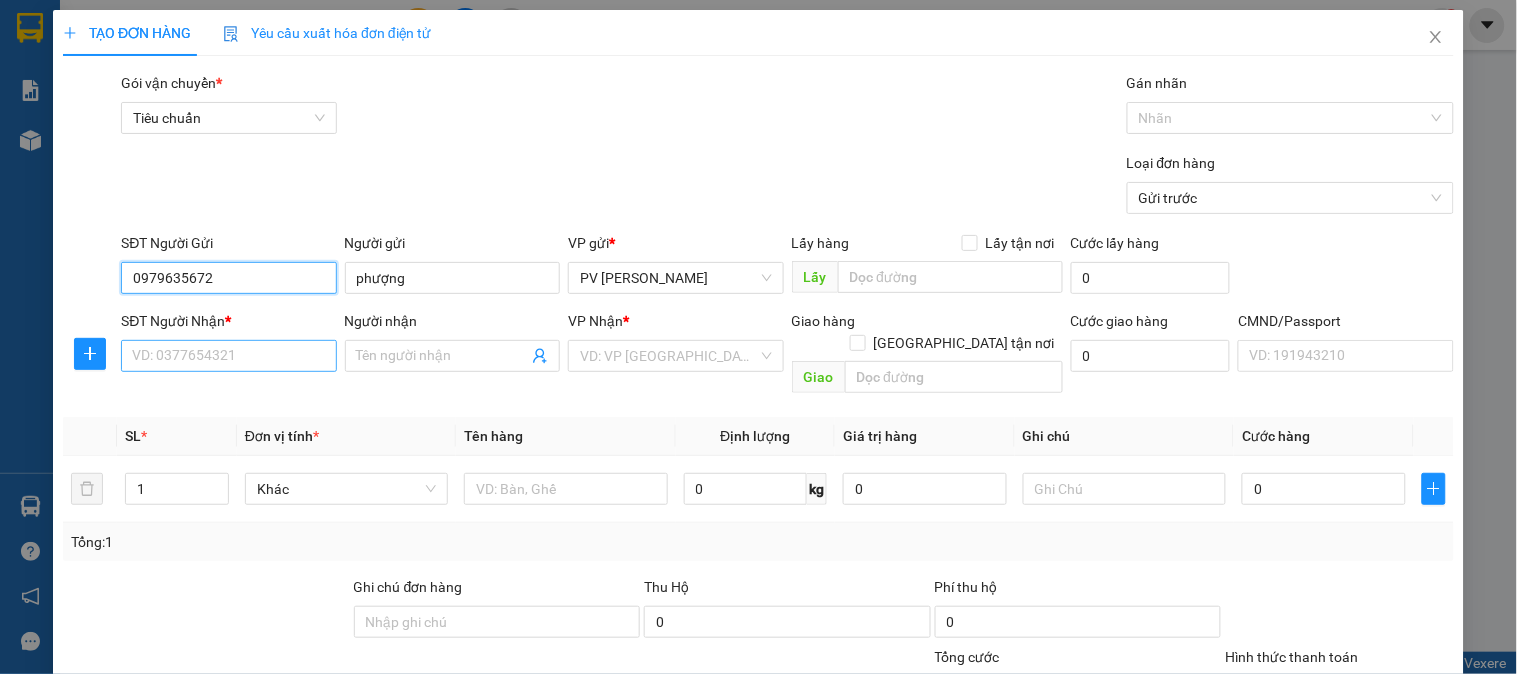 type on "0979635672" 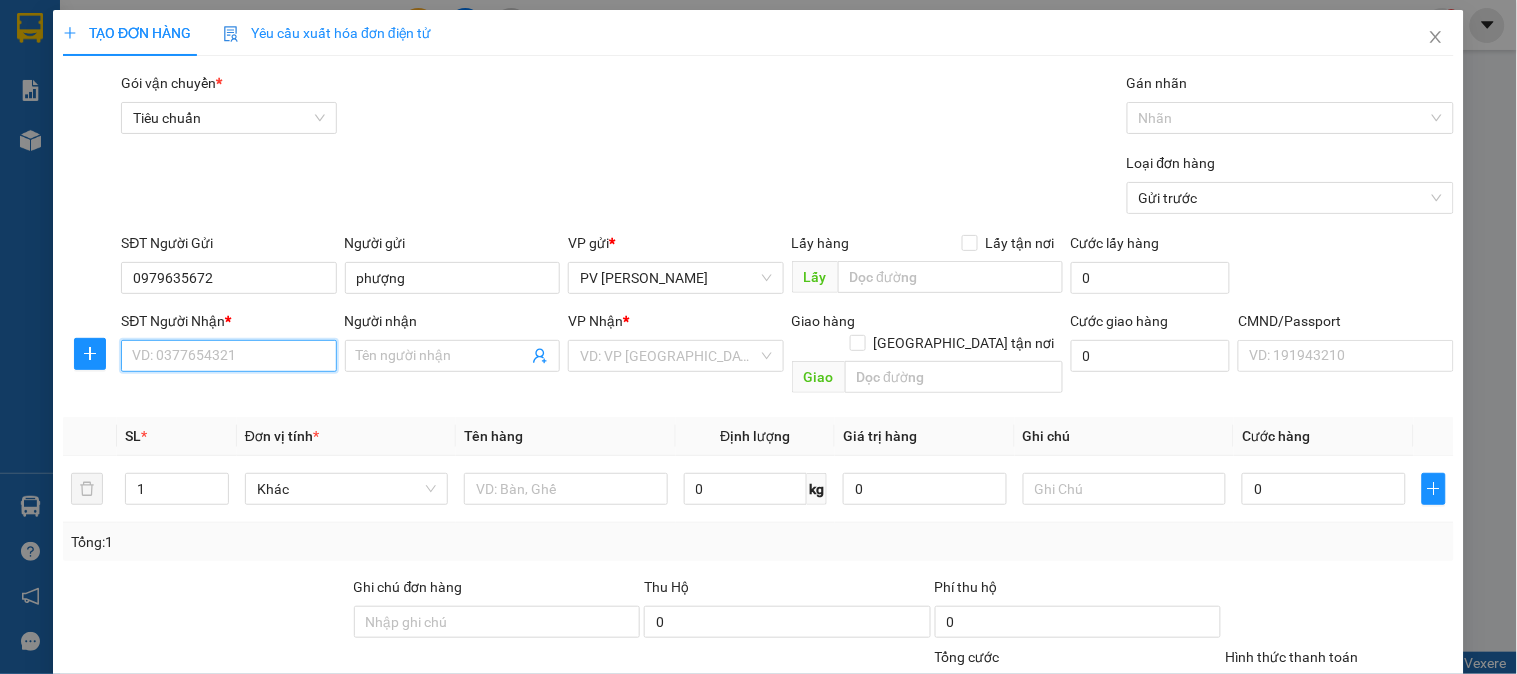 click on "SĐT Người Nhận  *" at bounding box center (228, 356) 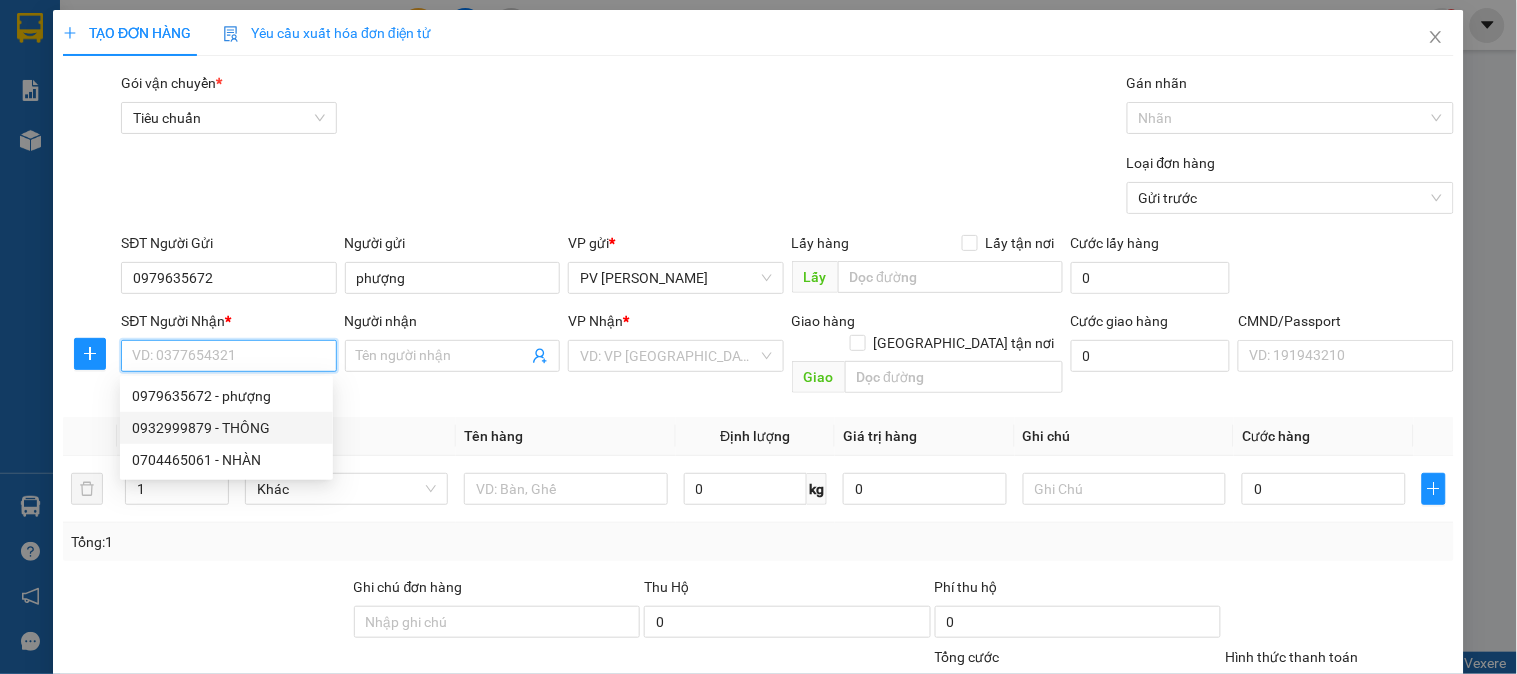 click on "0932999879 - THÔNG" at bounding box center (226, 428) 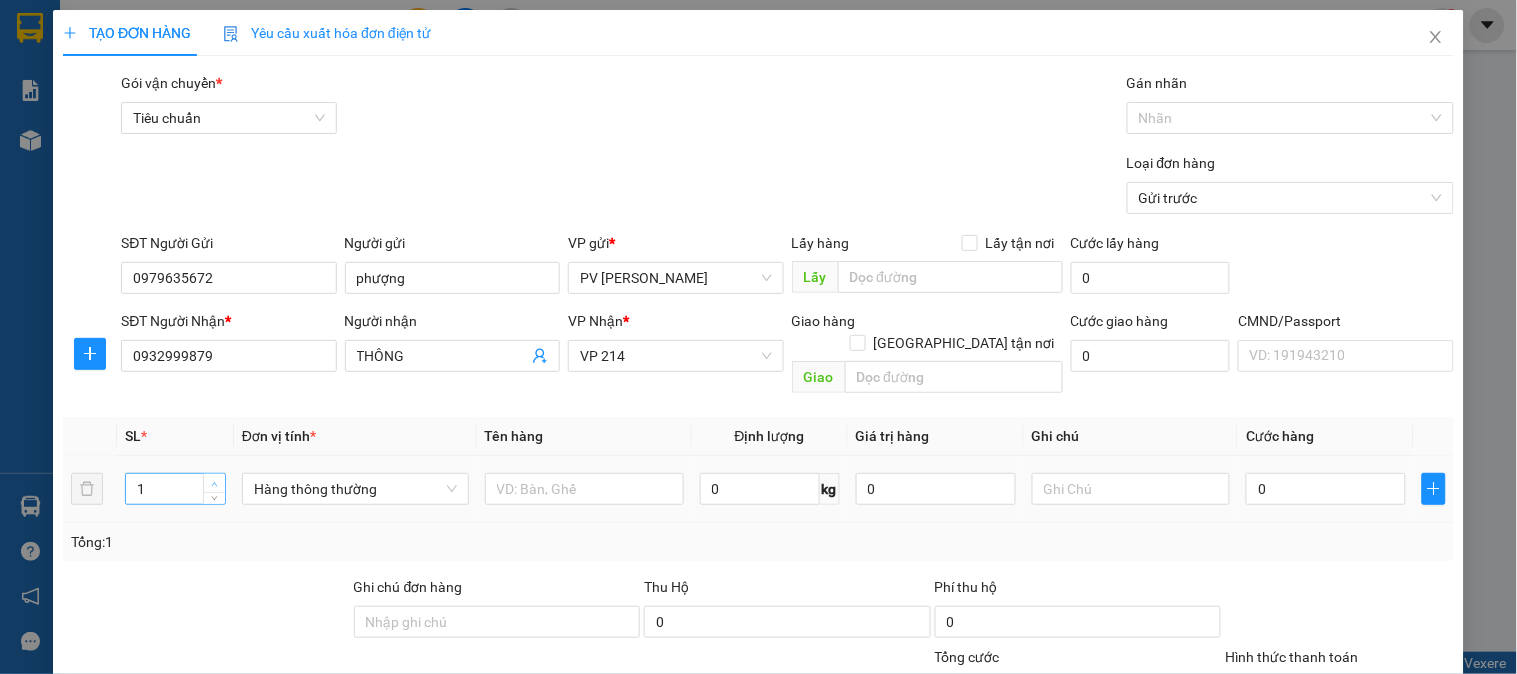 type on "2" 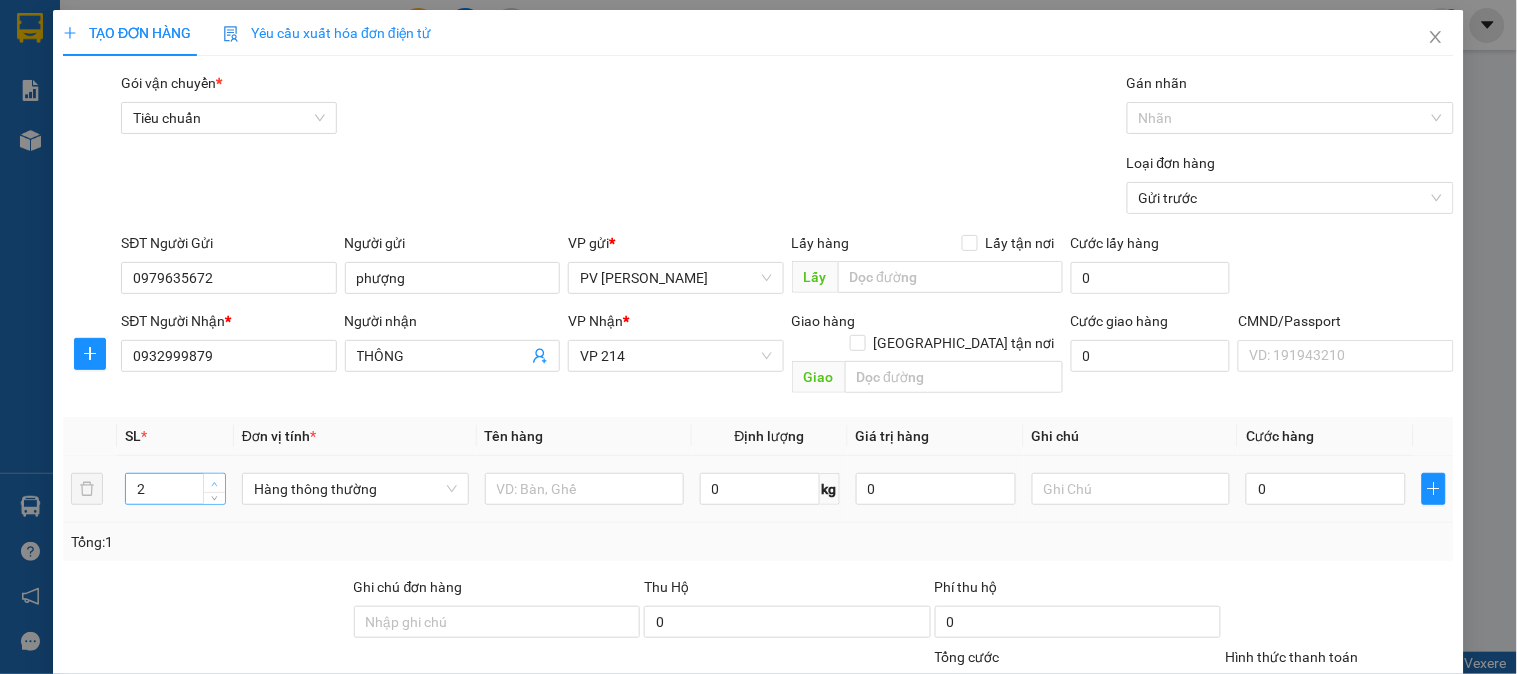 click at bounding box center (215, 484) 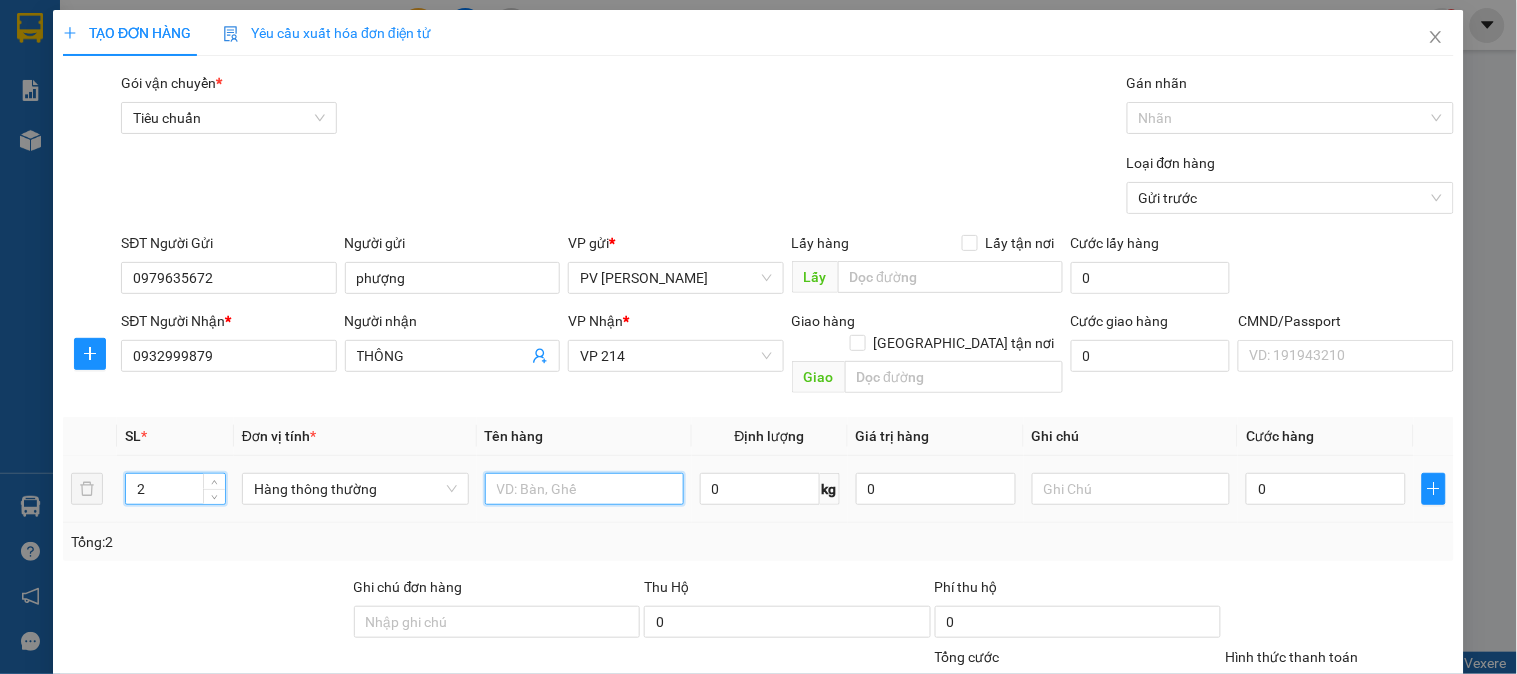 click at bounding box center (584, 489) 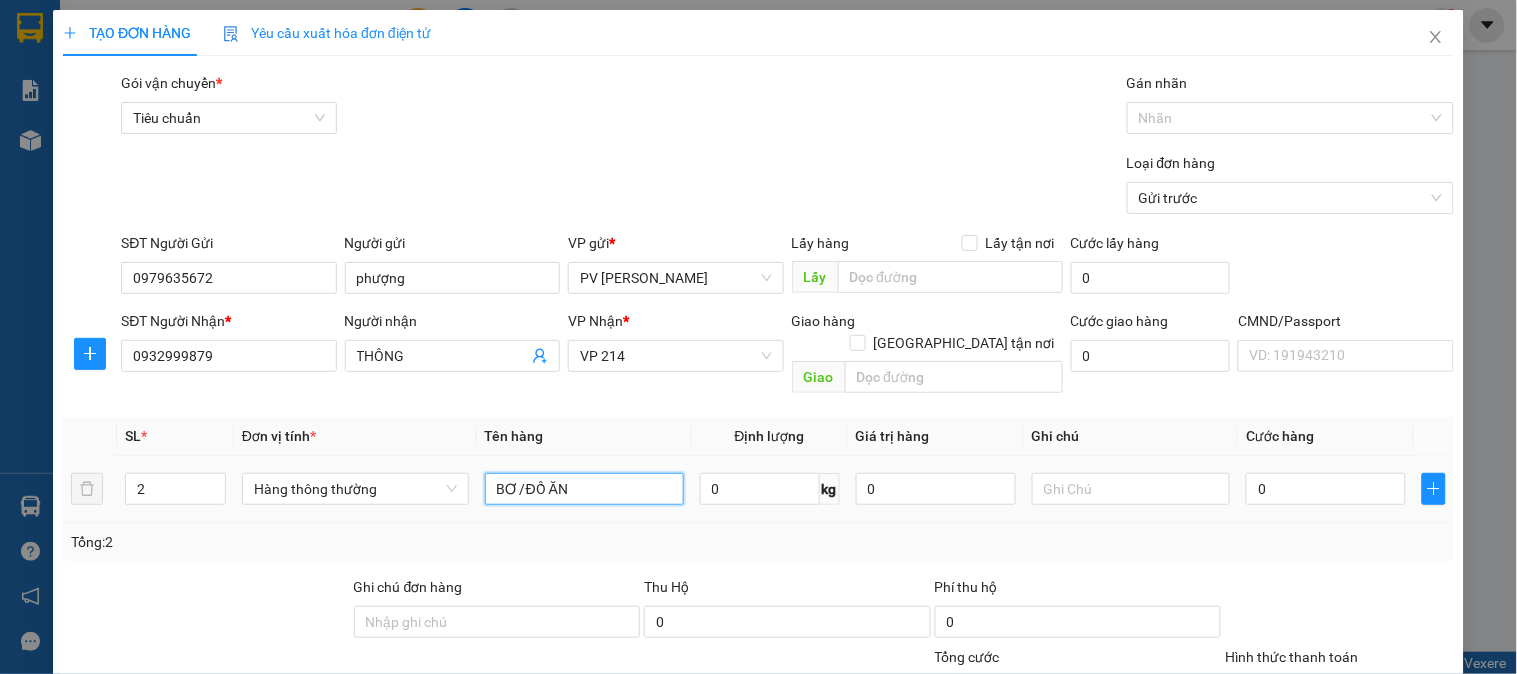 type on "BƠ /ĐỒ ĂN" 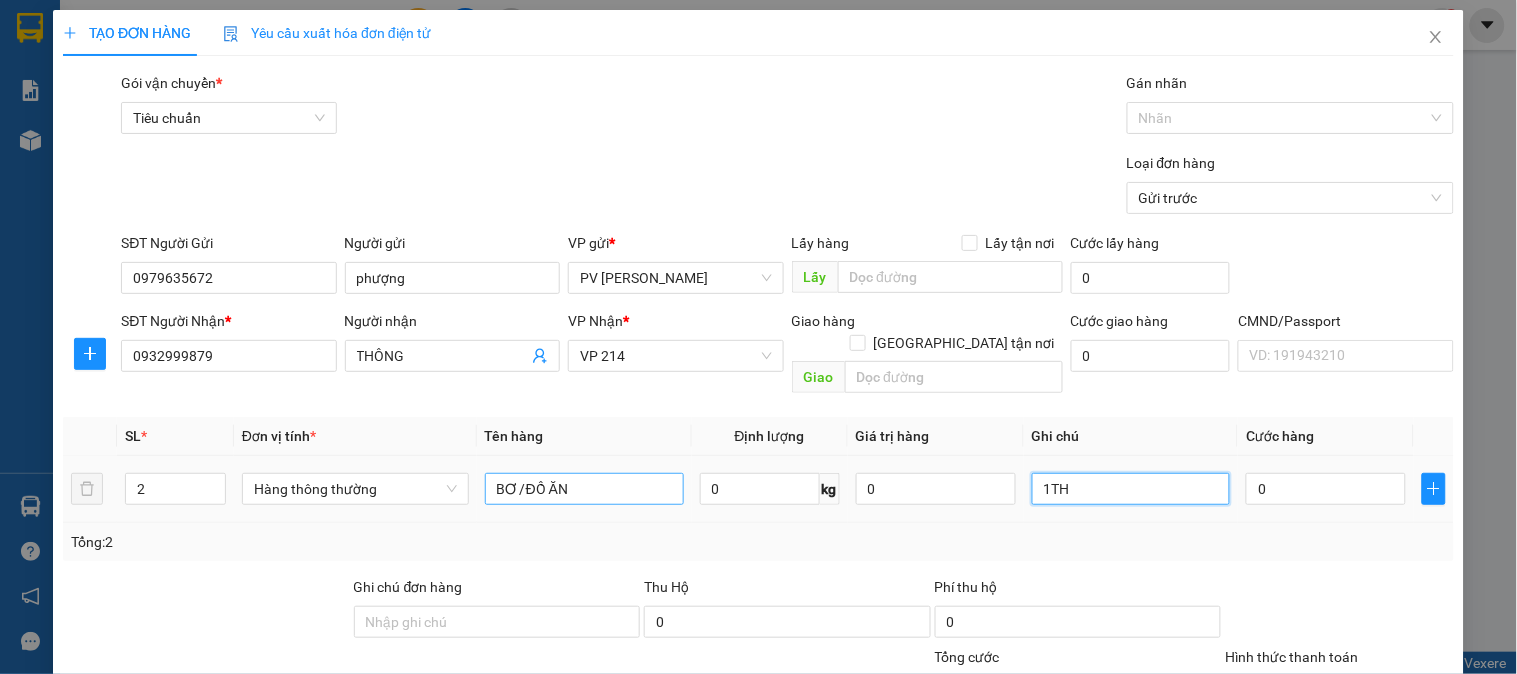 type on "1TH" 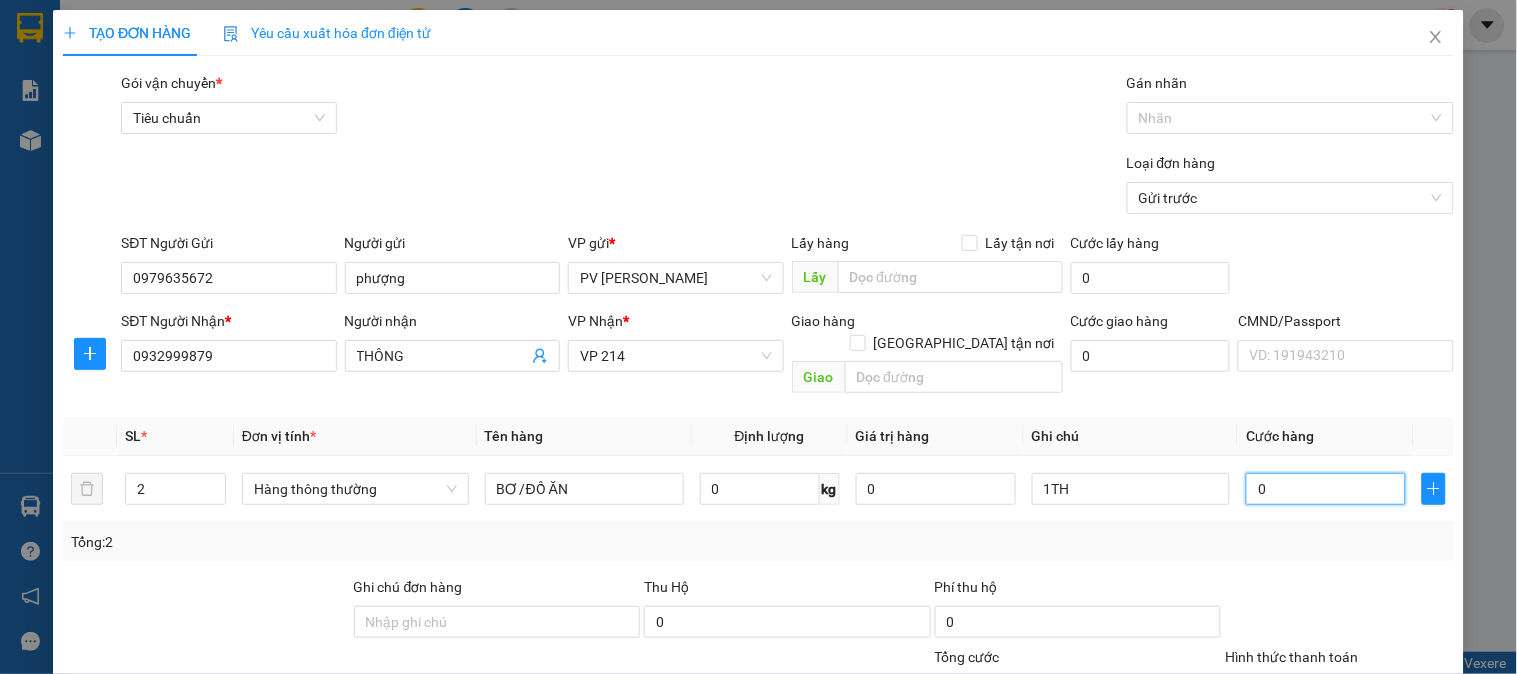 type on "1" 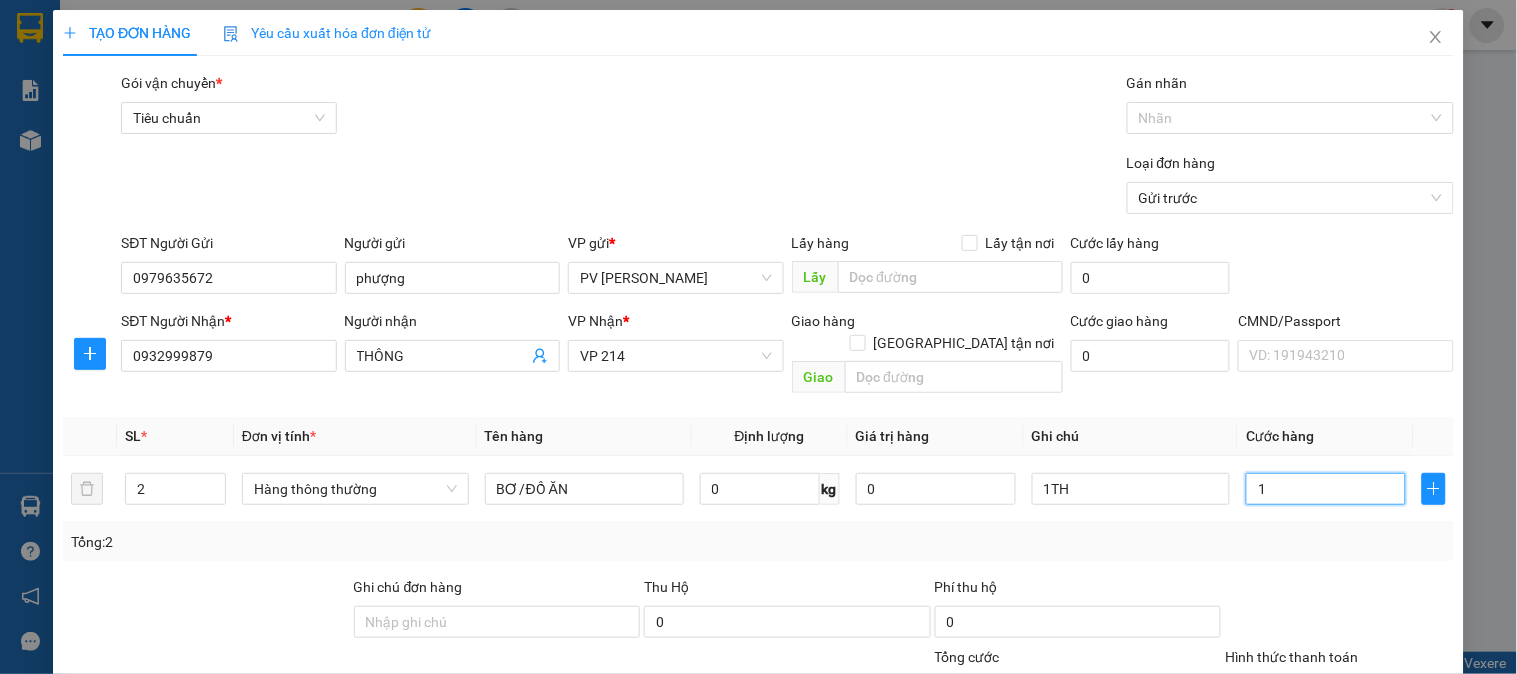 type on "12" 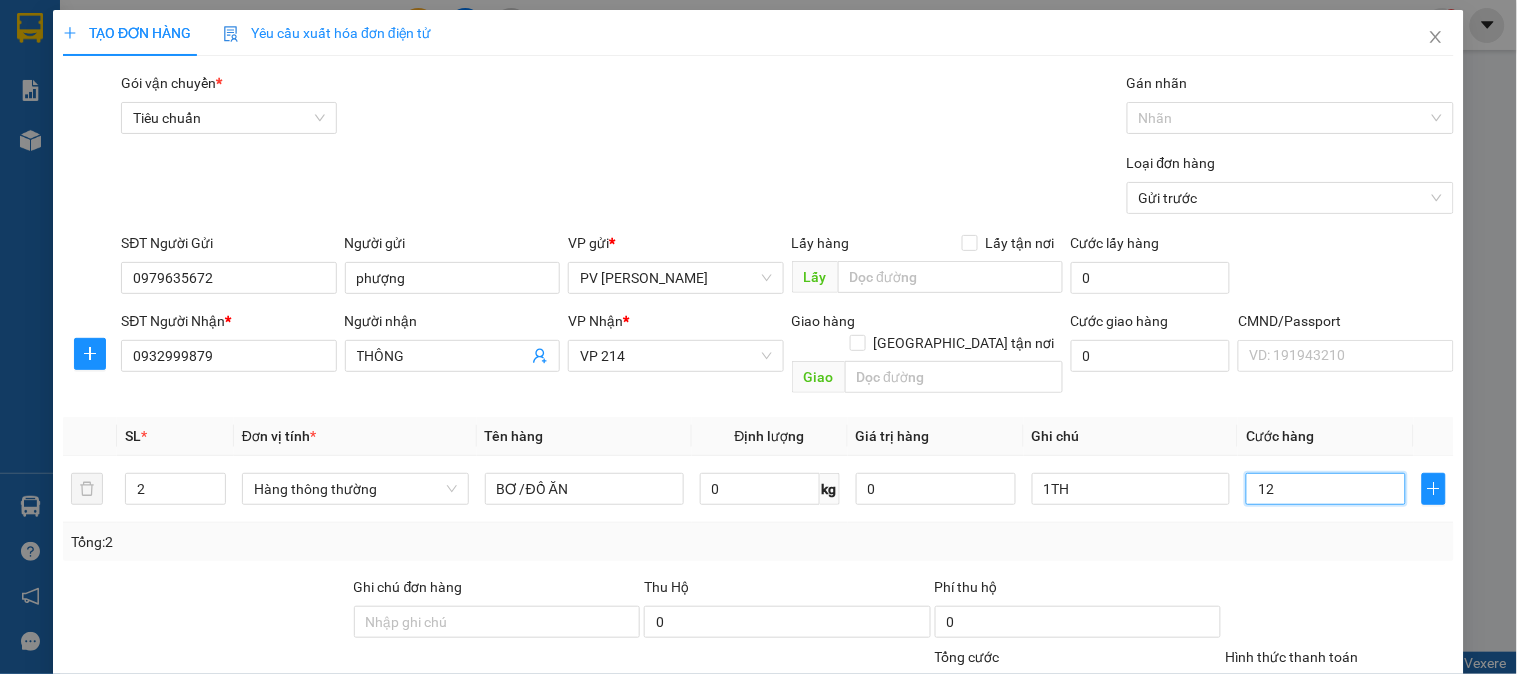 type on "120" 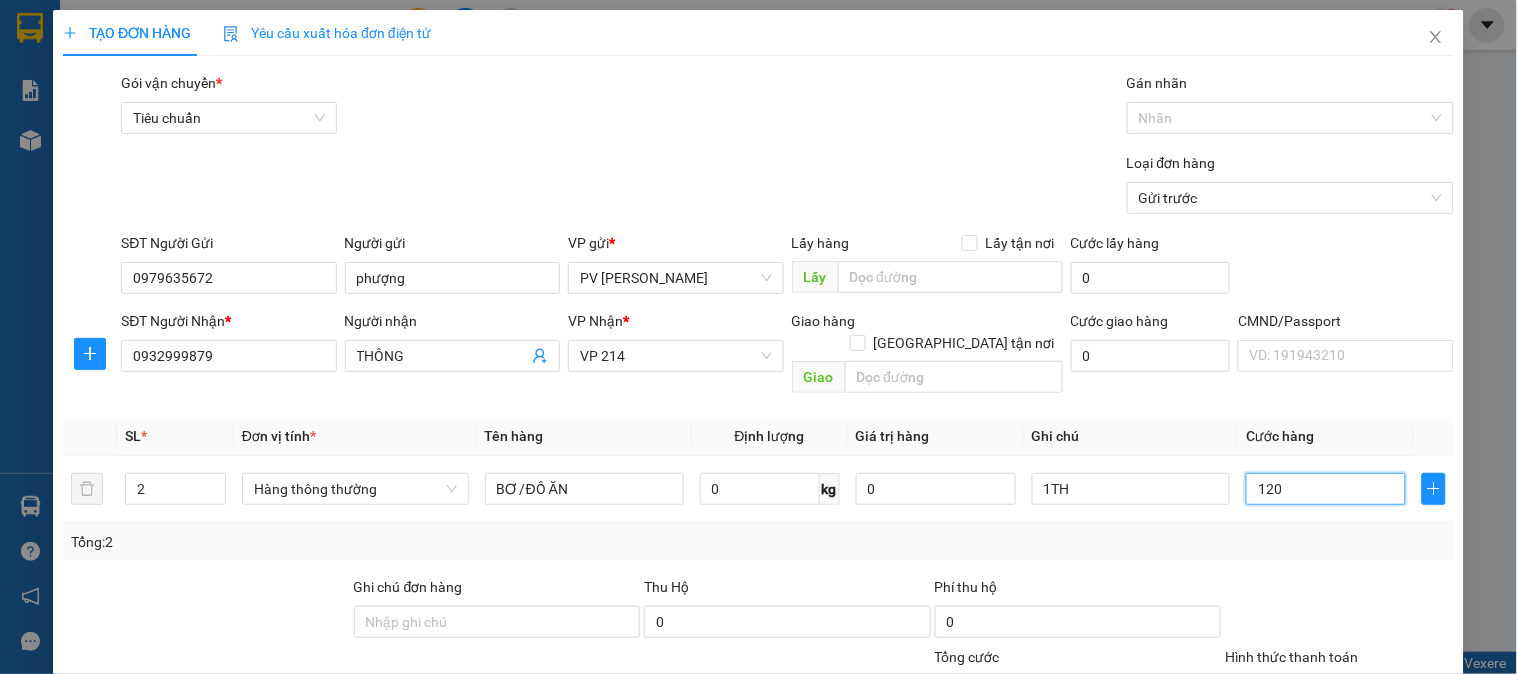 type on "1.200" 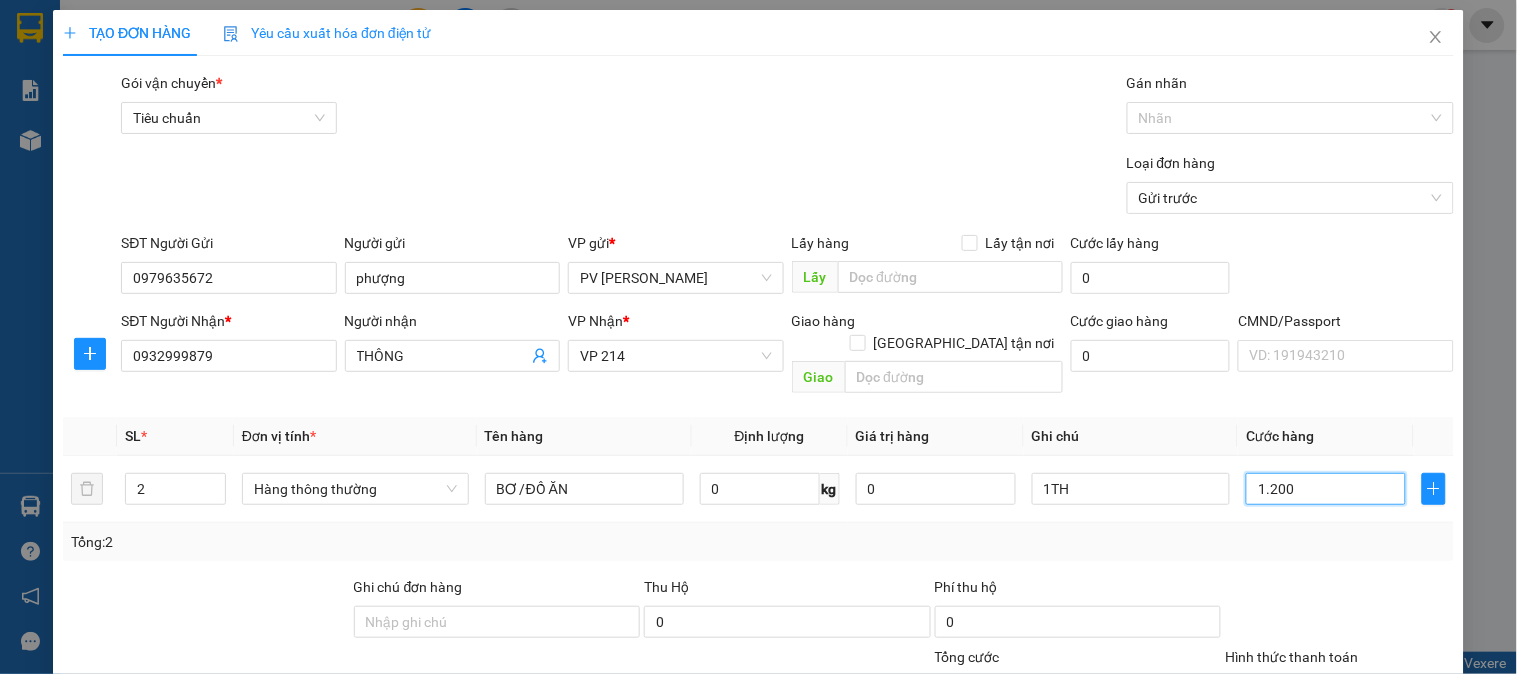 type on "12.000" 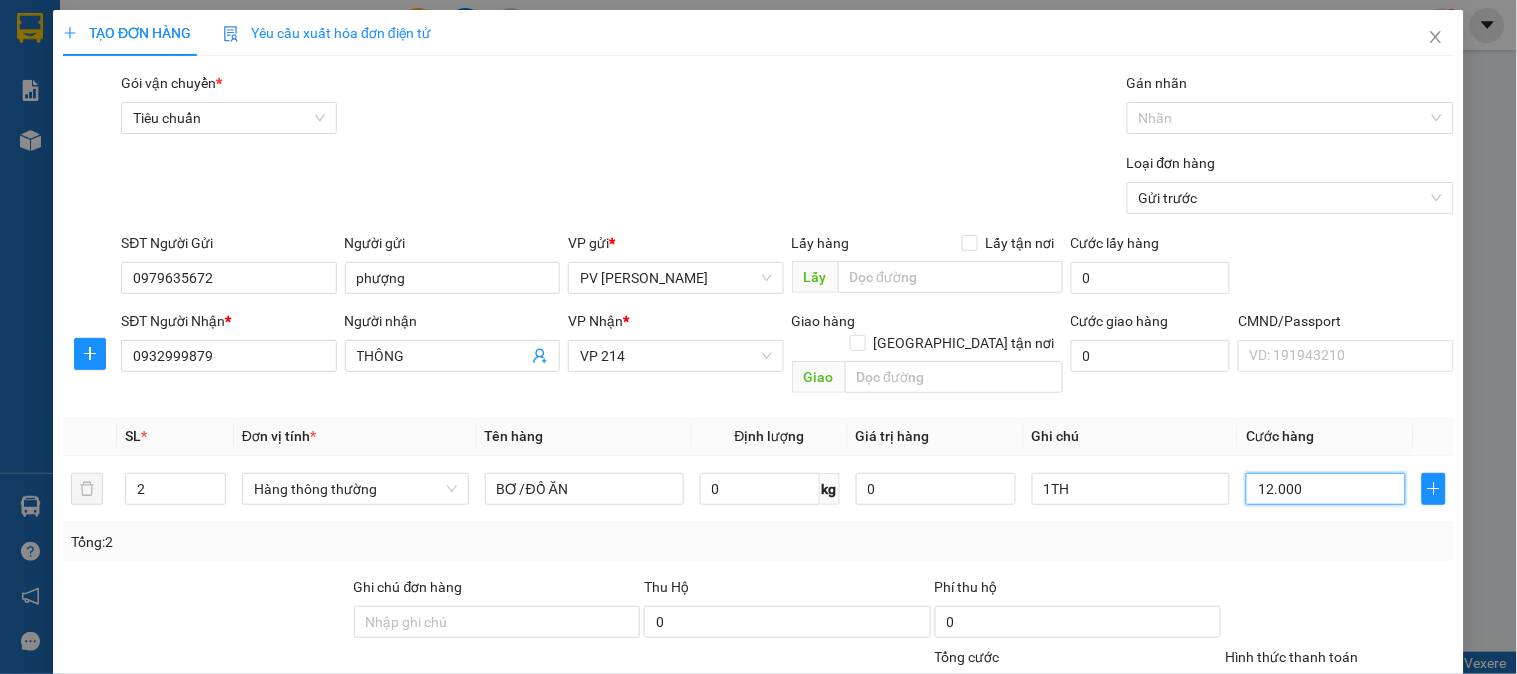 type on "120.000" 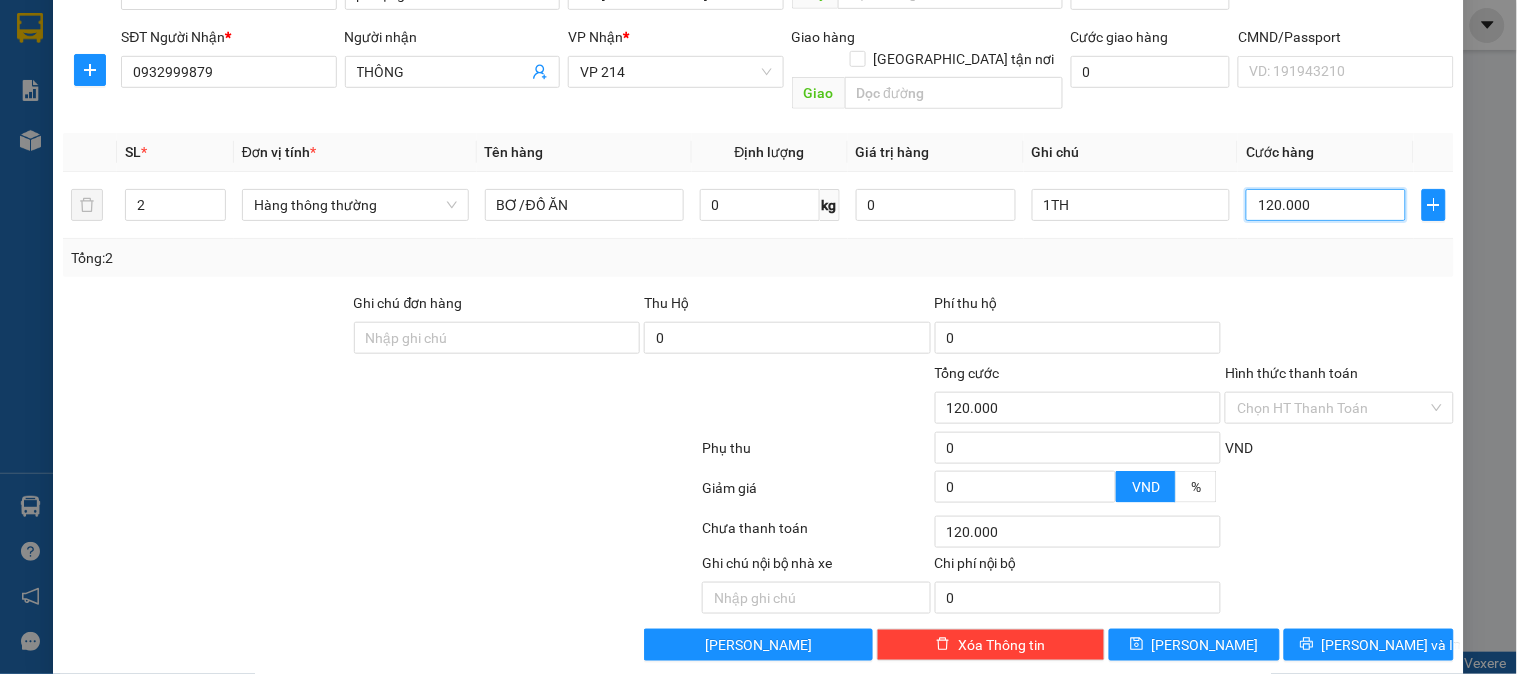 scroll, scrollTop: 287, scrollLeft: 0, axis: vertical 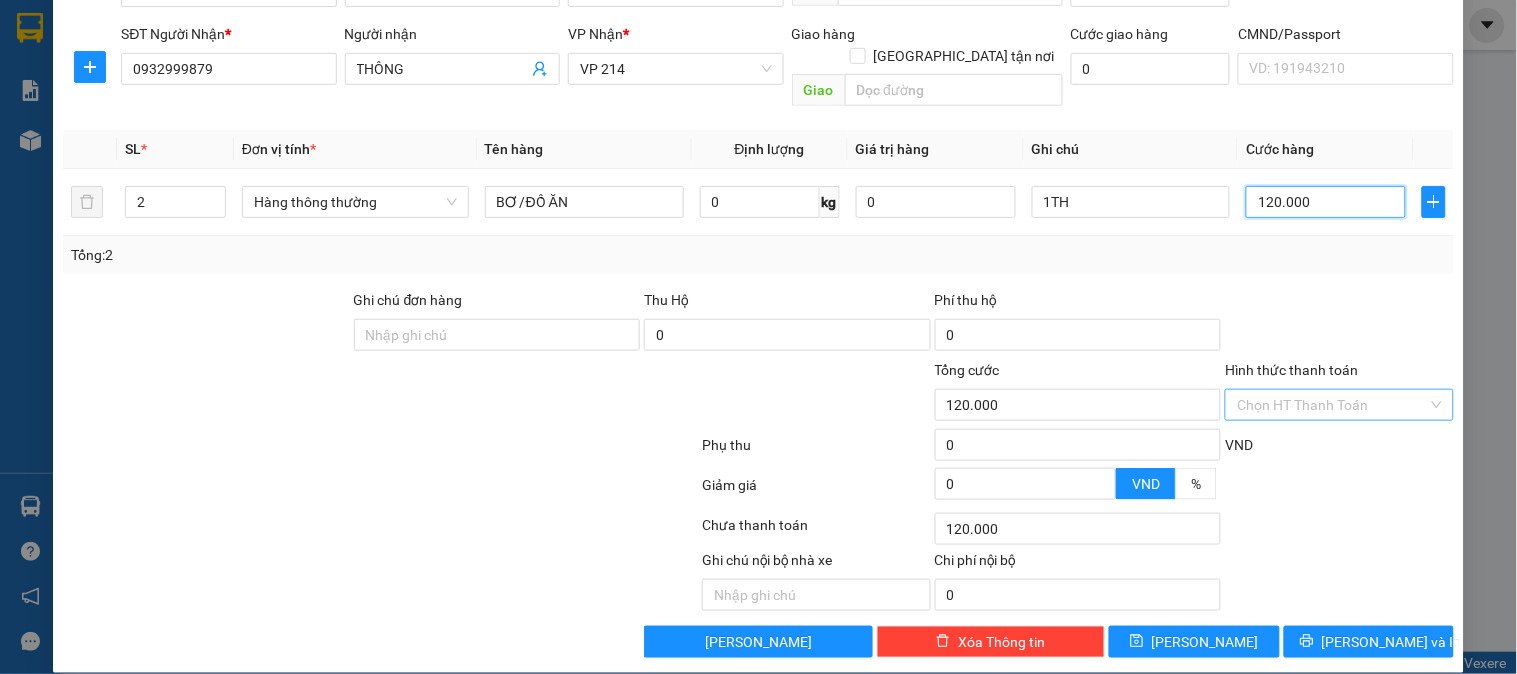 type on "120.000" 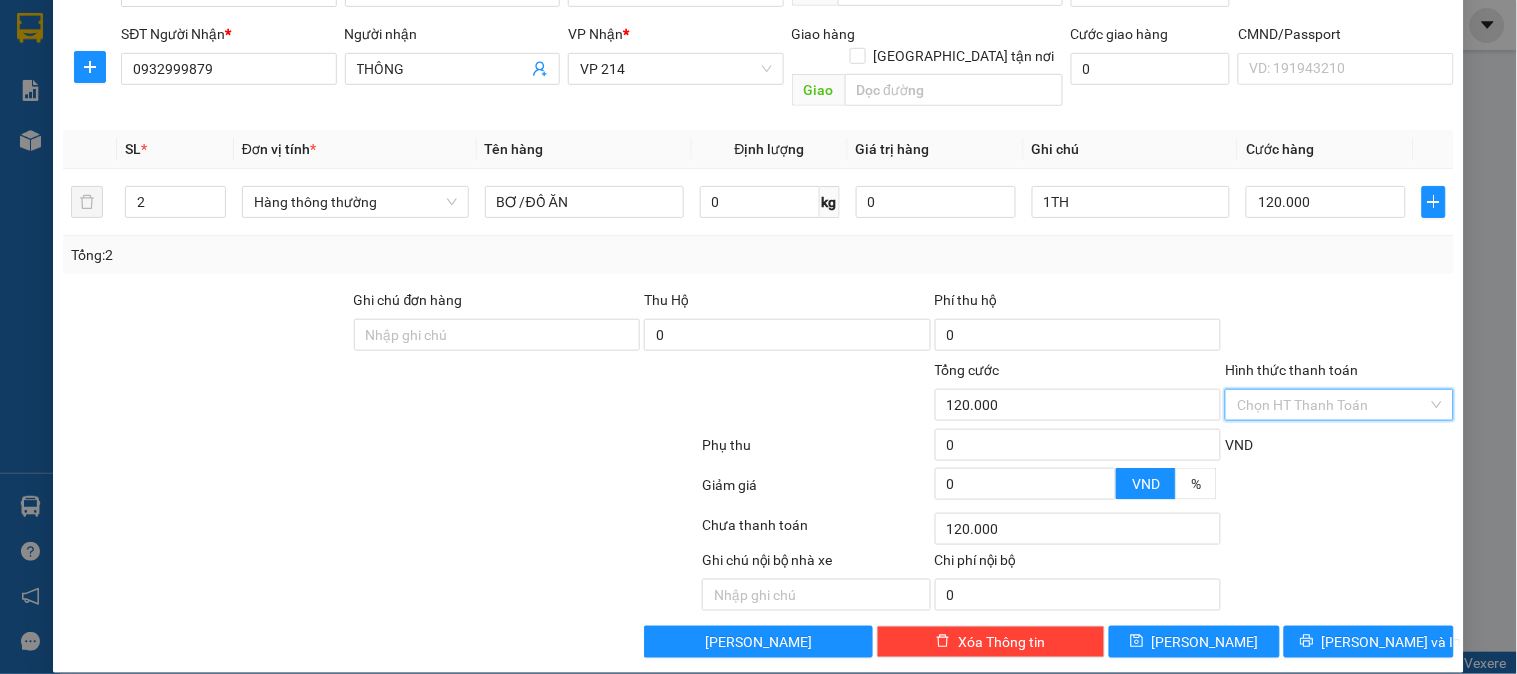 click on "Hình thức thanh toán" at bounding box center [1332, 405] 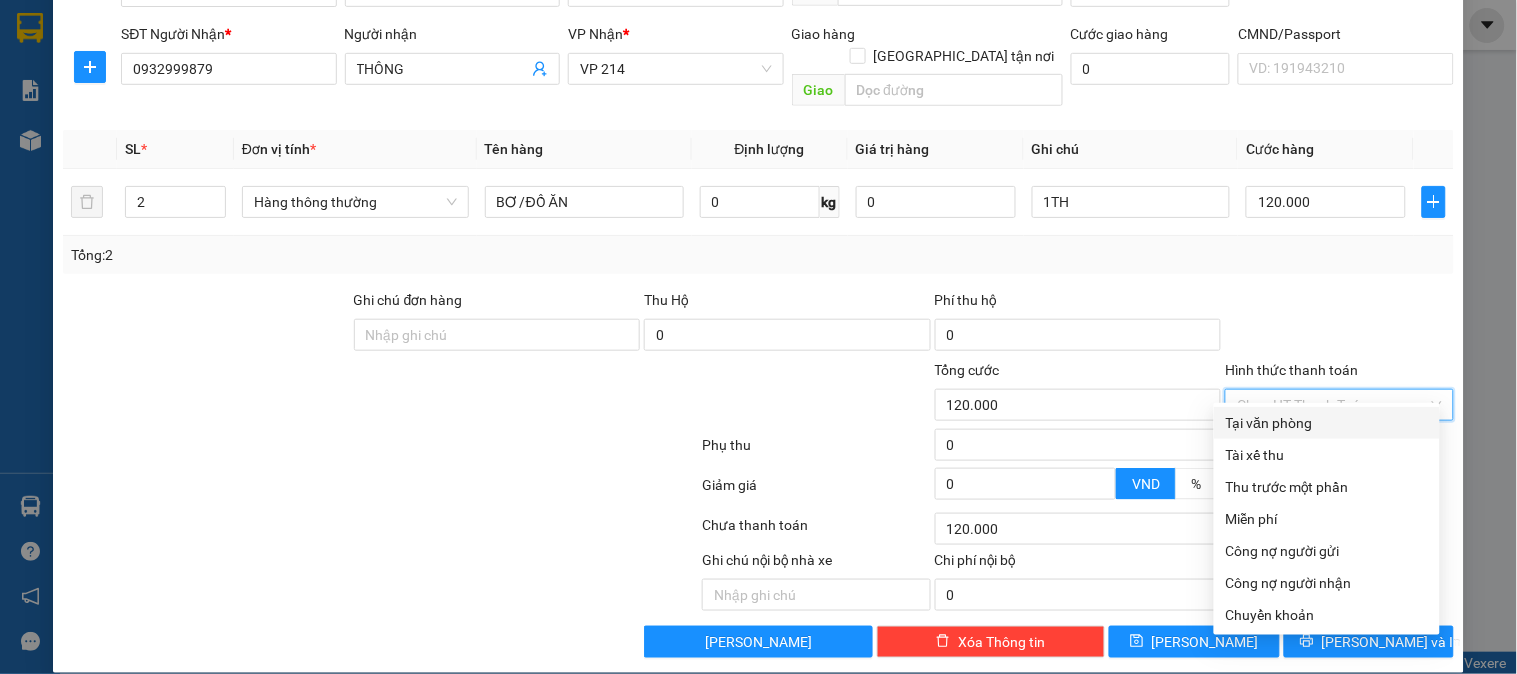 click on "Tại văn phòng" at bounding box center (1327, 423) 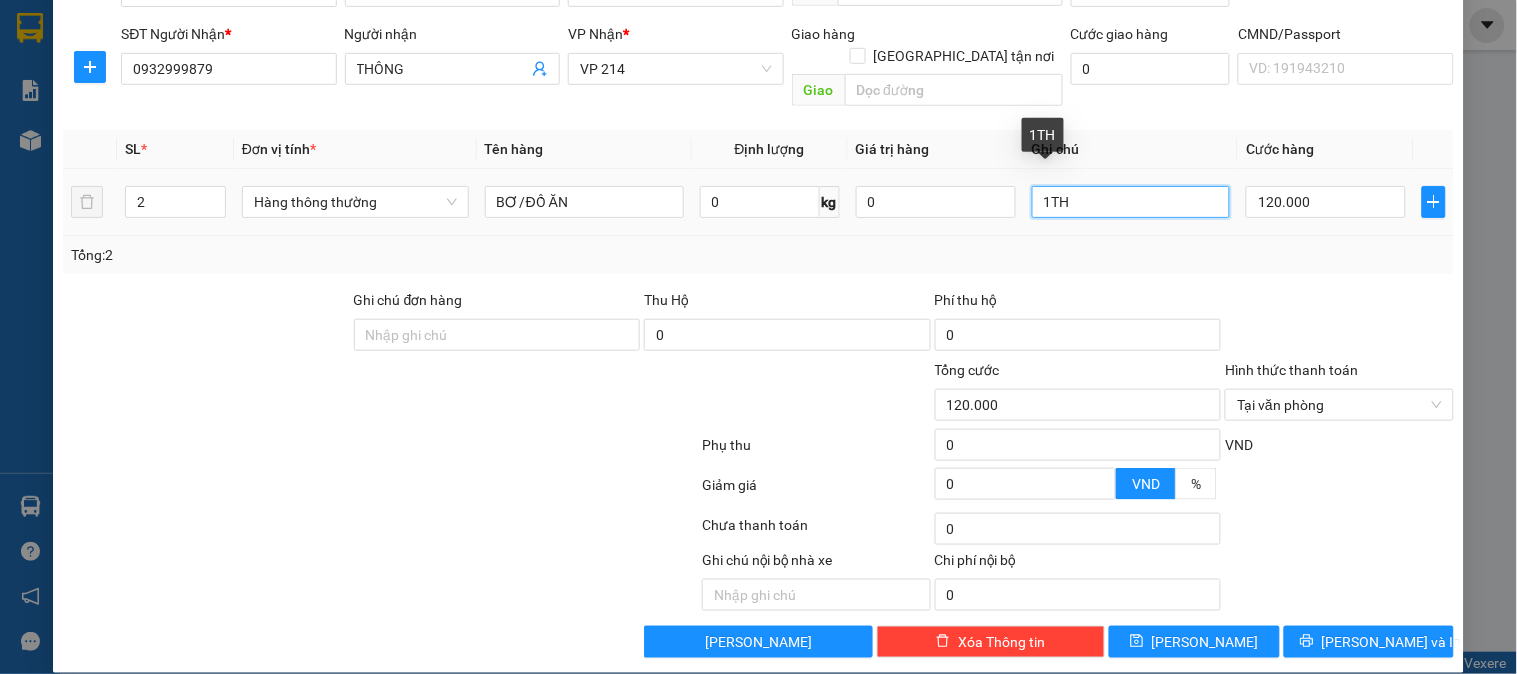 drag, startPoint x: 1038, startPoint y: 176, endPoint x: 1024, endPoint y: 176, distance: 14 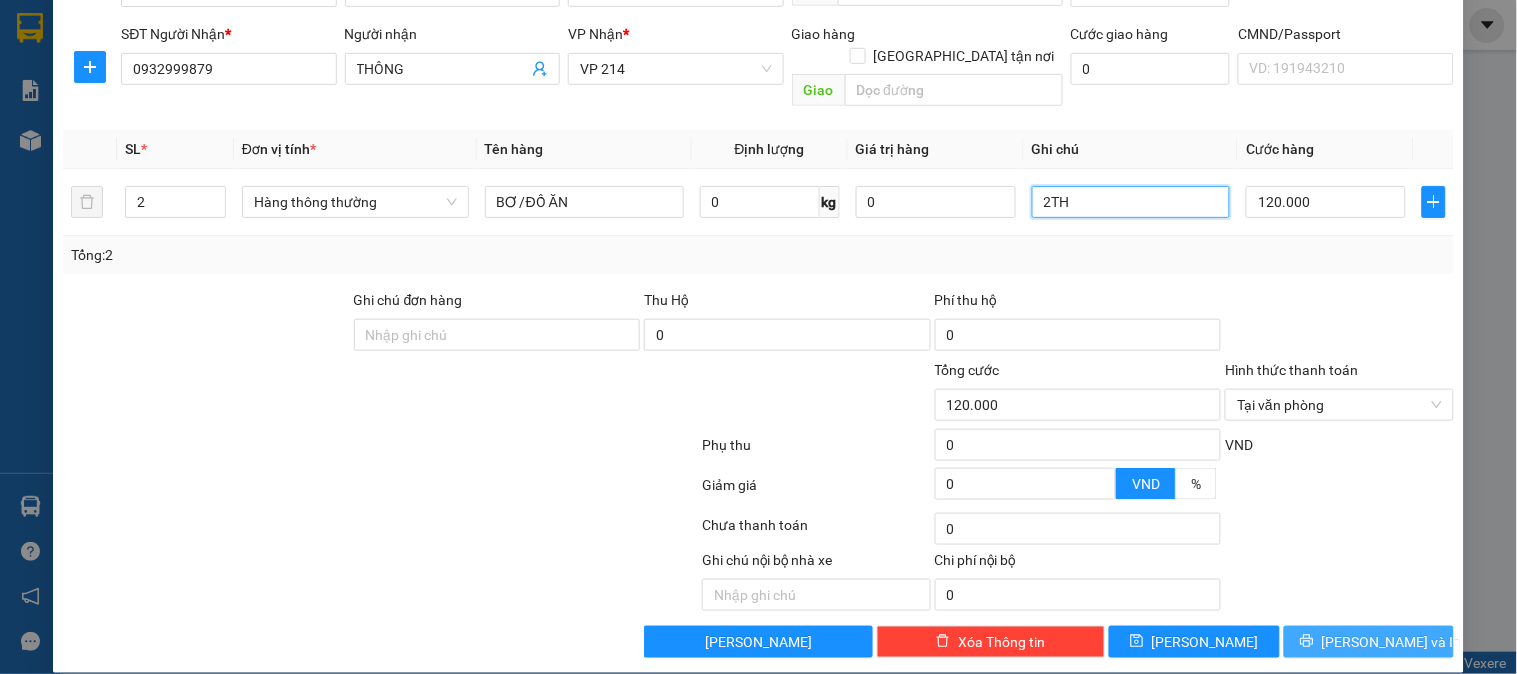 type on "2TH" 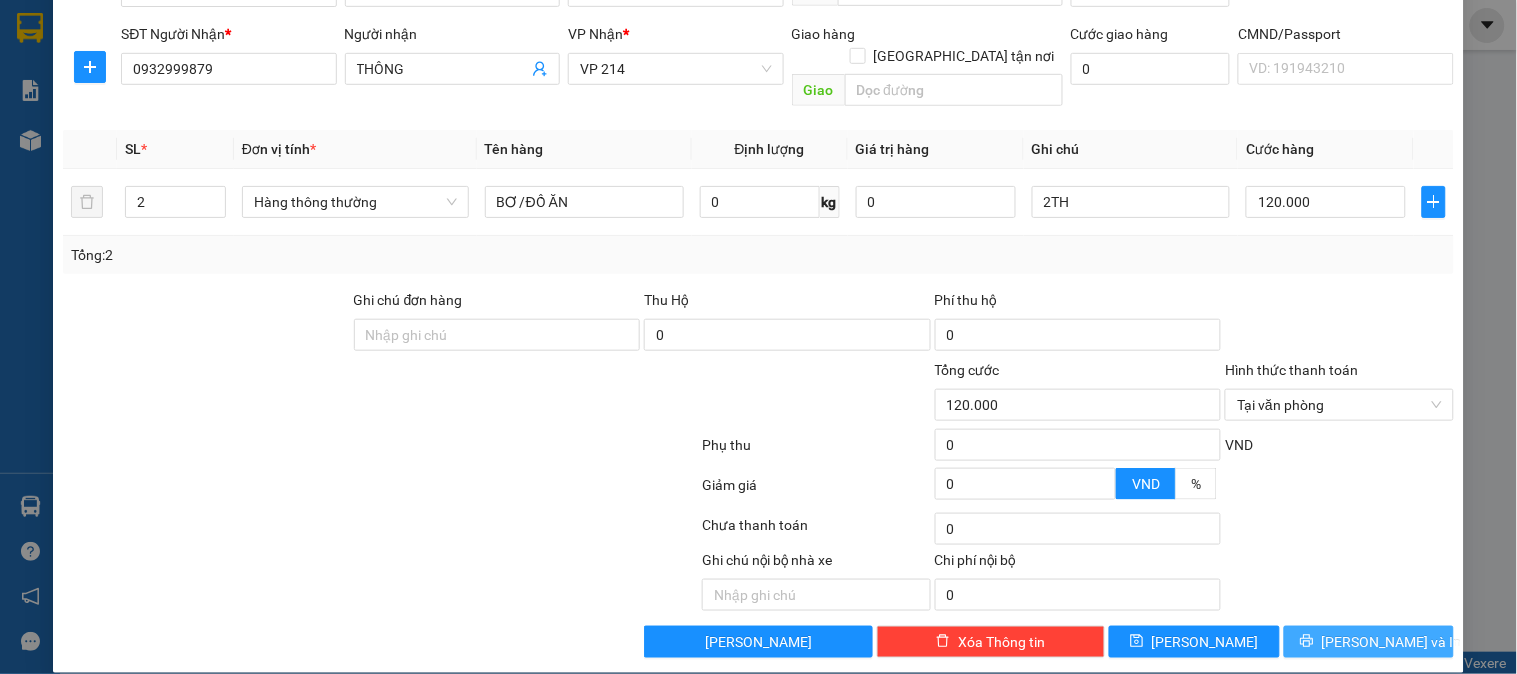 click 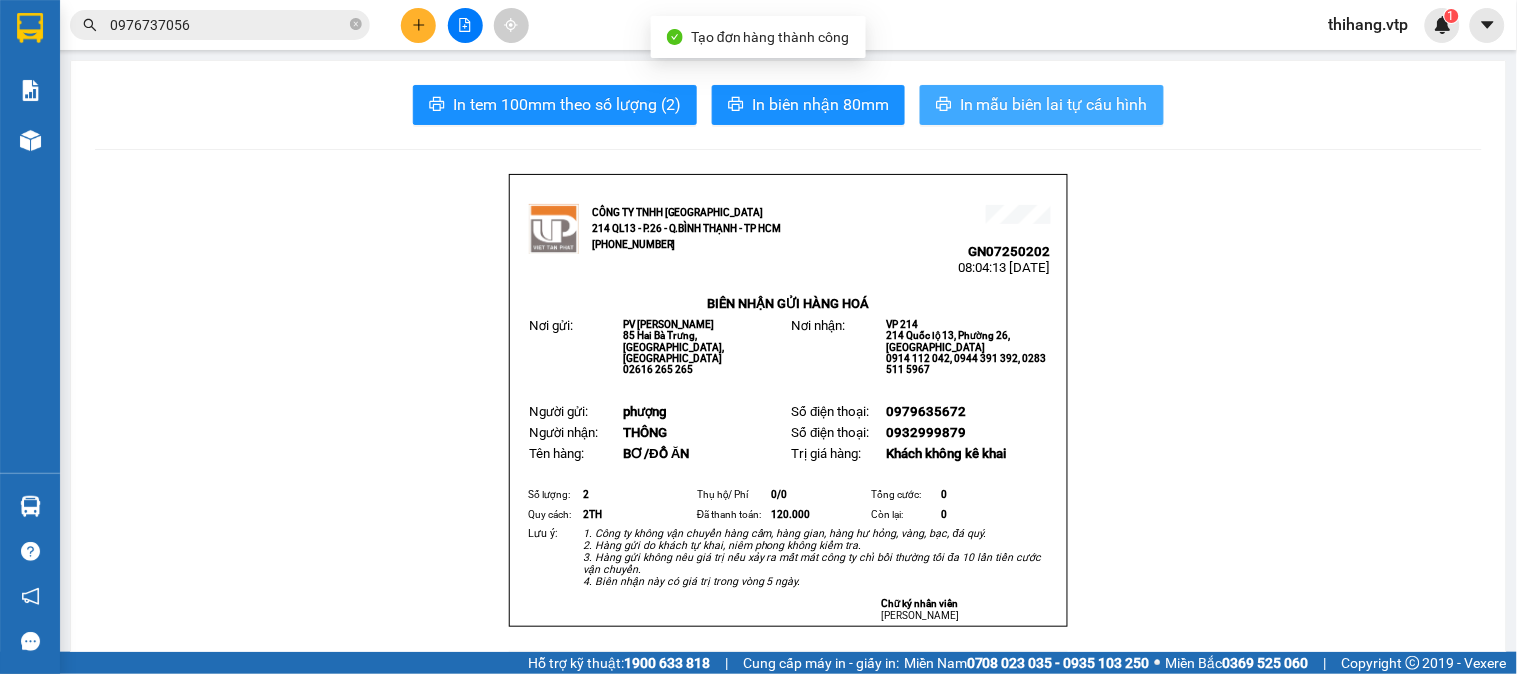 click on "In mẫu biên lai tự cấu hình" at bounding box center (1054, 104) 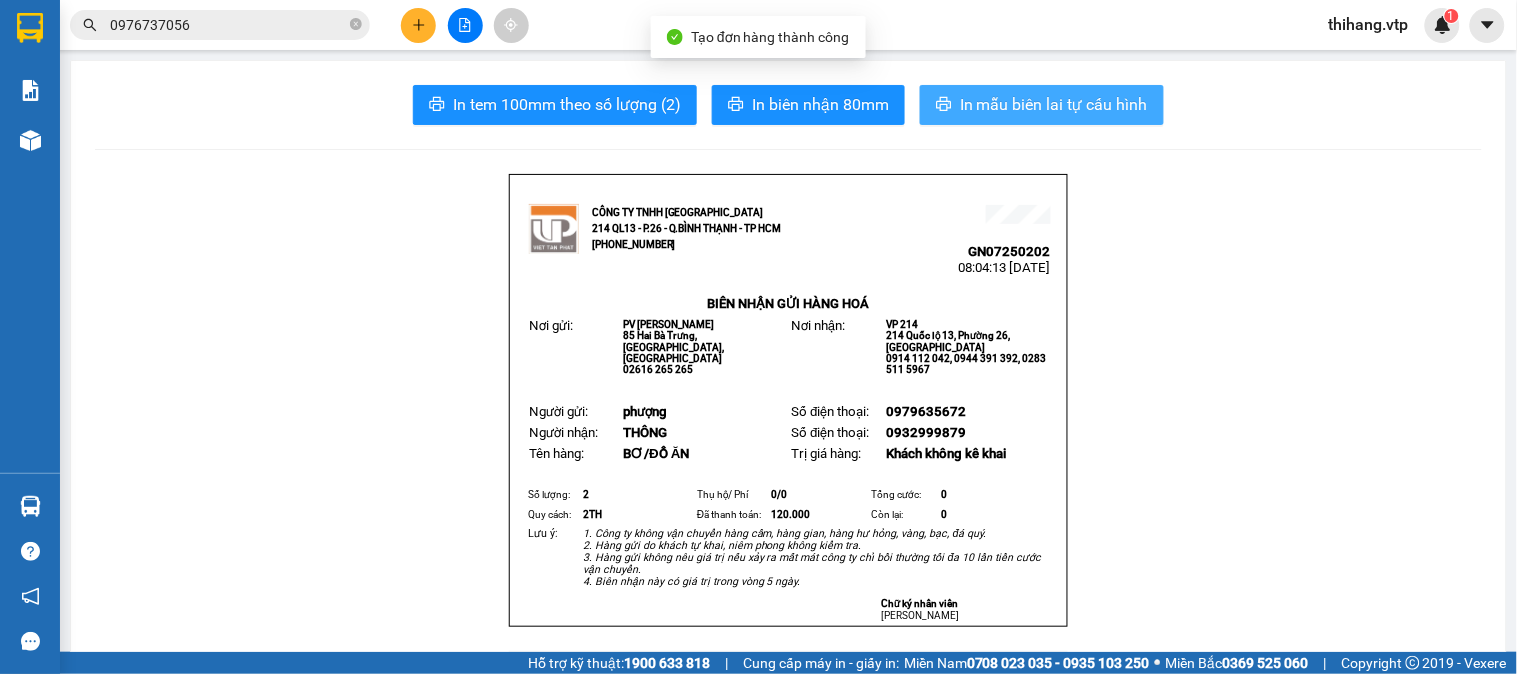 scroll, scrollTop: 0, scrollLeft: 0, axis: both 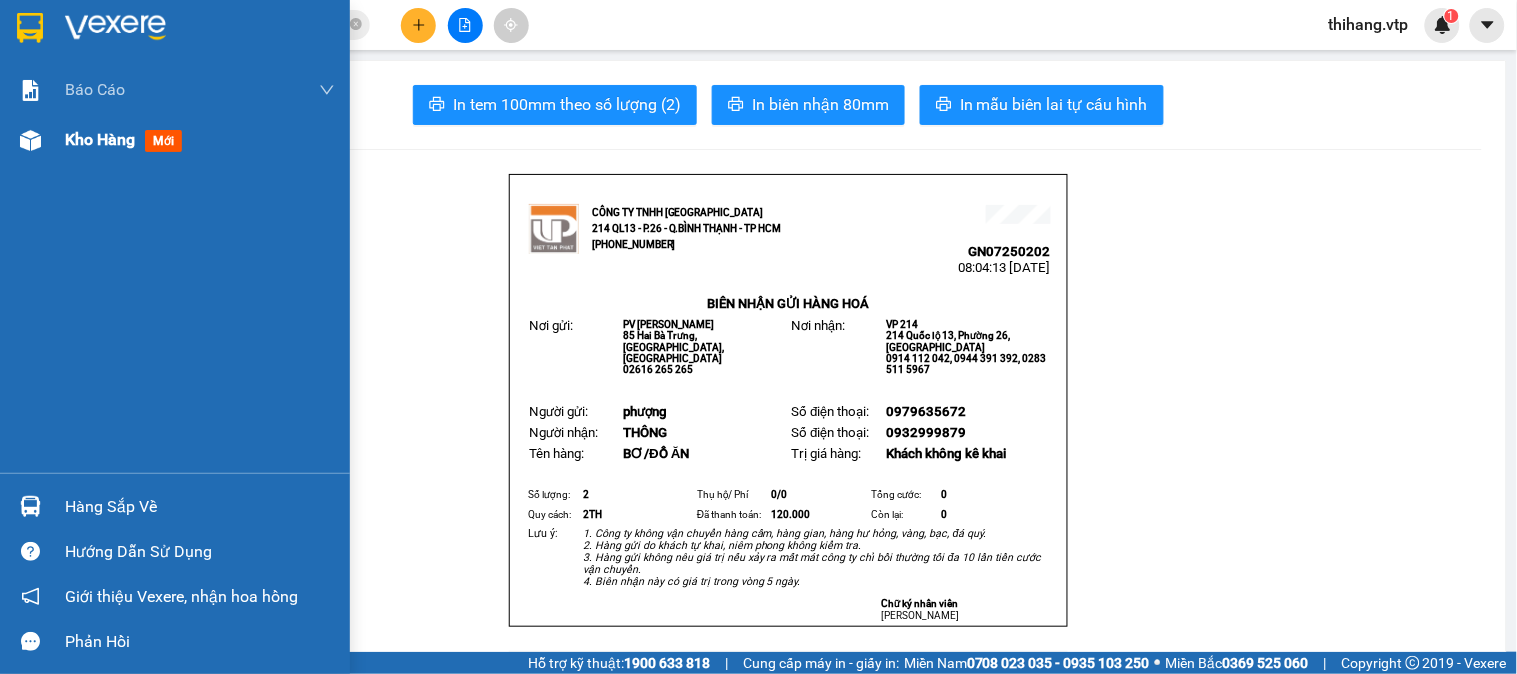 click on "Kho hàng" at bounding box center [100, 139] 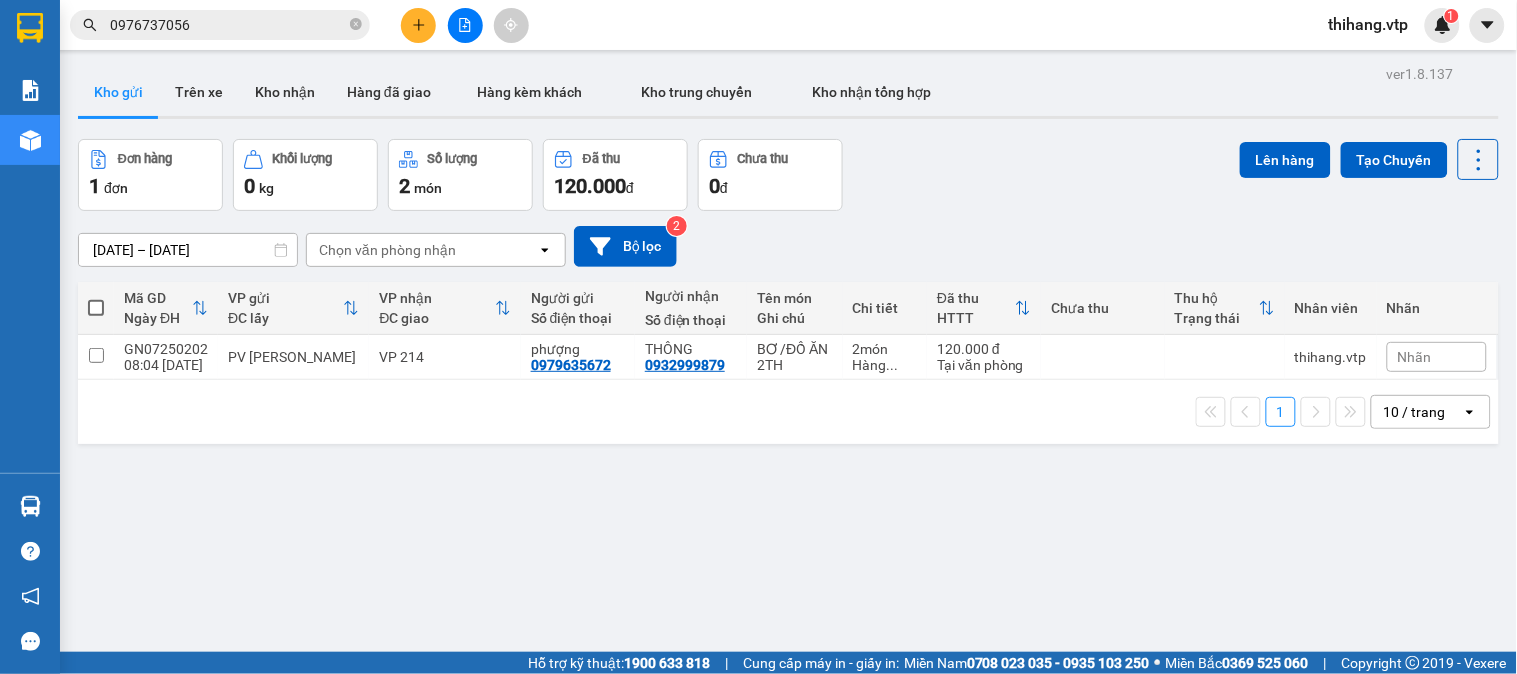 click at bounding box center (96, 308) 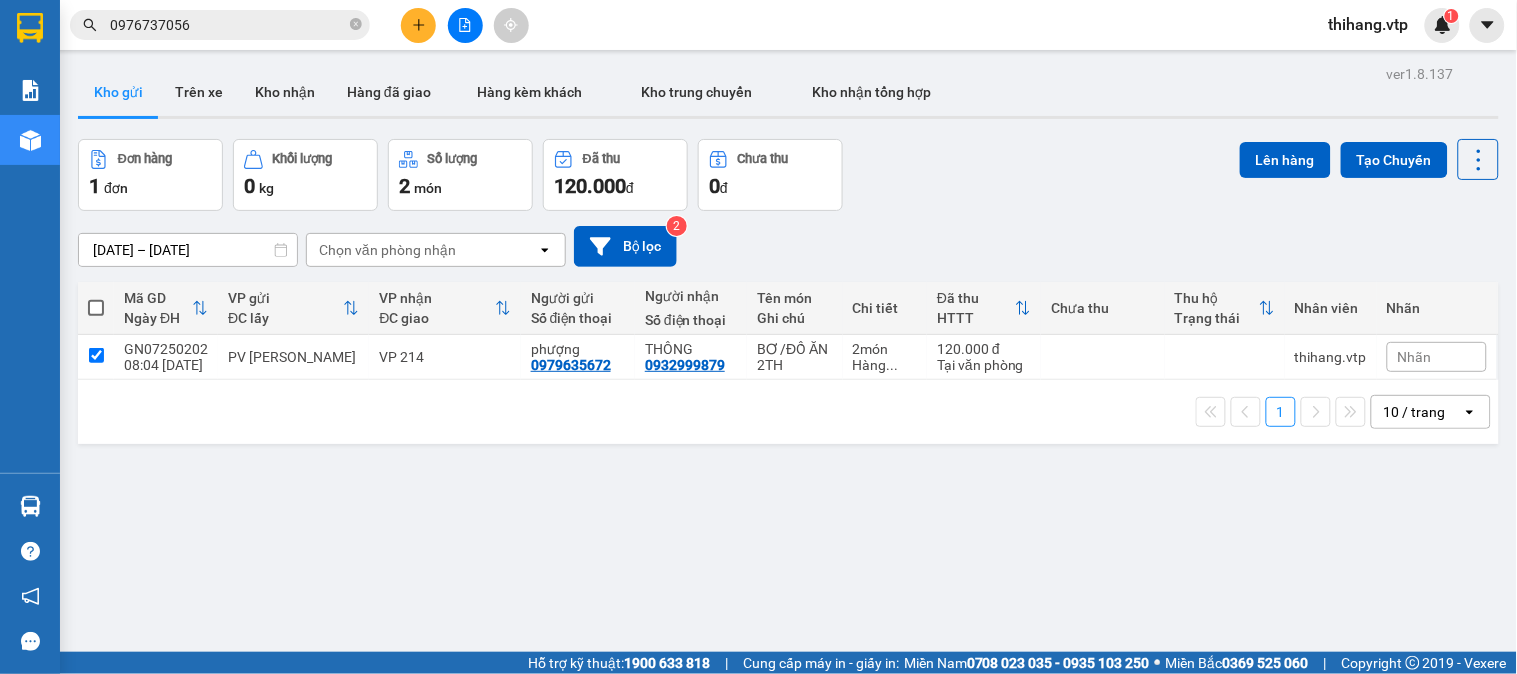 checkbox on "true" 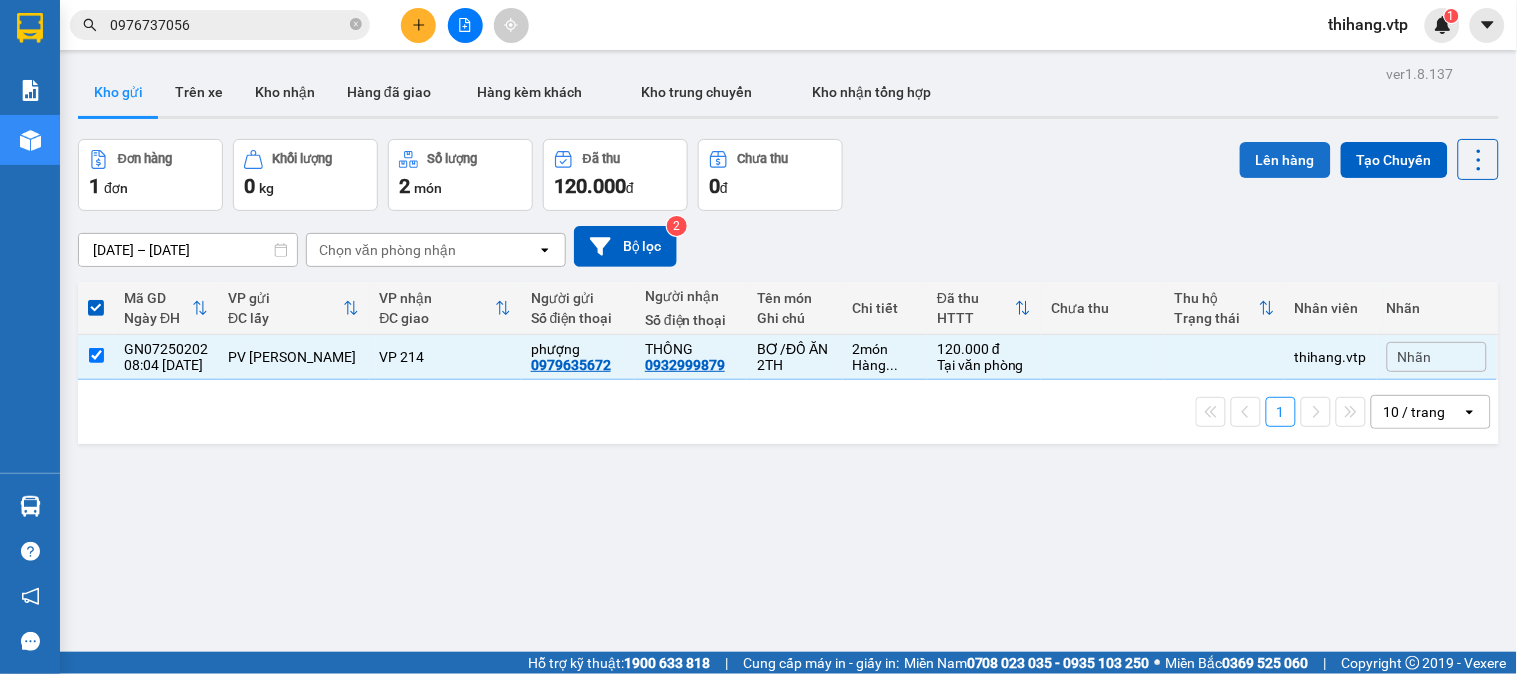 click on "Lên hàng" at bounding box center (1285, 160) 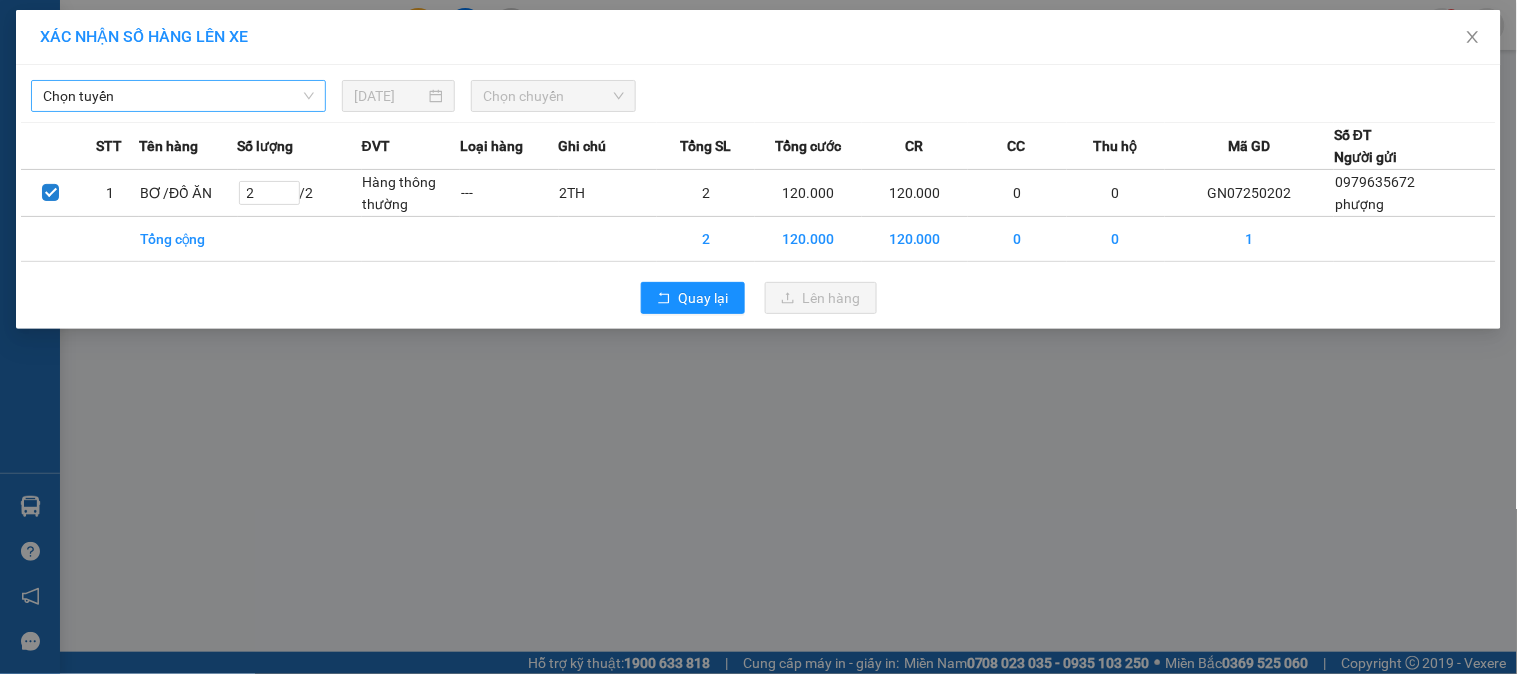 click on "Chọn tuyến" at bounding box center [178, 96] 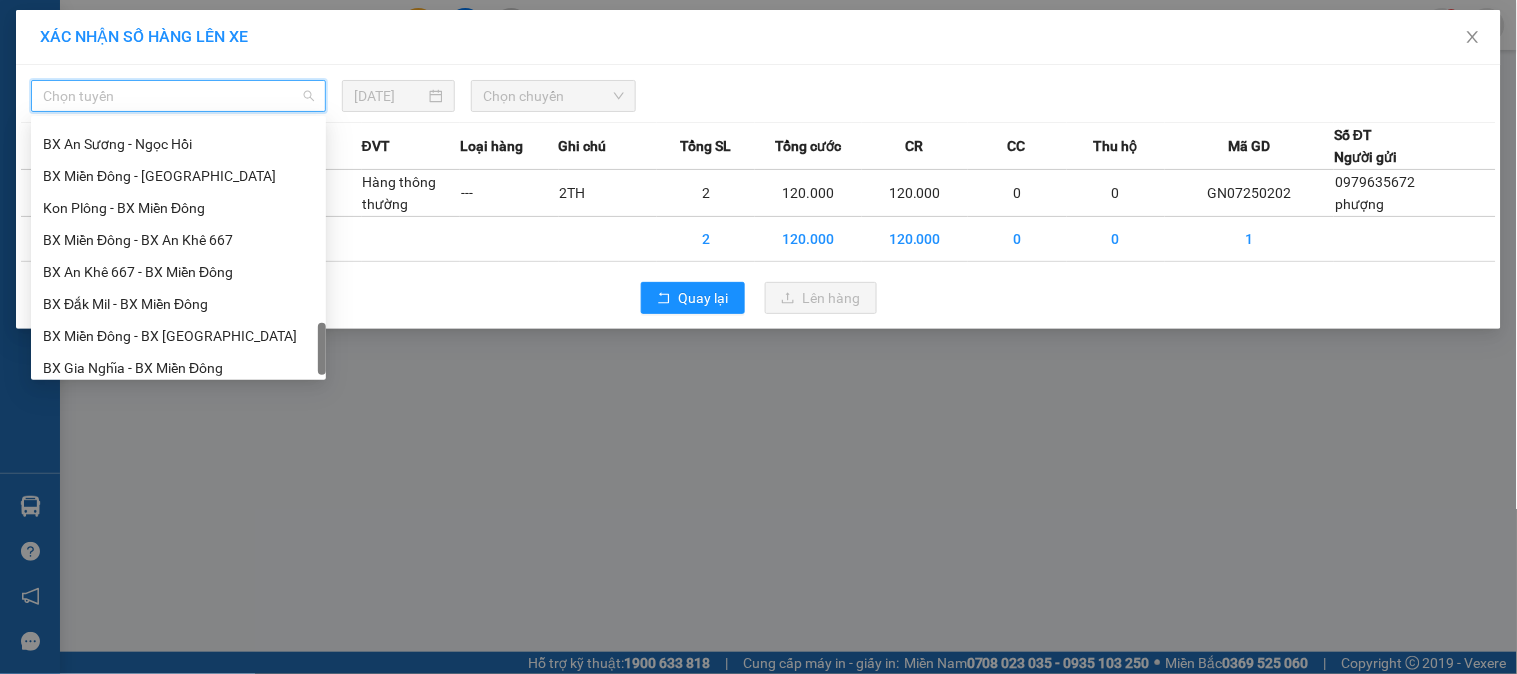 scroll, scrollTop: 1304, scrollLeft: 0, axis: vertical 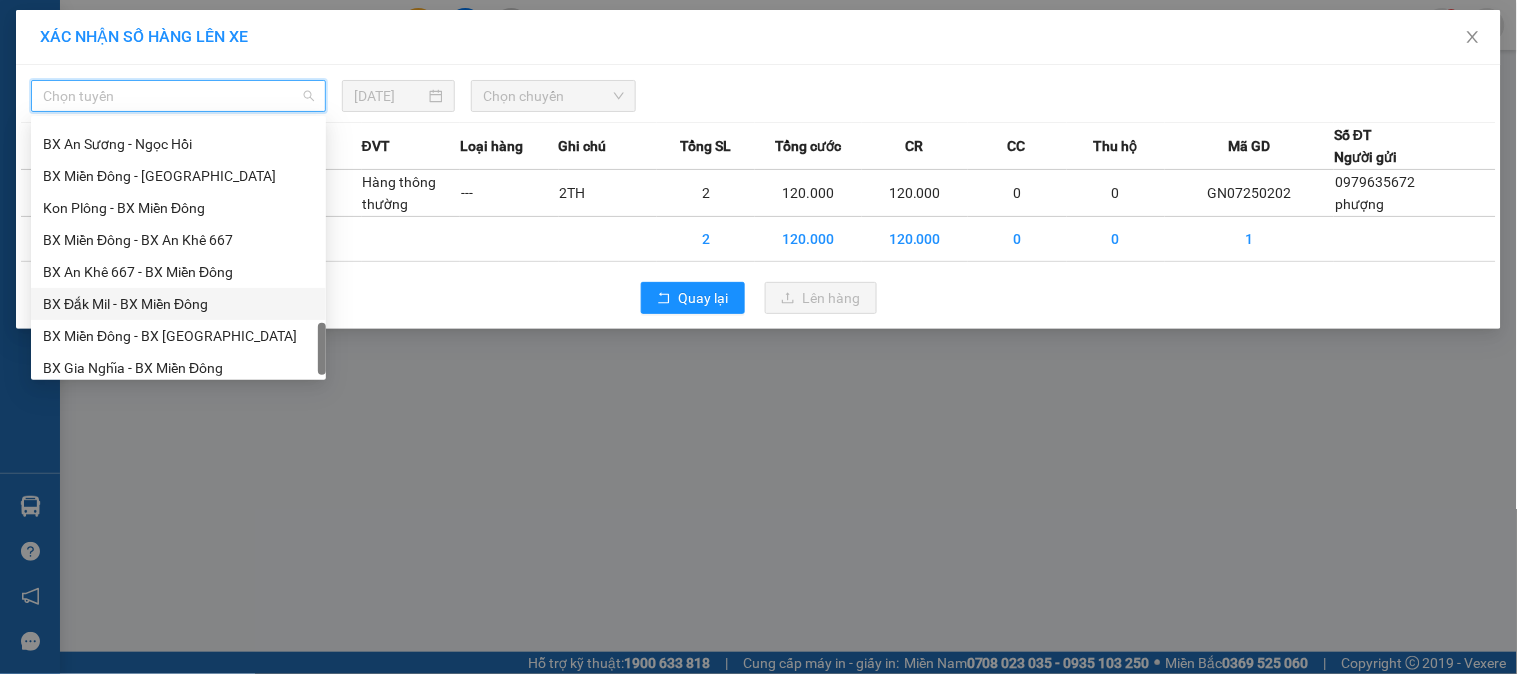 click on "BX Đắk Mil - BX Miền Đông" at bounding box center [178, 304] 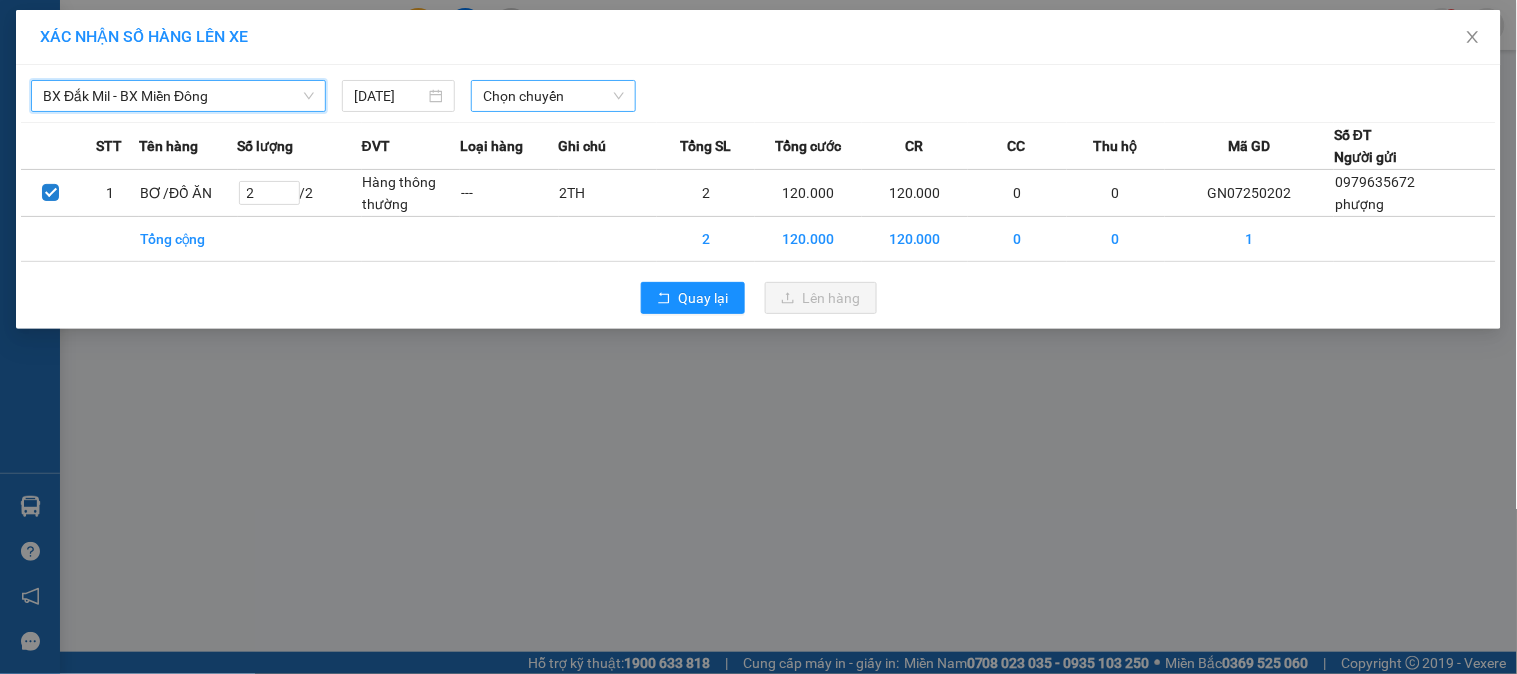click on "Chọn chuyến" at bounding box center [553, 96] 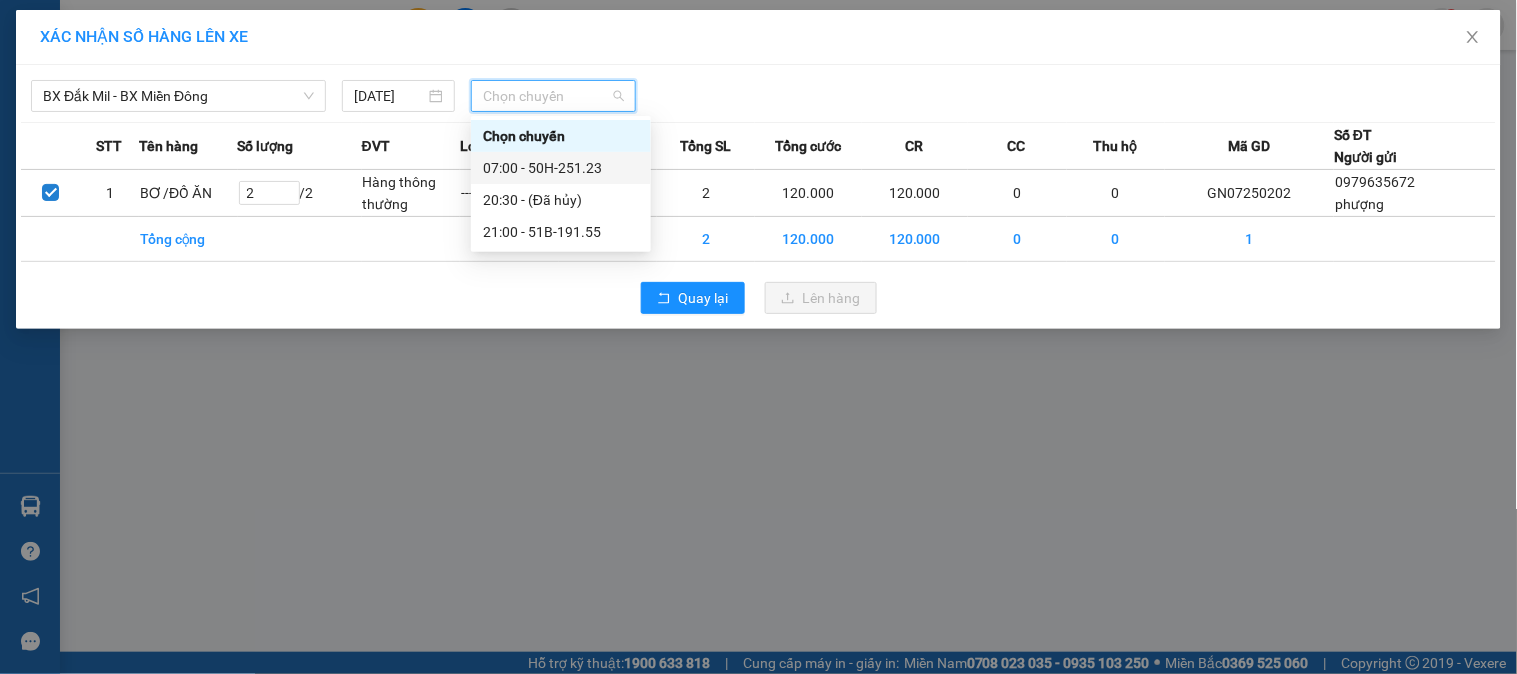 click on "07:00     - 50H-251.23" at bounding box center (561, 168) 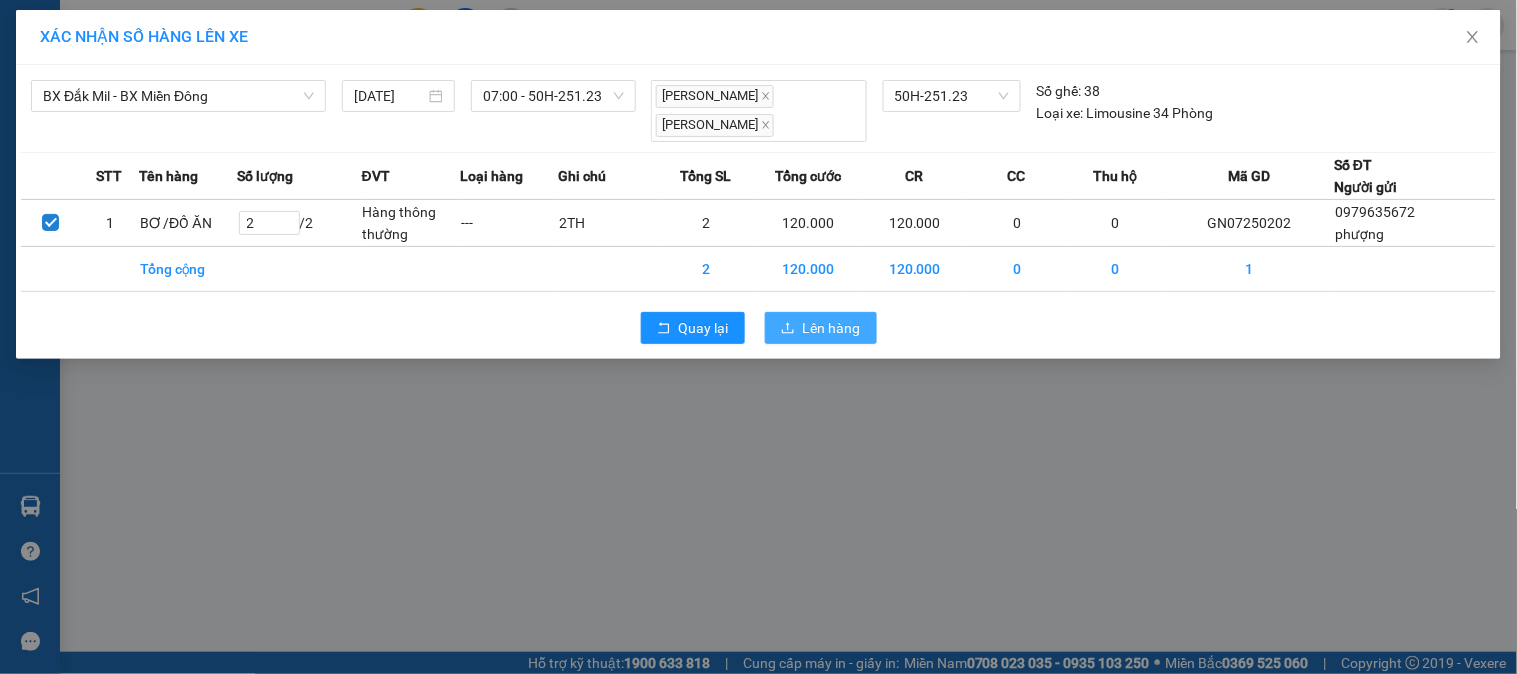 click on "Lên hàng" at bounding box center (832, 328) 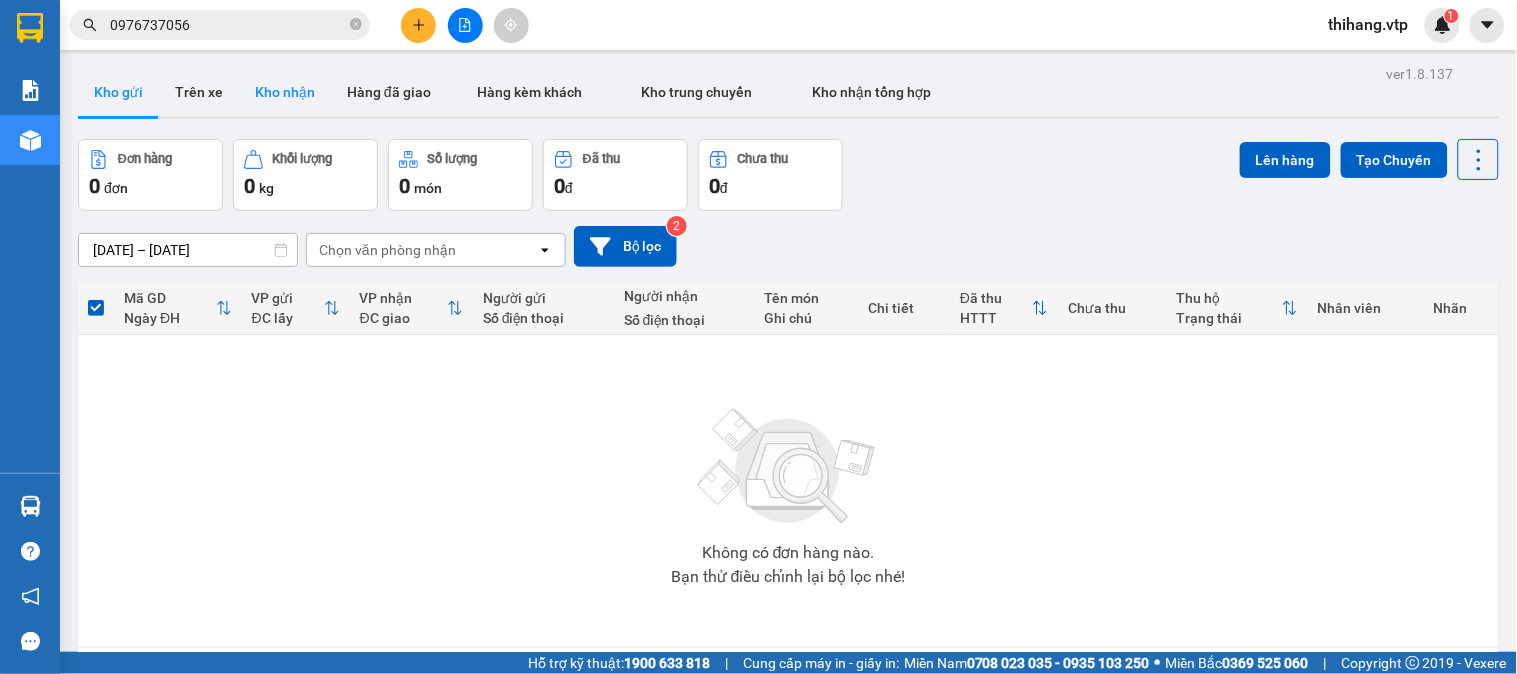 click on "Kho nhận" at bounding box center (285, 92) 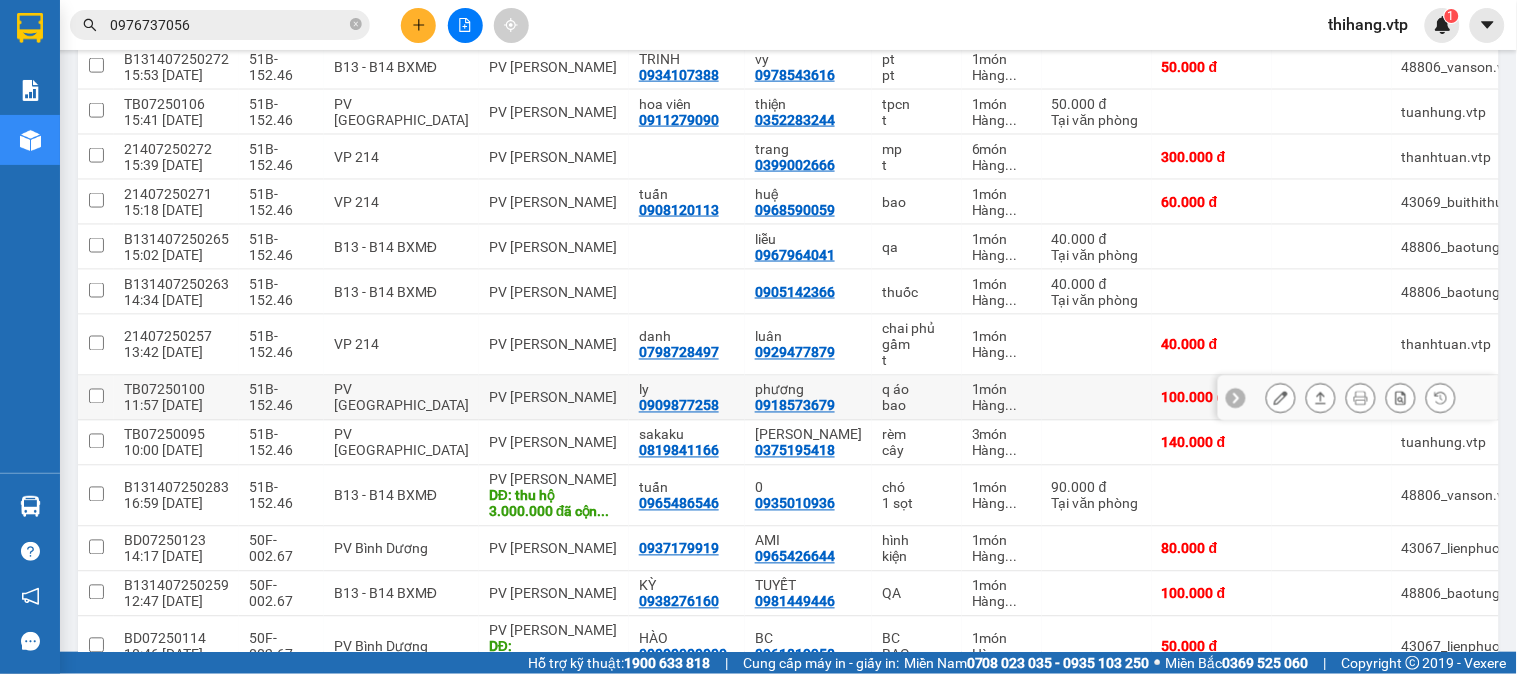 scroll, scrollTop: 777, scrollLeft: 0, axis: vertical 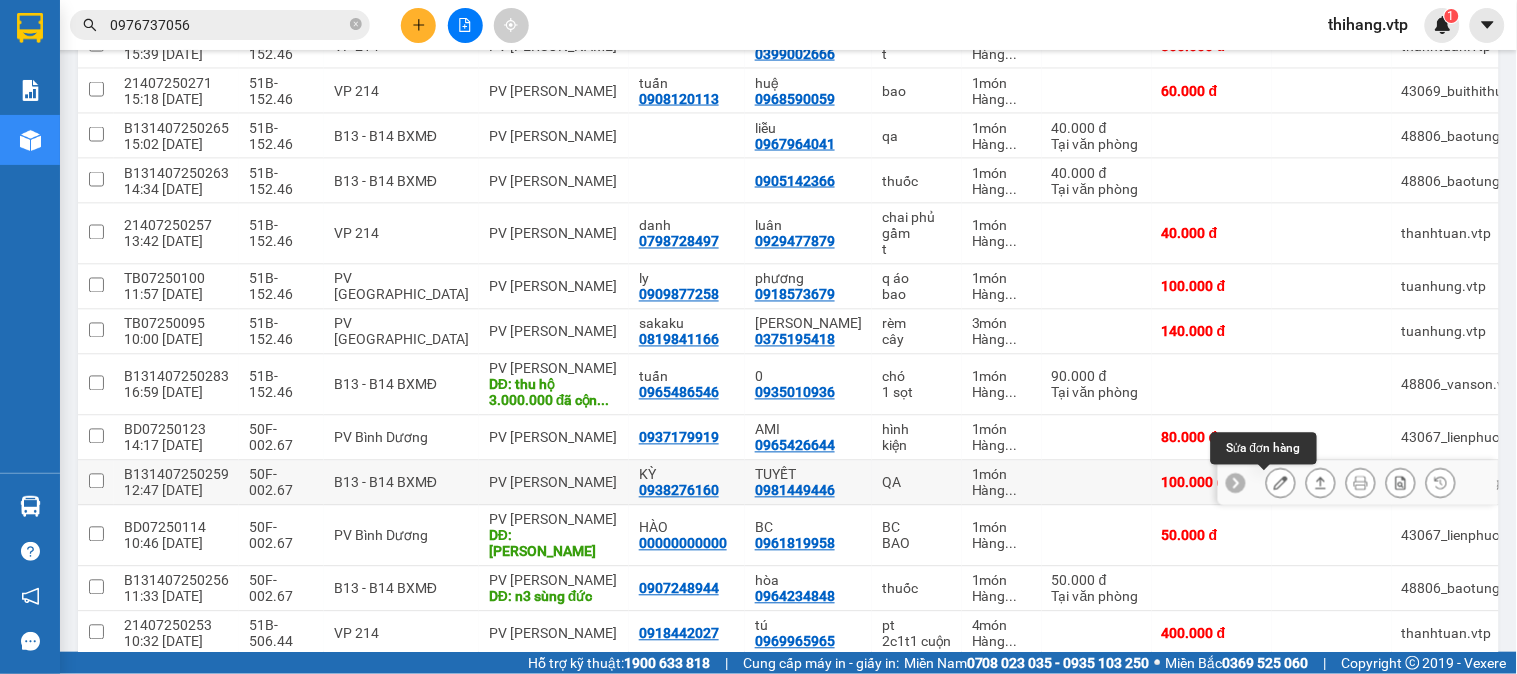 click 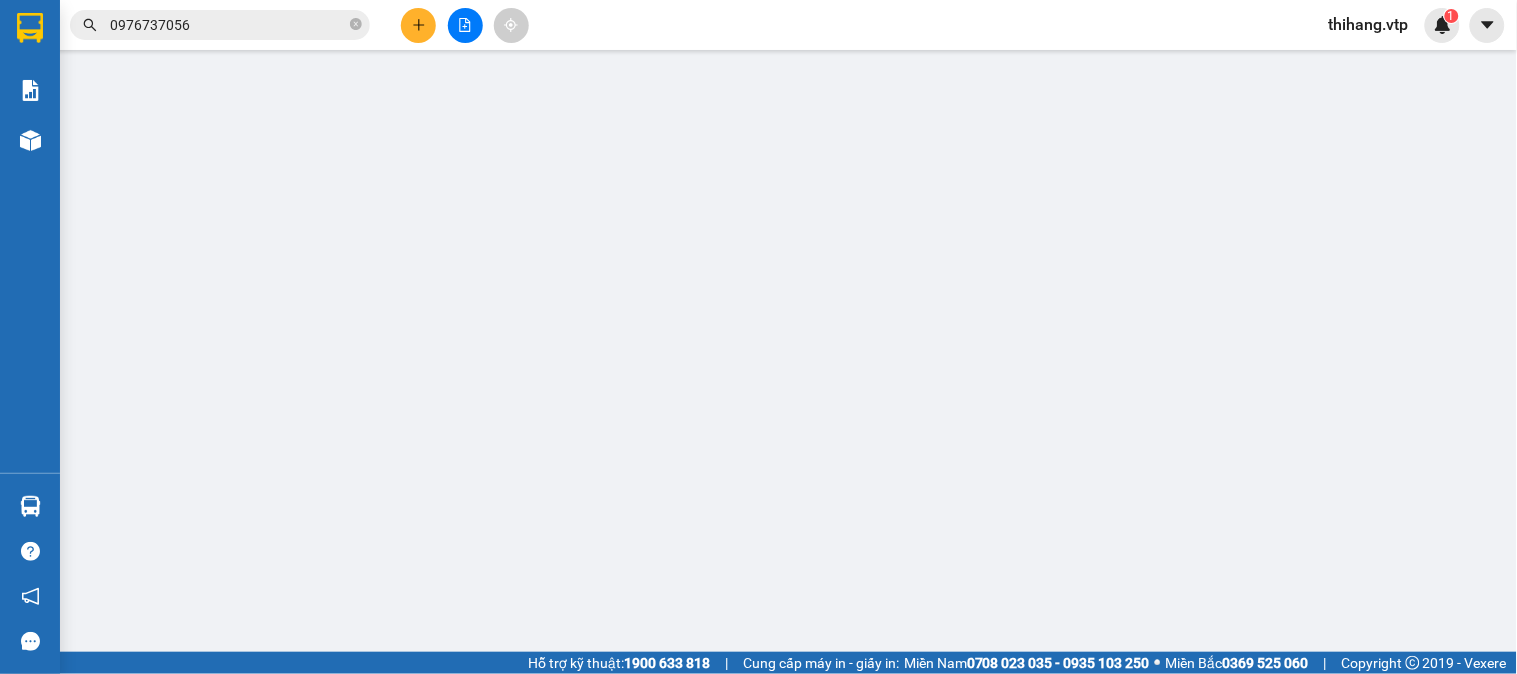 type on "0938276160" 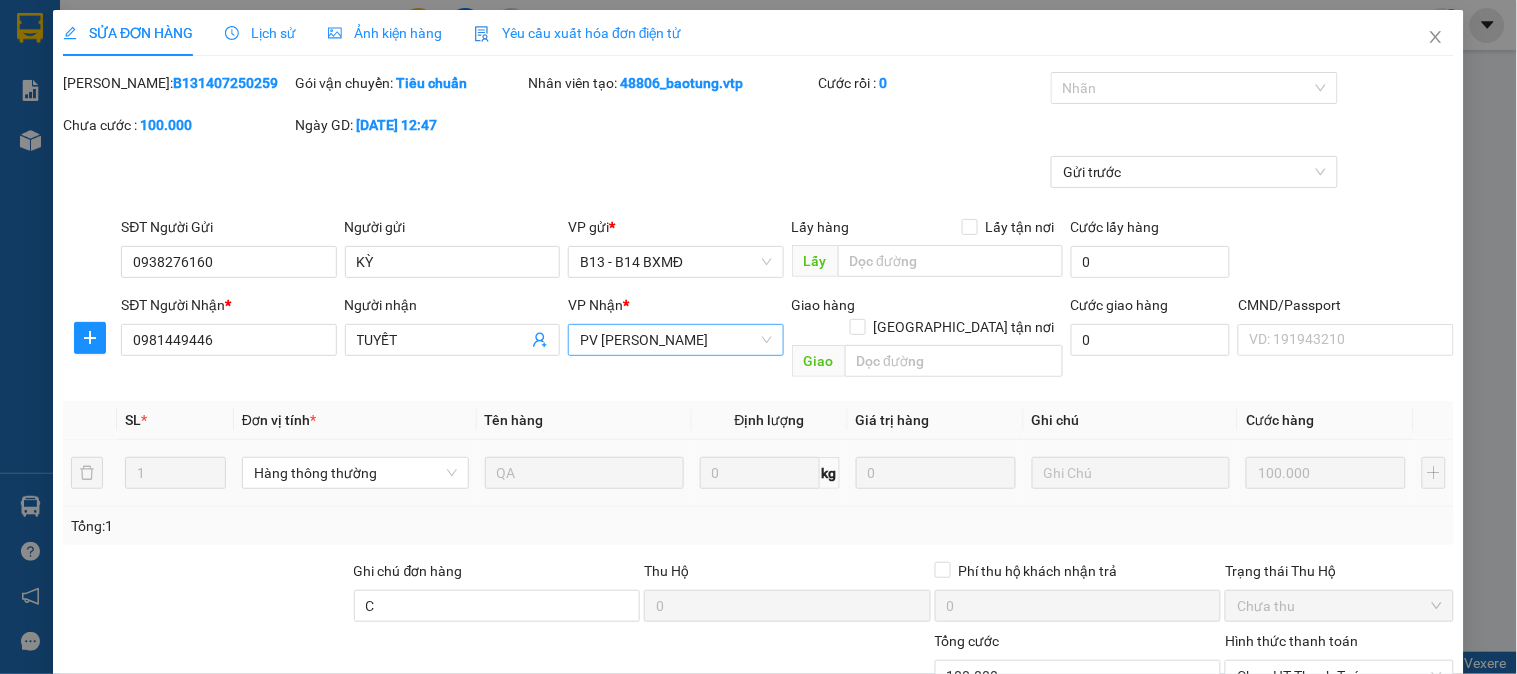 scroll, scrollTop: 0, scrollLeft: 0, axis: both 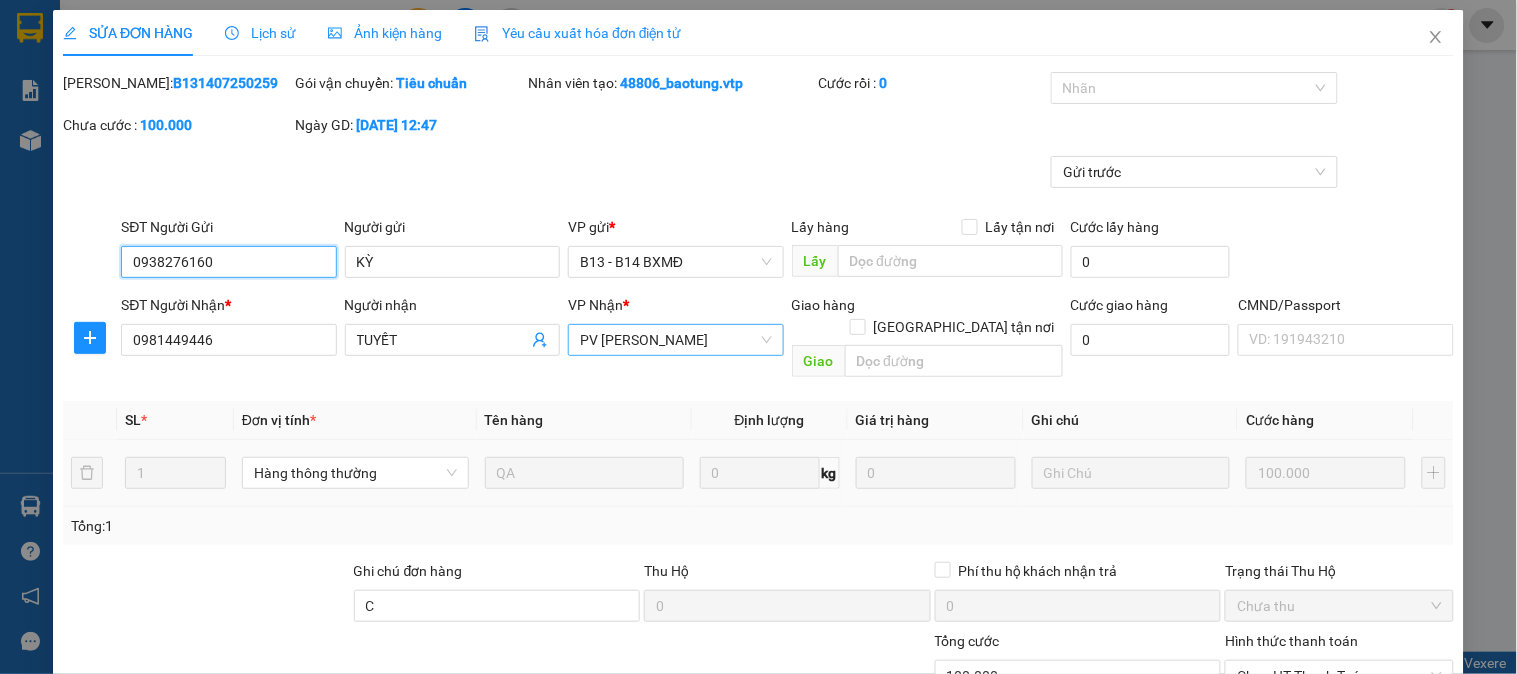 type on "5.000" 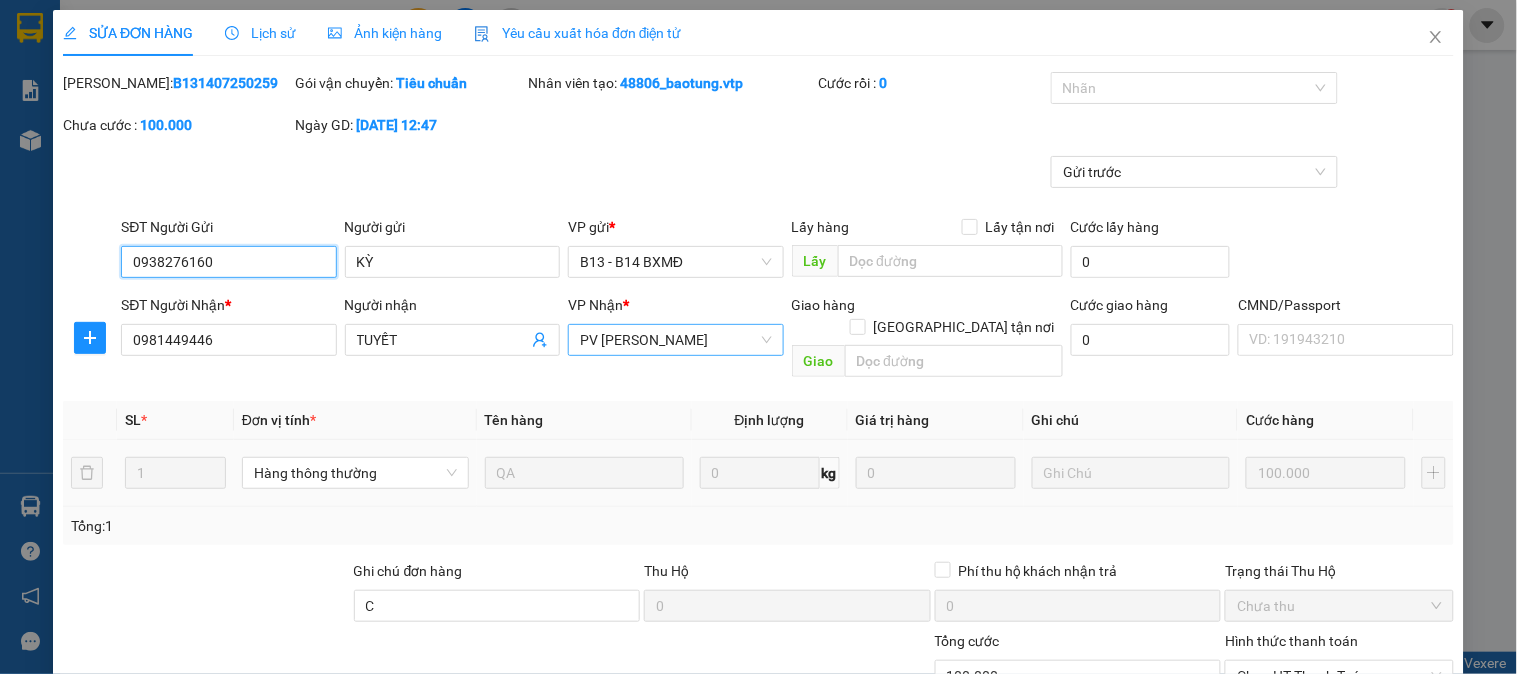 click on "PV [PERSON_NAME]" at bounding box center [675, 340] 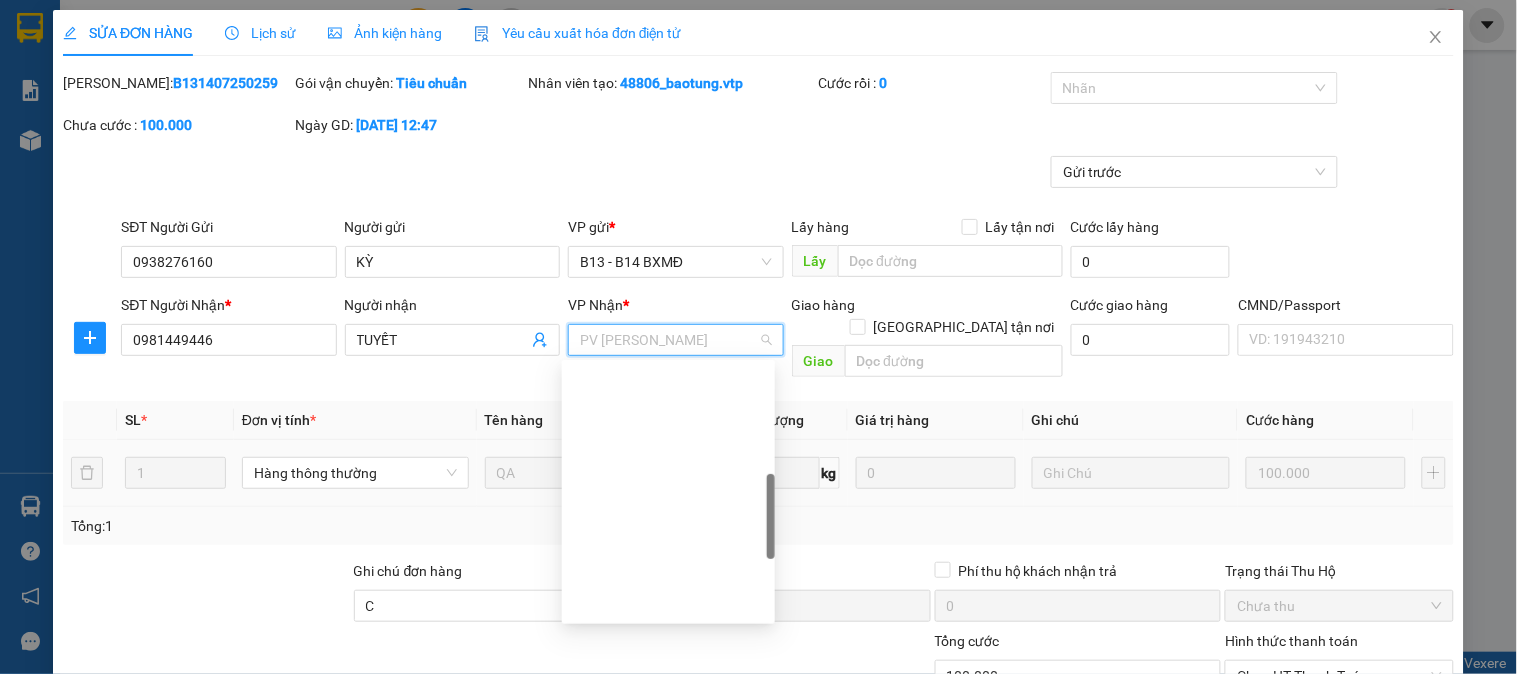 scroll, scrollTop: 415, scrollLeft: 0, axis: vertical 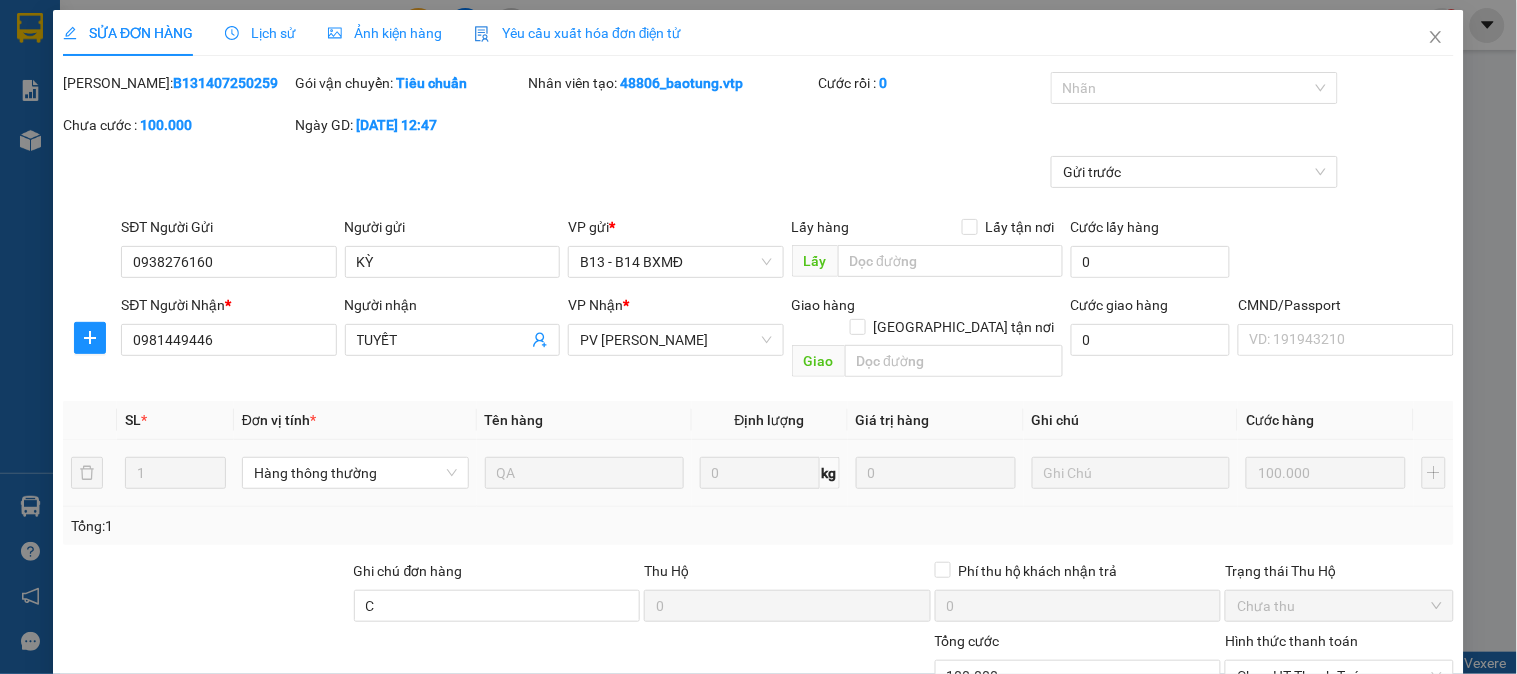 click on "Total Paid Fee 0 Total UnPaid Fee 100.000 Cash Collection Total Fee Mã ĐH:  B131407250259 Gói vận chuyển:   Tiêu chuẩn Nhân viên tạo:   48806_baotung.vtp Cước rồi :   0   Nhãn Chưa cước :   100.000 Ngày GD:   10-07-2025 lúc 12:47 Gửi trước SĐT Người Gửi 0938276160 Người gửi KỲ VP gửi  * B13 - B14 BXMĐ Lấy hàng Lấy tận nơi Lấy Cước lấy hàng 0 SĐT Người Nhận  * 0981449446 Người nhận TUYẾT VP Nhận  * PV Gia Nghĩa Giao hàng Giao tận nơi Giao Cước giao hàng 0 CMND/Passport VD: 191943210 SL  * Đơn vị tính  * Tên hàng  Định lượng Giá trị hàng Ghi chú Cước hàng                   1 Hàng thông thường QA 0 kg 0 100.000 Tổng:  1 Ghi chú đơn hàng C Thu Hộ 0 Phí thu hộ khách nhận trả 0 Trạng thái Thu Hộ   Chưa thu Tổng cước 100.000 Hình thức thanh toán Chọn HT Thanh Toán Phụ thu 0 VND Giảm giá 0 VND % Discount 0 Số tiền thu trước 0 Chọn HT Thanh Toán 0" at bounding box center (758, 501) 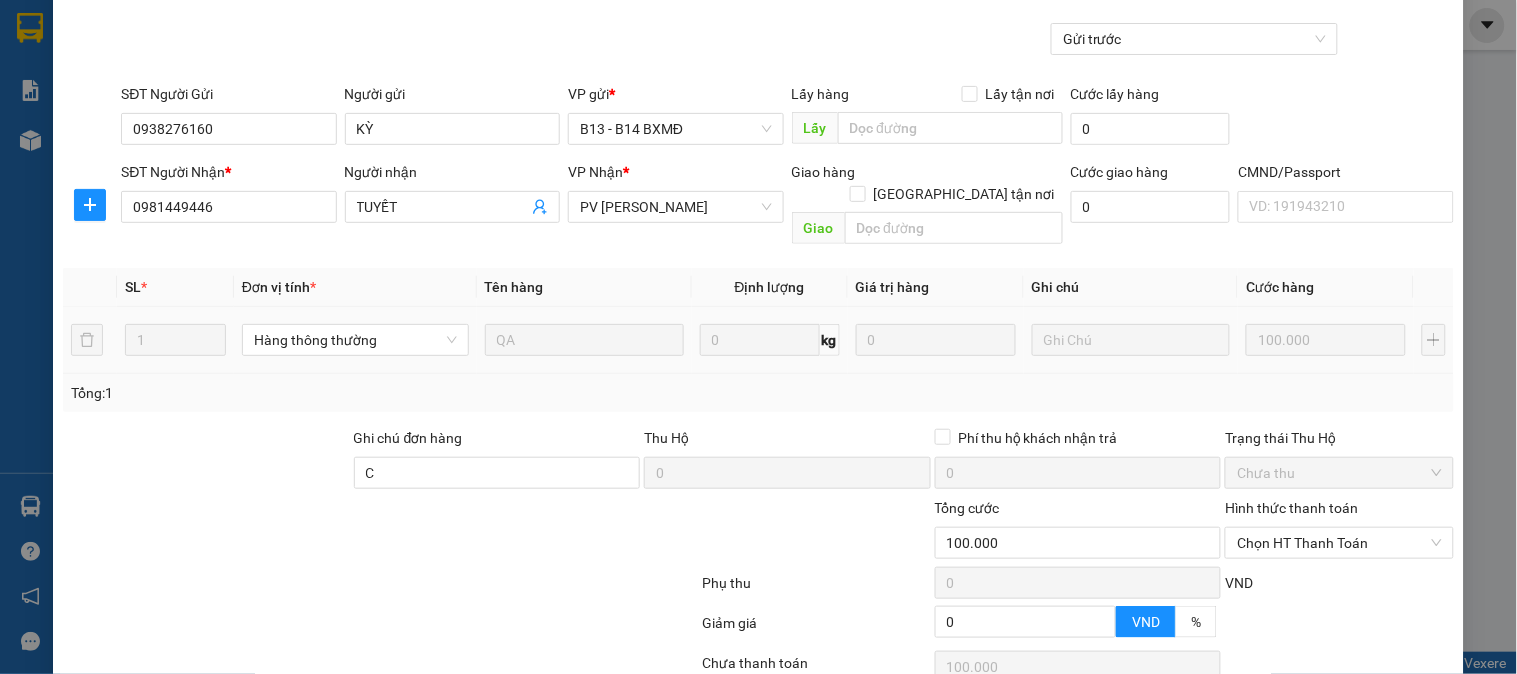 scroll, scrollTop: 0, scrollLeft: 0, axis: both 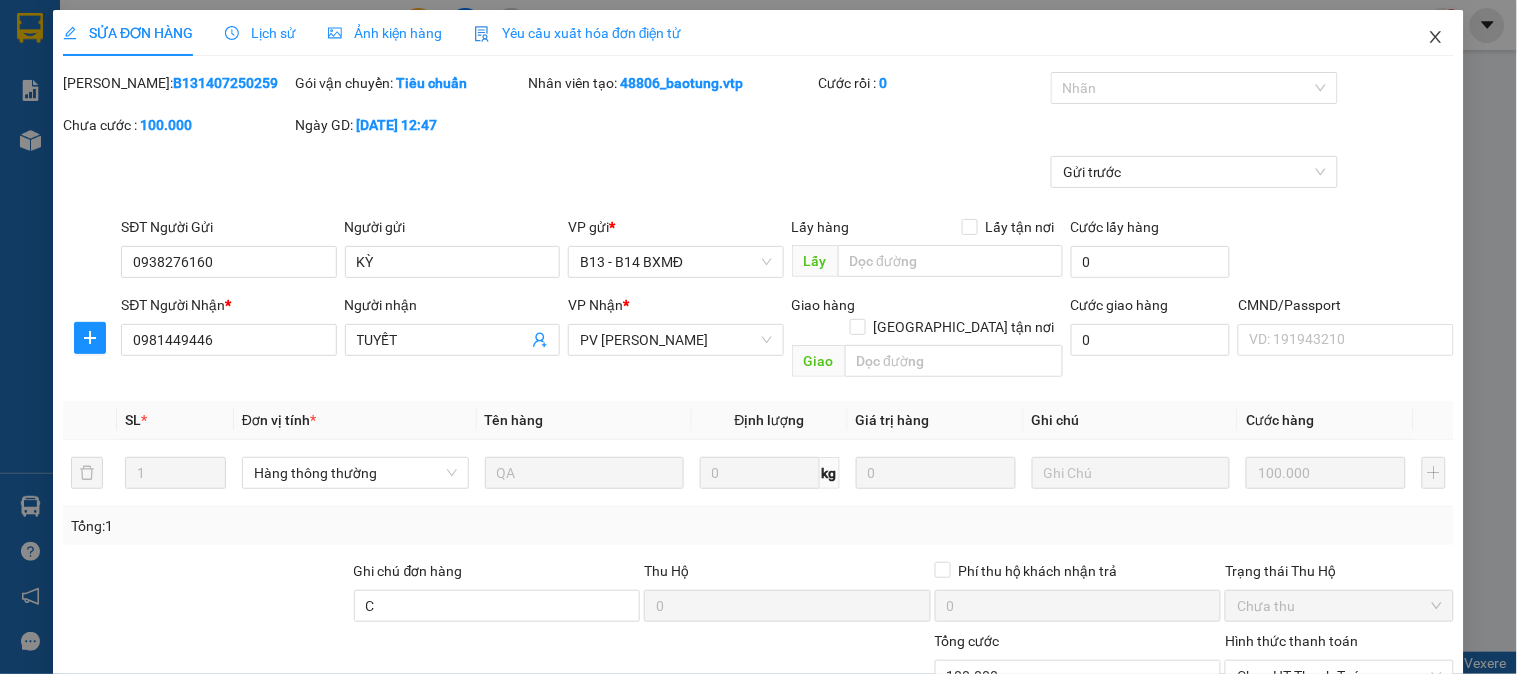 click at bounding box center [1436, 38] 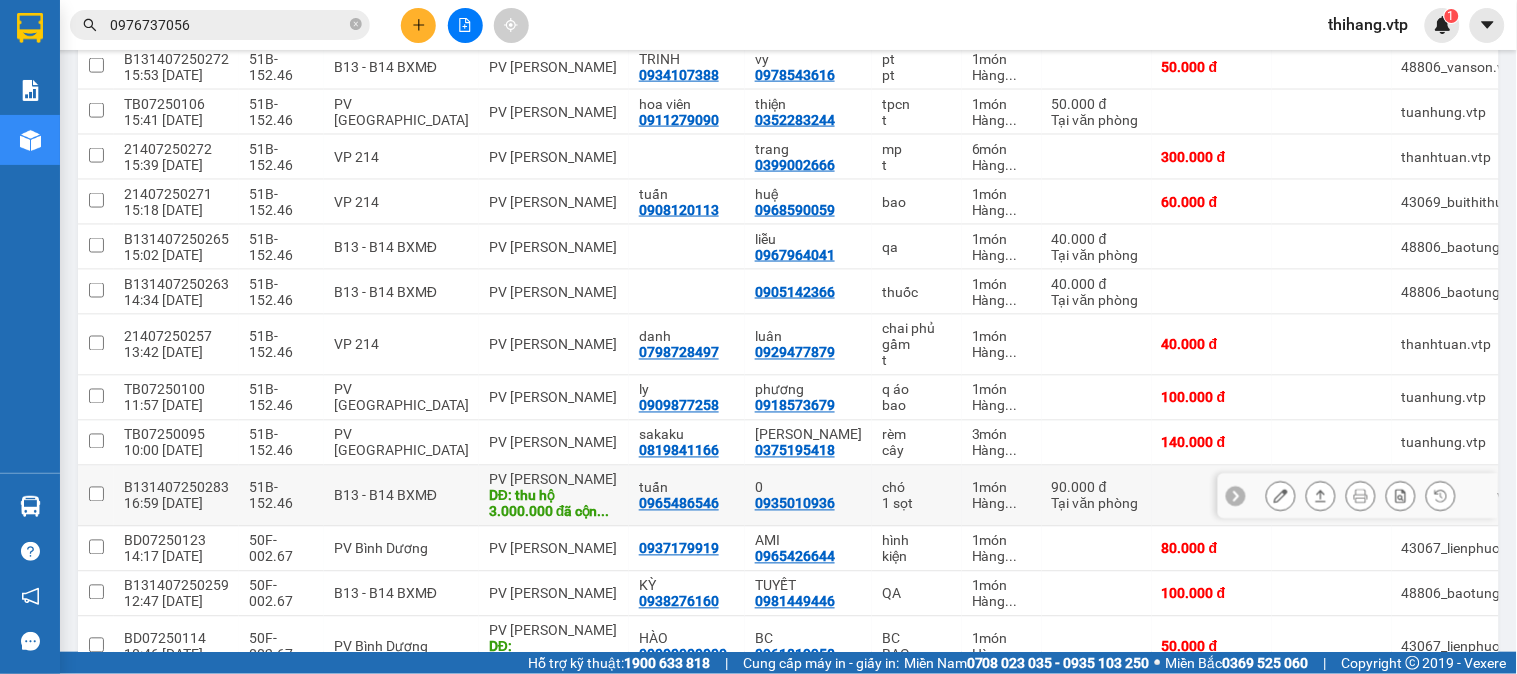 scroll, scrollTop: 777, scrollLeft: 0, axis: vertical 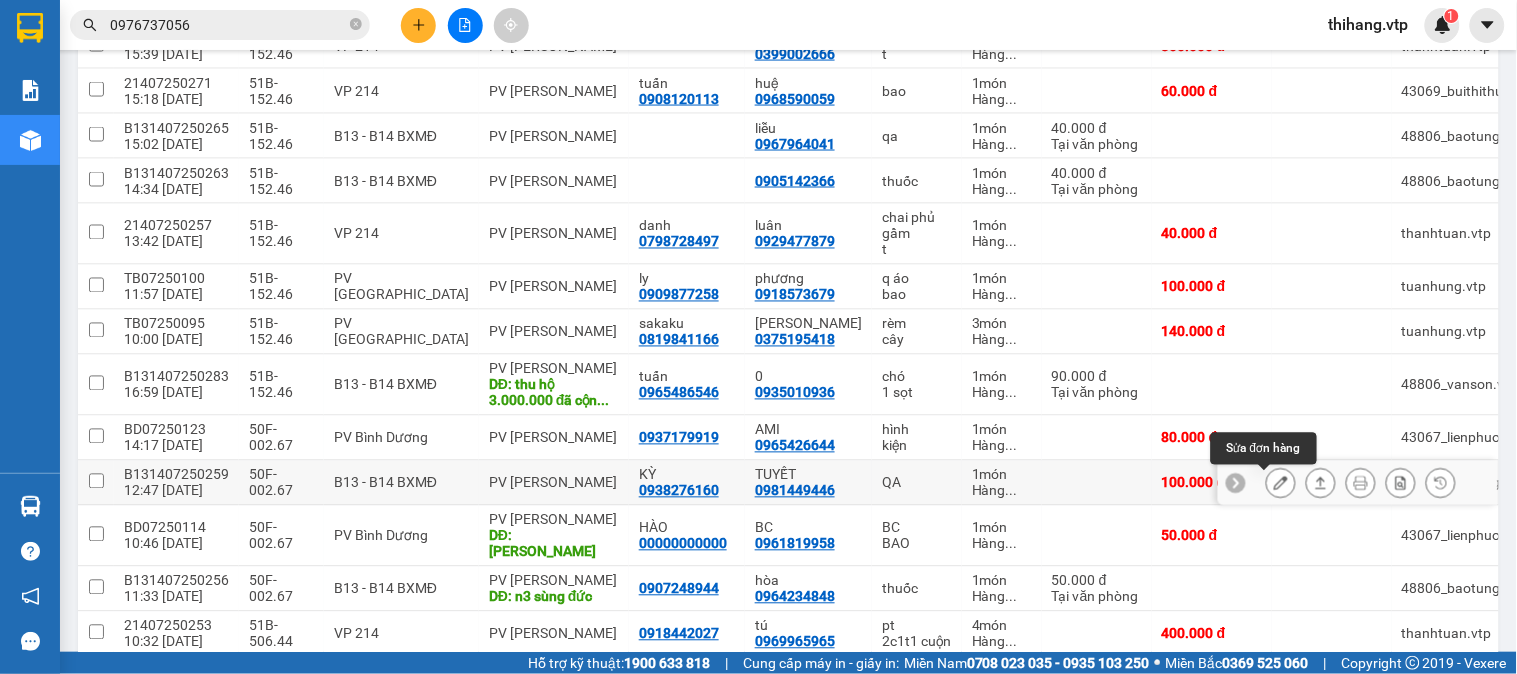 click 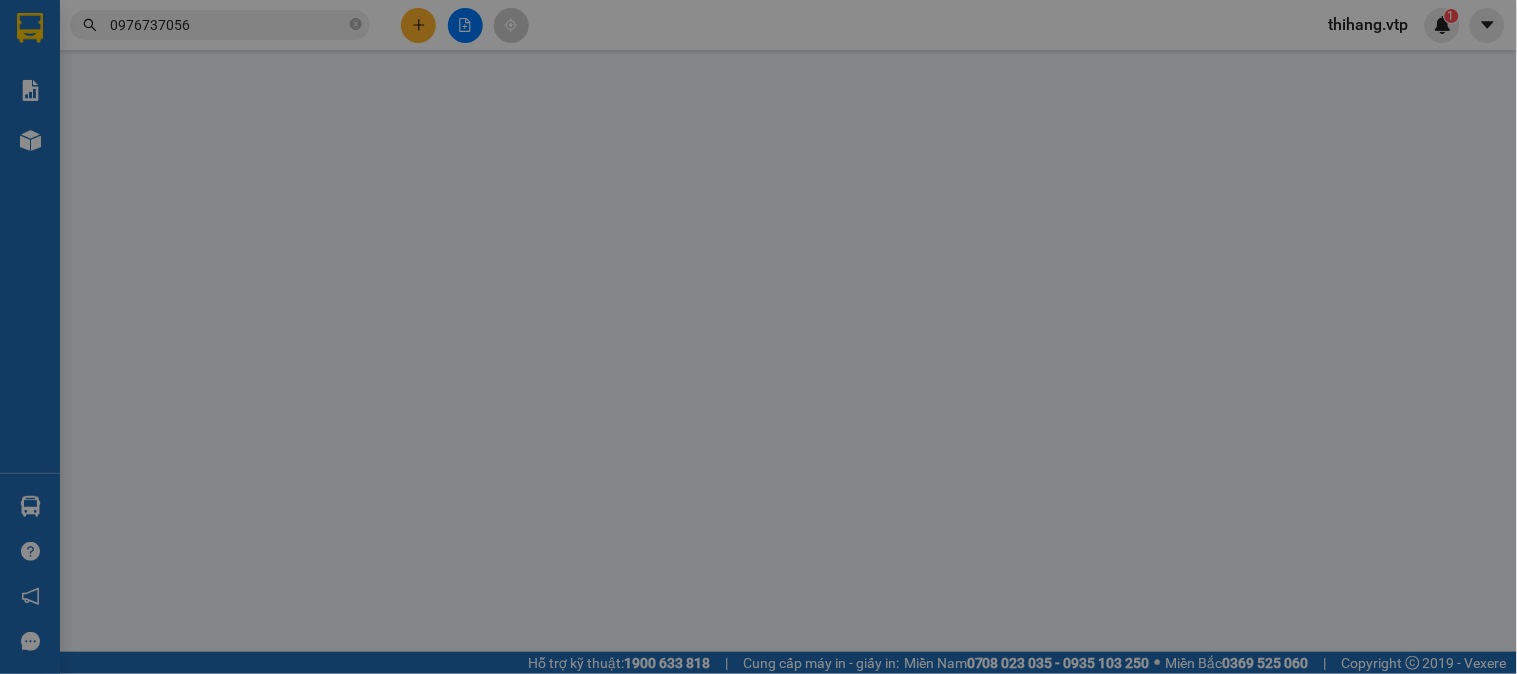 scroll, scrollTop: 0, scrollLeft: 0, axis: both 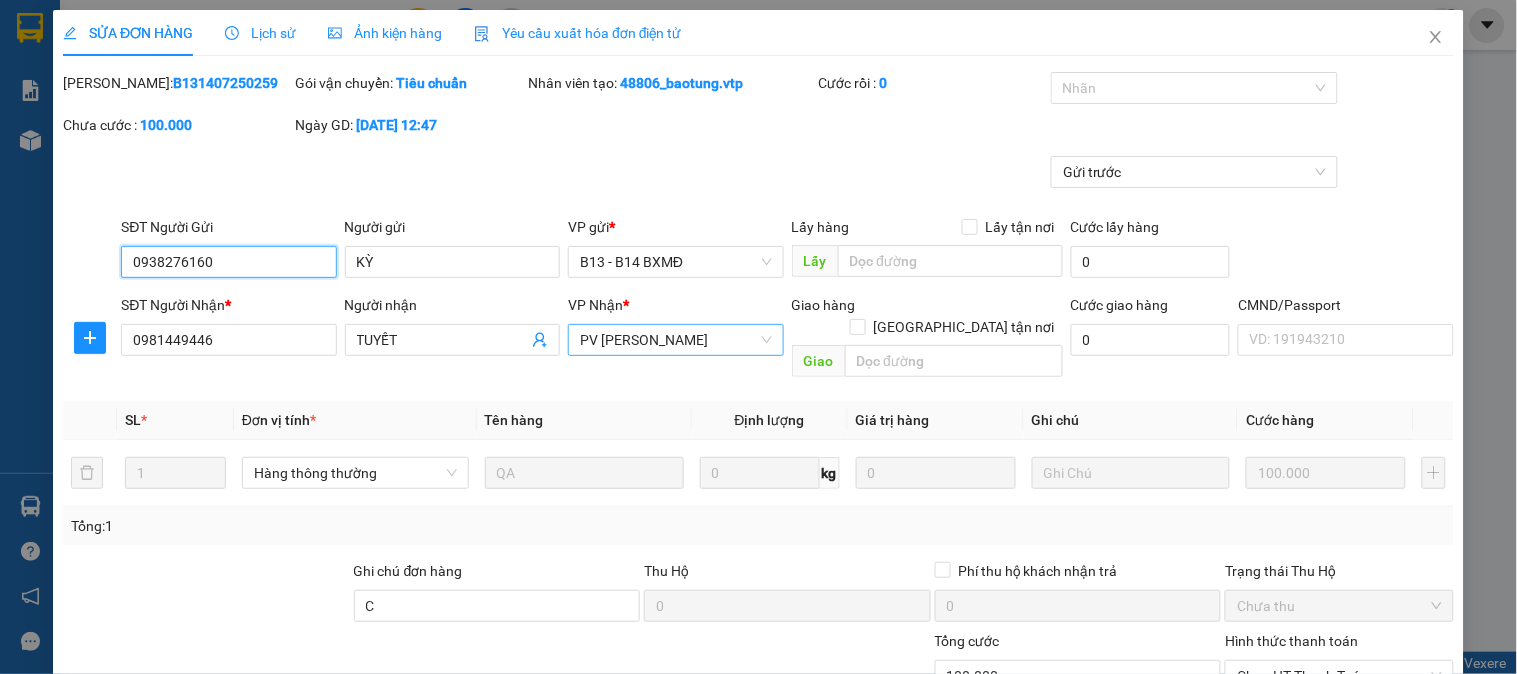 click on "PV [PERSON_NAME]" at bounding box center [675, 340] 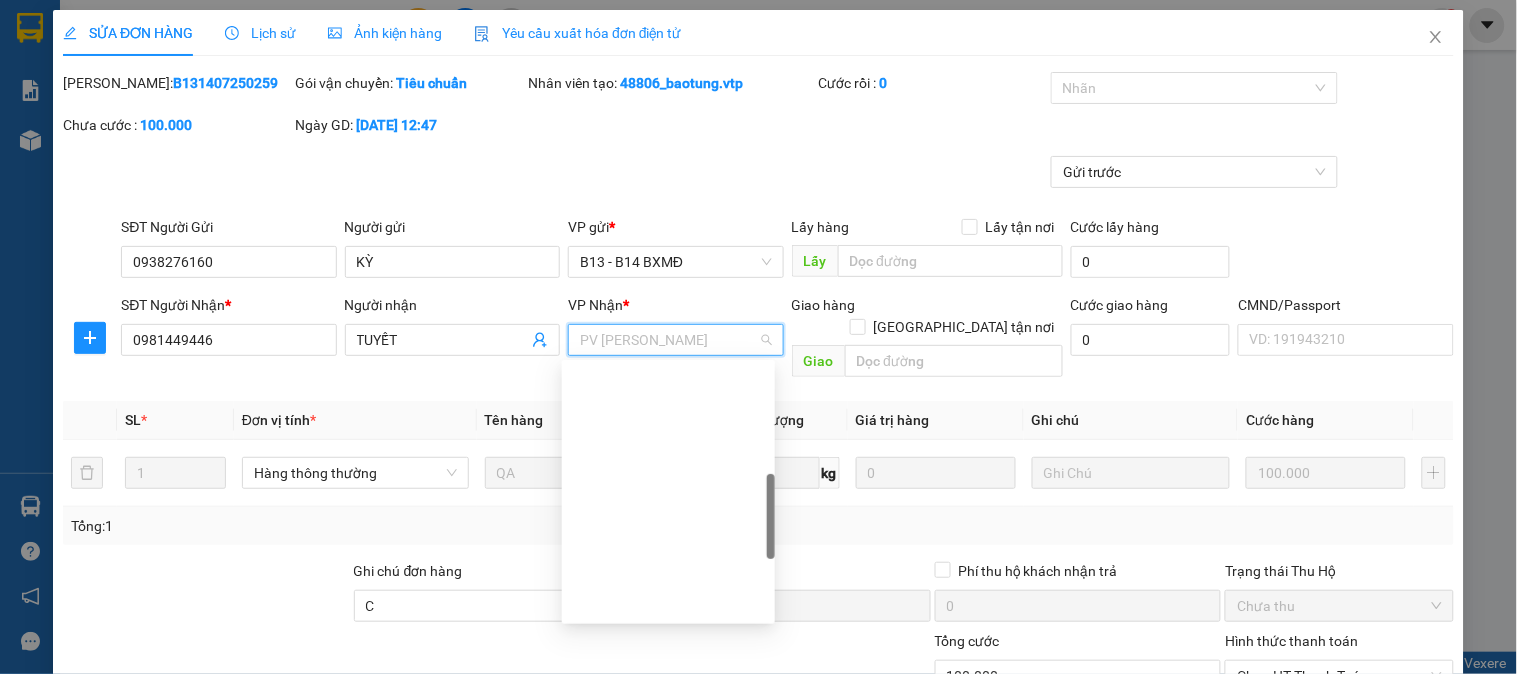 scroll, scrollTop: 415, scrollLeft: 0, axis: vertical 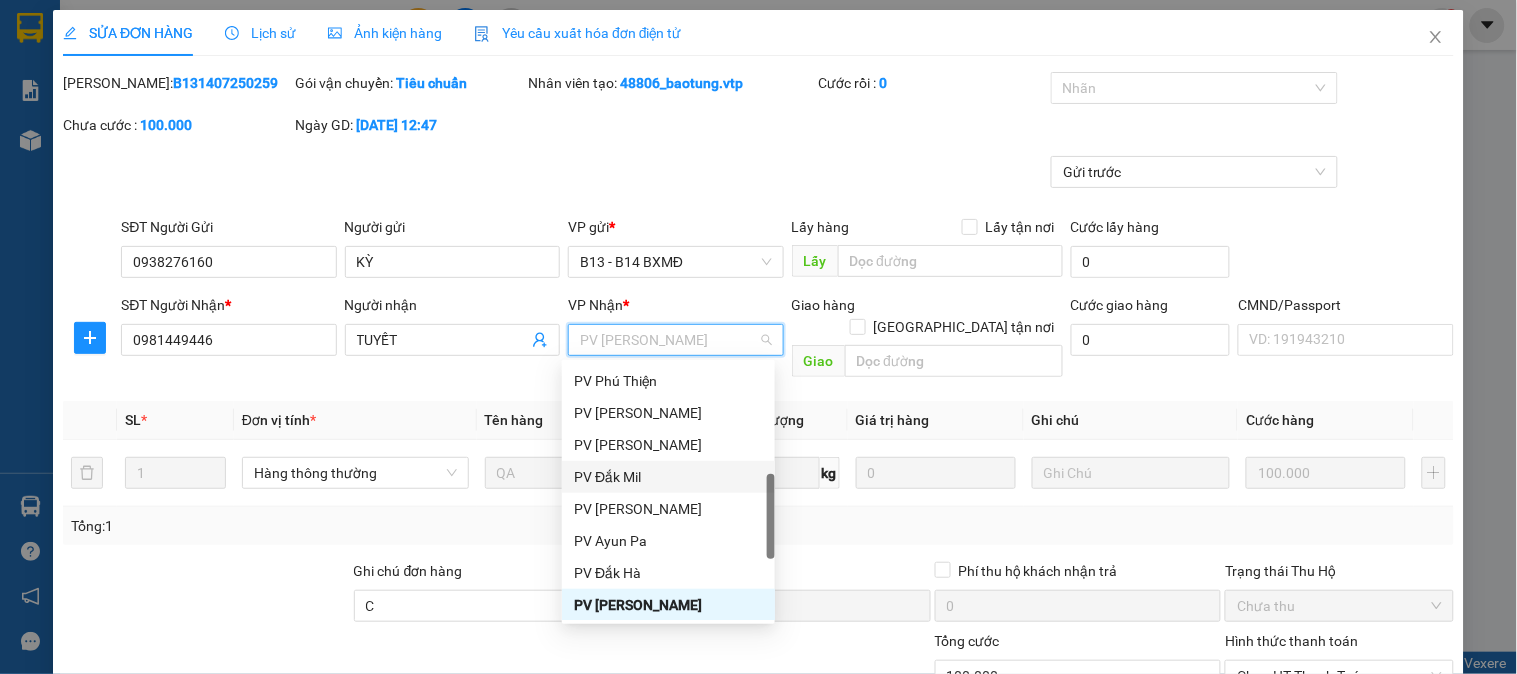 click on "PV Đắk Mil" at bounding box center (668, 477) 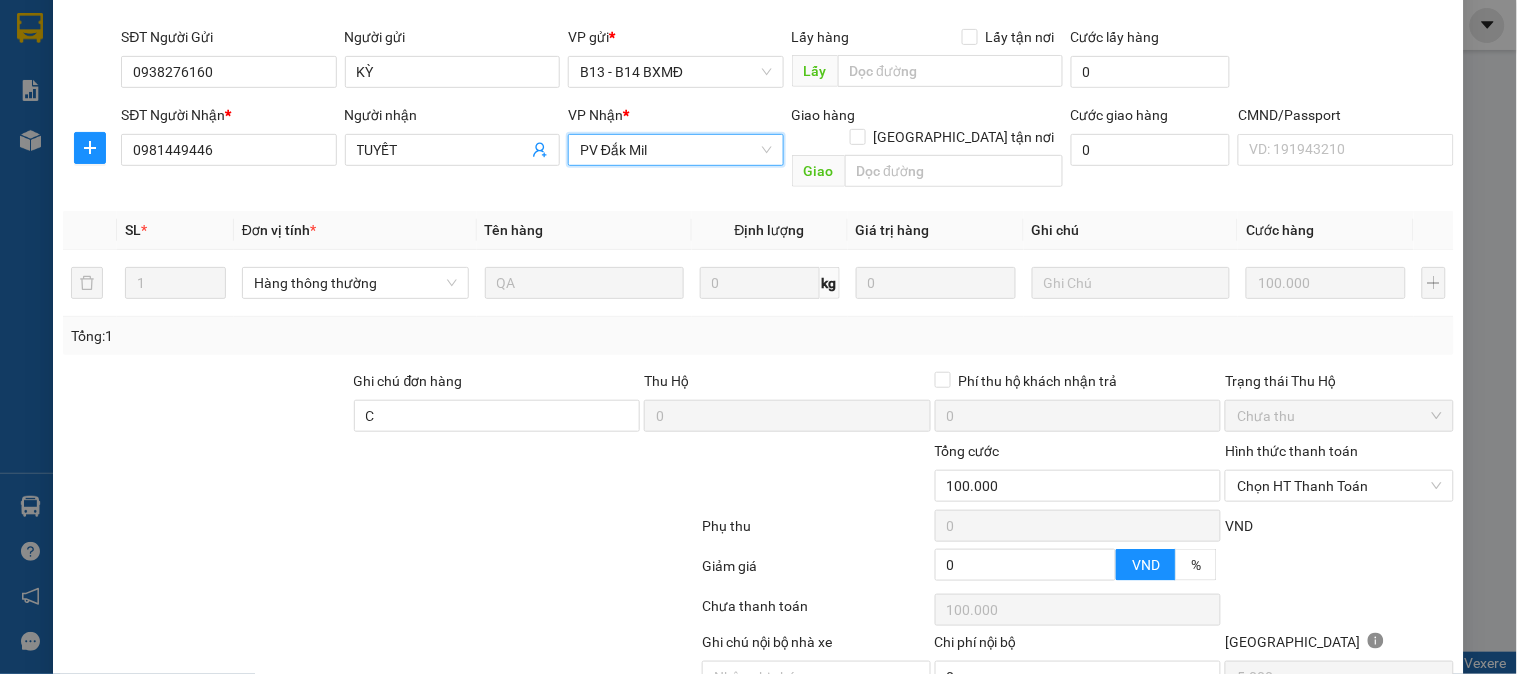 scroll, scrollTop: 273, scrollLeft: 0, axis: vertical 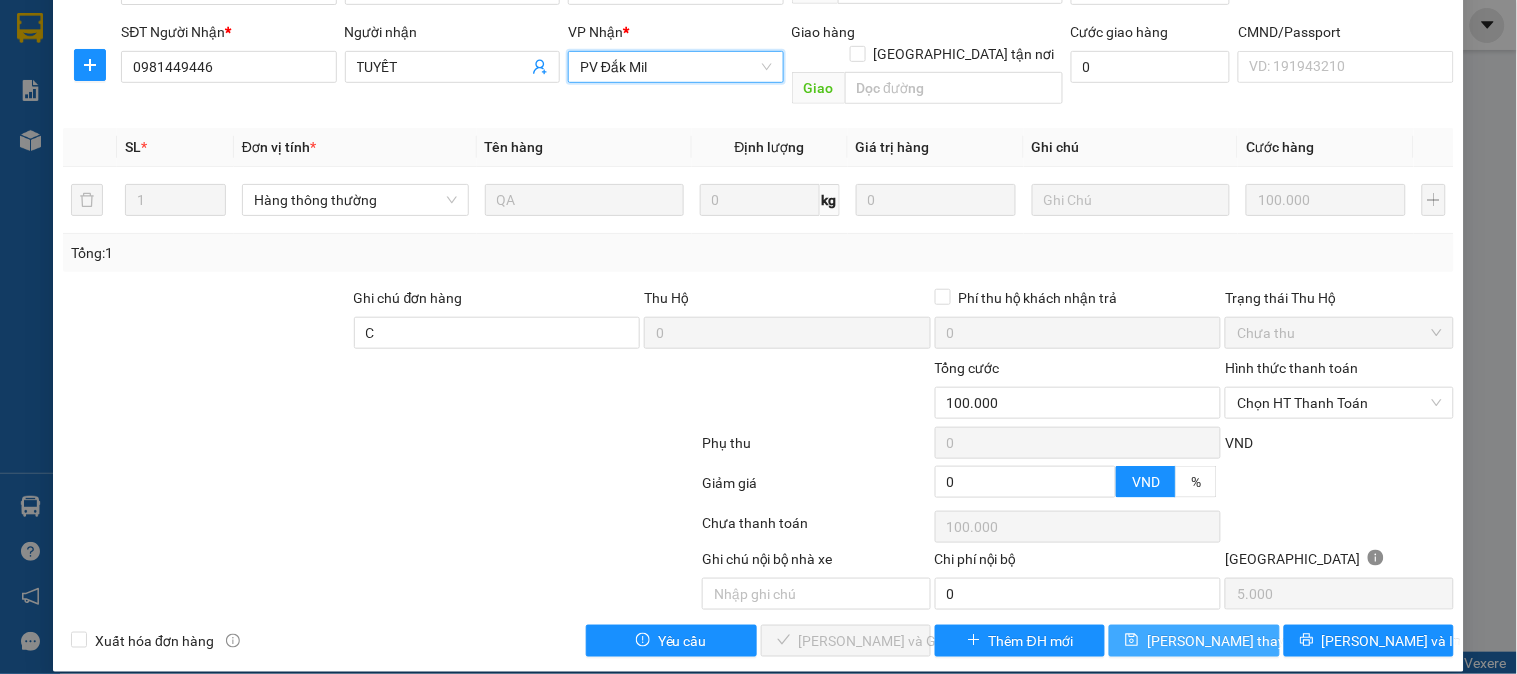 click on "[PERSON_NAME] thay đổi" at bounding box center (1227, 641) 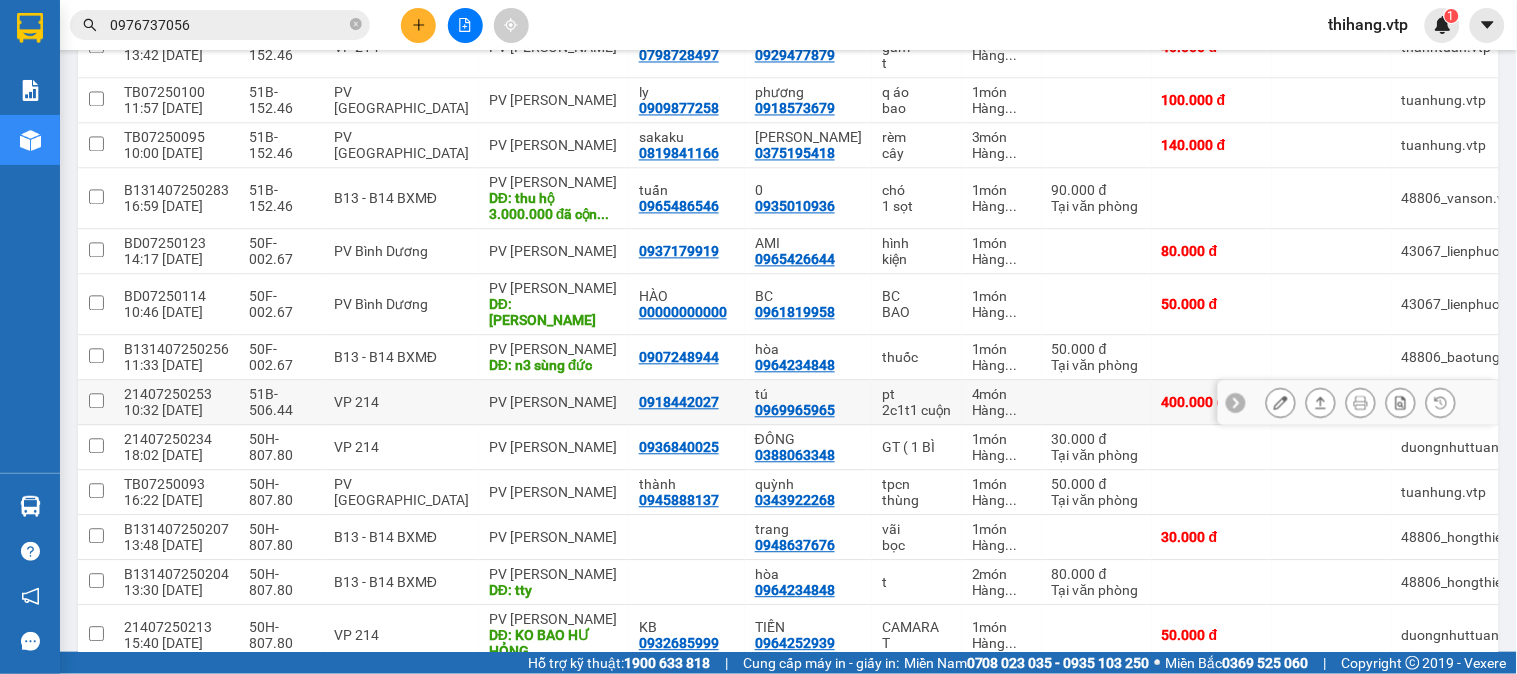 scroll, scrollTop: 1000, scrollLeft: 0, axis: vertical 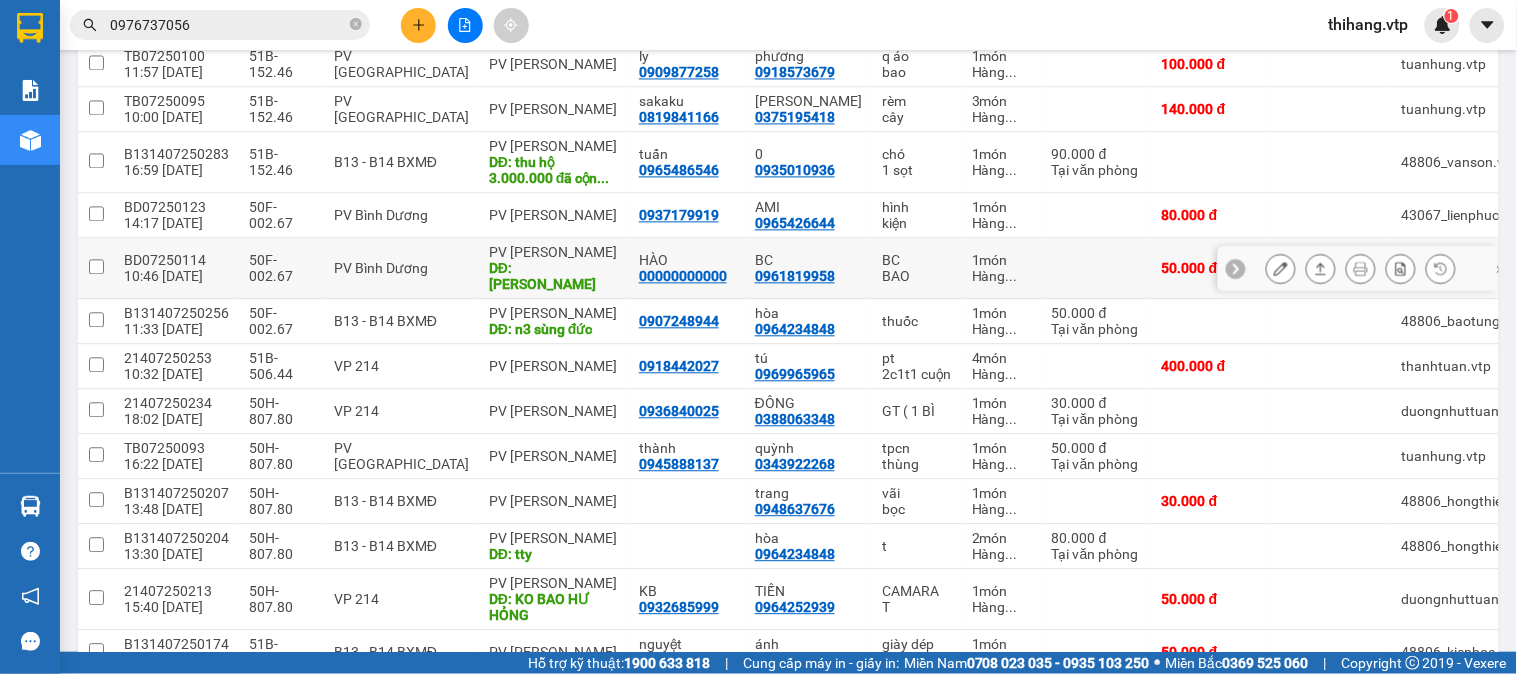 click 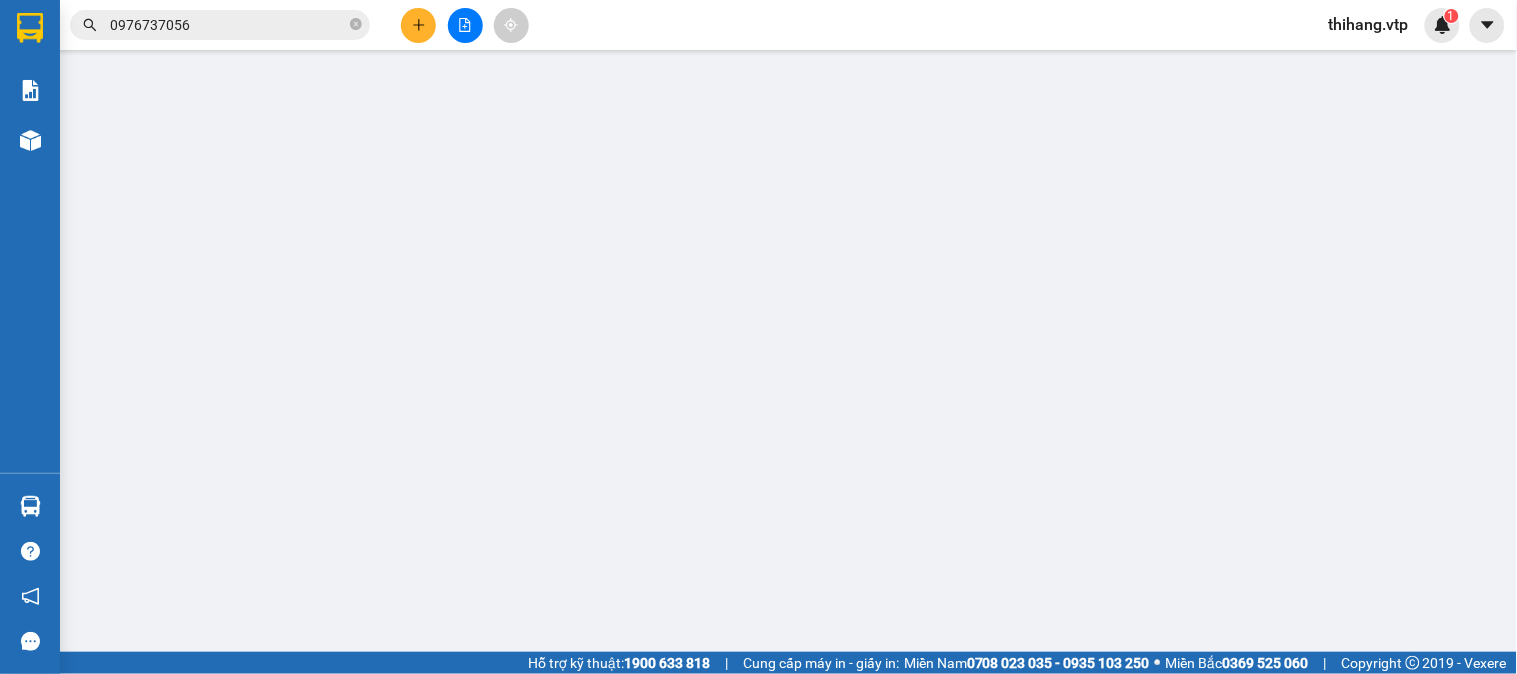 scroll, scrollTop: 0, scrollLeft: 0, axis: both 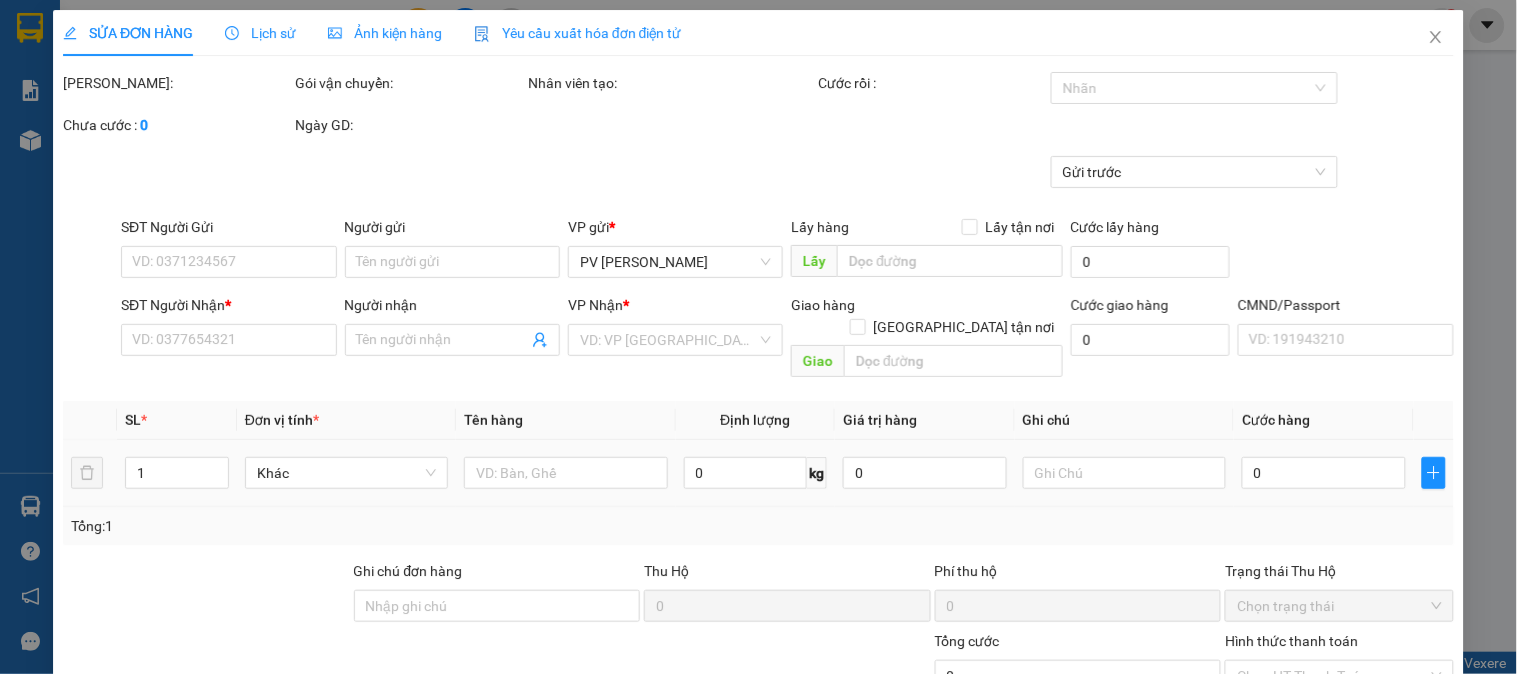 type on "2.500" 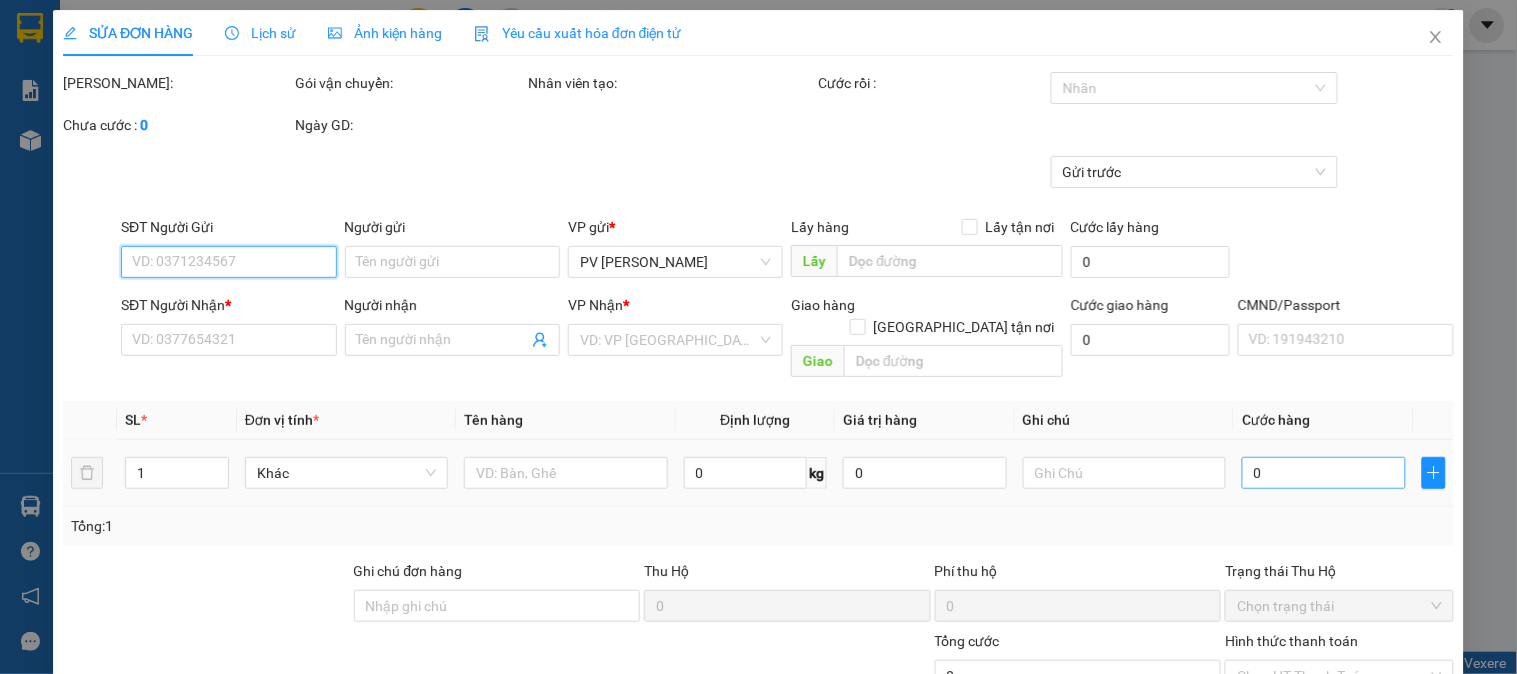 type on "00000000000" 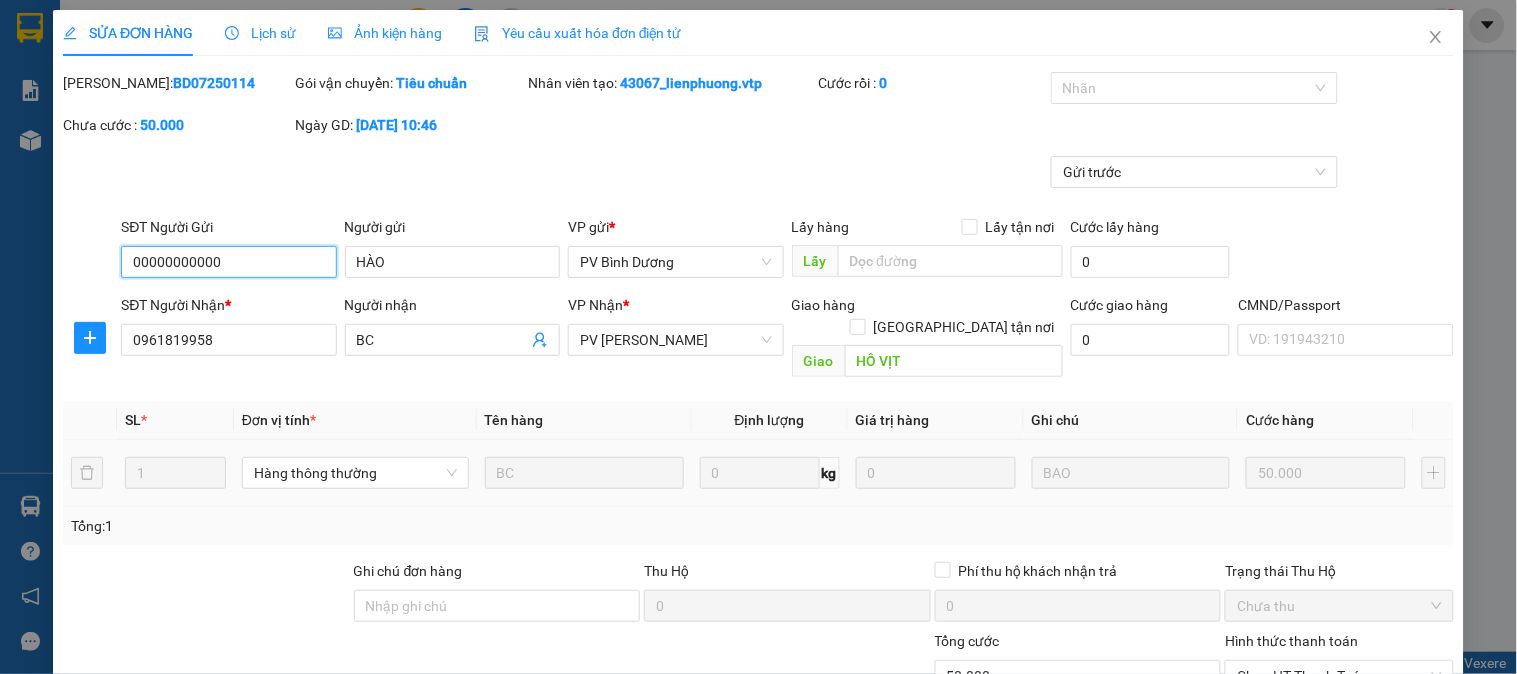 scroll, scrollTop: 273, scrollLeft: 0, axis: vertical 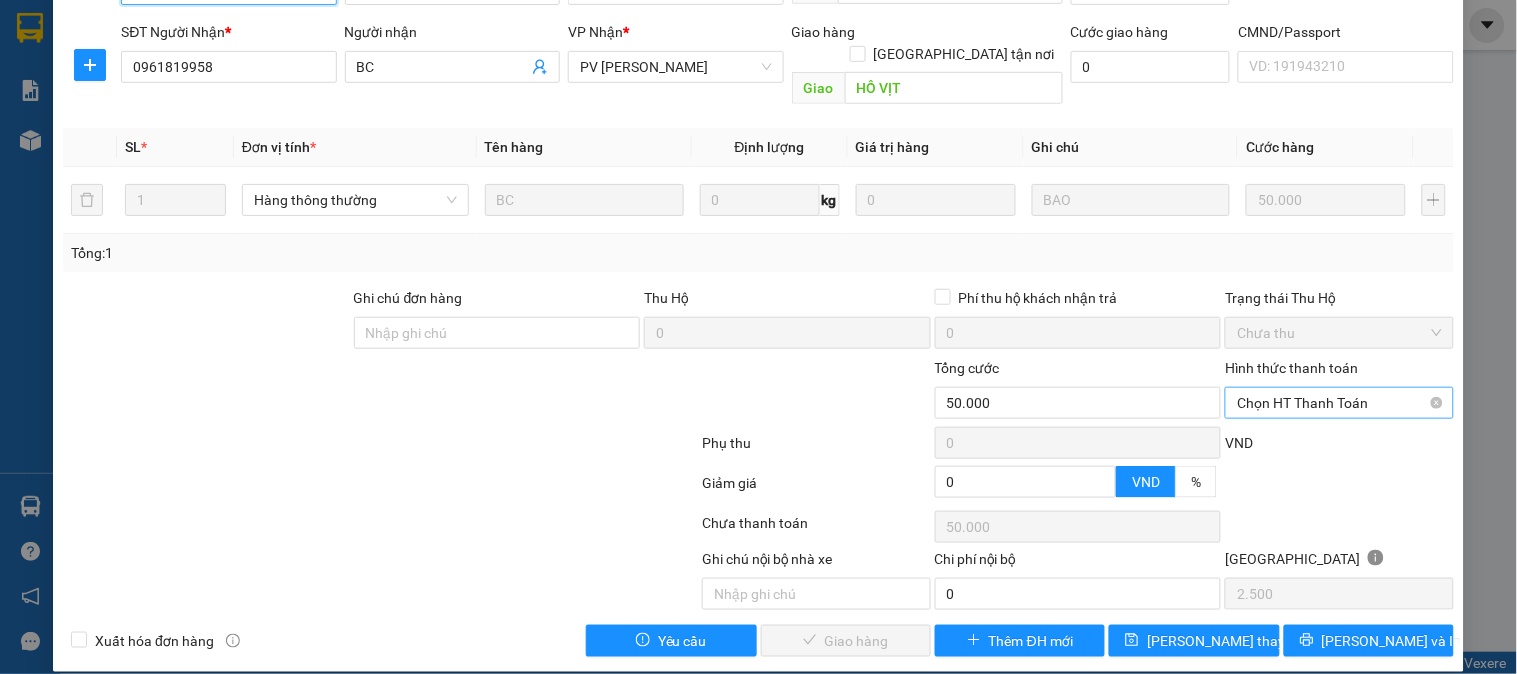 click on "Chọn HT Thanh Toán" at bounding box center [1339, 403] 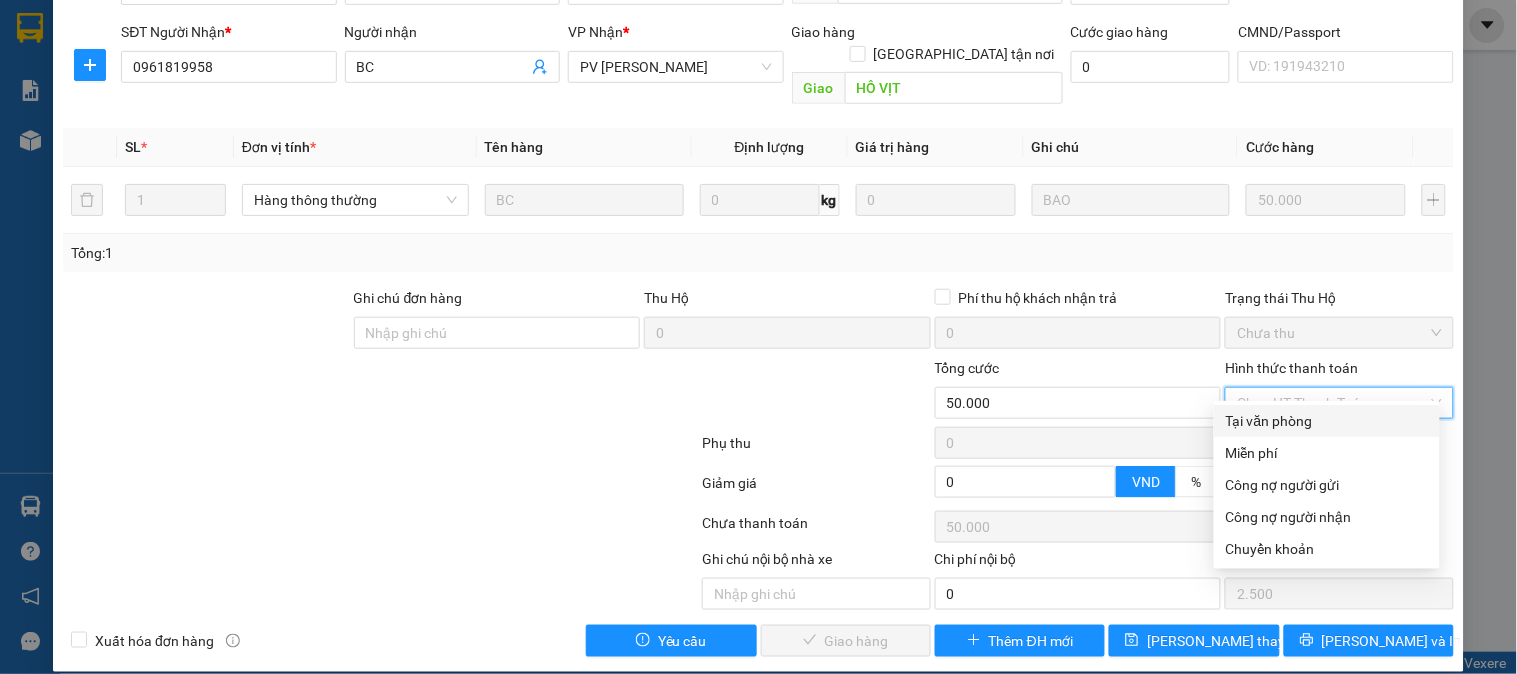 click on "Tại văn phòng" at bounding box center (1327, 421) 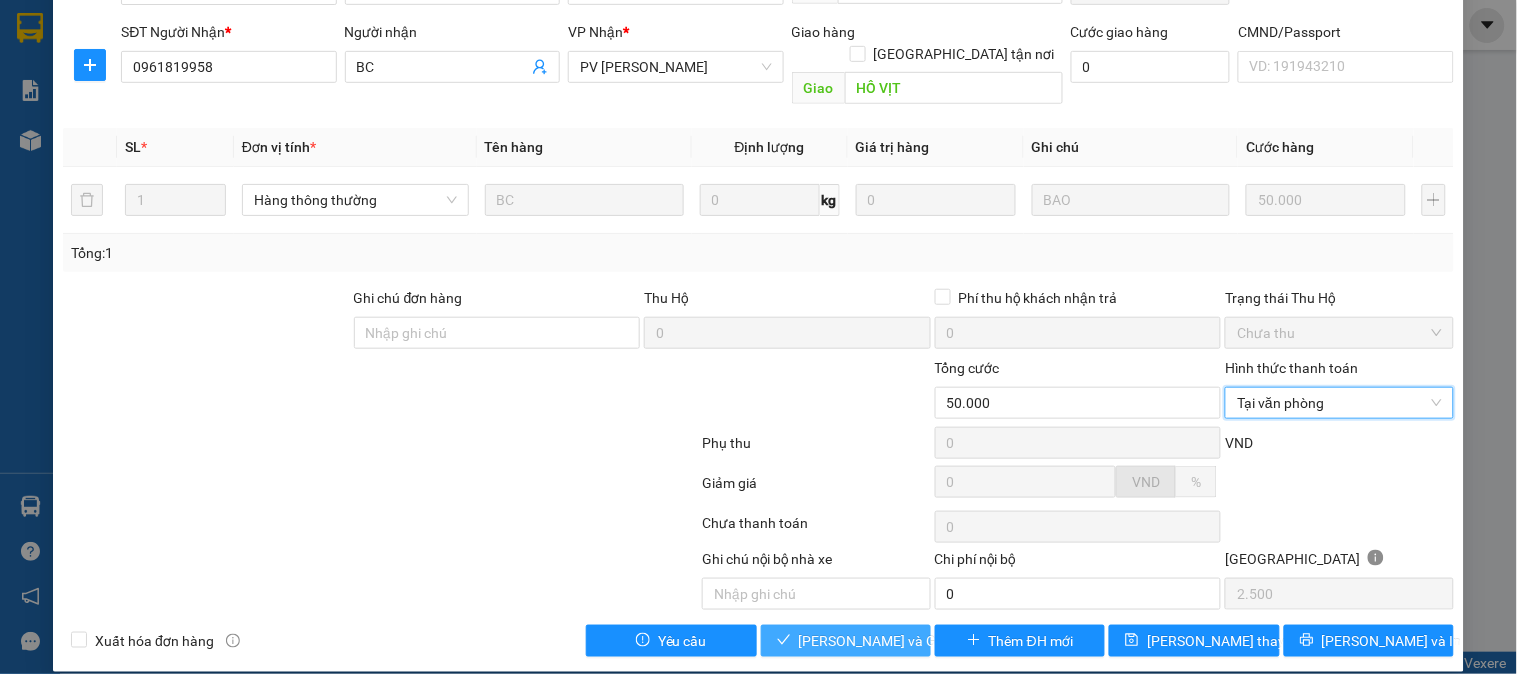 click on "[PERSON_NAME] và Giao hàng" at bounding box center (895, 641) 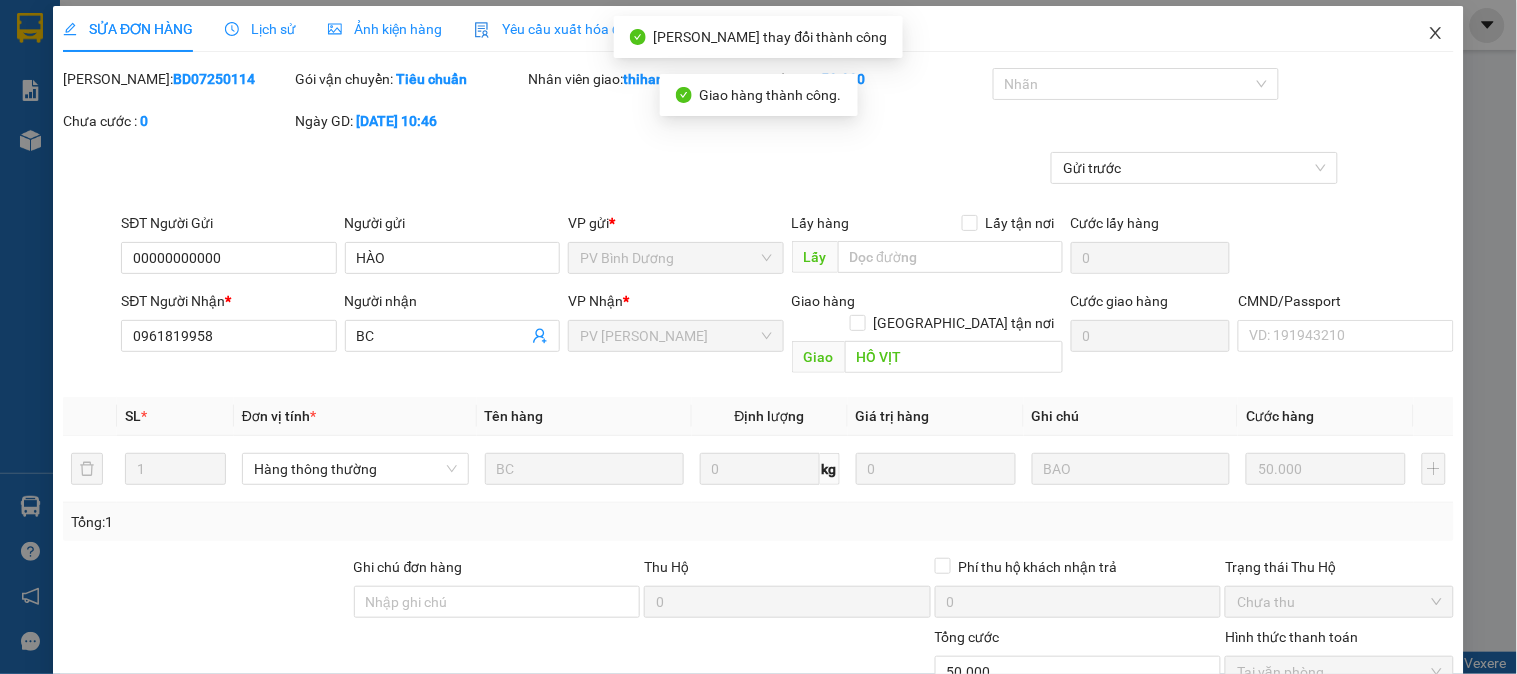 scroll, scrollTop: 0, scrollLeft: 0, axis: both 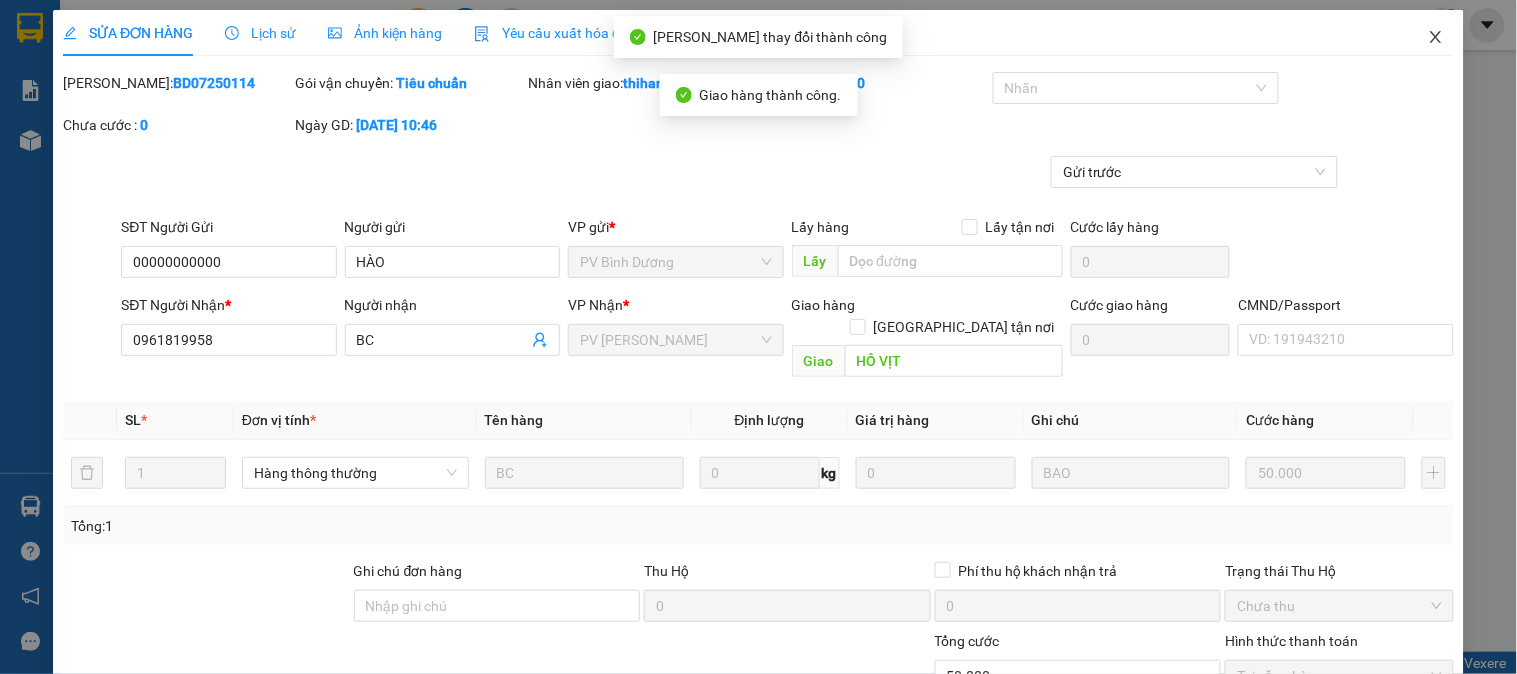 click at bounding box center [1436, 38] 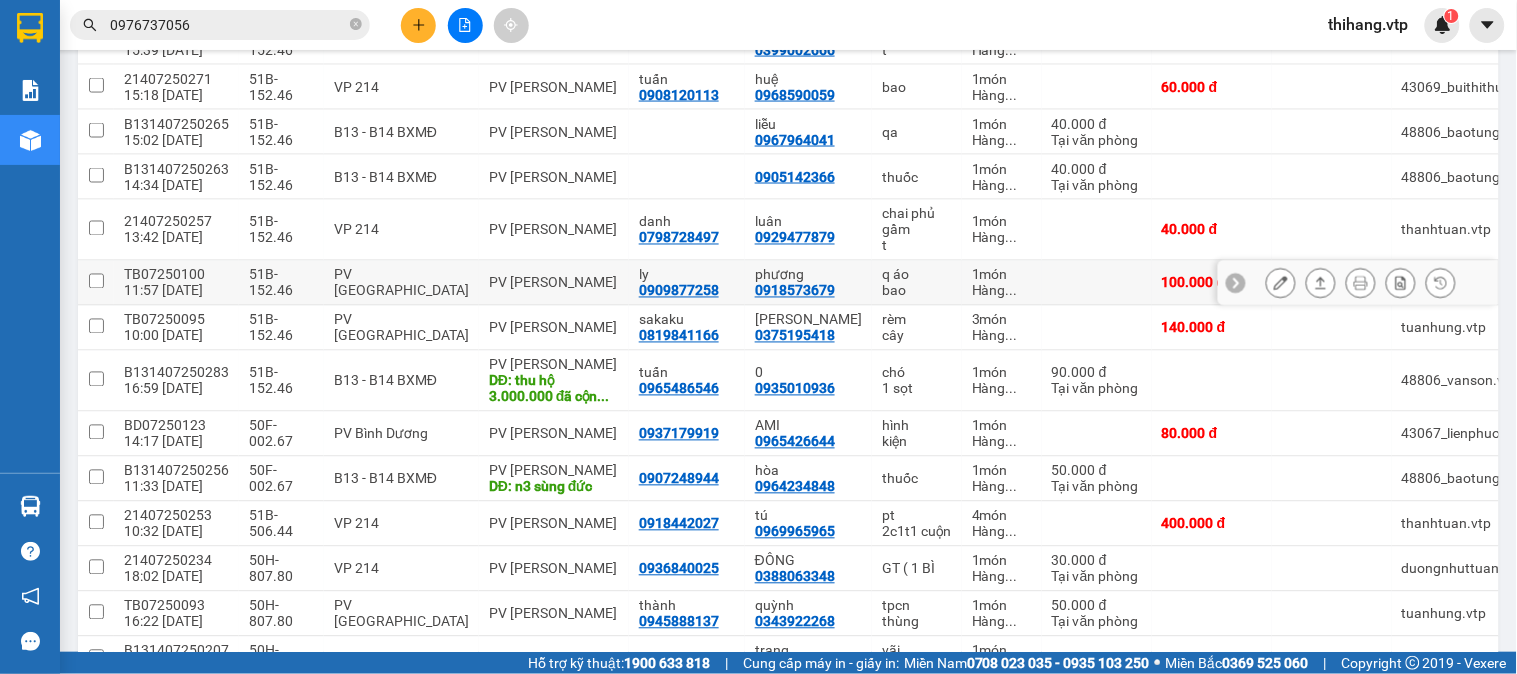 scroll, scrollTop: 892, scrollLeft: 0, axis: vertical 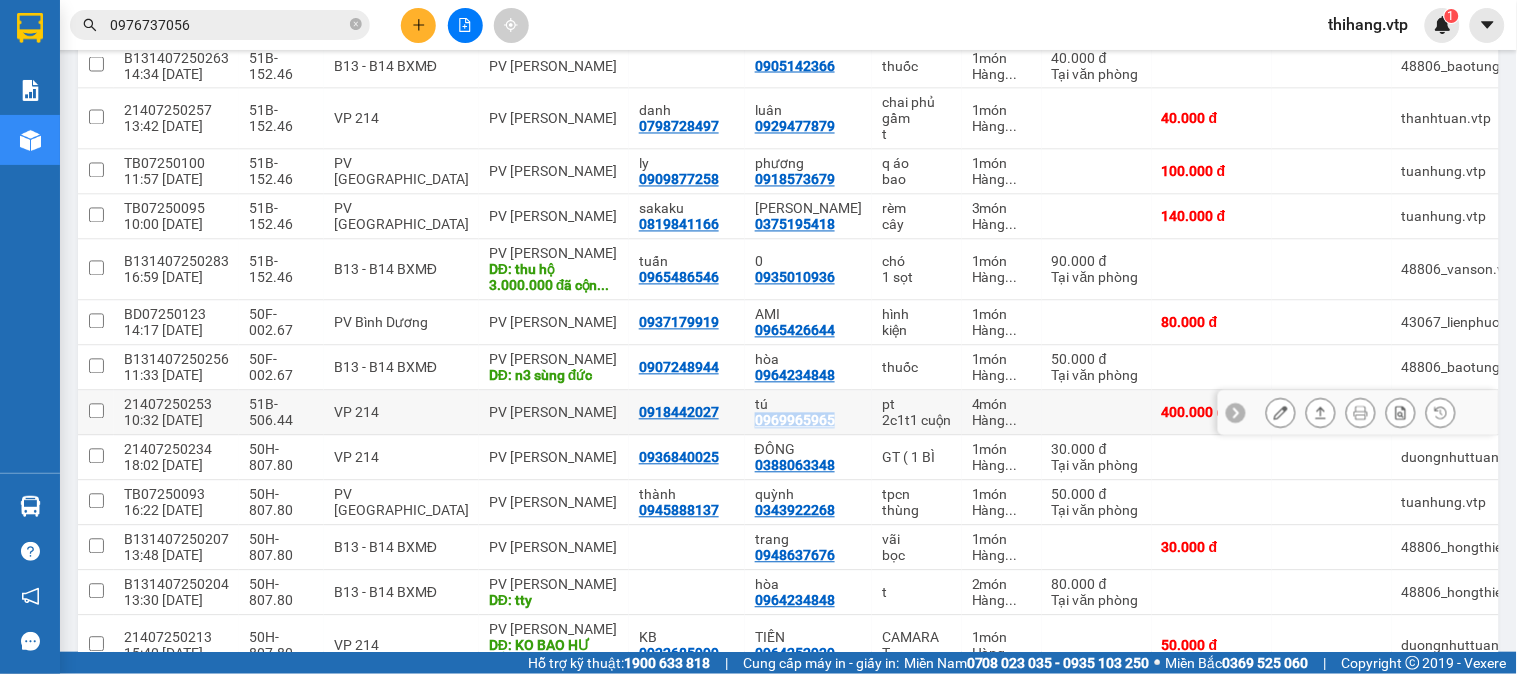 drag, startPoint x: 830, startPoint y: 423, endPoint x: 743, endPoint y: 425, distance: 87.02299 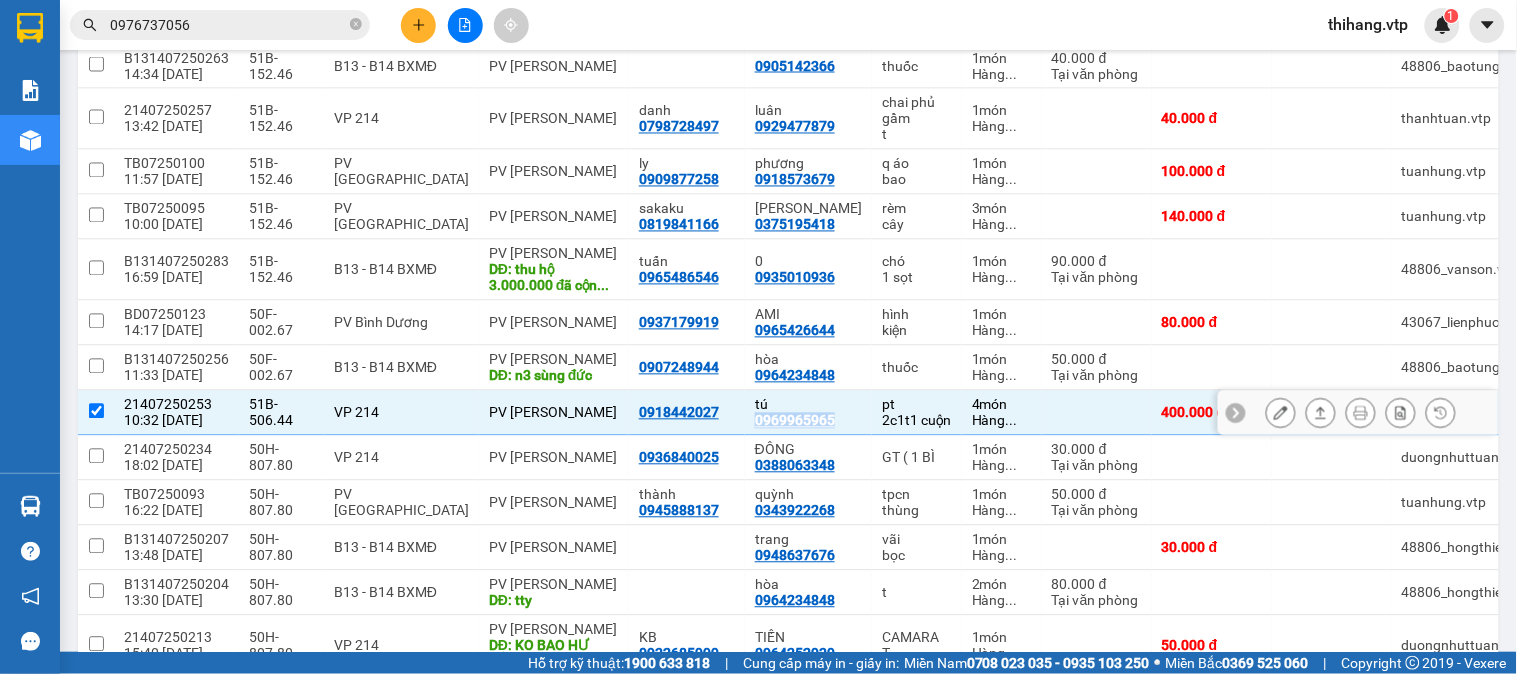 copy on "0969965965" 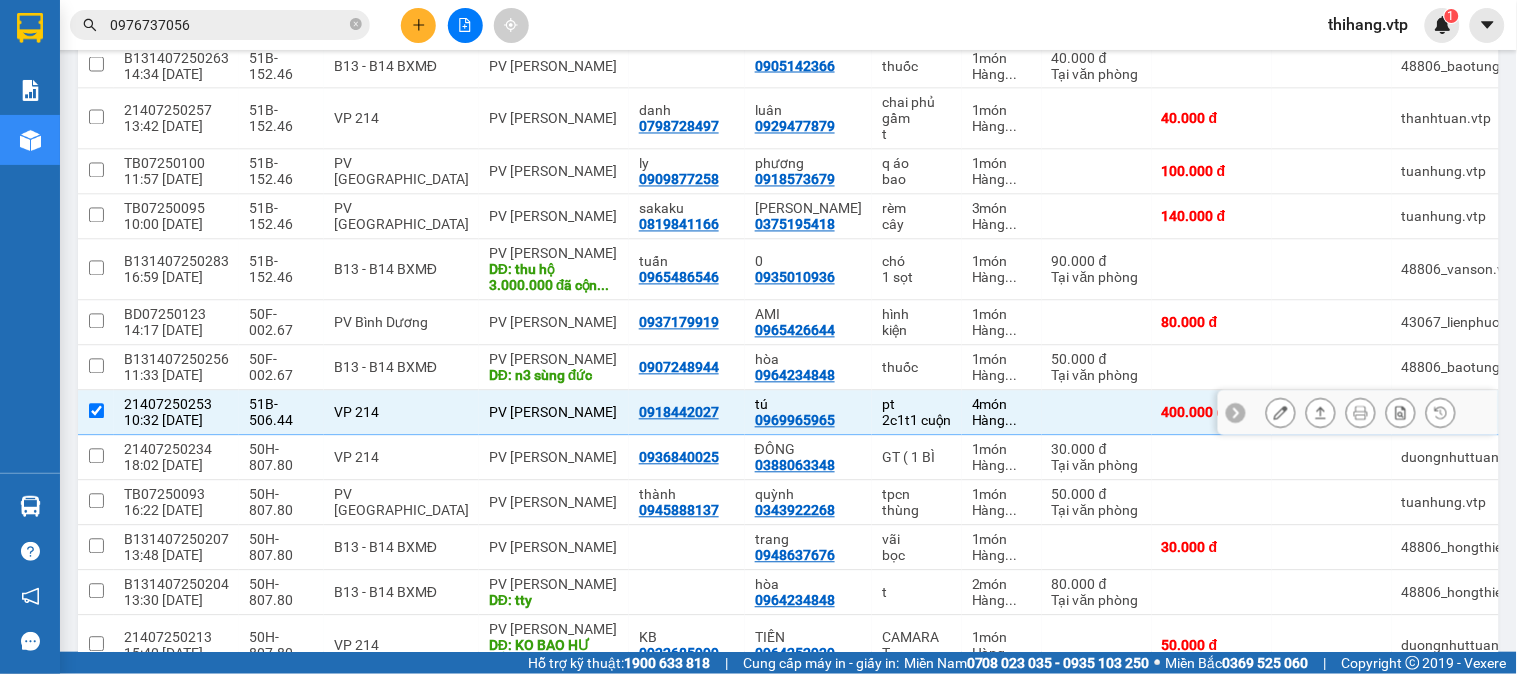 click at bounding box center [96, 413] 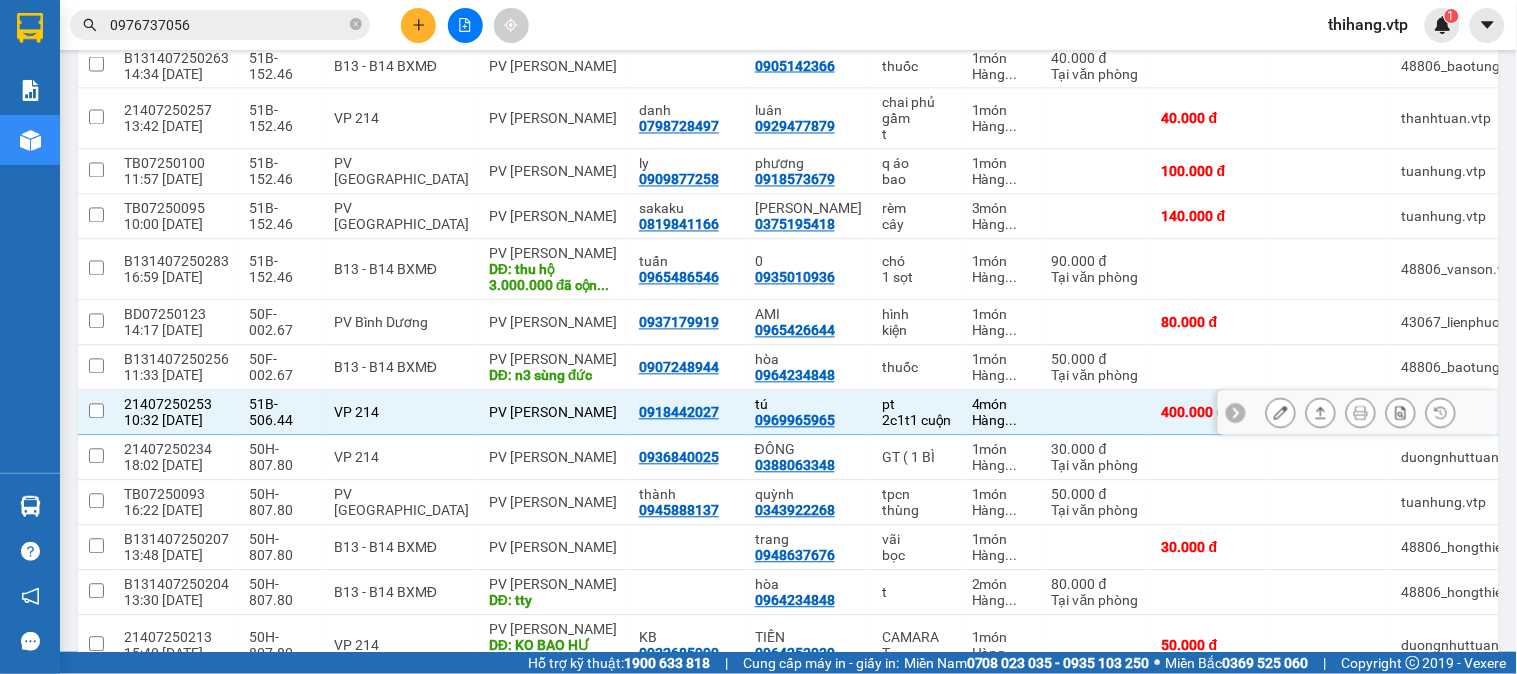 checkbox on "false" 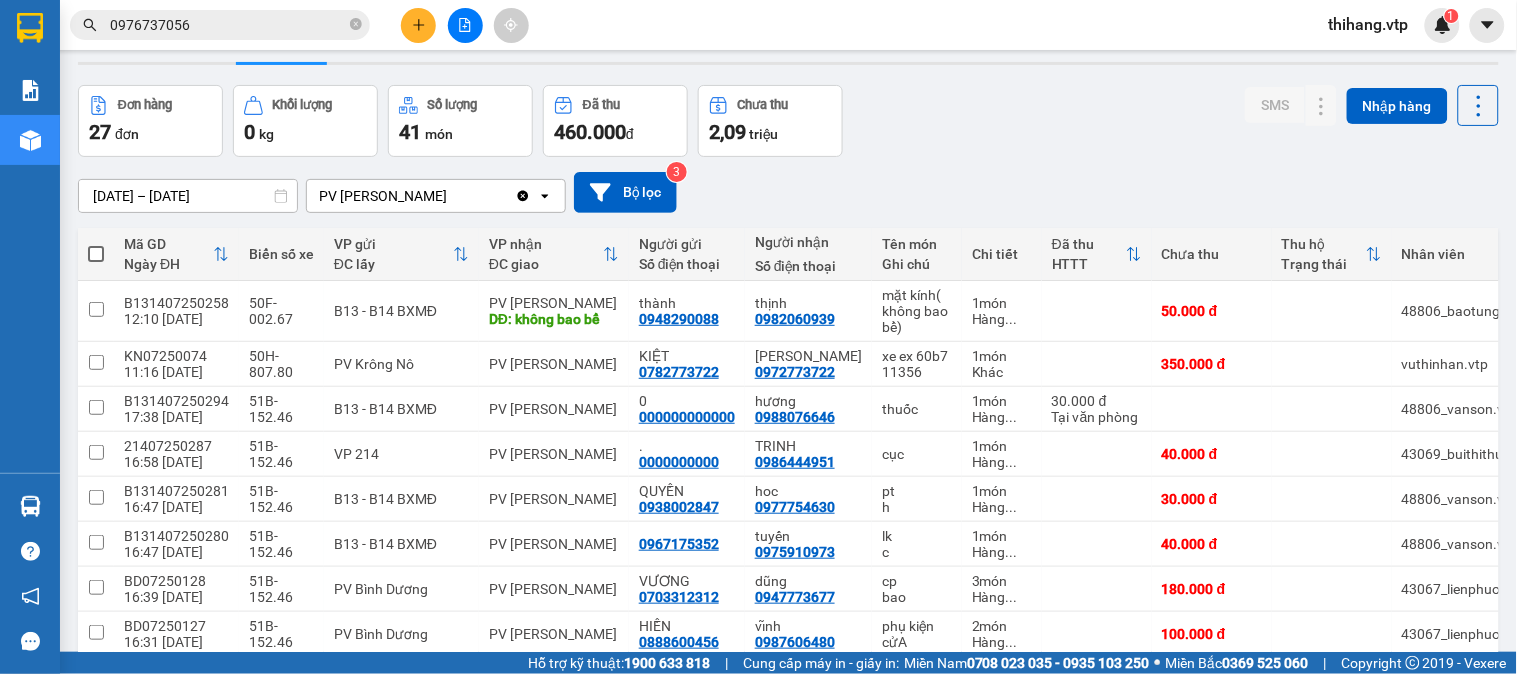 scroll, scrollTop: 0, scrollLeft: 0, axis: both 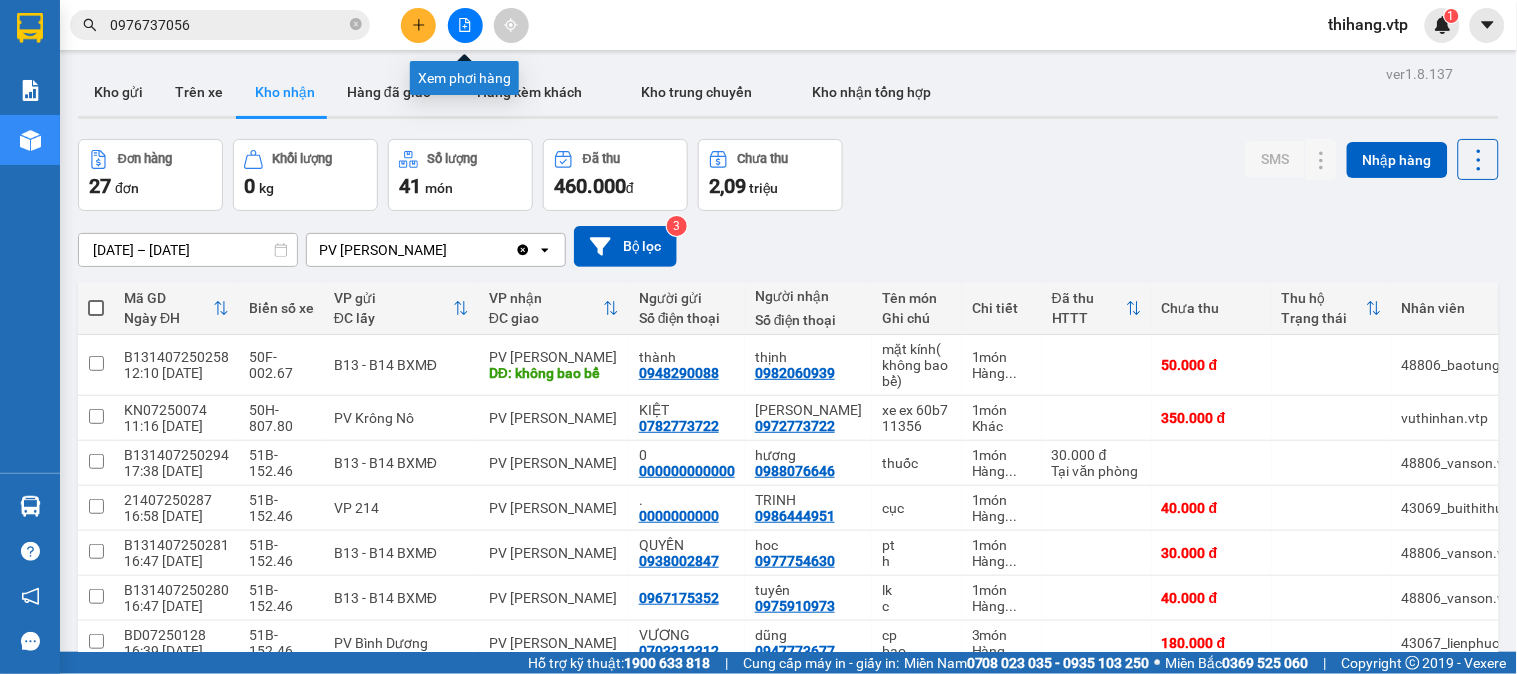 click at bounding box center (465, 25) 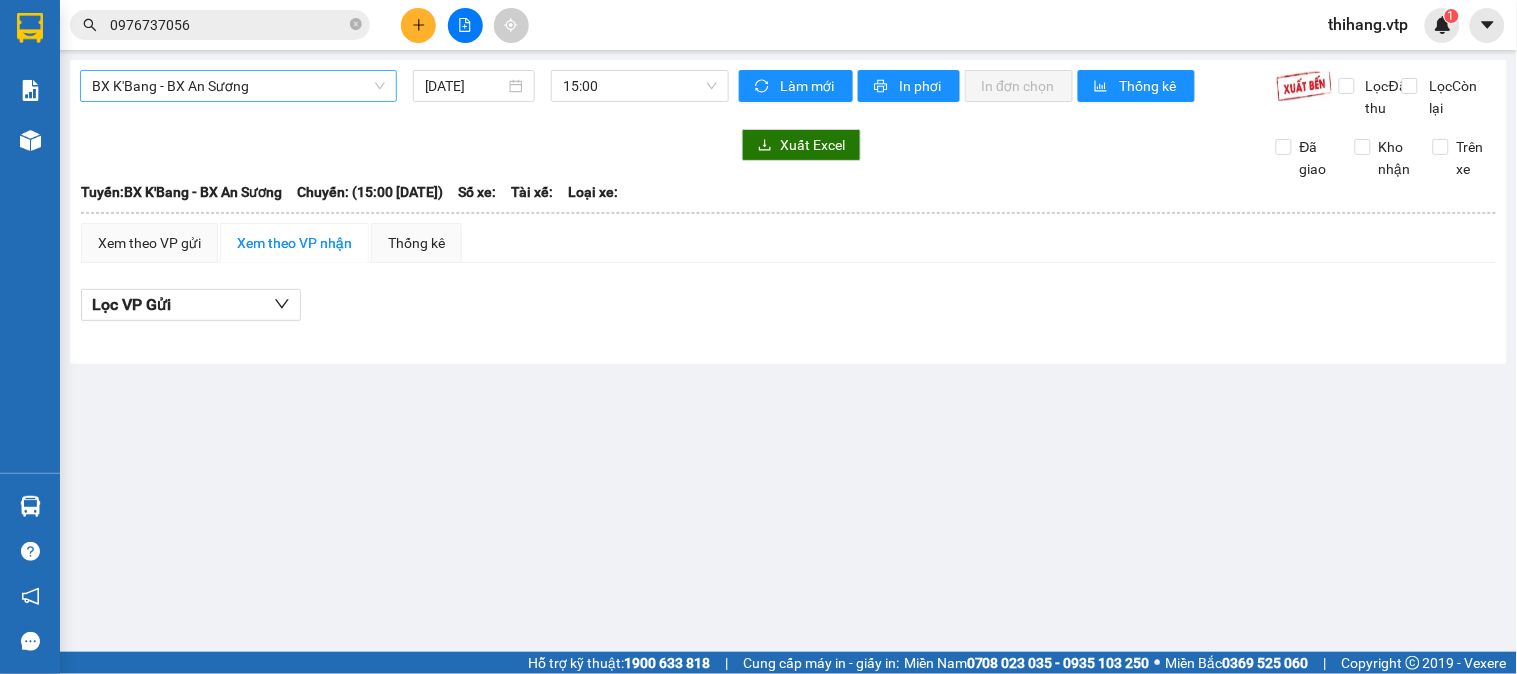 click on "BX K'Bang - BX An Sương" at bounding box center (238, 86) 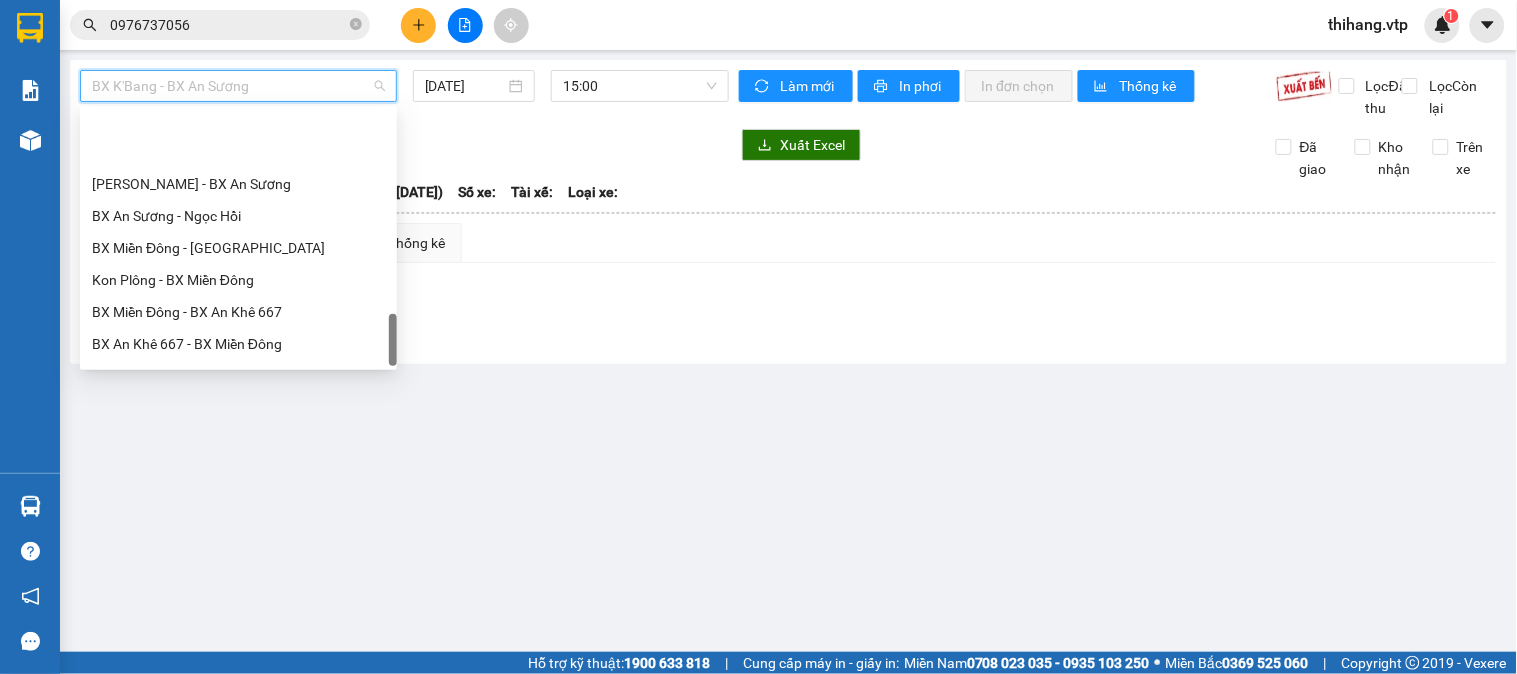 scroll, scrollTop: 1312, scrollLeft: 0, axis: vertical 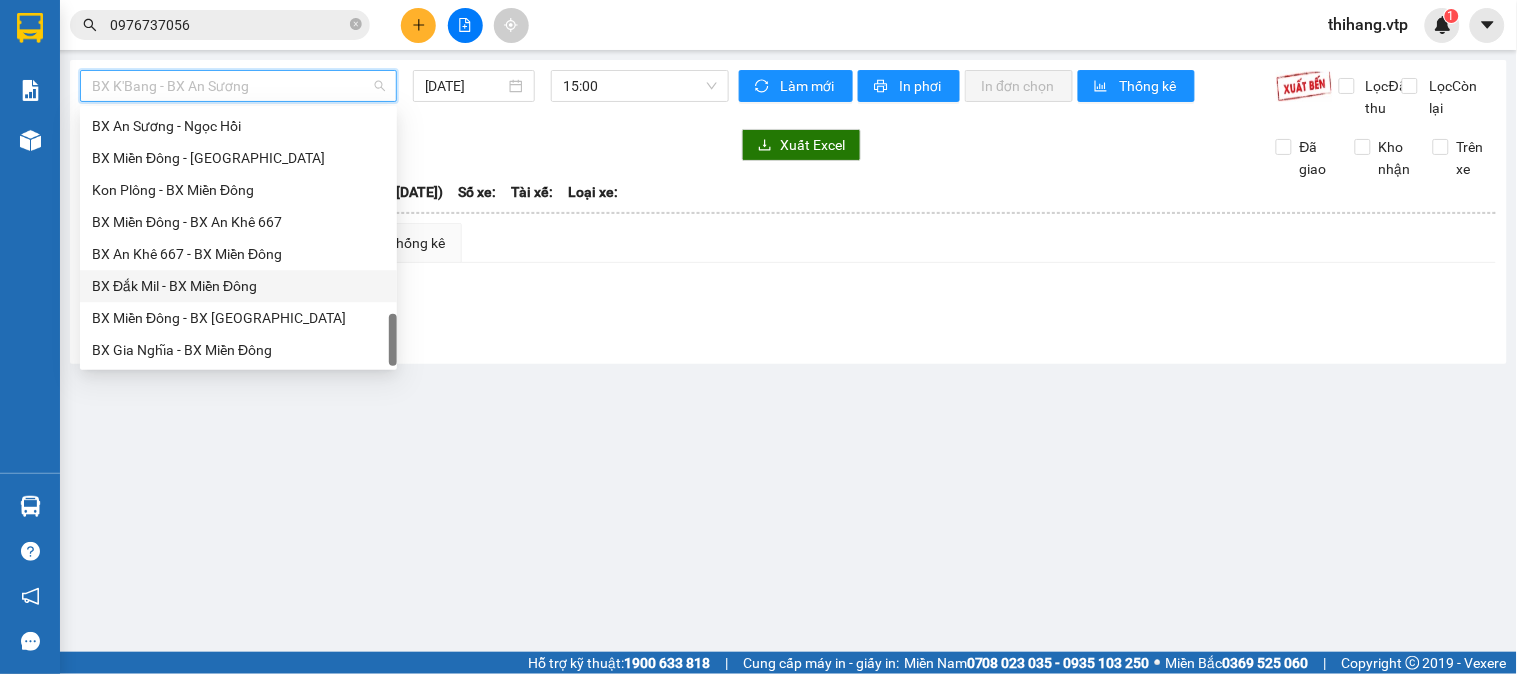 click on "BX Đắk Mil - BX Miền Đông" at bounding box center [238, 286] 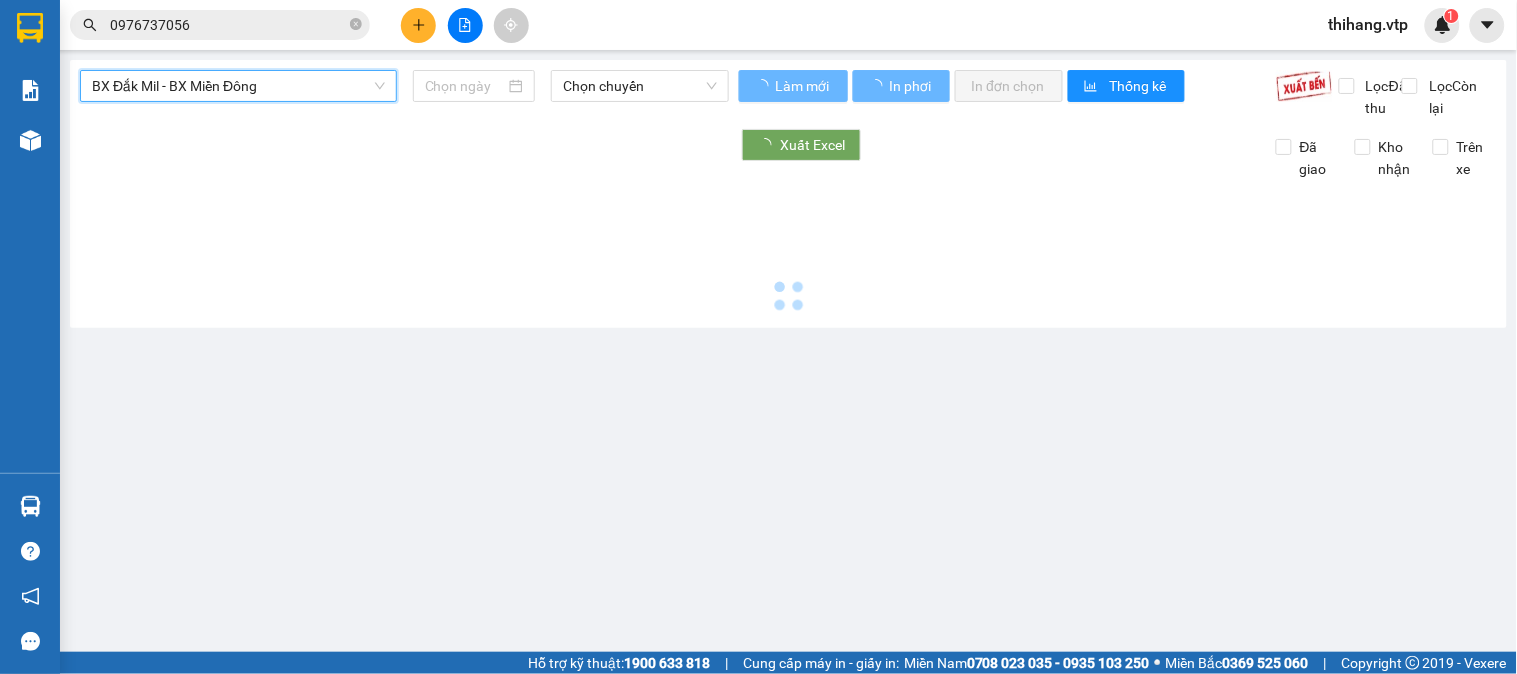type on "[DATE]" 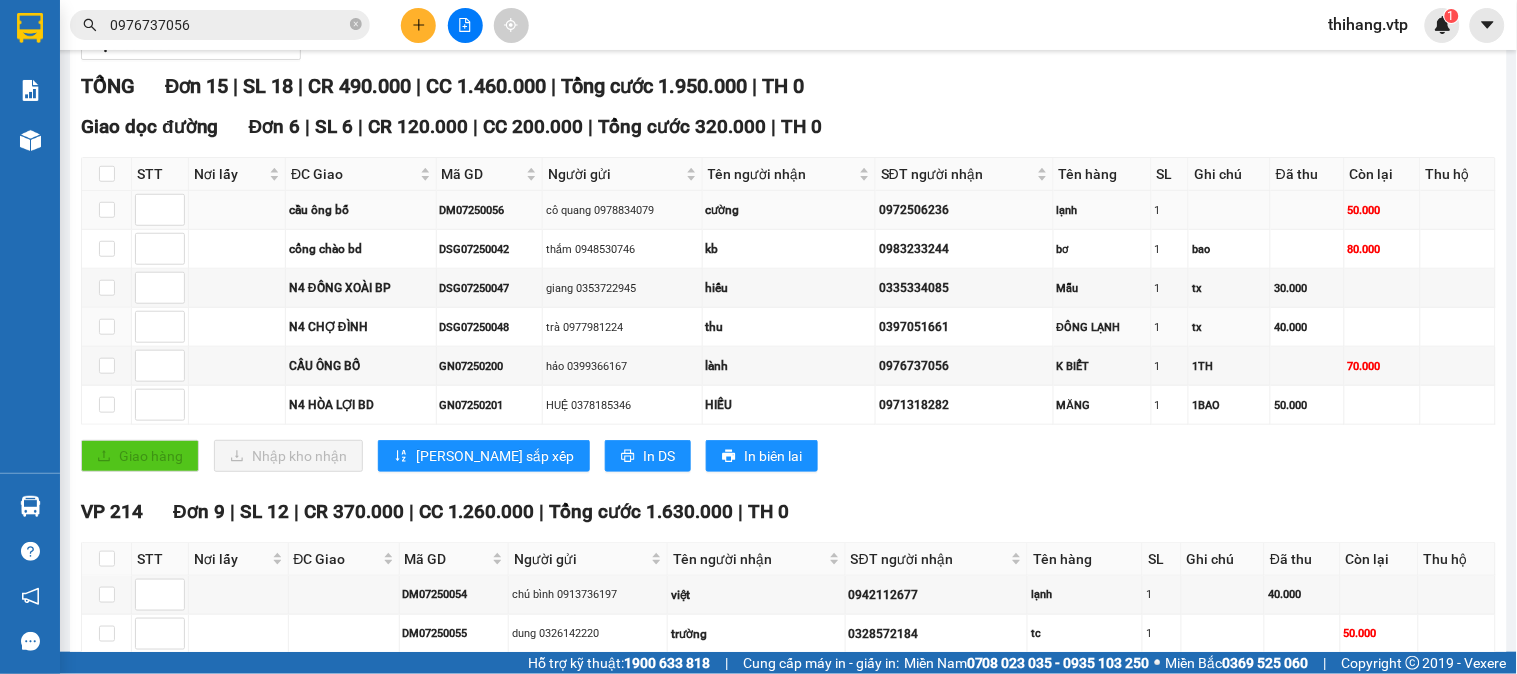 scroll, scrollTop: 222, scrollLeft: 0, axis: vertical 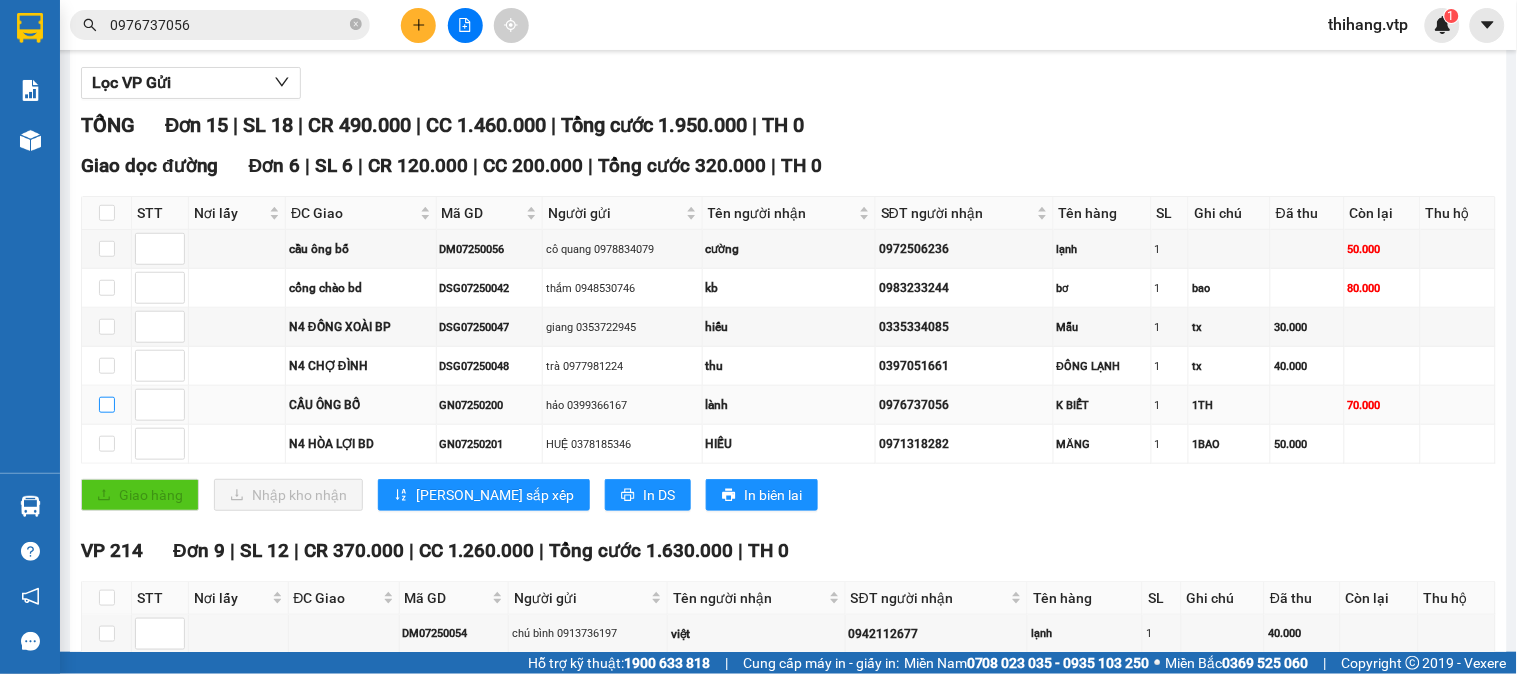 click at bounding box center (107, 405) 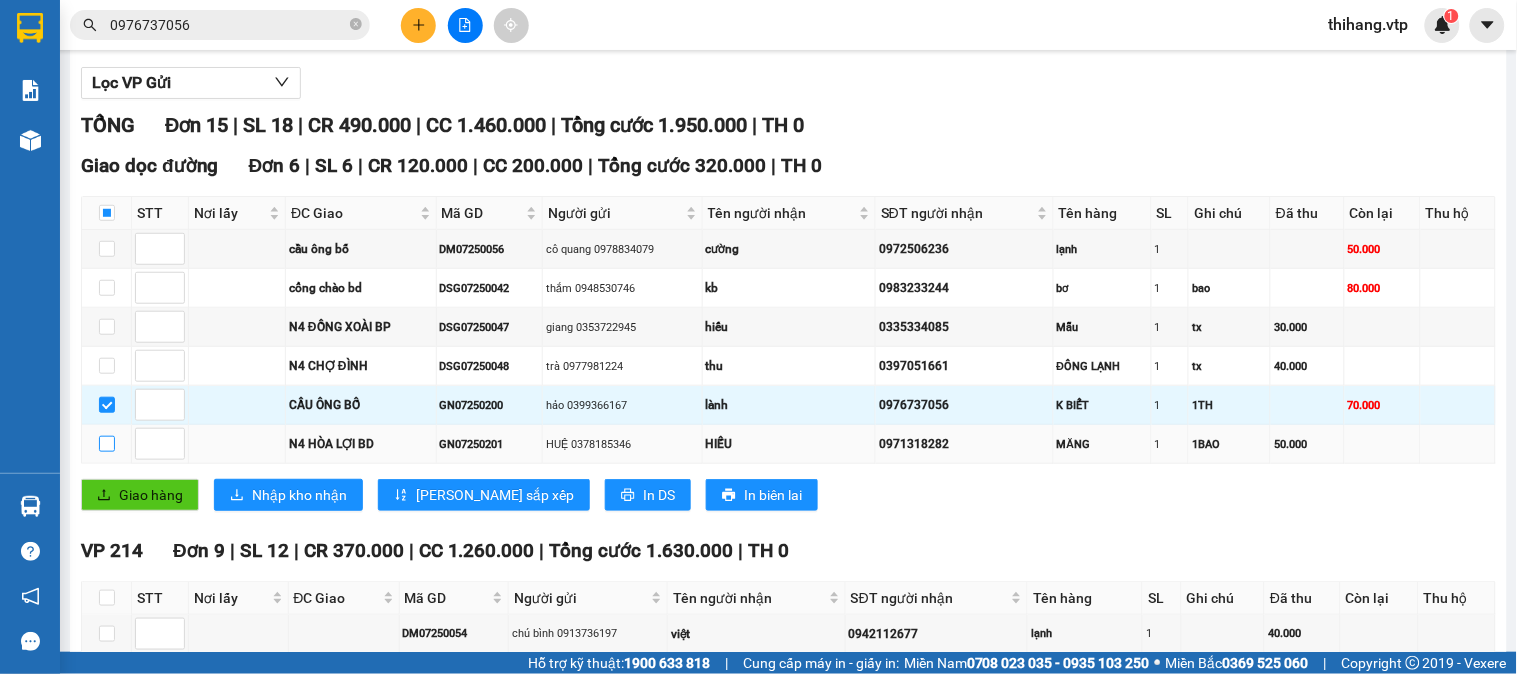 click at bounding box center (107, 444) 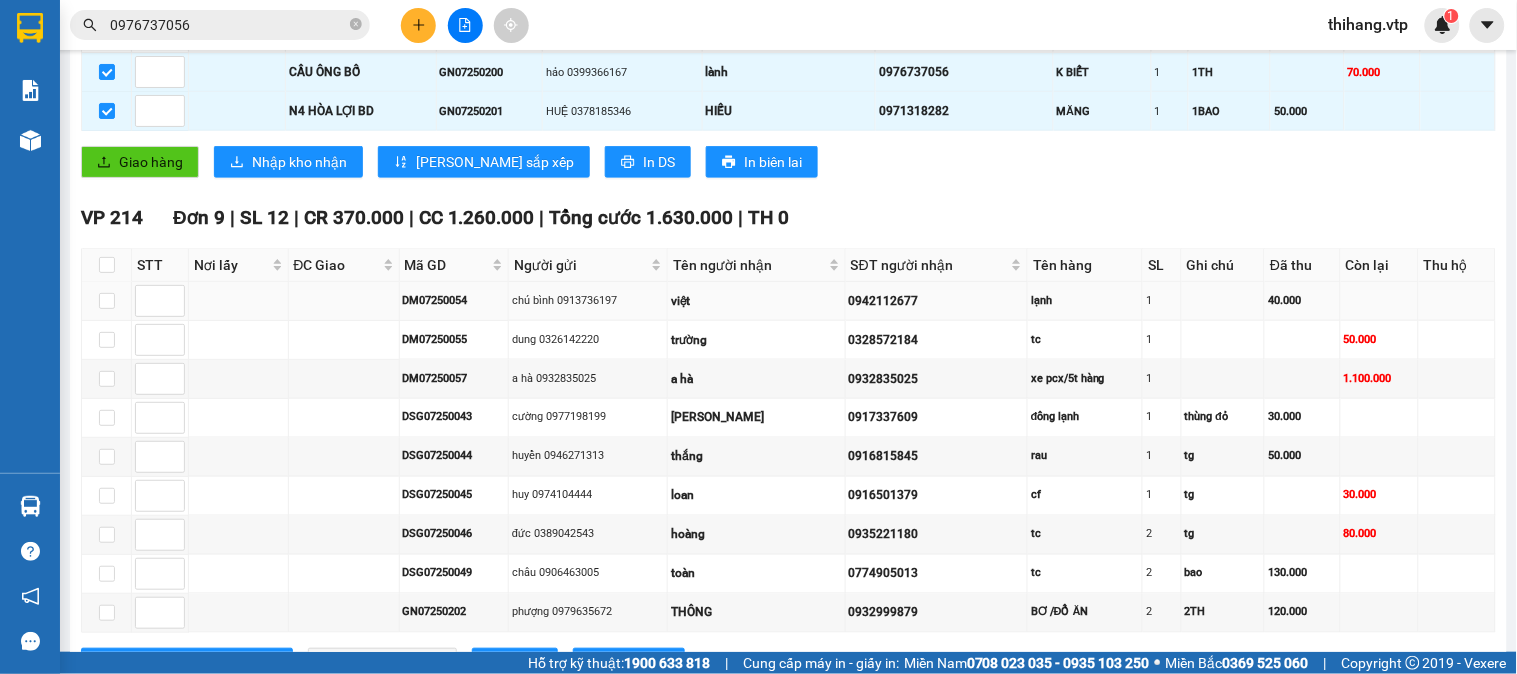 scroll, scrollTop: 666, scrollLeft: 0, axis: vertical 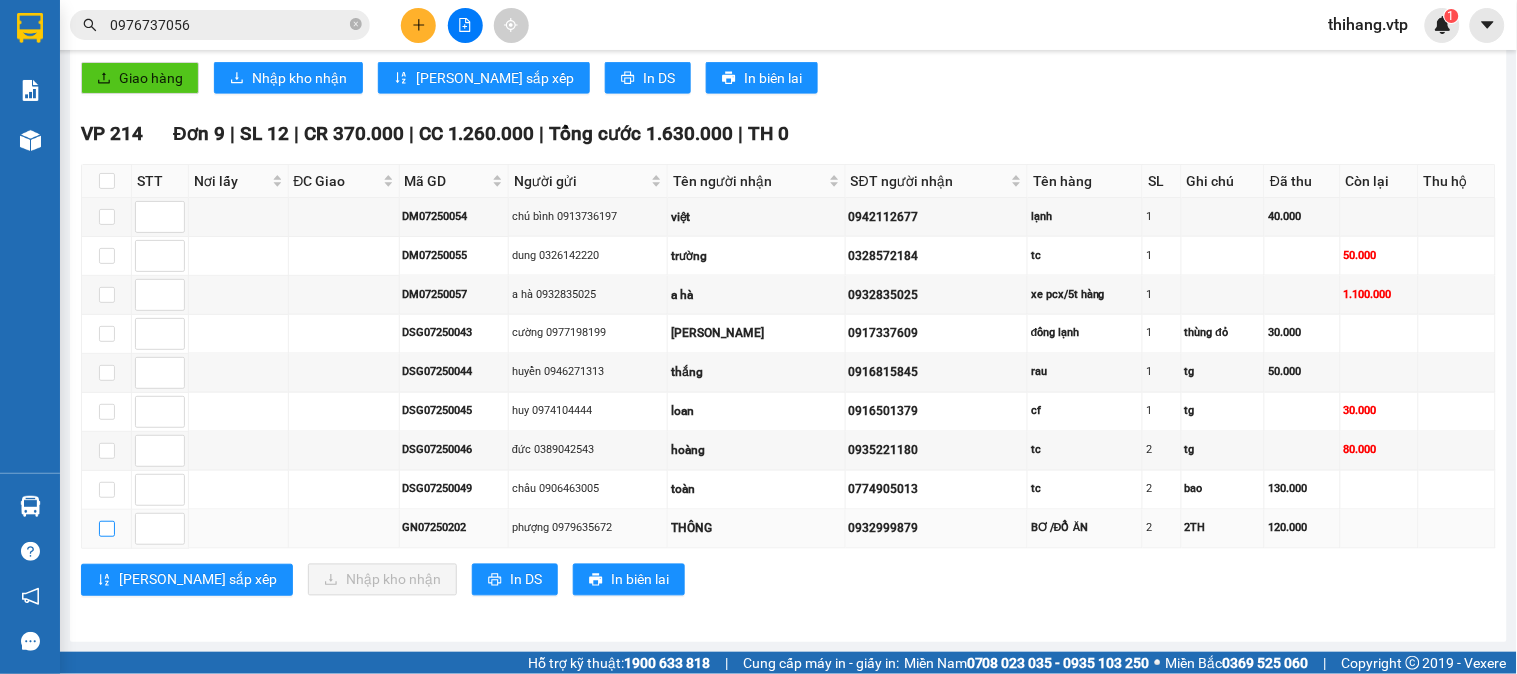 click at bounding box center (107, 529) 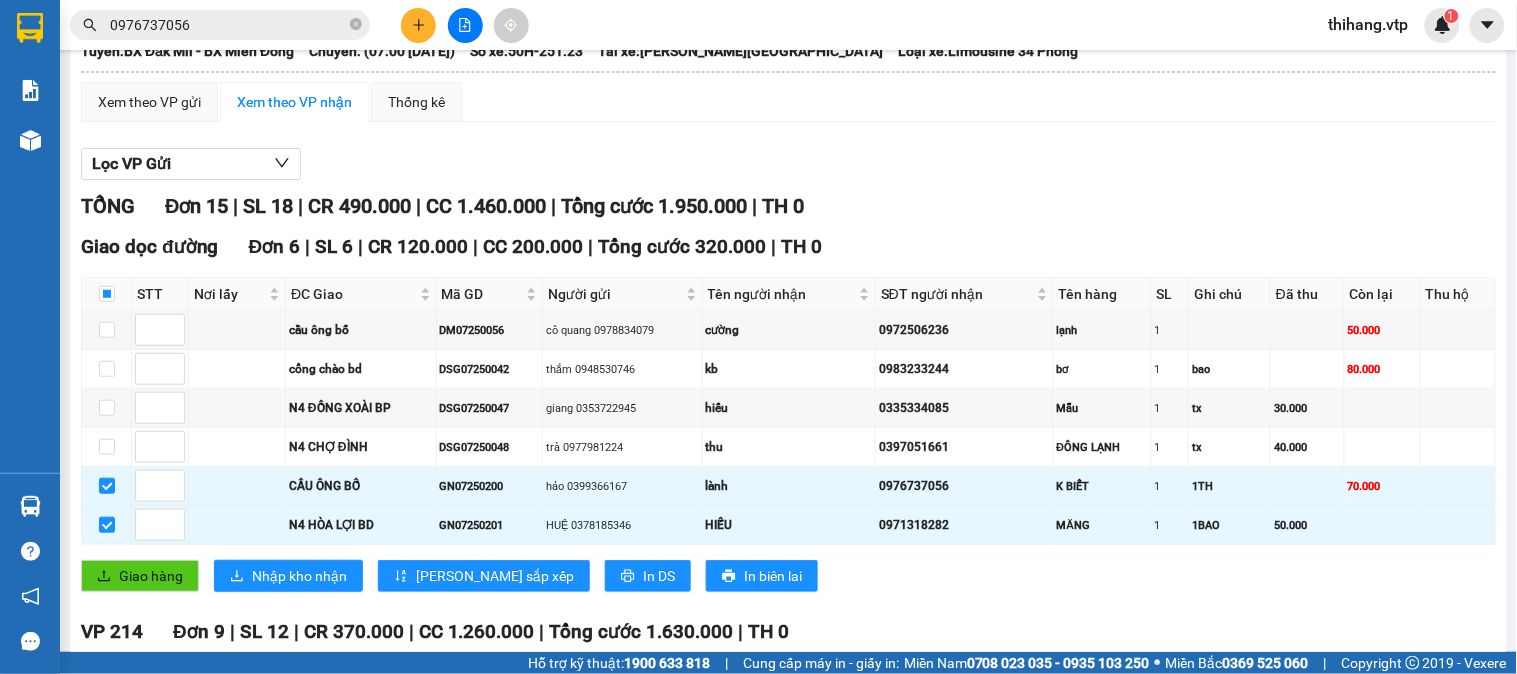 scroll, scrollTop: 0, scrollLeft: 0, axis: both 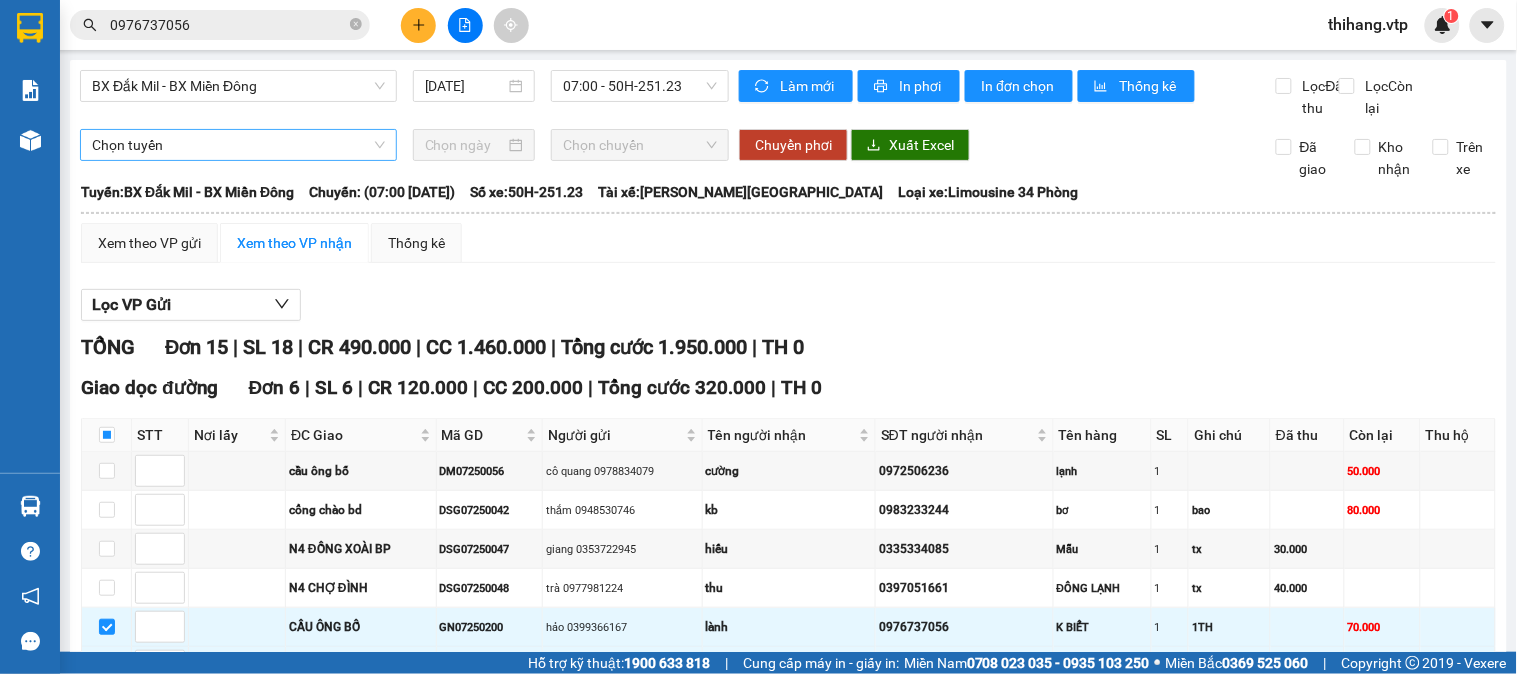 click on "Chọn tuyến" at bounding box center (238, 145) 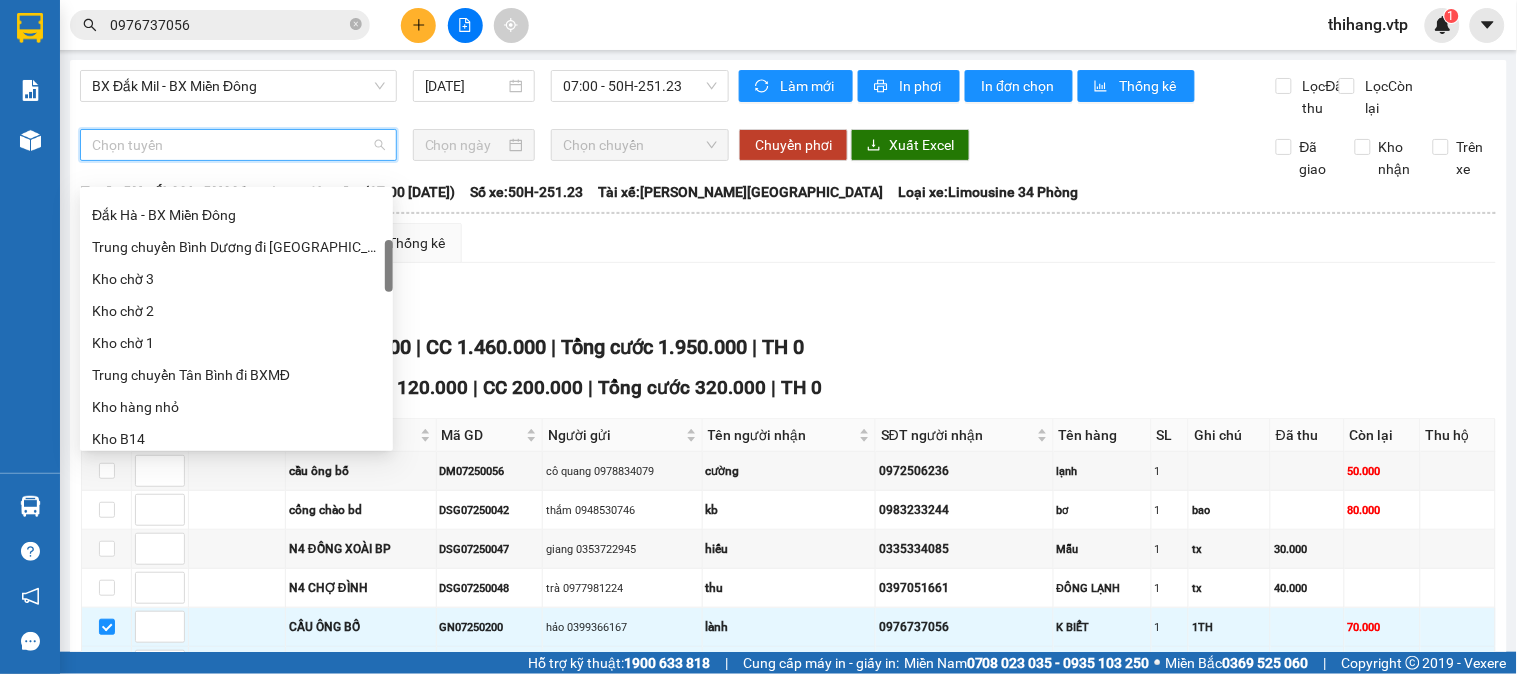 scroll, scrollTop: 201, scrollLeft: 0, axis: vertical 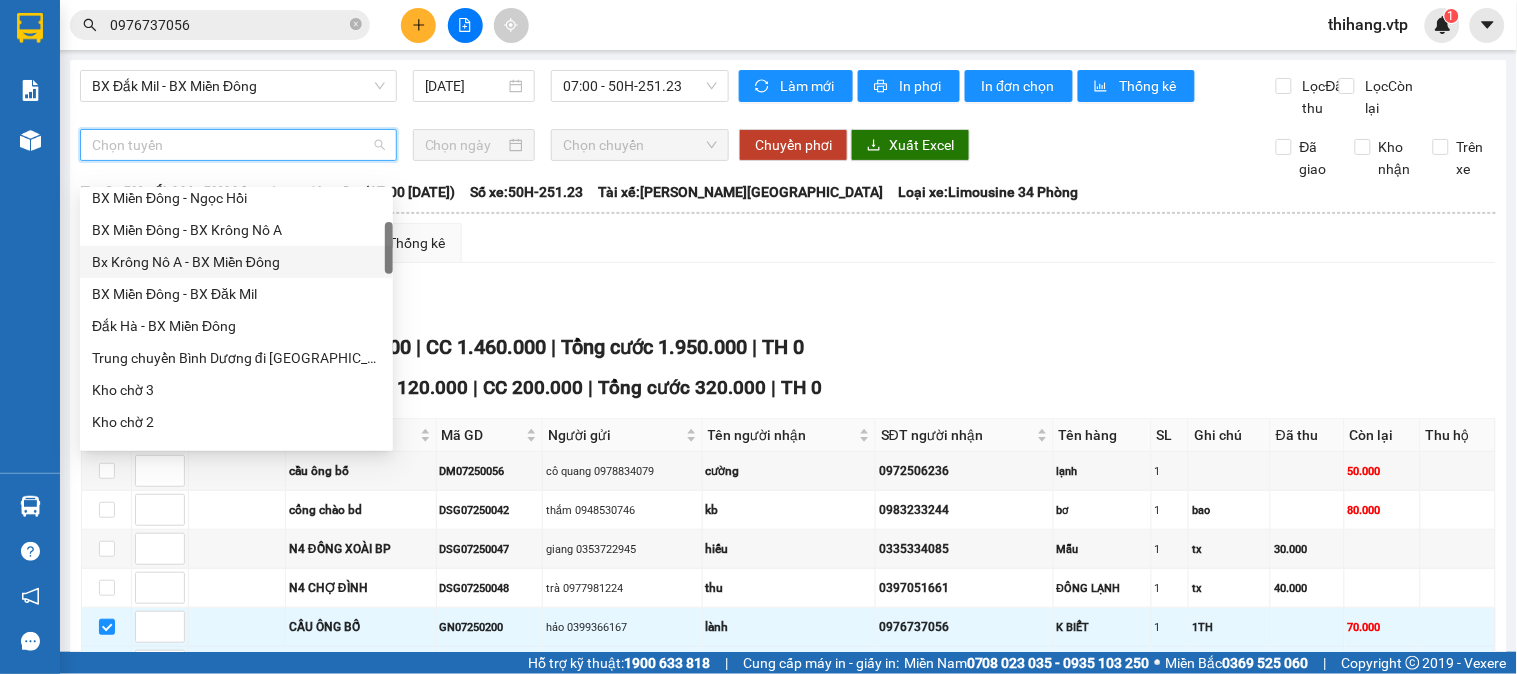 click on "Bx Krông Nô A - BX Miền Đông" at bounding box center (236, 262) 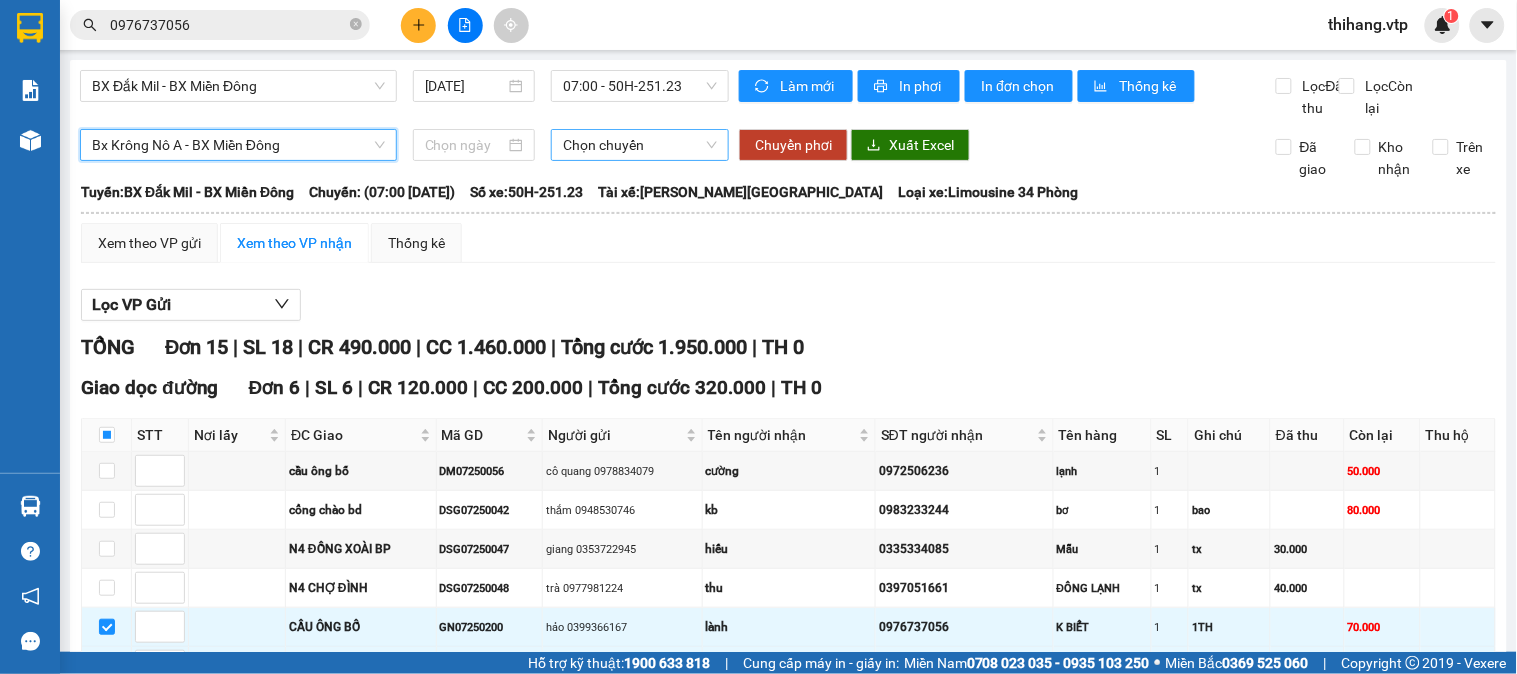 click on "Chọn chuyến" at bounding box center [640, 145] 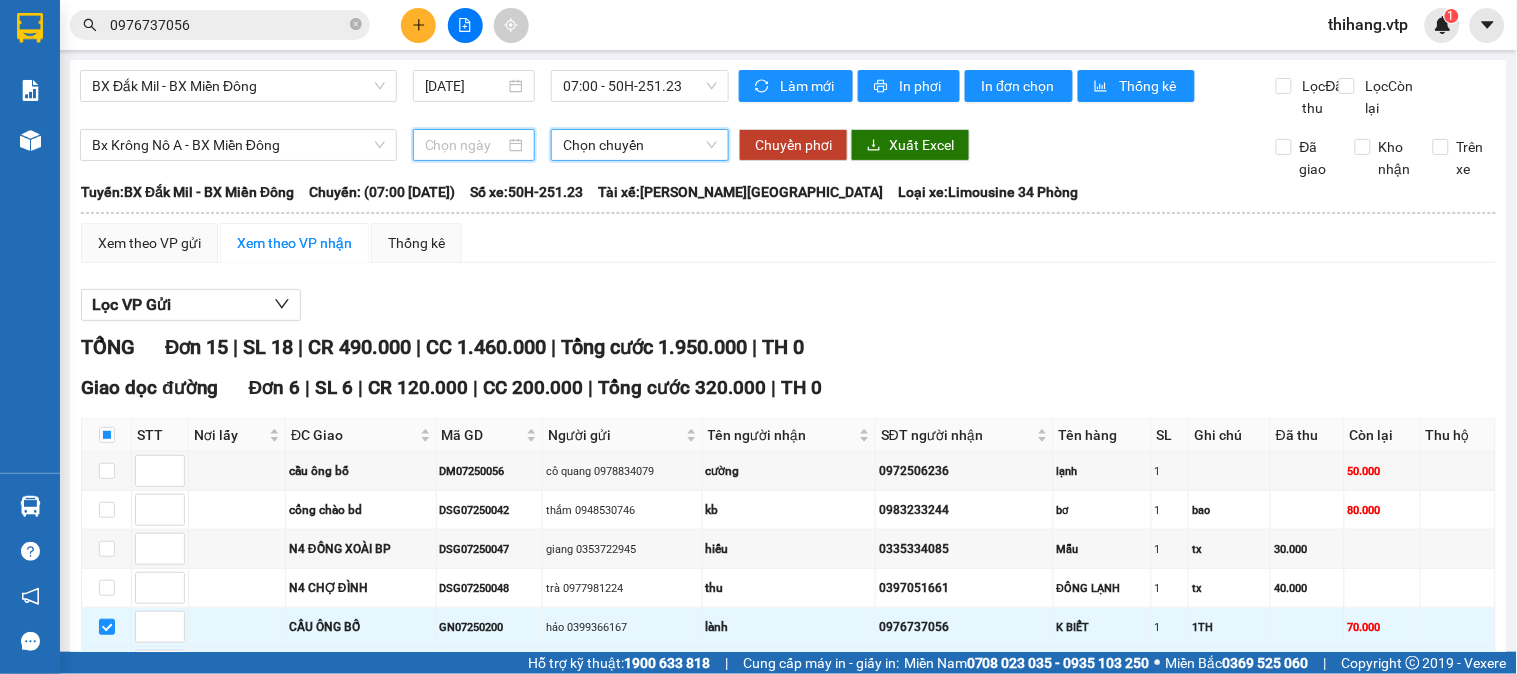 click at bounding box center (465, 145) 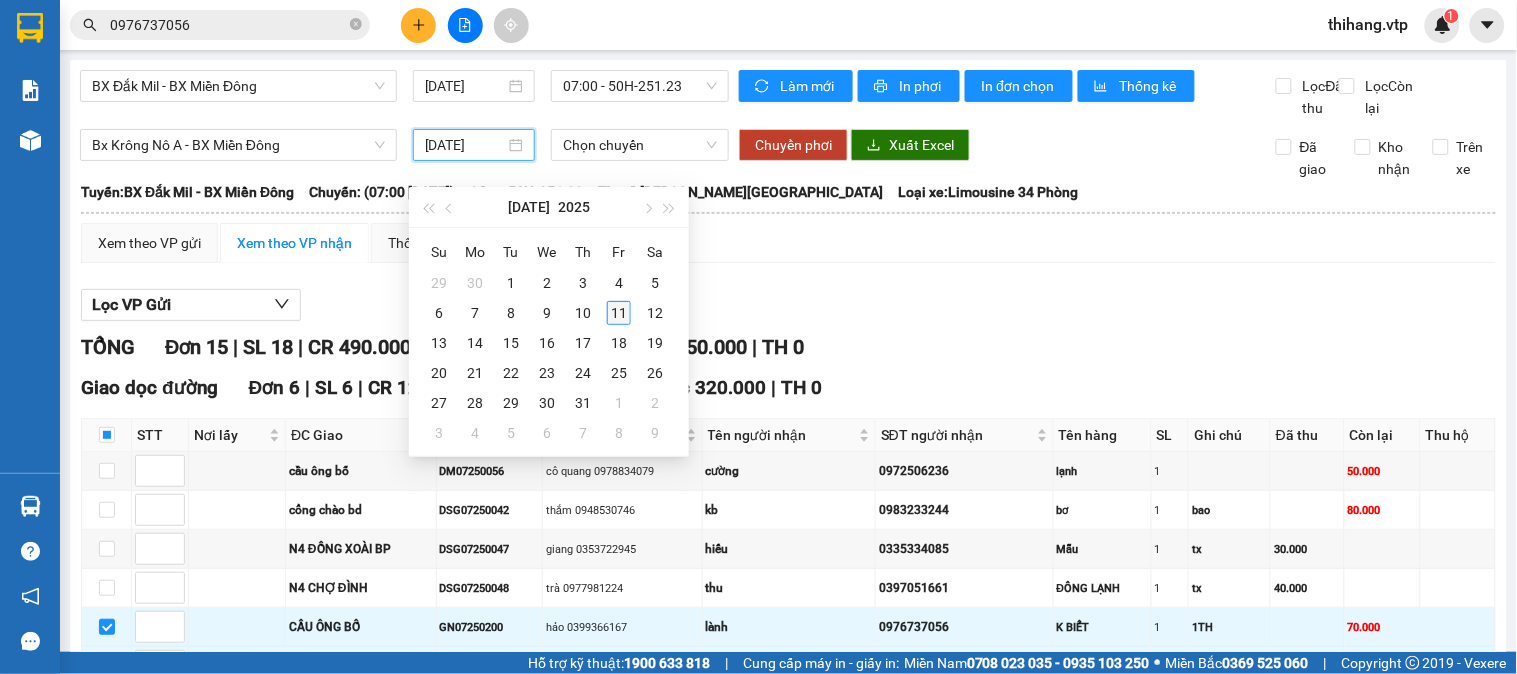 type on "[DATE]" 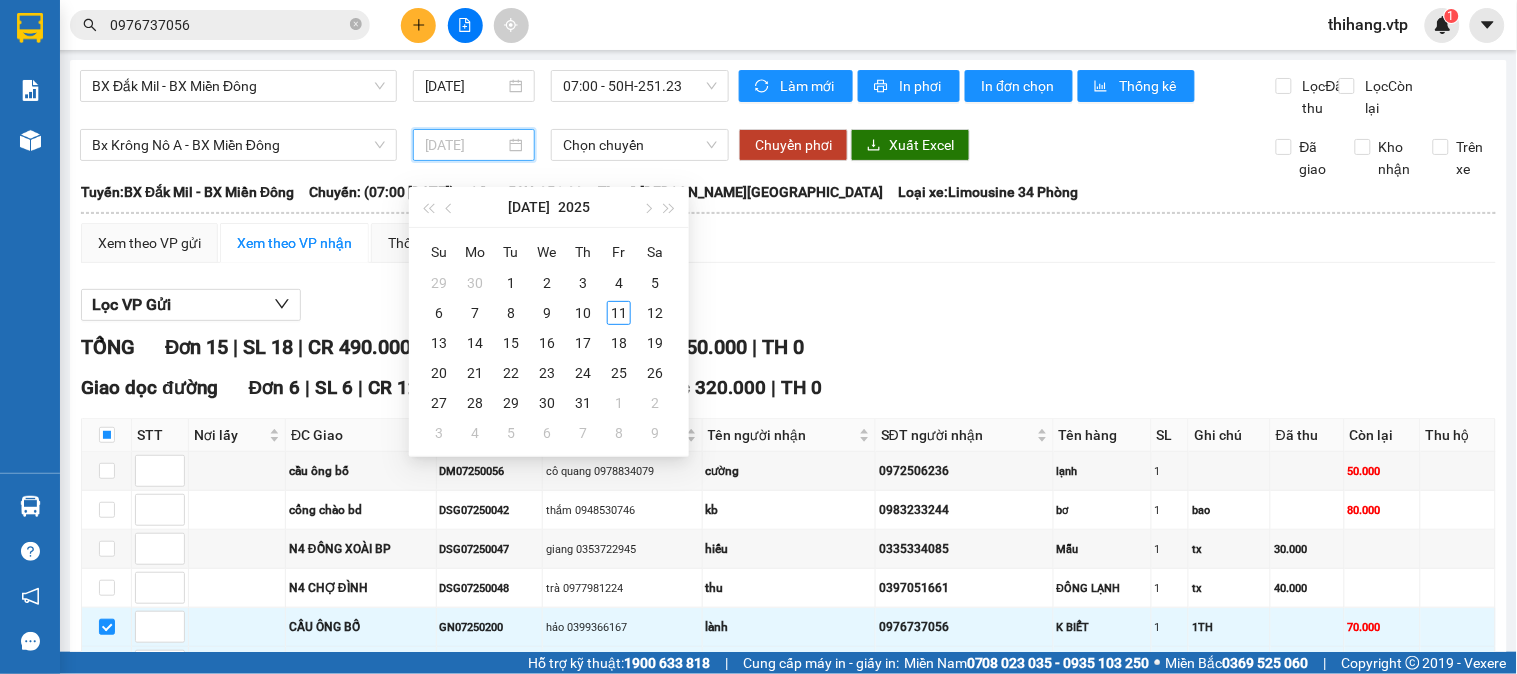 drag, startPoint x: 623, startPoint y: 312, endPoint x: 638, endPoint y: 248, distance: 65.734314 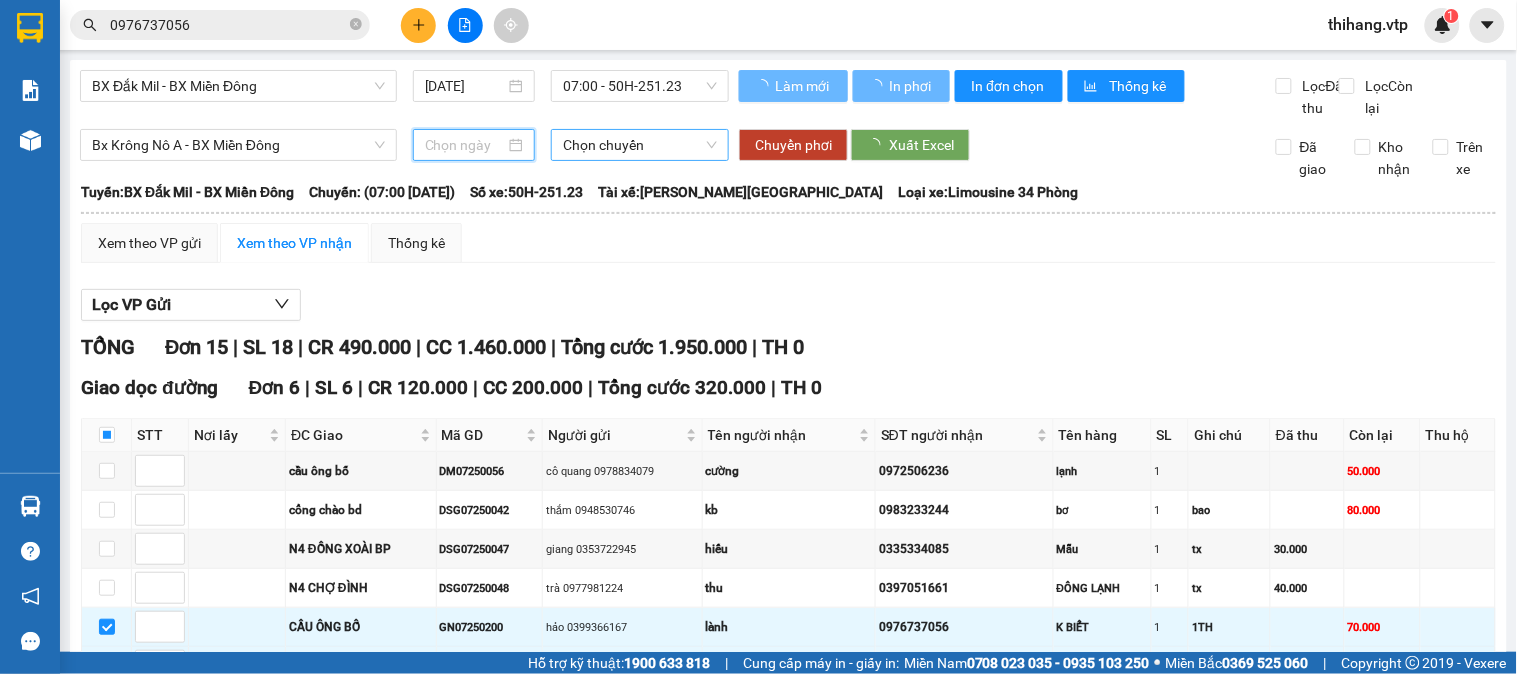 type on "[DATE]" 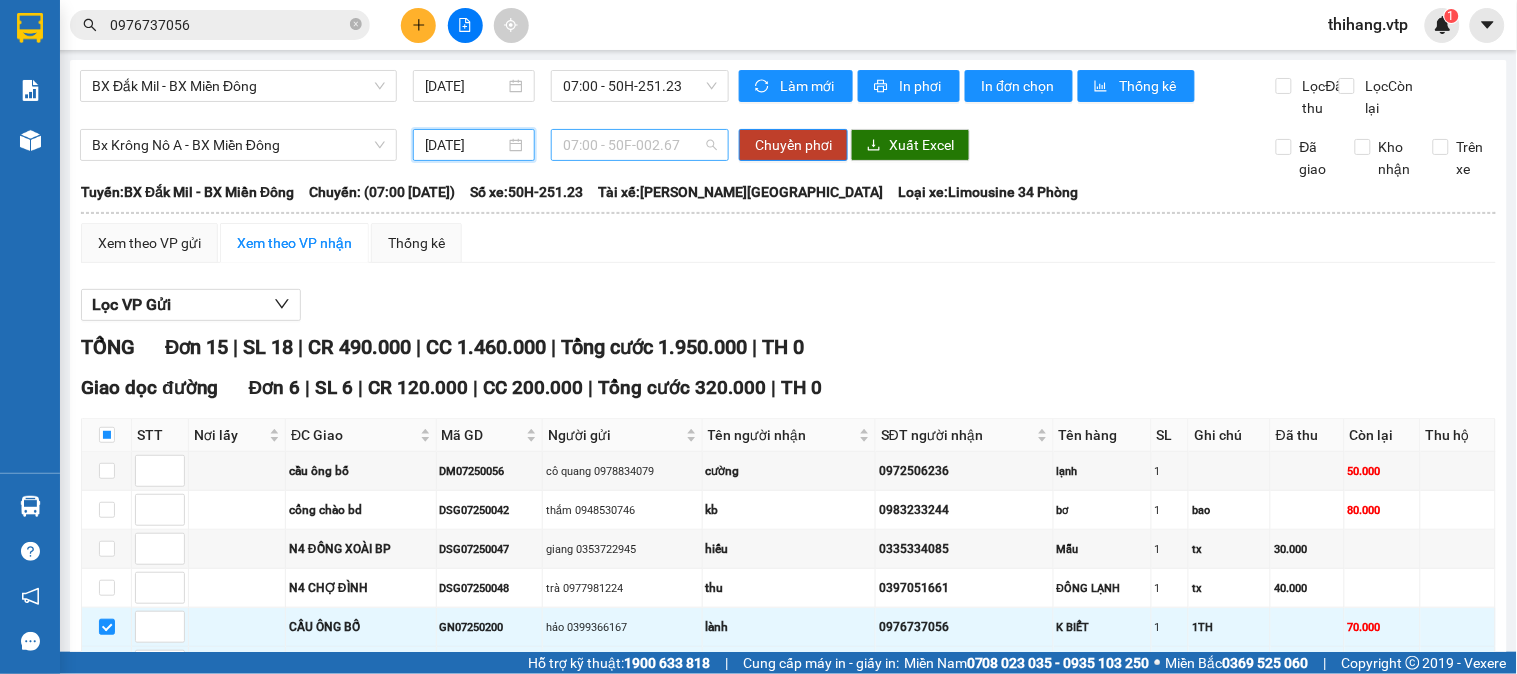 click on "07:00     - 50F-002.67" at bounding box center (640, 145) 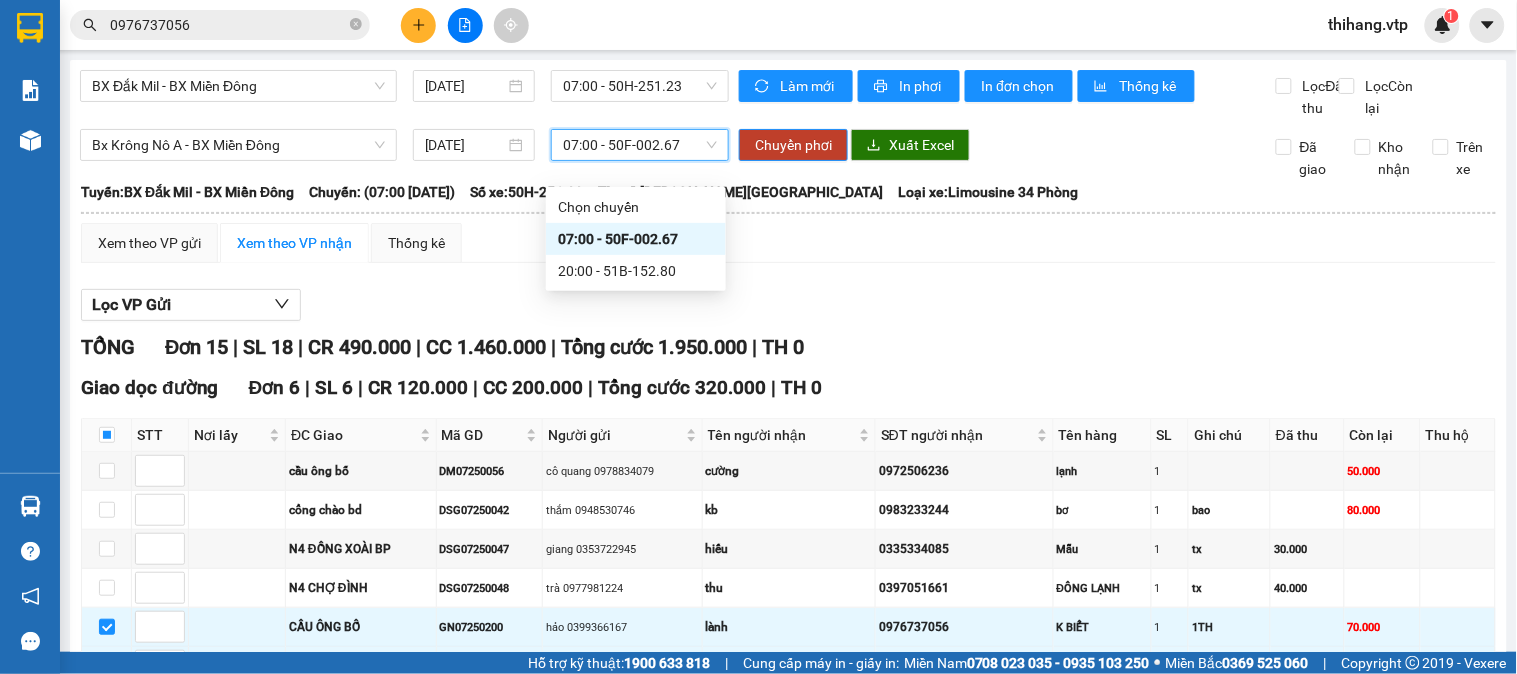 click on "07:00     - 50F-002.67" at bounding box center (640, 145) 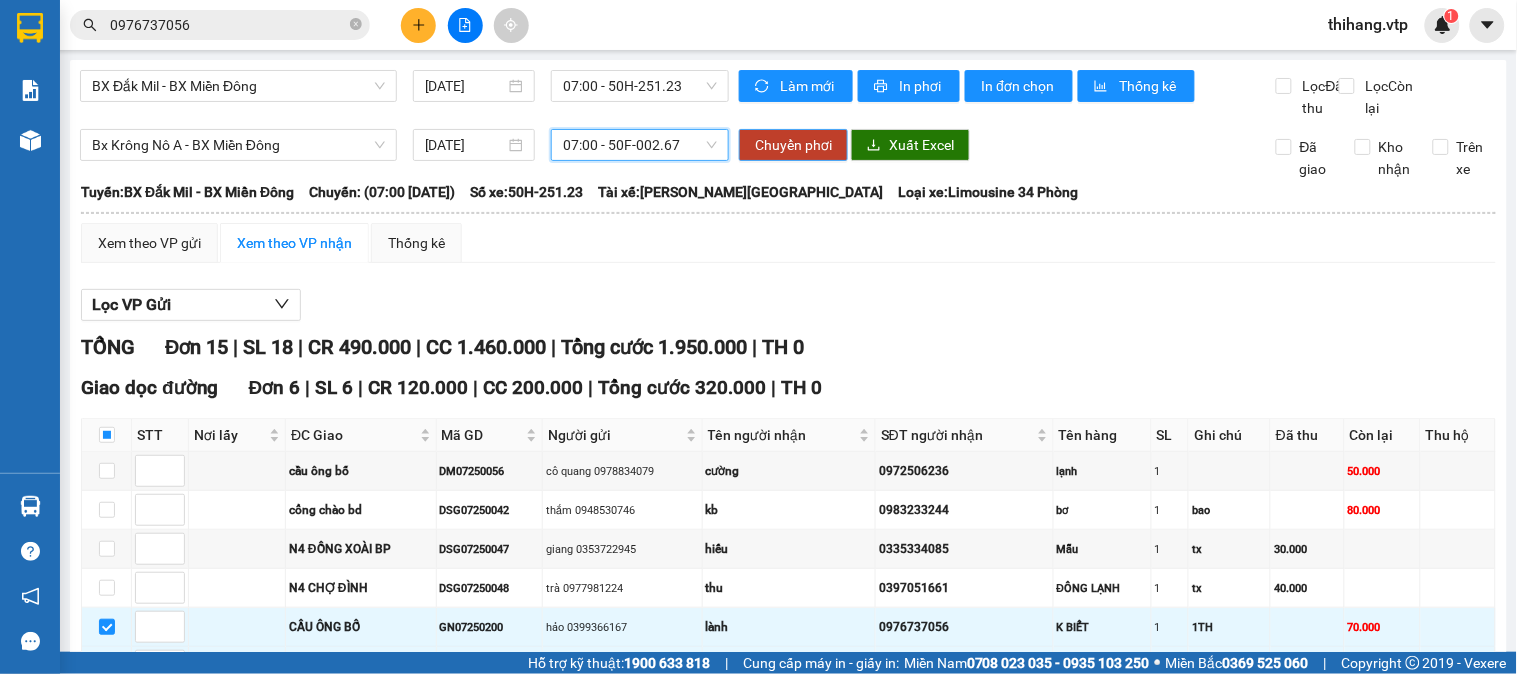 click on "Chuyển phơi" at bounding box center [793, 145] 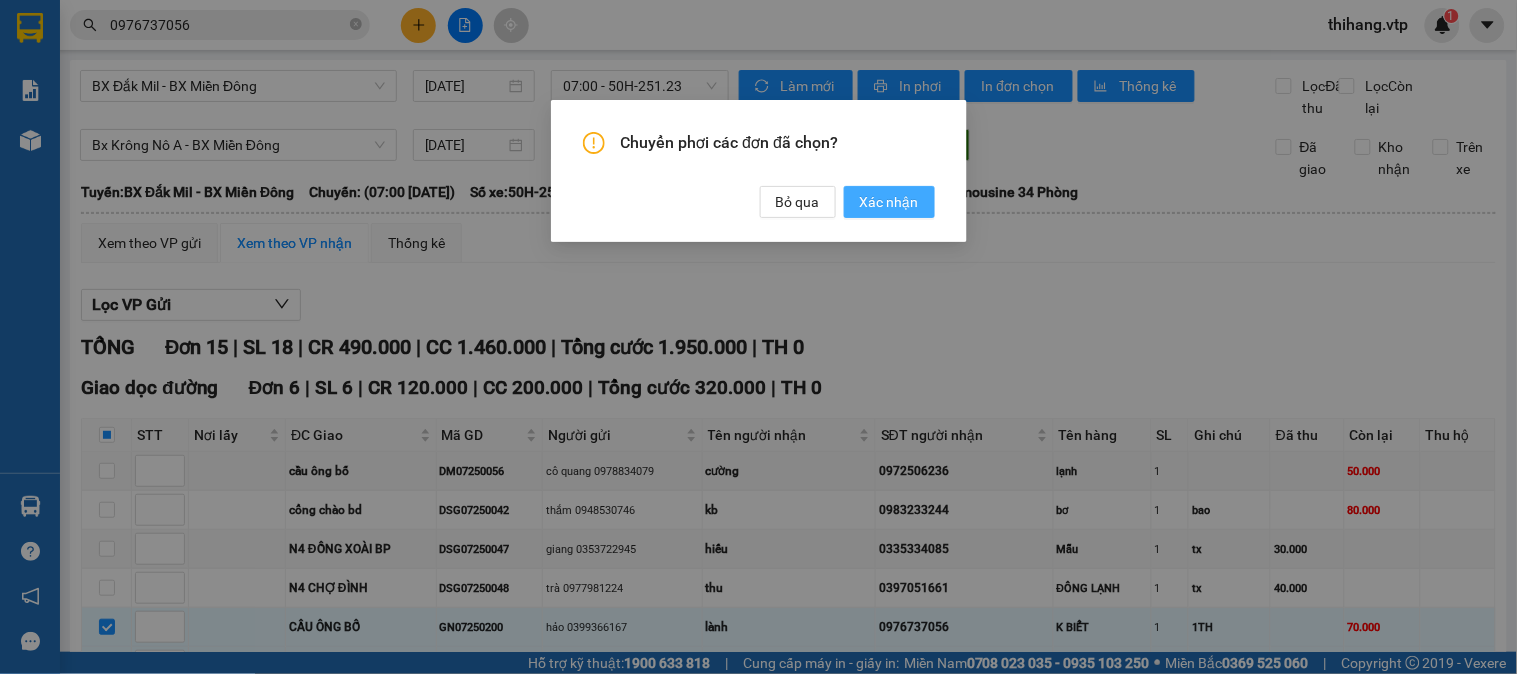 click on "Xác nhận" at bounding box center (889, 202) 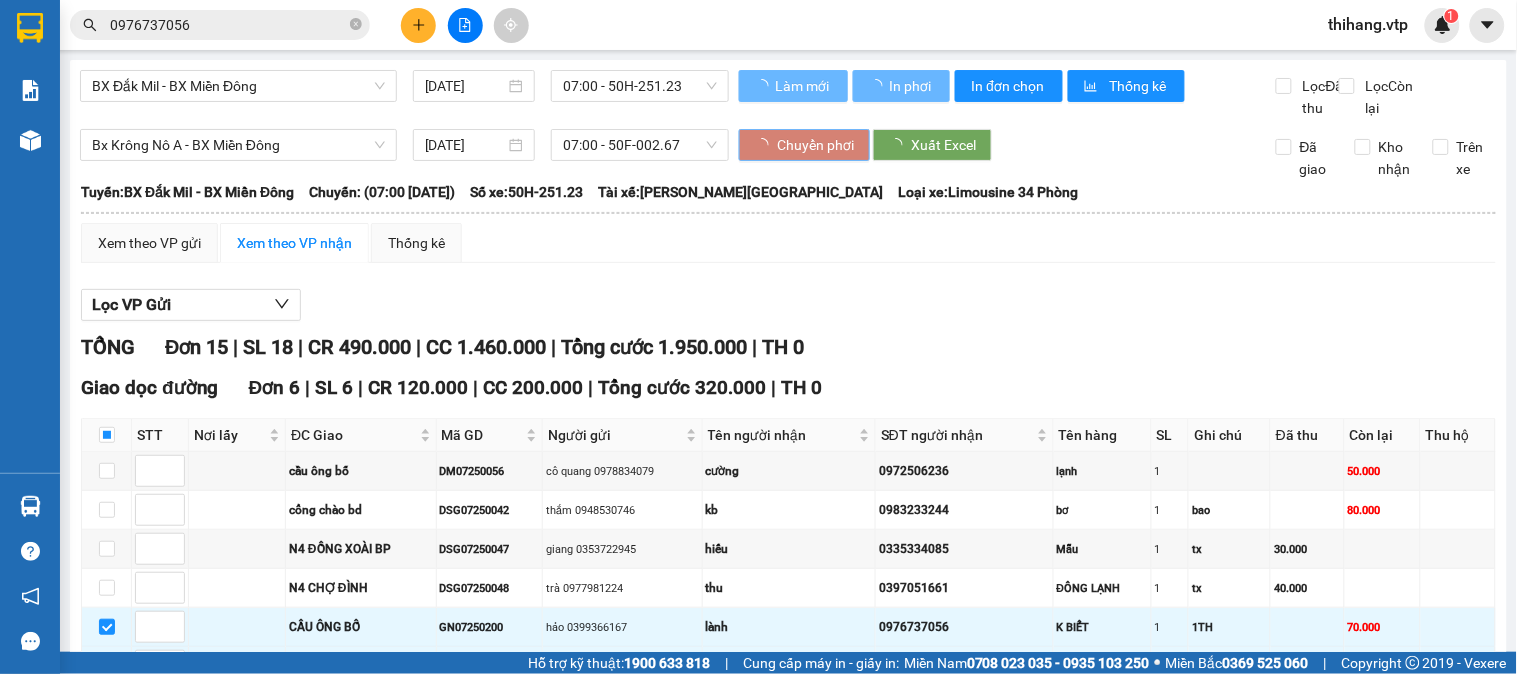 type 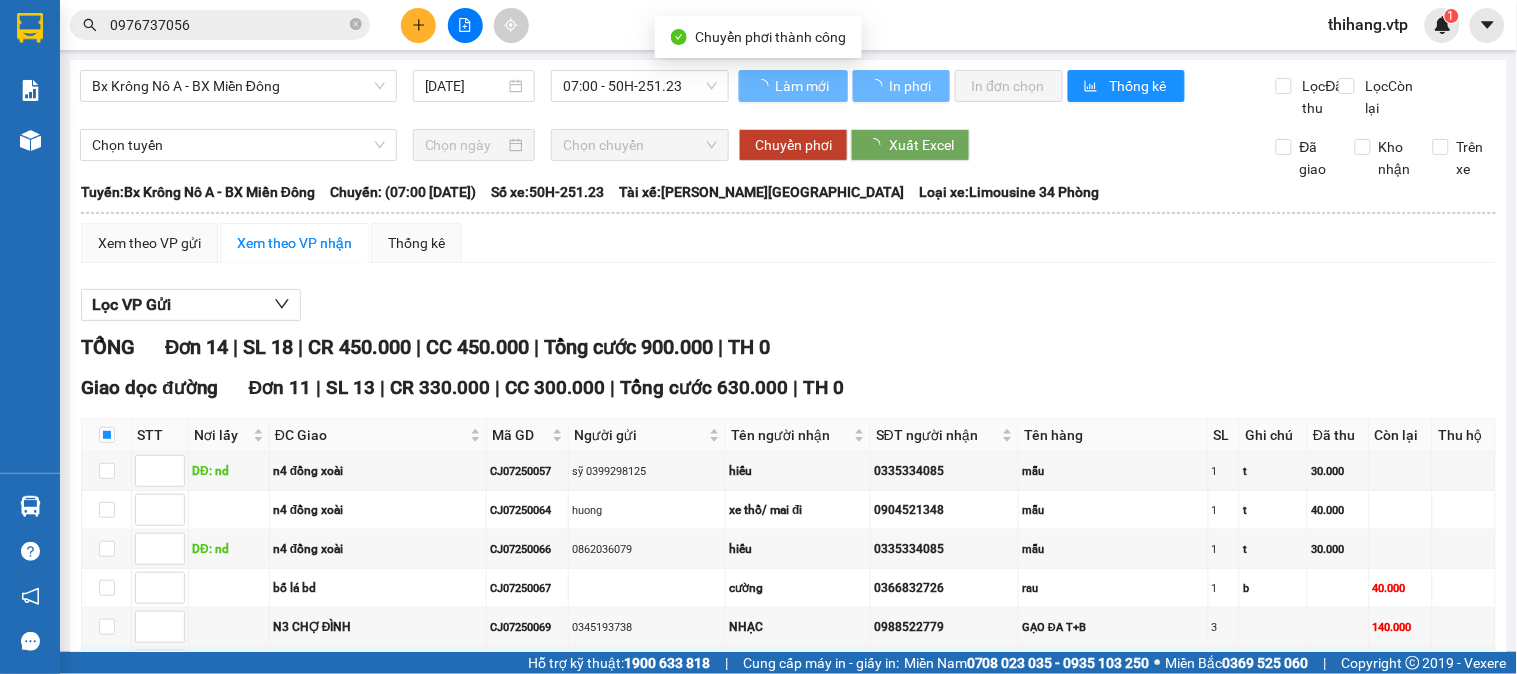 checkbox on "false" 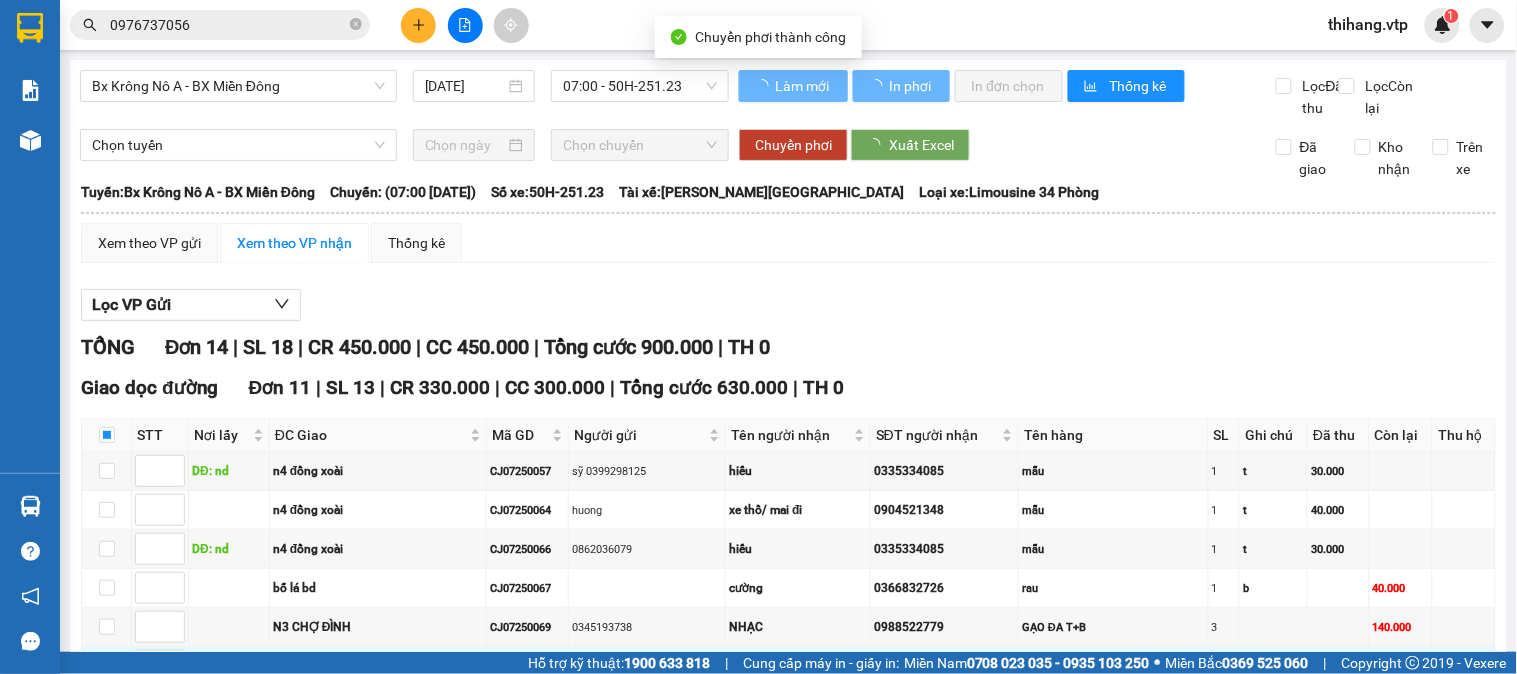 checkbox on "false" 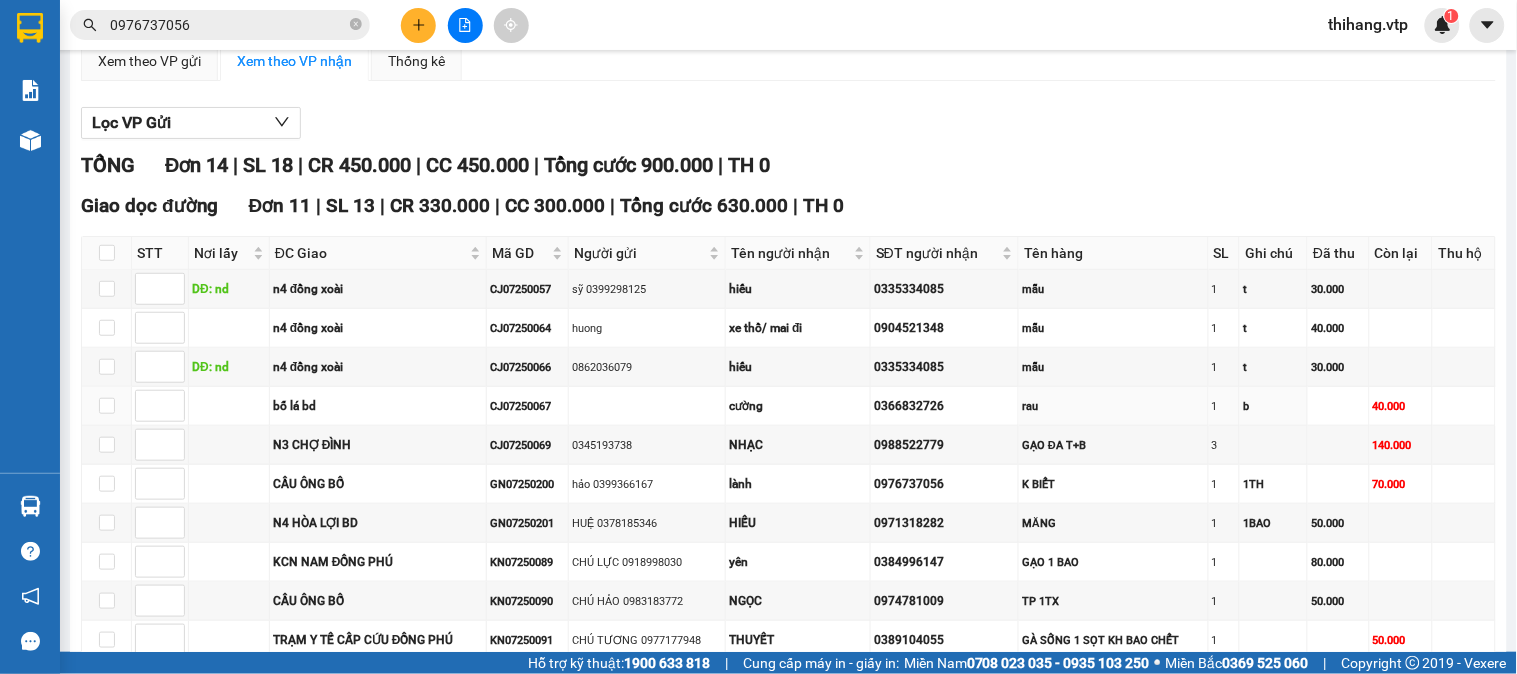 scroll, scrollTop: 0, scrollLeft: 0, axis: both 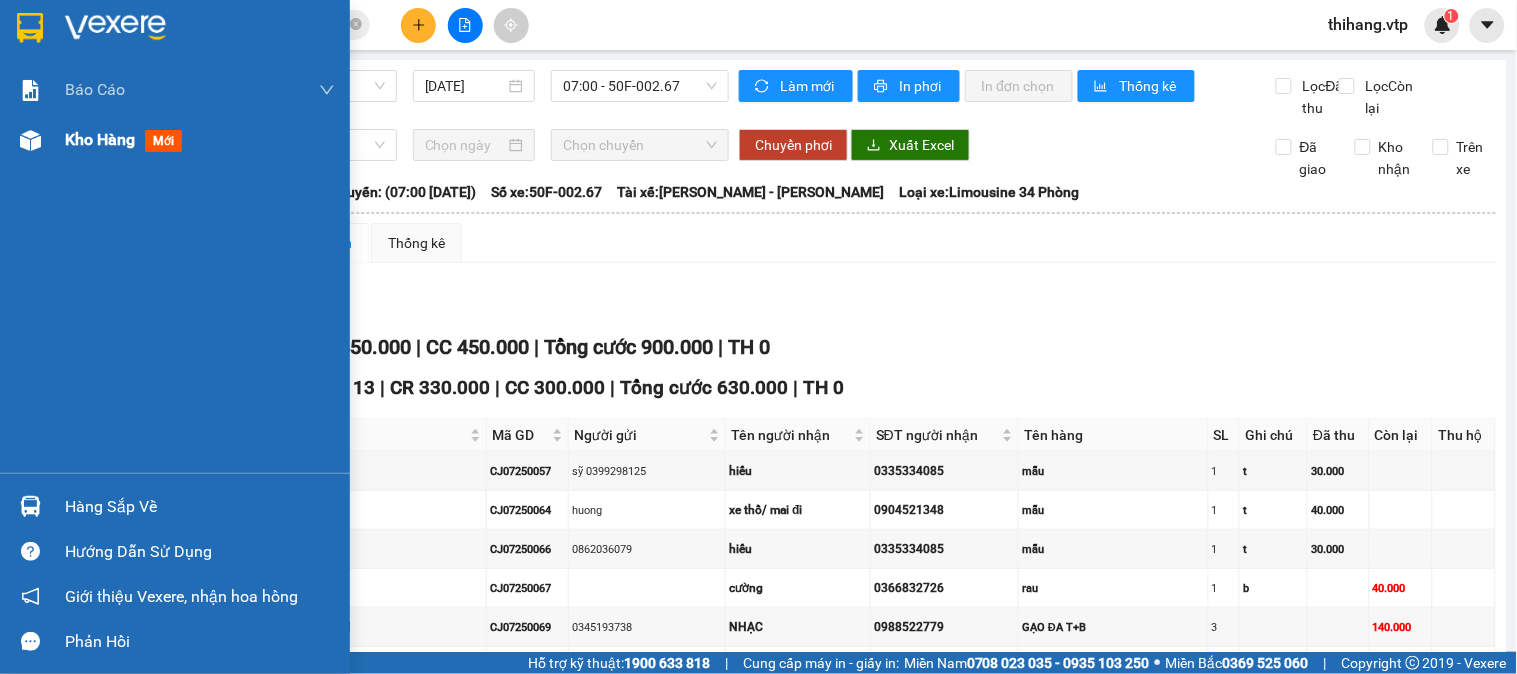 click on "Kho hàng" at bounding box center (100, 139) 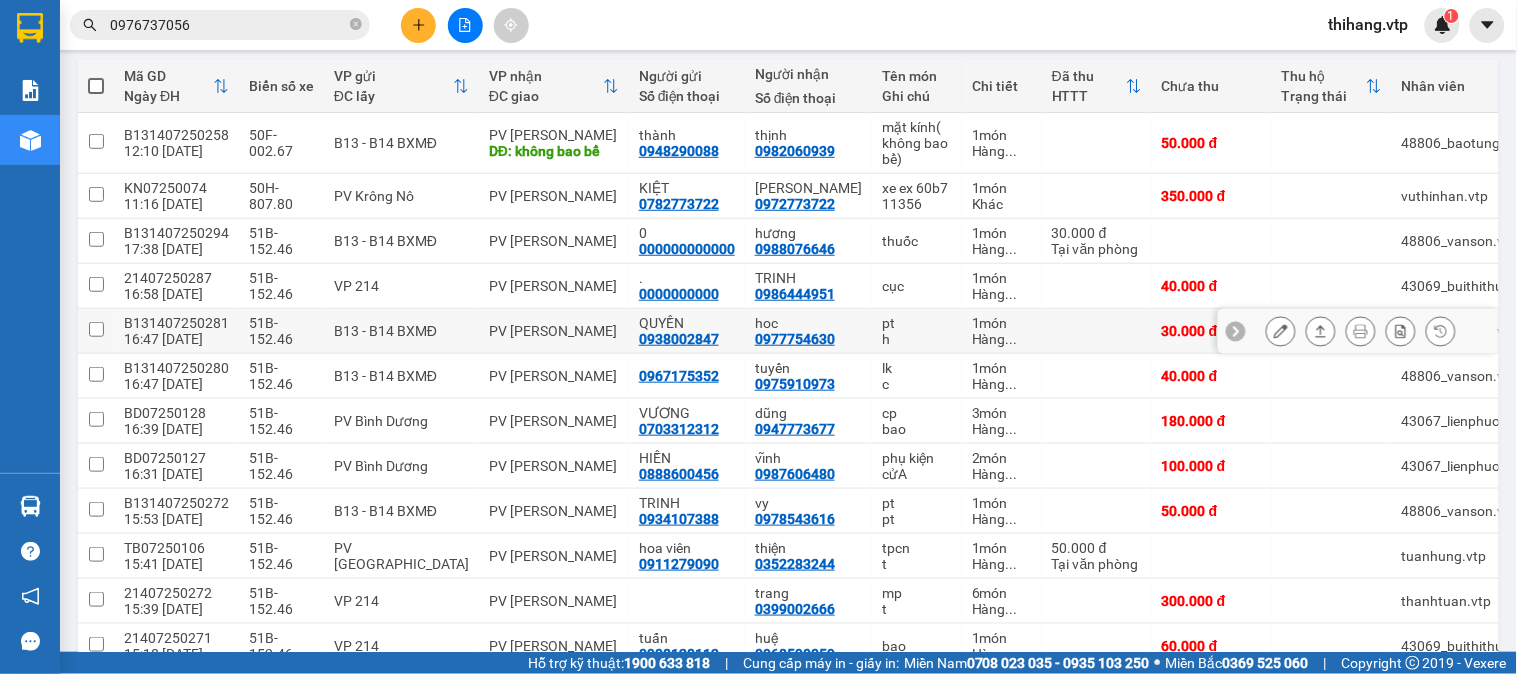 scroll, scrollTop: 0, scrollLeft: 0, axis: both 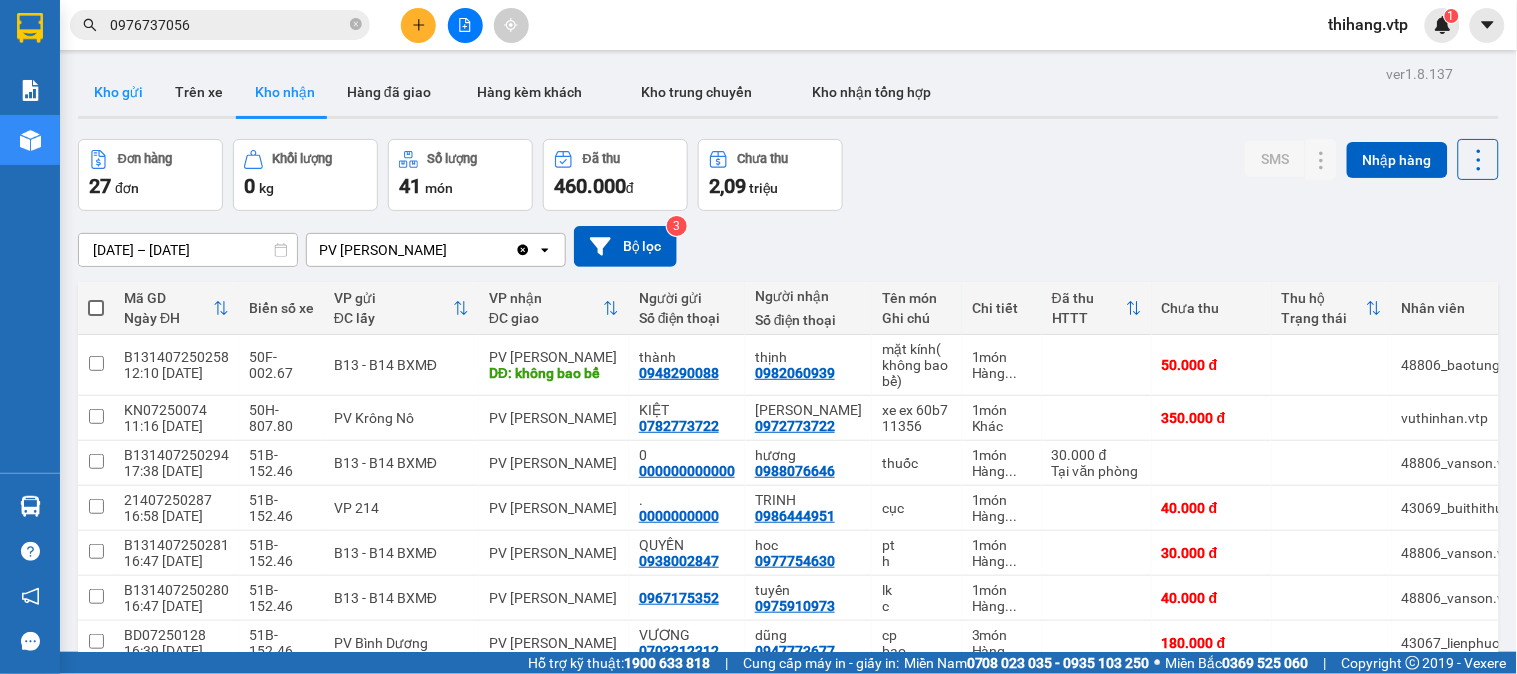 click on "Kho gửi" at bounding box center [118, 92] 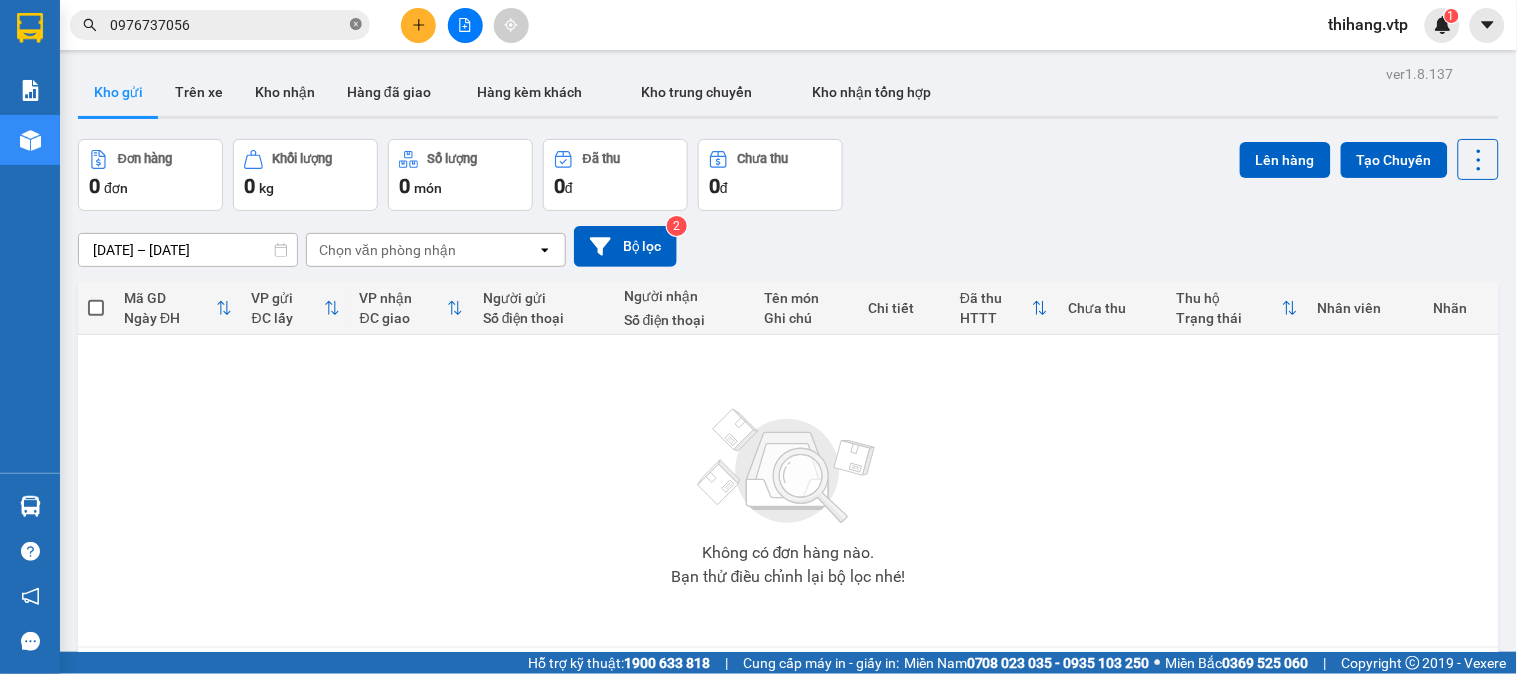 click 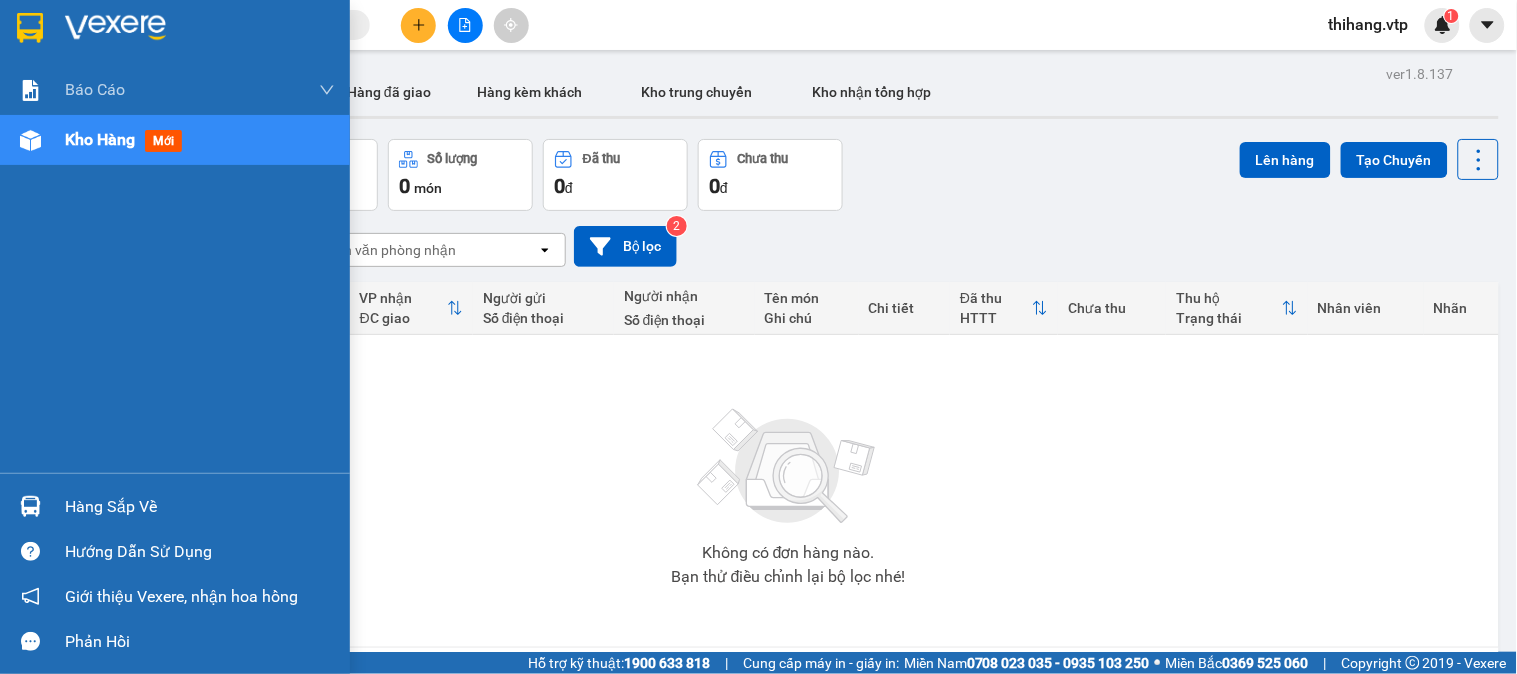 click on "Kho hàng" at bounding box center (100, 139) 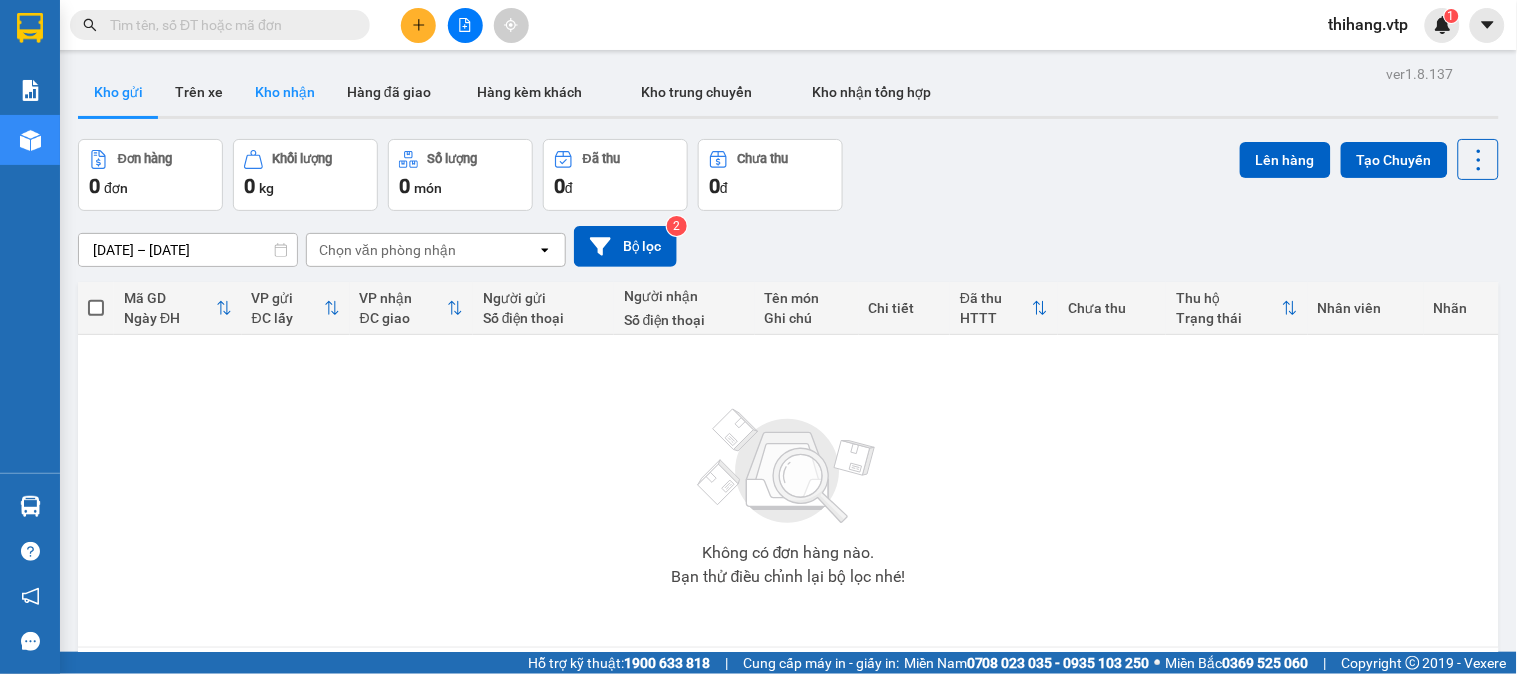 click on "Kho nhận" at bounding box center [285, 92] 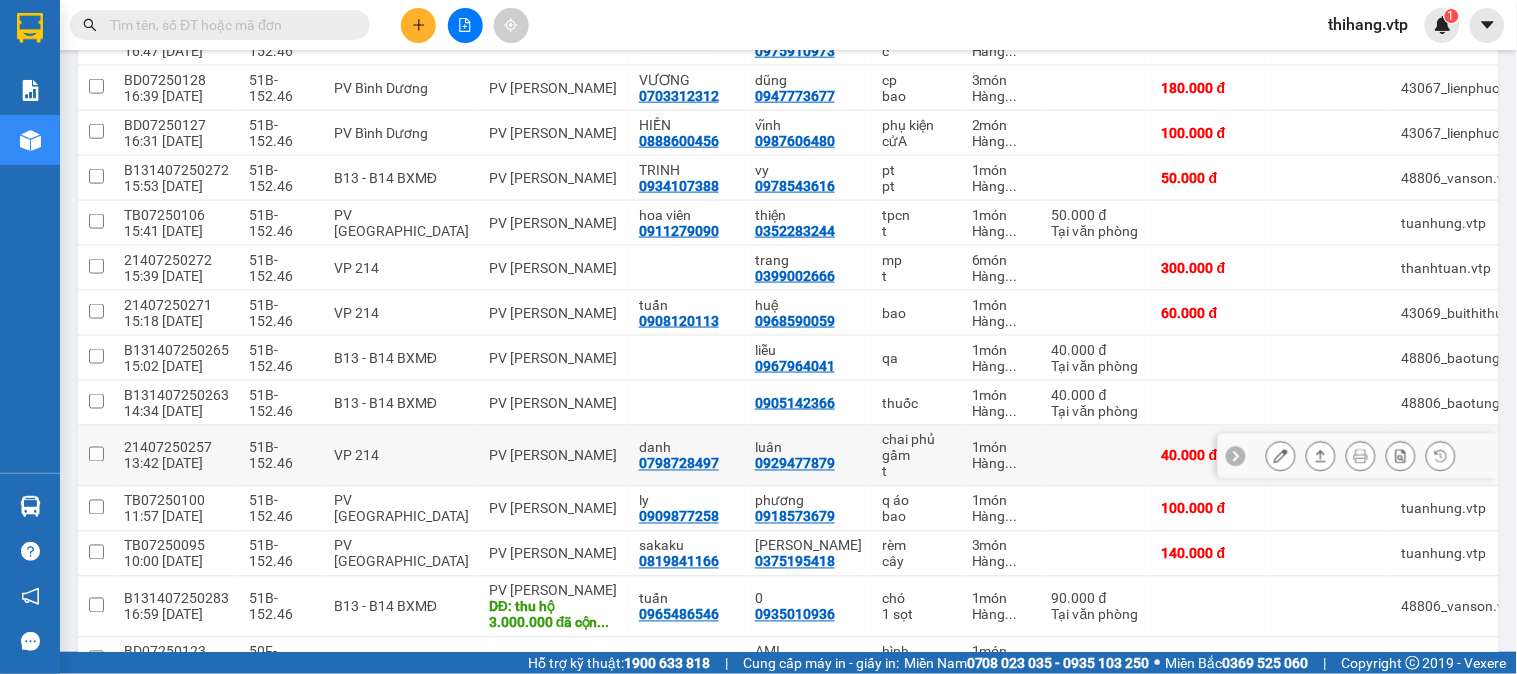 scroll, scrollTop: 666, scrollLeft: 0, axis: vertical 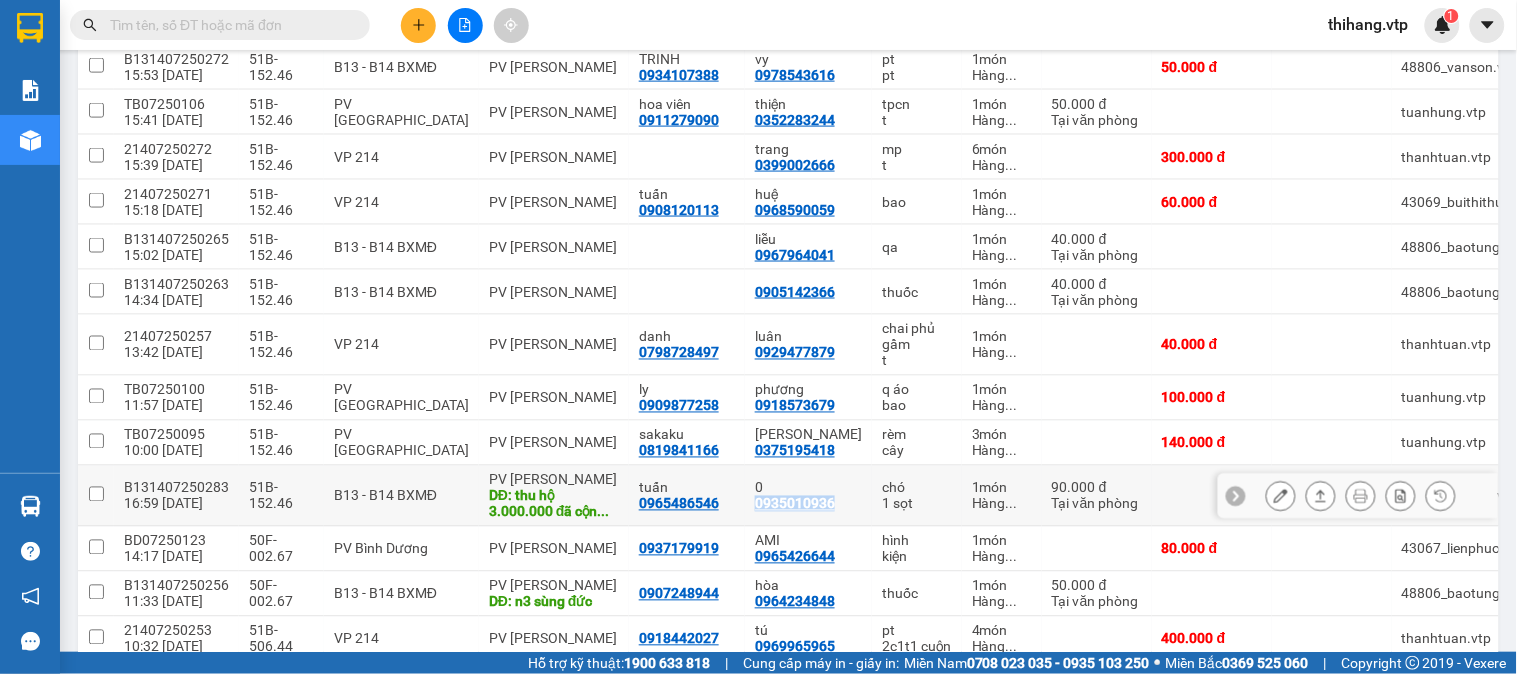 drag, startPoint x: 823, startPoint y: 506, endPoint x: 738, endPoint y: 507, distance: 85.00588 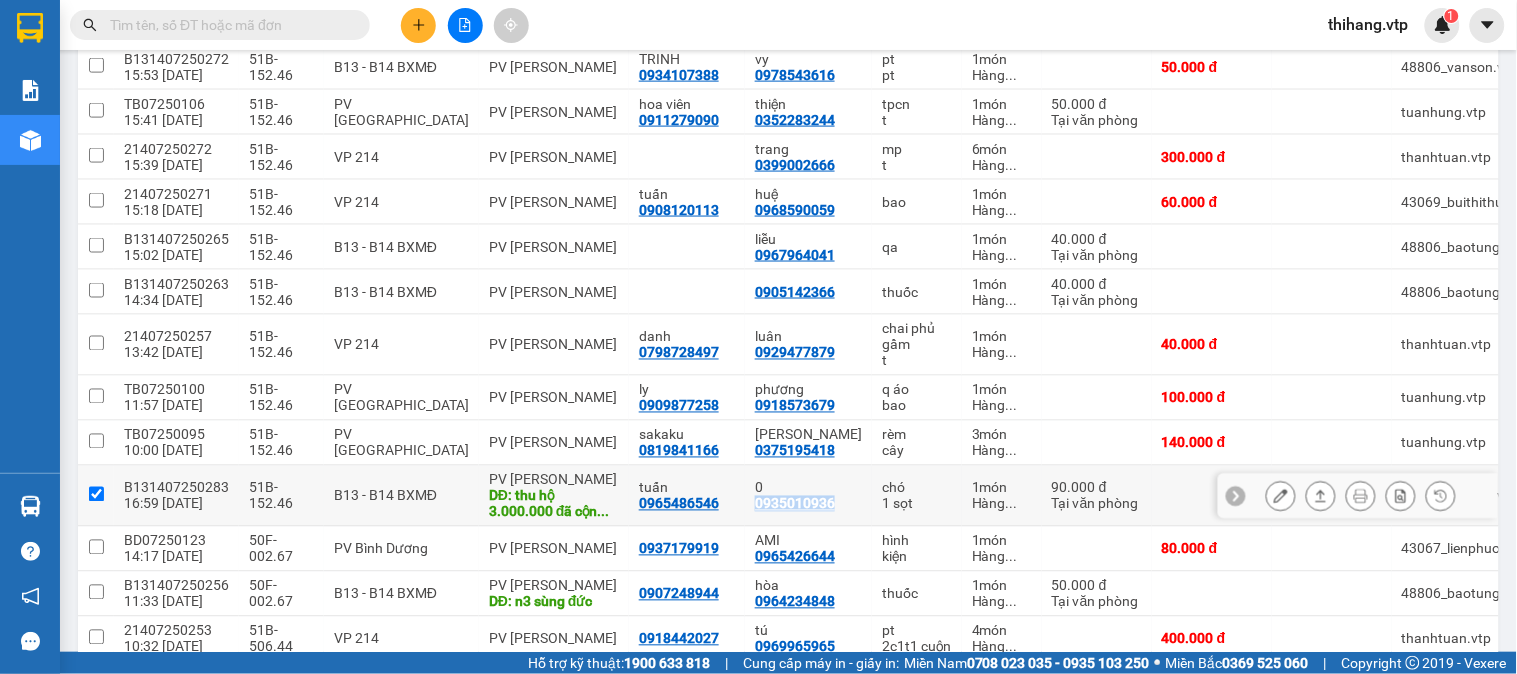 checkbox on "true" 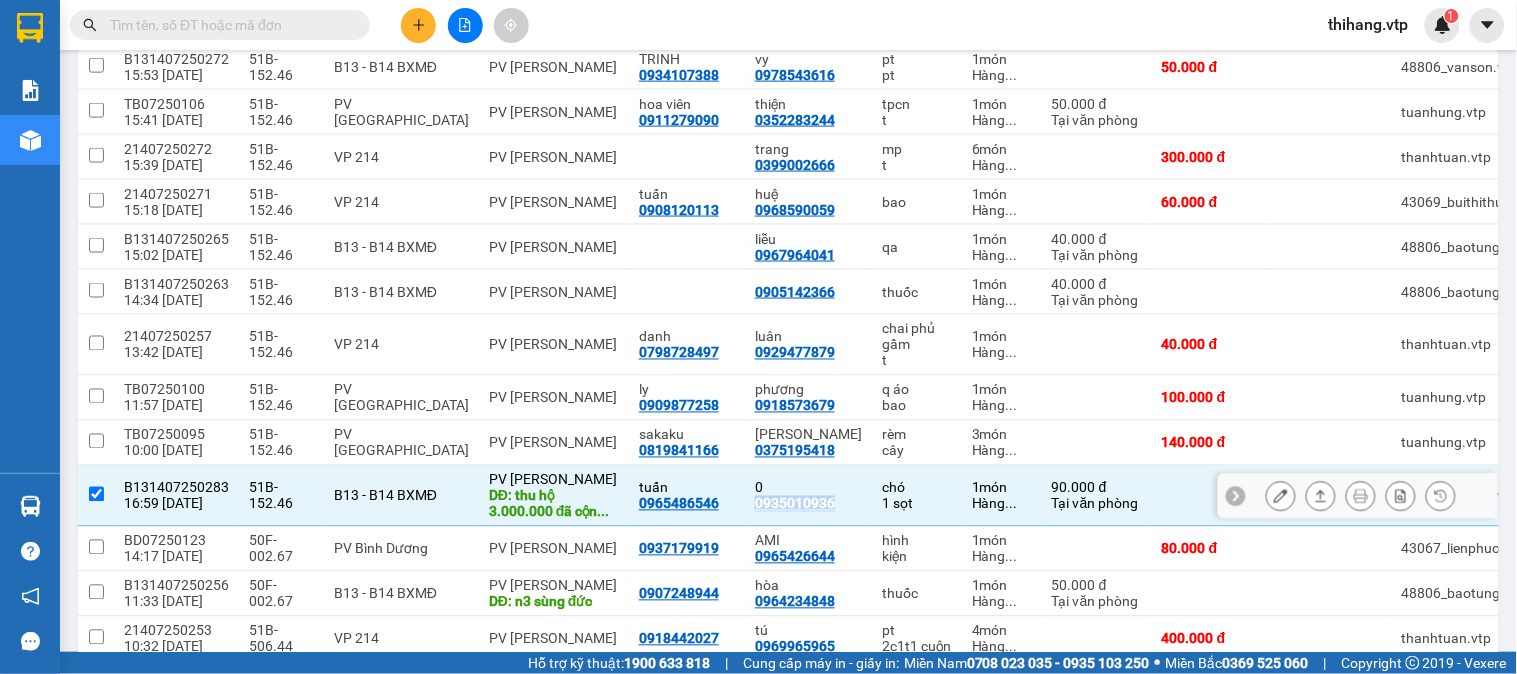 copy on "0935010936" 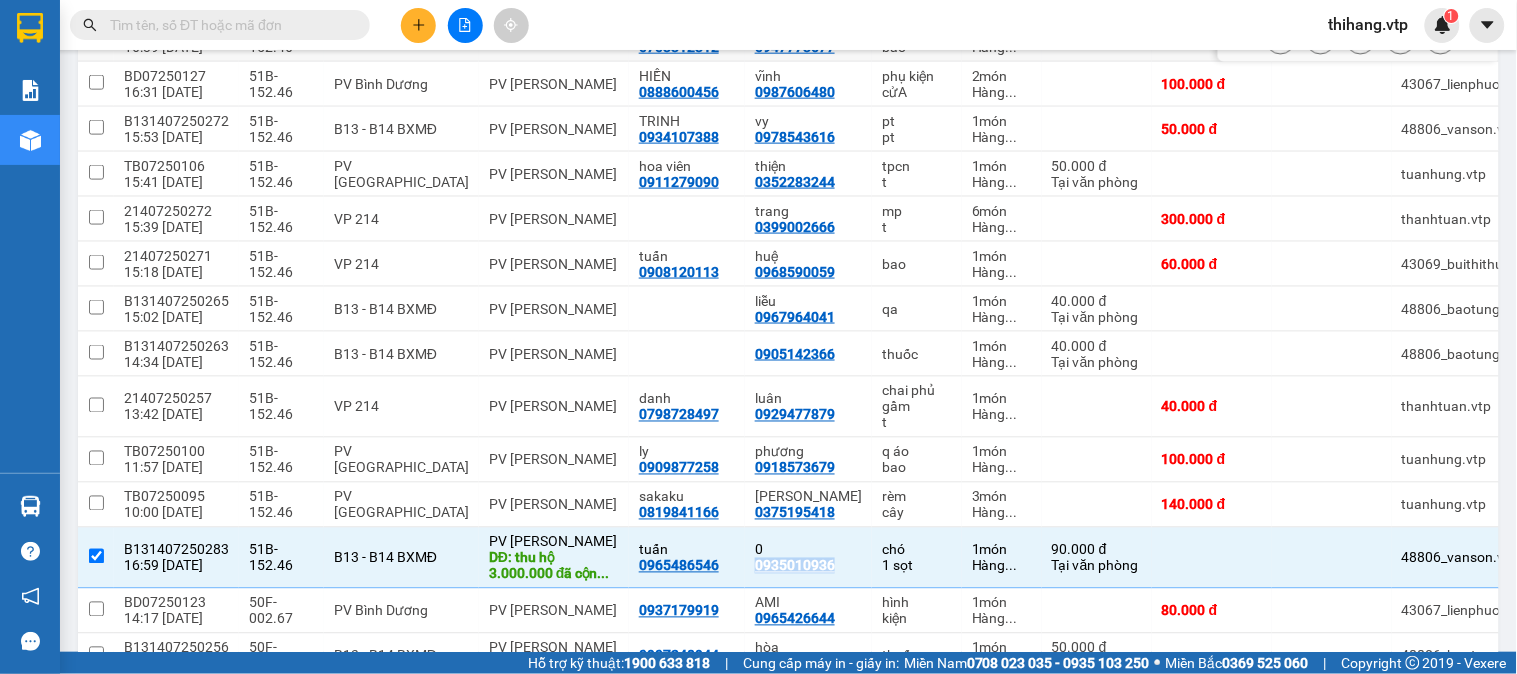 scroll, scrollTop: 555, scrollLeft: 0, axis: vertical 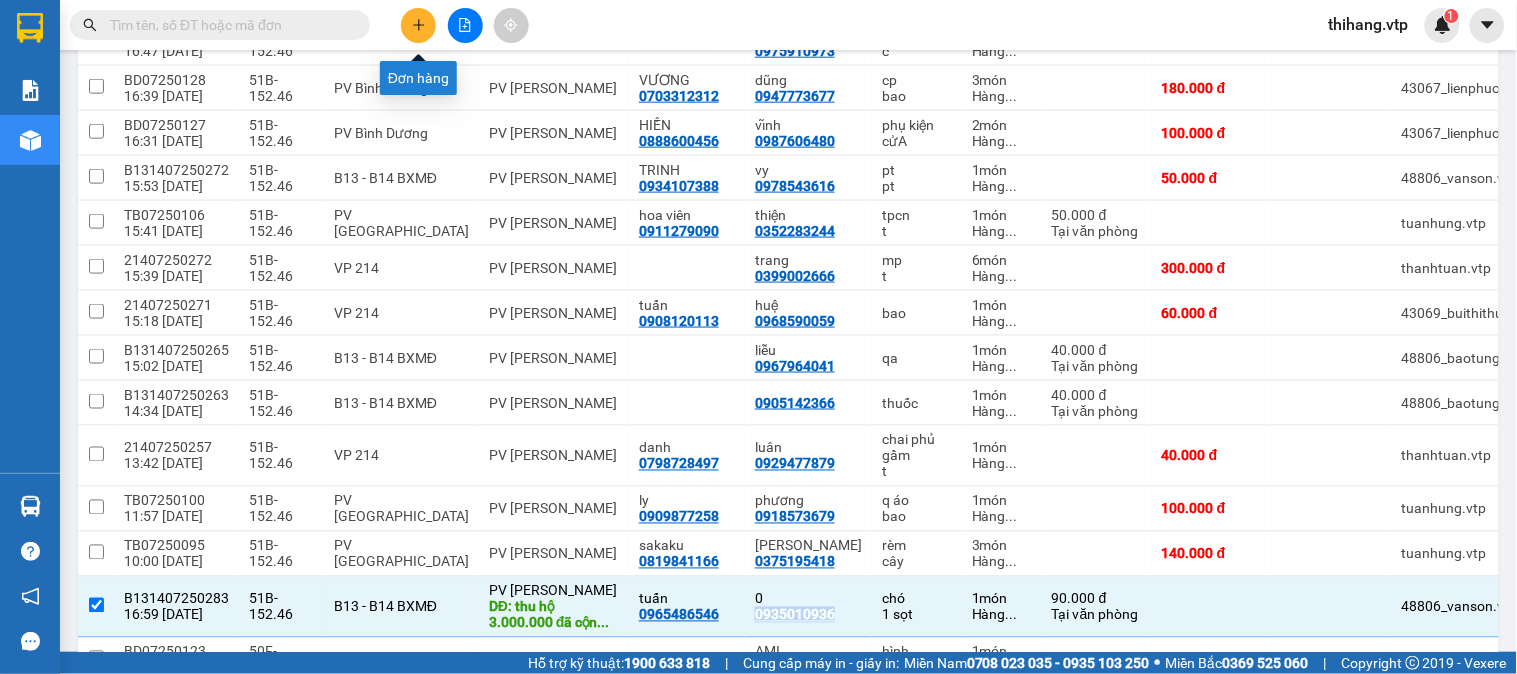 click 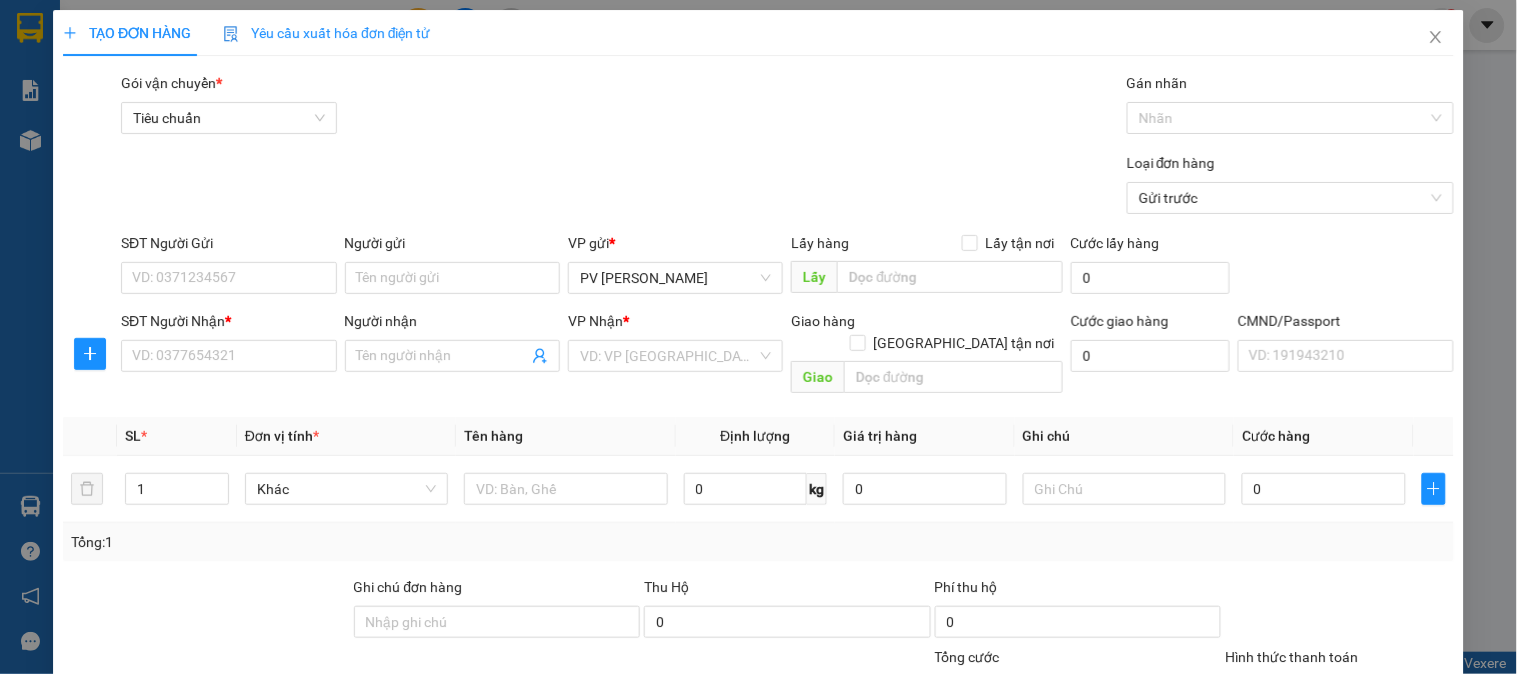 scroll, scrollTop: 0, scrollLeft: 0, axis: both 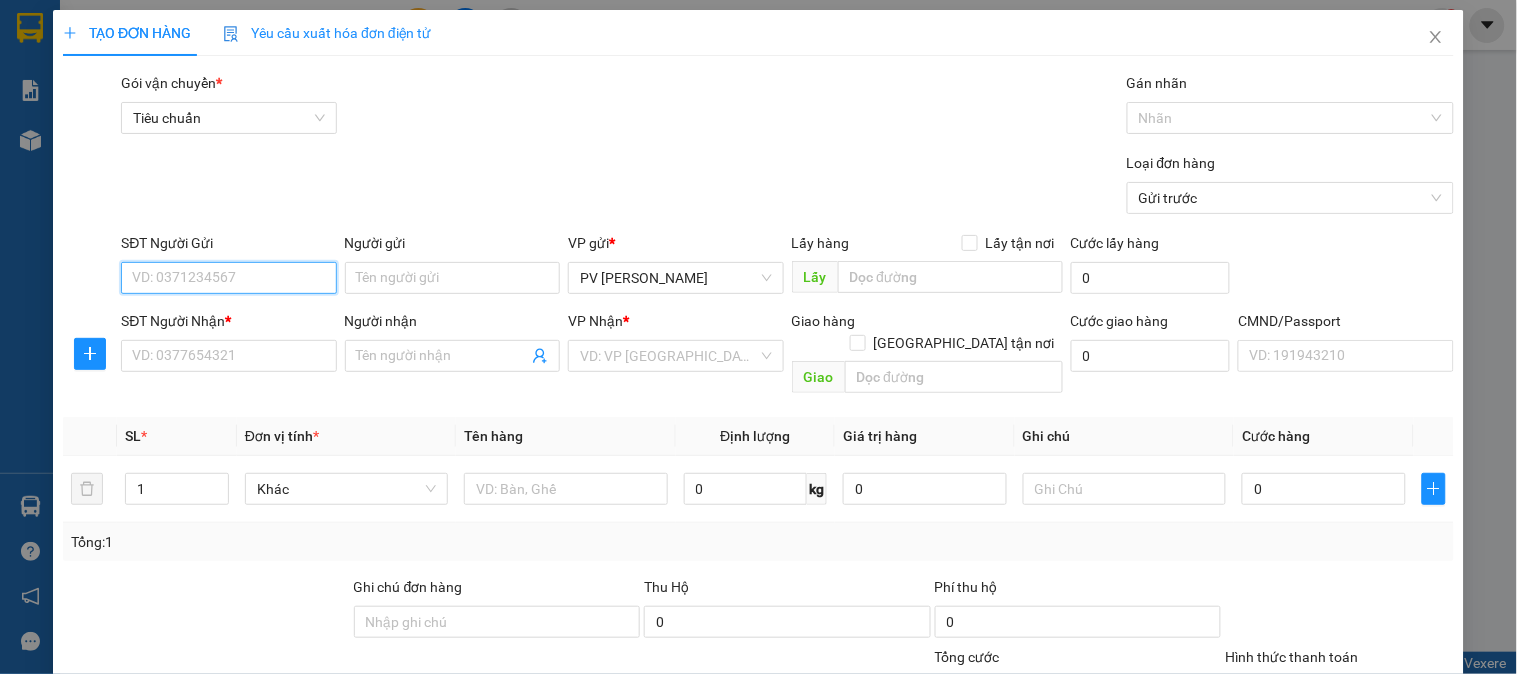 paste on "0935010936" 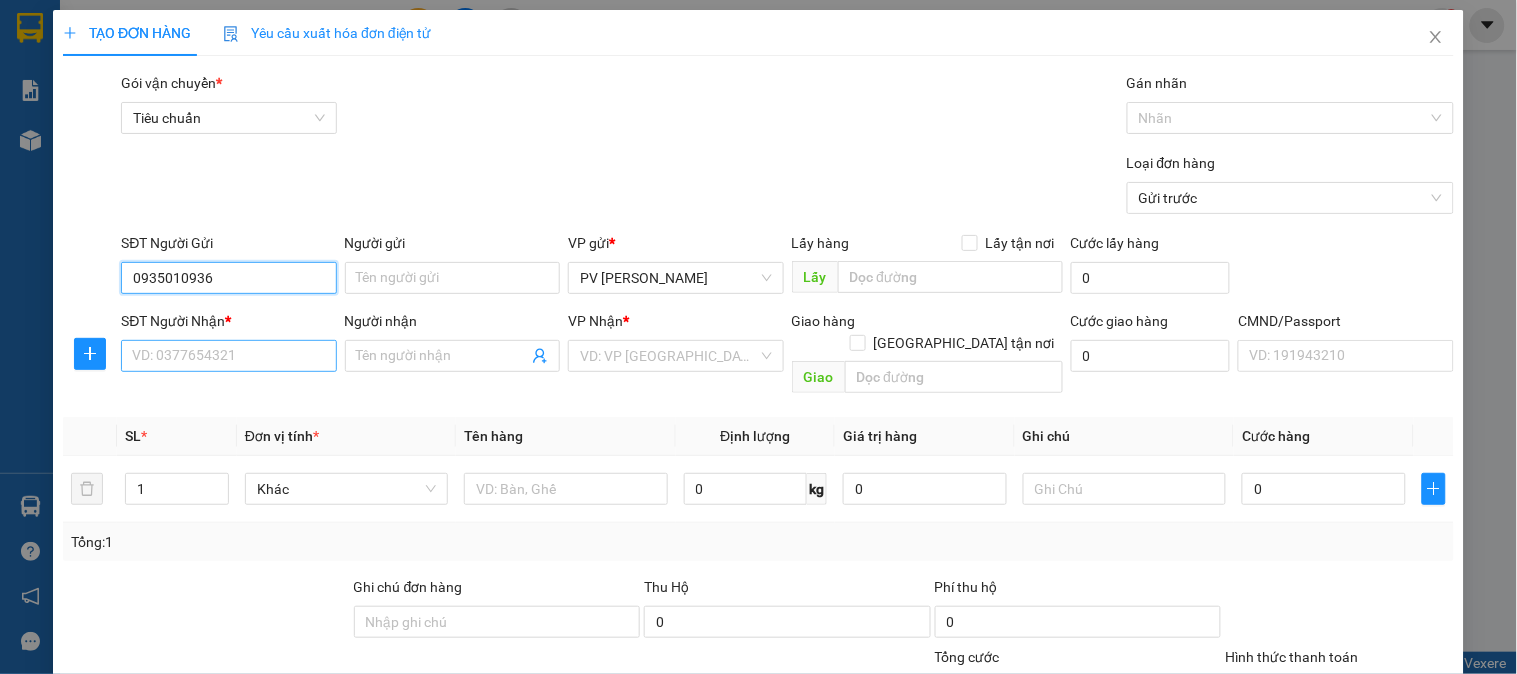 type on "0935010936" 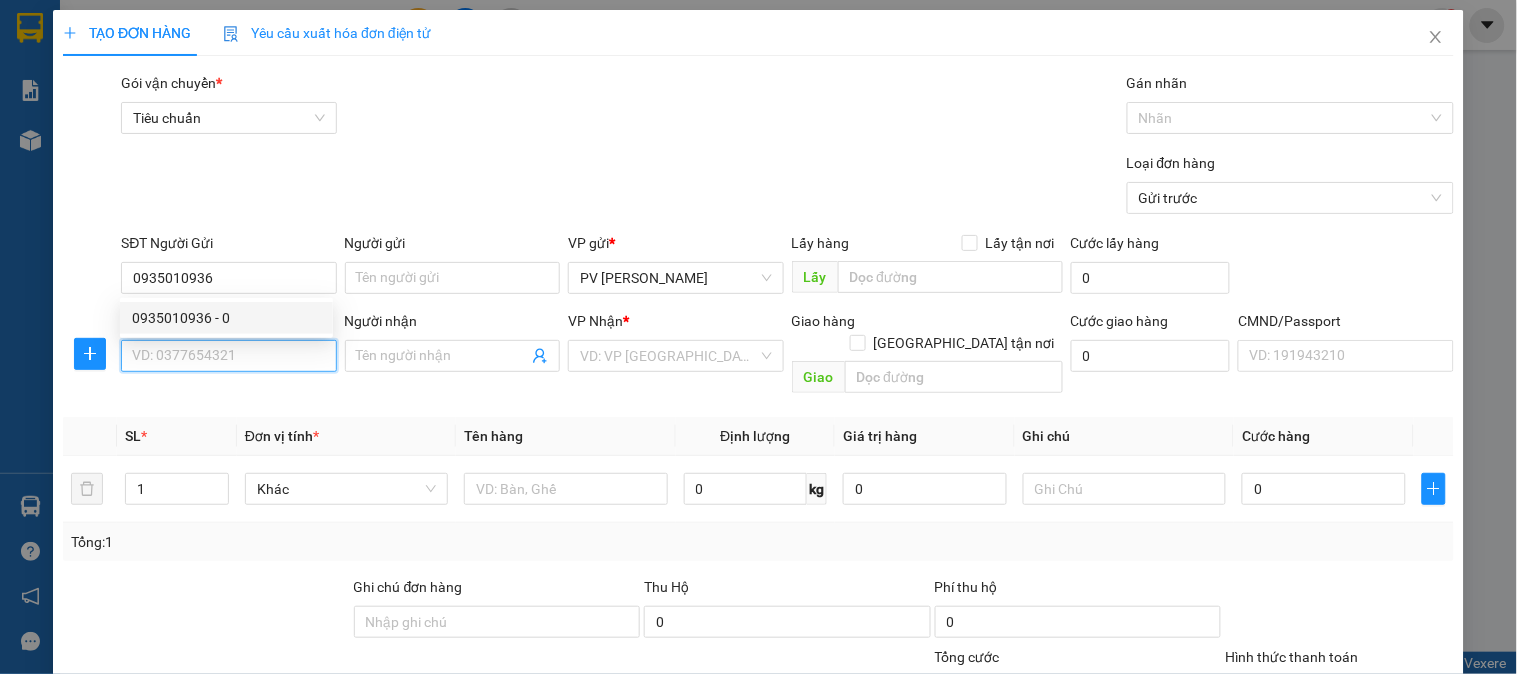click on "SĐT Người Nhận  *" at bounding box center [228, 356] 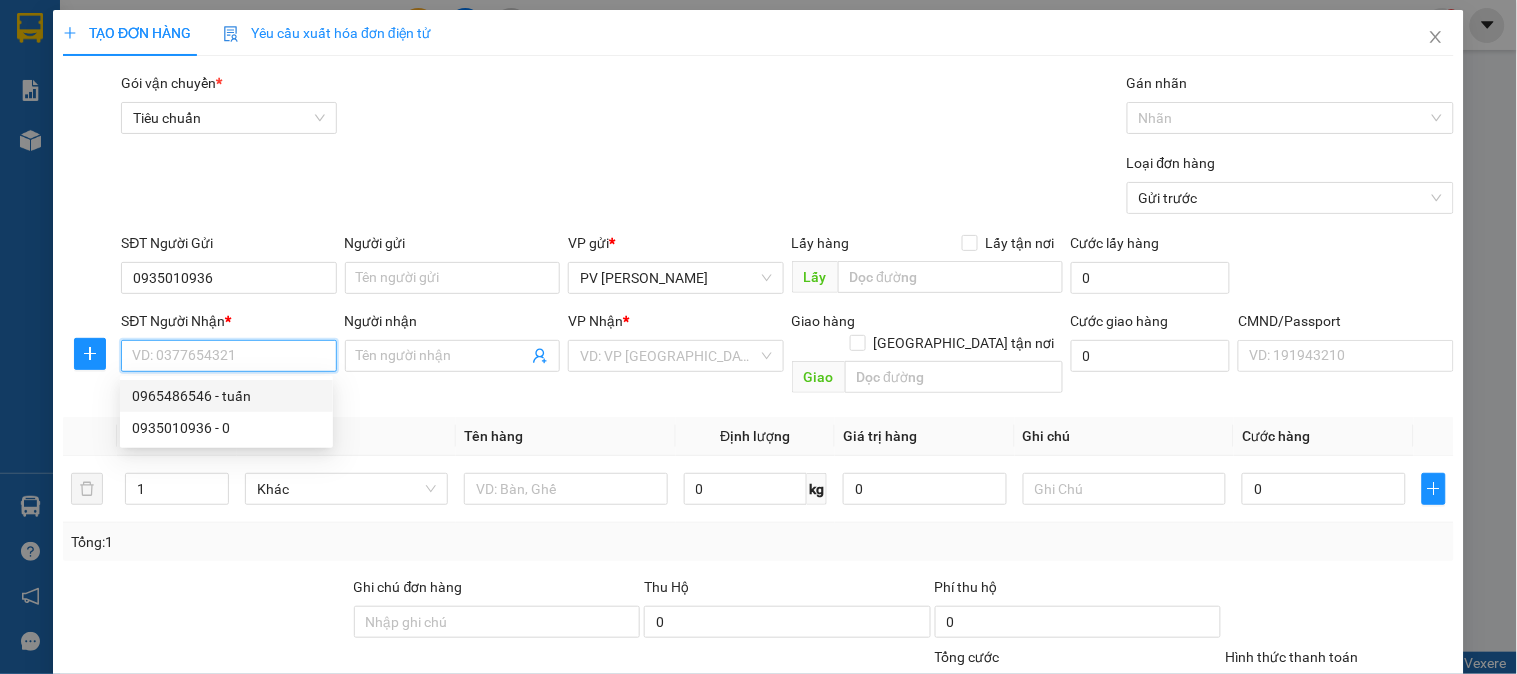 click on "0965486546 - tuấn" at bounding box center [226, 396] 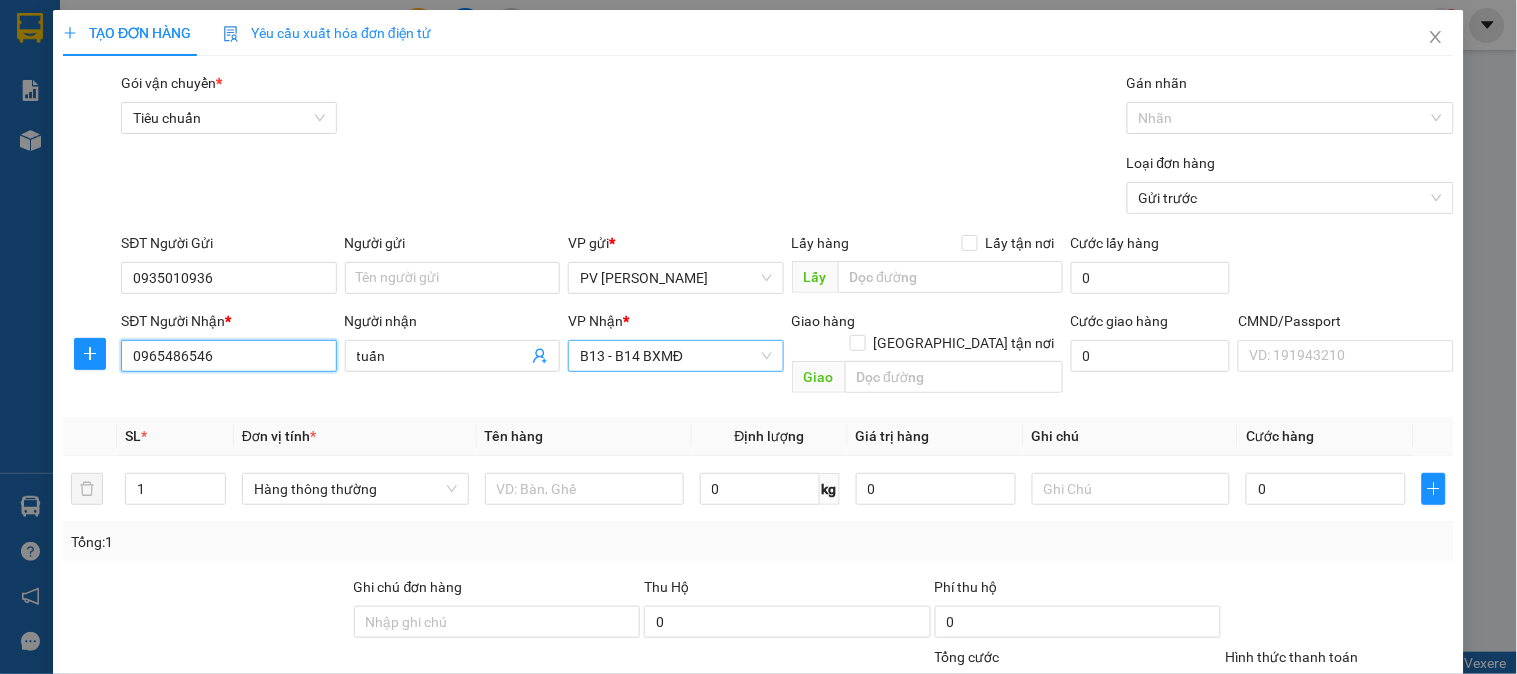 click on "B13 - B14 BXMĐ" at bounding box center [675, 356] 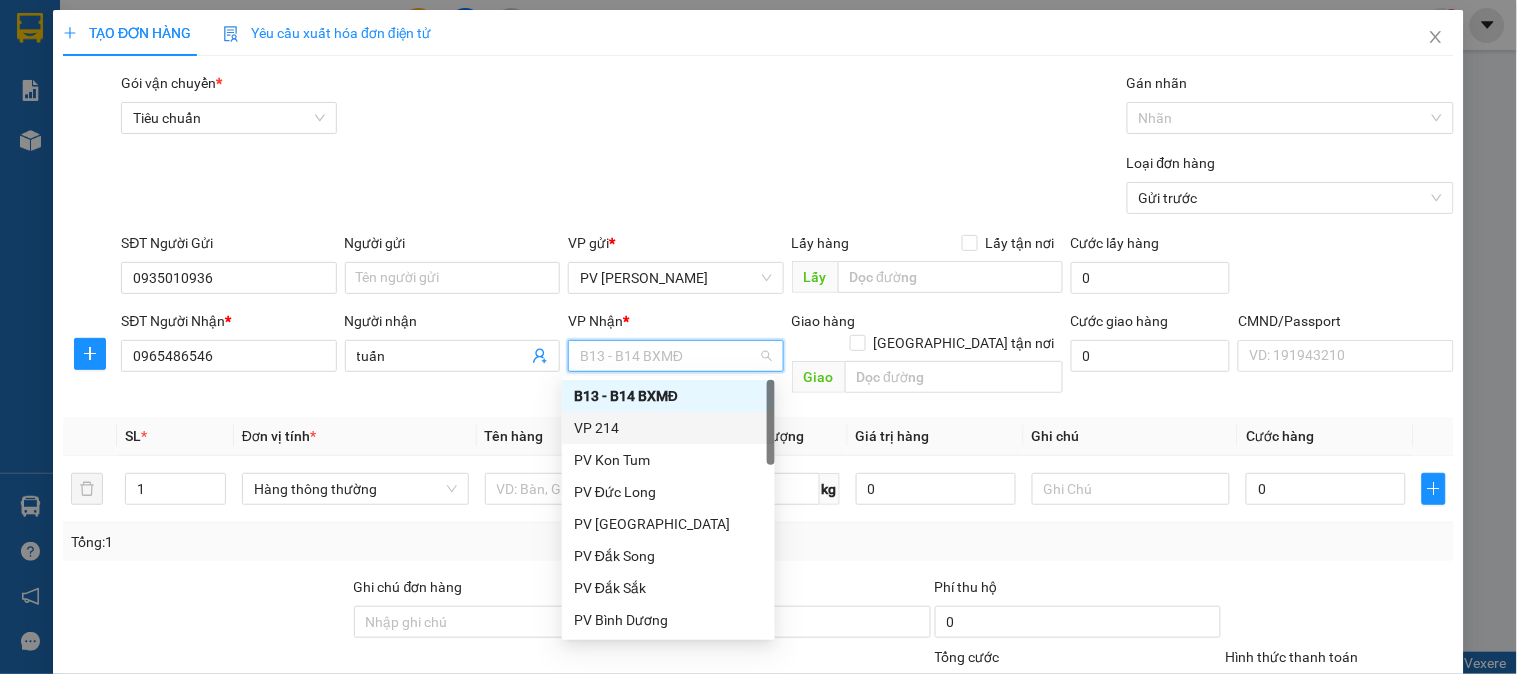 click on "VP 214" at bounding box center [668, 428] 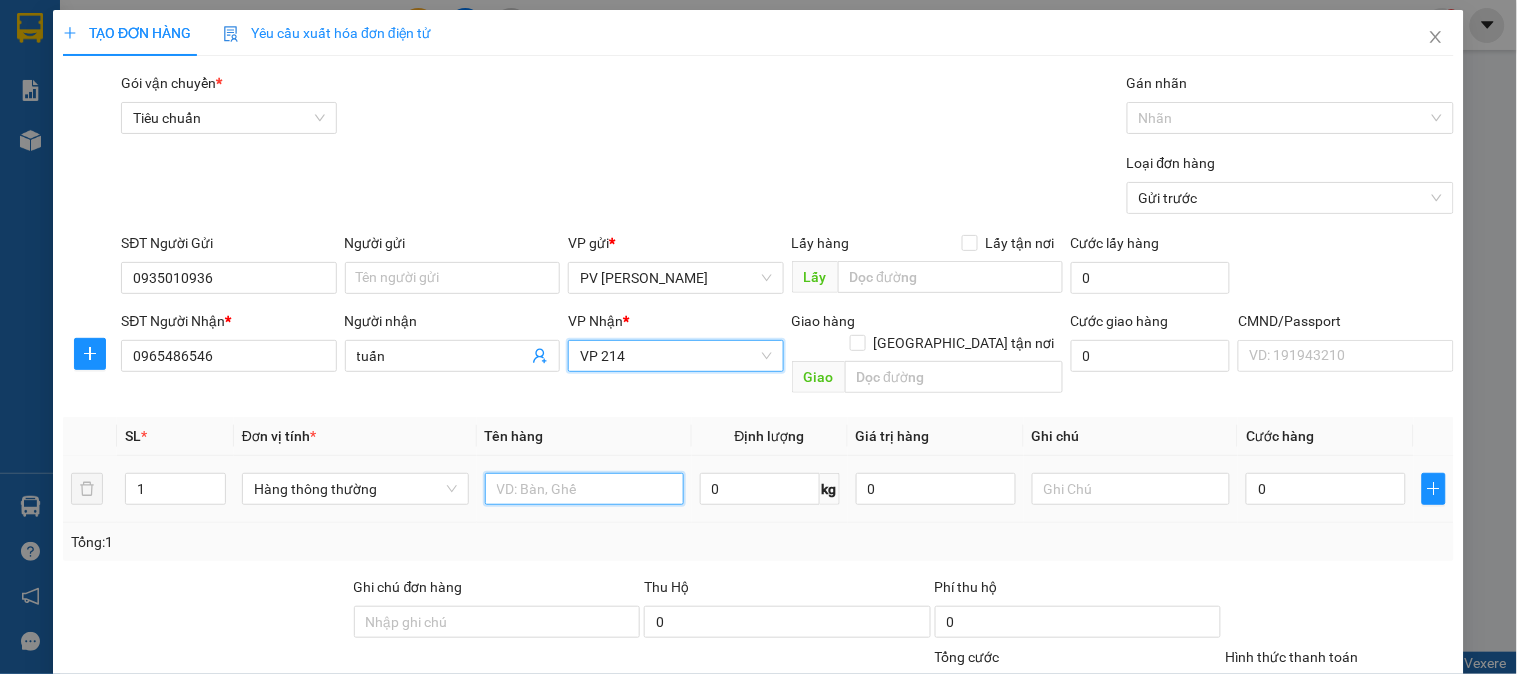 click at bounding box center (584, 489) 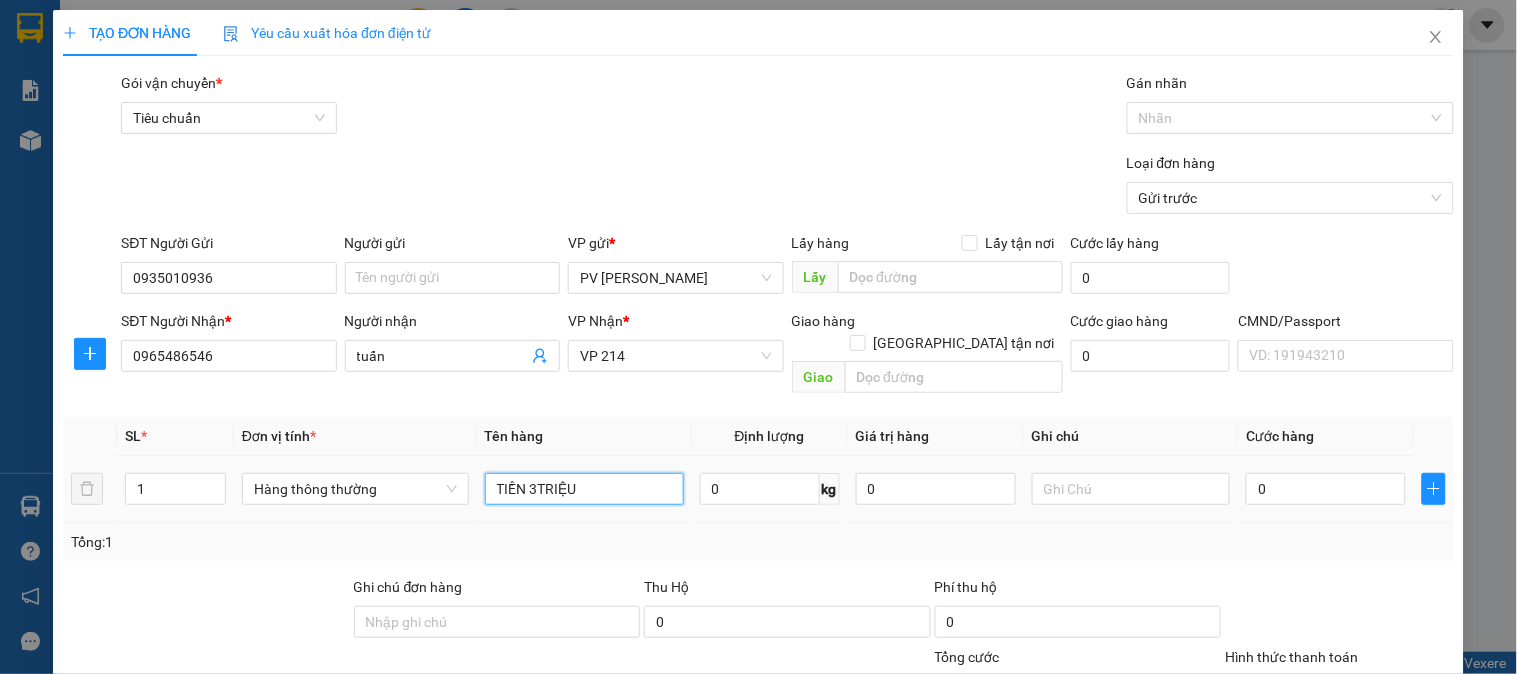 type on "TIỀN 3TRIỆU" 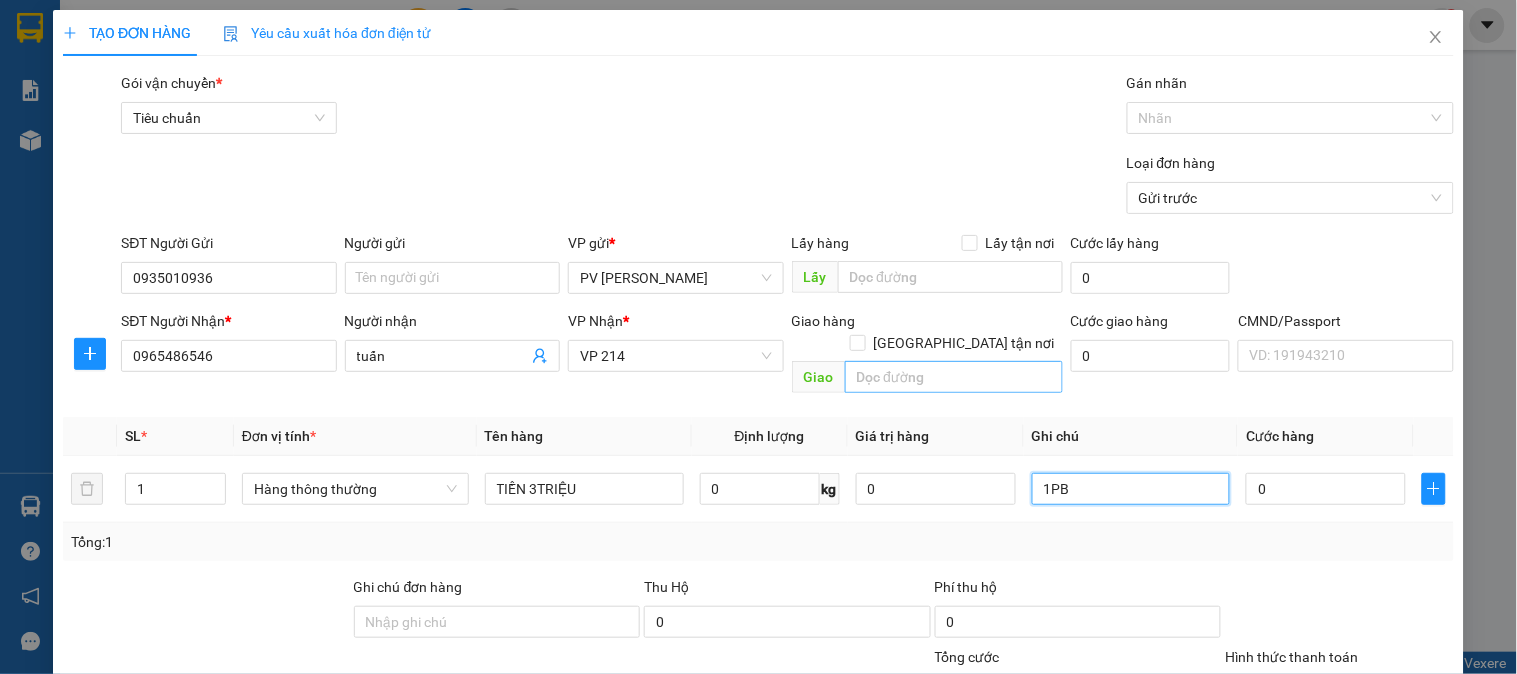 type on "1PB" 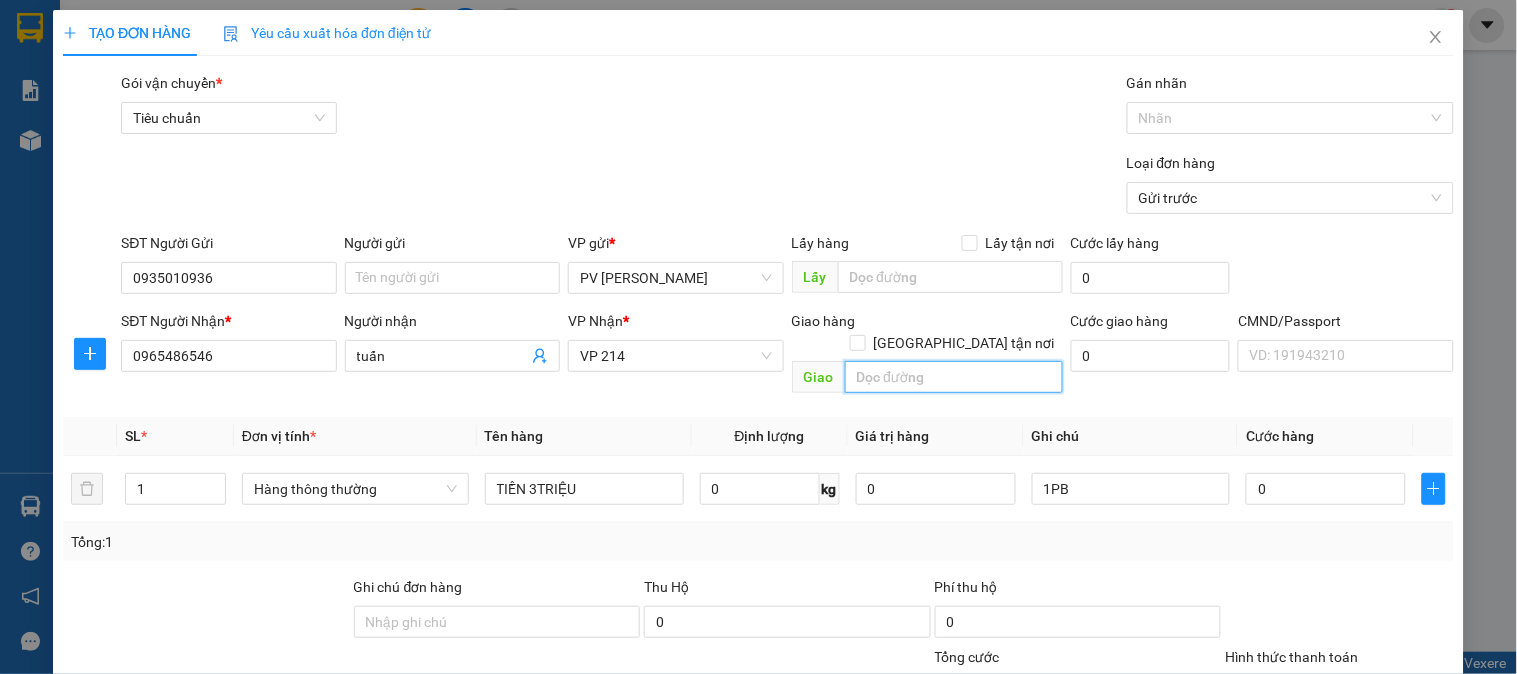 click at bounding box center (954, 377) 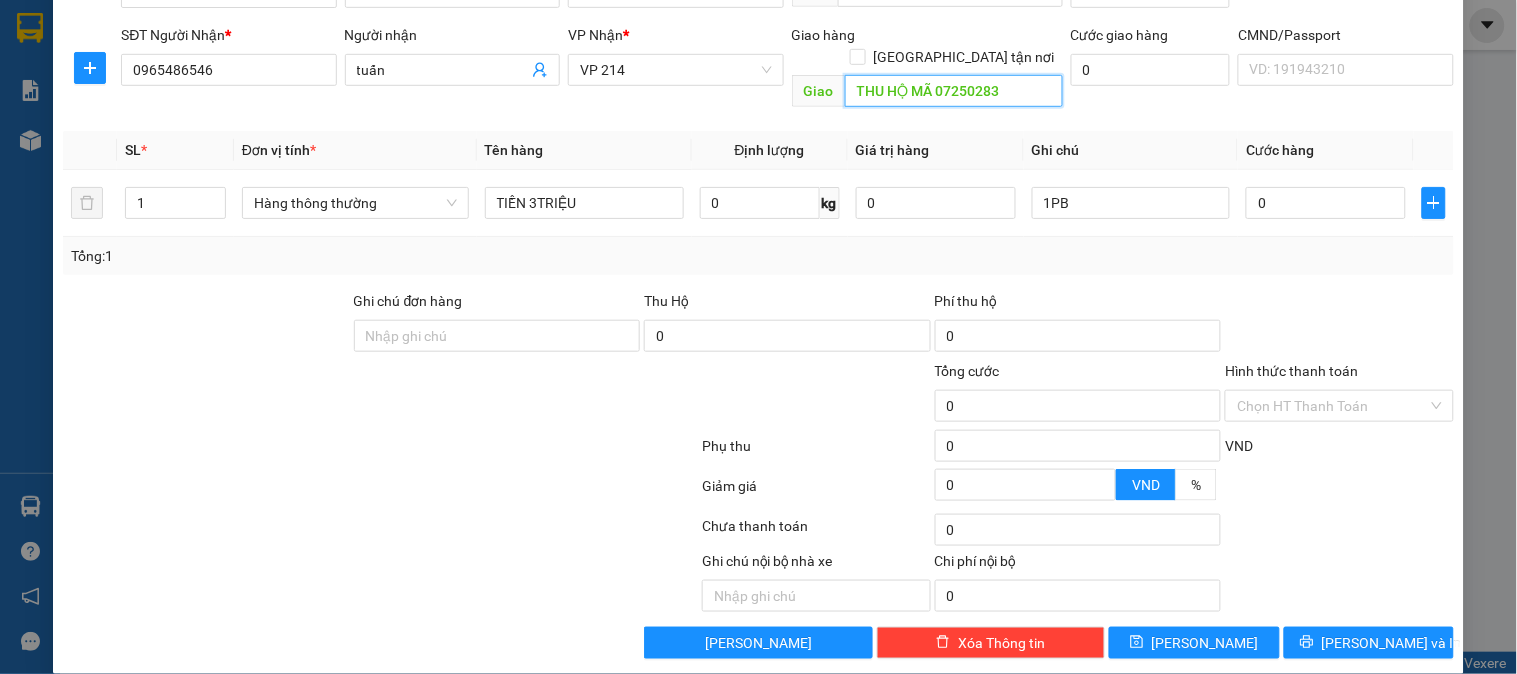 scroll, scrollTop: 287, scrollLeft: 0, axis: vertical 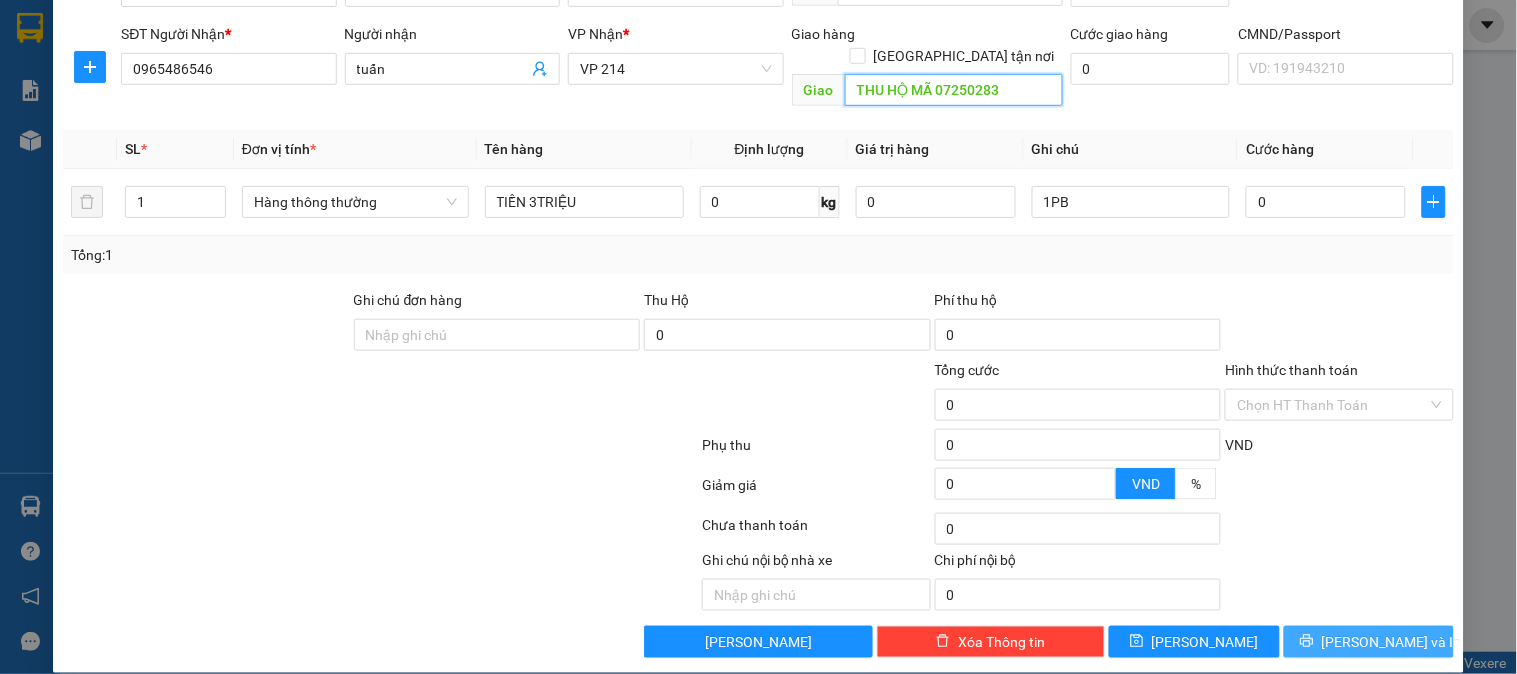 type on "THU HỘ MÃ 07250283" 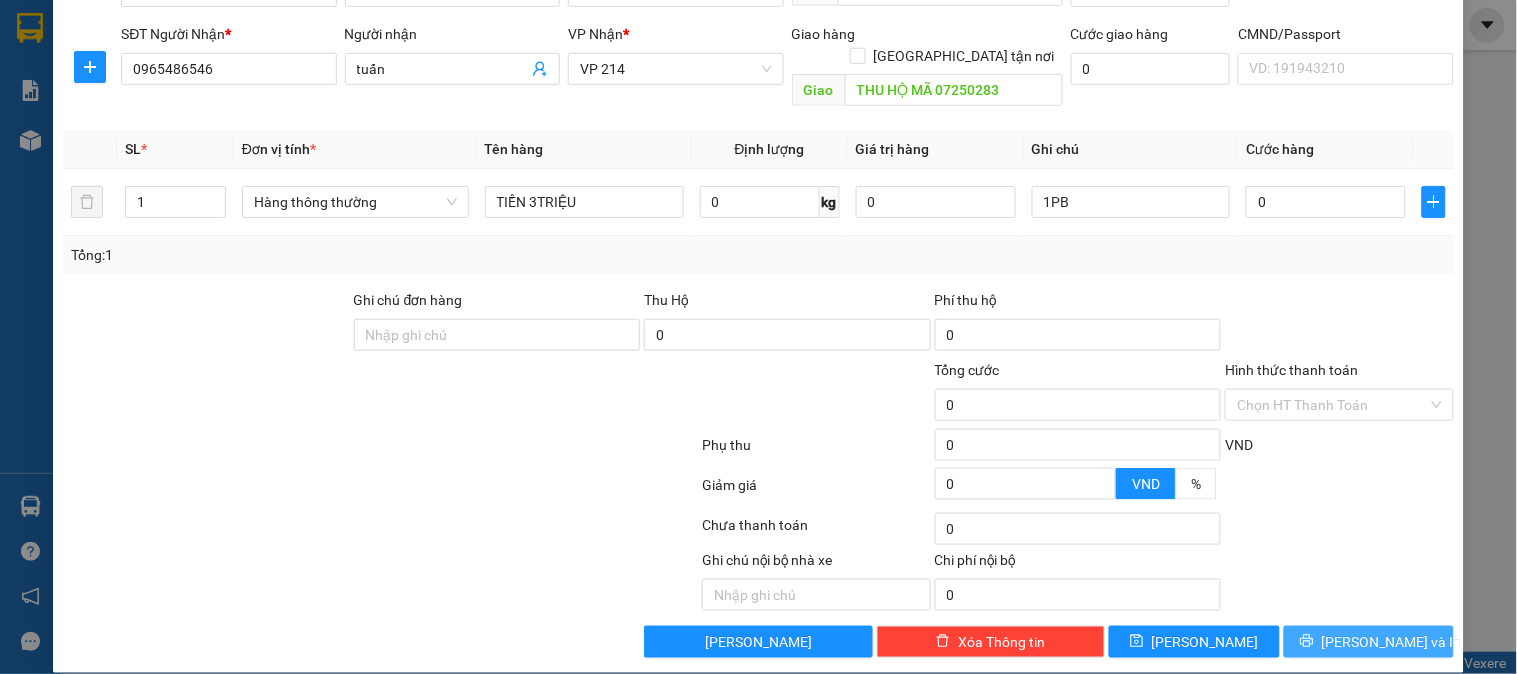 click on "[PERSON_NAME] và In" at bounding box center (1369, 642) 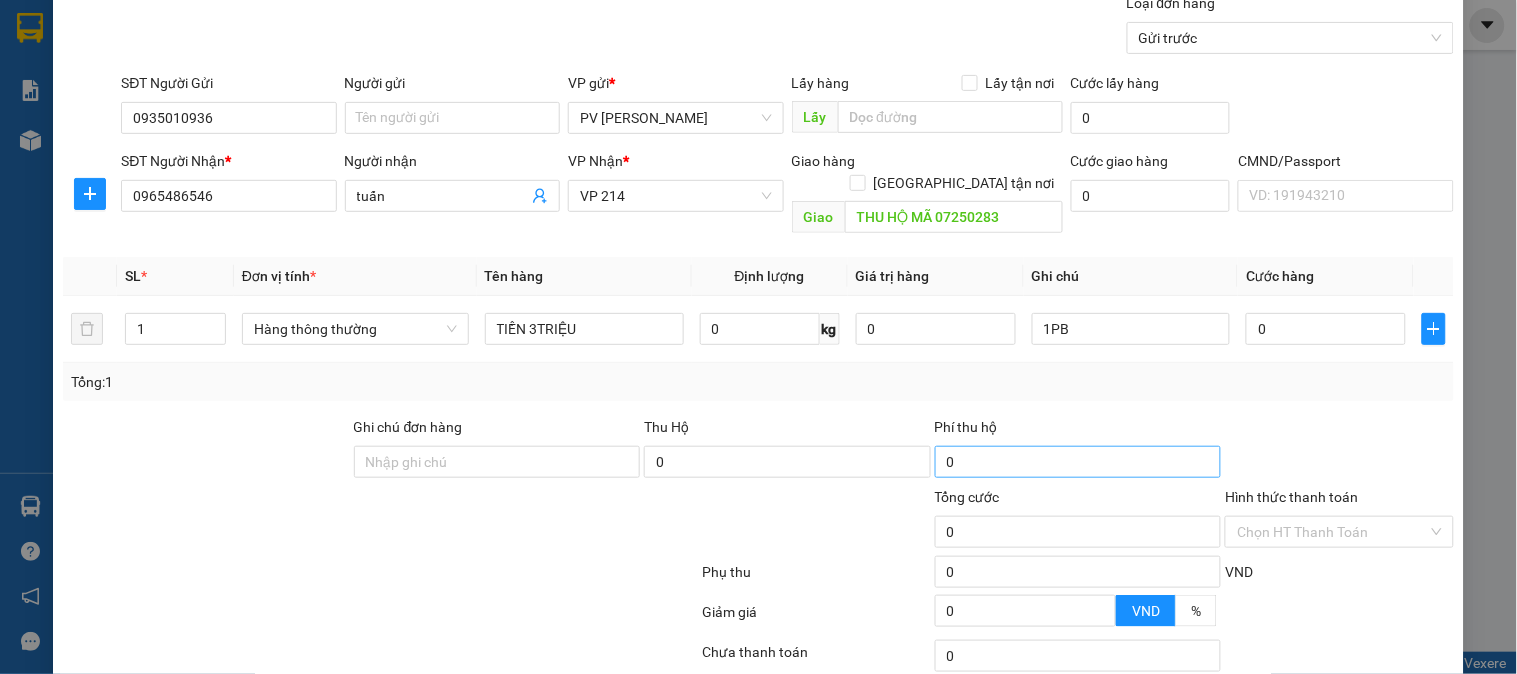 scroll, scrollTop: 287, scrollLeft: 0, axis: vertical 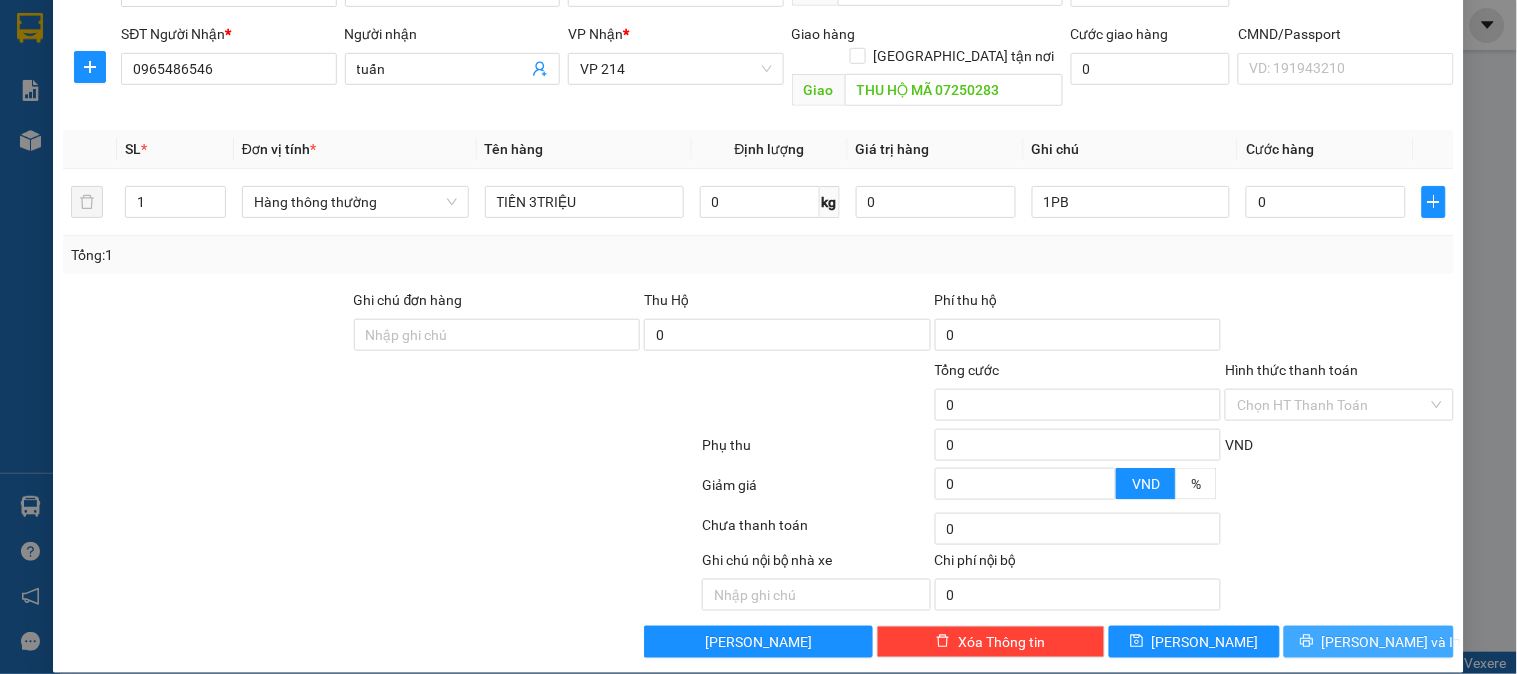 click on "[PERSON_NAME] và In" at bounding box center [1392, 642] 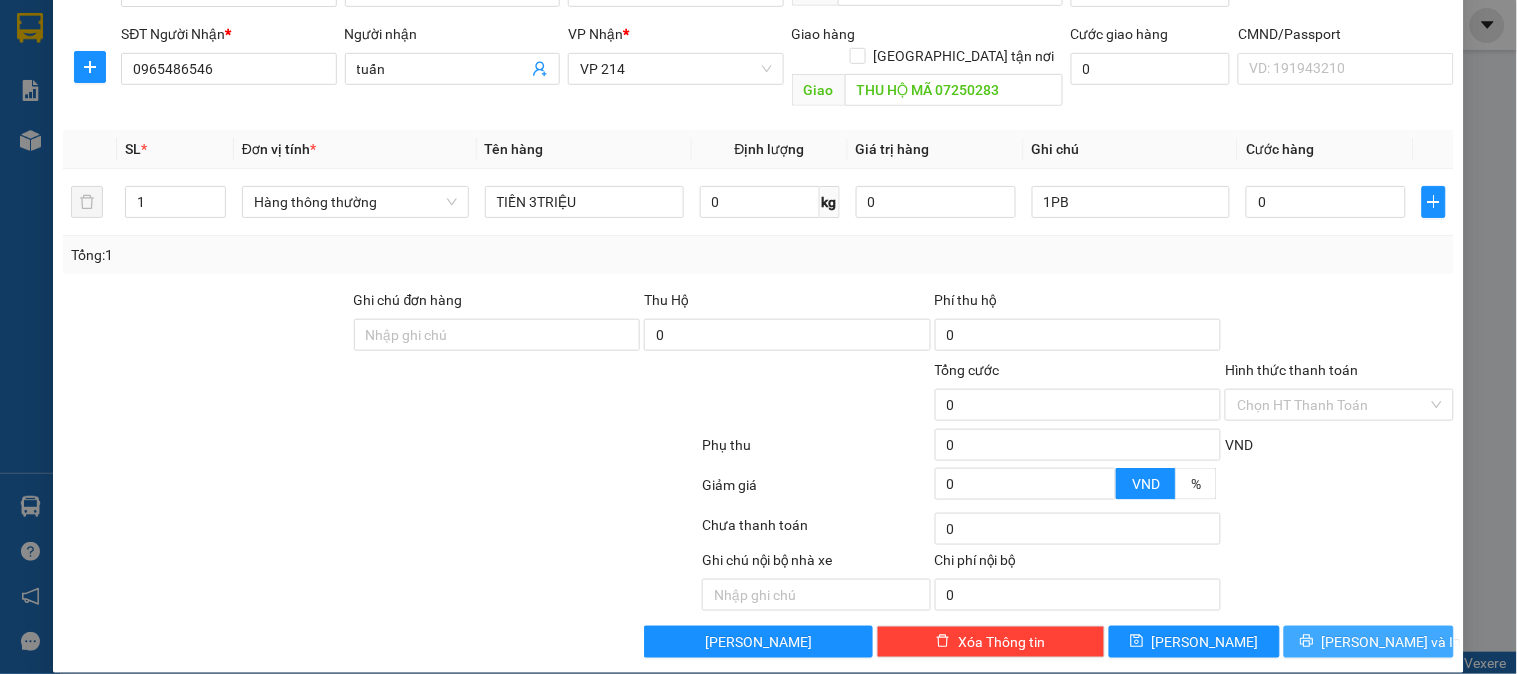 click on "[PERSON_NAME] và In" at bounding box center (1369, 642) 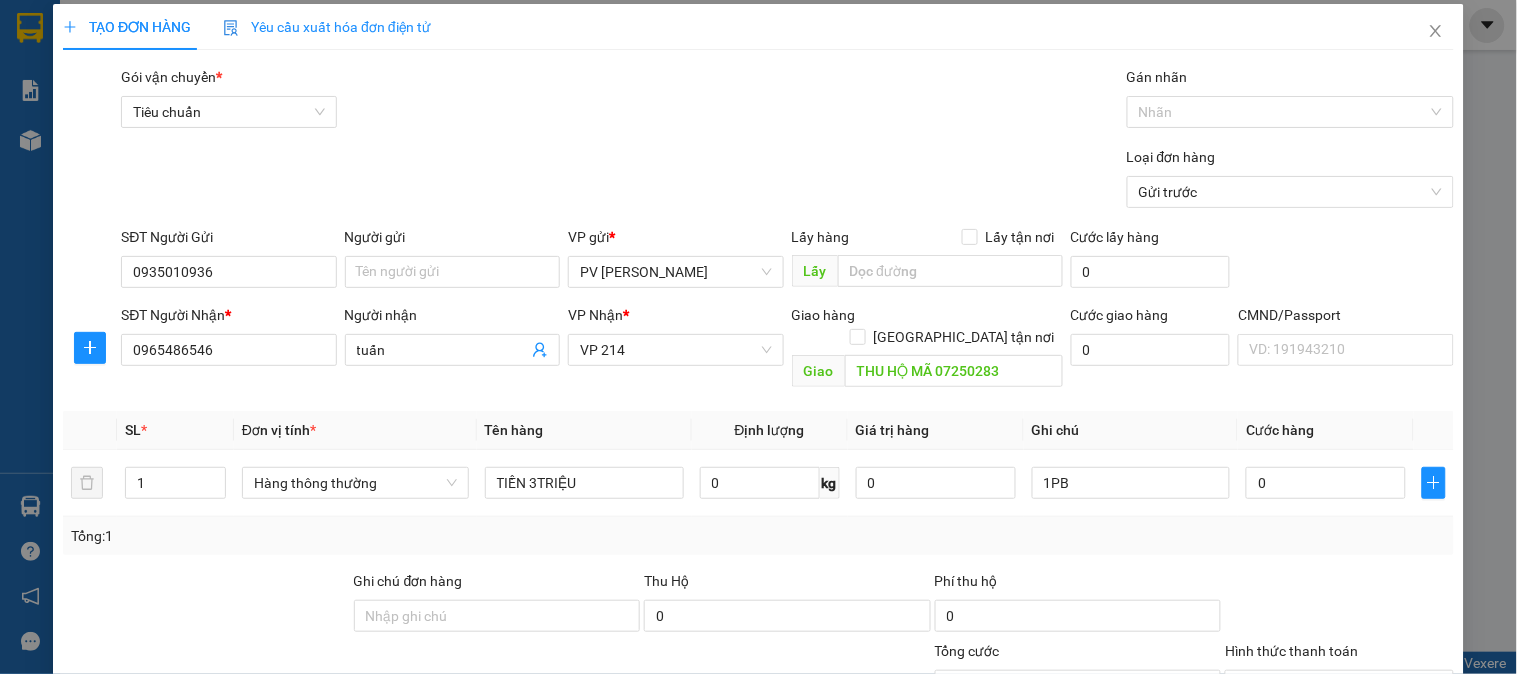 scroll, scrollTop: 0, scrollLeft: 0, axis: both 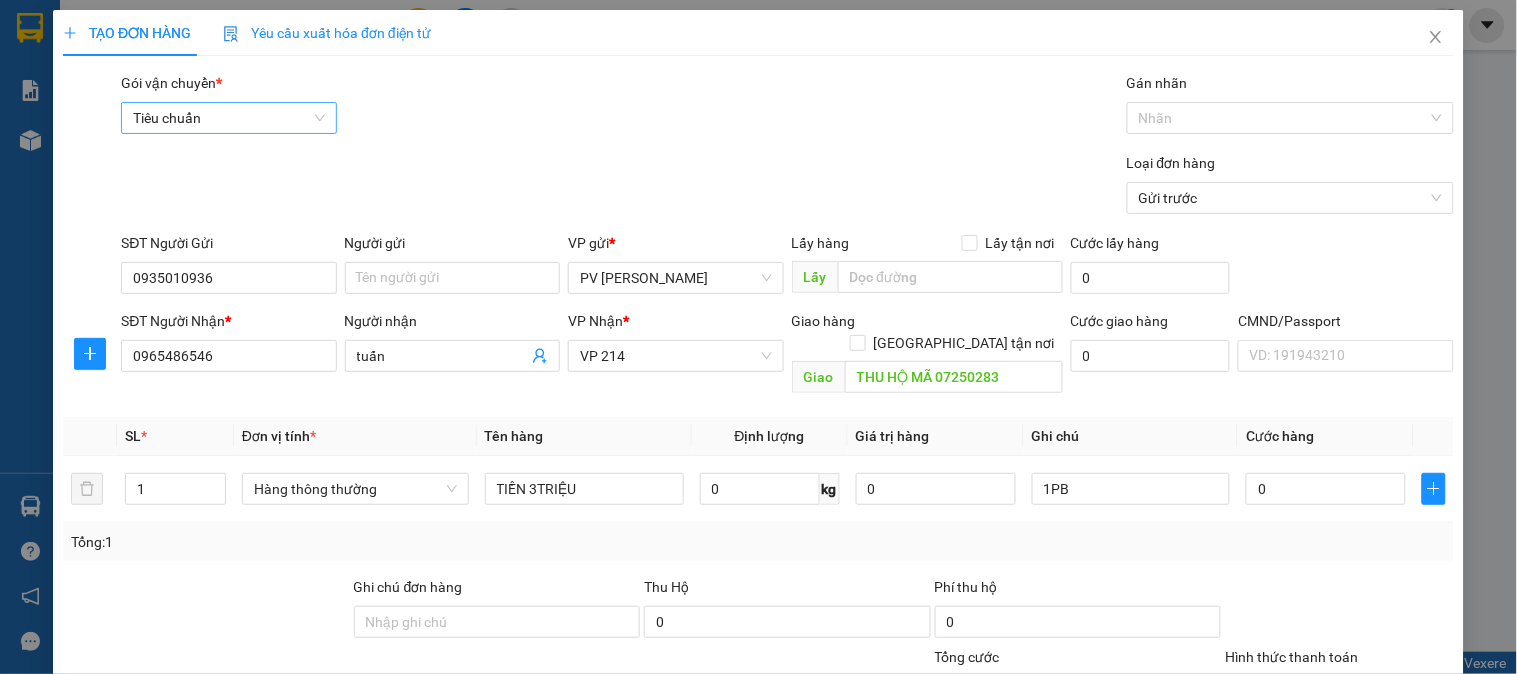 click on "Tiêu chuẩn" at bounding box center (228, 118) 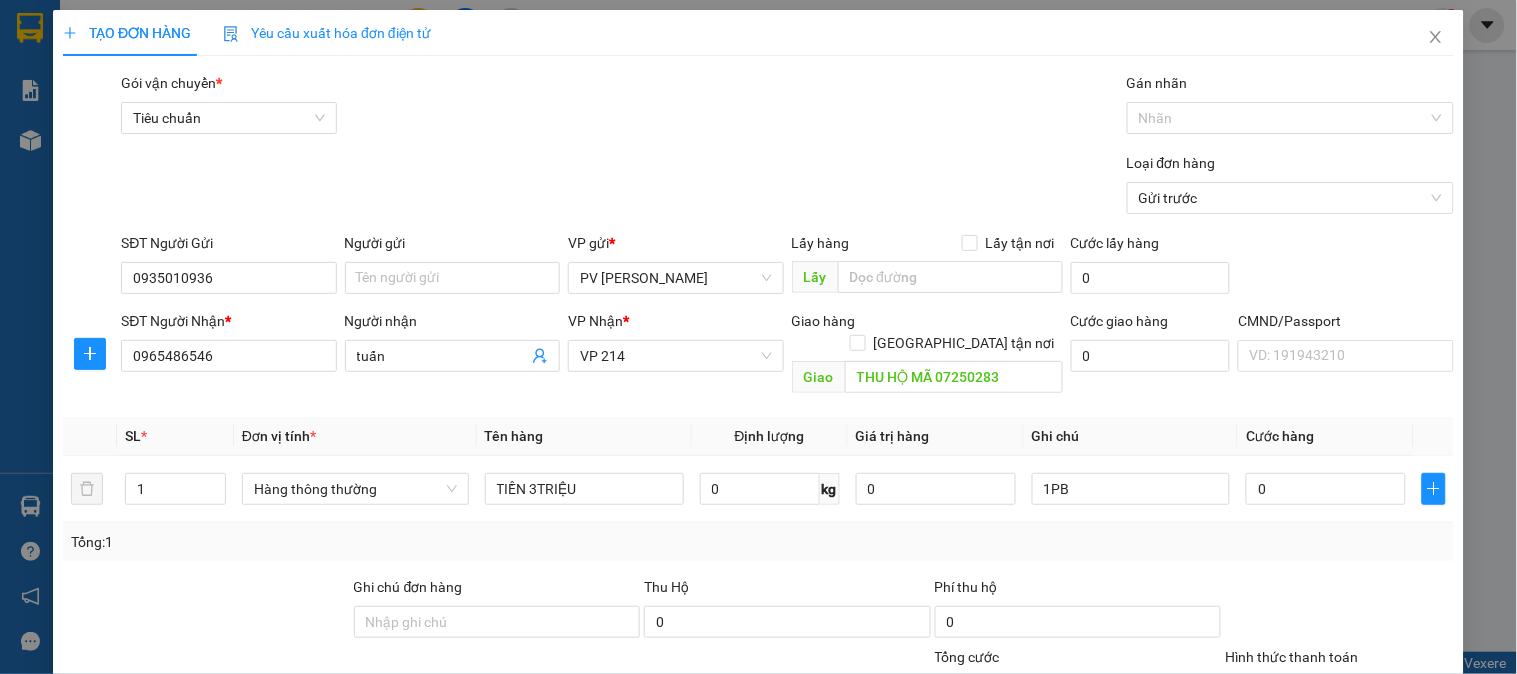 click on "Gói vận chuyển  * Tiêu chuẩn Gán nhãn   Nhãn" at bounding box center [787, 107] 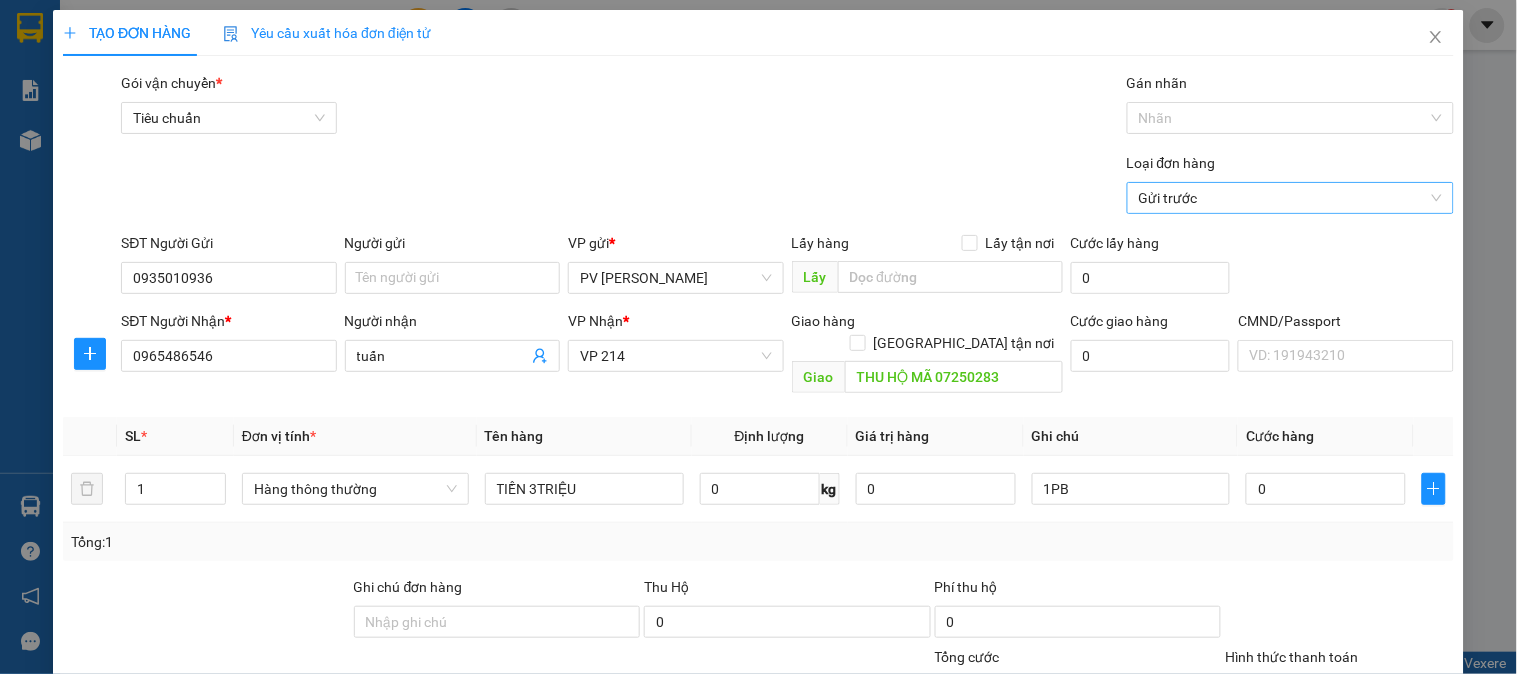 click on "Gửi trước" at bounding box center (1290, 198) 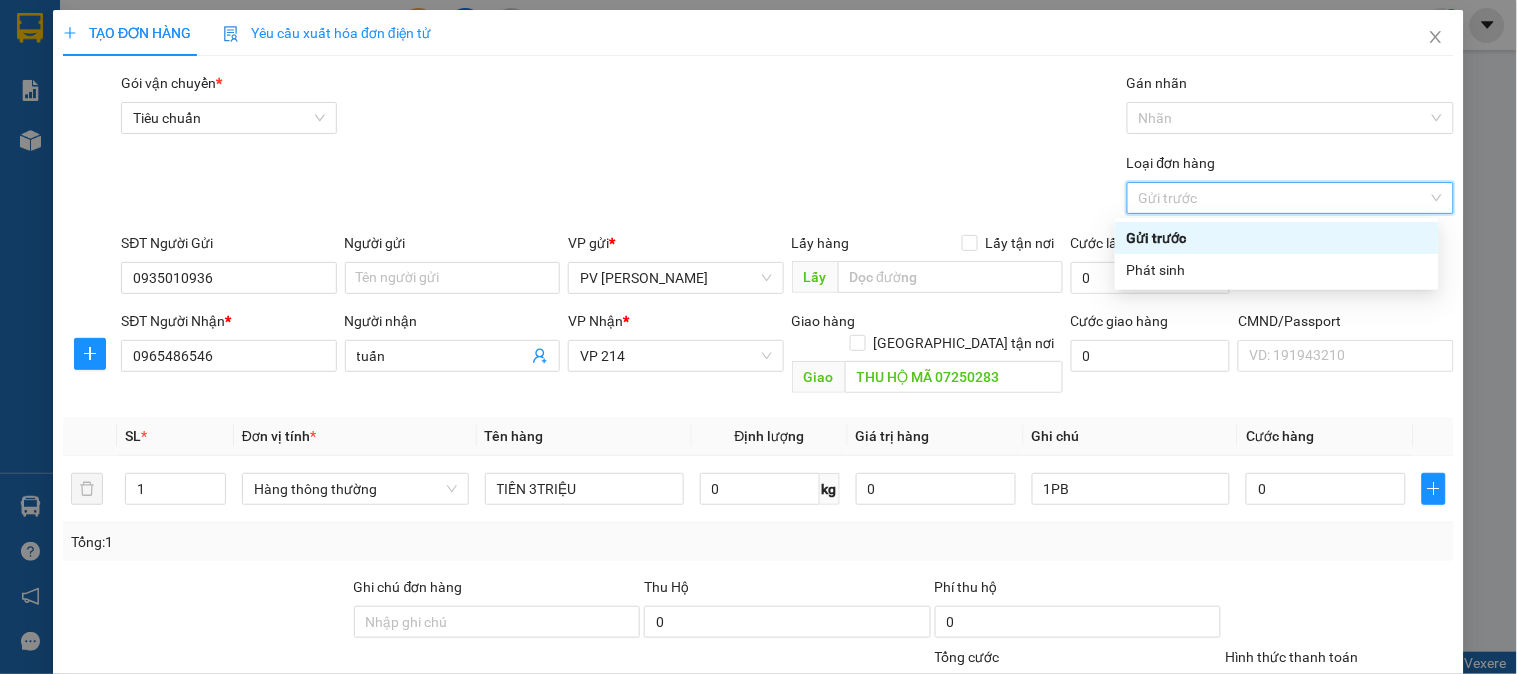 click on "Gửi trước" at bounding box center (1290, 198) 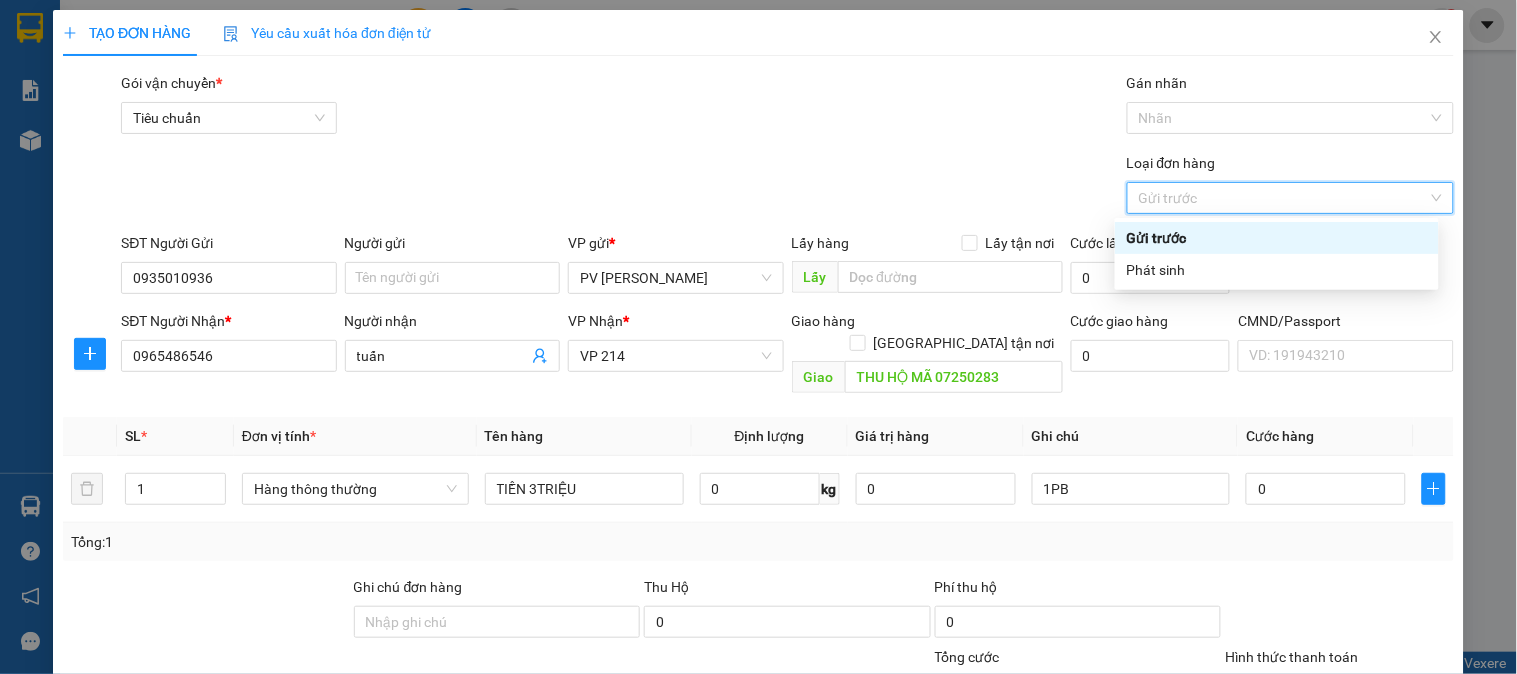 click on "Loại đơn hàng Gửi trước" at bounding box center [787, 187] 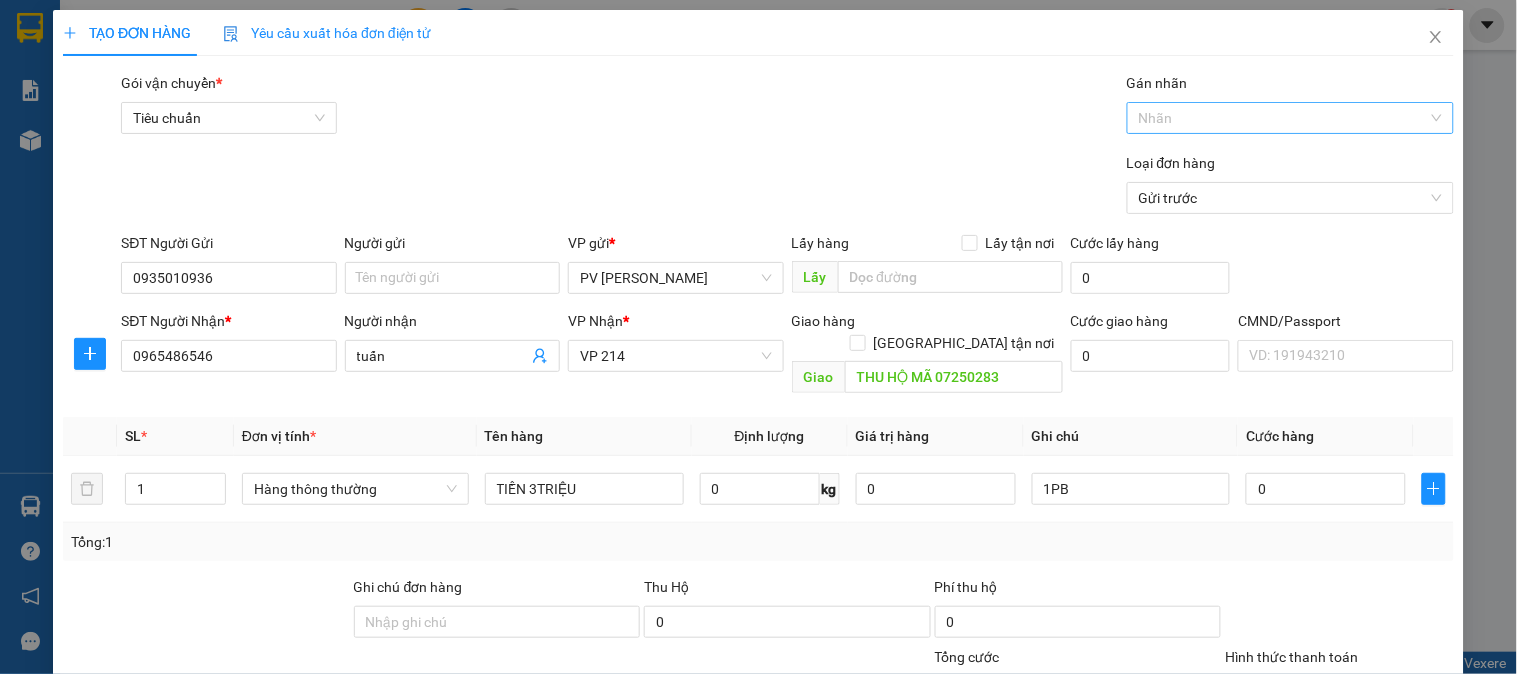 click at bounding box center (1280, 118) 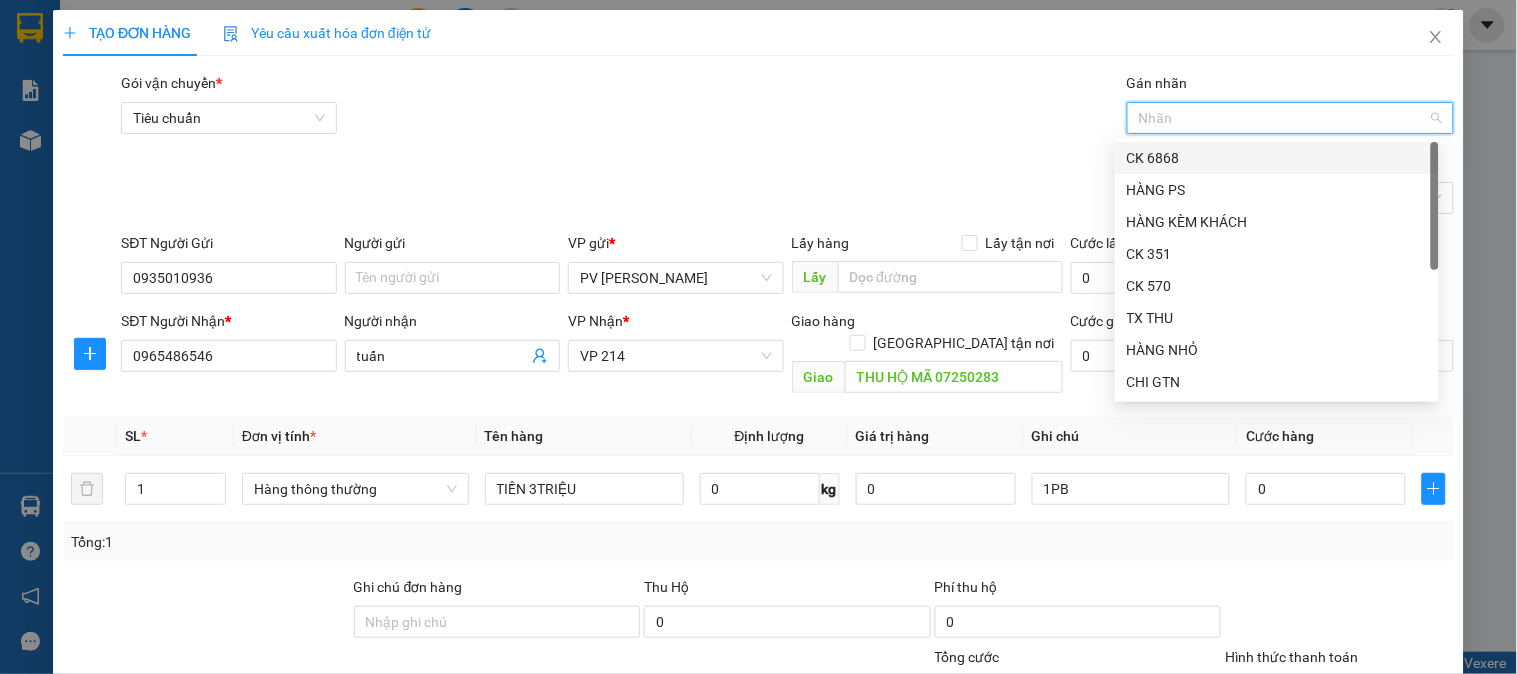 click on "Loại đơn hàng Gửi trước" at bounding box center [787, 187] 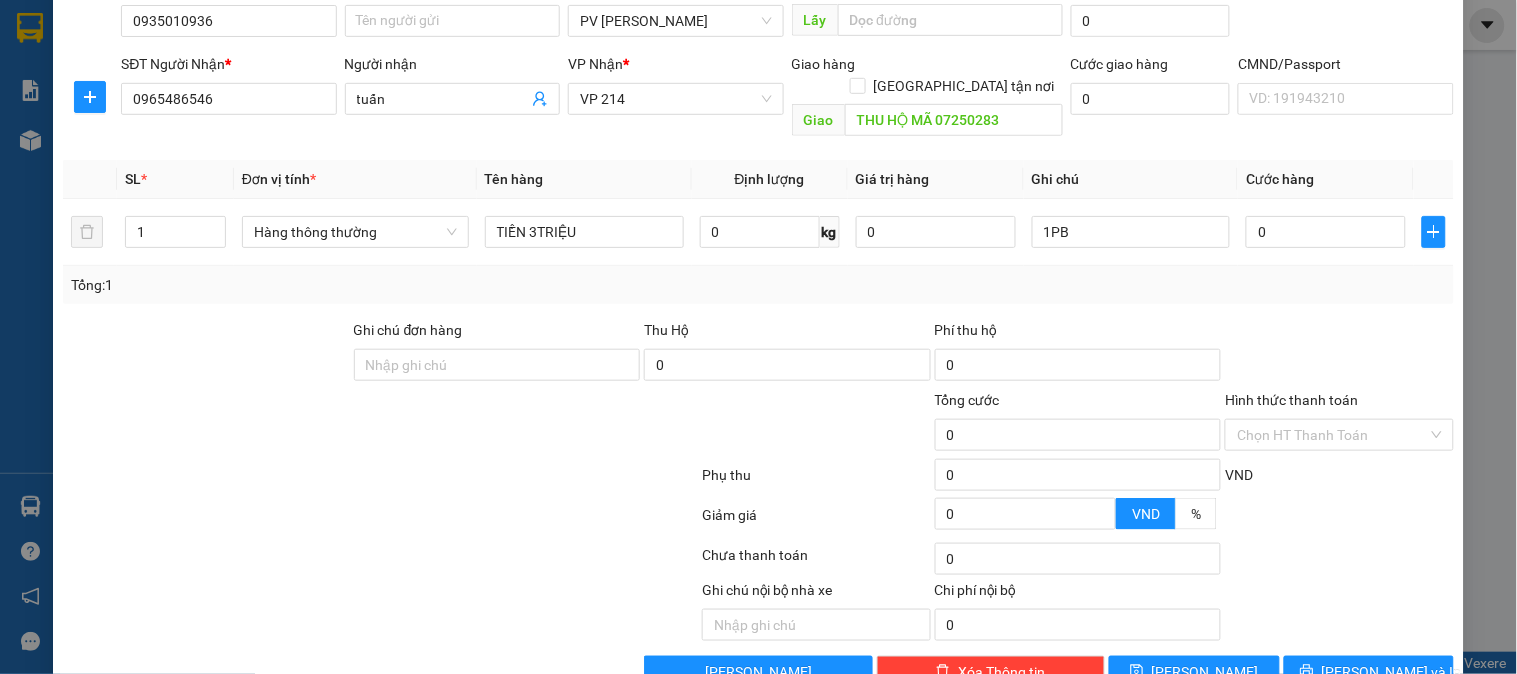 scroll, scrollTop: 287, scrollLeft: 0, axis: vertical 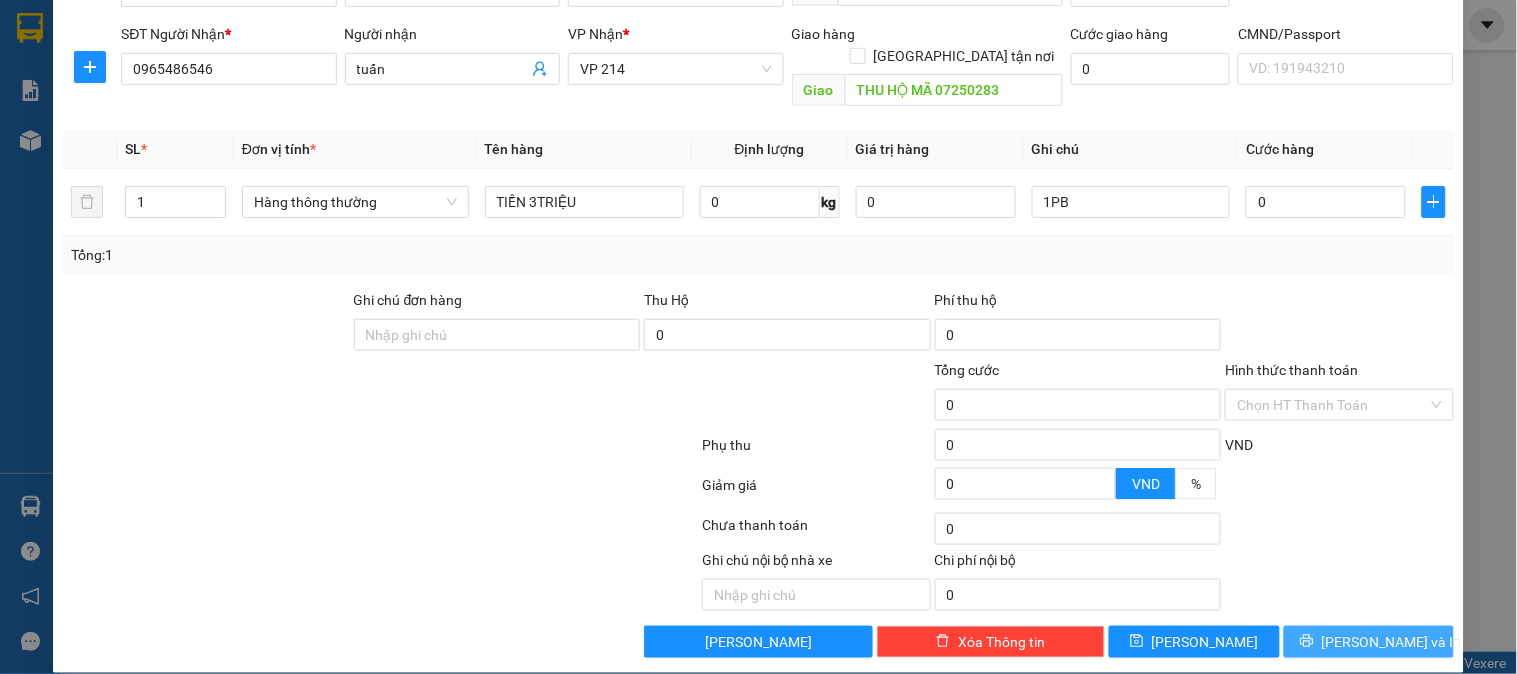 click 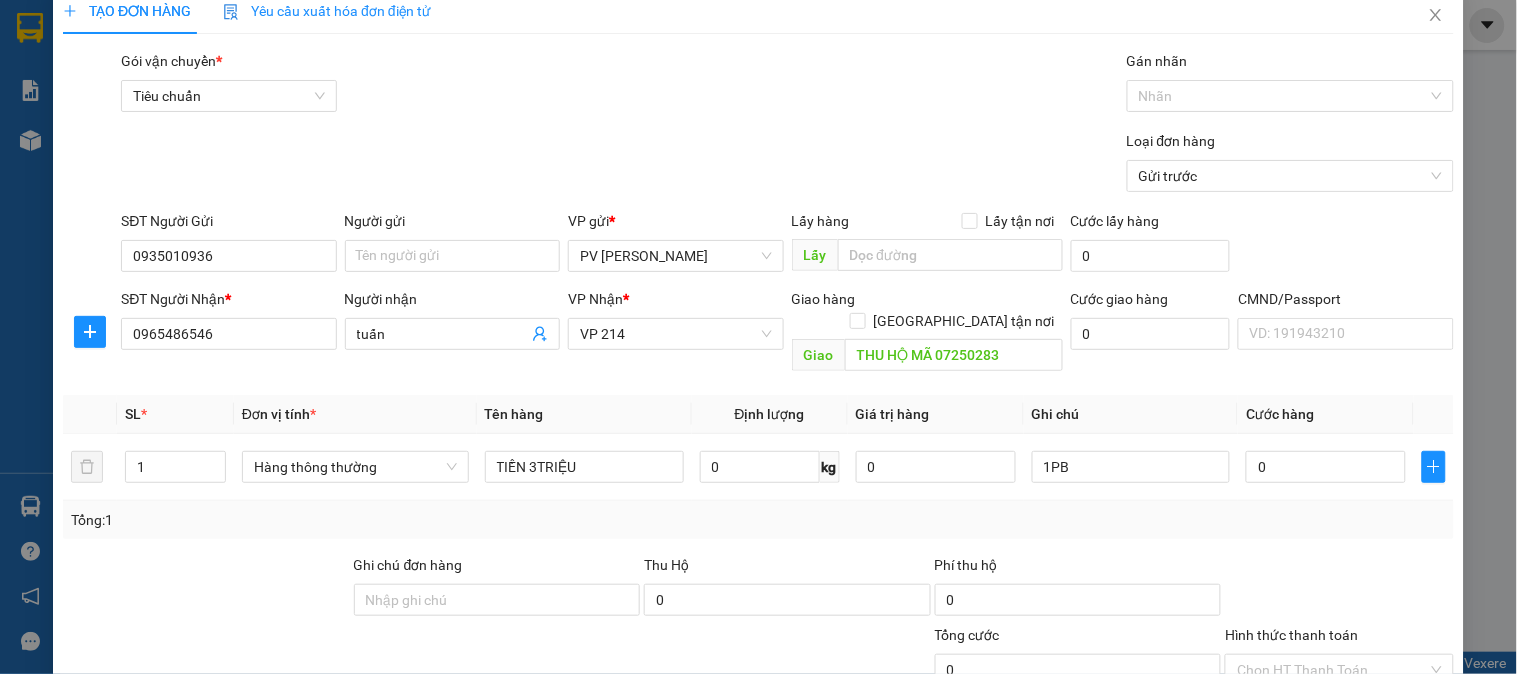 scroll, scrollTop: 0, scrollLeft: 0, axis: both 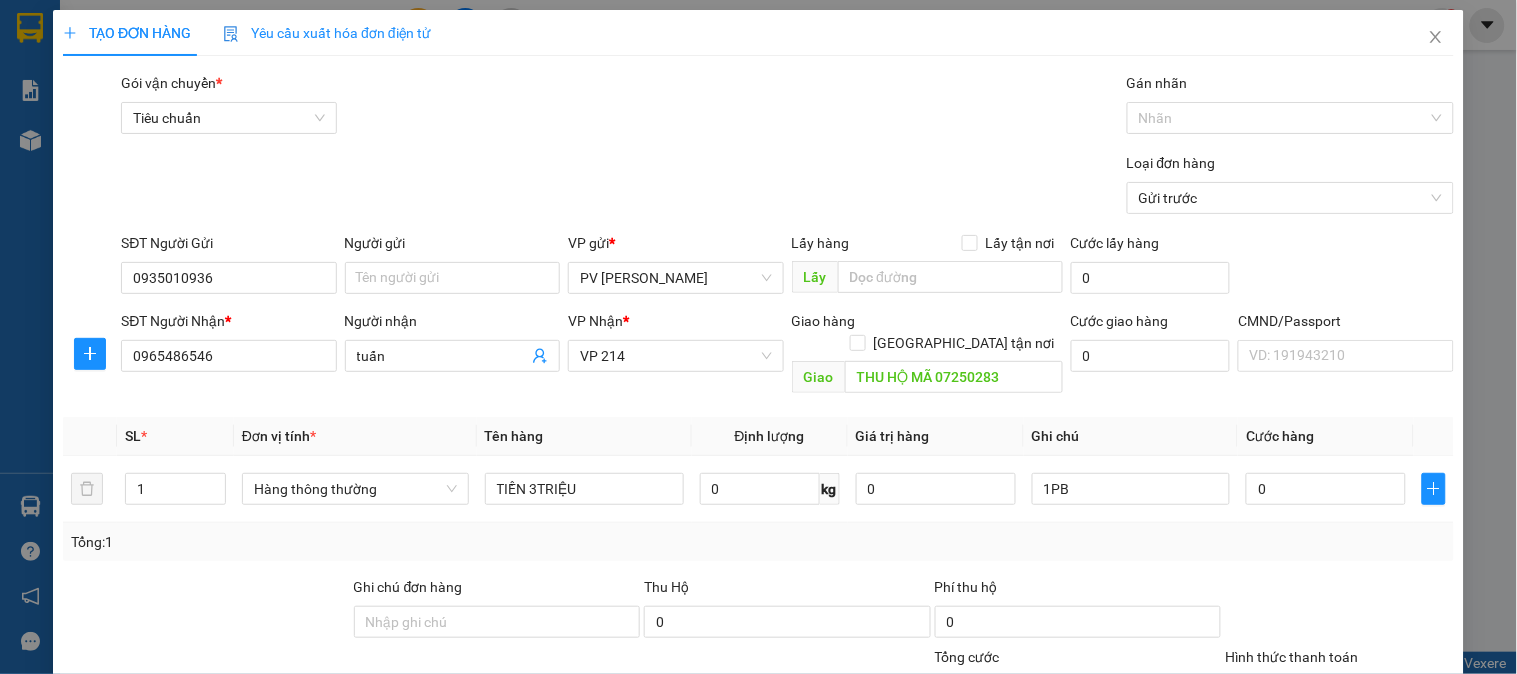 click on "Yêu cầu xuất hóa đơn điện tử" at bounding box center [327, 33] 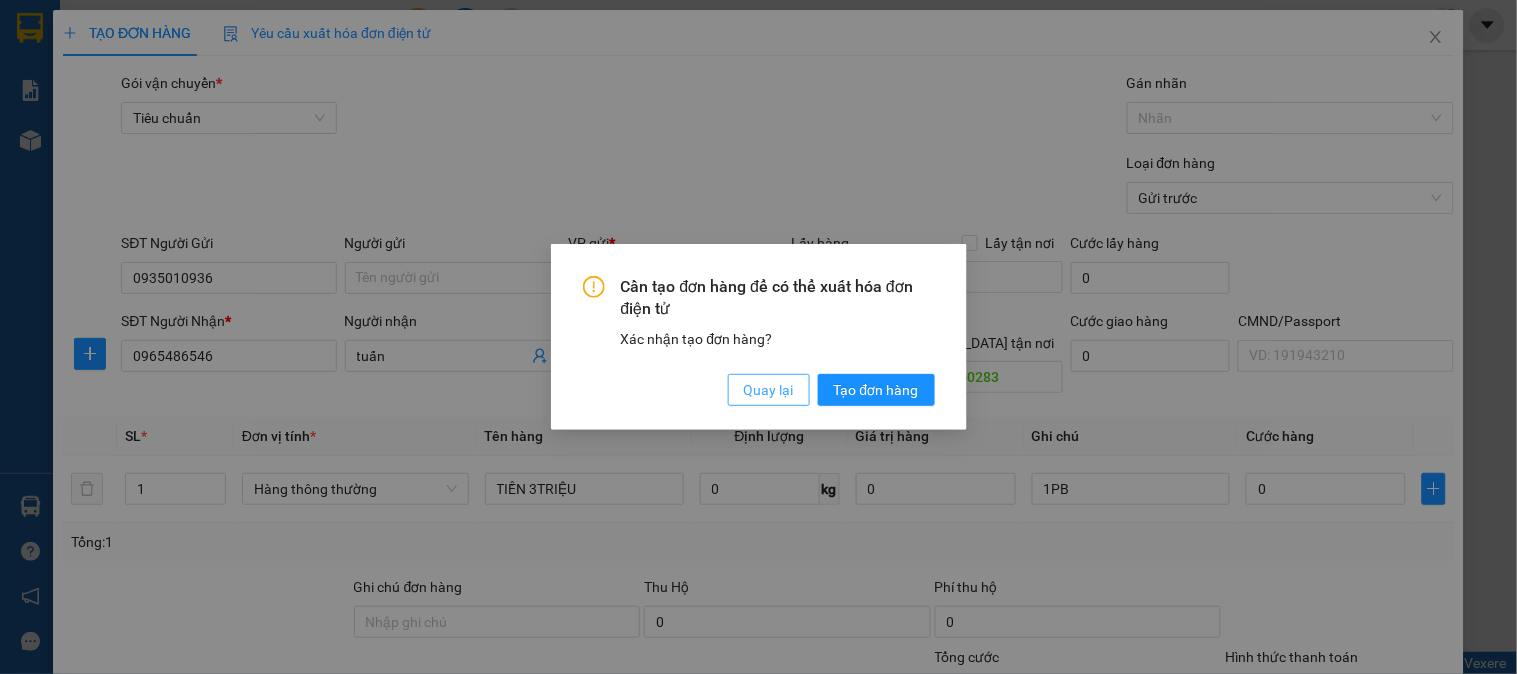 drag, startPoint x: 762, startPoint y: 393, endPoint x: 758, endPoint y: 367, distance: 26.305893 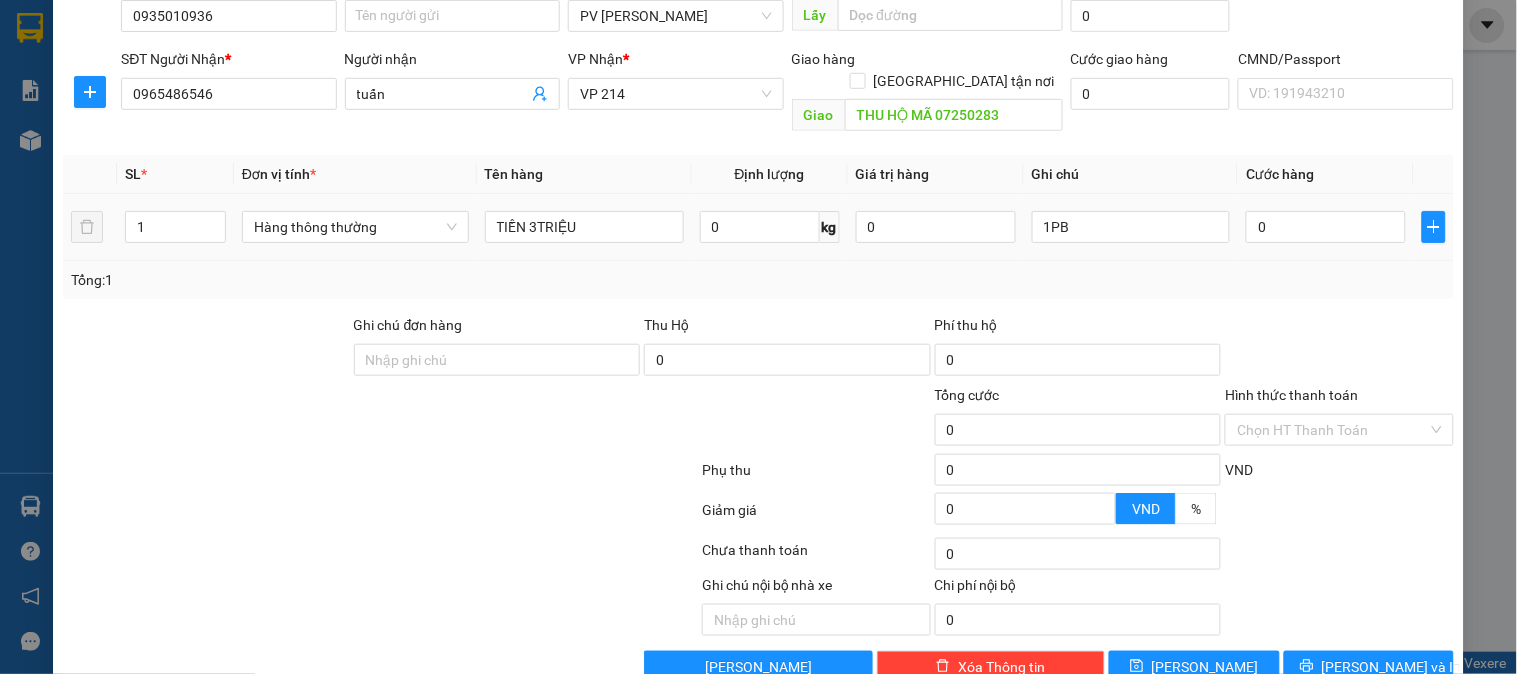 scroll, scrollTop: 287, scrollLeft: 0, axis: vertical 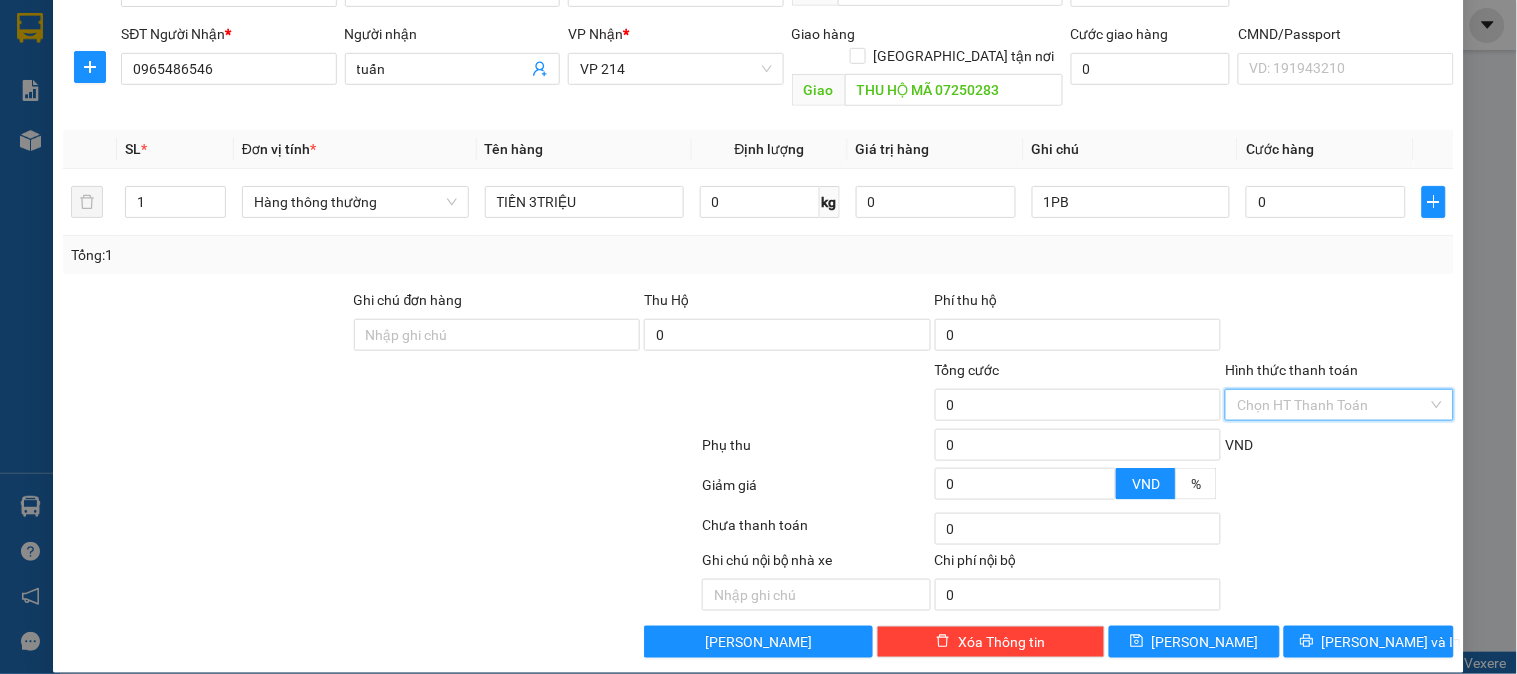 click on "Hình thức thanh toán" at bounding box center (1332, 405) 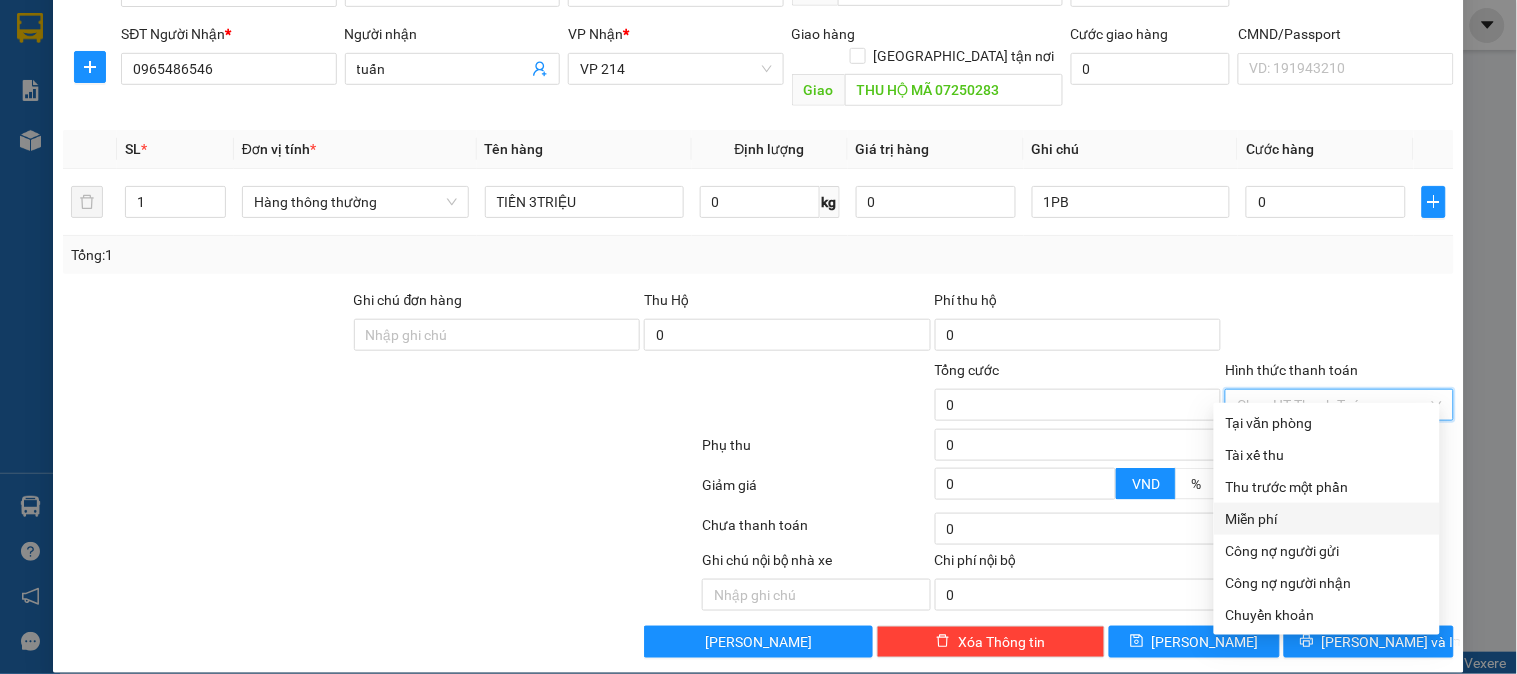 click on "Miễn phí" at bounding box center [1327, 519] 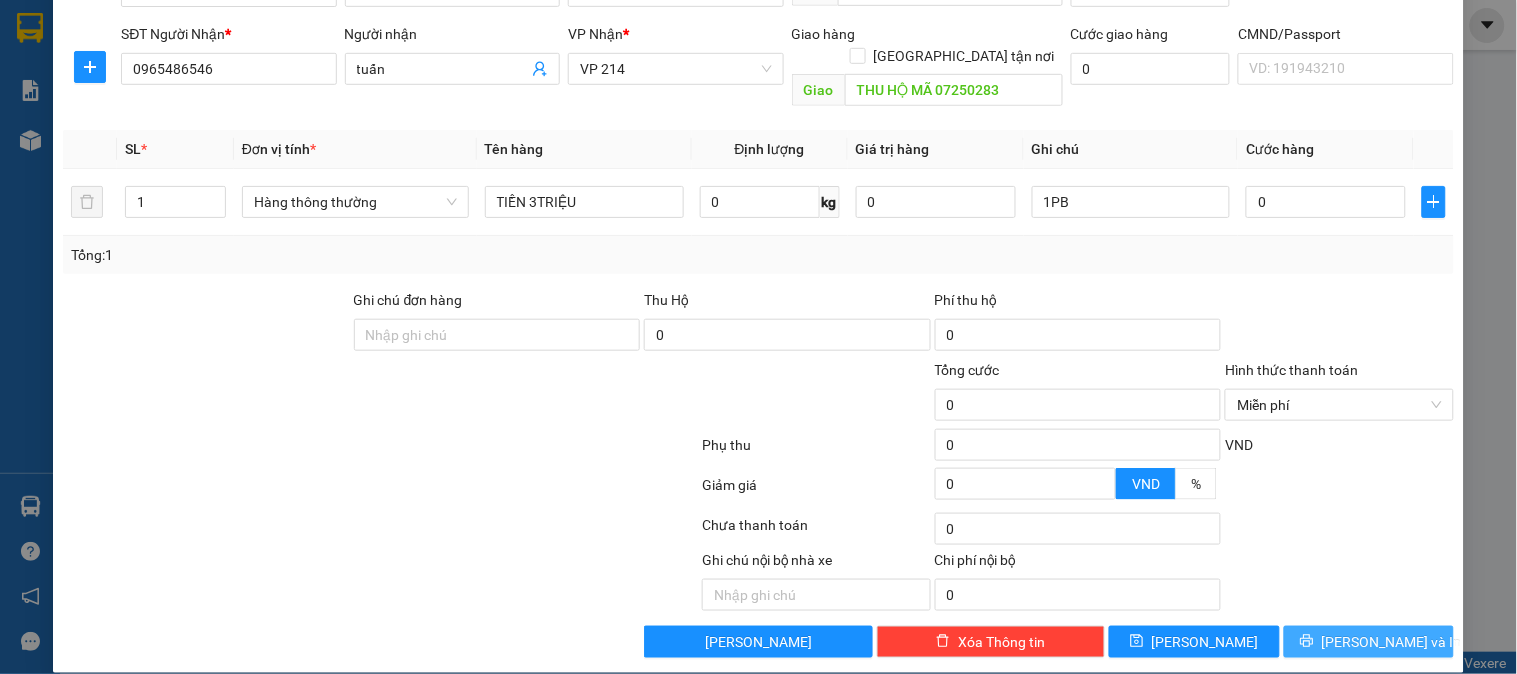 click on "[PERSON_NAME] và In" at bounding box center [1392, 642] 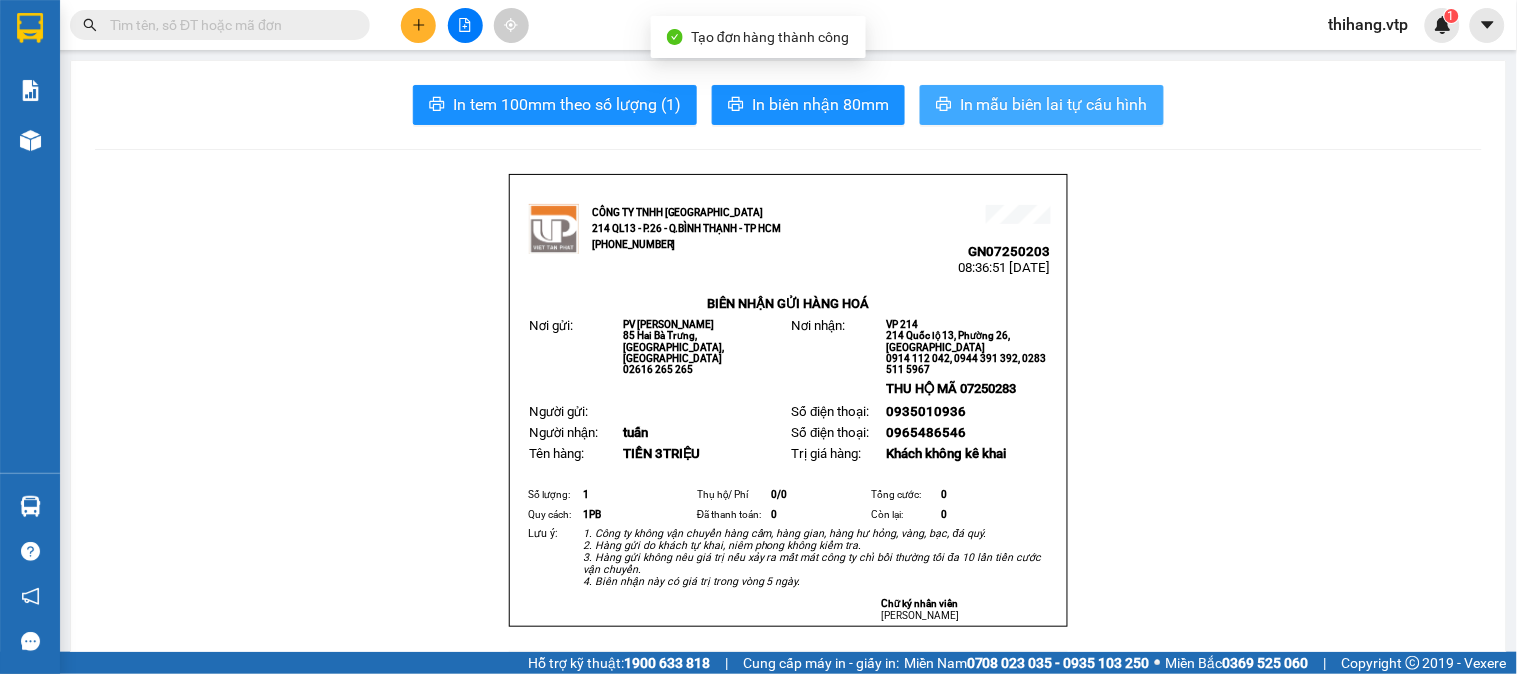 click on "In mẫu biên lai tự cấu hình" at bounding box center [1054, 104] 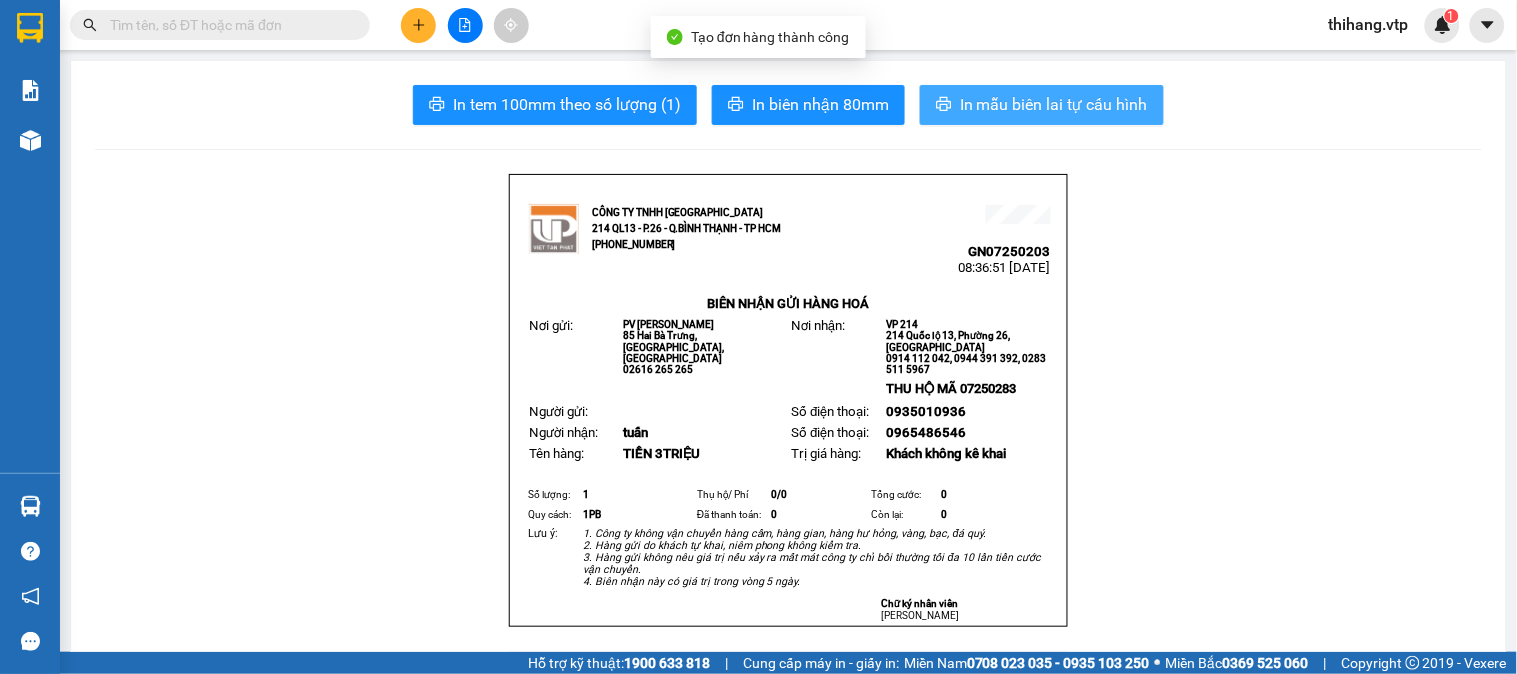 scroll, scrollTop: 0, scrollLeft: 0, axis: both 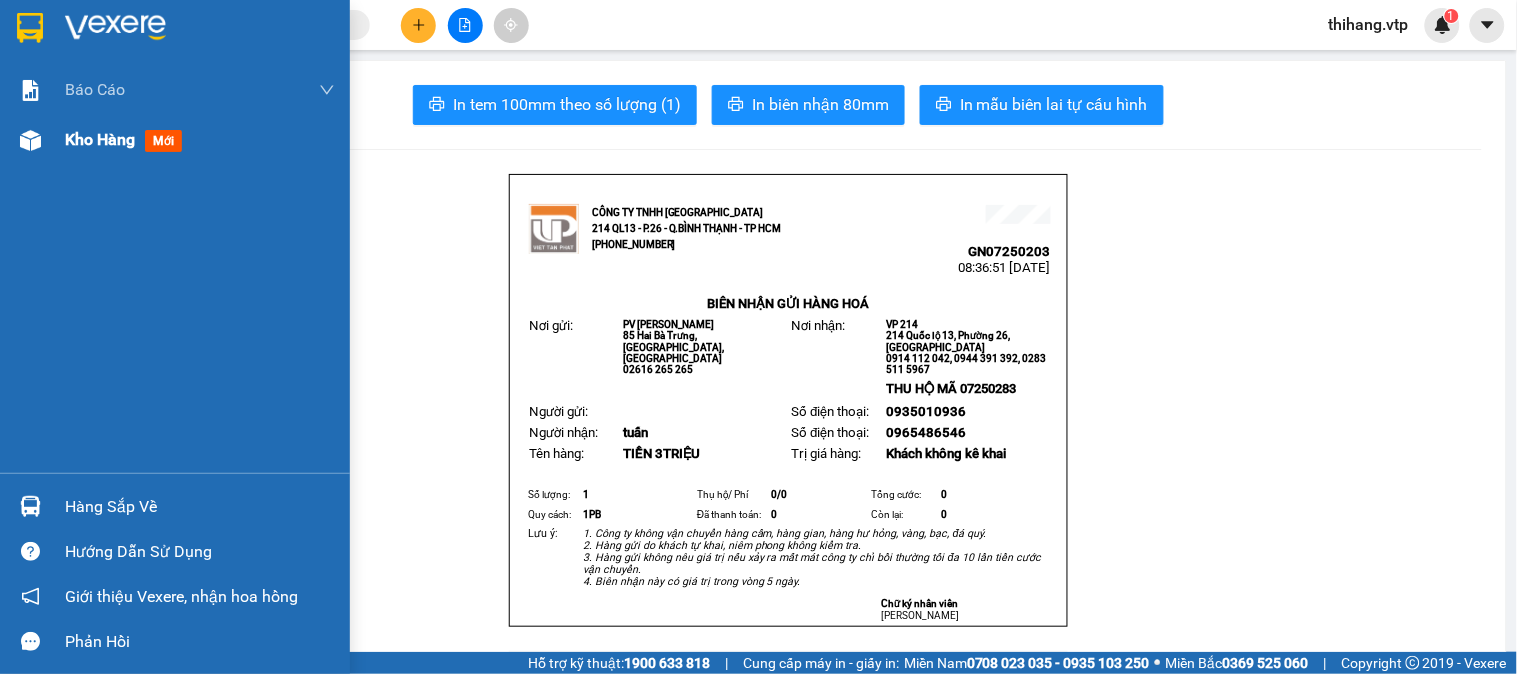 click on "Kho hàng mới" at bounding box center [175, 140] 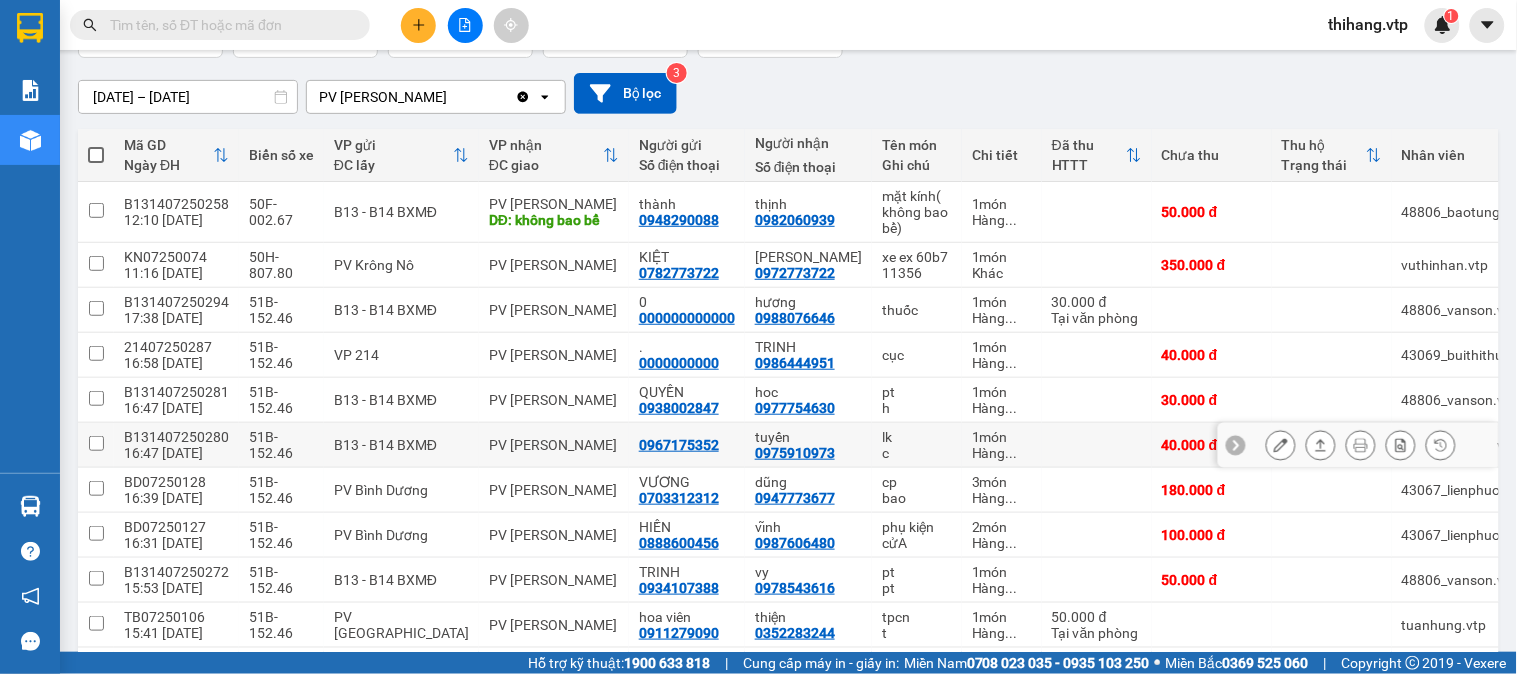 scroll, scrollTop: 333, scrollLeft: 0, axis: vertical 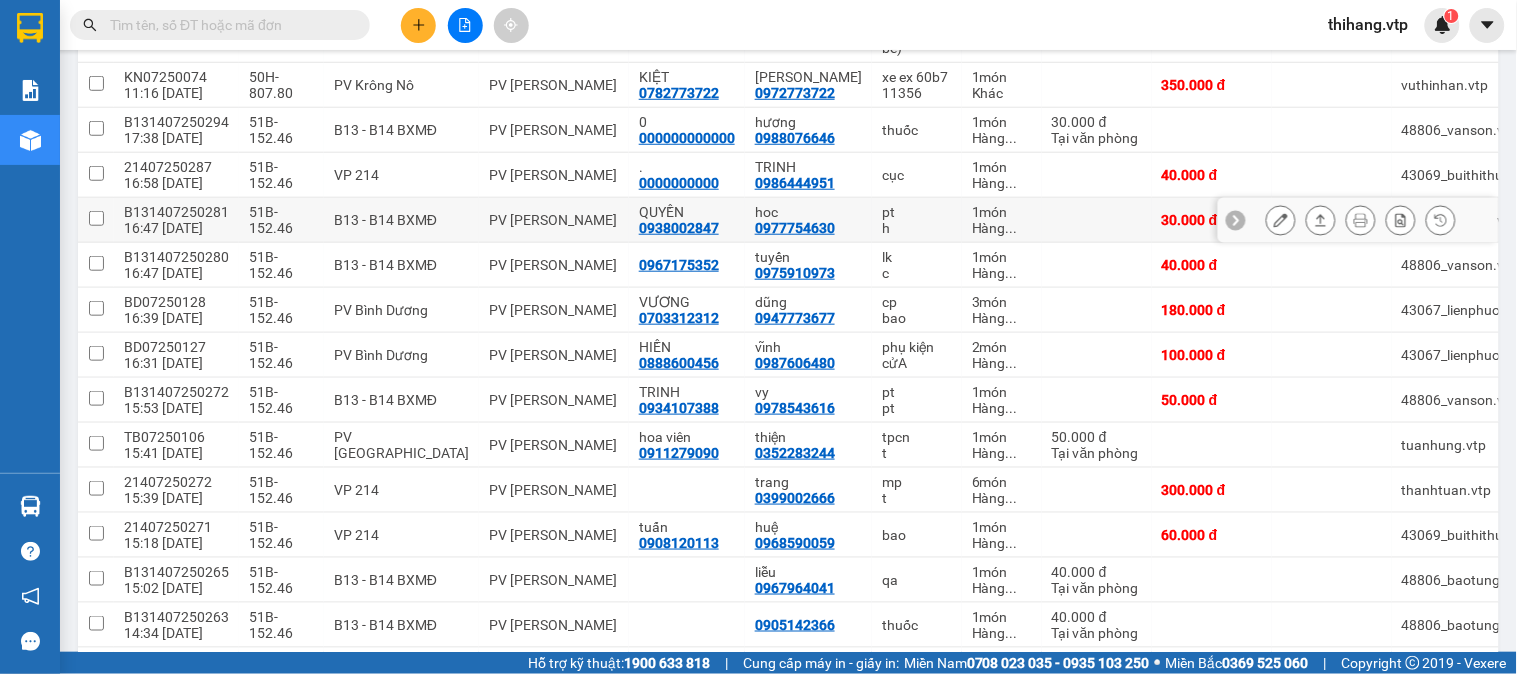 click 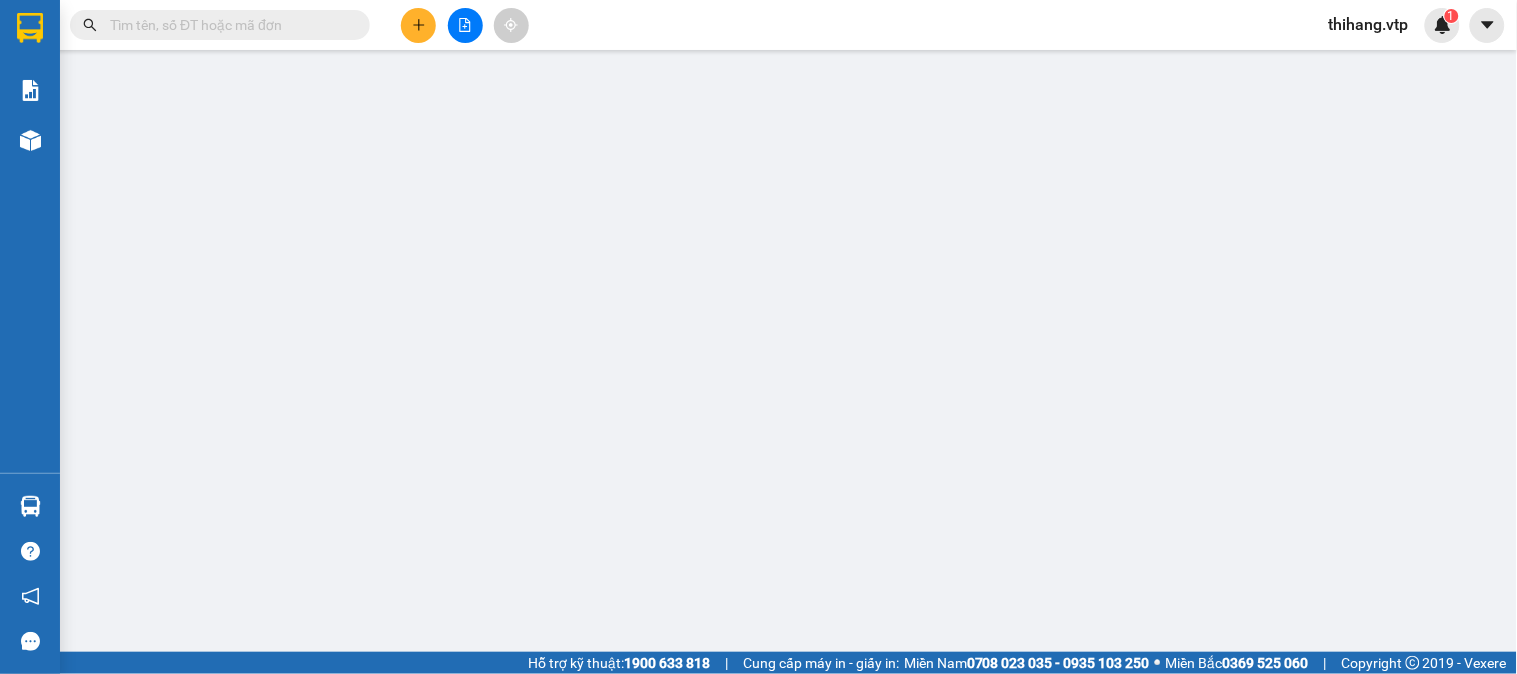 scroll, scrollTop: 0, scrollLeft: 0, axis: both 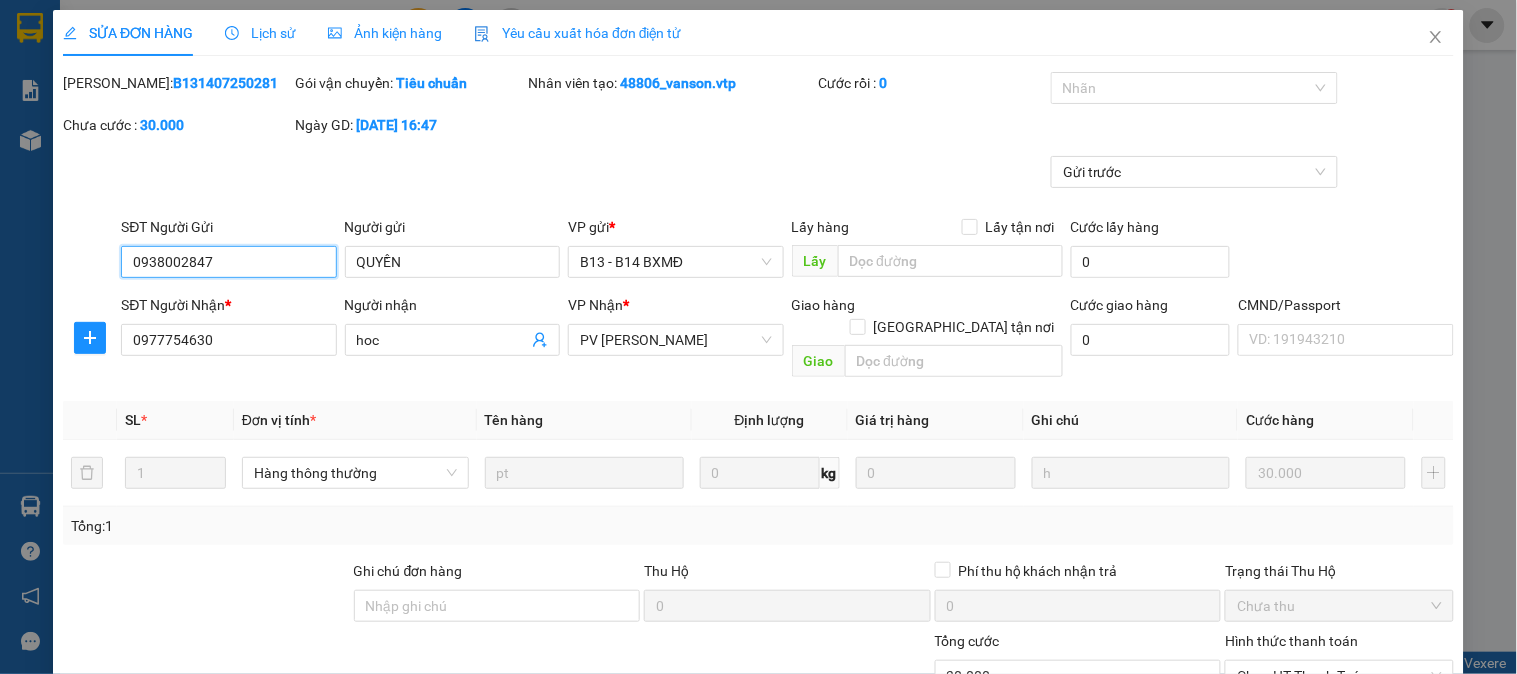 type on "1.500" 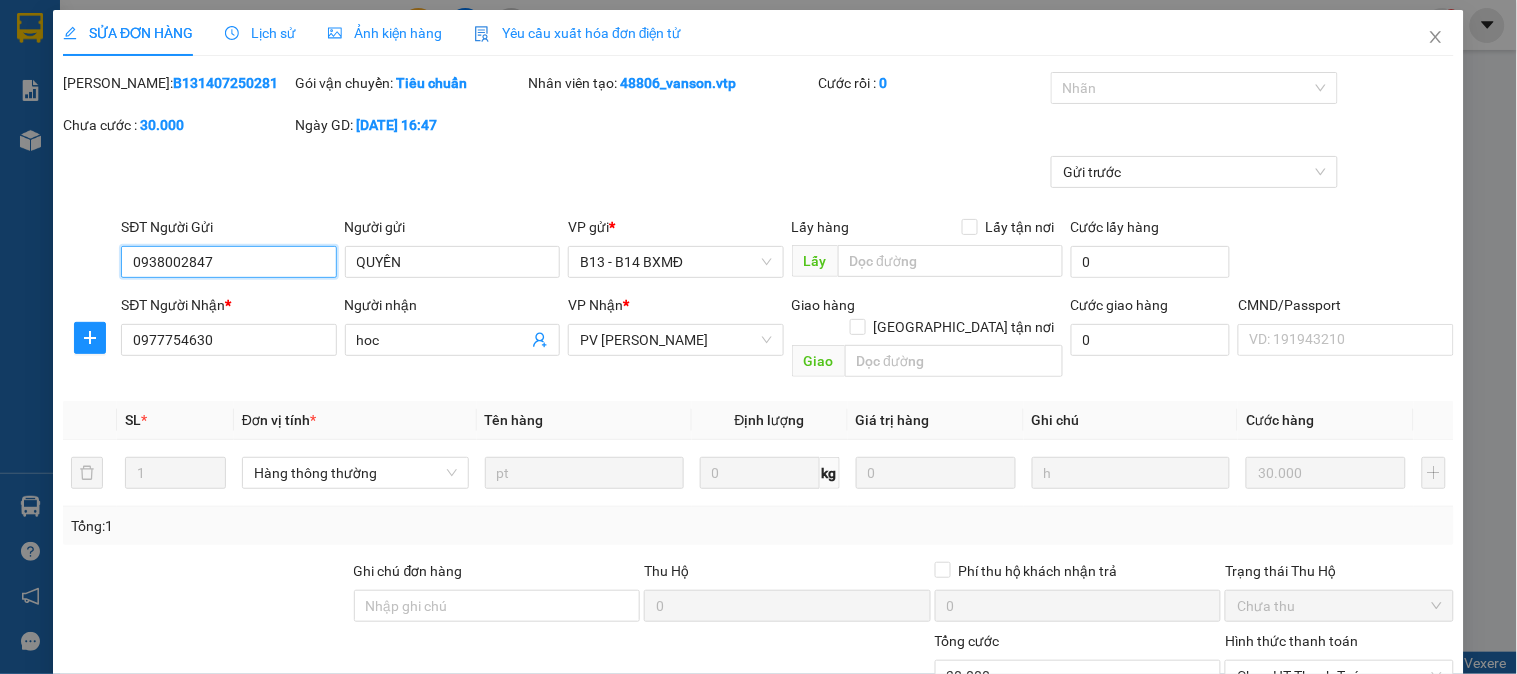 scroll, scrollTop: 273, scrollLeft: 0, axis: vertical 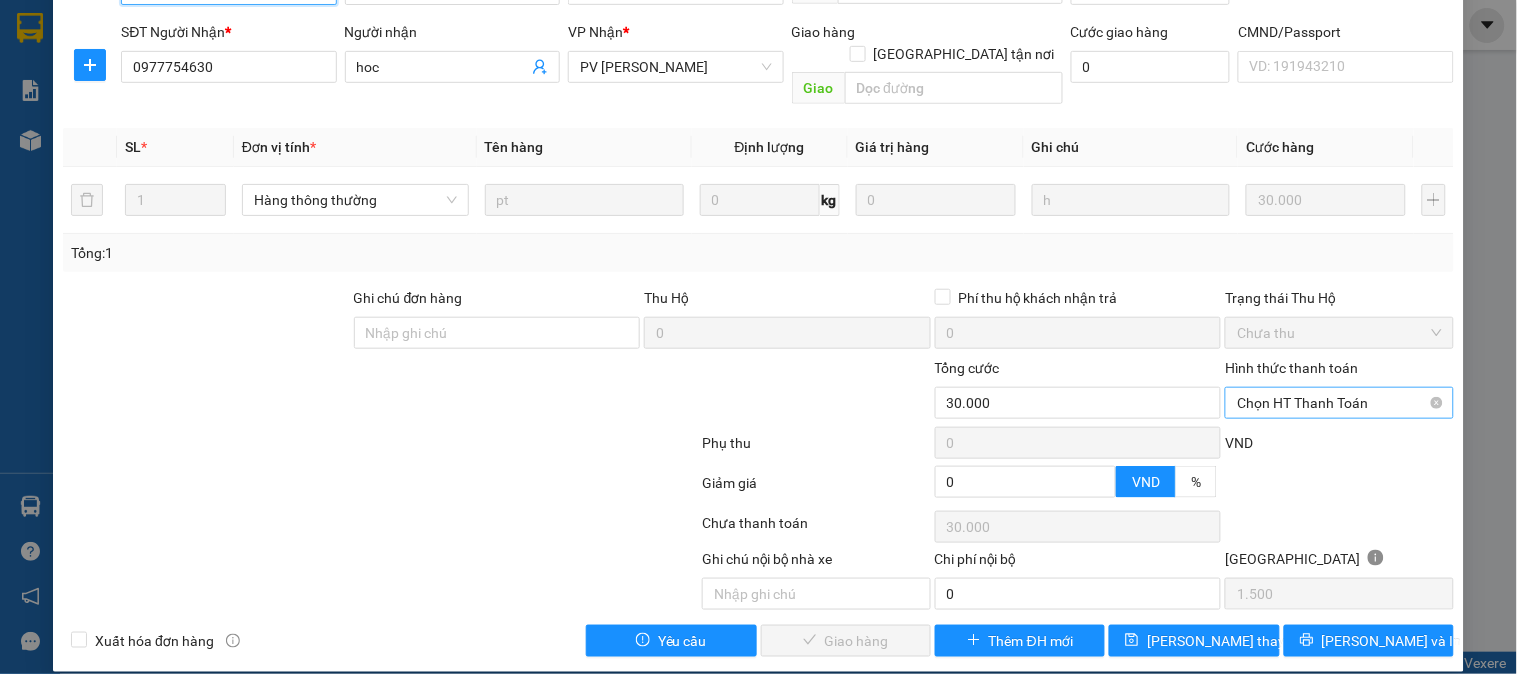 click on "Chọn HT Thanh Toán" at bounding box center [1339, 403] 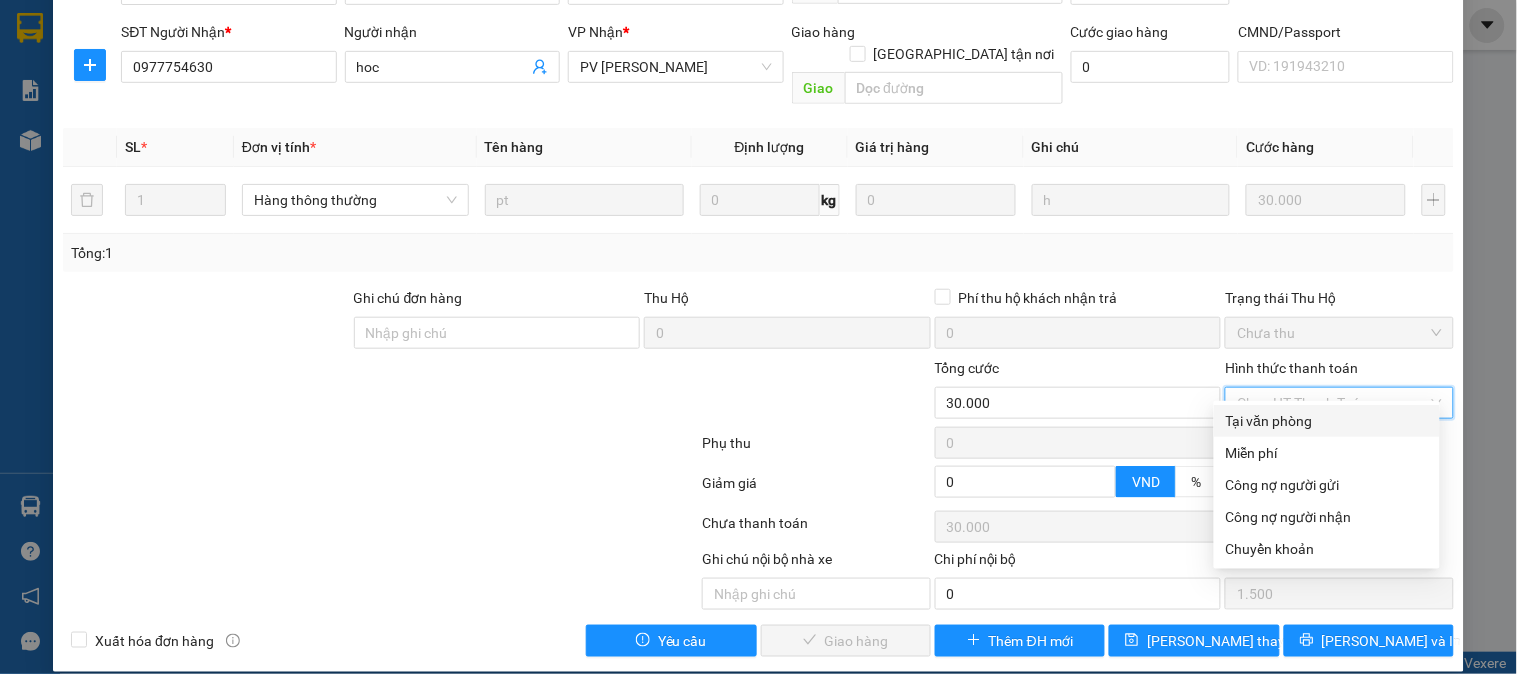 click on "Tại văn phòng" at bounding box center [1327, 421] 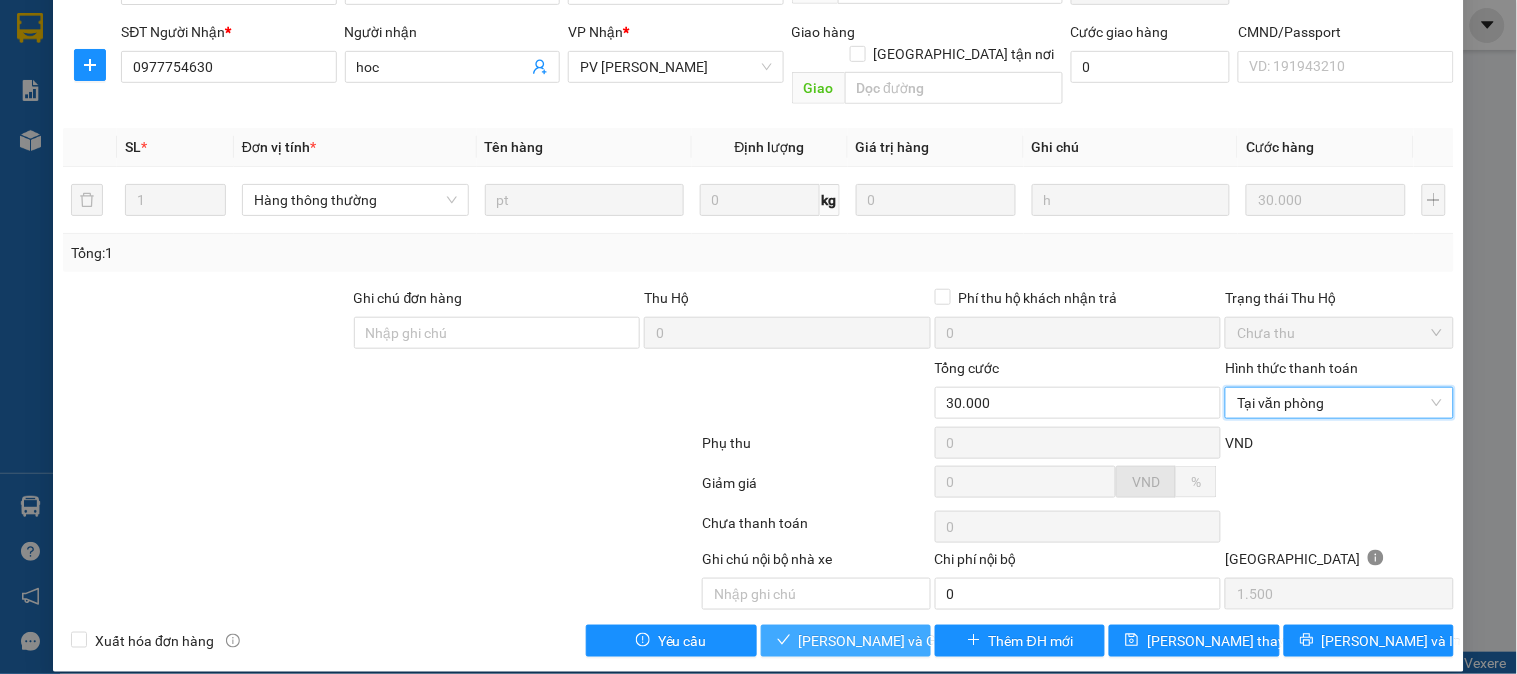 click on "[PERSON_NAME] và Giao hàng" at bounding box center (895, 641) 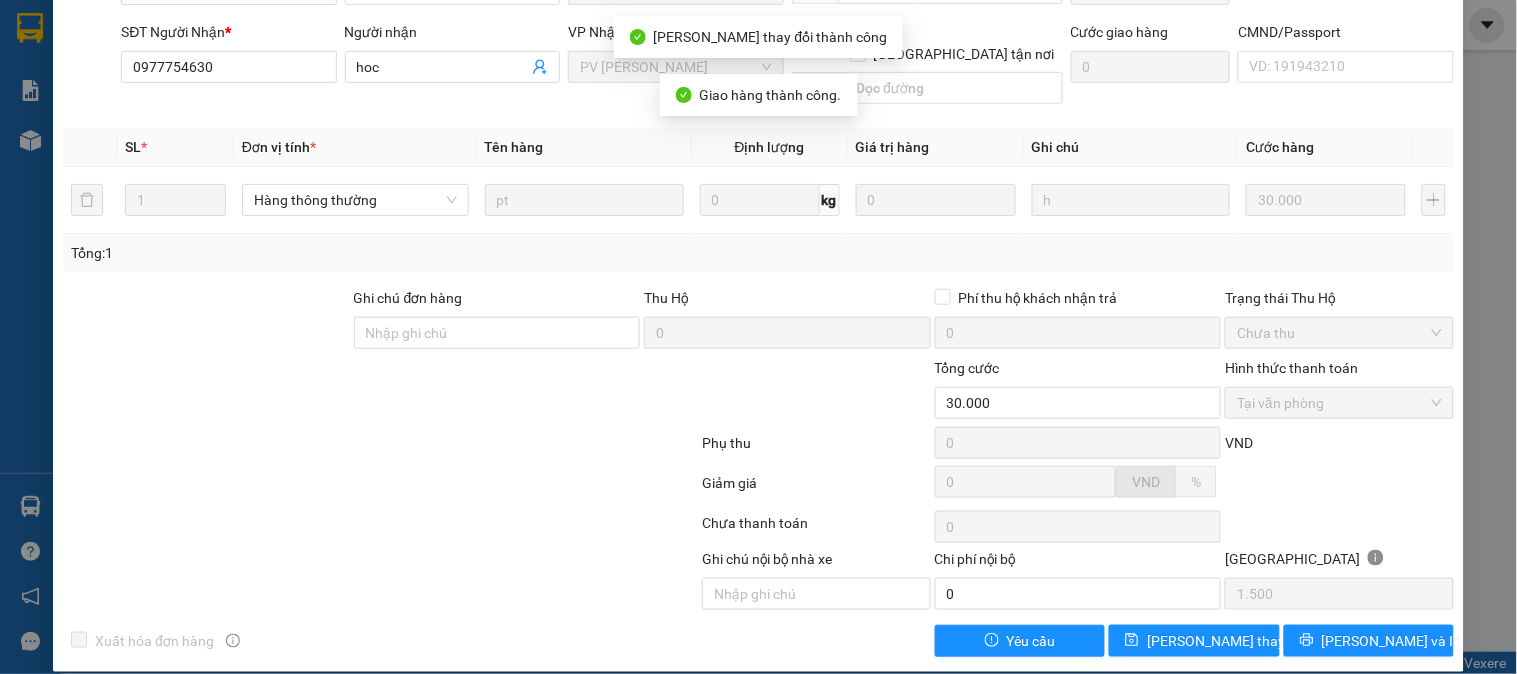 scroll, scrollTop: 0, scrollLeft: 0, axis: both 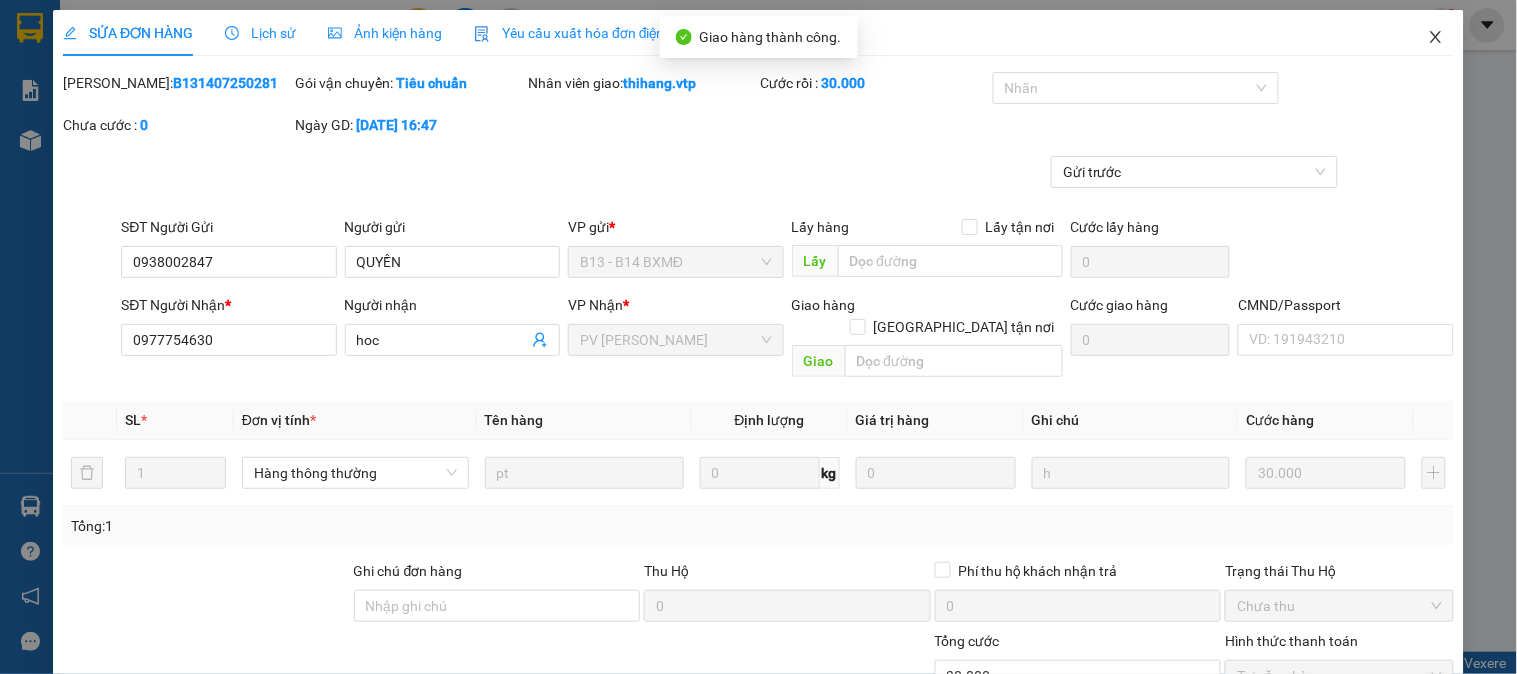 click 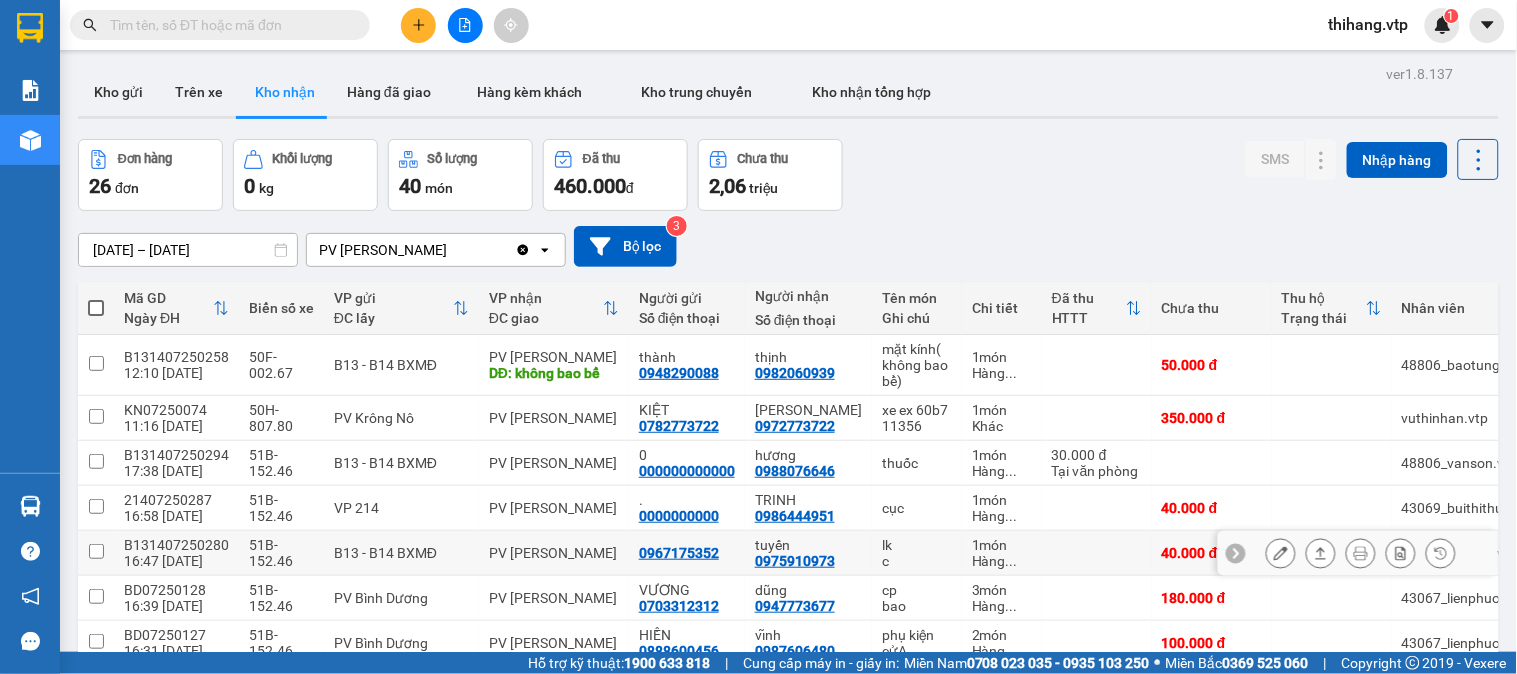 scroll, scrollTop: 222, scrollLeft: 0, axis: vertical 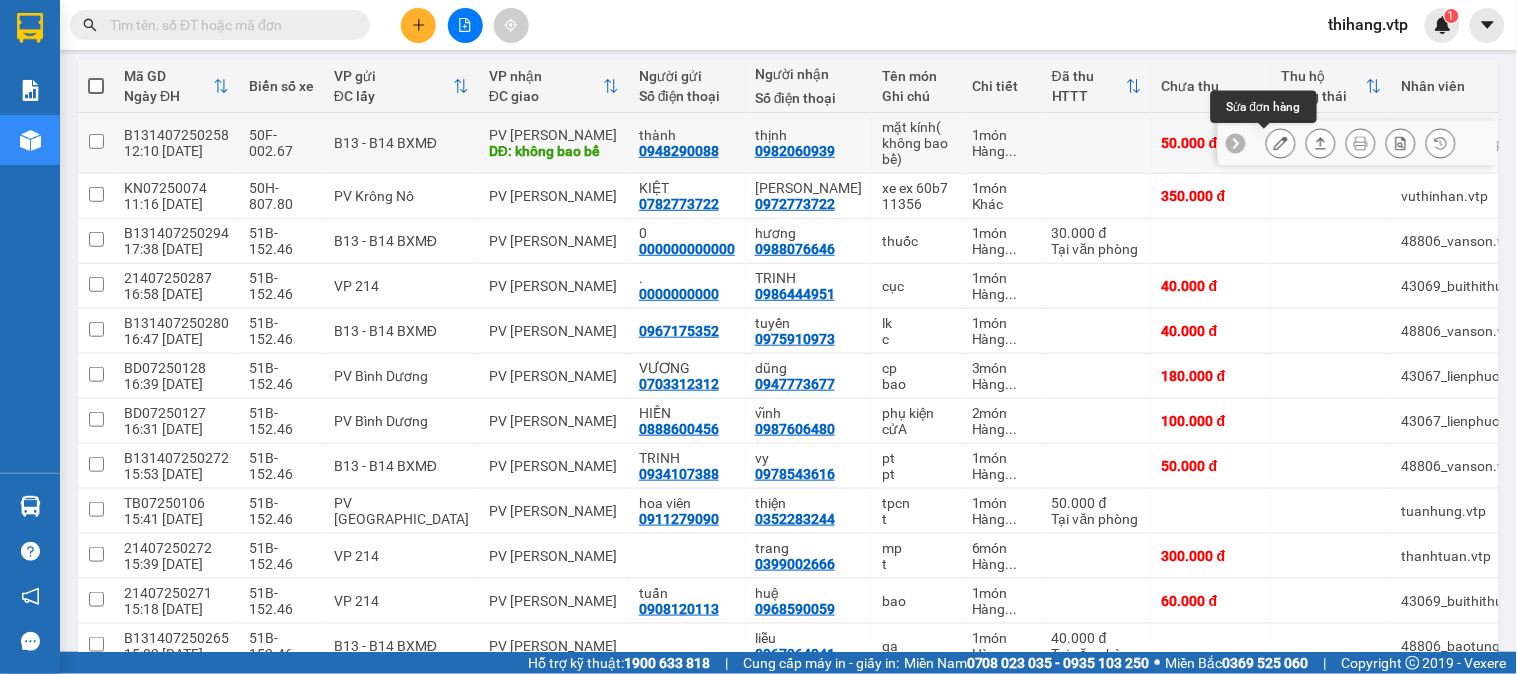 click 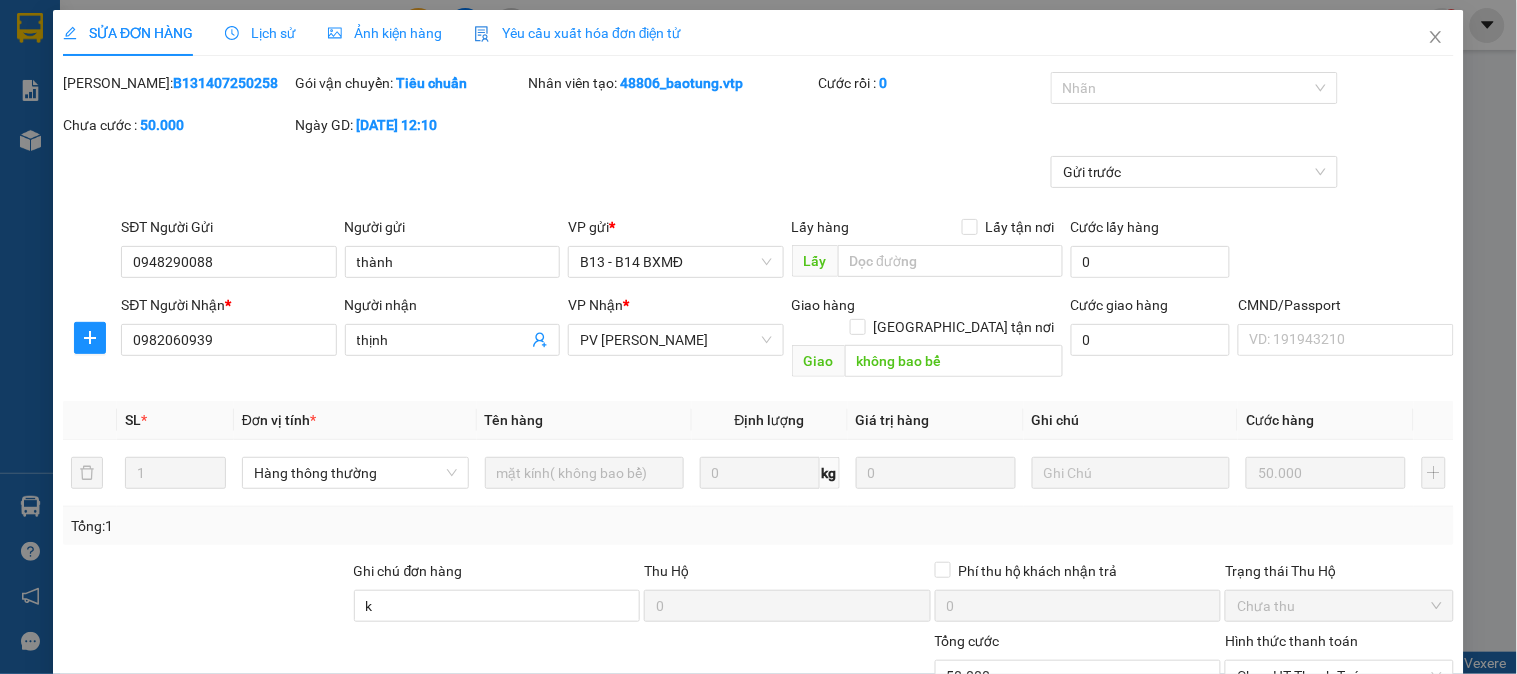 type on "0948290088" 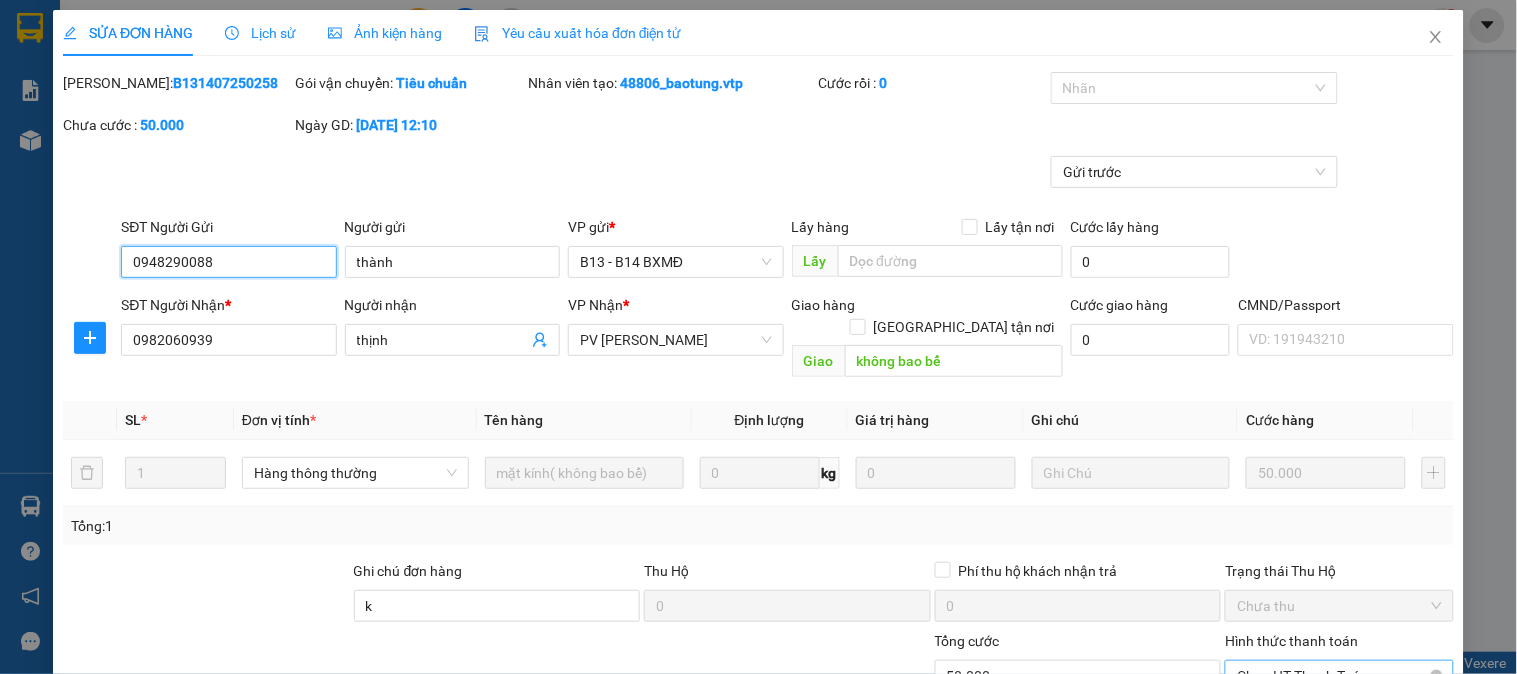 type on "2.500" 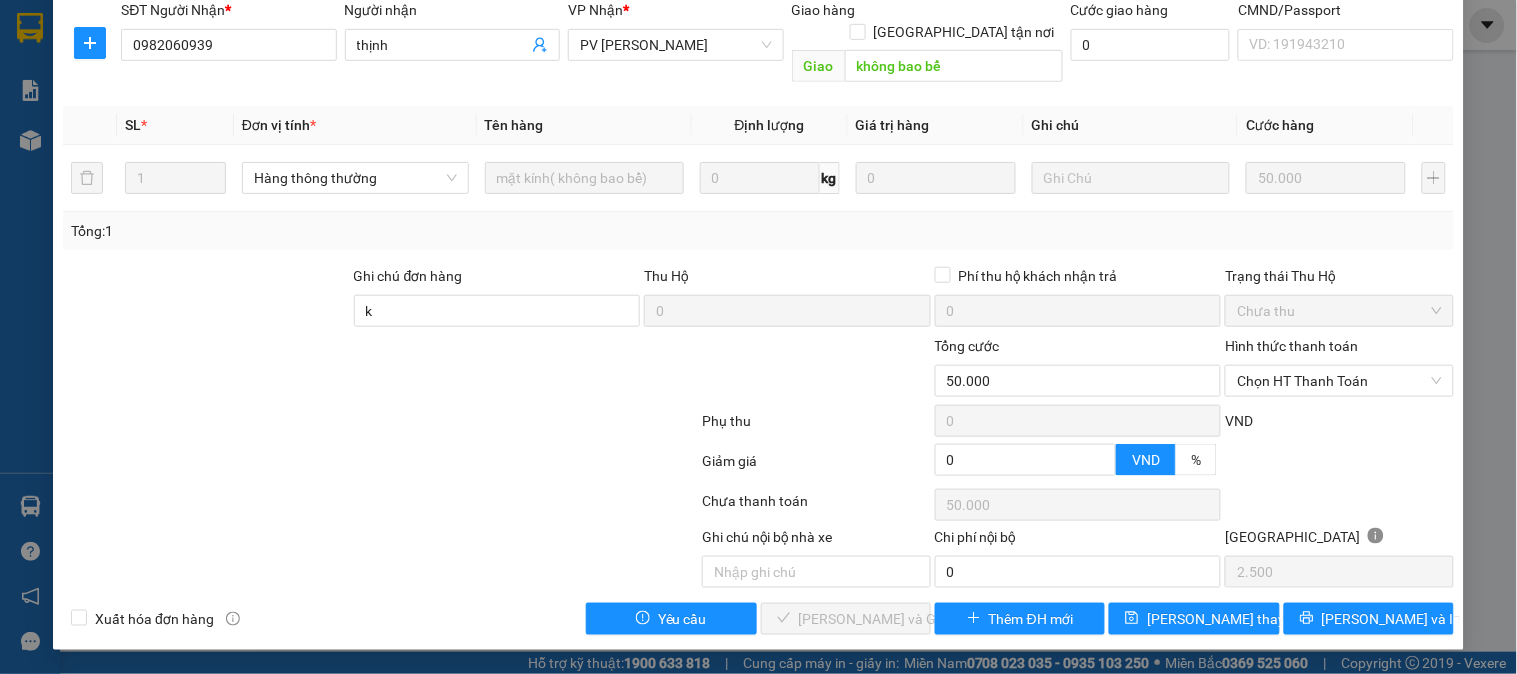 scroll, scrollTop: 273, scrollLeft: 0, axis: vertical 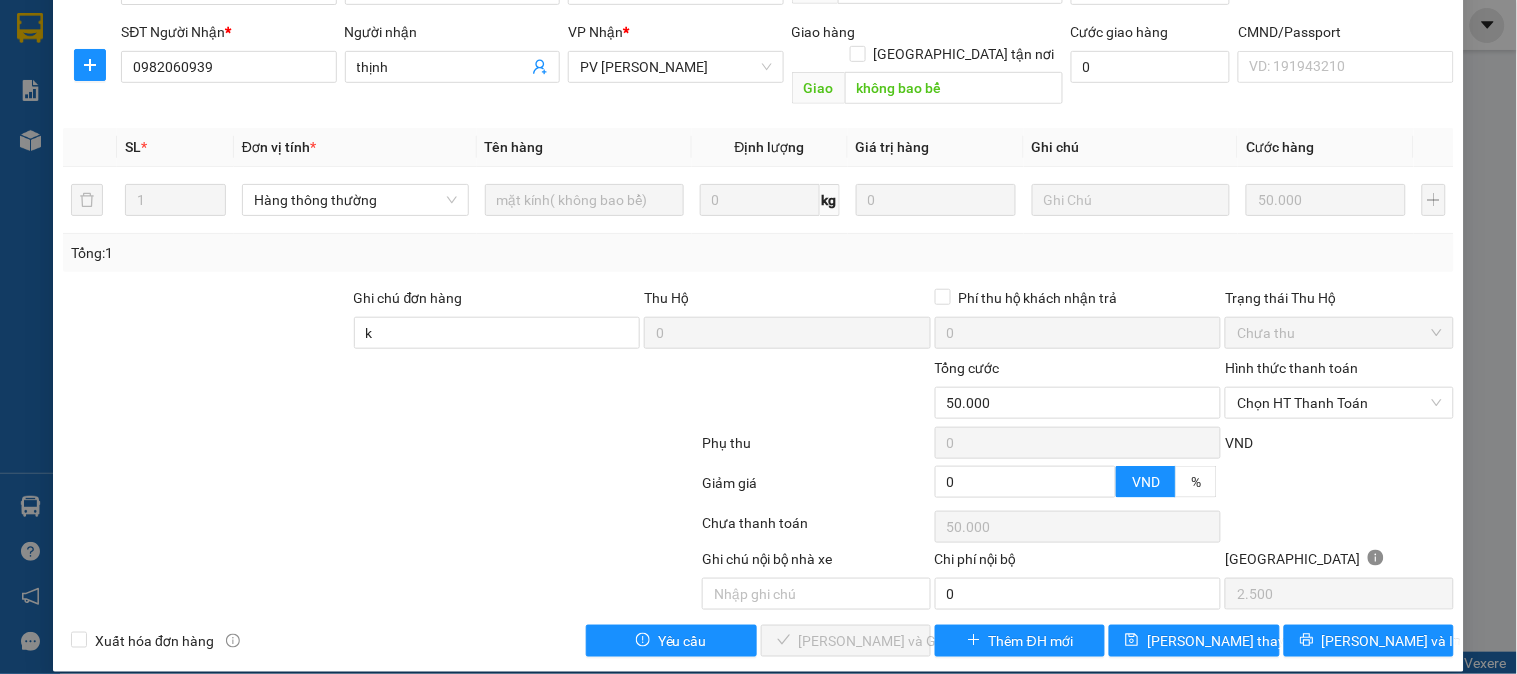 click on "Hình thức thanh toán" at bounding box center [1339, 372] 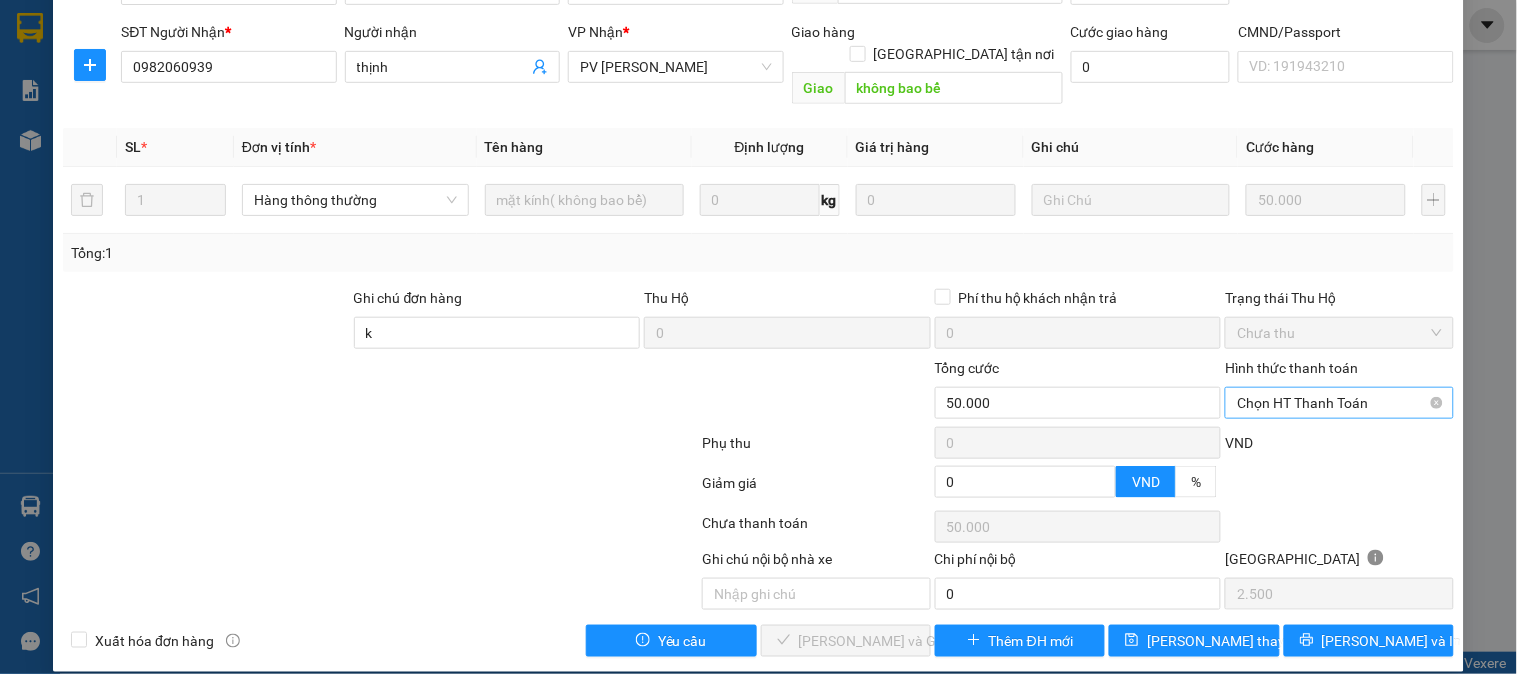 click on "Chọn HT Thanh Toán" at bounding box center [1339, 403] 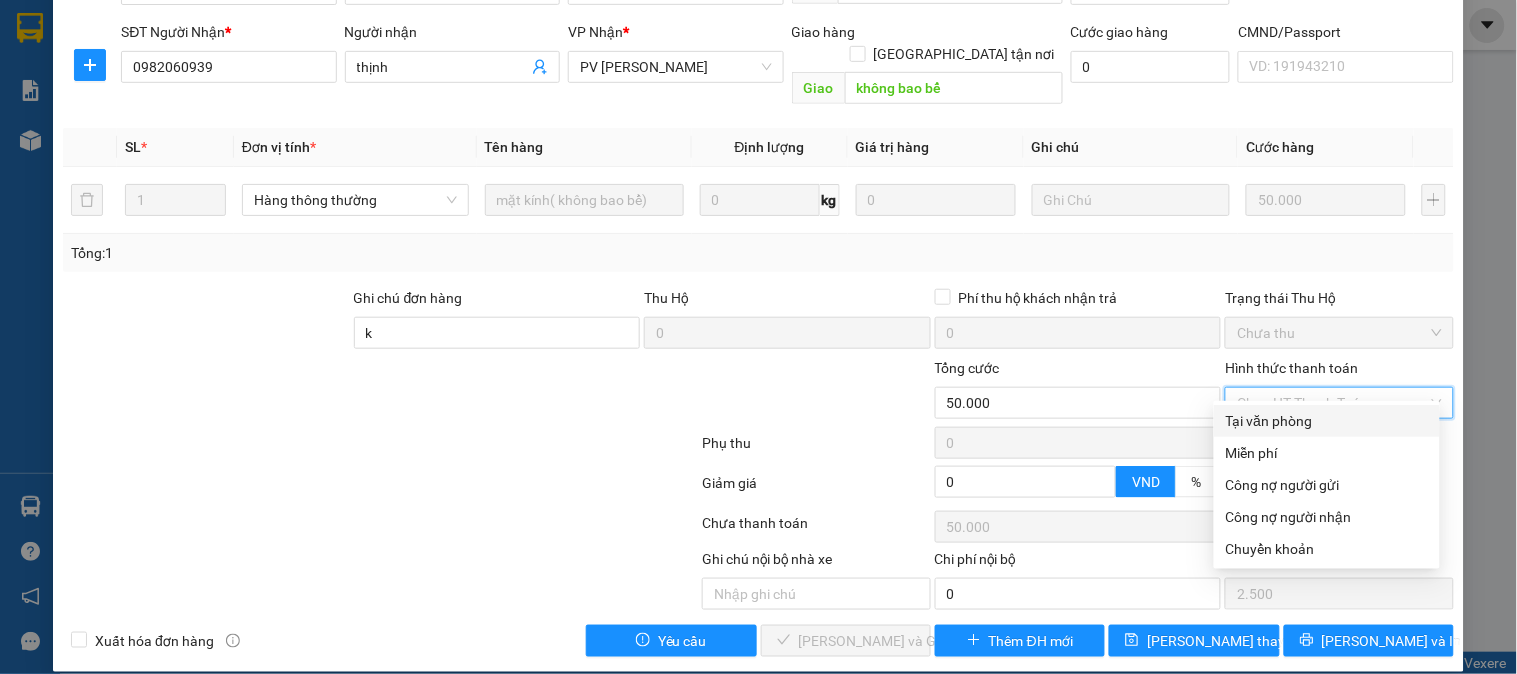 click on "Tại văn phòng" at bounding box center (1327, 421) 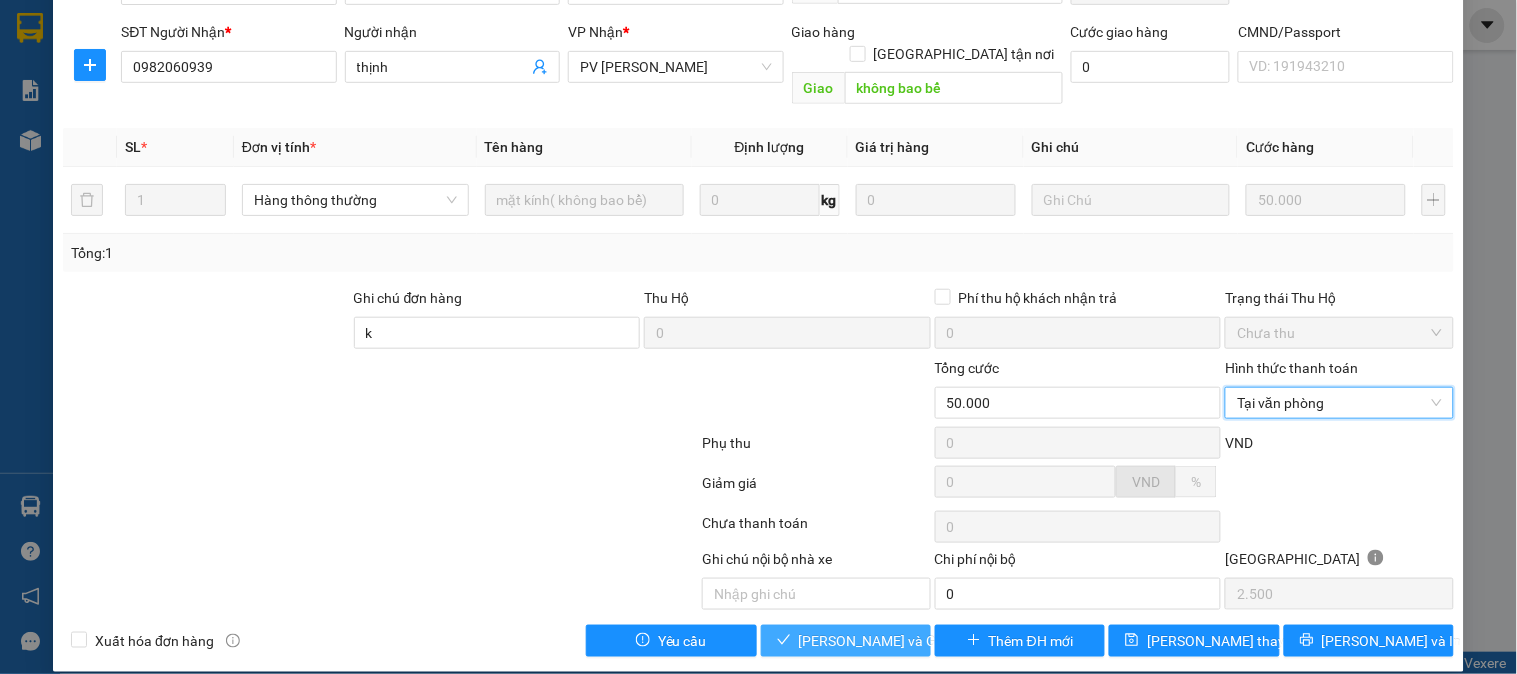 click on "[PERSON_NAME] và Giao hàng" at bounding box center [895, 641] 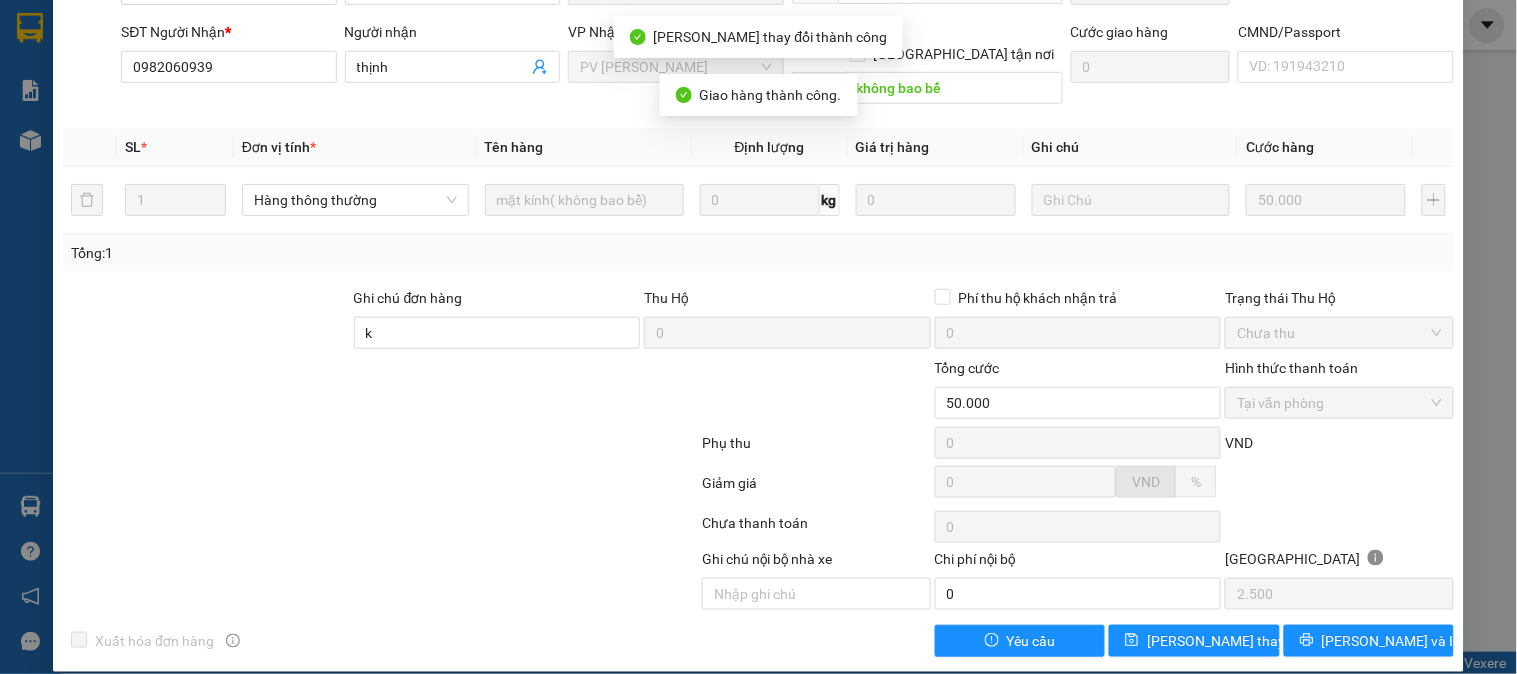 scroll, scrollTop: 0, scrollLeft: 0, axis: both 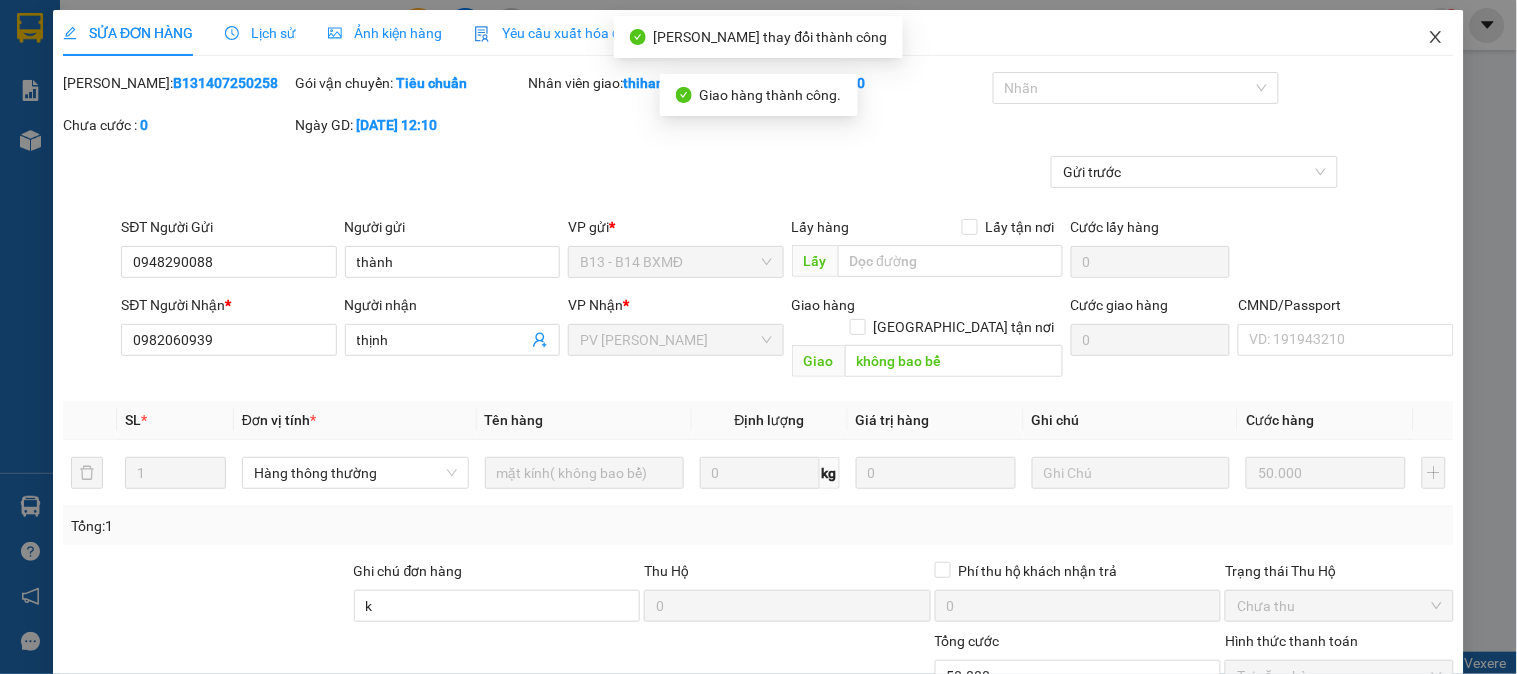 click 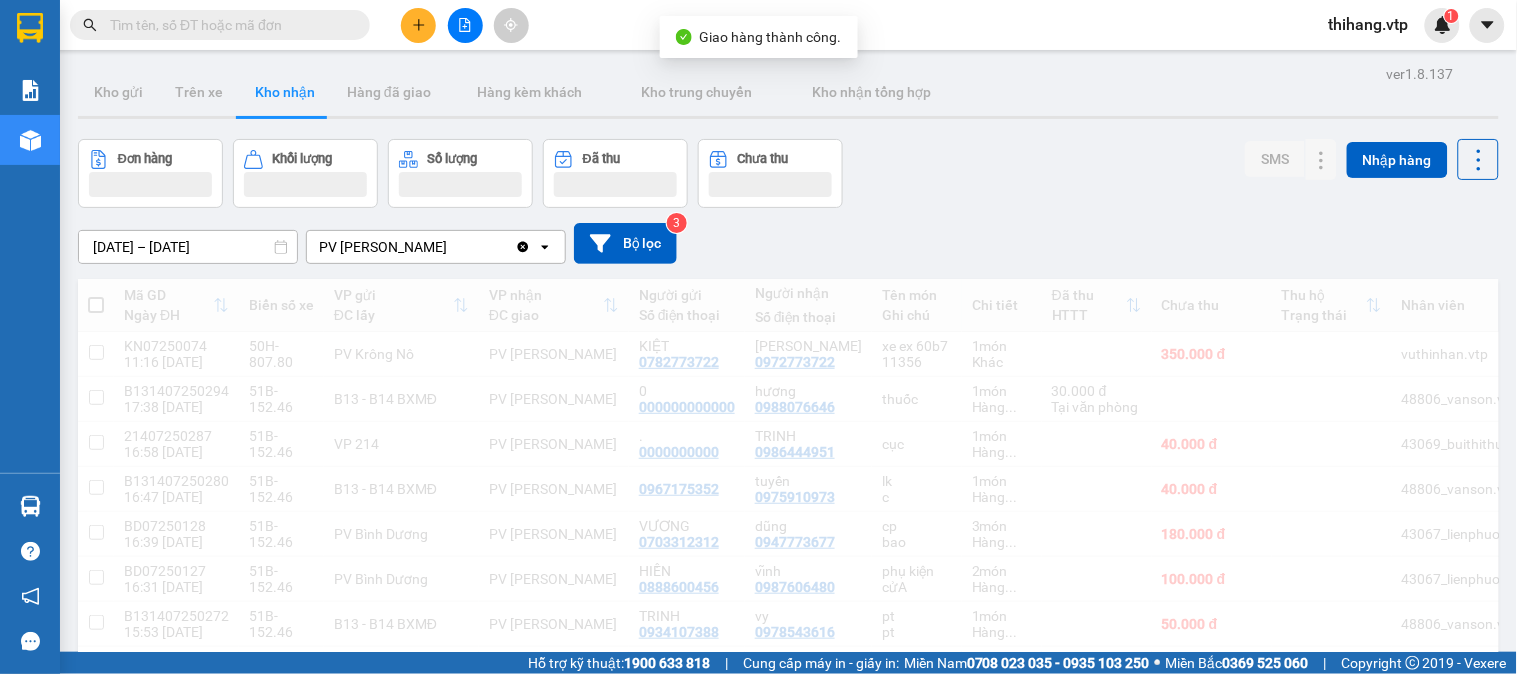 scroll, scrollTop: 222, scrollLeft: 0, axis: vertical 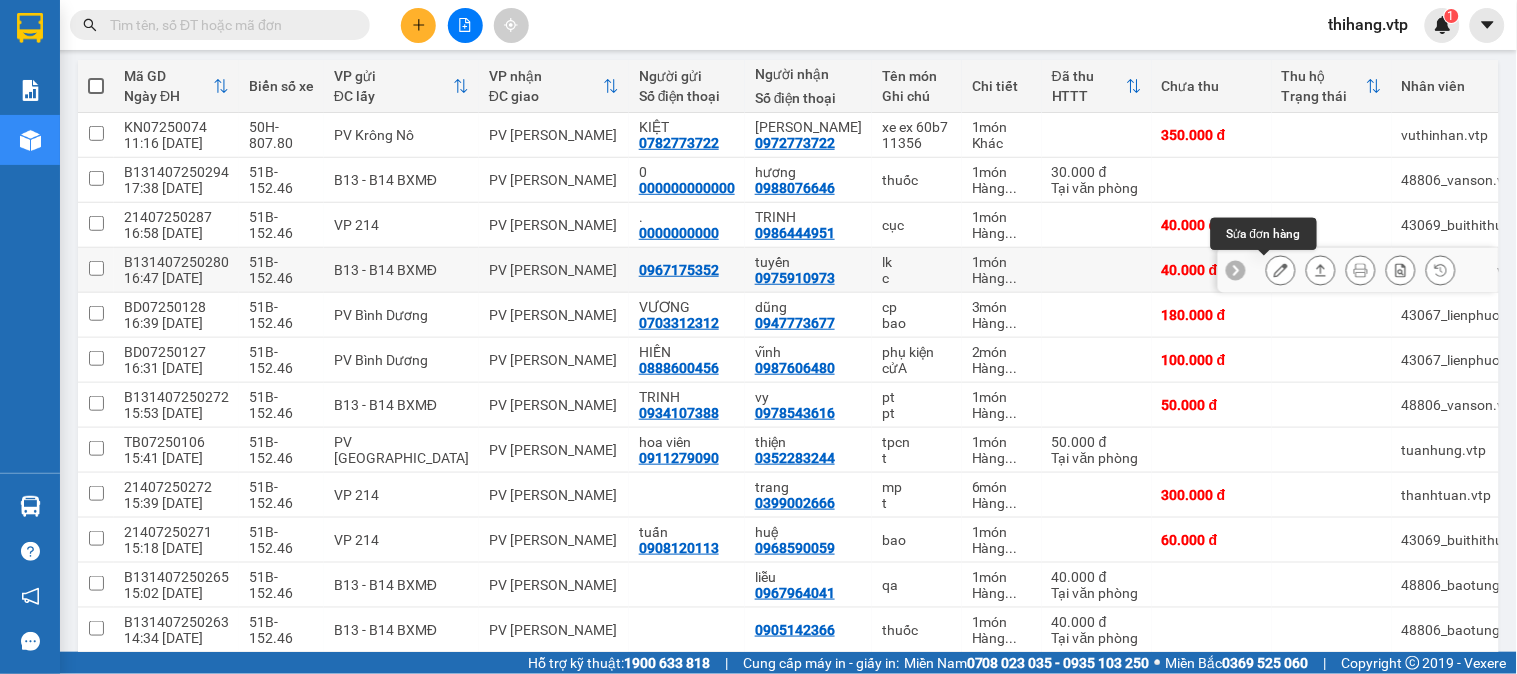 click 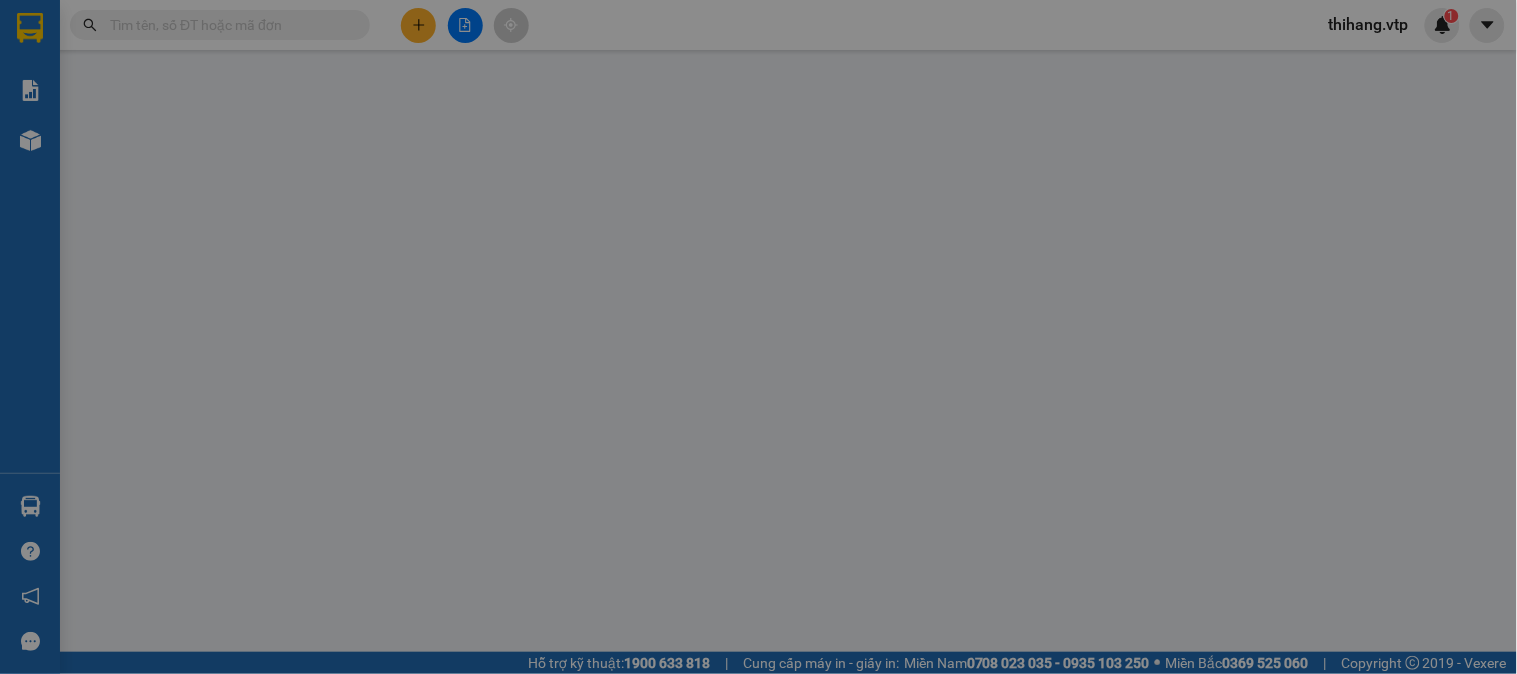 scroll, scrollTop: 0, scrollLeft: 0, axis: both 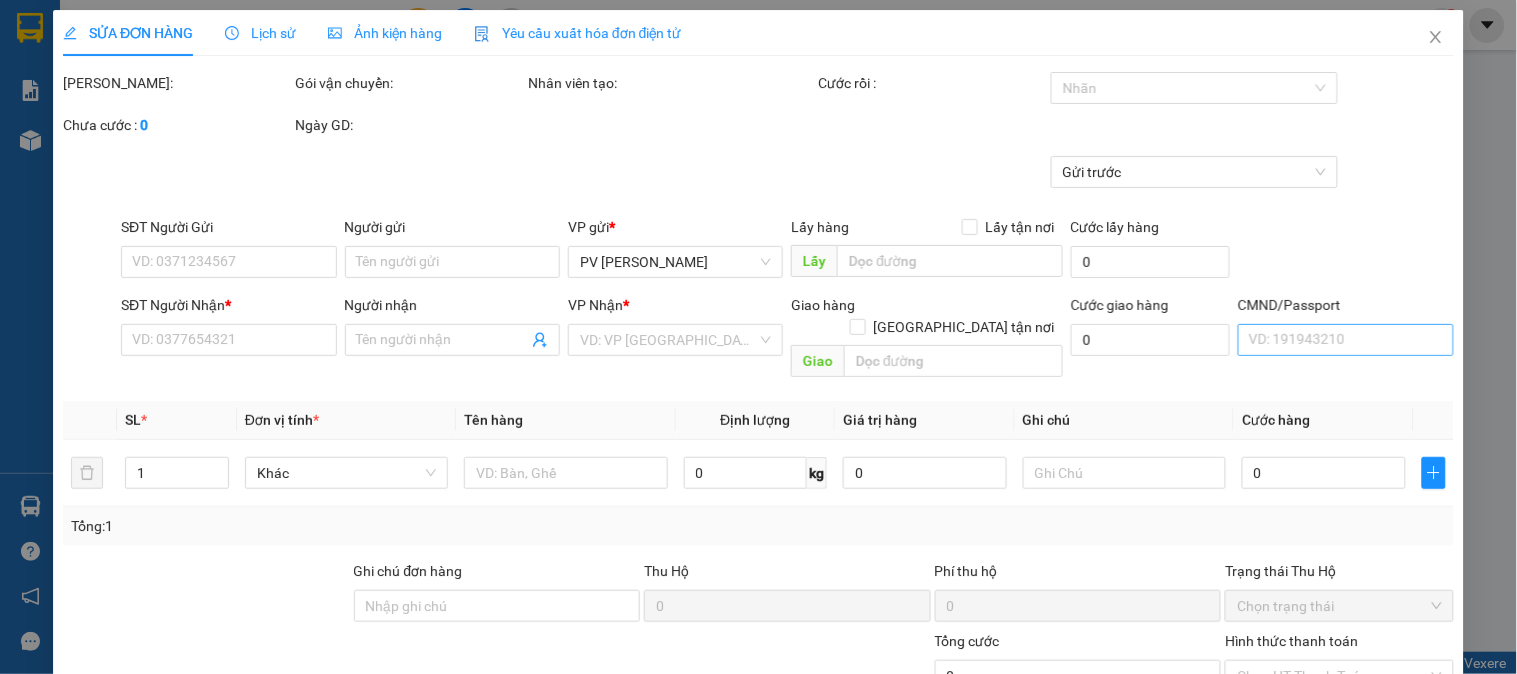 type on "0967175352" 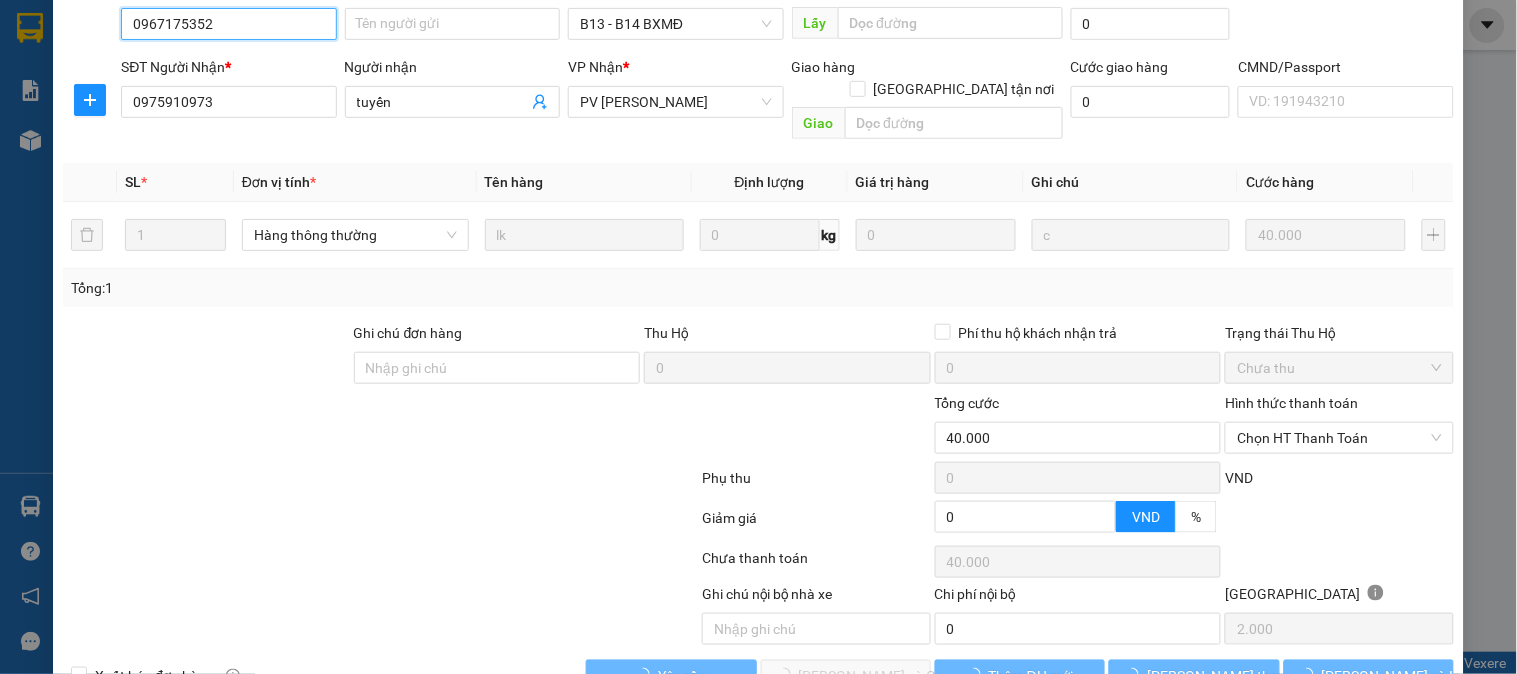 scroll, scrollTop: 273, scrollLeft: 0, axis: vertical 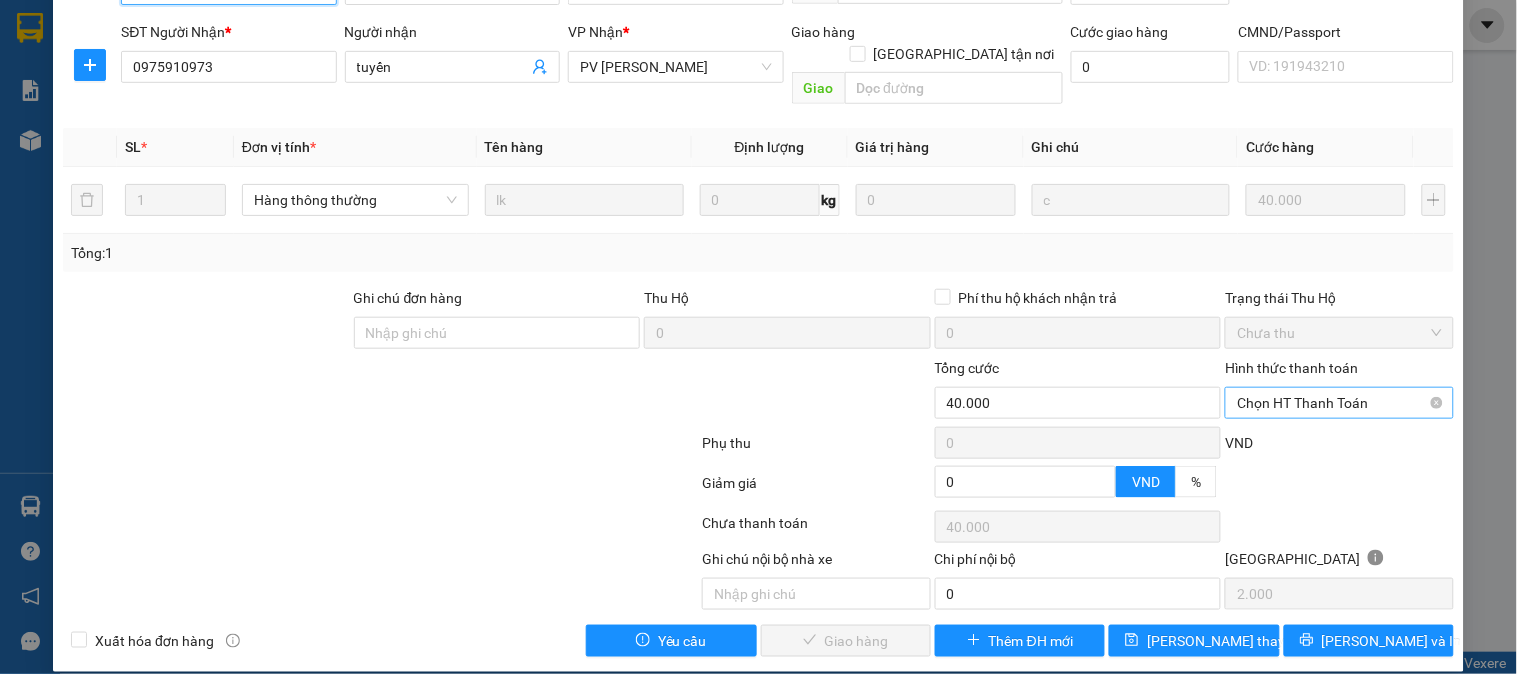 click on "Chọn HT Thanh Toán" at bounding box center (1339, 403) 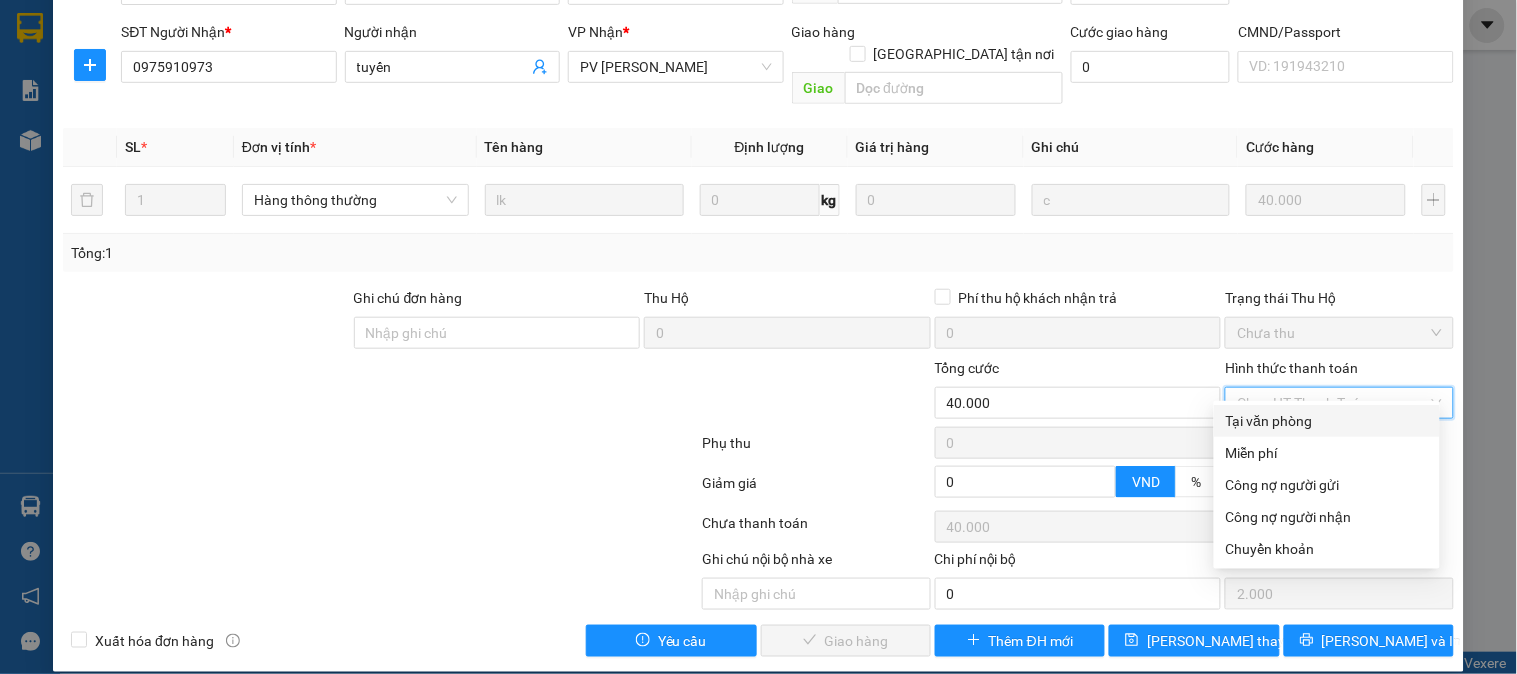 click on "Tại văn phòng" at bounding box center (1327, 421) 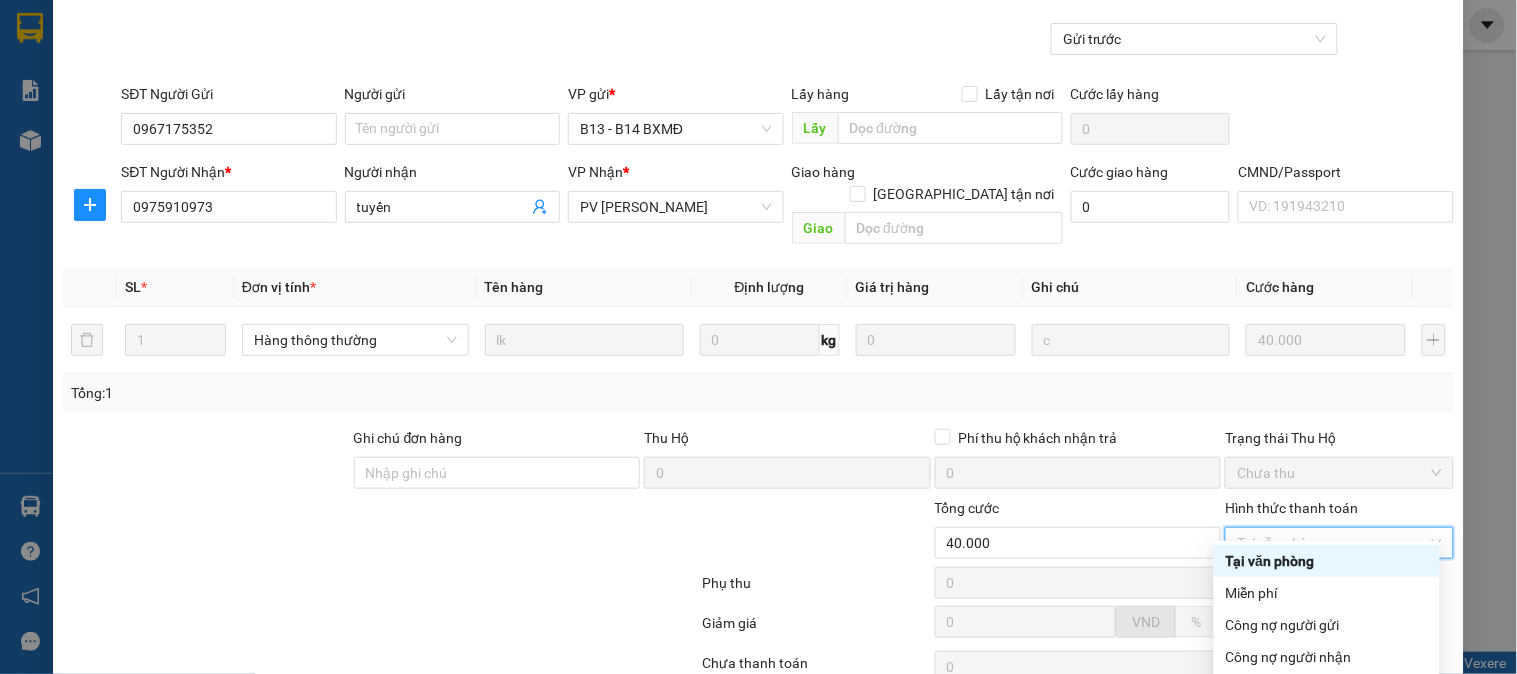 scroll, scrollTop: 273, scrollLeft: 0, axis: vertical 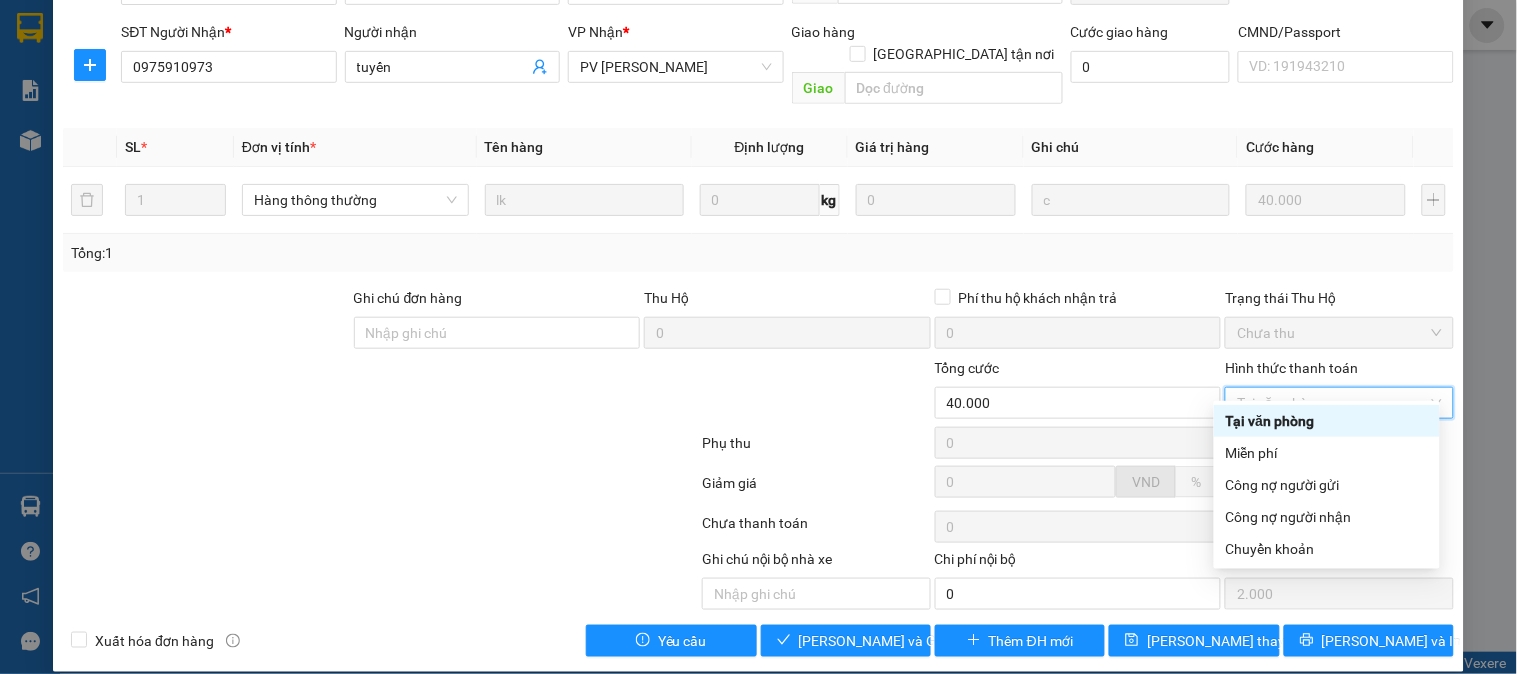 click on "Tại văn phòng" at bounding box center (1327, 421) 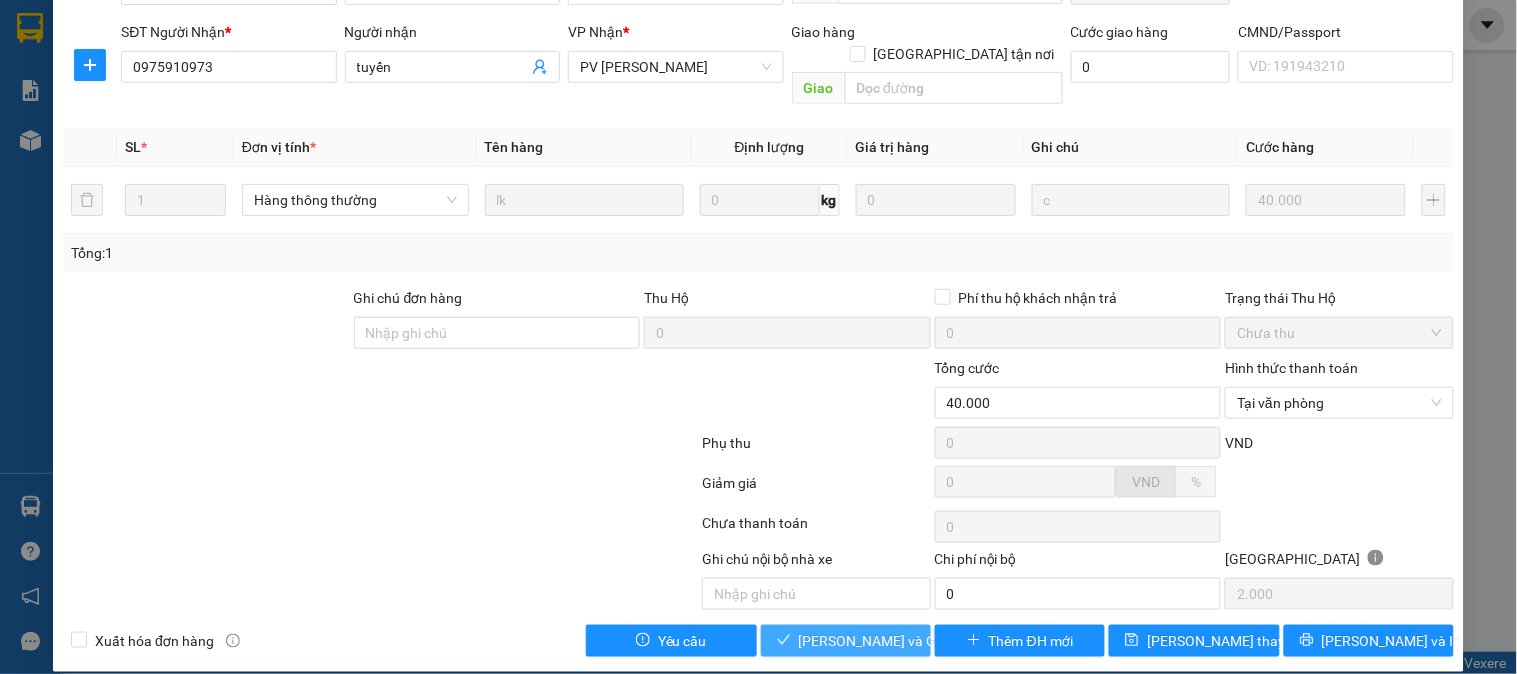 drag, startPoint x: 840, startPoint y: 620, endPoint x: 840, endPoint y: 596, distance: 24 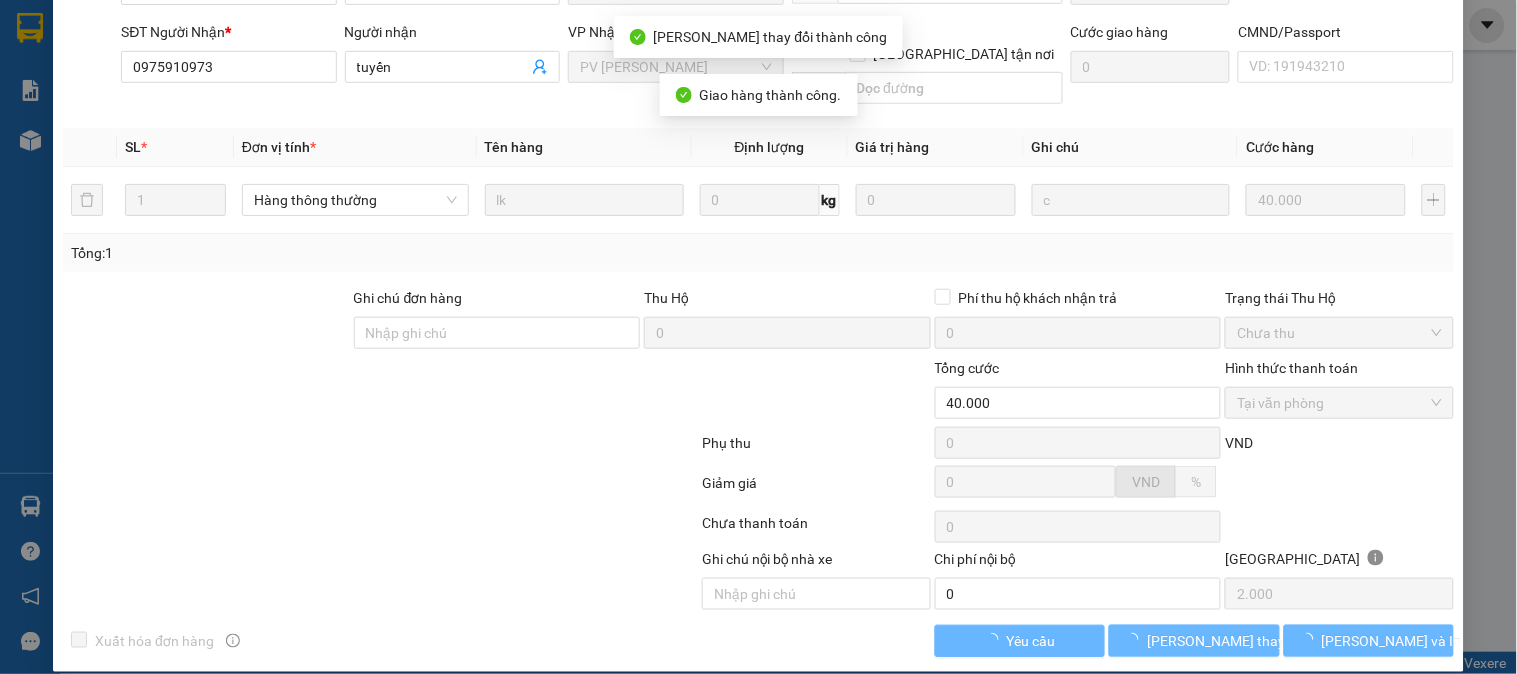 scroll, scrollTop: 0, scrollLeft: 0, axis: both 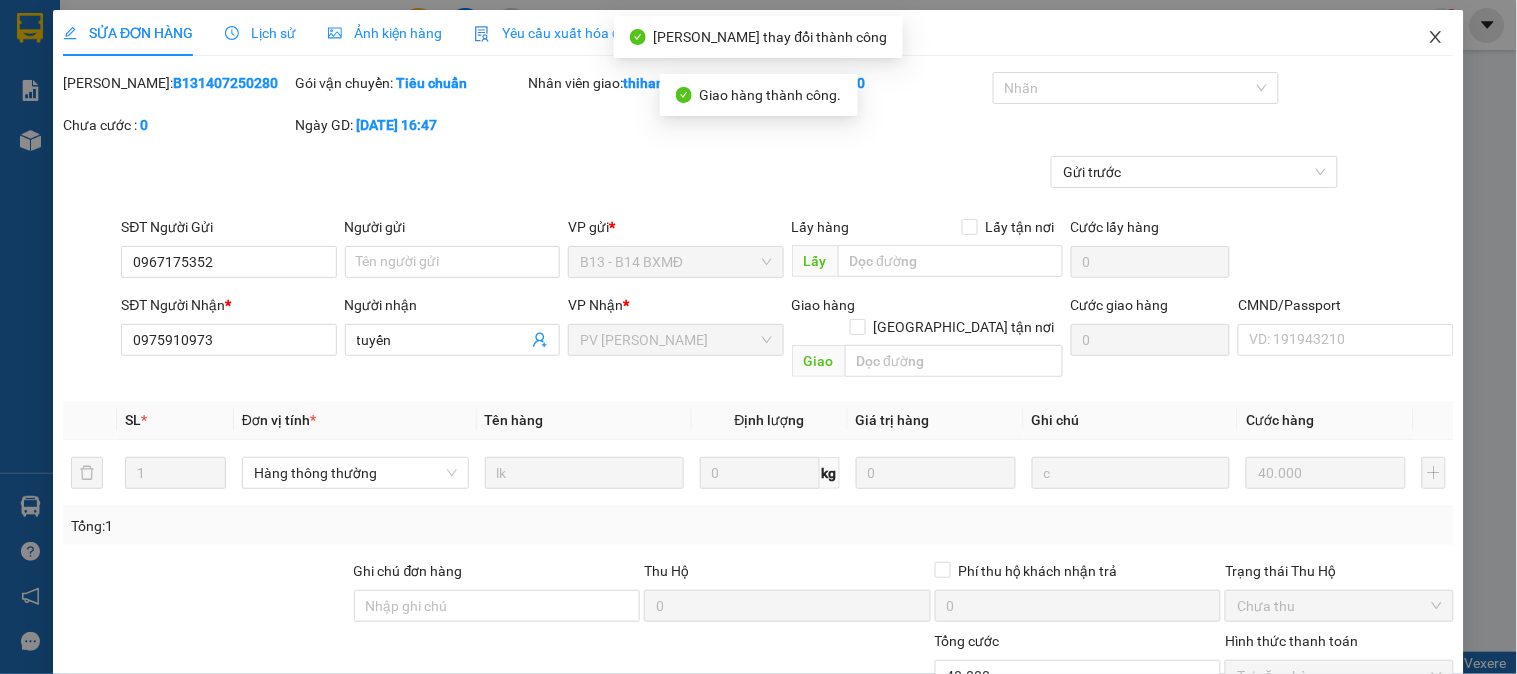 click 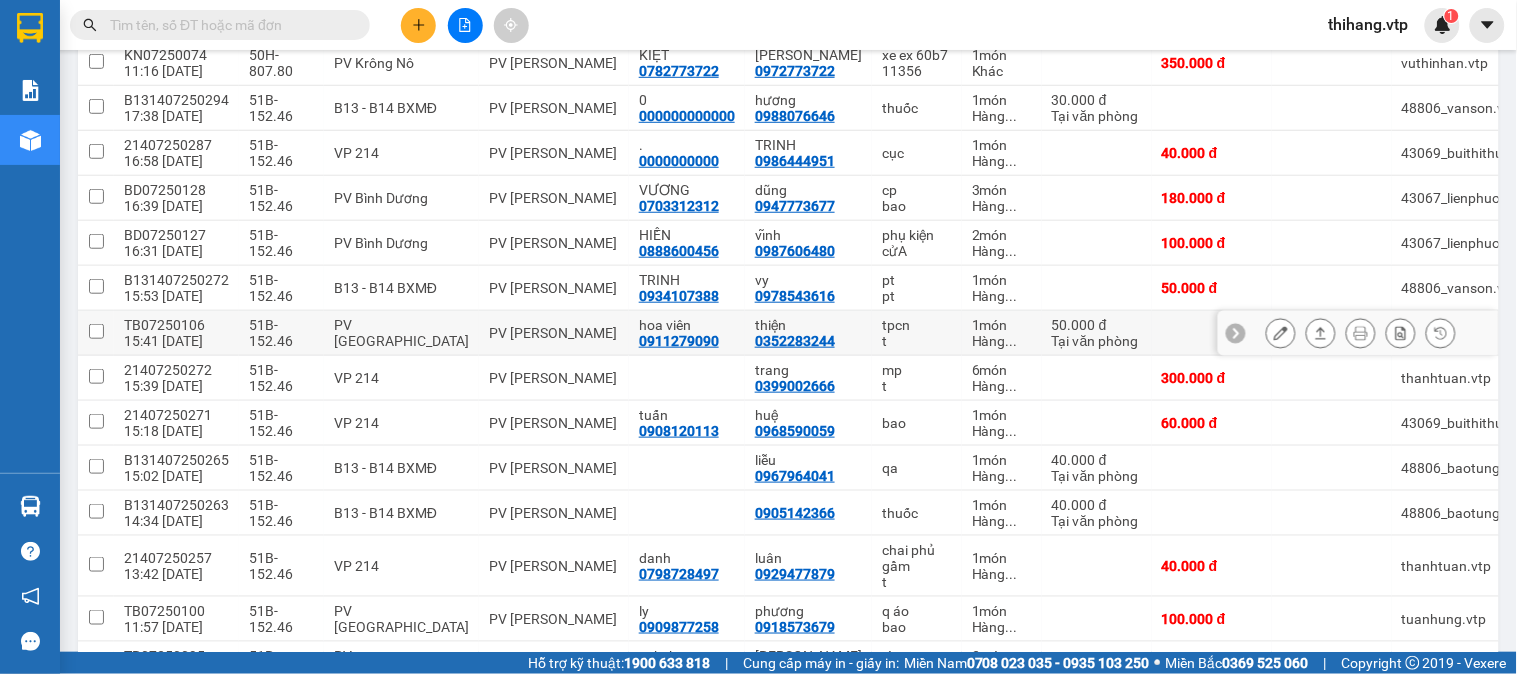 scroll, scrollTop: 333, scrollLeft: 0, axis: vertical 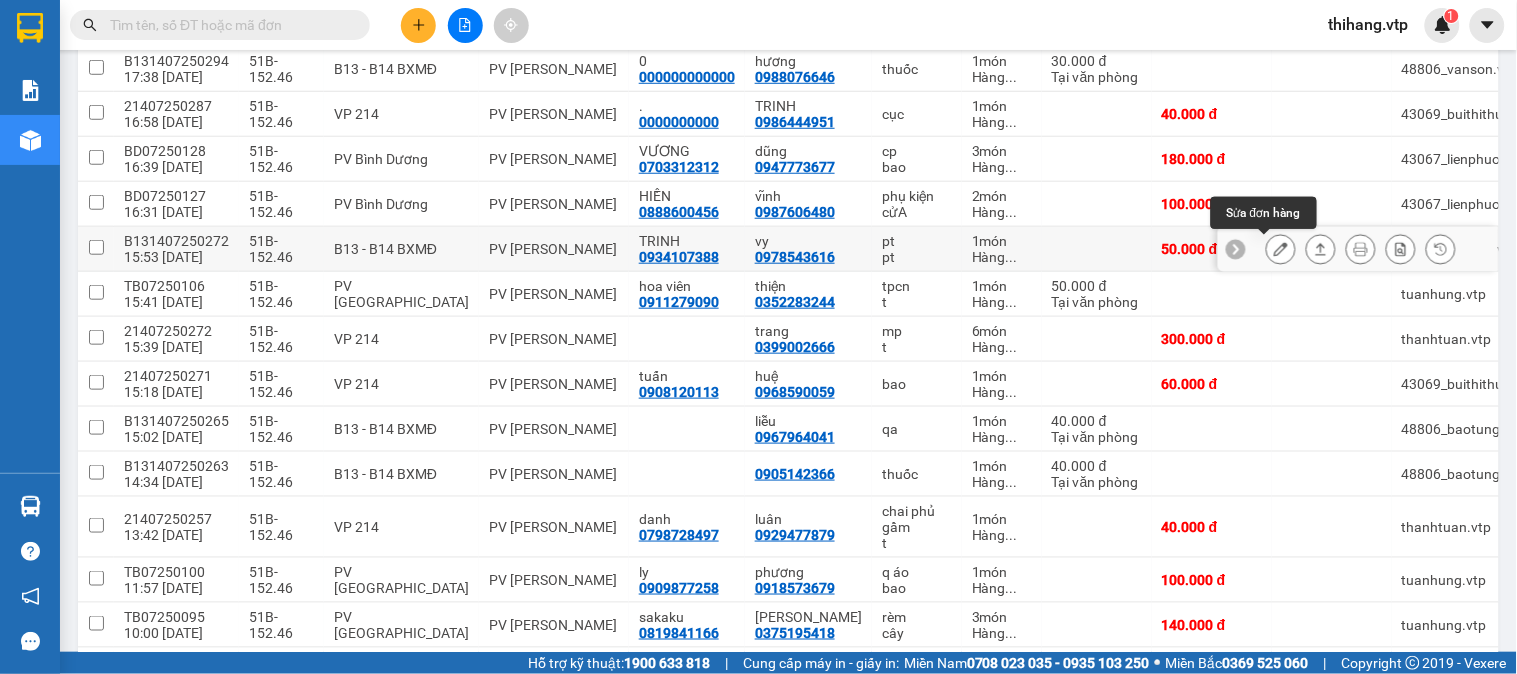 click 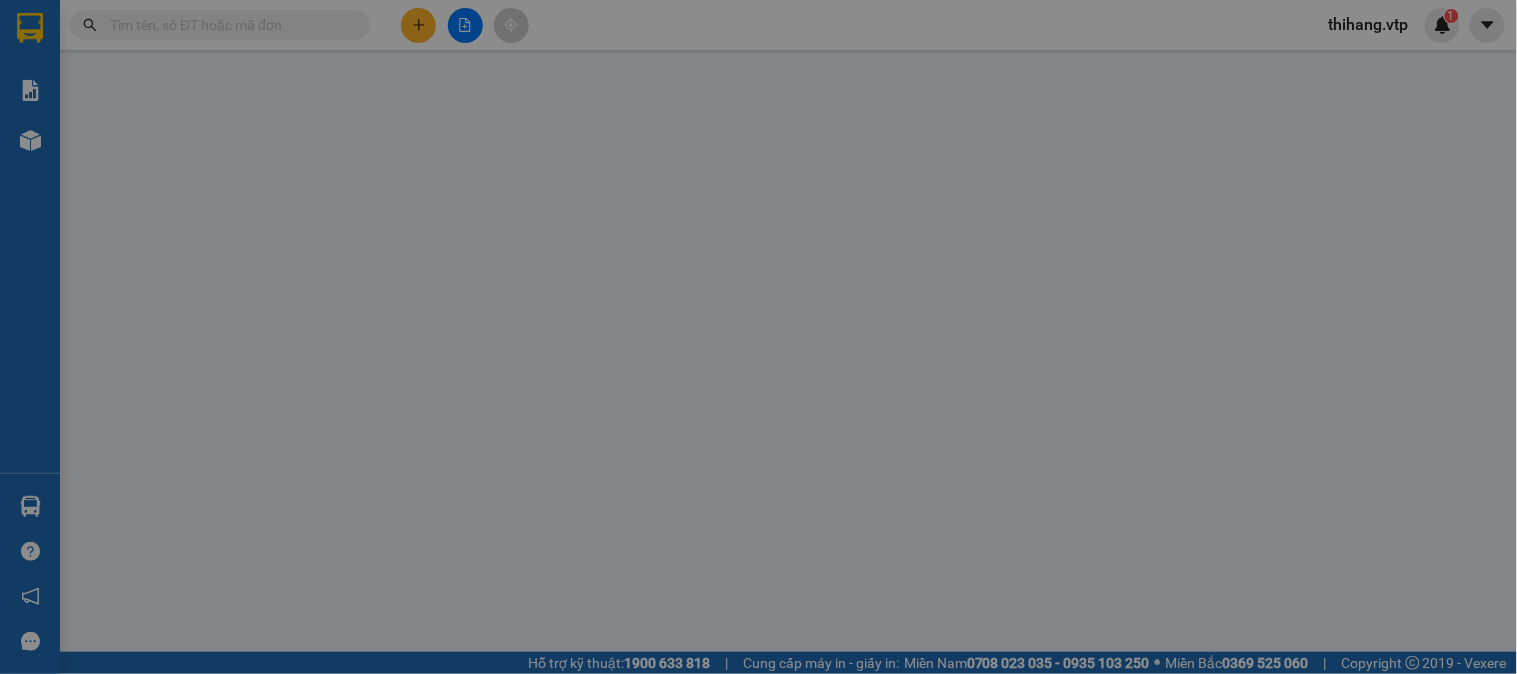 type on "0934107388" 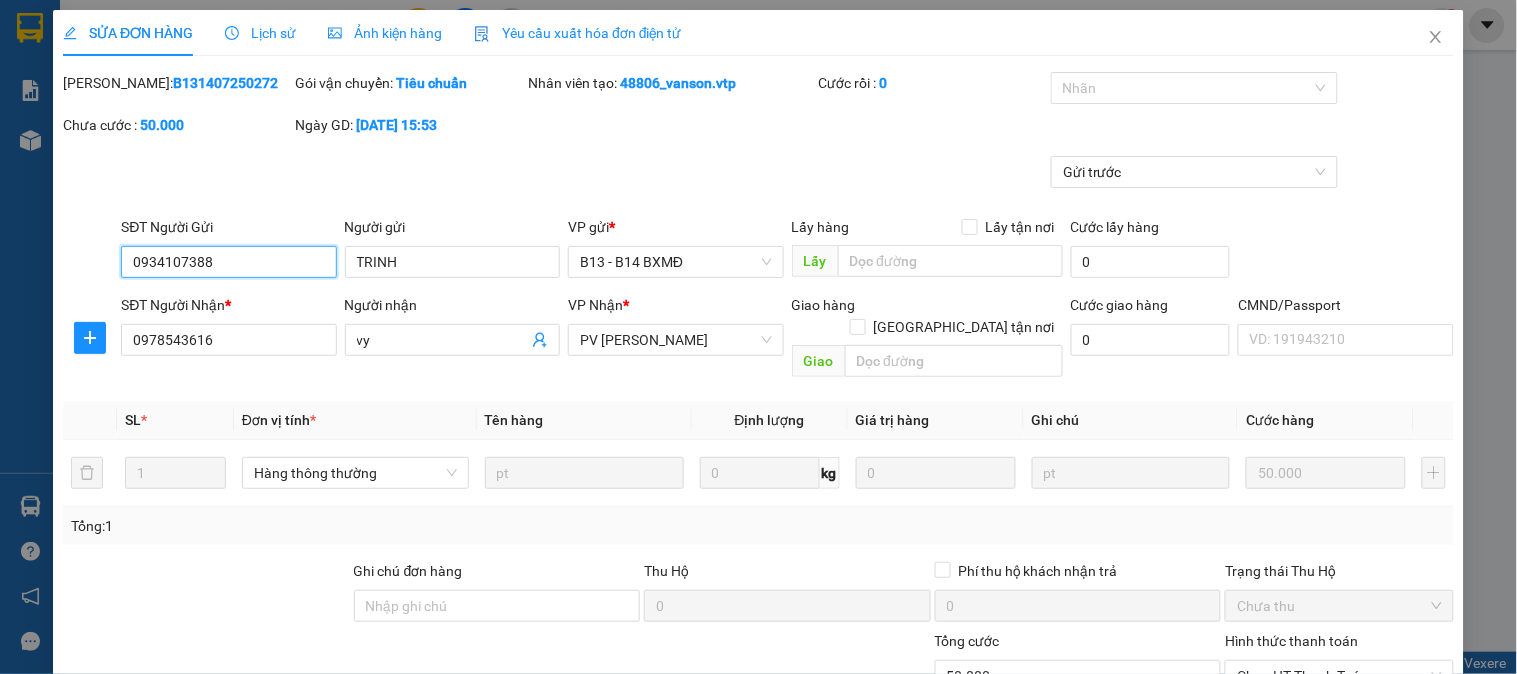 type on "2.500" 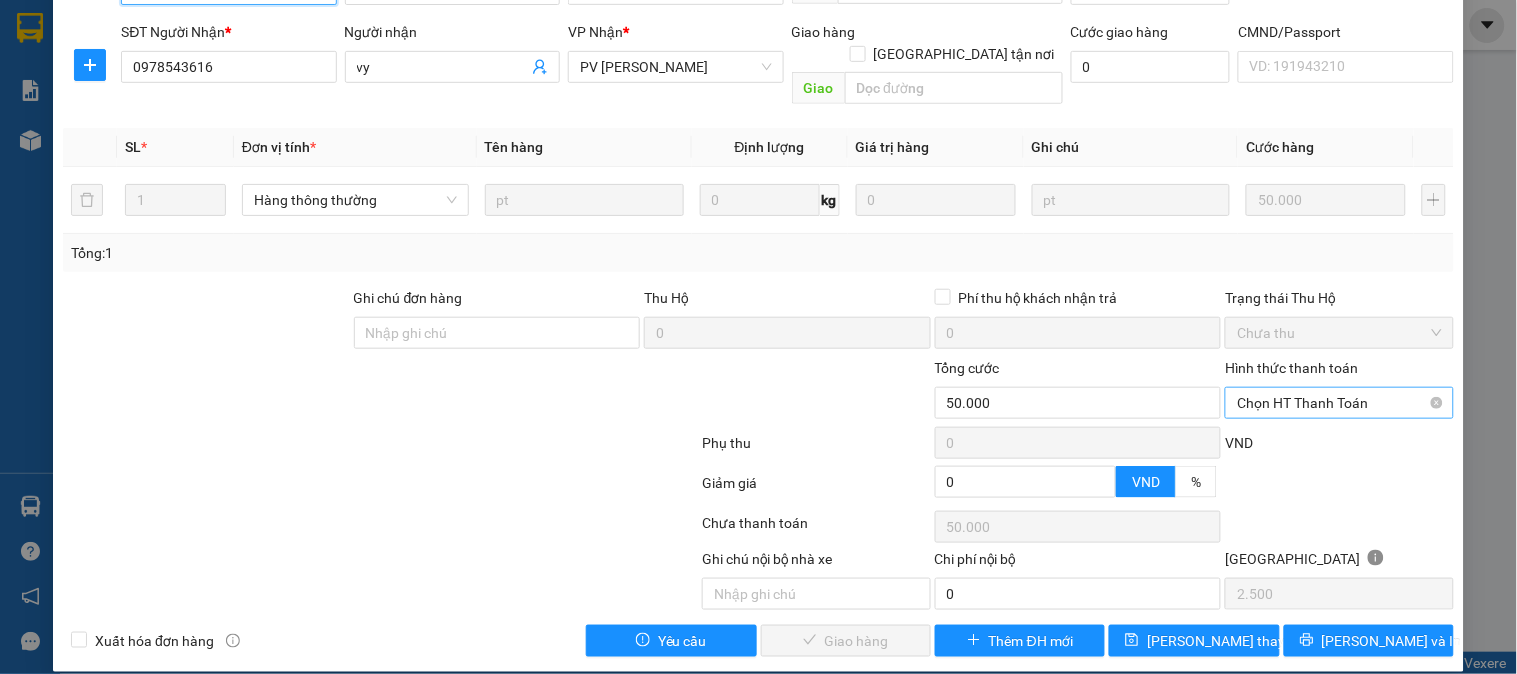 click on "Chọn HT Thanh Toán" at bounding box center (1339, 403) 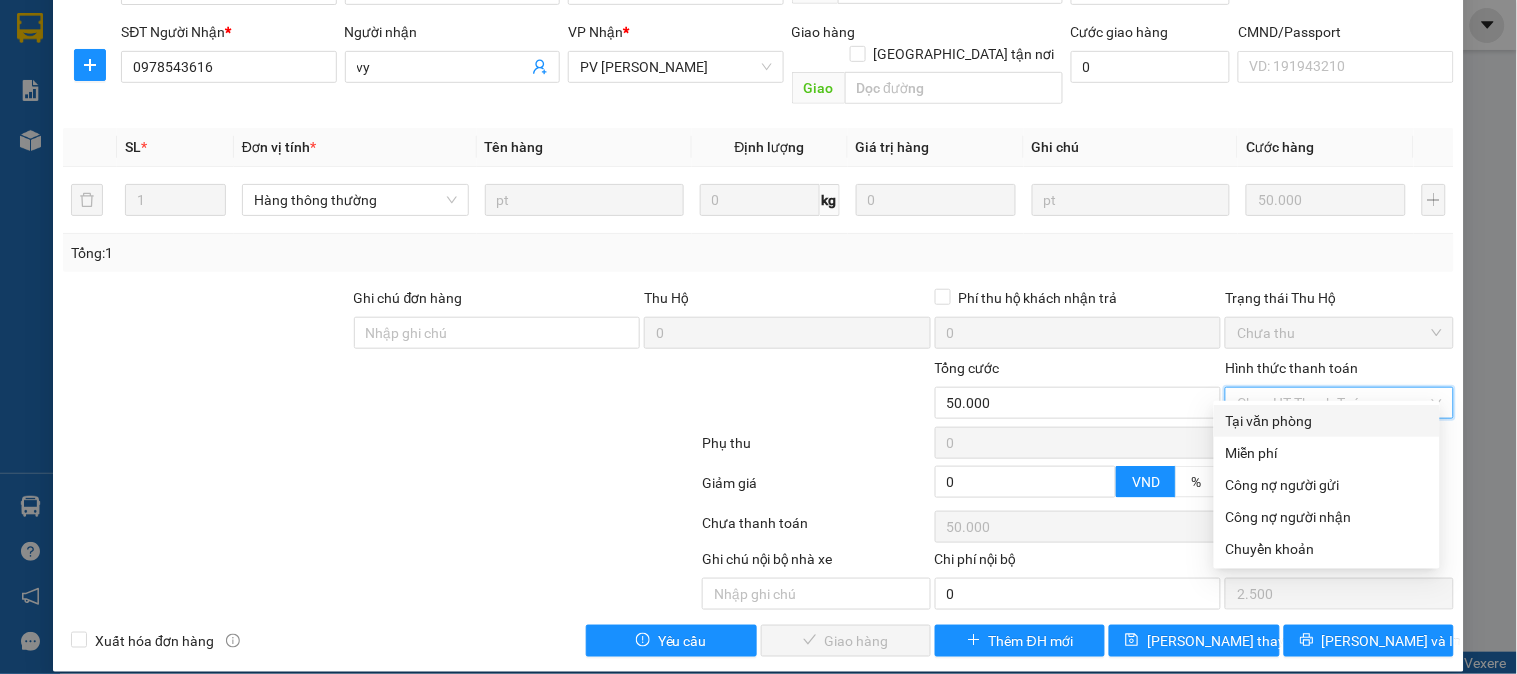 click on "Tại văn phòng" at bounding box center (1327, 421) 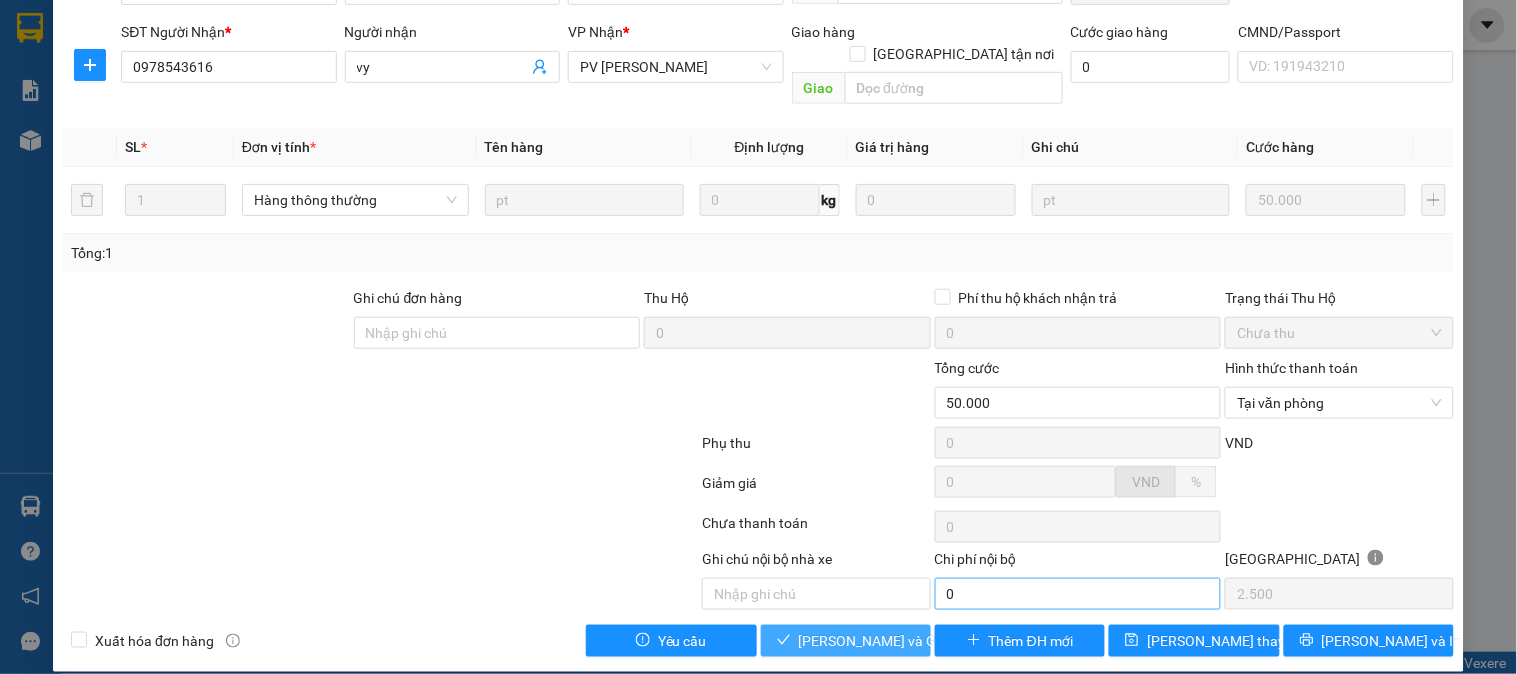 drag, startPoint x: 881, startPoint y: 630, endPoint x: 954, endPoint y: 586, distance: 85.23497 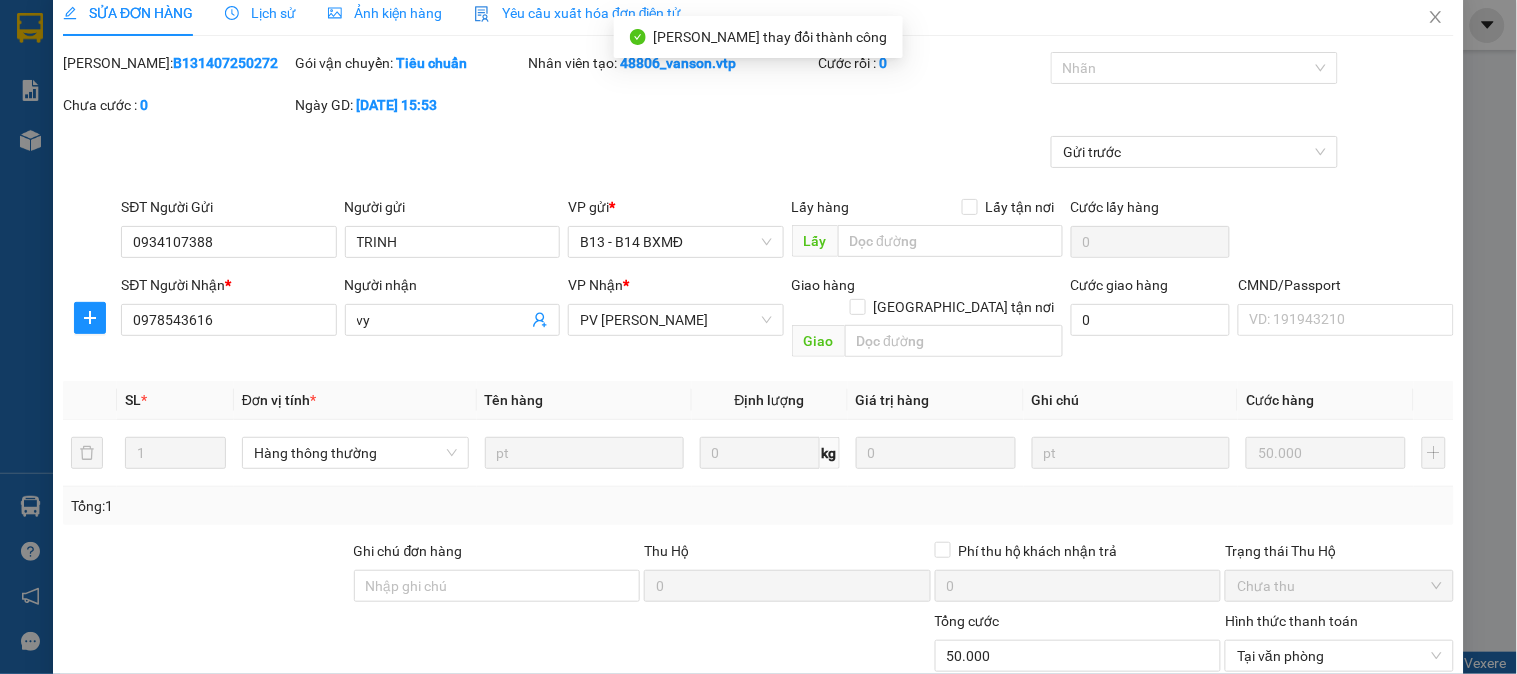 scroll, scrollTop: 0, scrollLeft: 0, axis: both 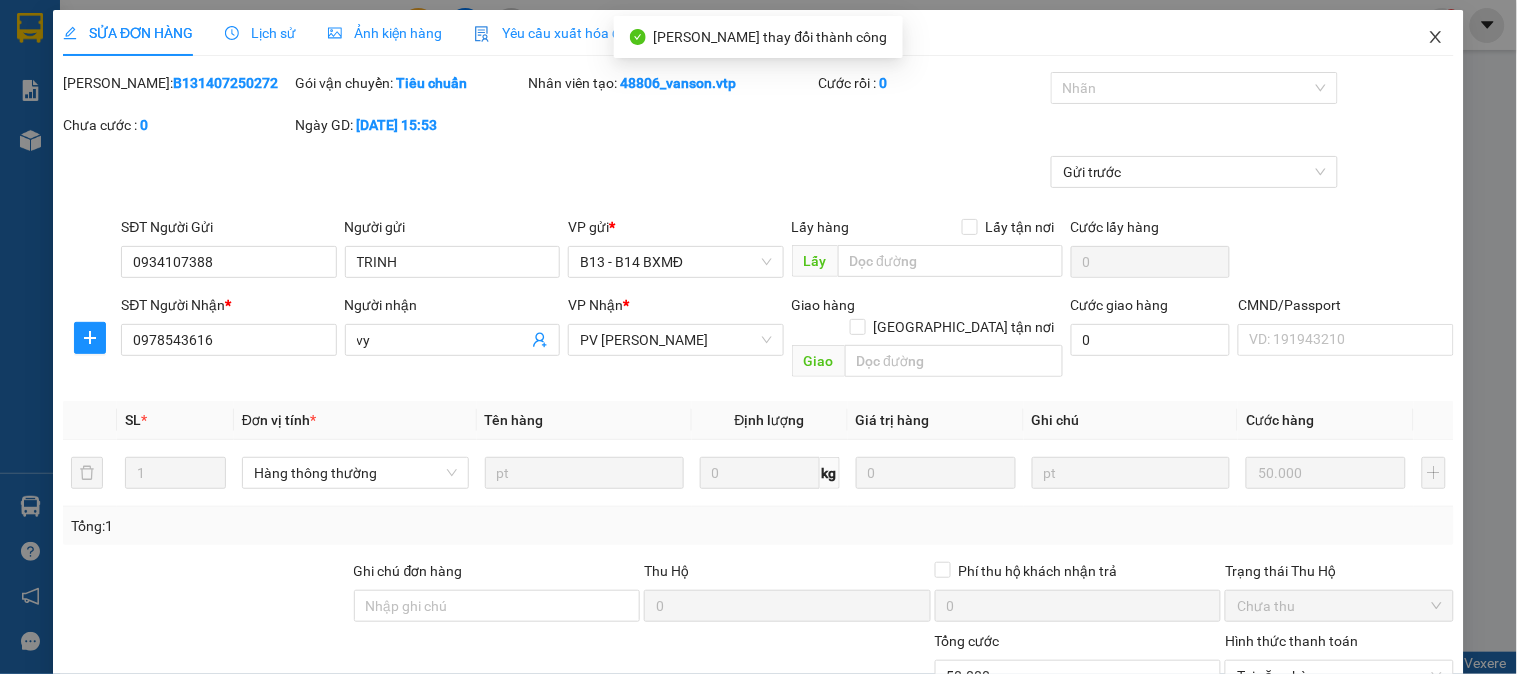 click 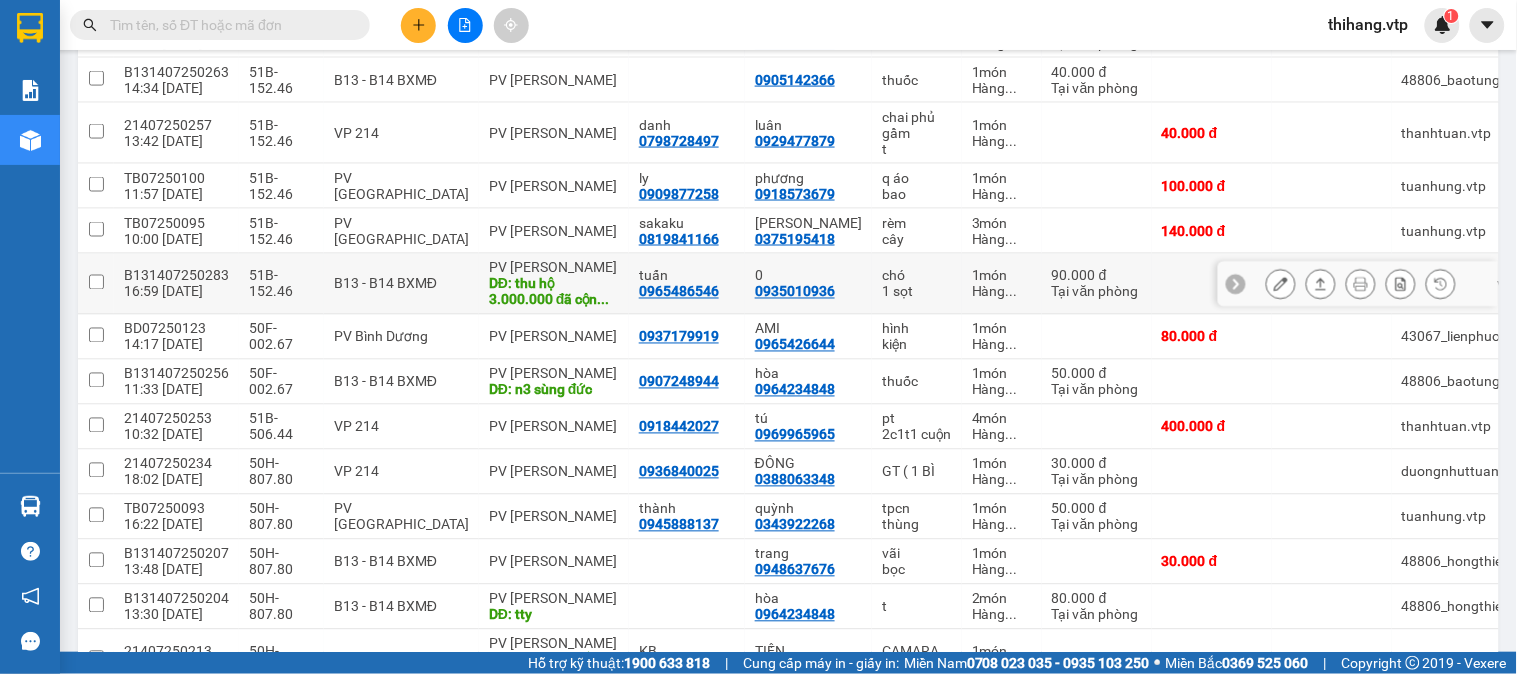 scroll, scrollTop: 781, scrollLeft: 0, axis: vertical 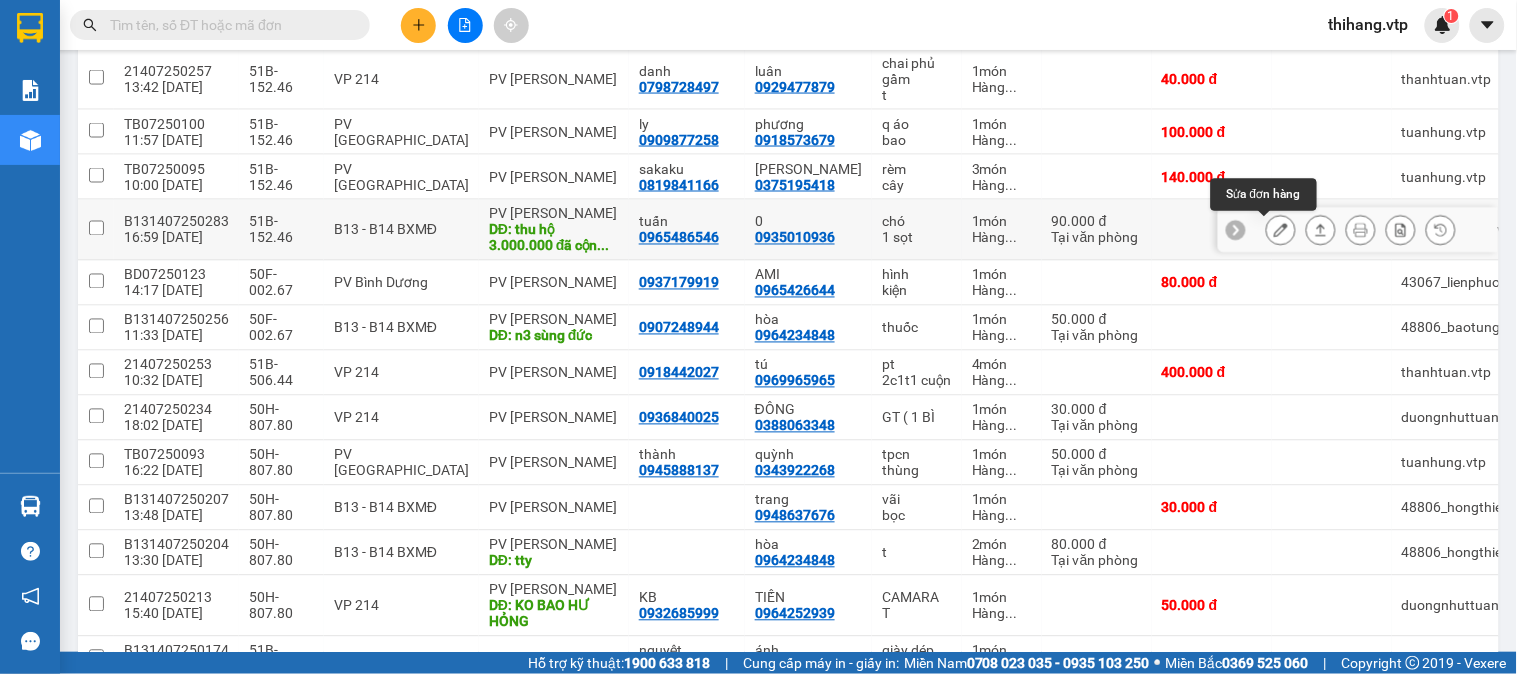 click 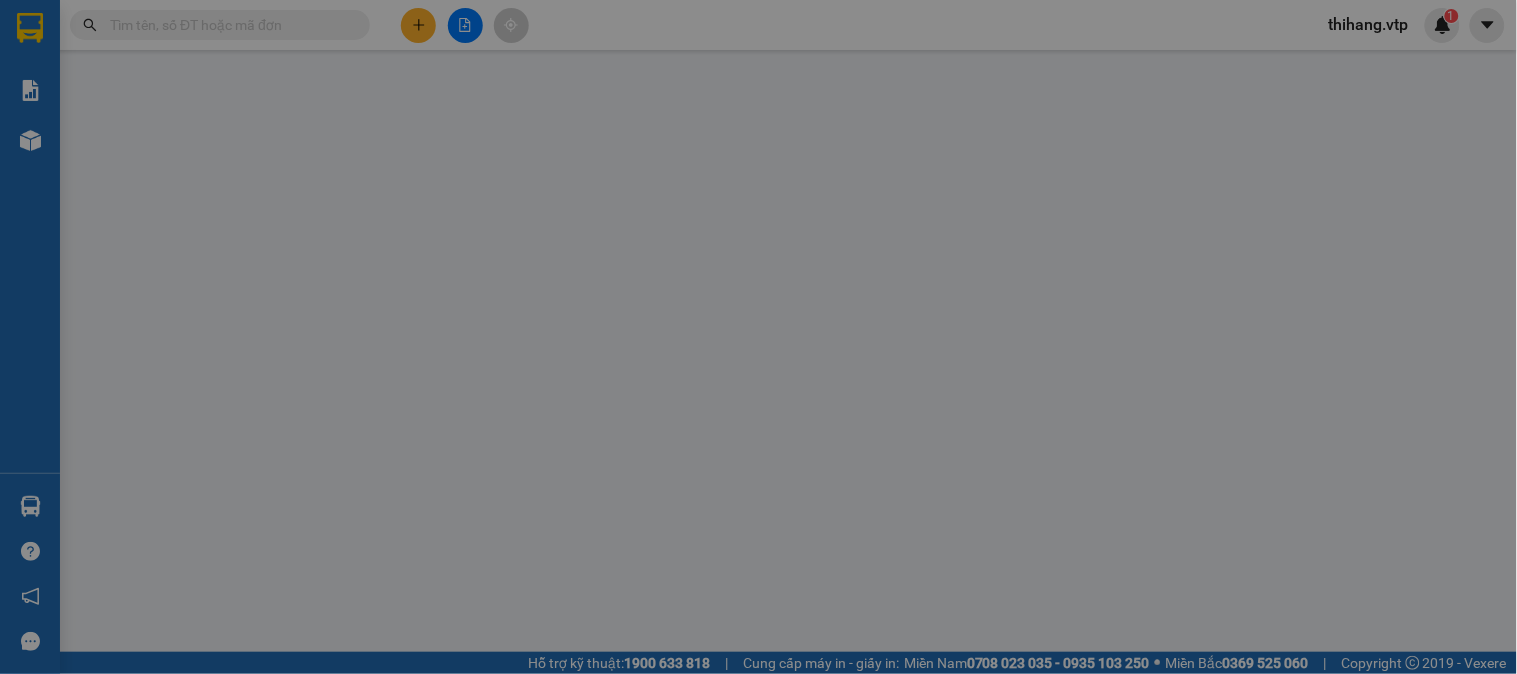 scroll, scrollTop: 0, scrollLeft: 0, axis: both 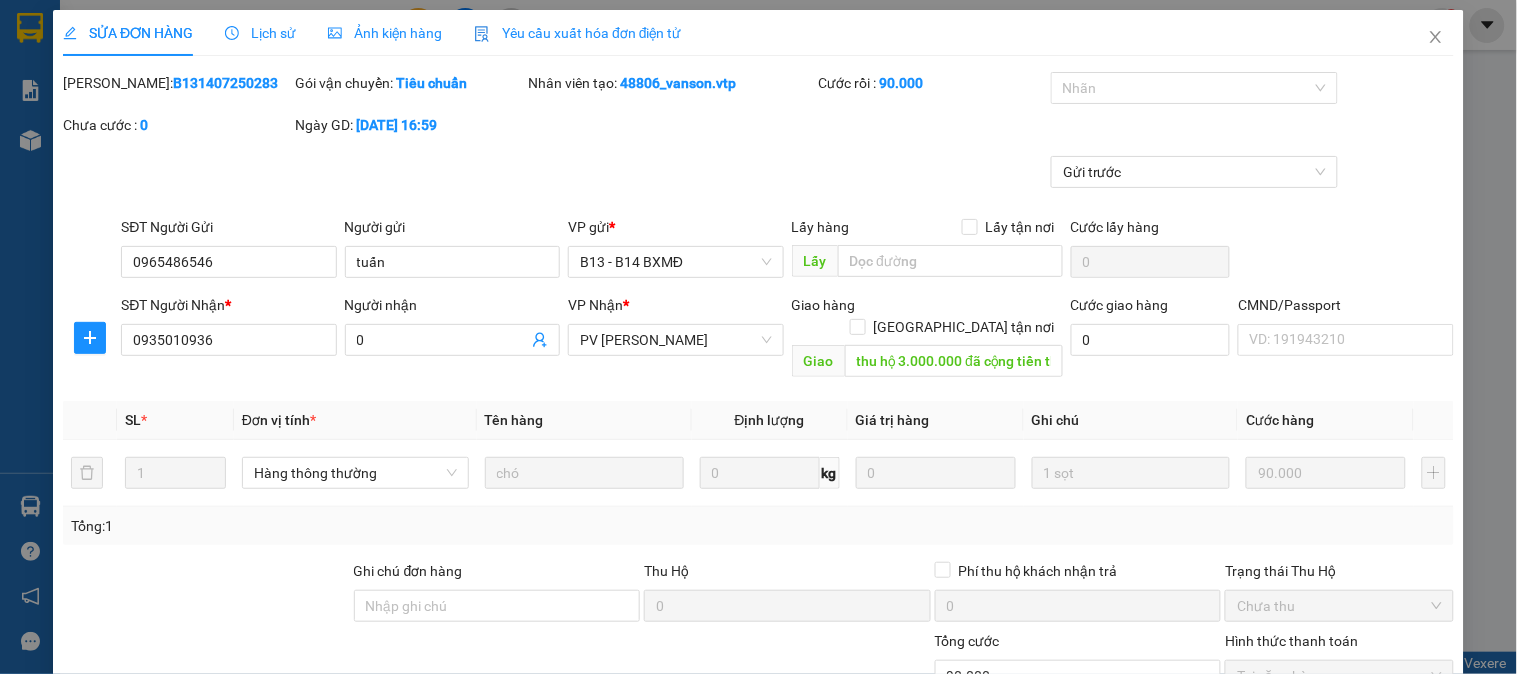 type on "0965486546" 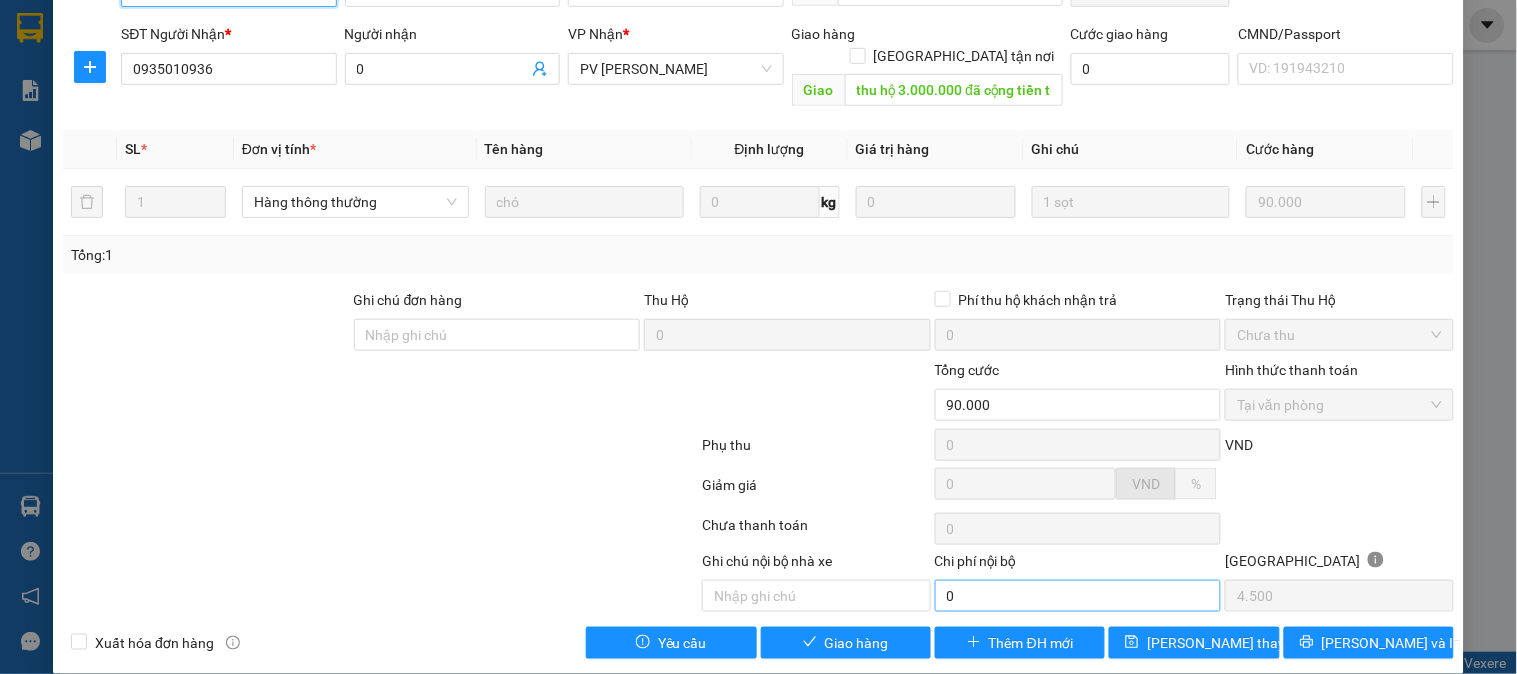scroll, scrollTop: 273, scrollLeft: 0, axis: vertical 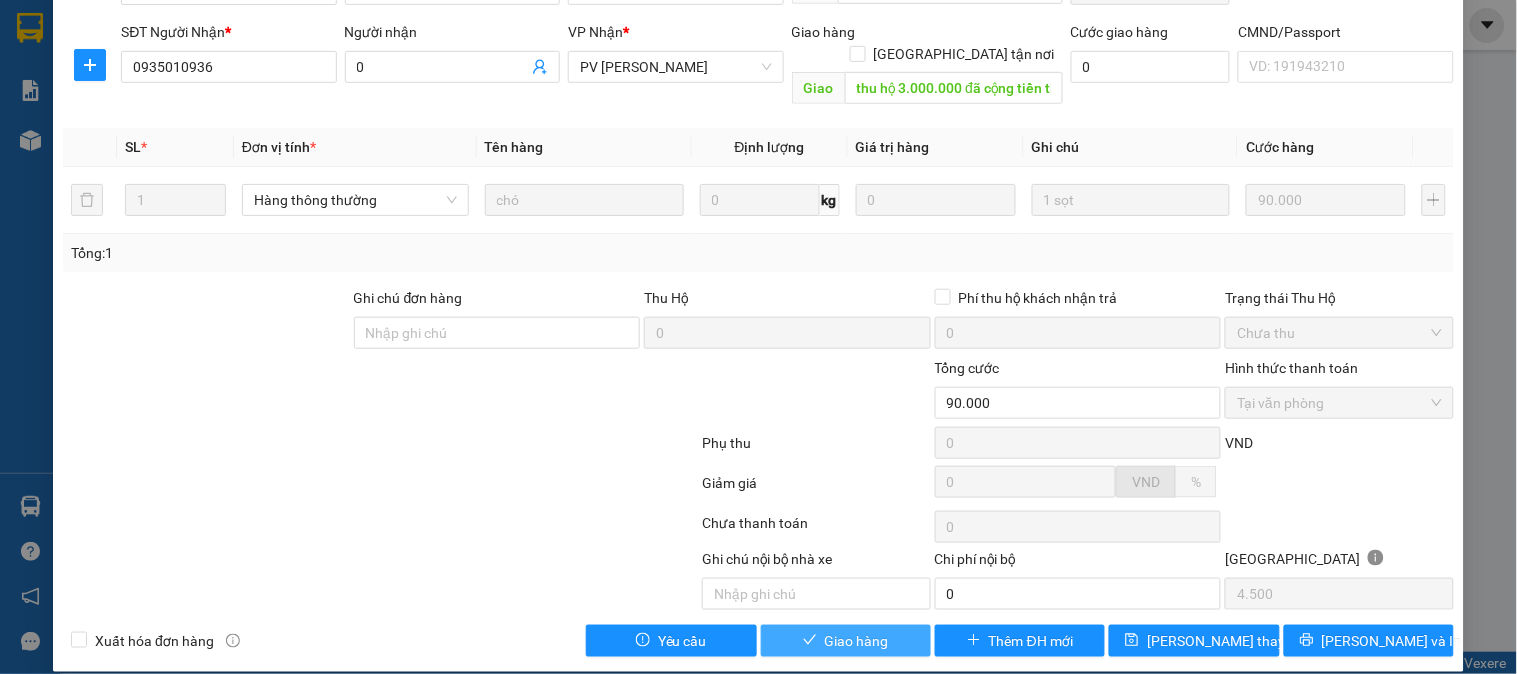 click on "Giao hàng" at bounding box center [846, 641] 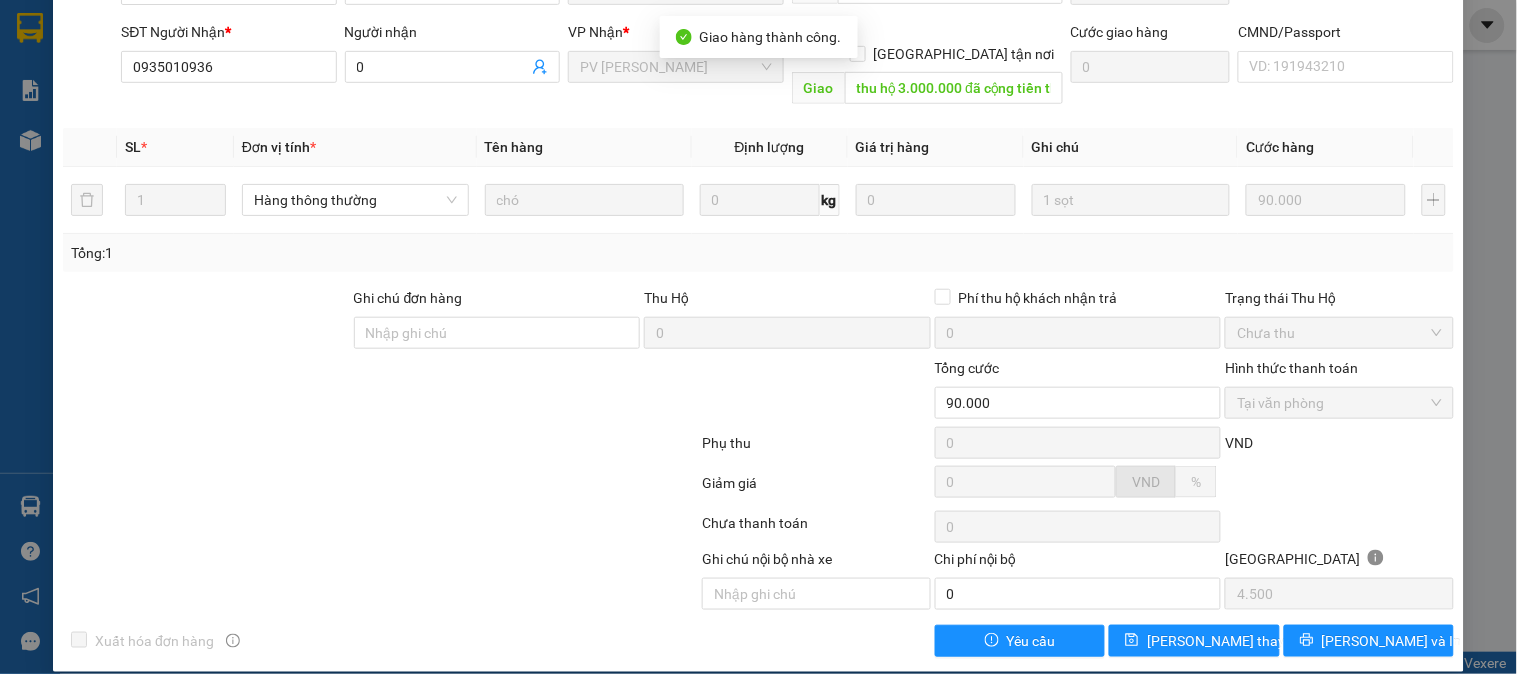 click on "Chưa thu" at bounding box center [1339, 333] 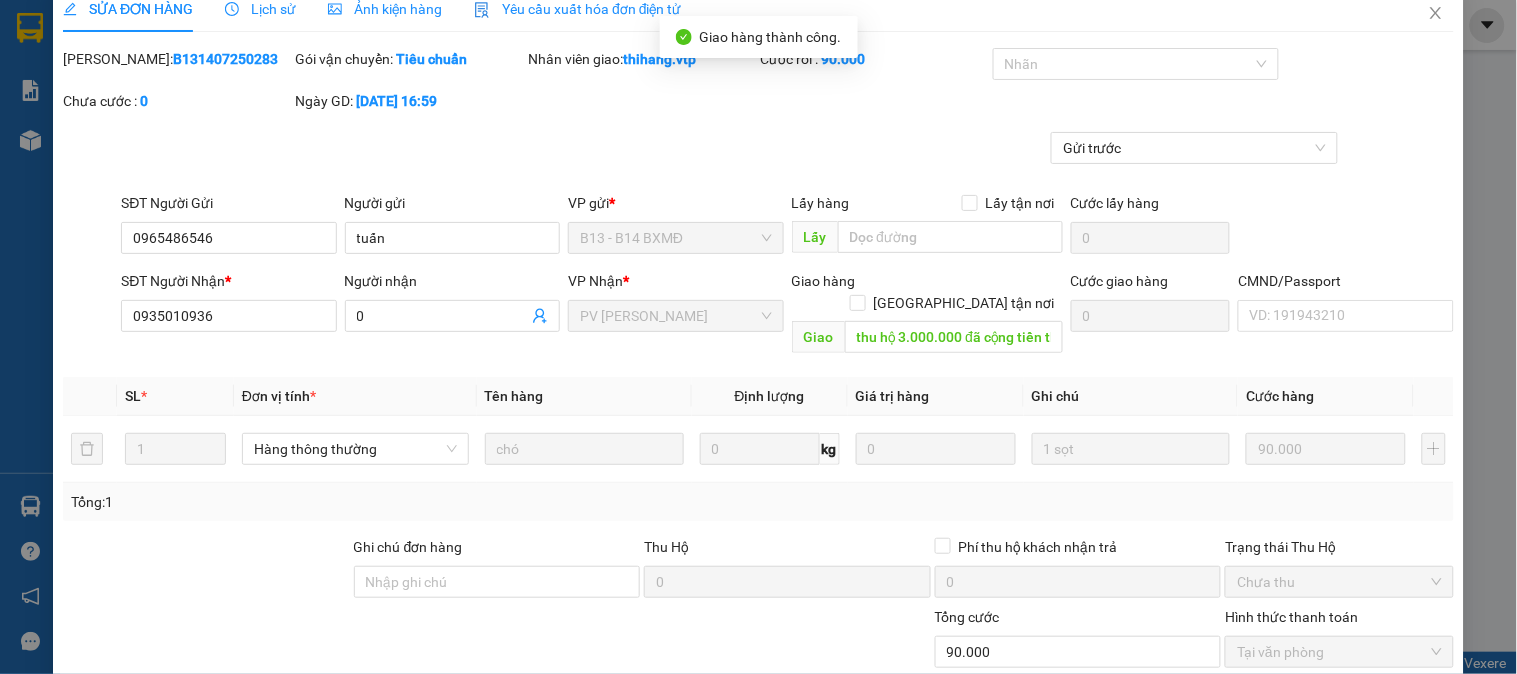 scroll, scrollTop: 0, scrollLeft: 0, axis: both 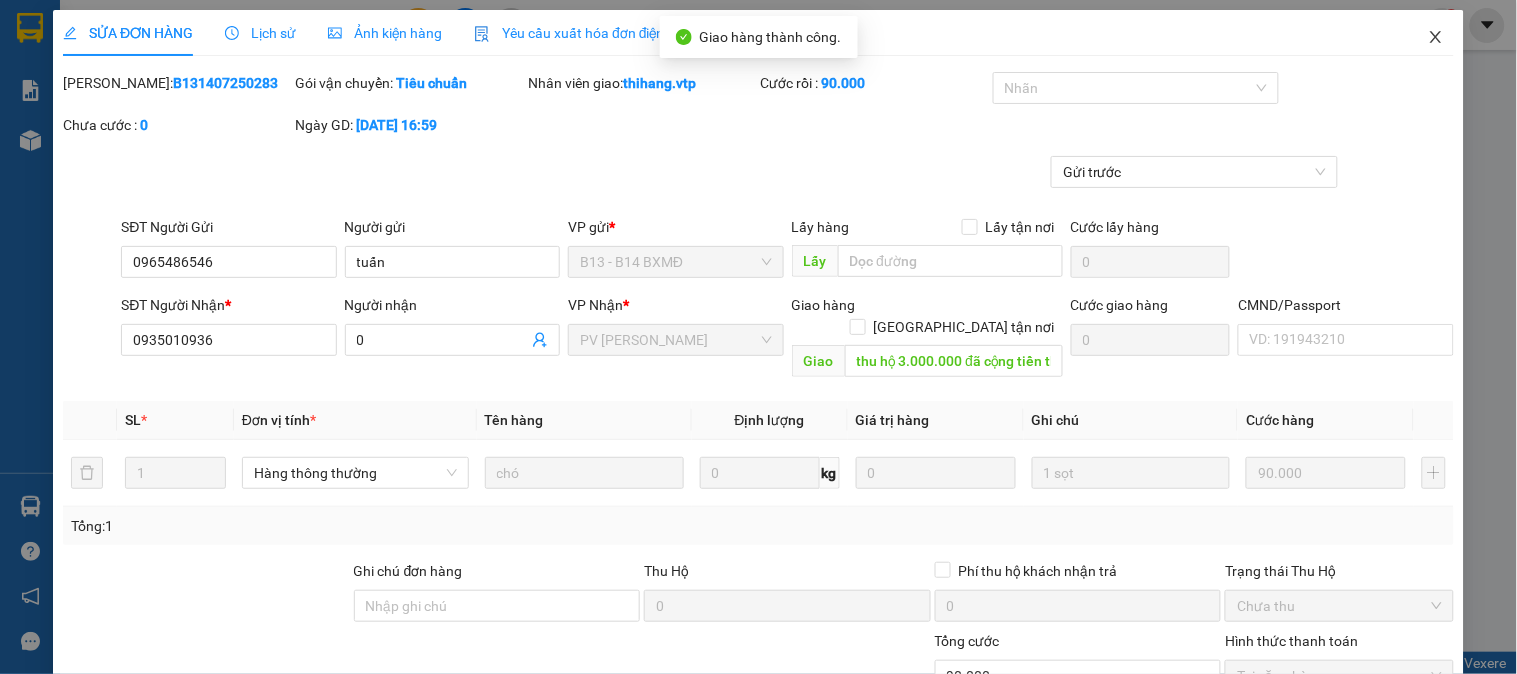 click 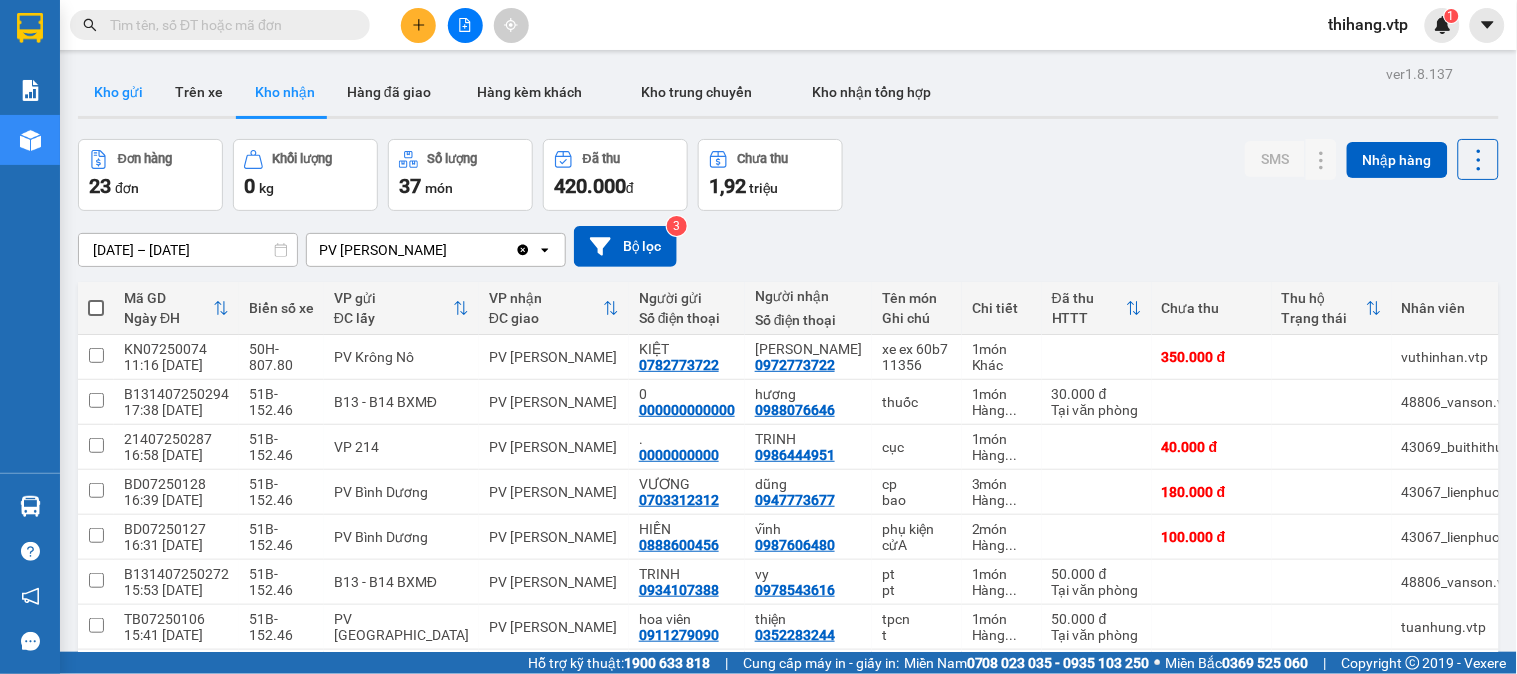 click on "Kho gửi" at bounding box center (118, 92) 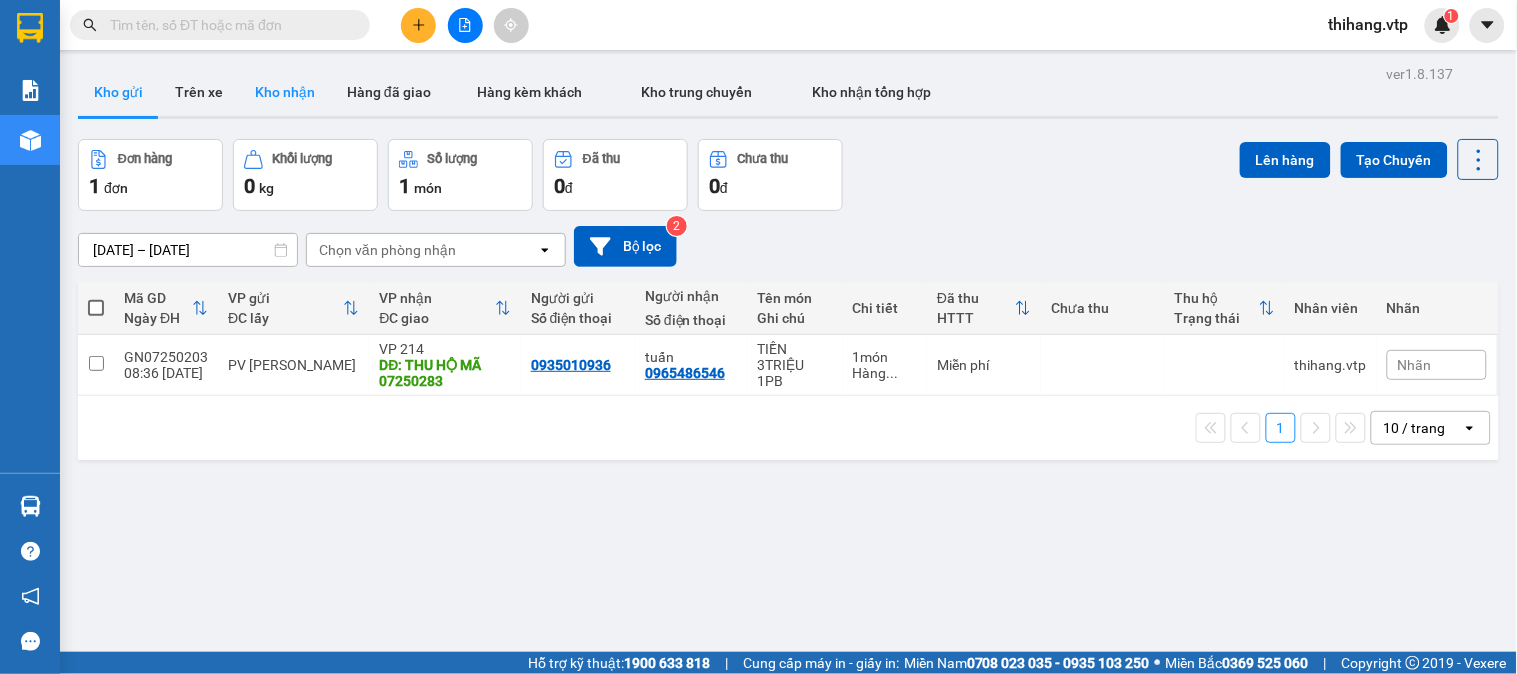 click on "Kho nhận" at bounding box center [285, 92] 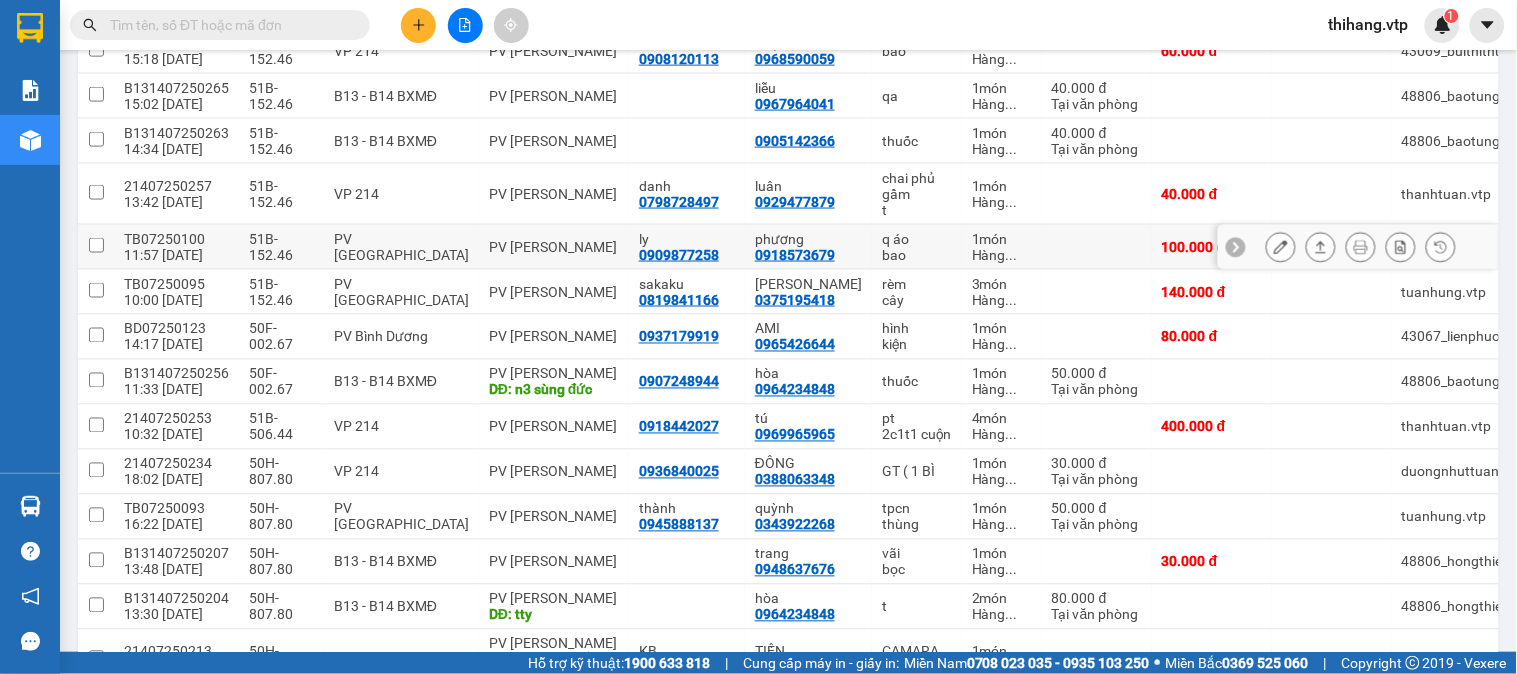 scroll, scrollTop: 777, scrollLeft: 0, axis: vertical 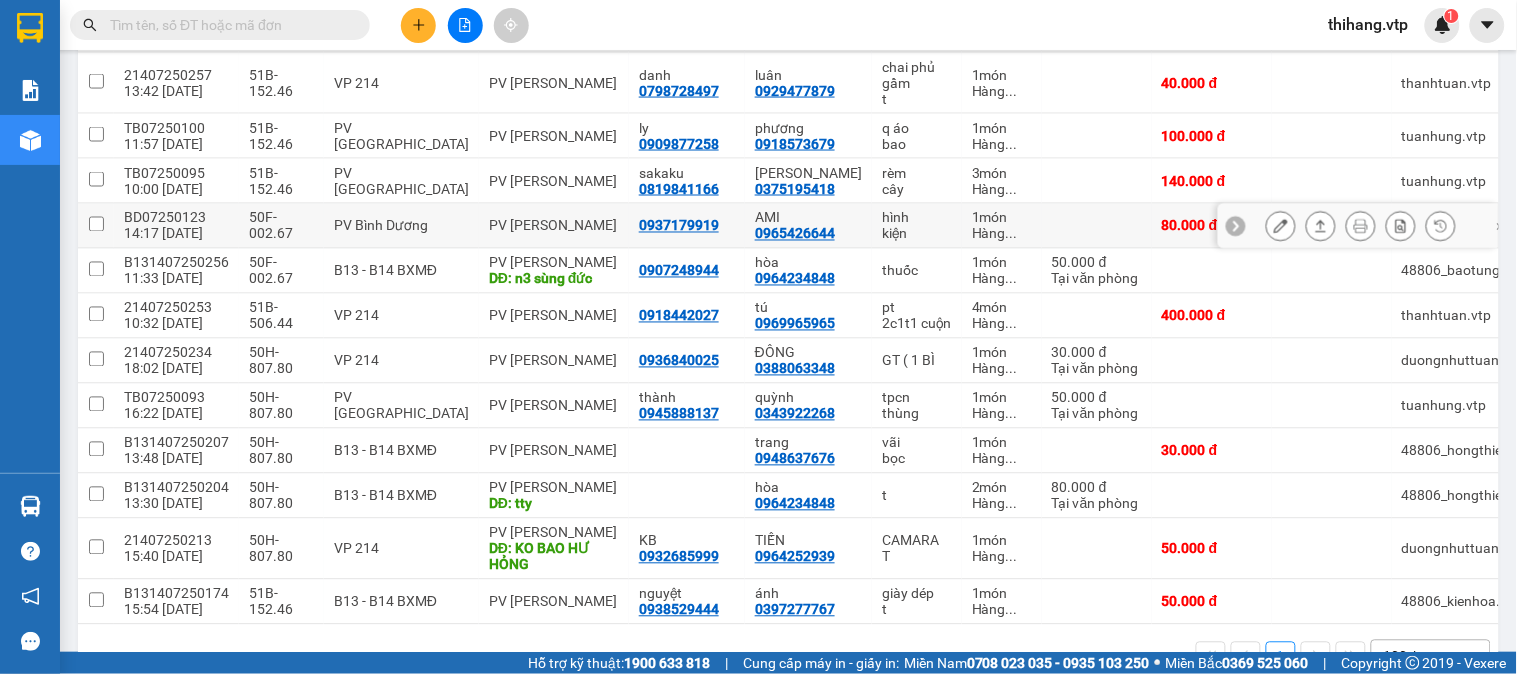 click 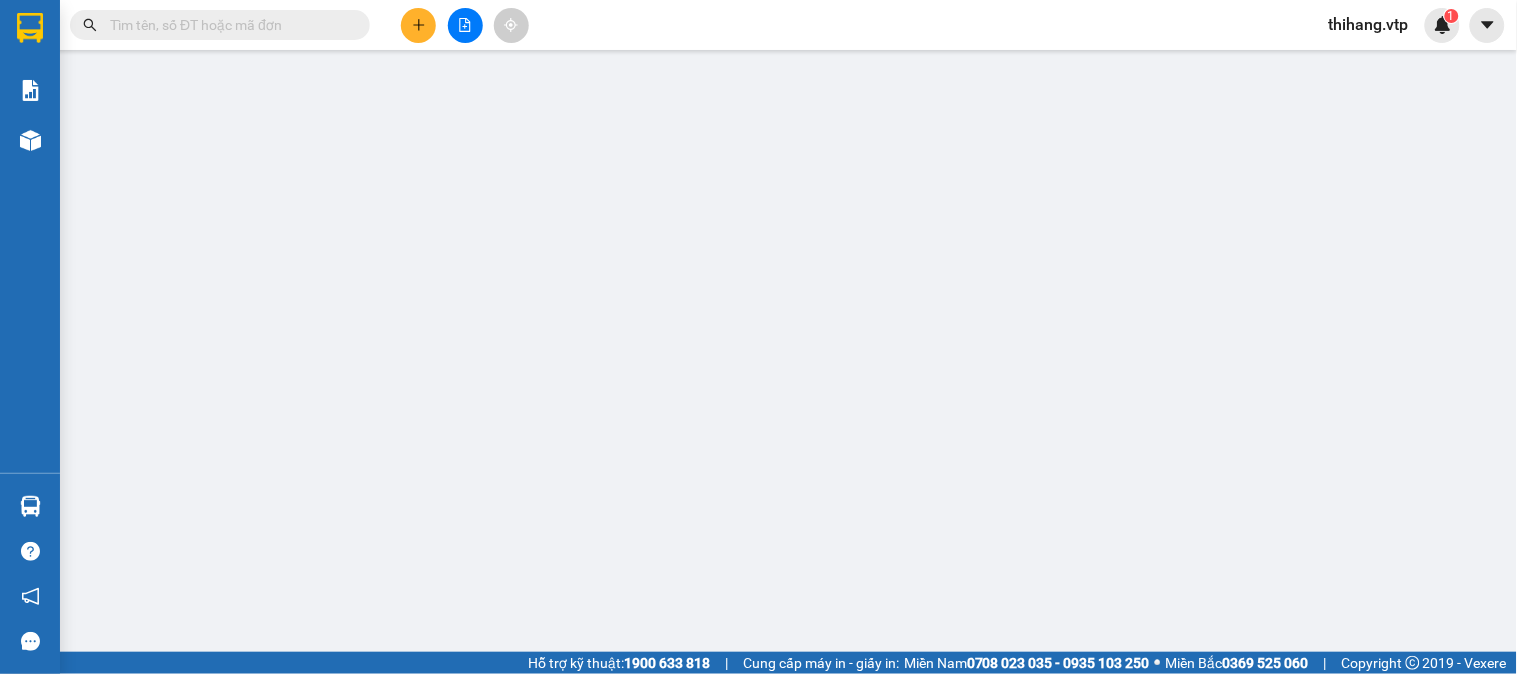 scroll, scrollTop: 0, scrollLeft: 0, axis: both 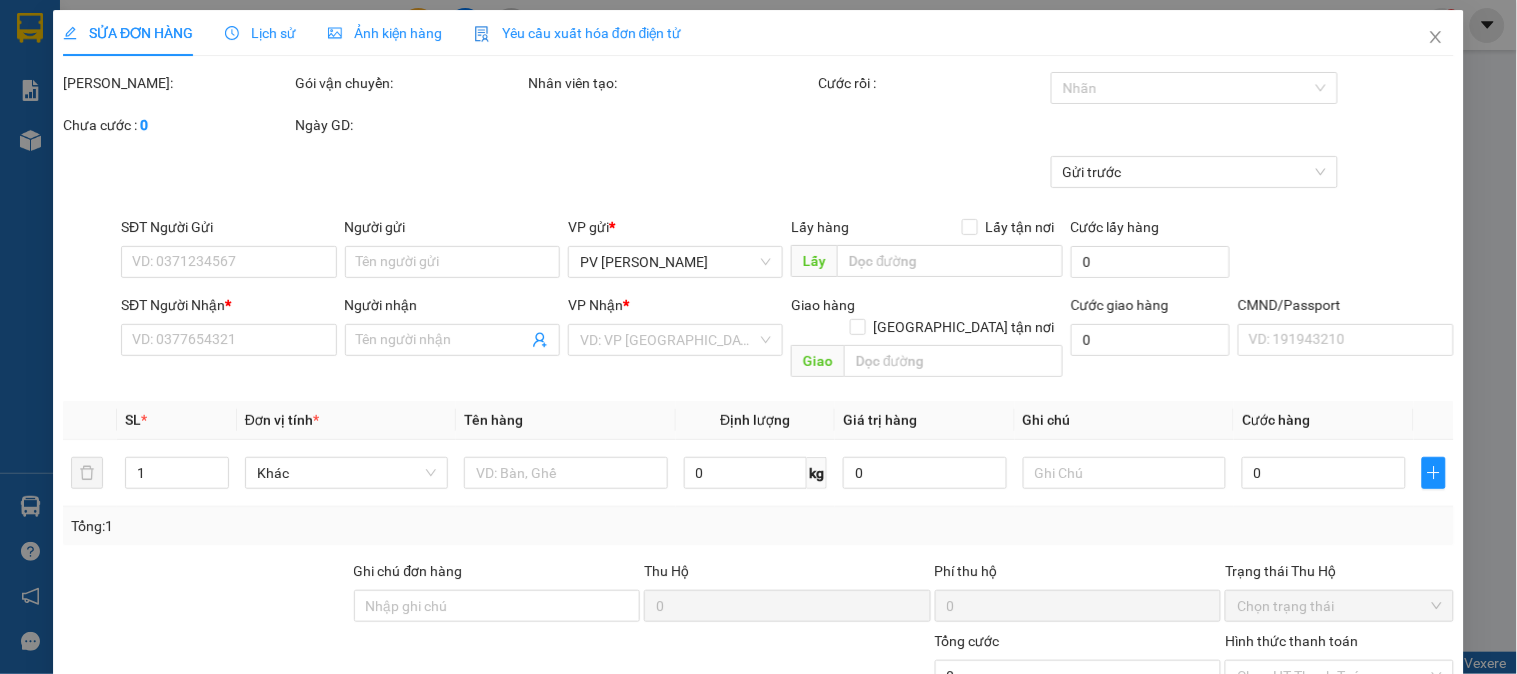 click at bounding box center (1184, 88) 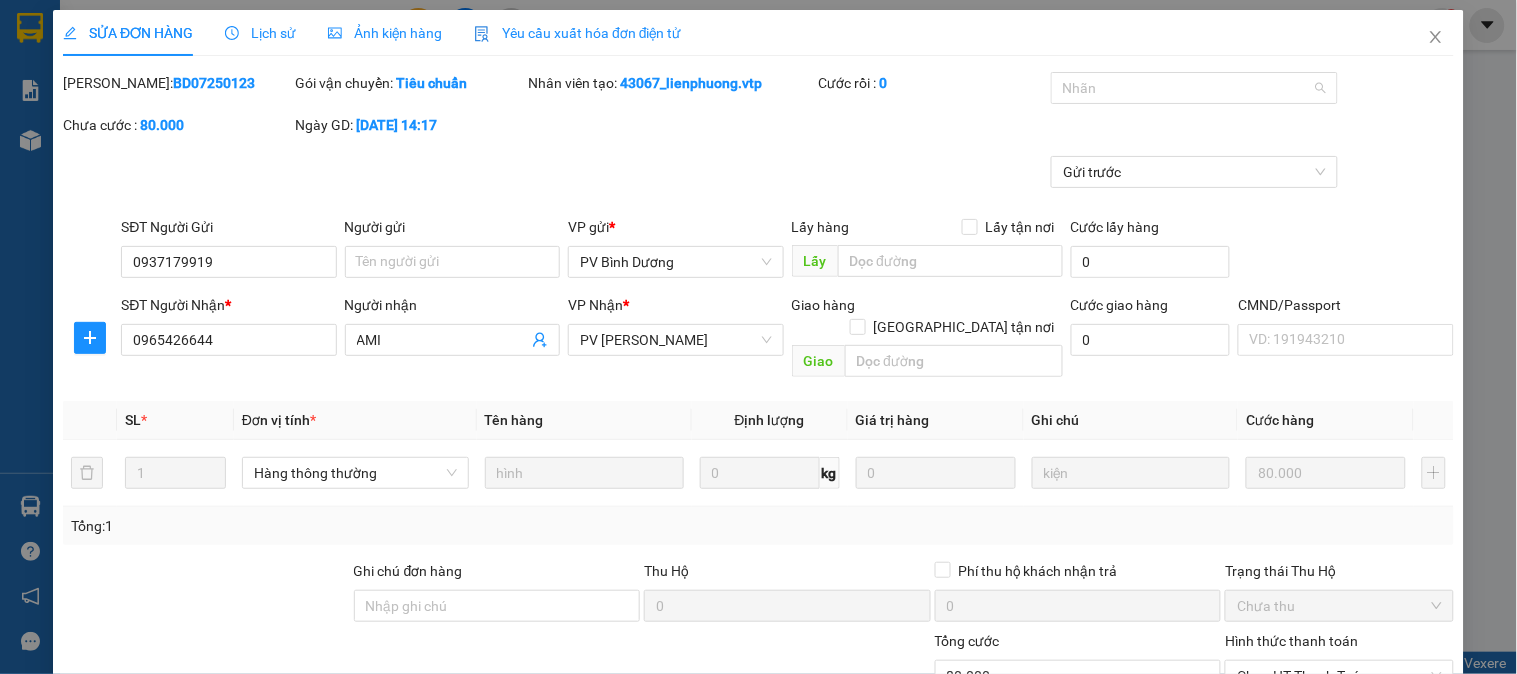 type on "0937179919" 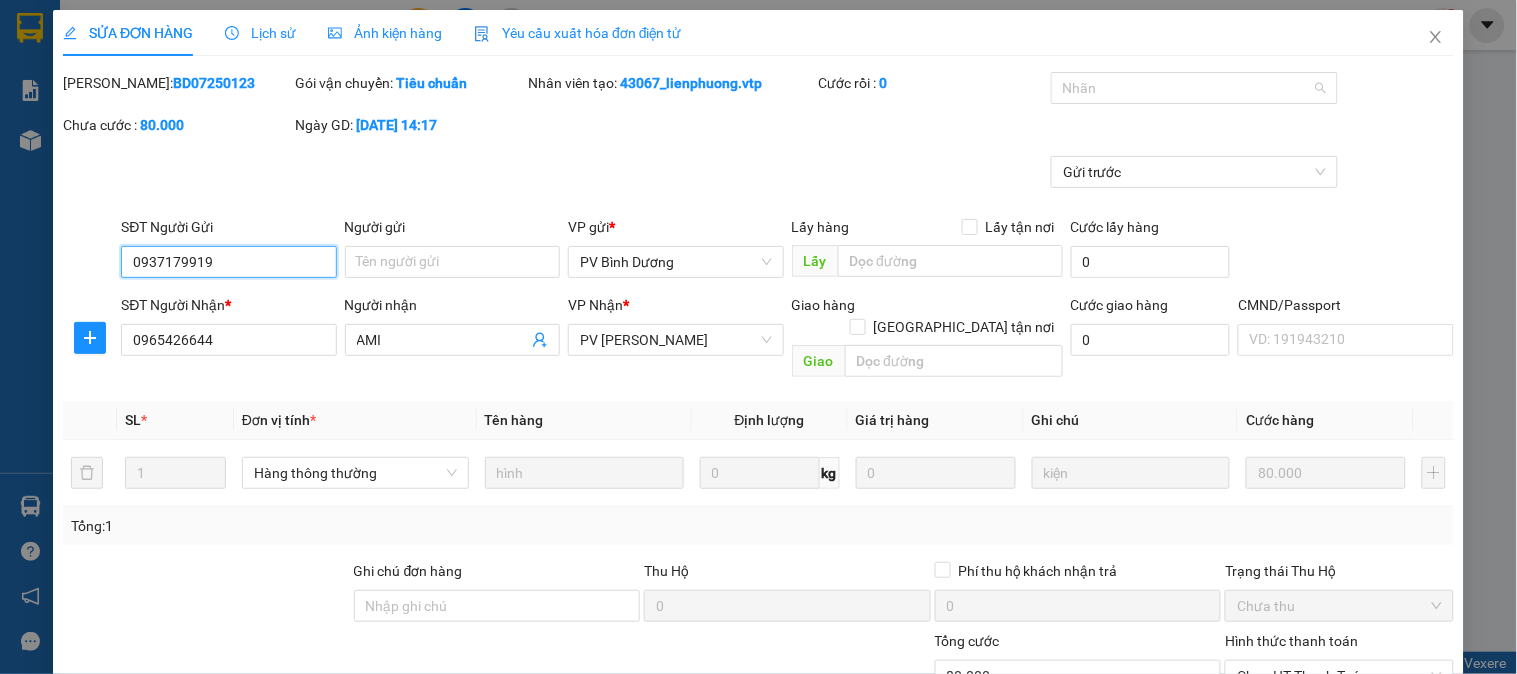 type on "4.000" 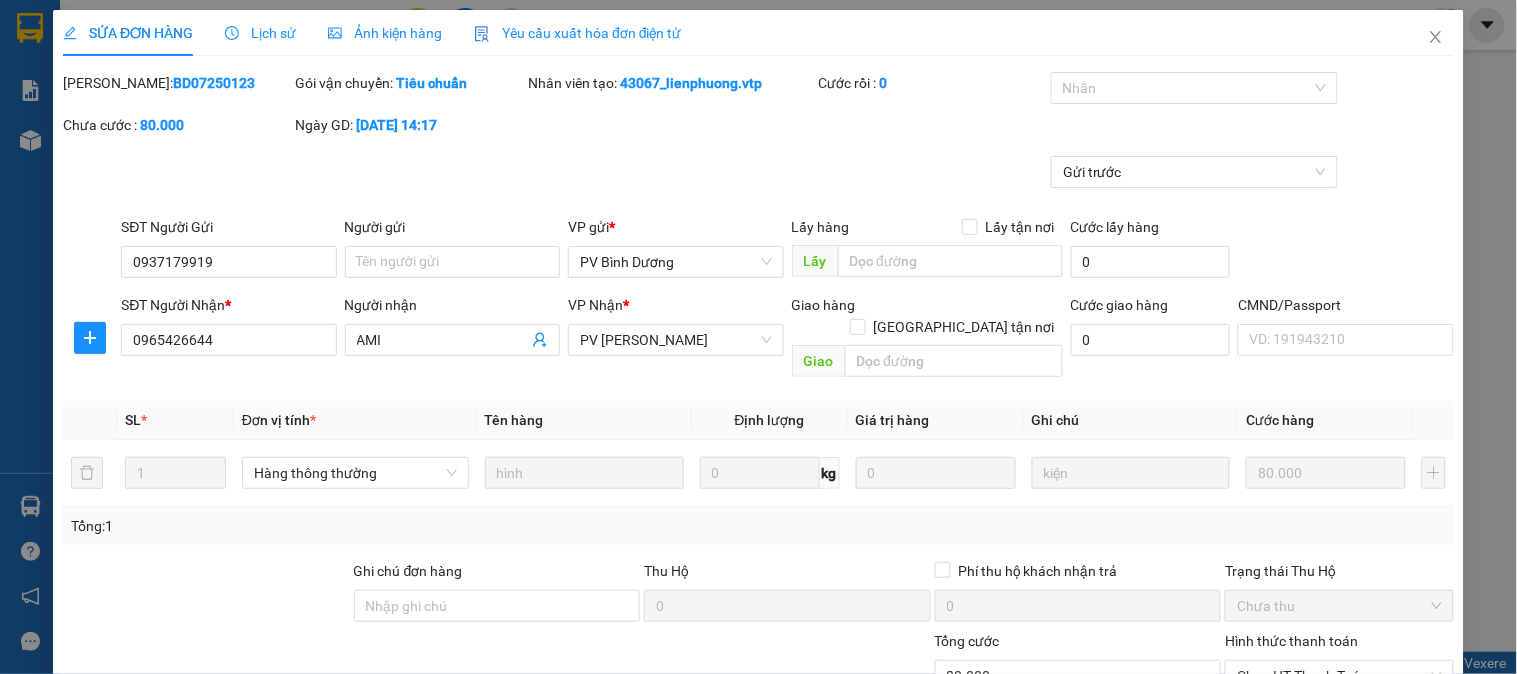 click on "Mã ĐH:  BD07250123 Gói vận chuyển:   Tiêu chuẩn Nhân viên tạo:   43067_lienphuong.vtp Cước rồi :   0   Nhãn Chưa cước :   80.000 Ngày GD:   10-07-2025 lúc 14:17" at bounding box center [758, 114] 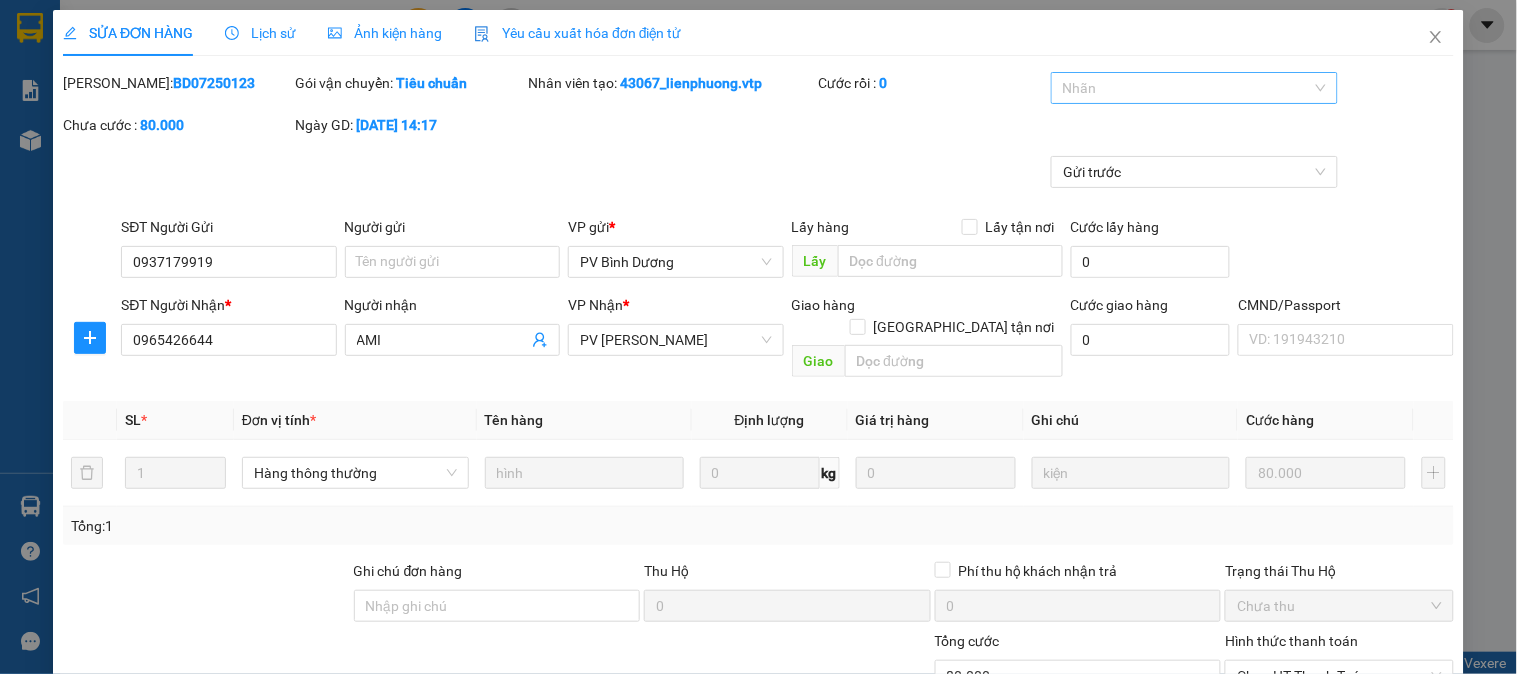 click at bounding box center (1184, 88) 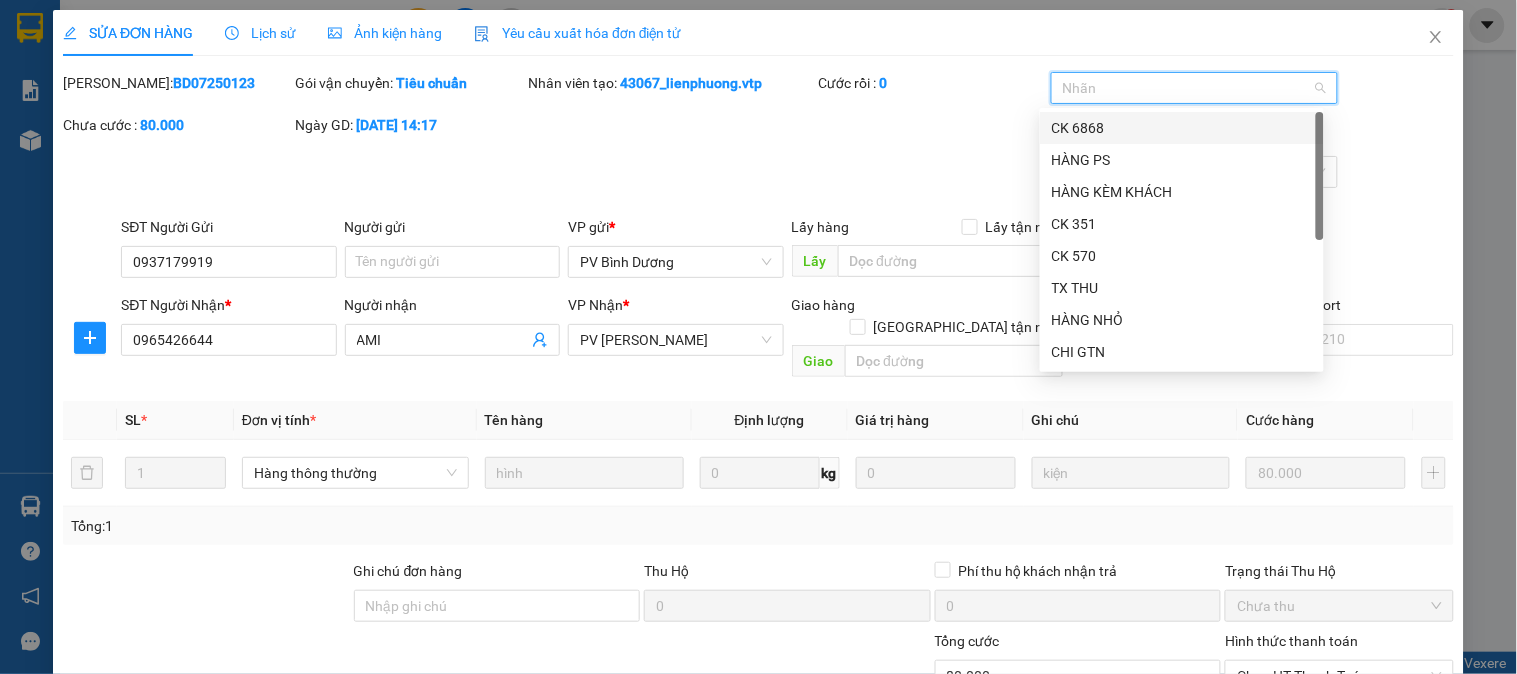 click on "CK 6868" at bounding box center [1182, 128] 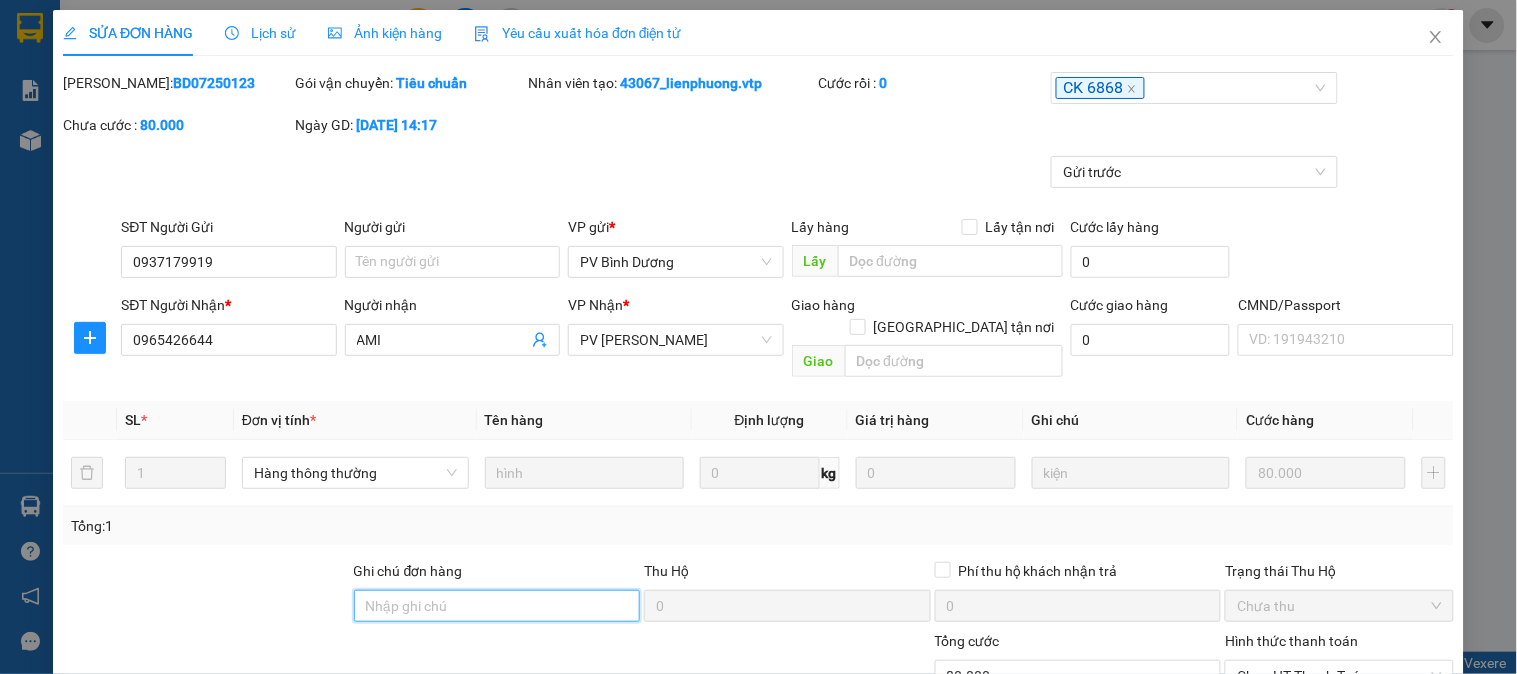 click on "Ghi chú đơn hàng" at bounding box center [497, 606] 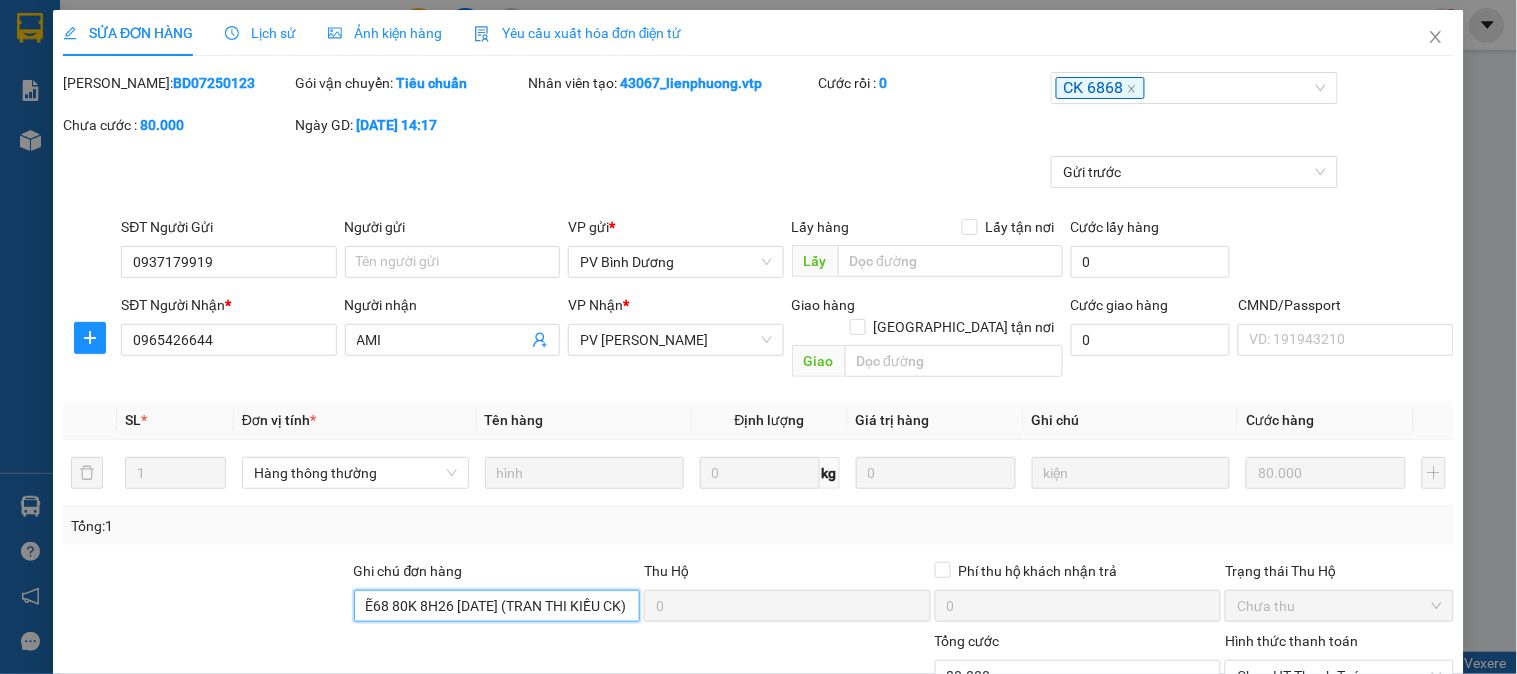 scroll, scrollTop: 0, scrollLeft: 4, axis: horizontal 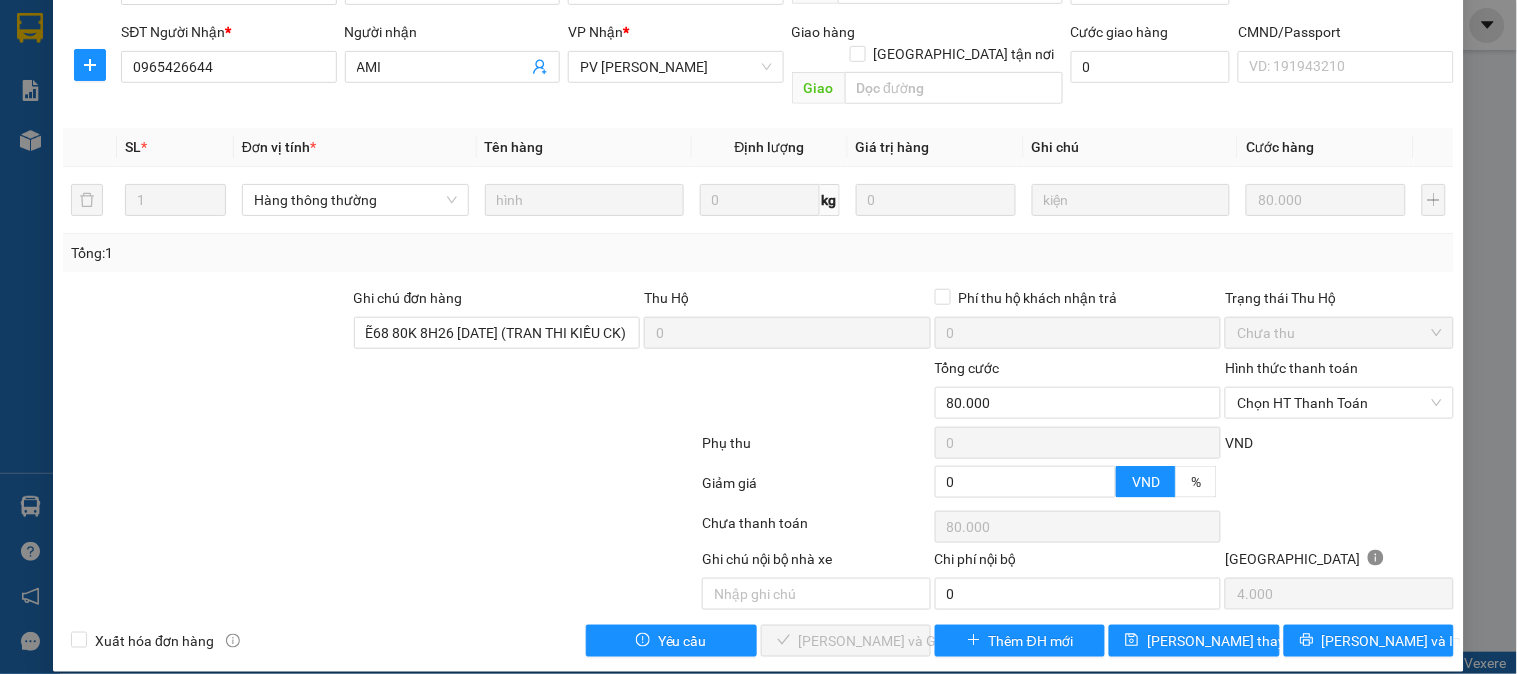 click on "Hình thức thanh toán" at bounding box center [1339, 372] 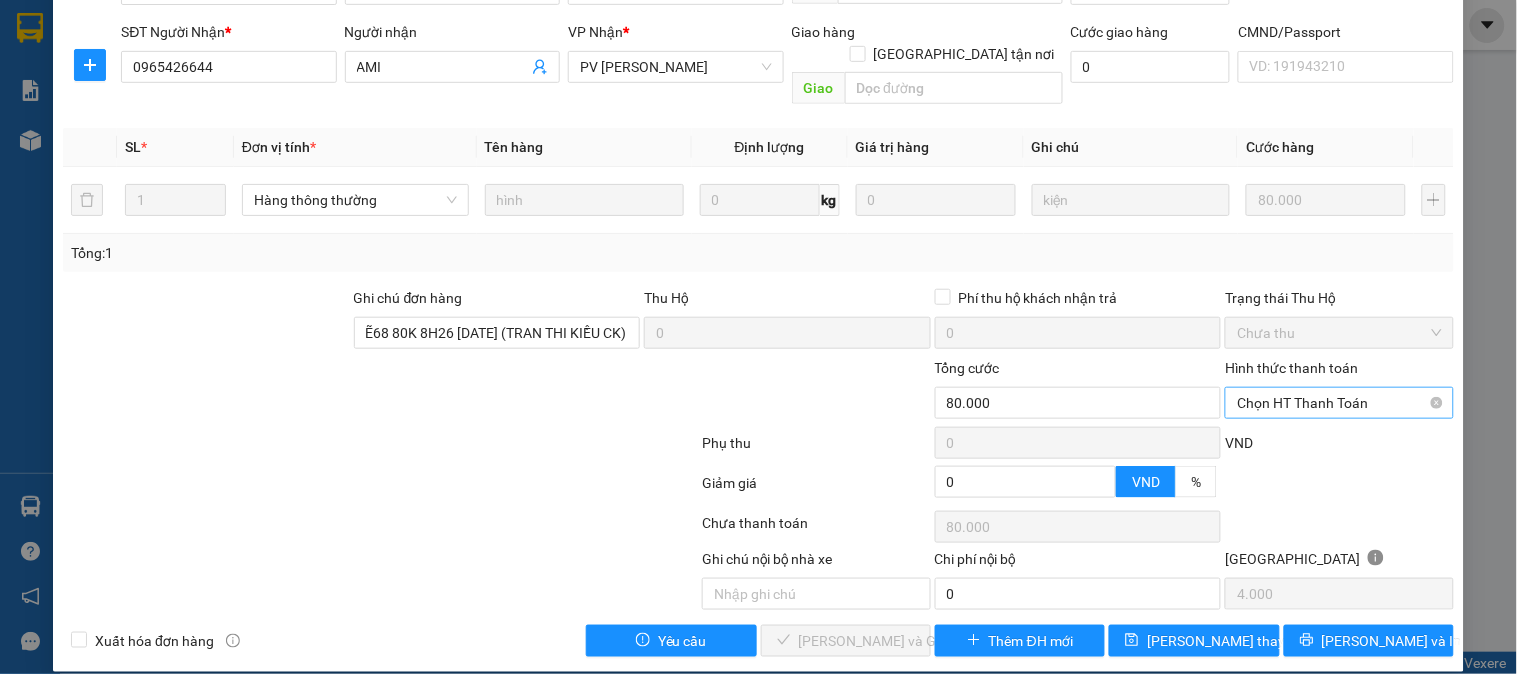 click on "Chọn HT Thanh Toán" at bounding box center [1339, 403] 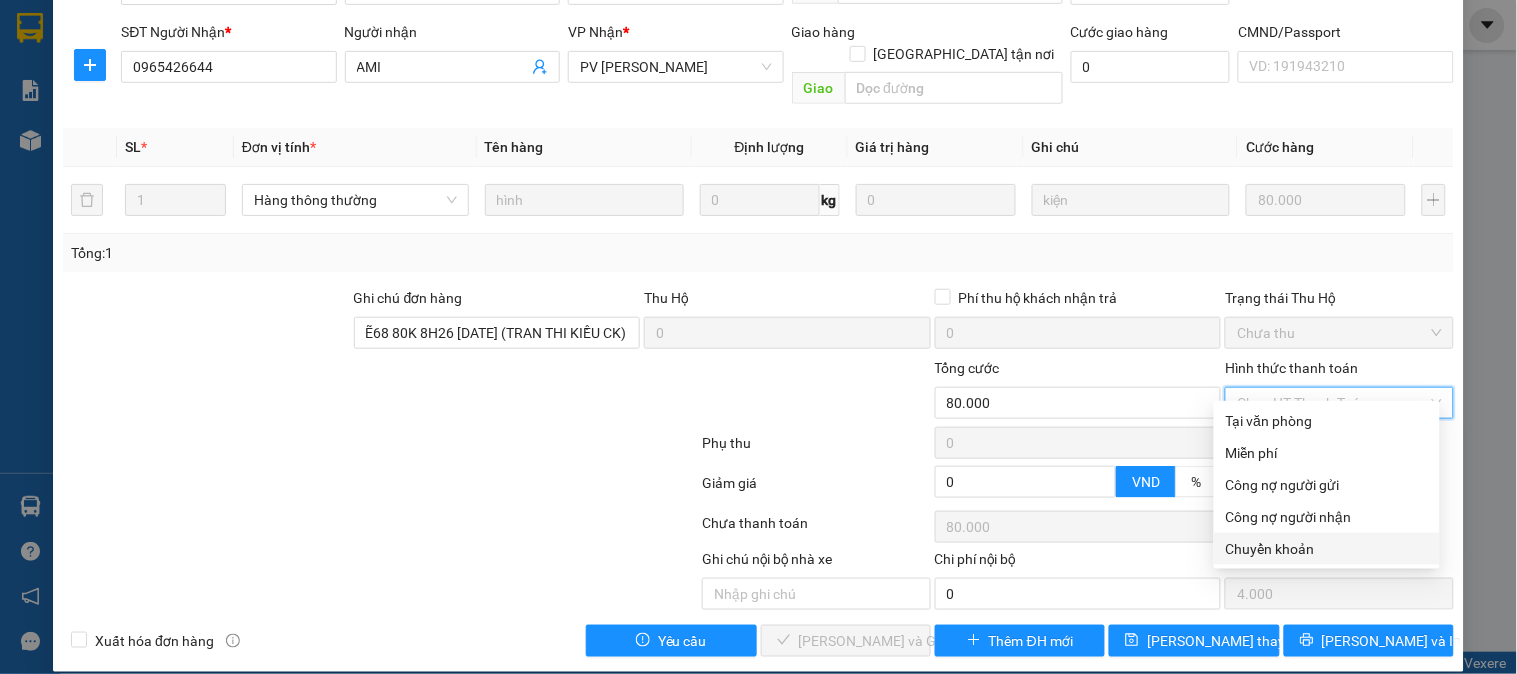 click on "Chuyển khoản" at bounding box center [1327, 549] 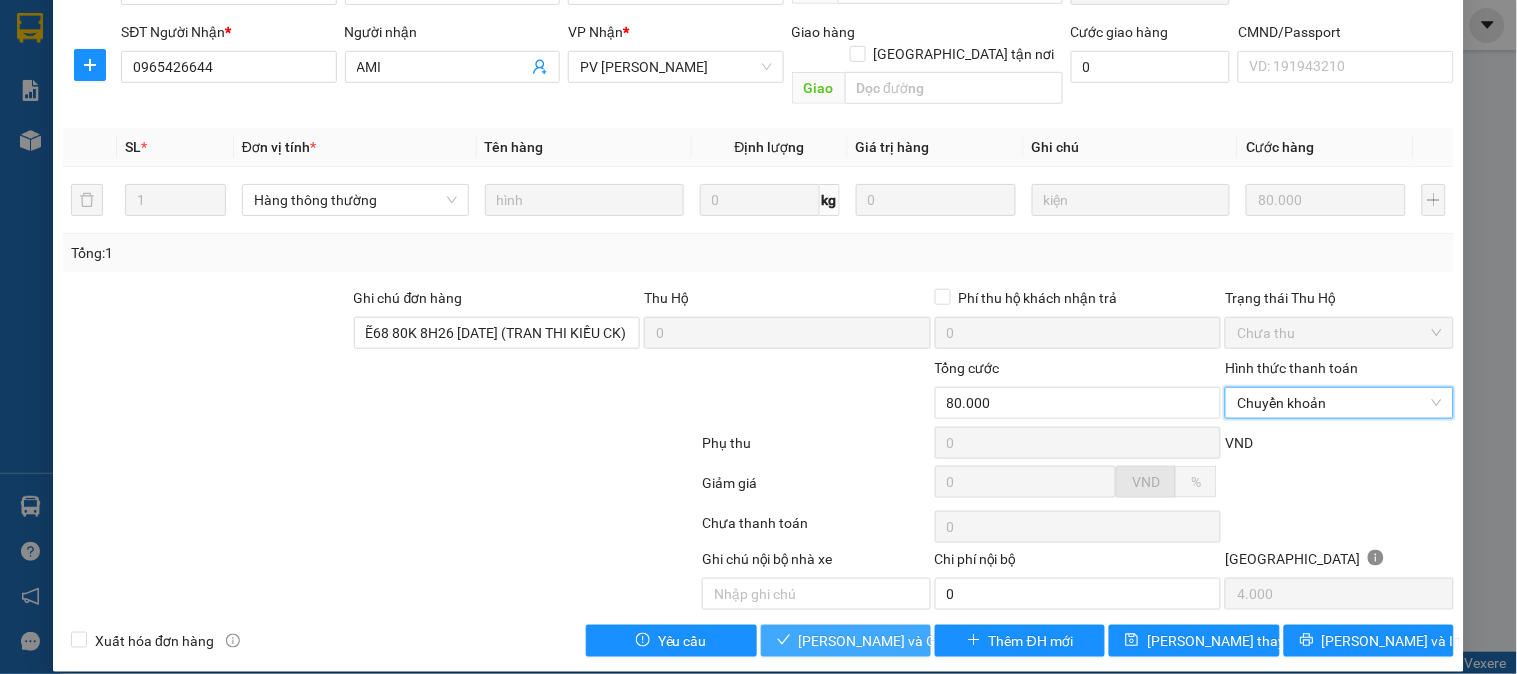 click on "[PERSON_NAME] và Giao hàng" at bounding box center (895, 641) 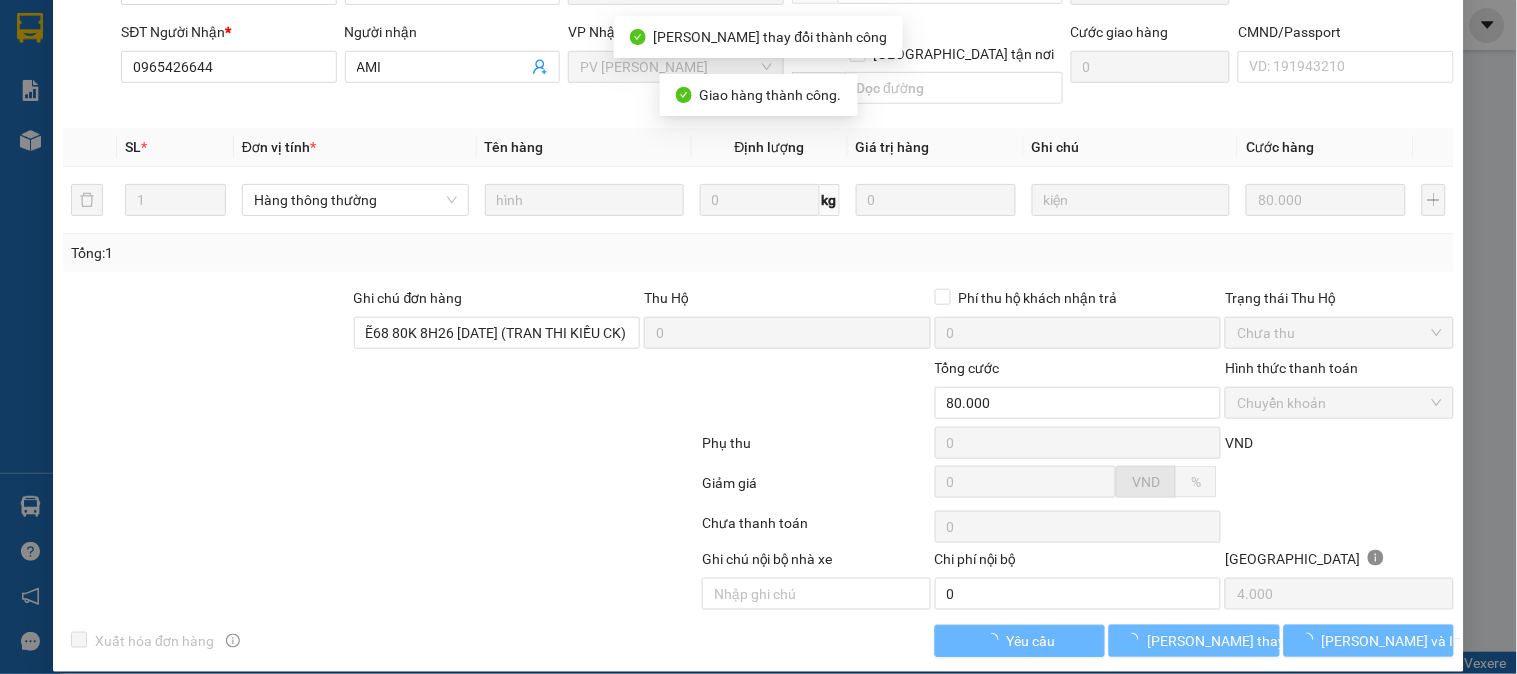 scroll, scrollTop: 0, scrollLeft: 0, axis: both 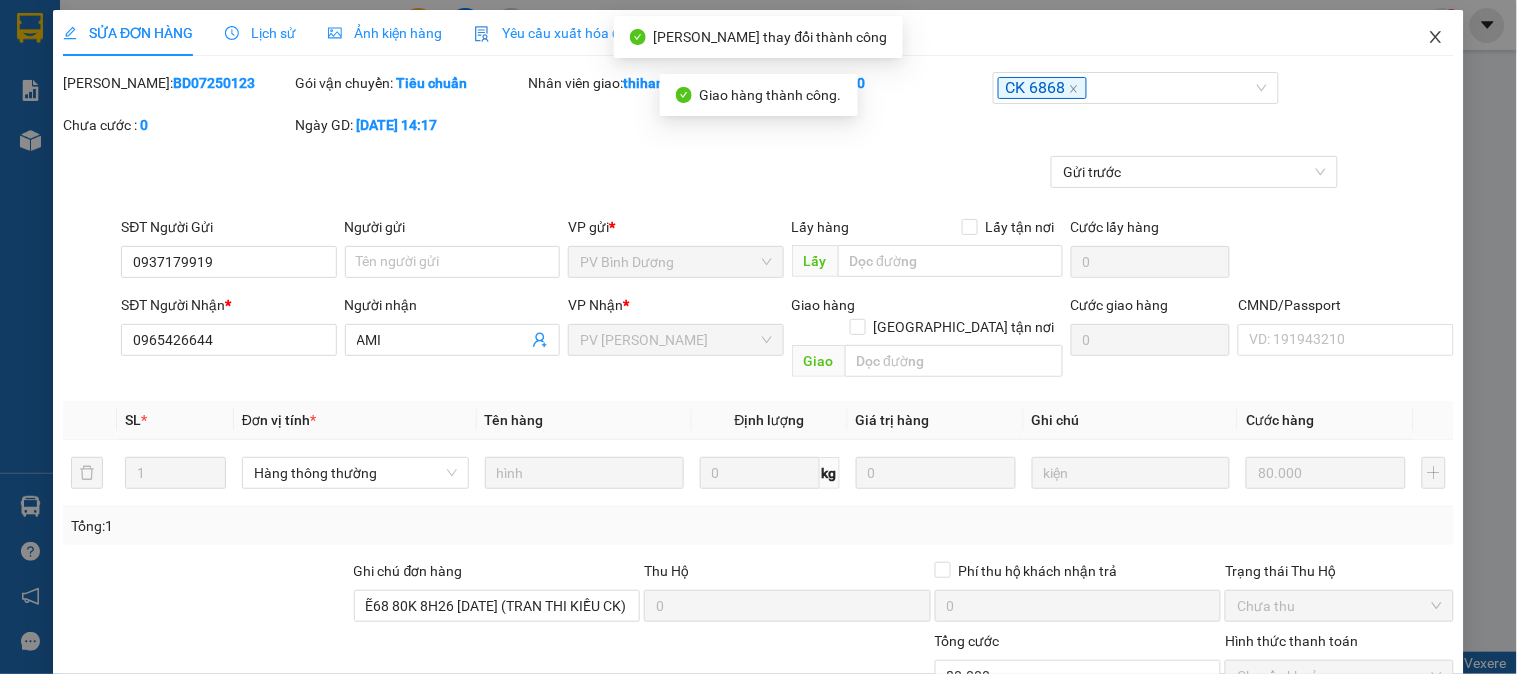 click 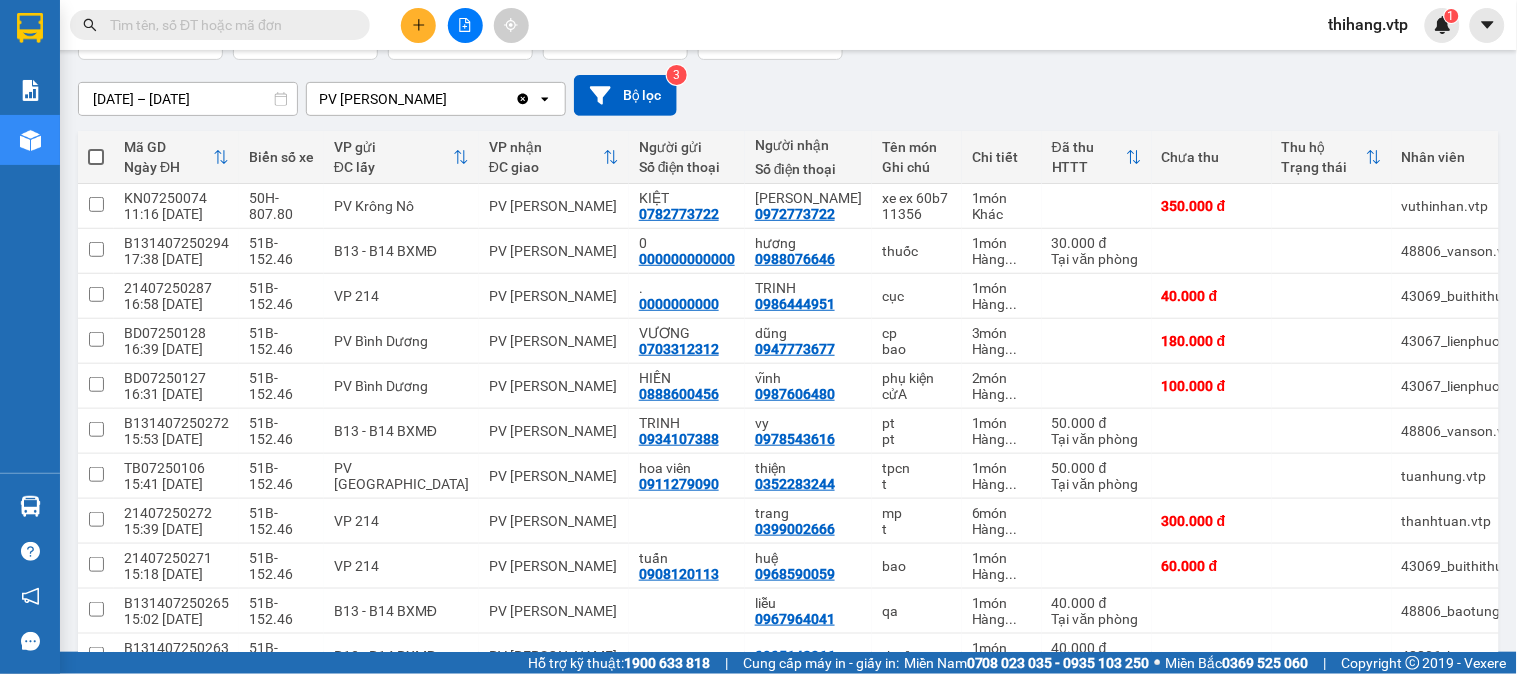 scroll, scrollTop: 131, scrollLeft: 0, axis: vertical 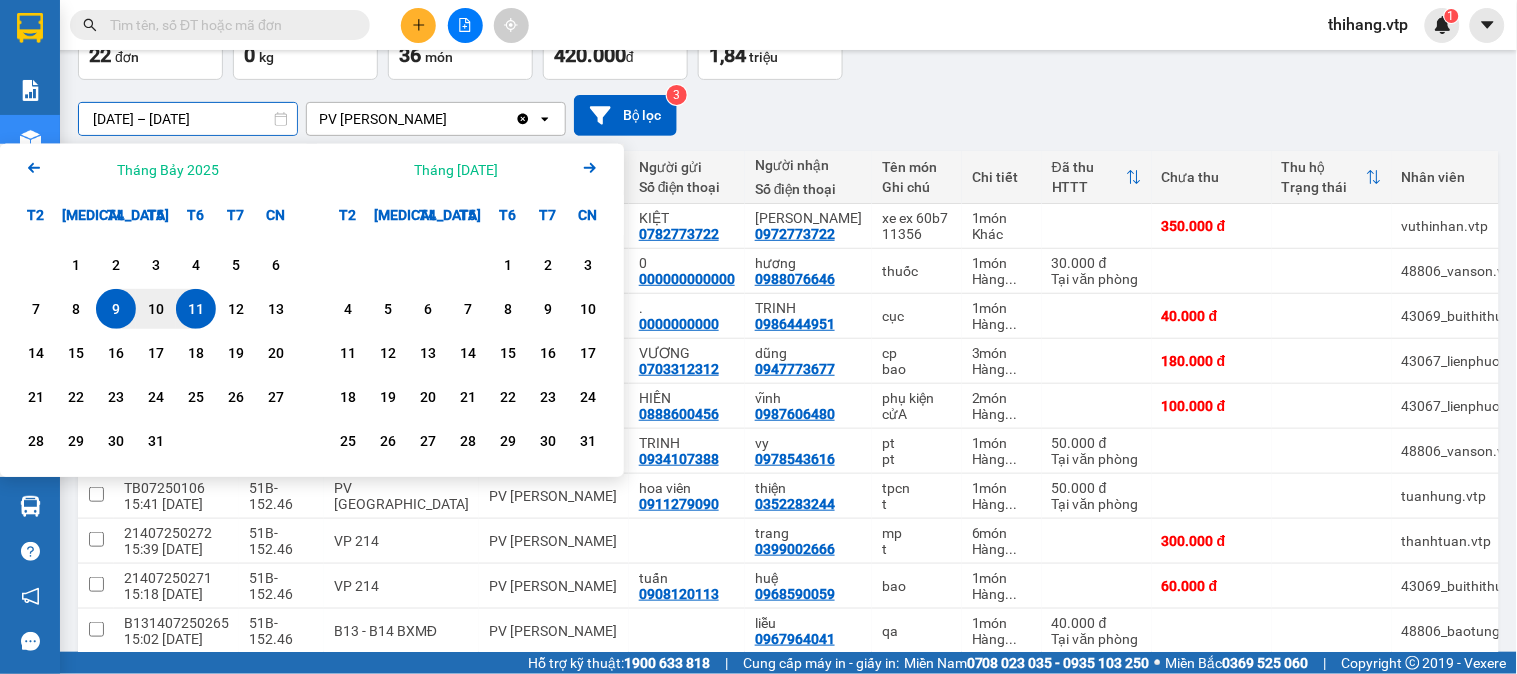 click on "[DATE] – [DATE]" at bounding box center [188, 119] 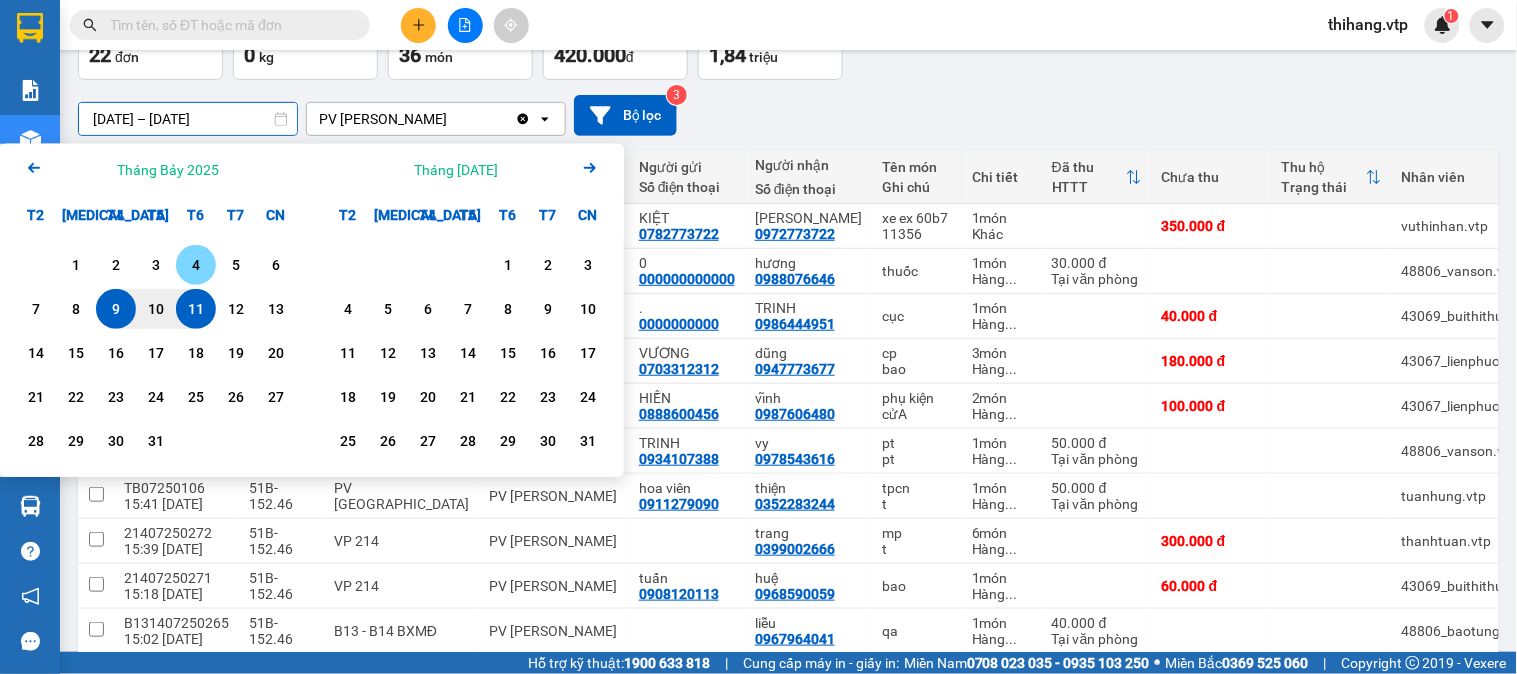 click on "4" at bounding box center (196, 265) 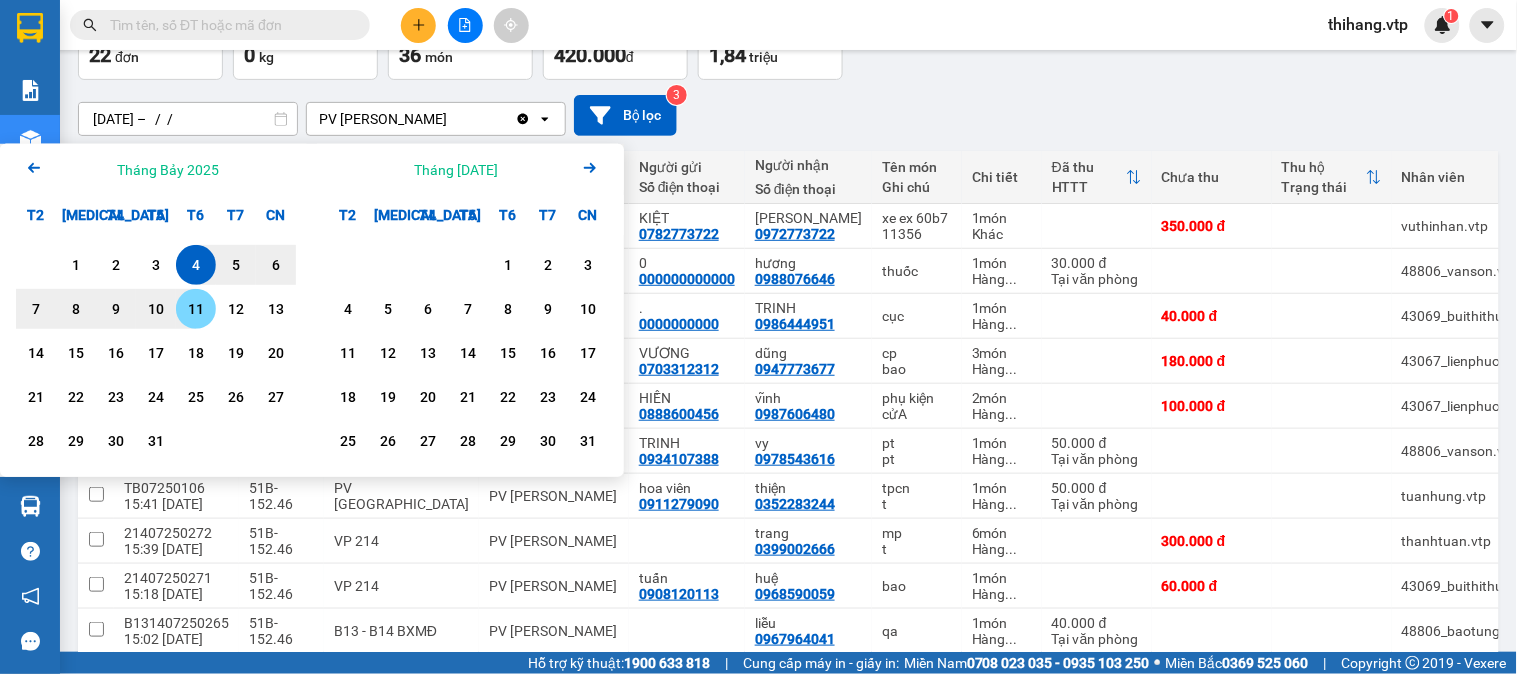 click on "11" at bounding box center (196, 309) 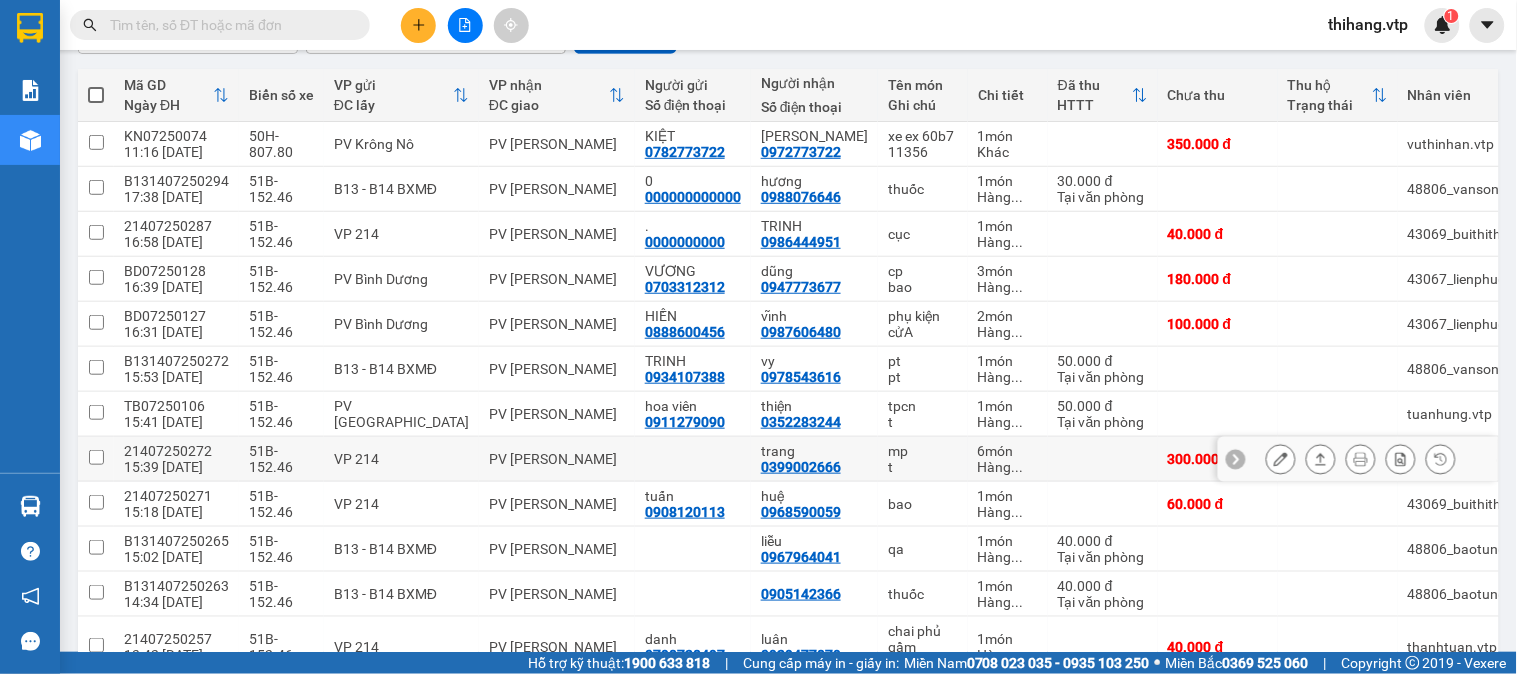 scroll, scrollTop: 182, scrollLeft: 0, axis: vertical 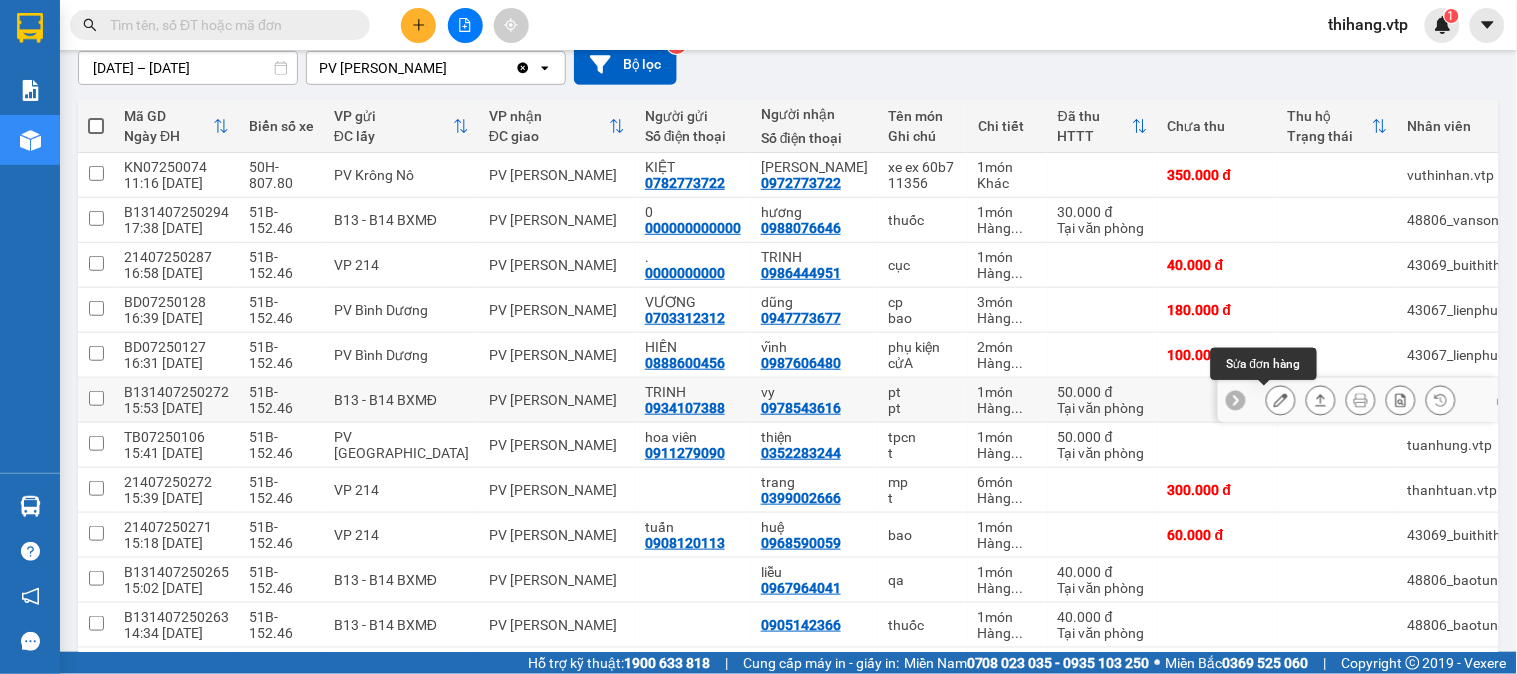 click at bounding box center [1281, 400] 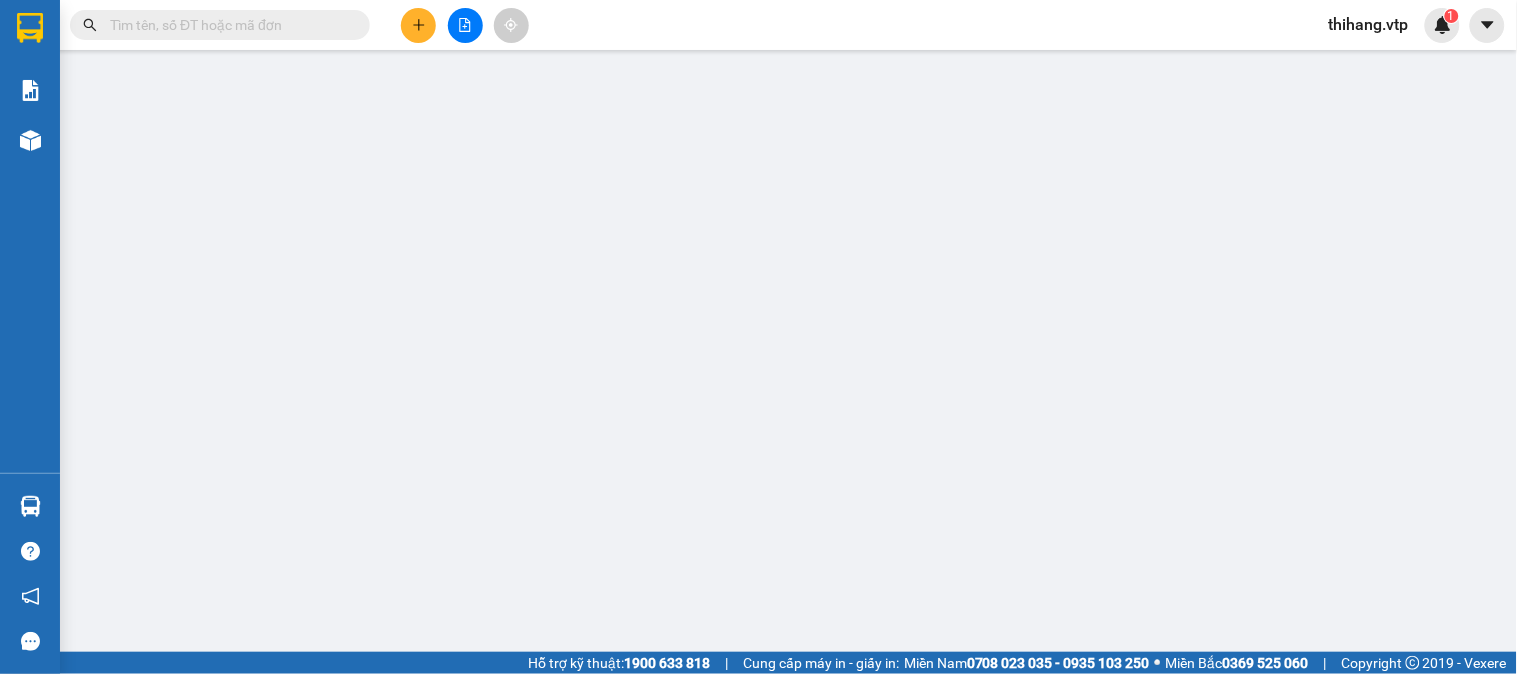 type on "0934107388" 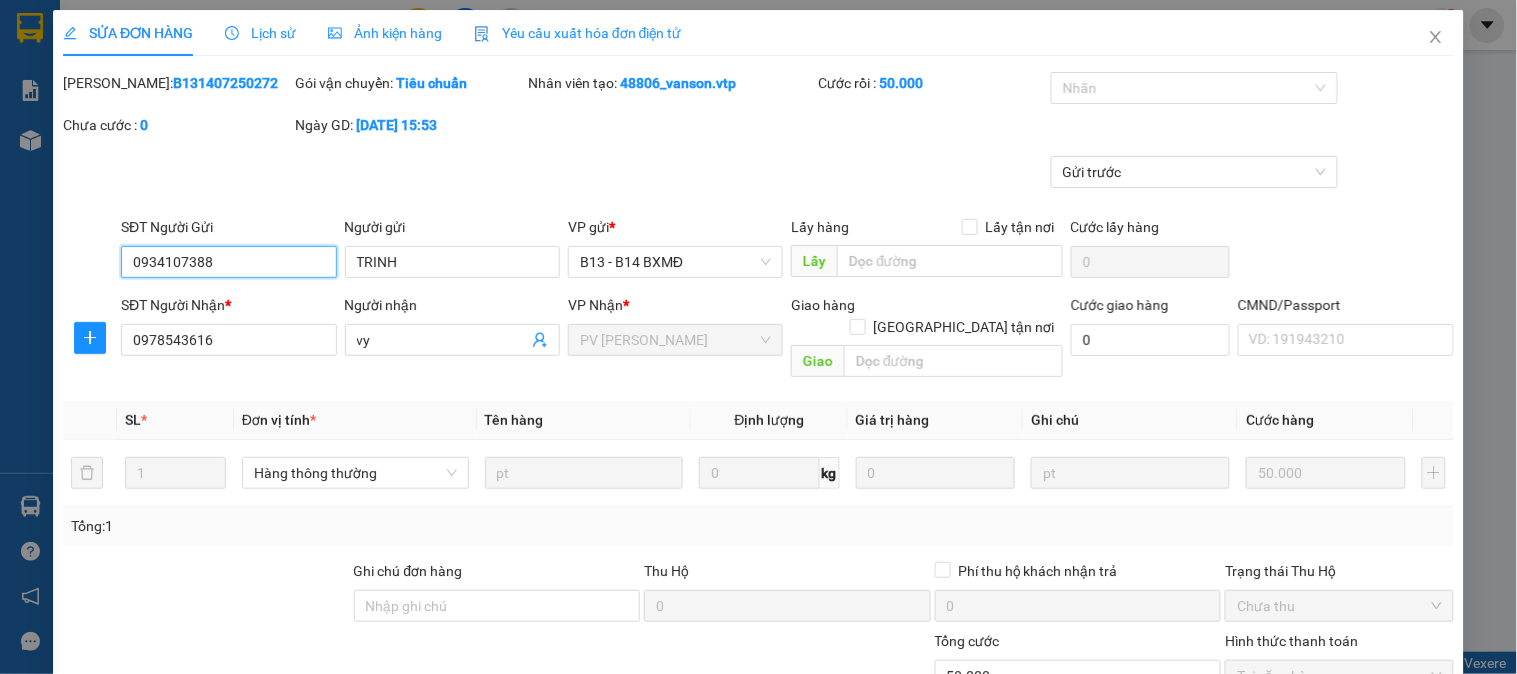 scroll, scrollTop: 0, scrollLeft: 0, axis: both 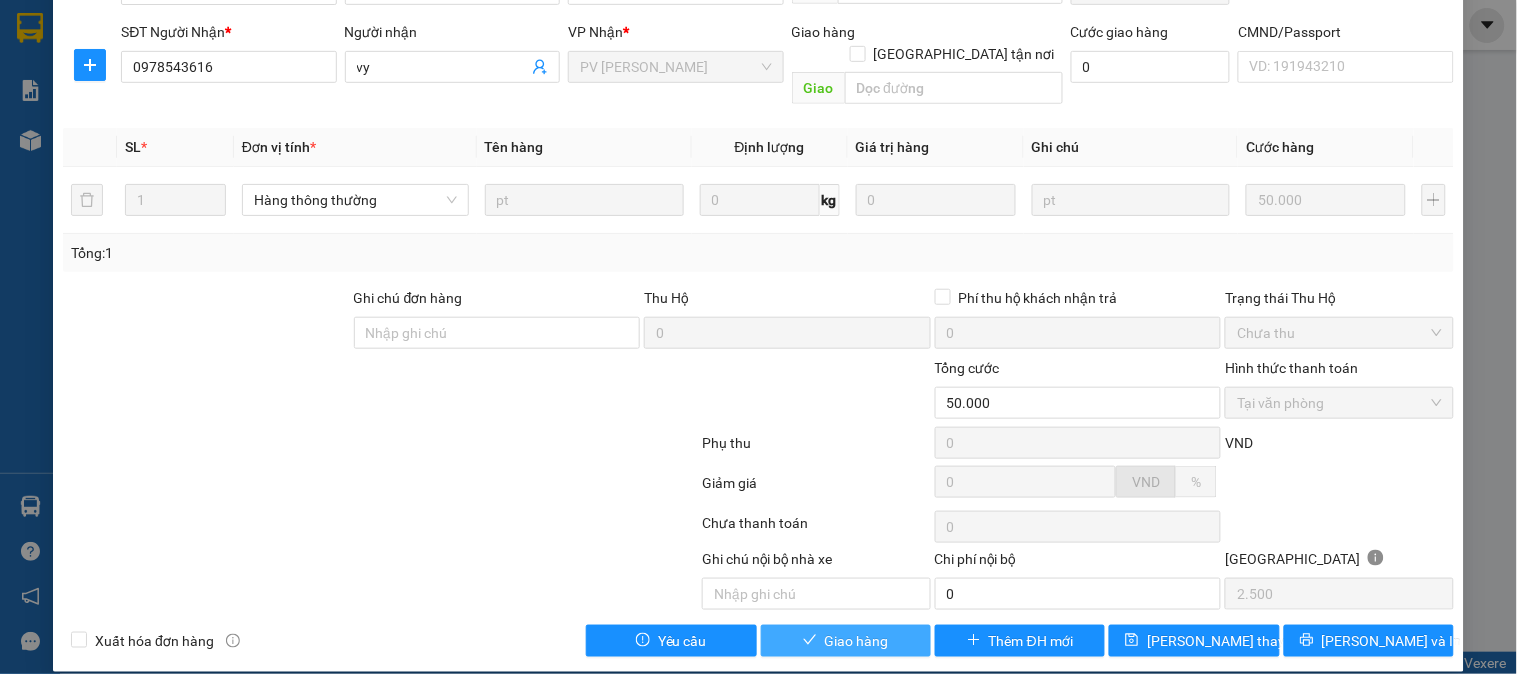 click on "Giao hàng" at bounding box center [846, 641] 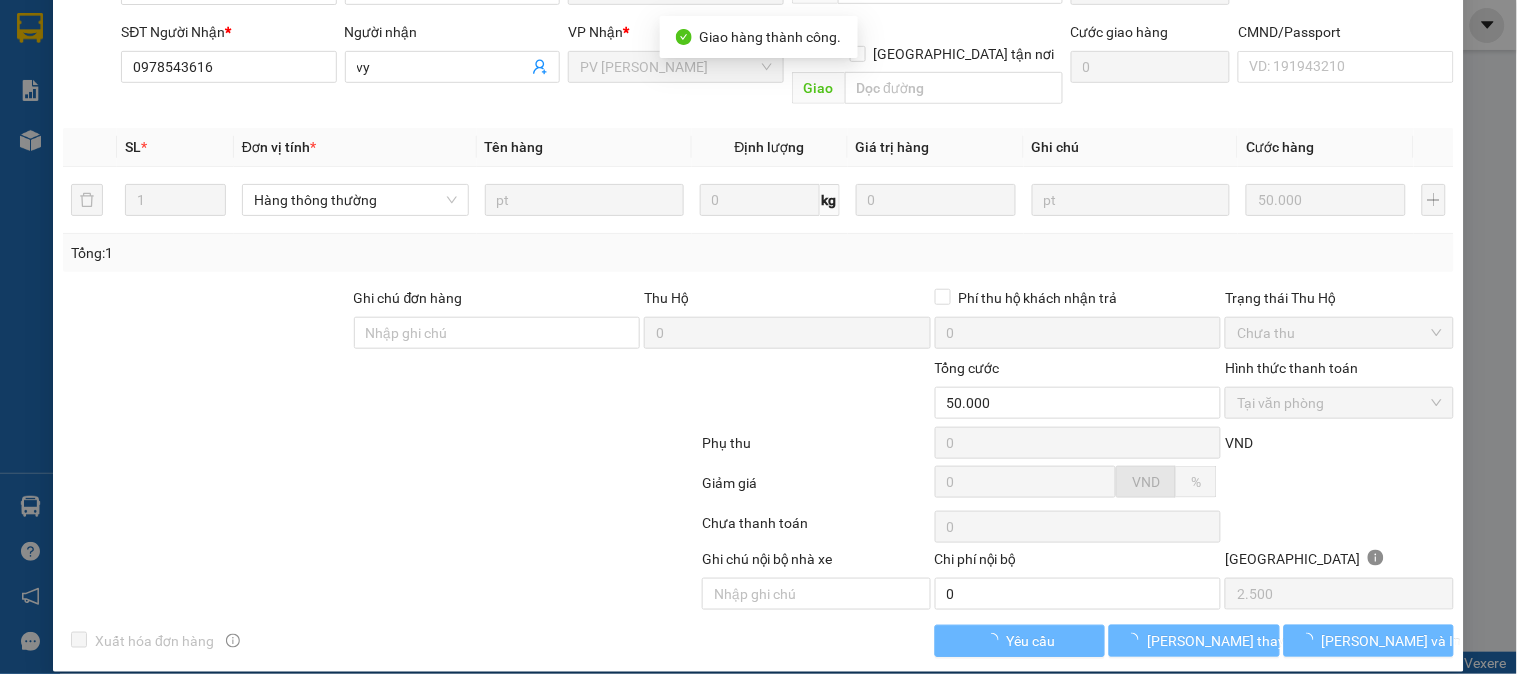 scroll, scrollTop: 0, scrollLeft: 0, axis: both 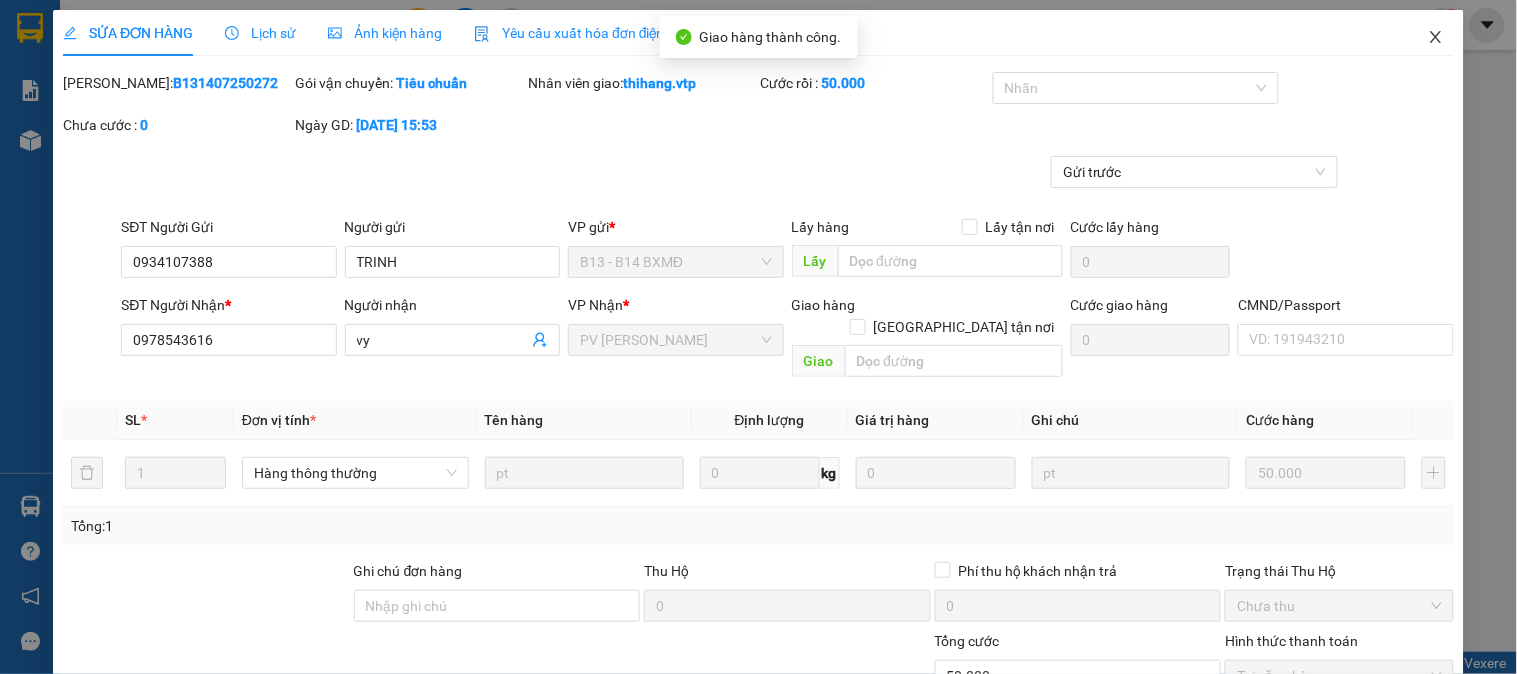 click 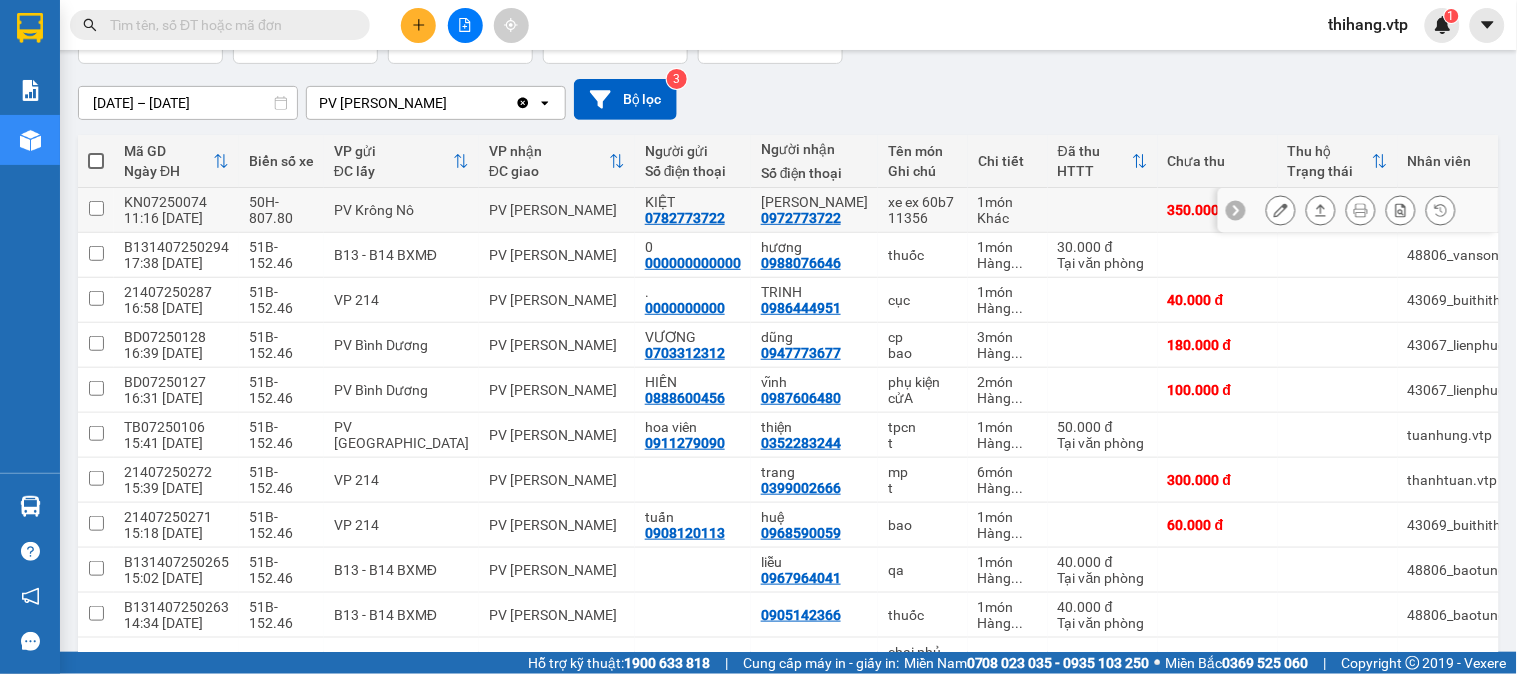 scroll, scrollTop: 0, scrollLeft: 0, axis: both 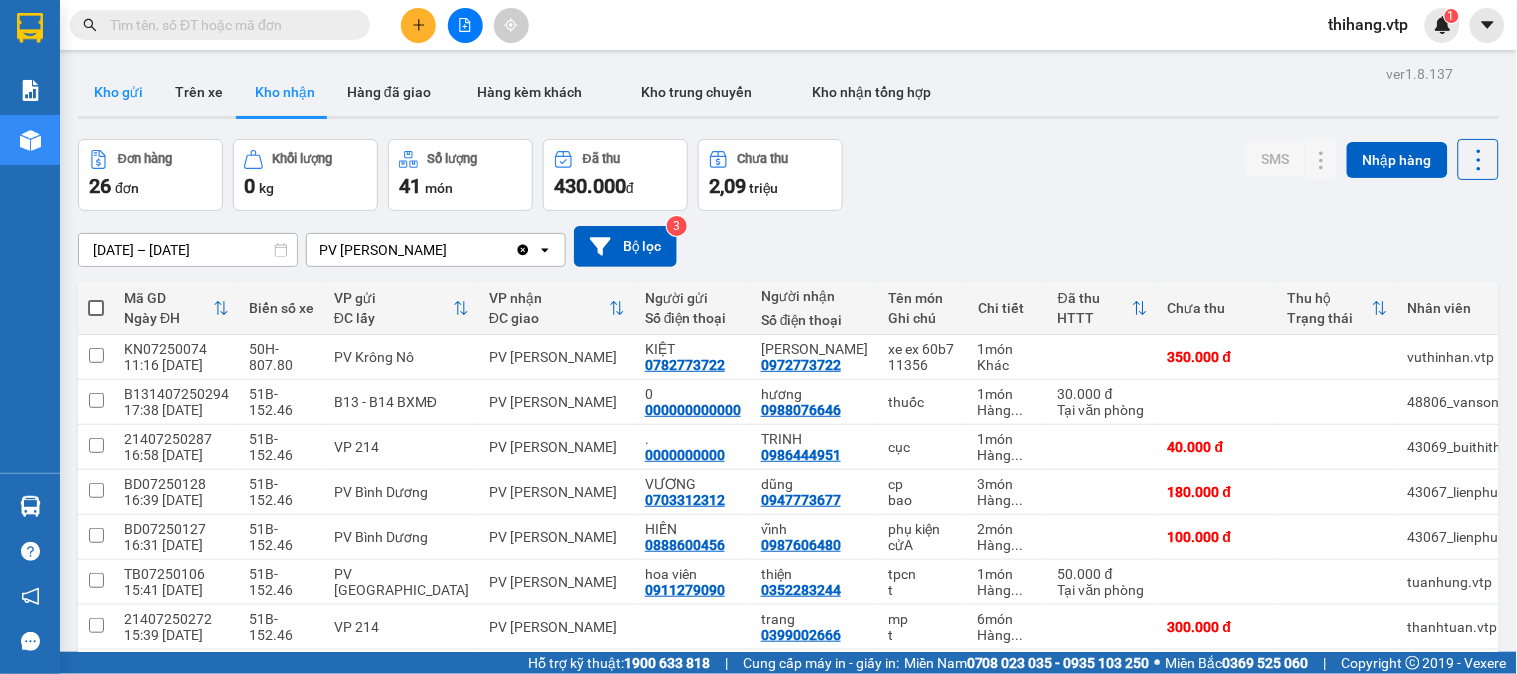 click on "Kho gửi" at bounding box center [118, 92] 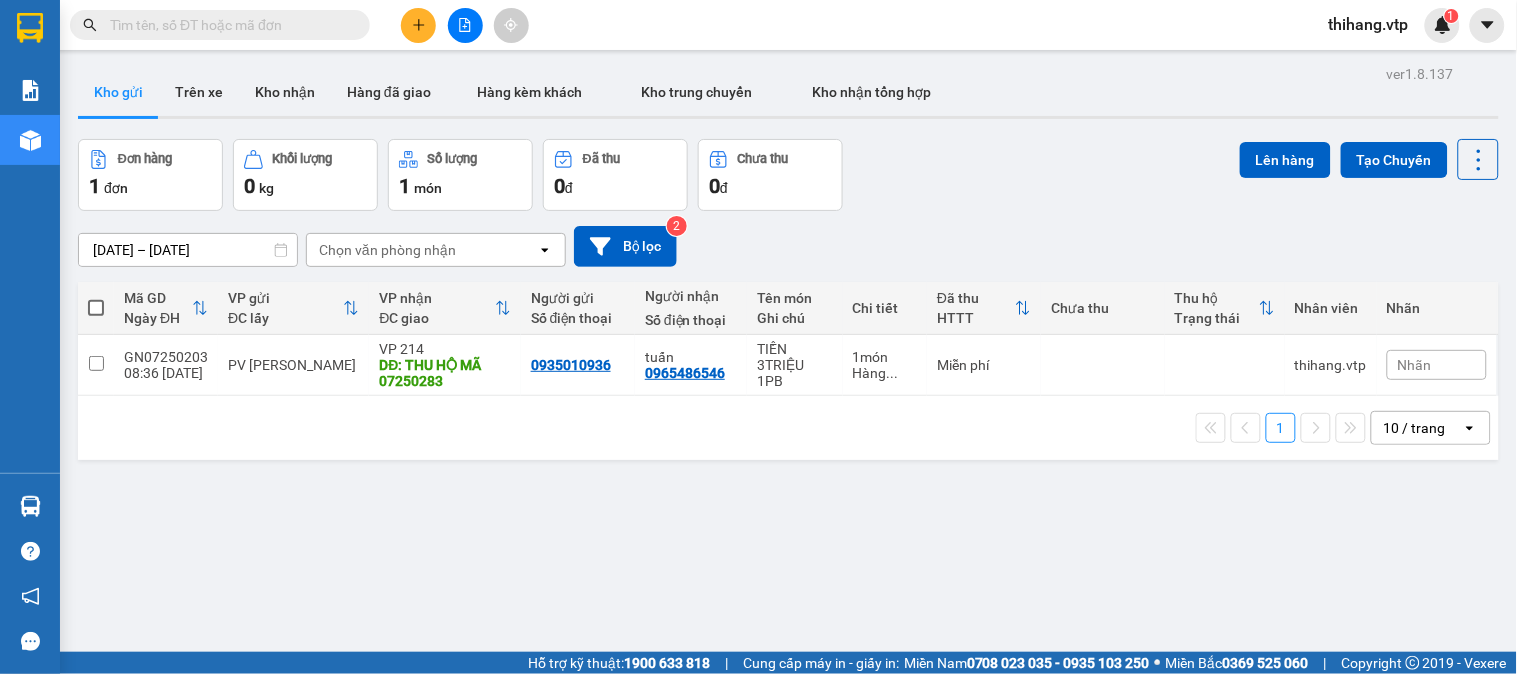 click at bounding box center [96, 308] 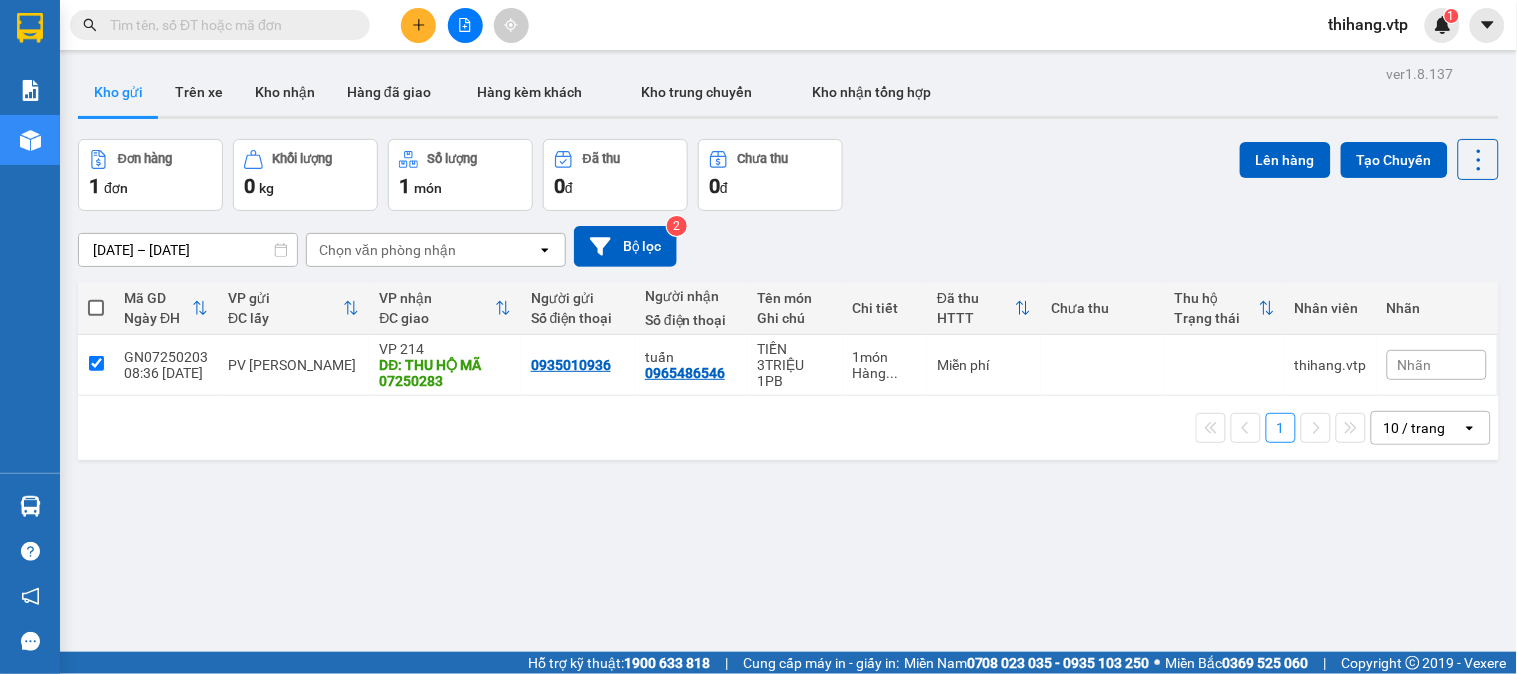 checkbox on "true" 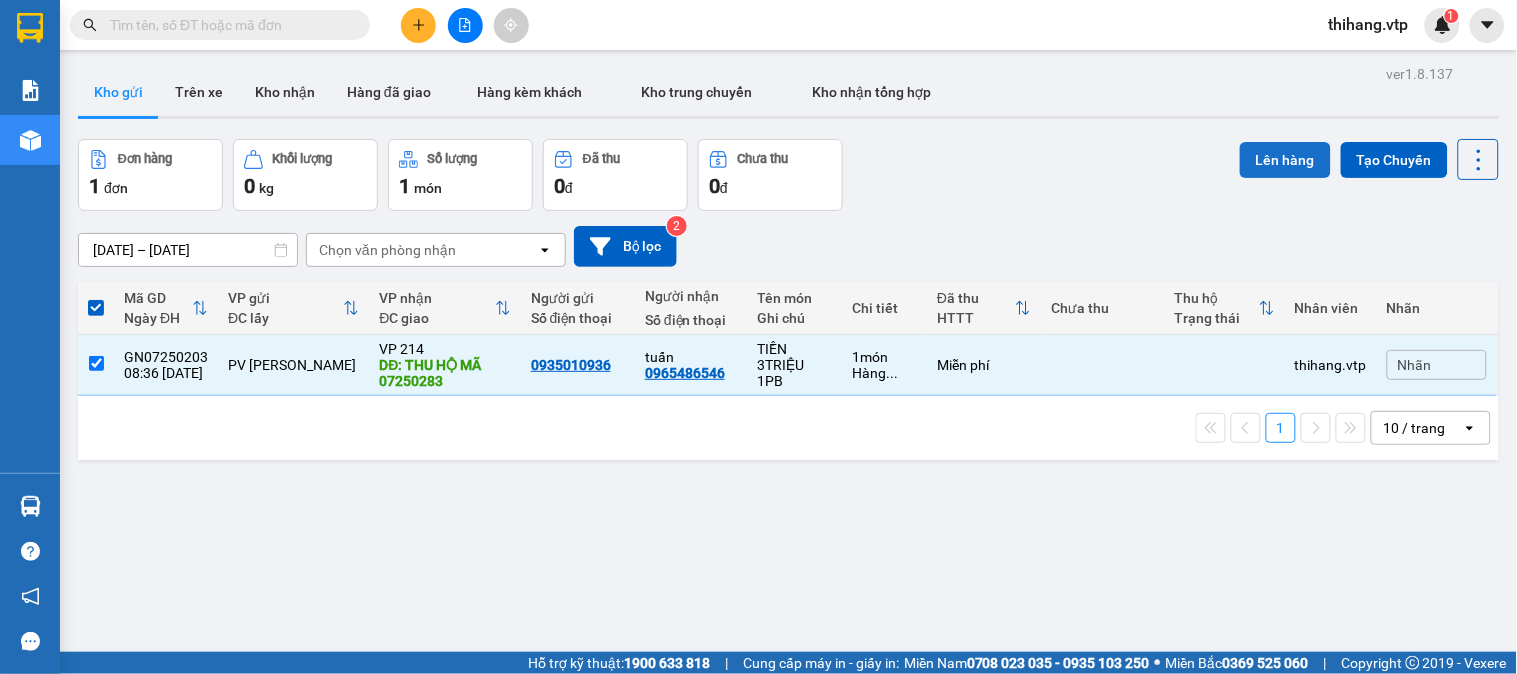 click on "Lên hàng" at bounding box center [1285, 160] 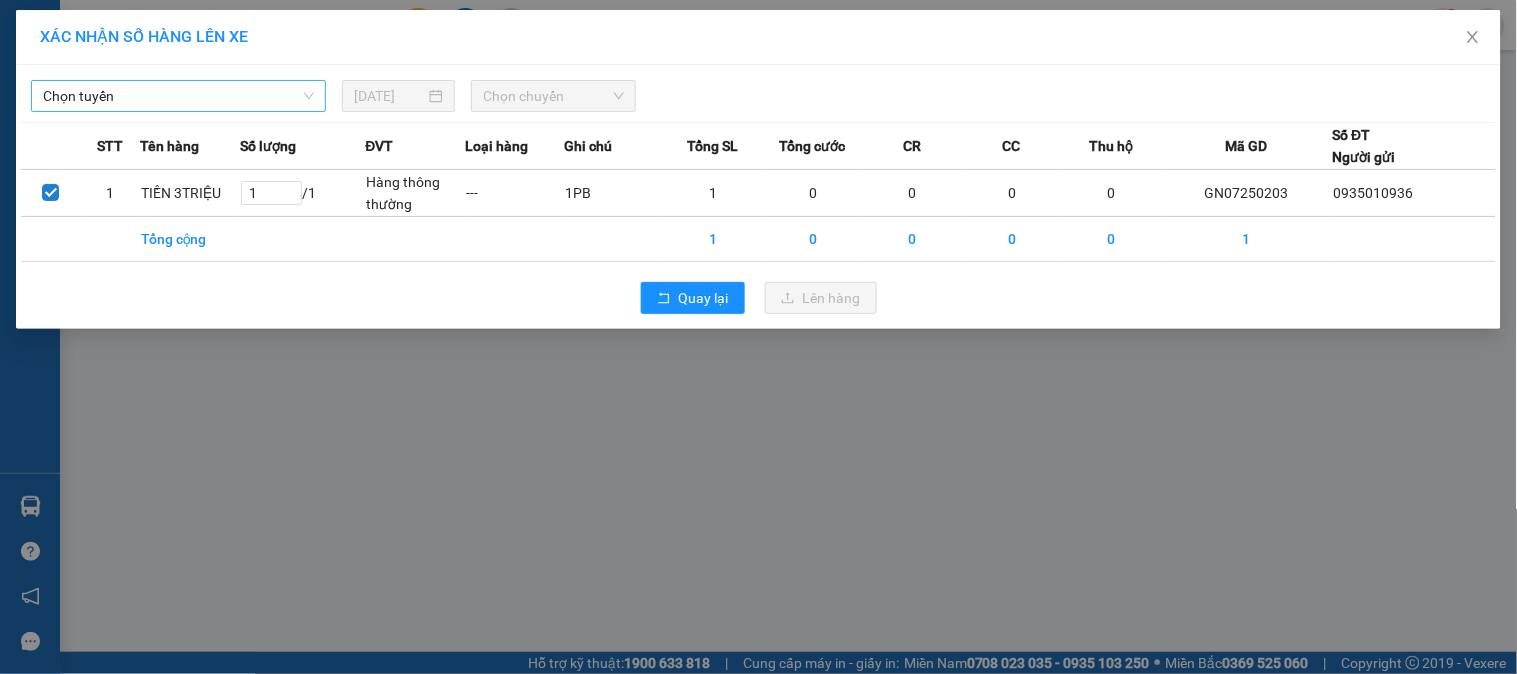 click on "Chọn tuyến" at bounding box center [178, 96] 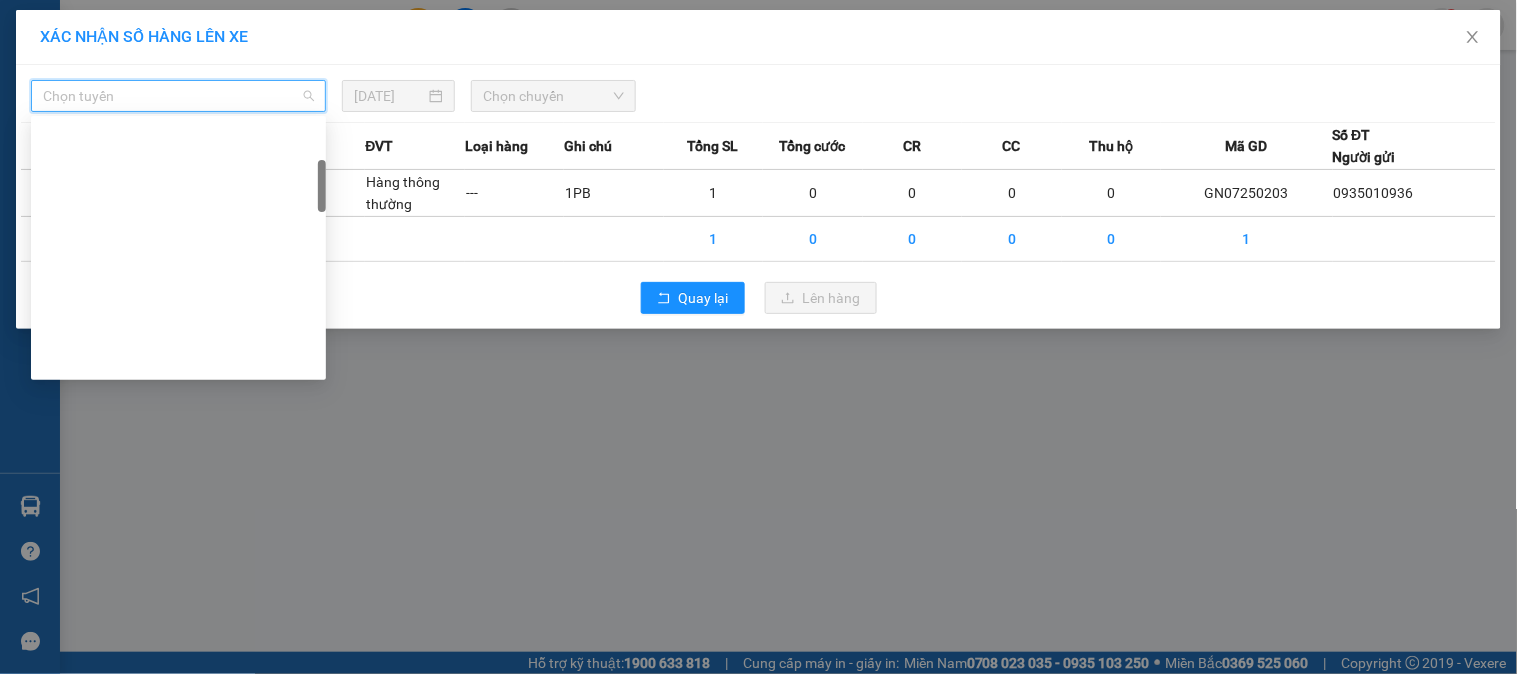 scroll, scrollTop: 222, scrollLeft: 0, axis: vertical 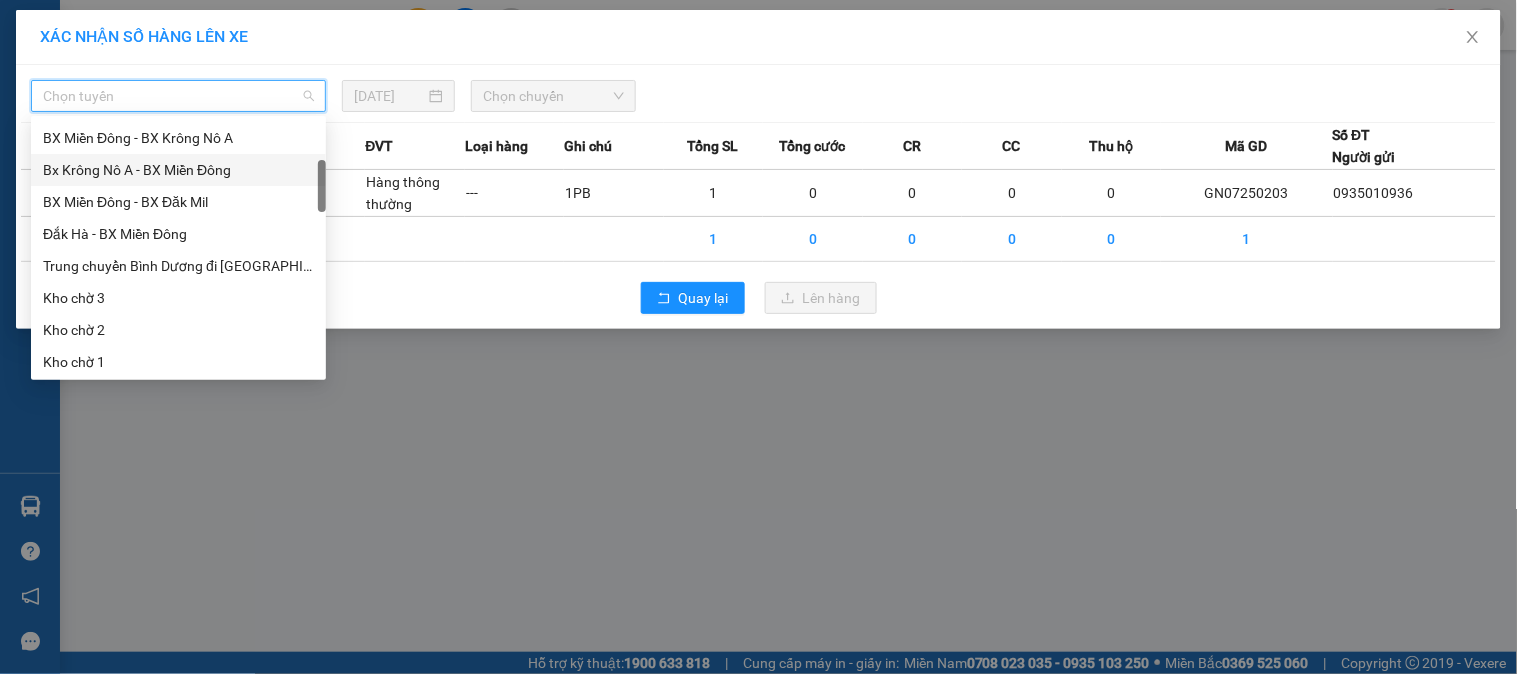 click on "Bx Krông Nô A - BX Miền Đông" at bounding box center (178, 170) 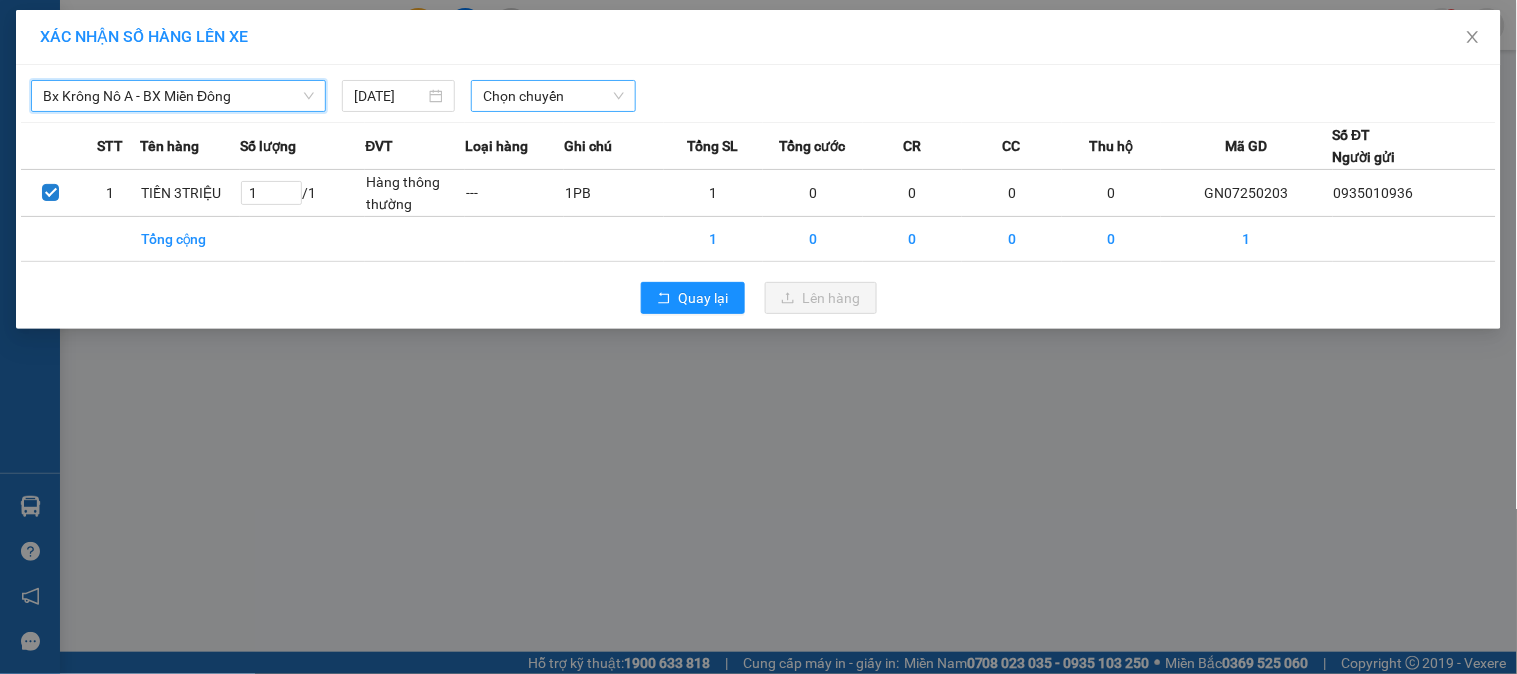 click on "Chọn chuyến" at bounding box center [553, 96] 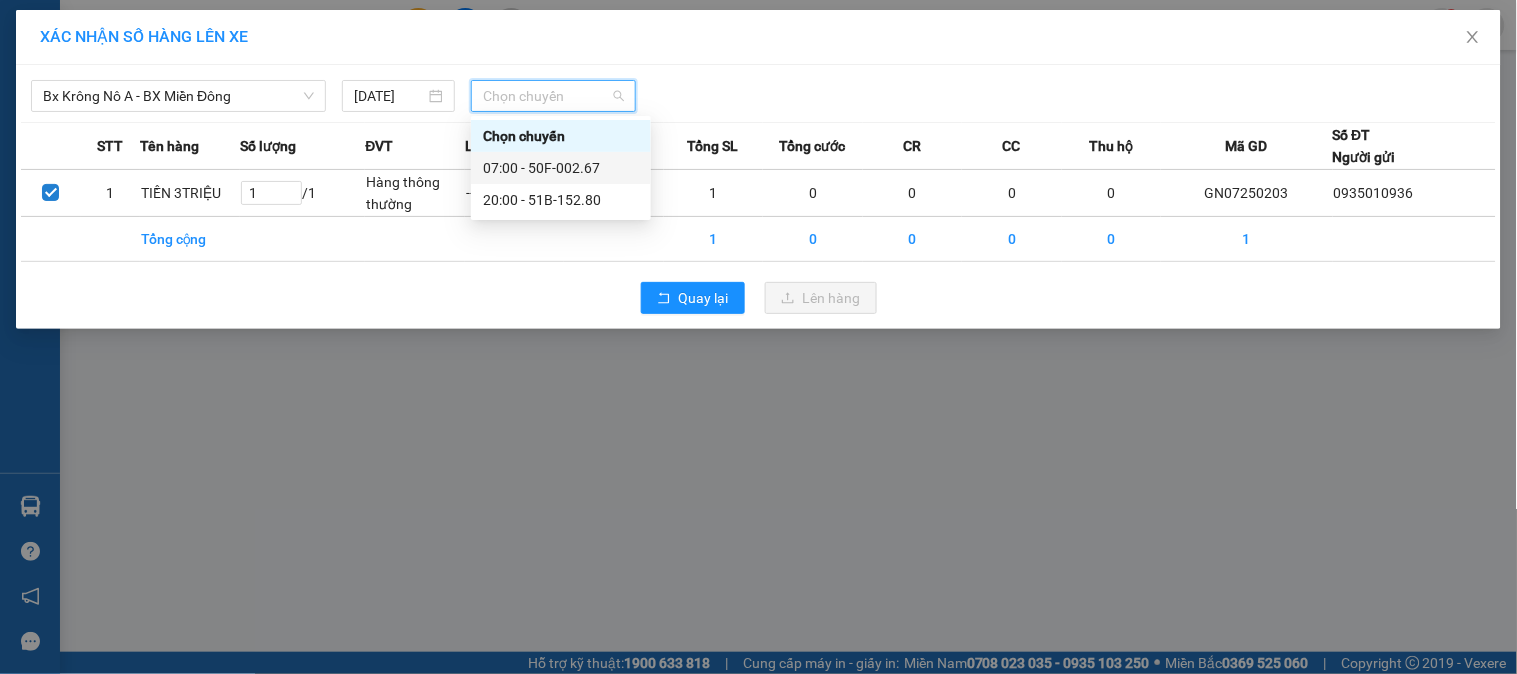 click on "07:00     - 50F-002.67" at bounding box center [561, 168] 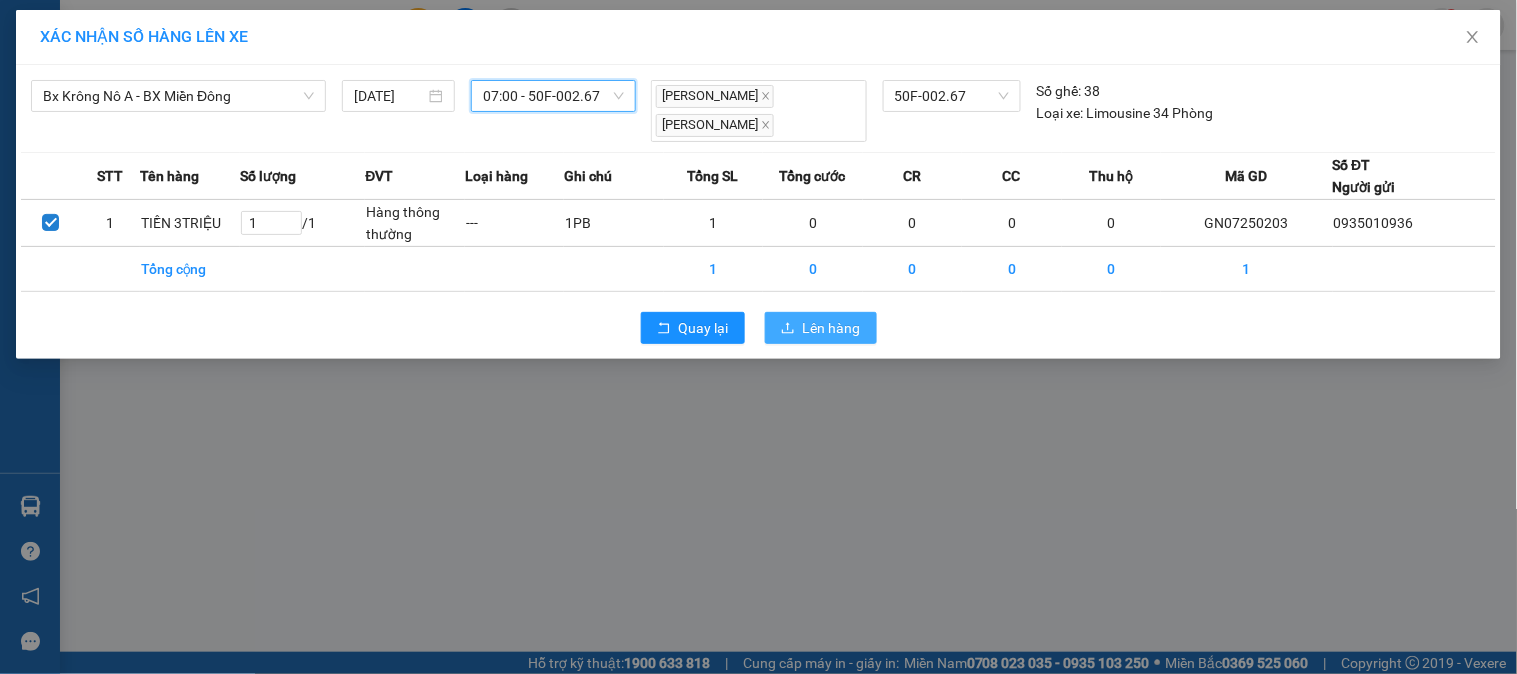 click on "Lên hàng" at bounding box center [832, 328] 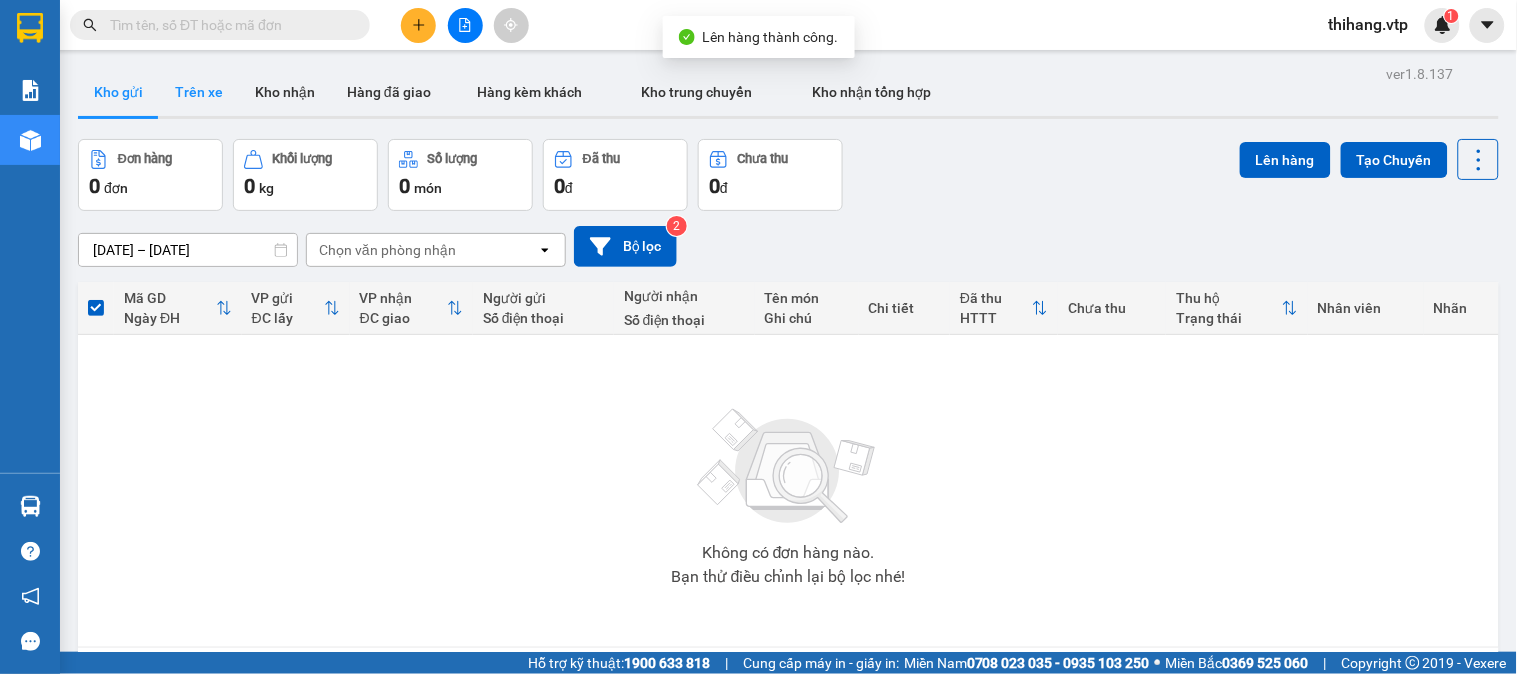 click on "Trên xe" at bounding box center [199, 92] 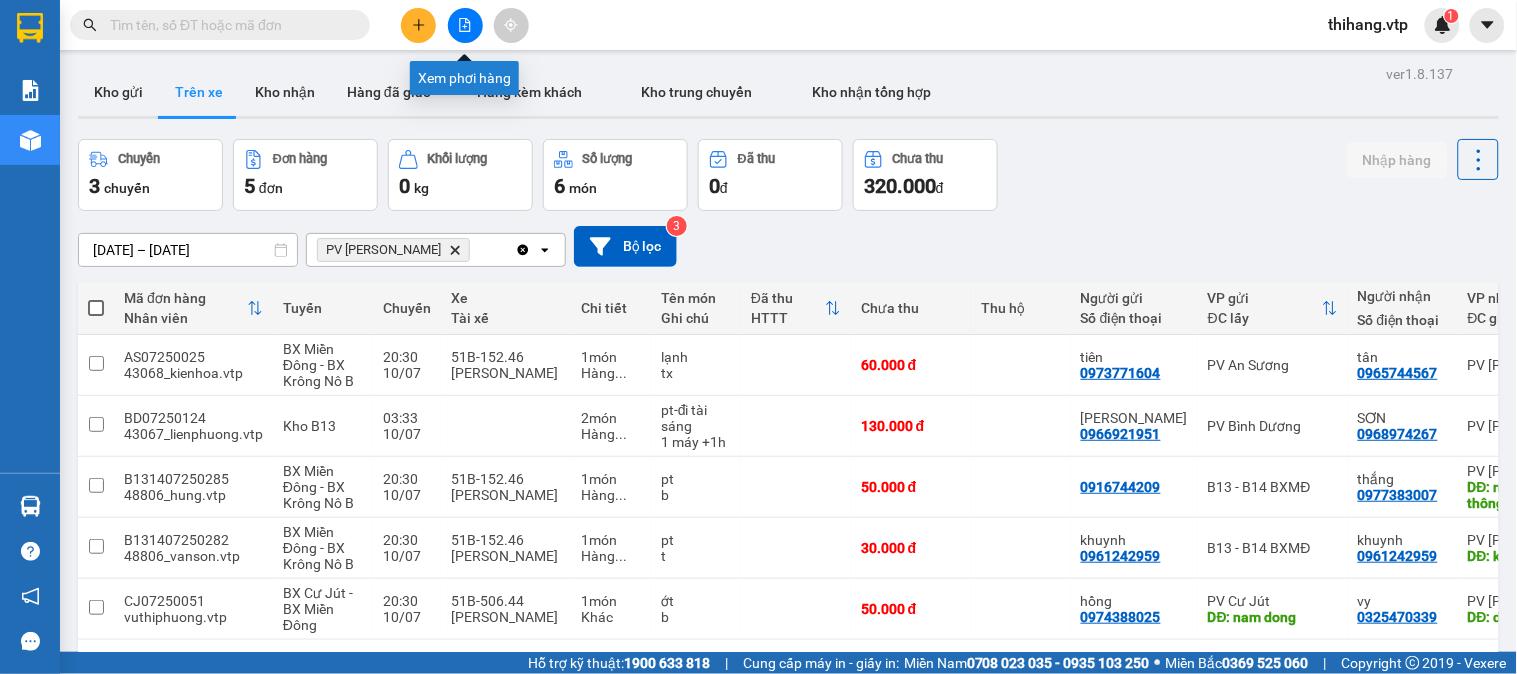 click 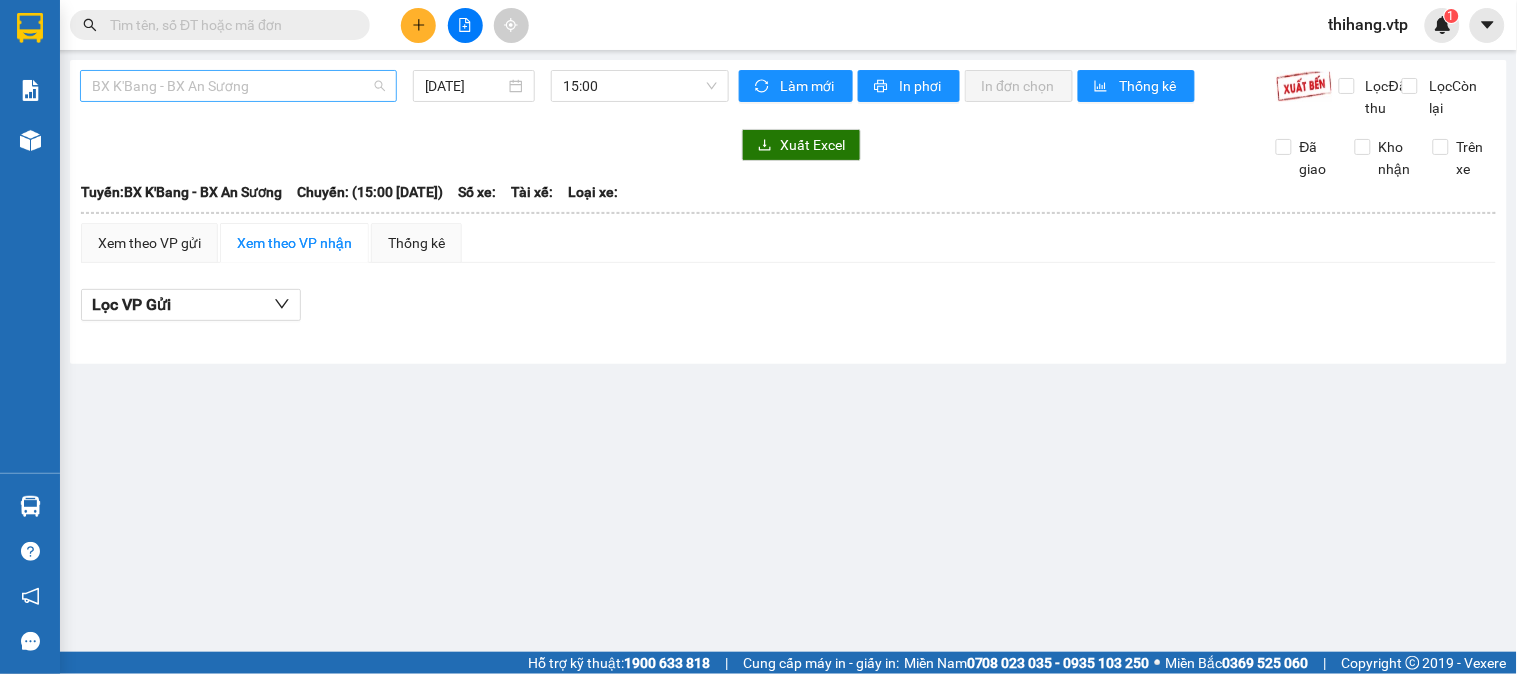 click on "BX K'Bang - BX An Sương" at bounding box center [238, 86] 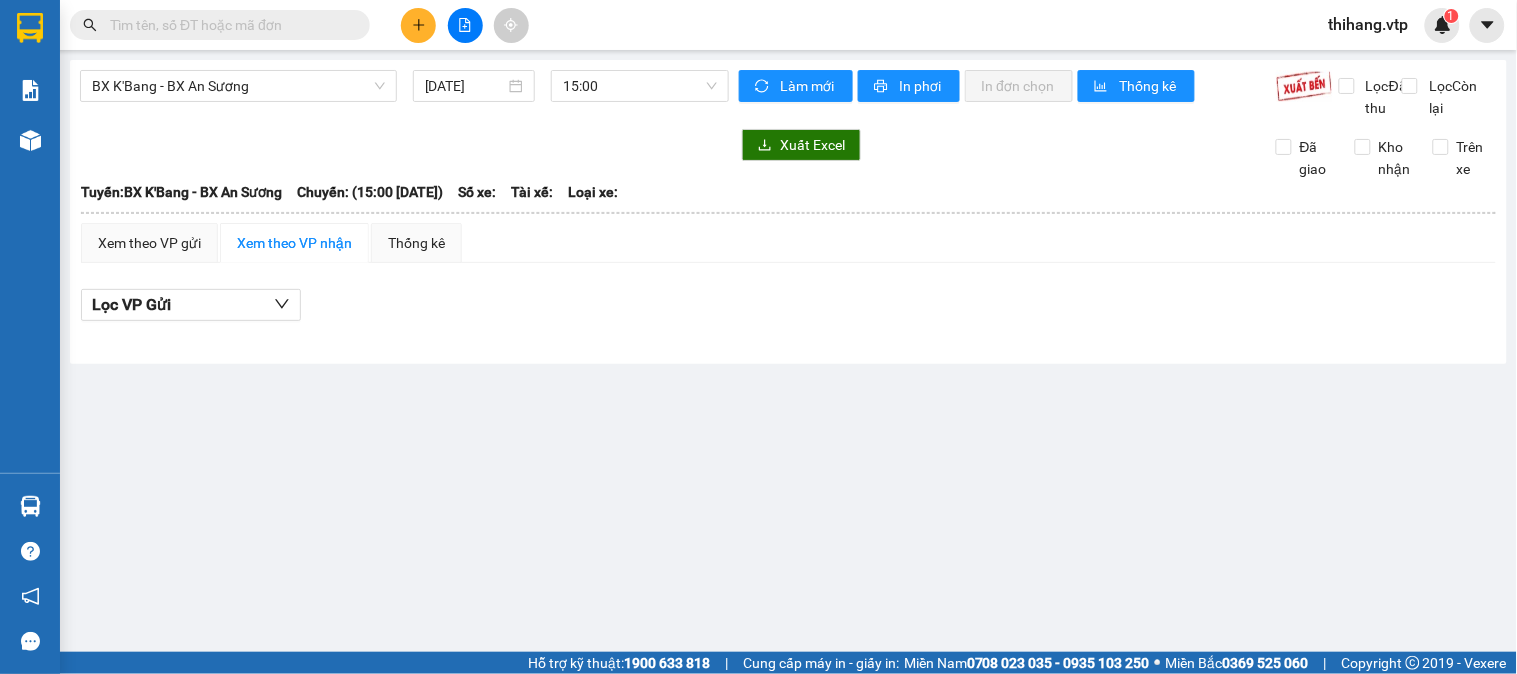 click on "BX K'Bang - BX An Sương 11/07/2025 15:00" at bounding box center [404, 94] 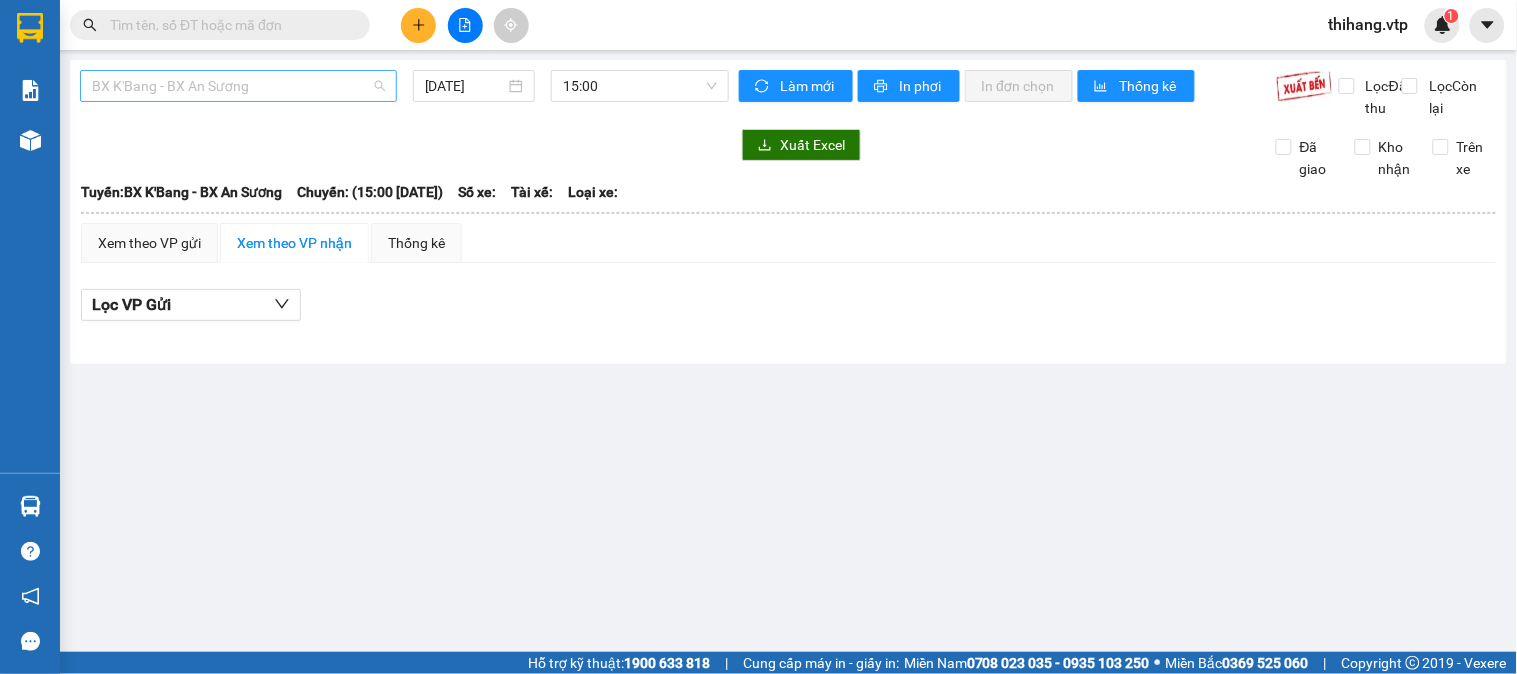 click on "BX K'Bang - BX An Sương" at bounding box center [238, 86] 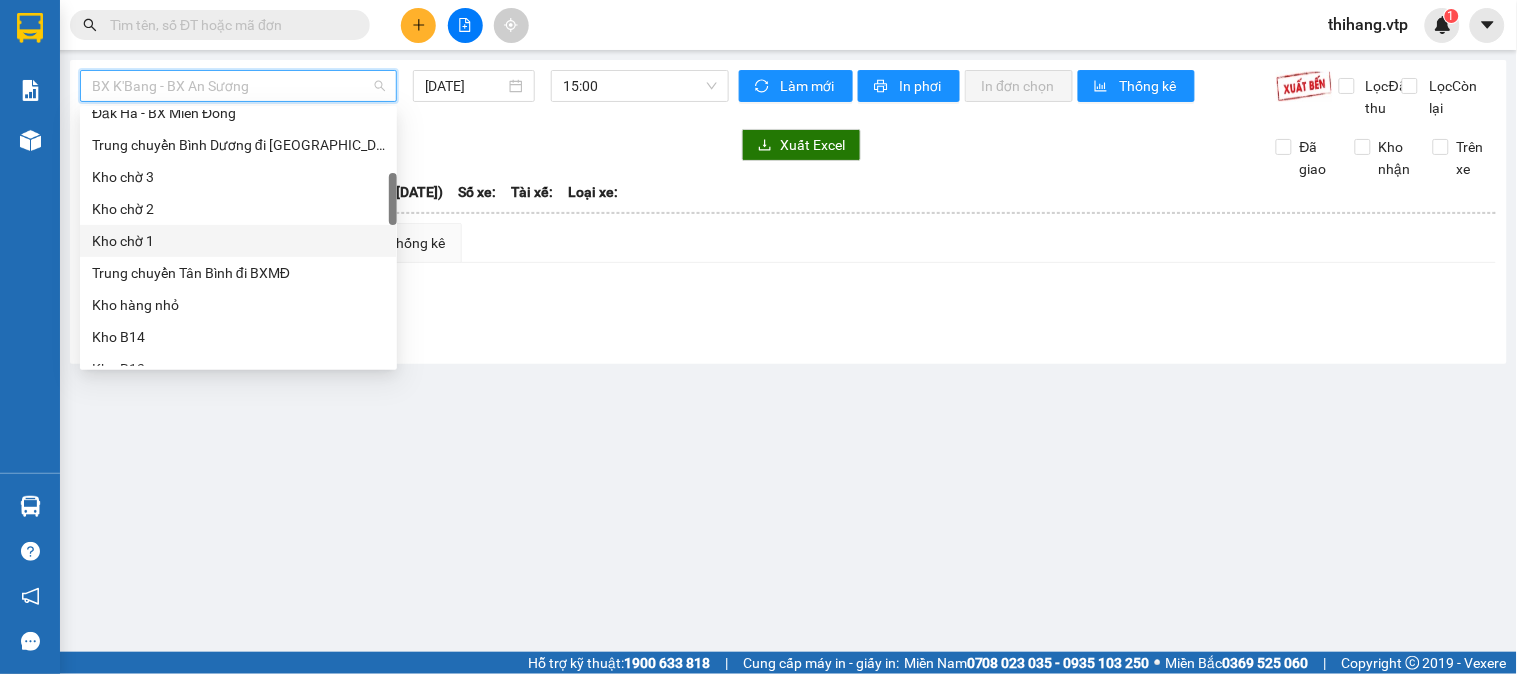 scroll, scrollTop: 555, scrollLeft: 0, axis: vertical 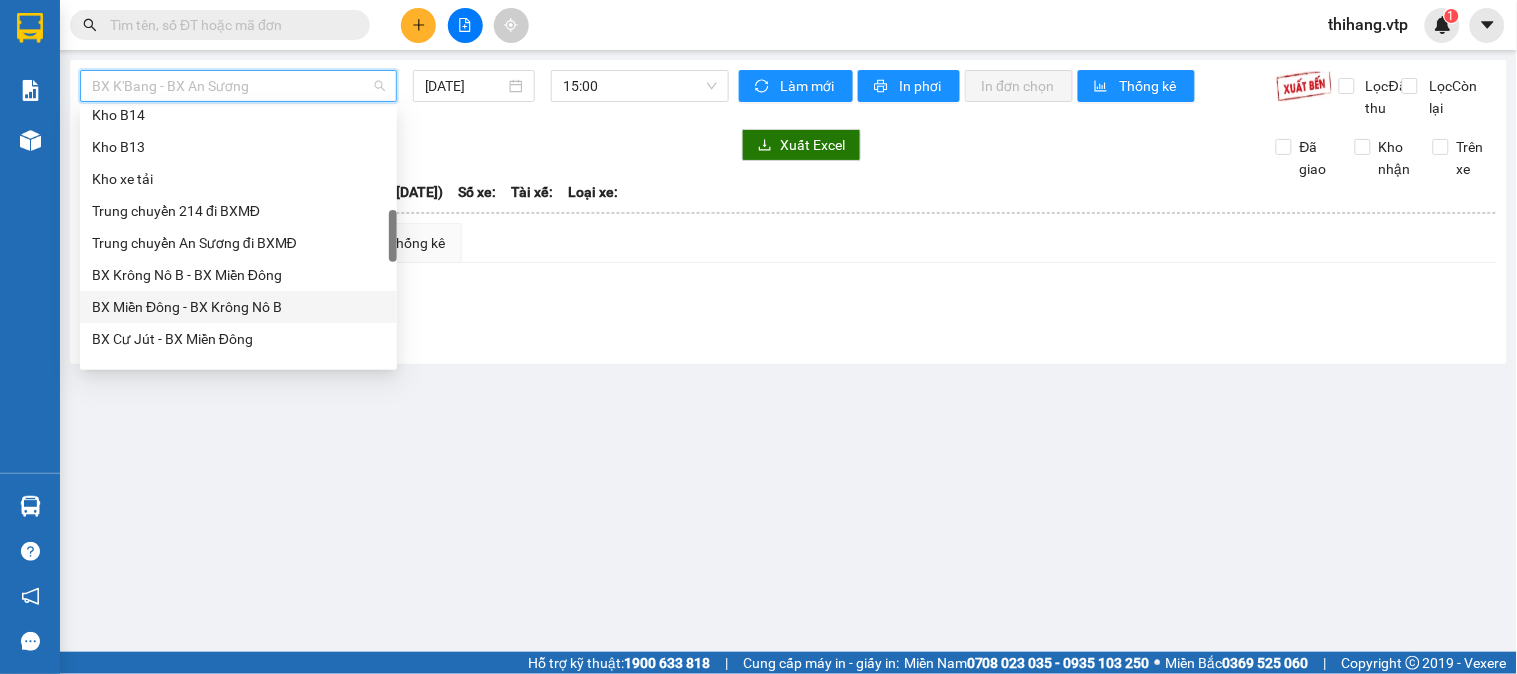 click on "BX Miền Đông - BX Krông Nô B" at bounding box center [238, 307] 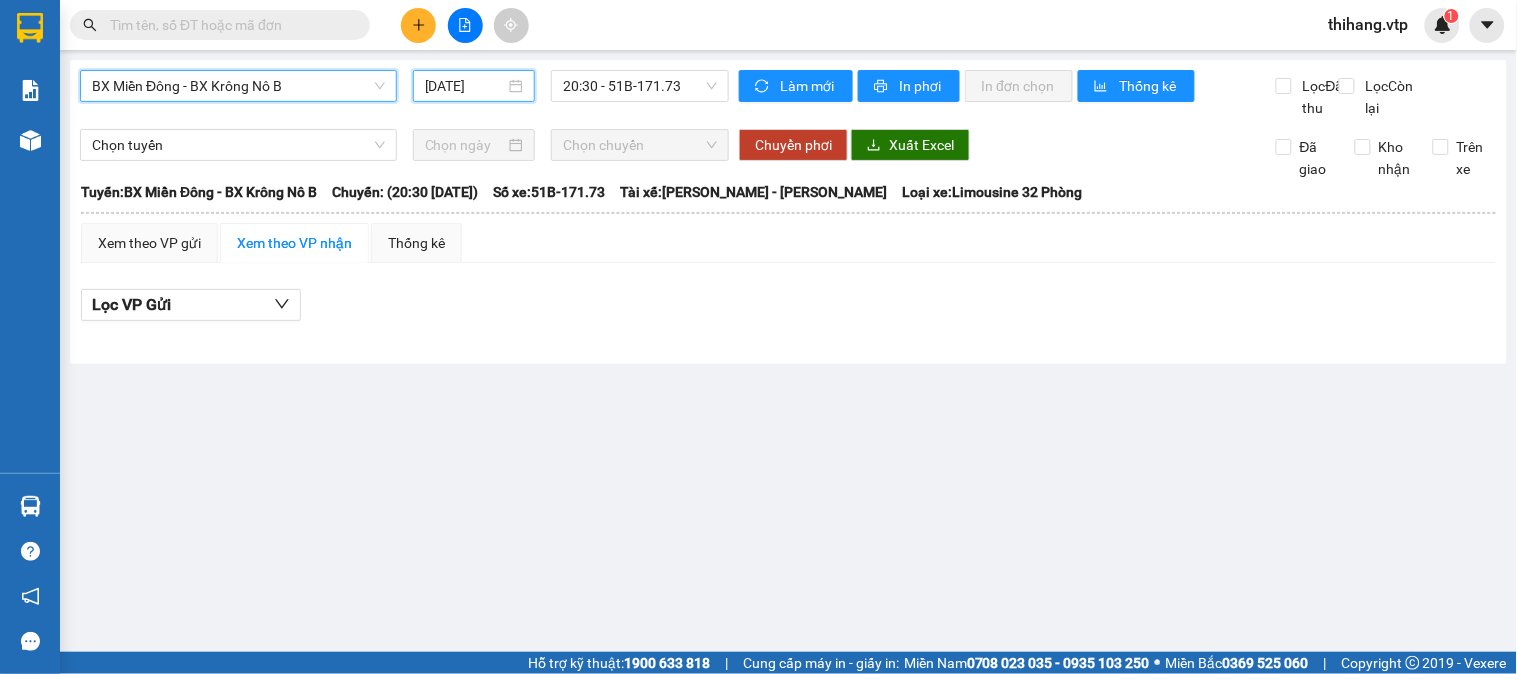 click on "[DATE]" at bounding box center (465, 86) 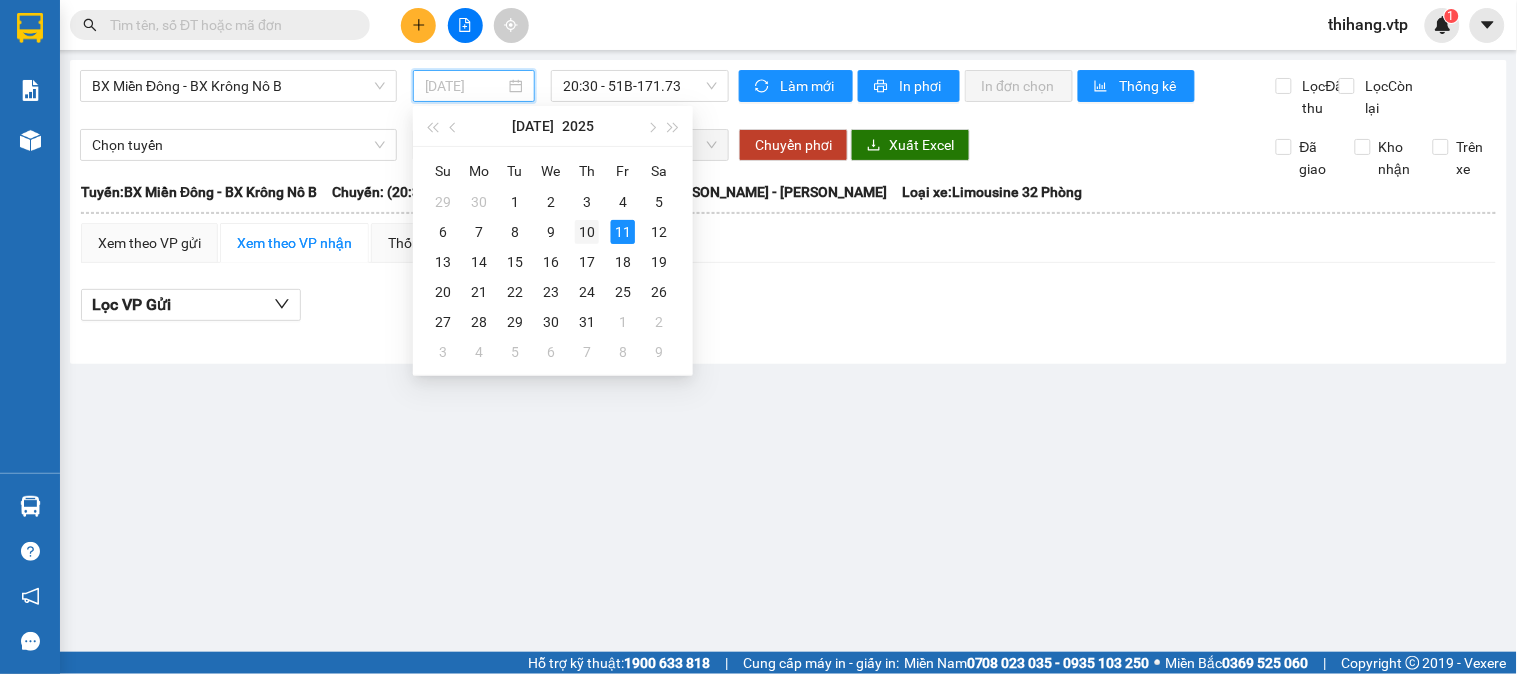 click on "10" at bounding box center (587, 232) 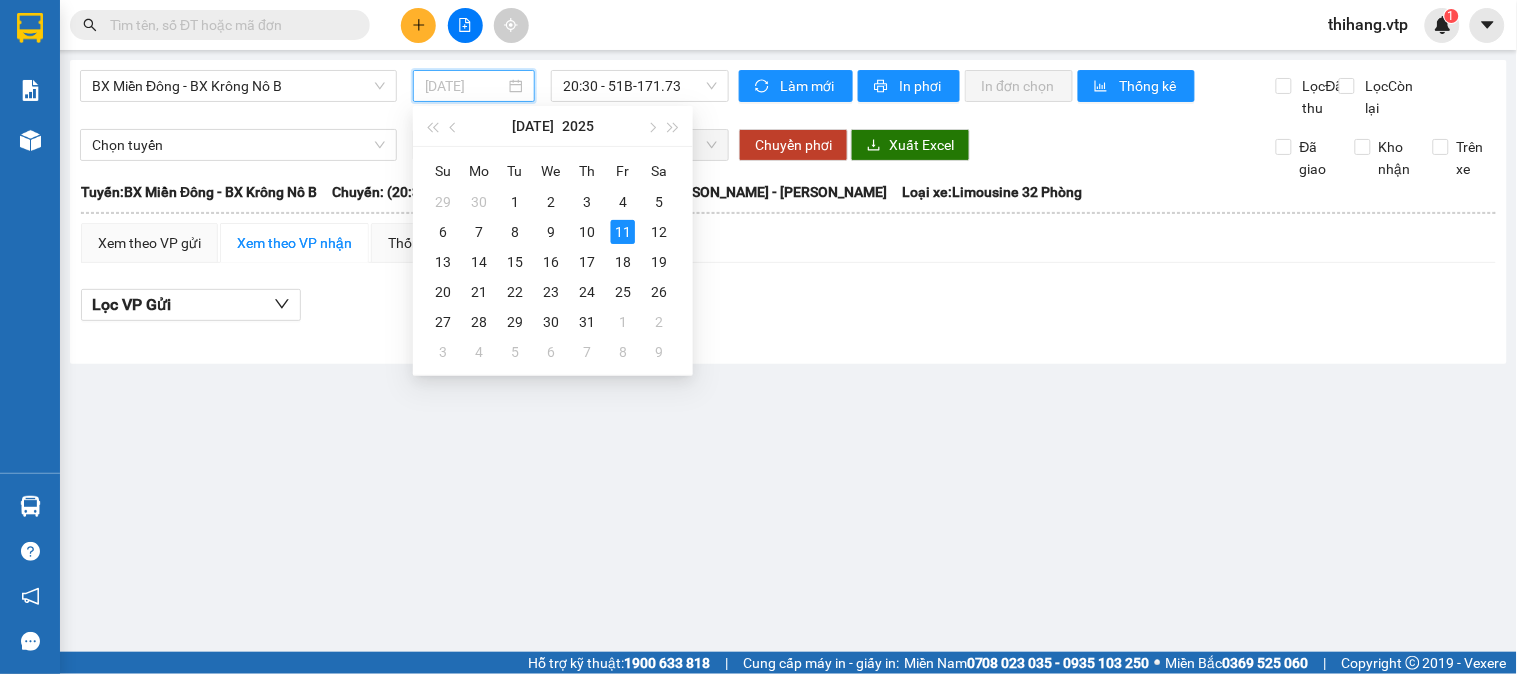 type on "10/07/2025" 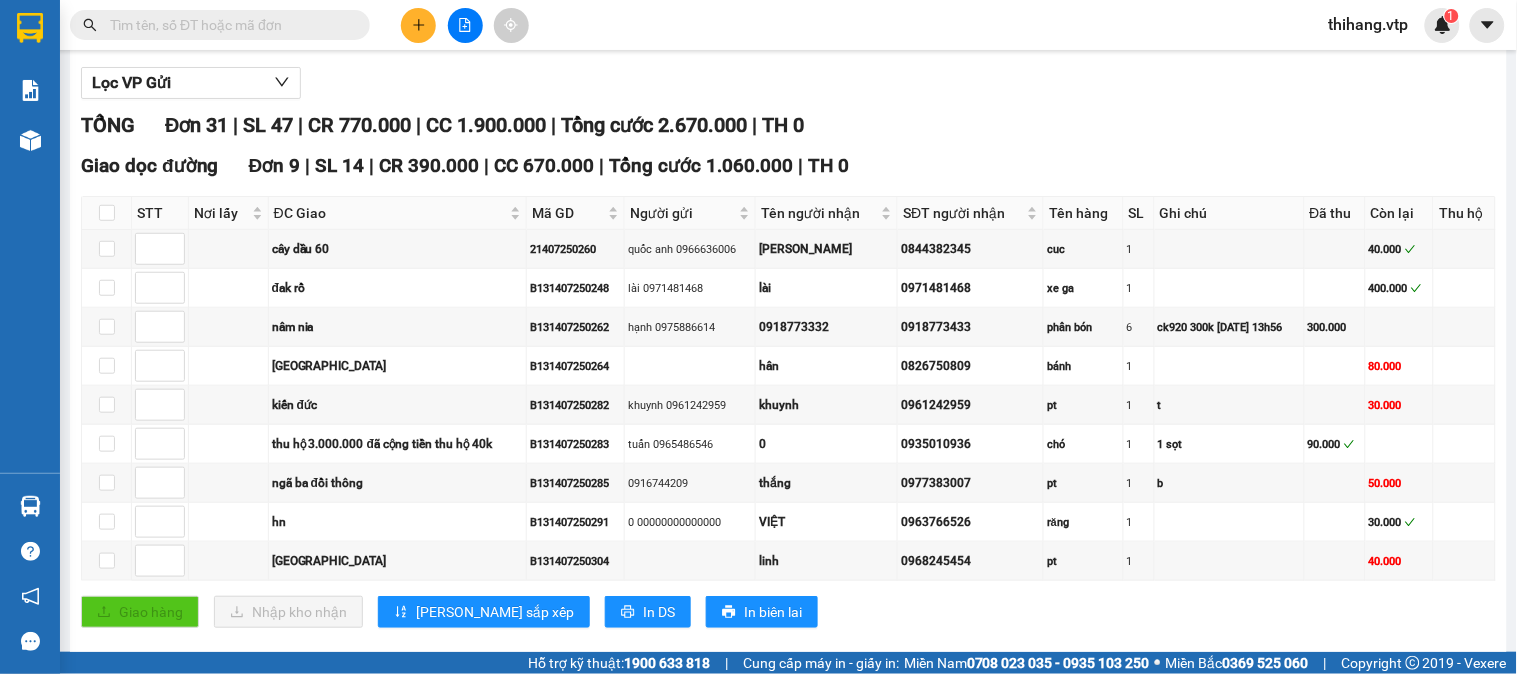 scroll, scrollTop: 111, scrollLeft: 0, axis: vertical 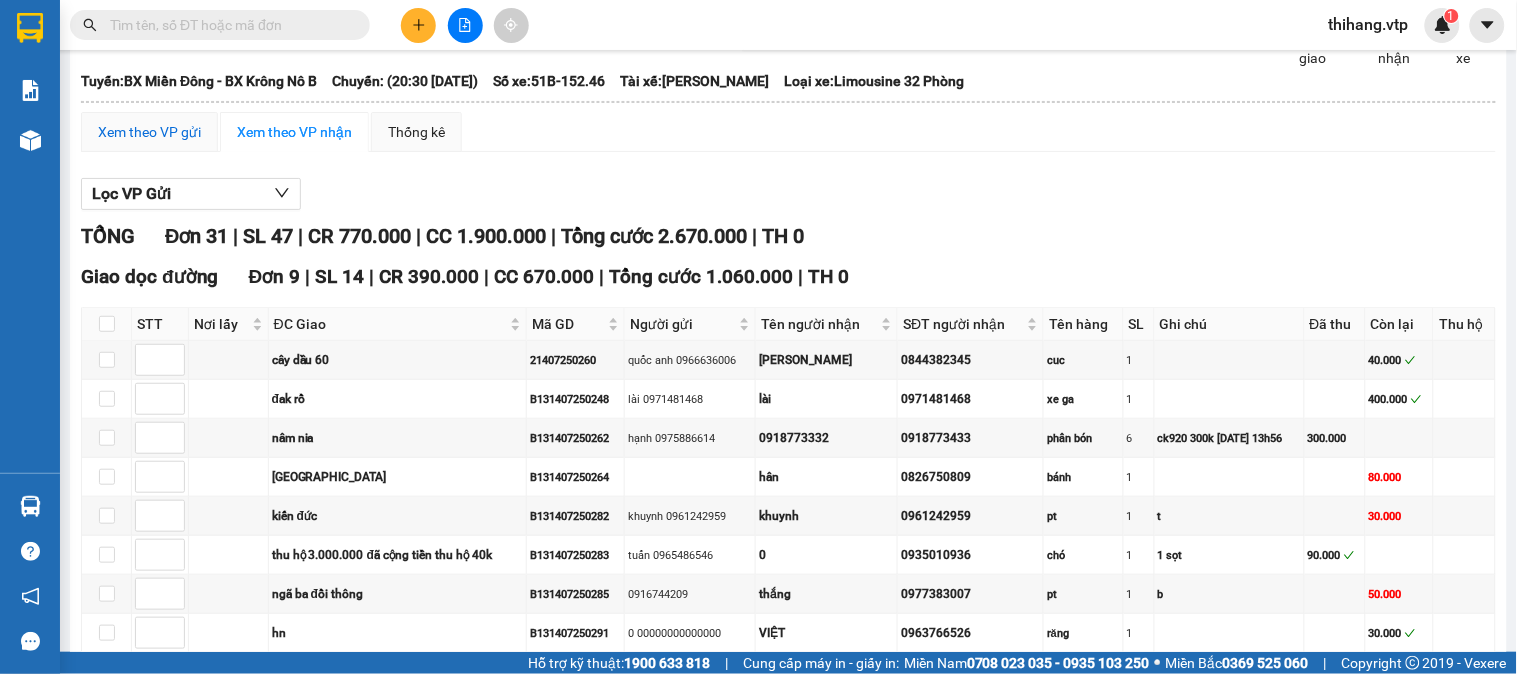 click on "Xem theo VP gửi" at bounding box center [149, 132] 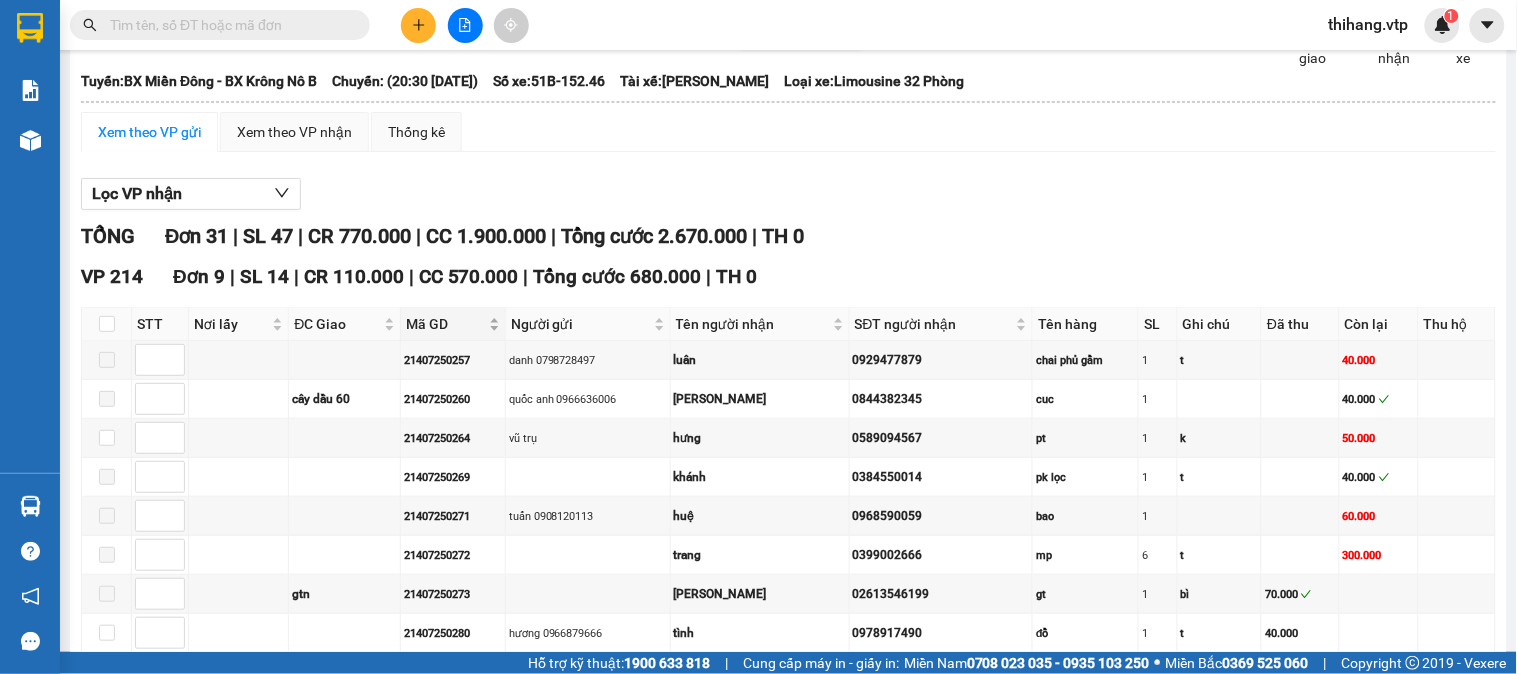 scroll, scrollTop: 444, scrollLeft: 0, axis: vertical 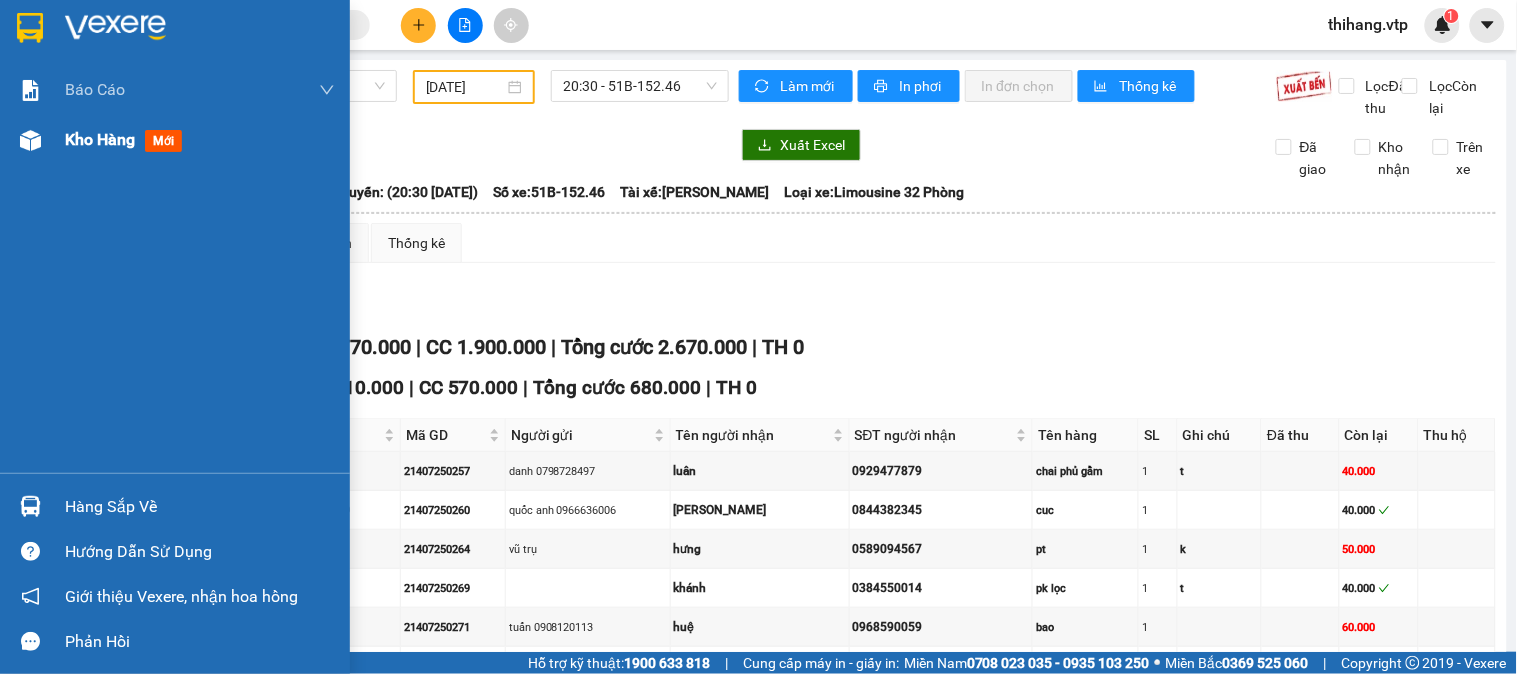 click on "Kho hàng mới" at bounding box center [175, 140] 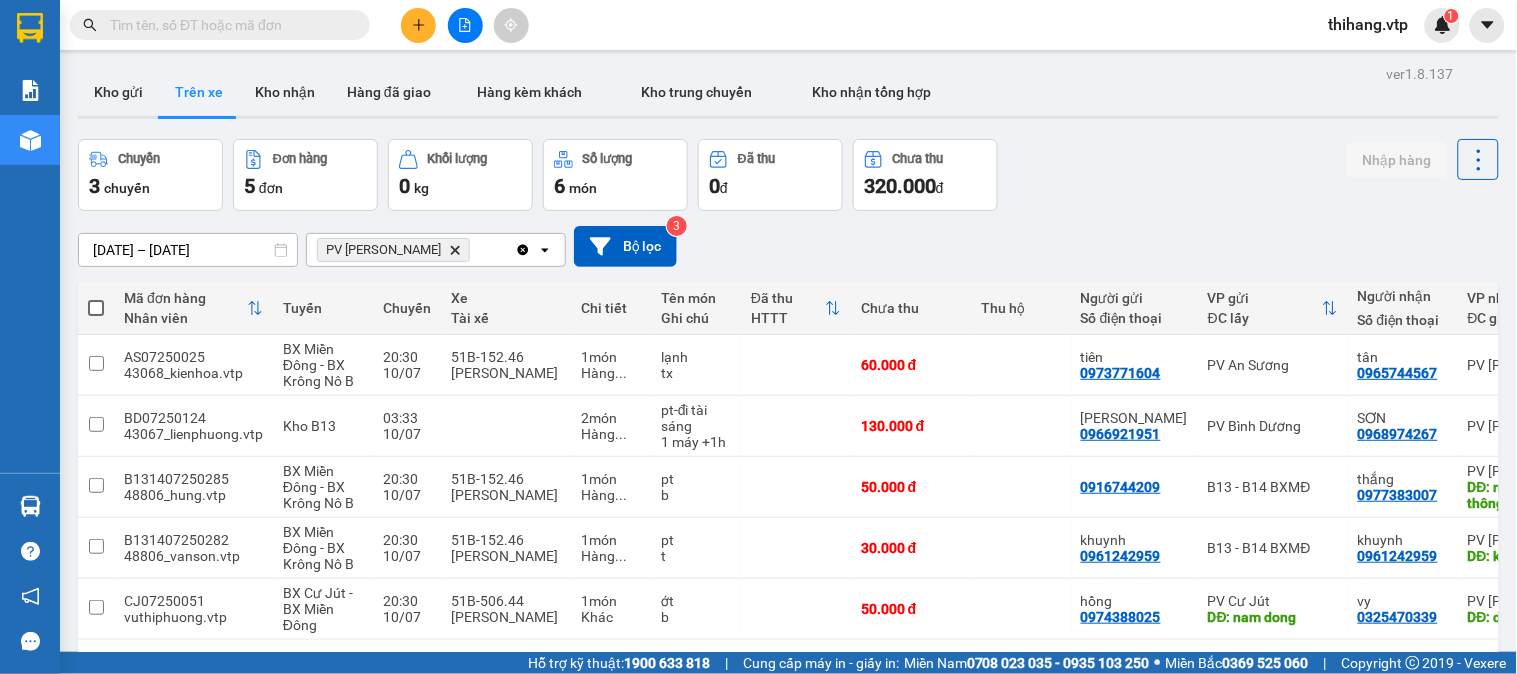 scroll, scrollTop: 92, scrollLeft: 0, axis: vertical 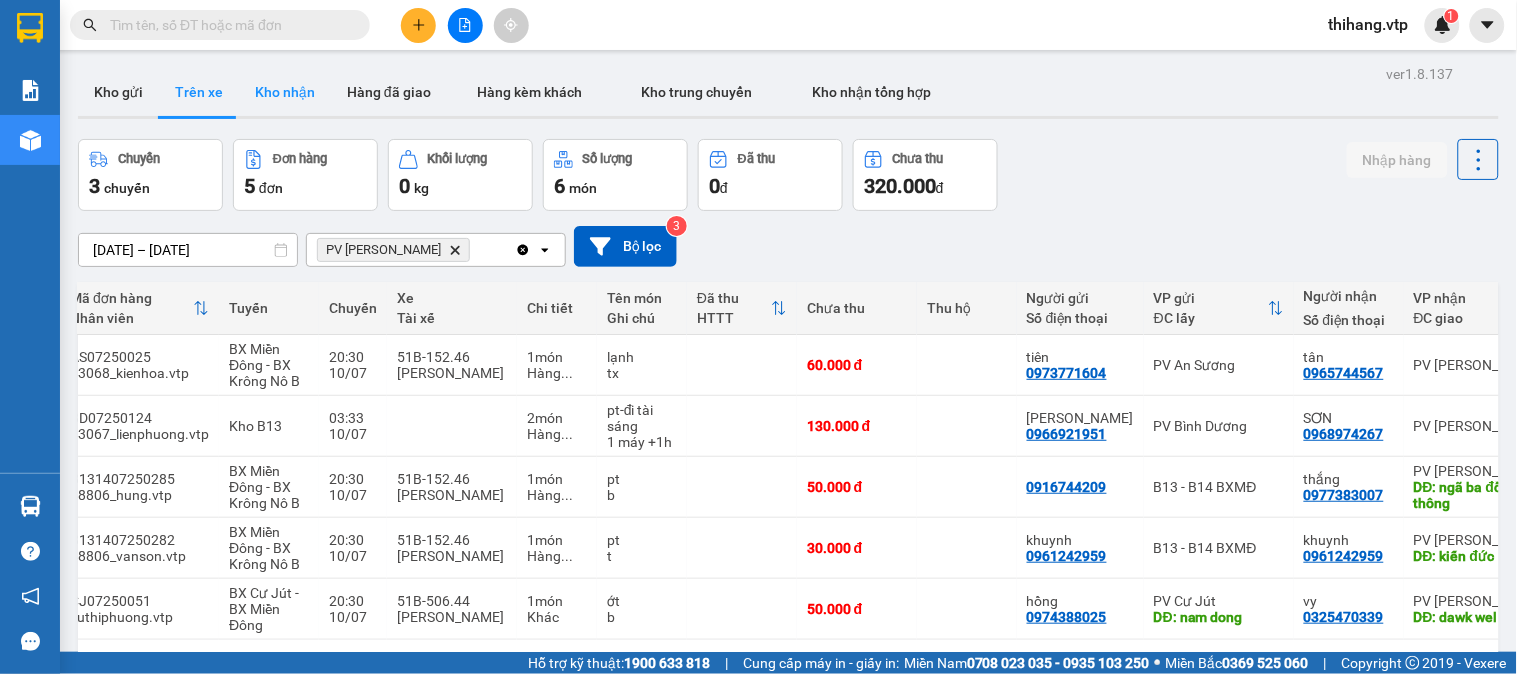 click on "Kho nhận" at bounding box center (285, 92) 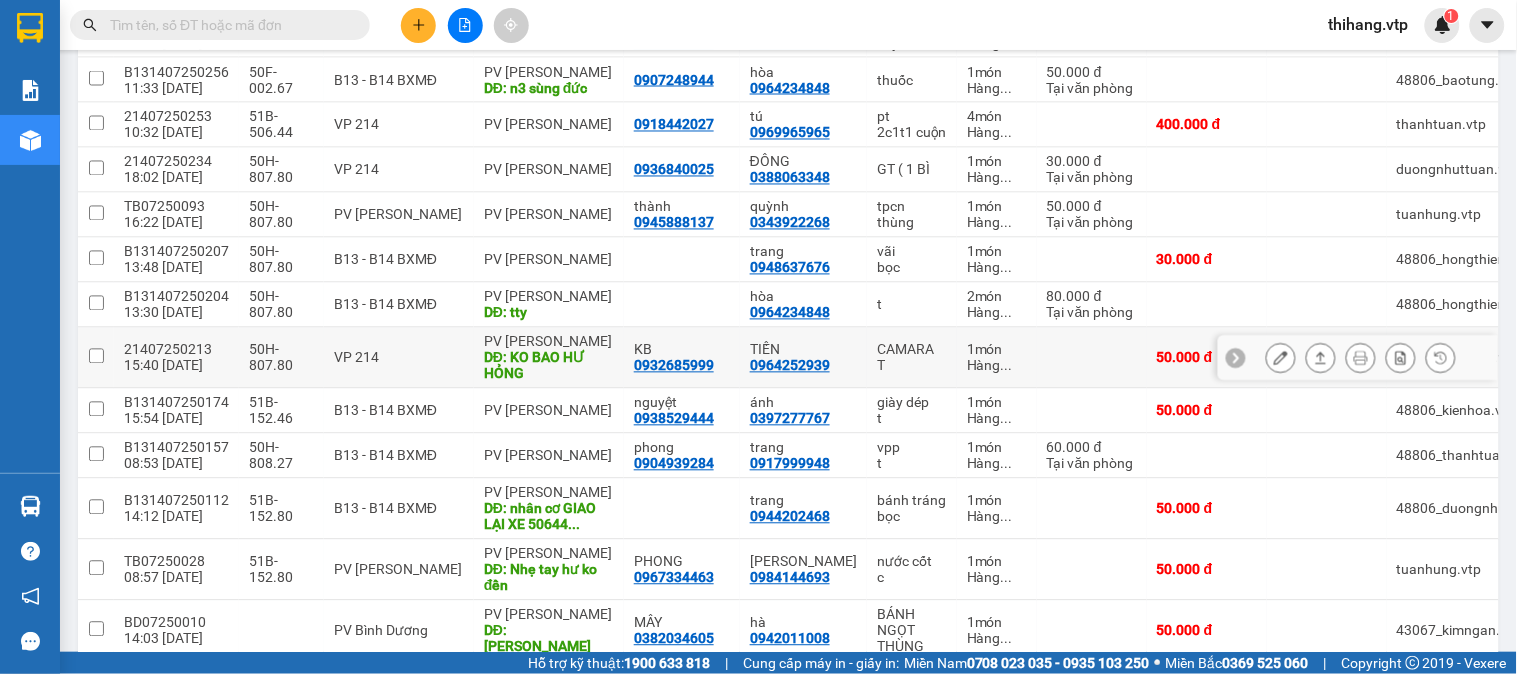 scroll, scrollTop: 888, scrollLeft: 0, axis: vertical 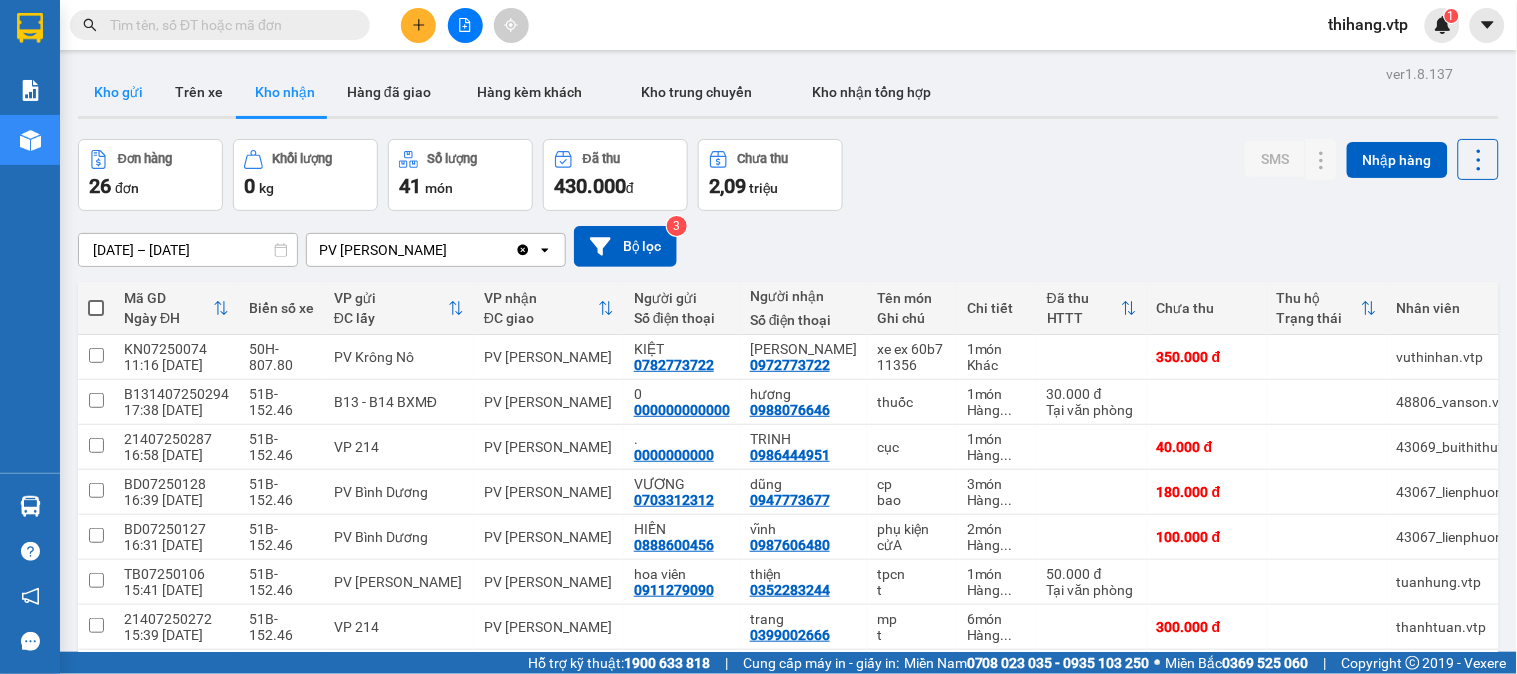 click on "Kho gửi" at bounding box center [118, 92] 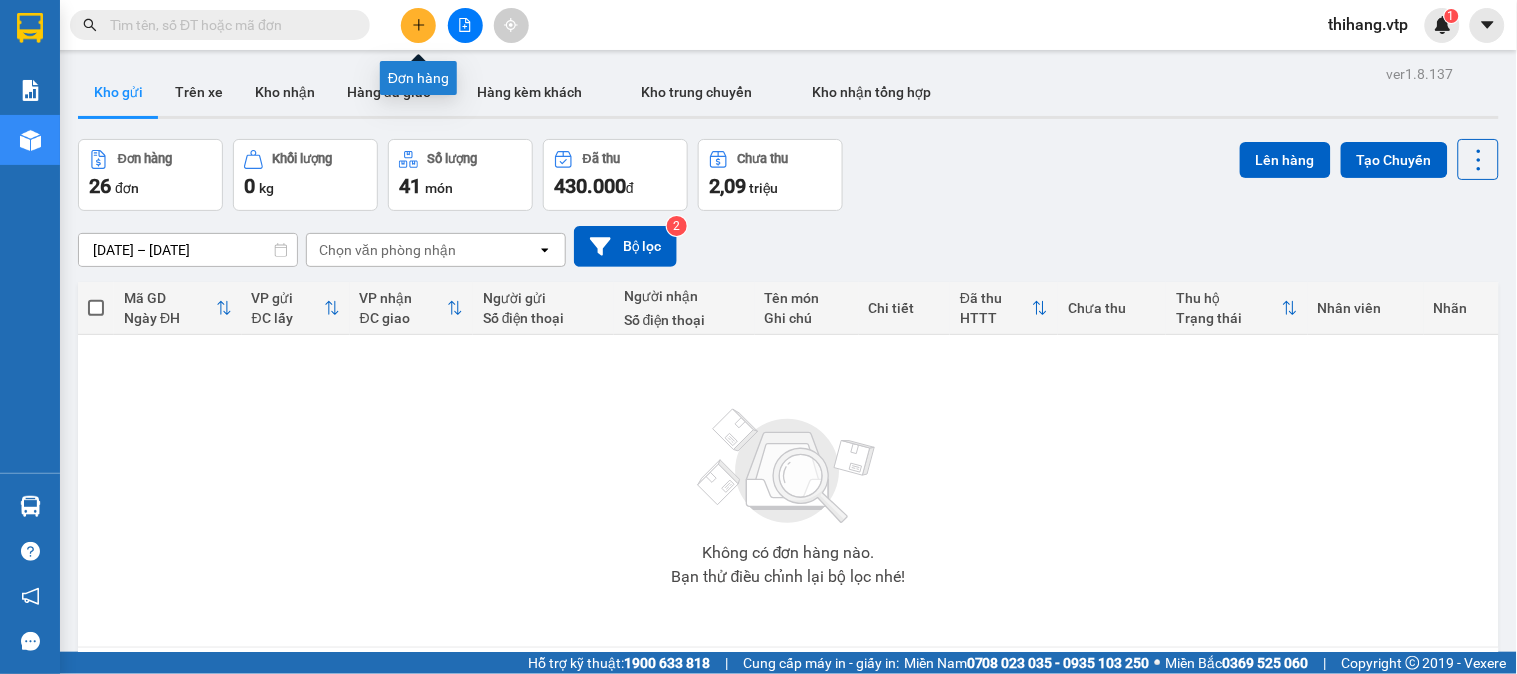 click 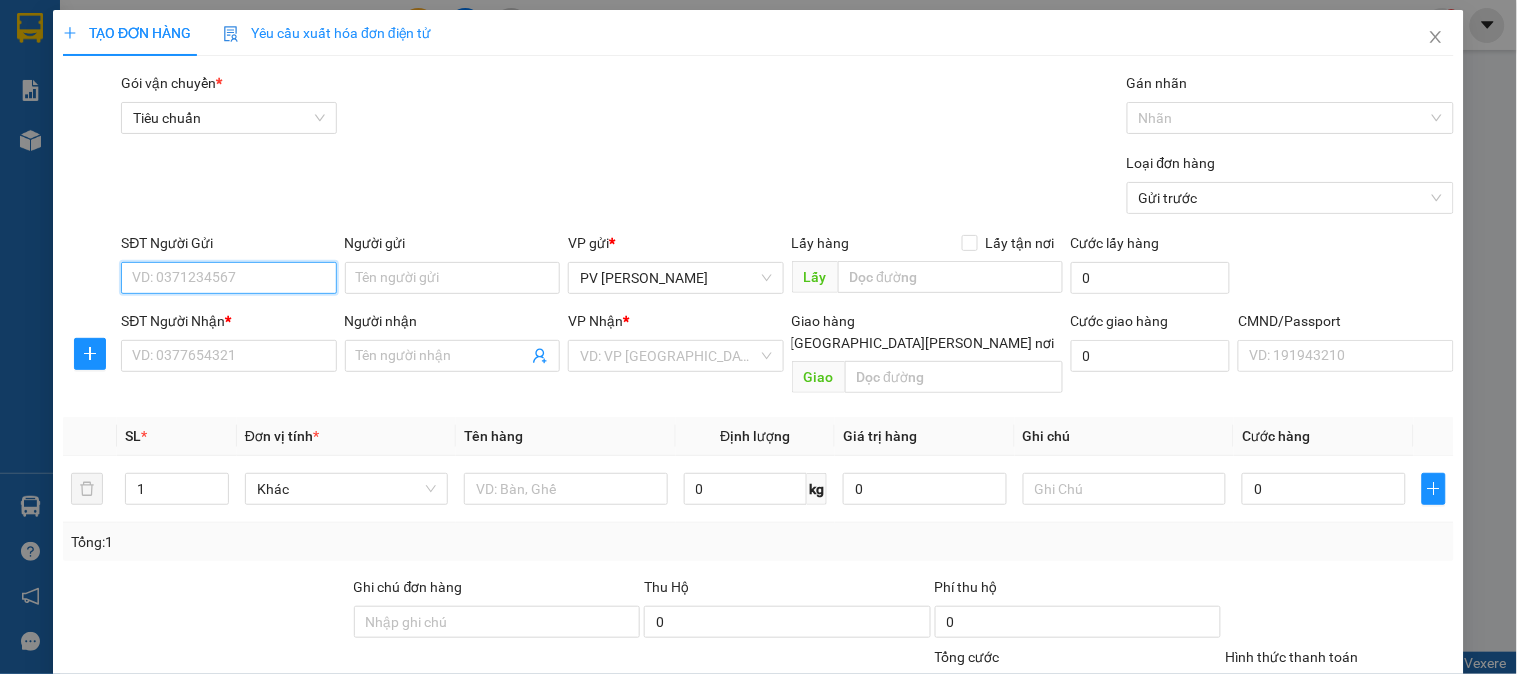click on "SĐT Người Gửi" at bounding box center [228, 278] 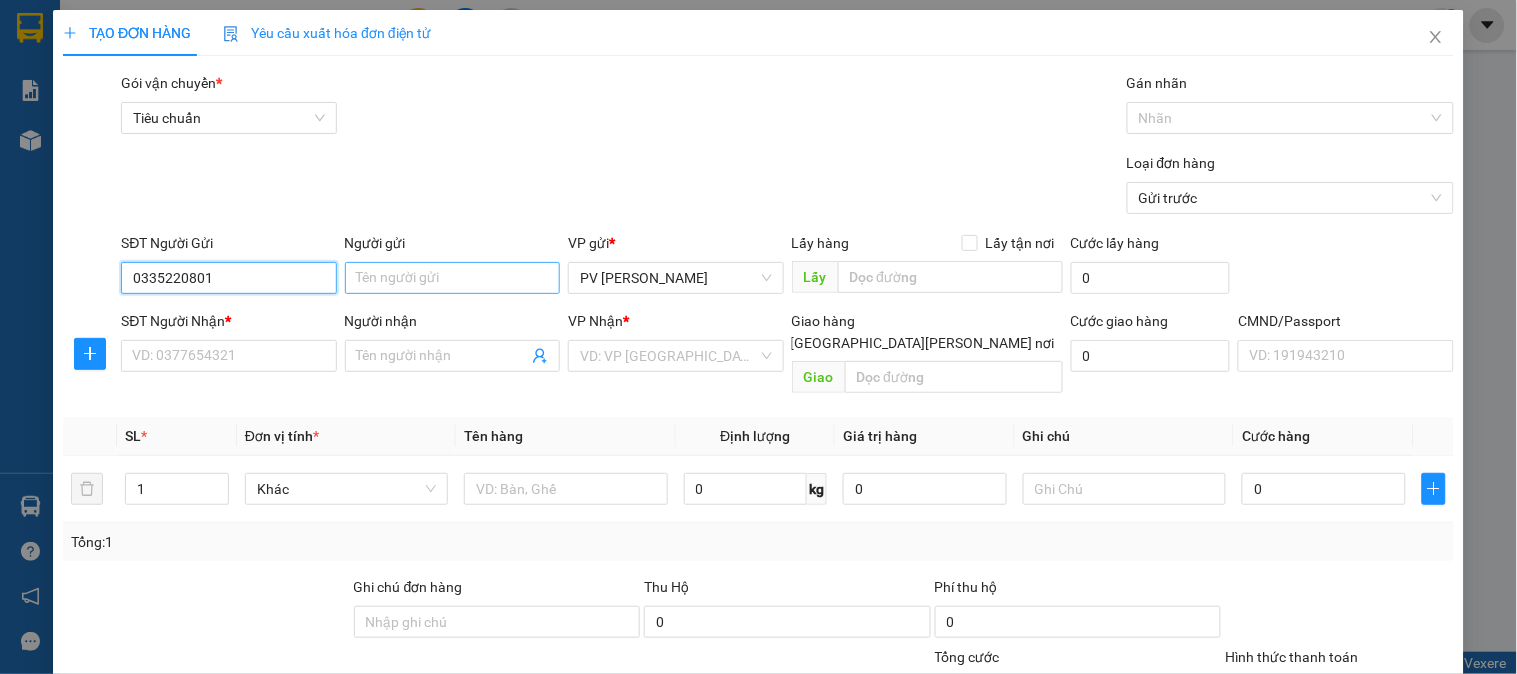 type on "0335220801" 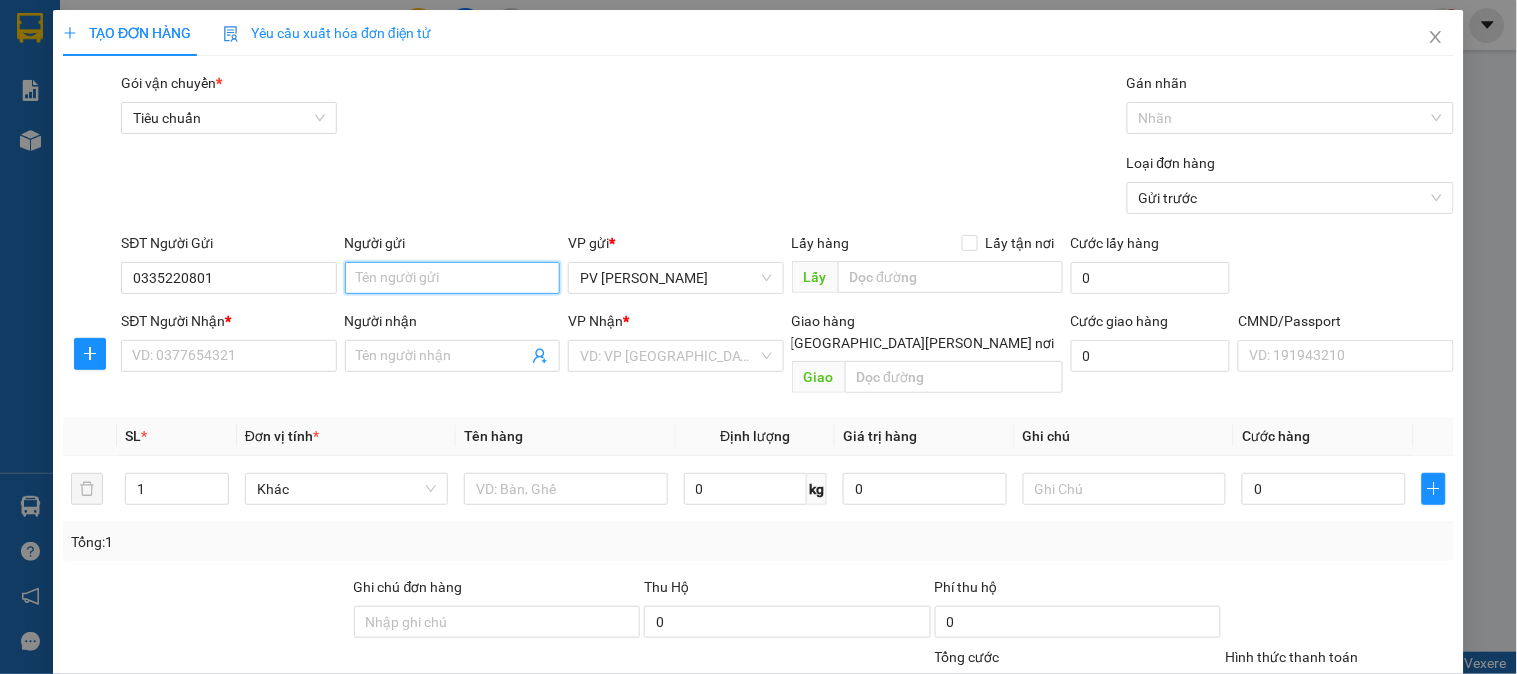 click on "Người gửi" at bounding box center [452, 278] 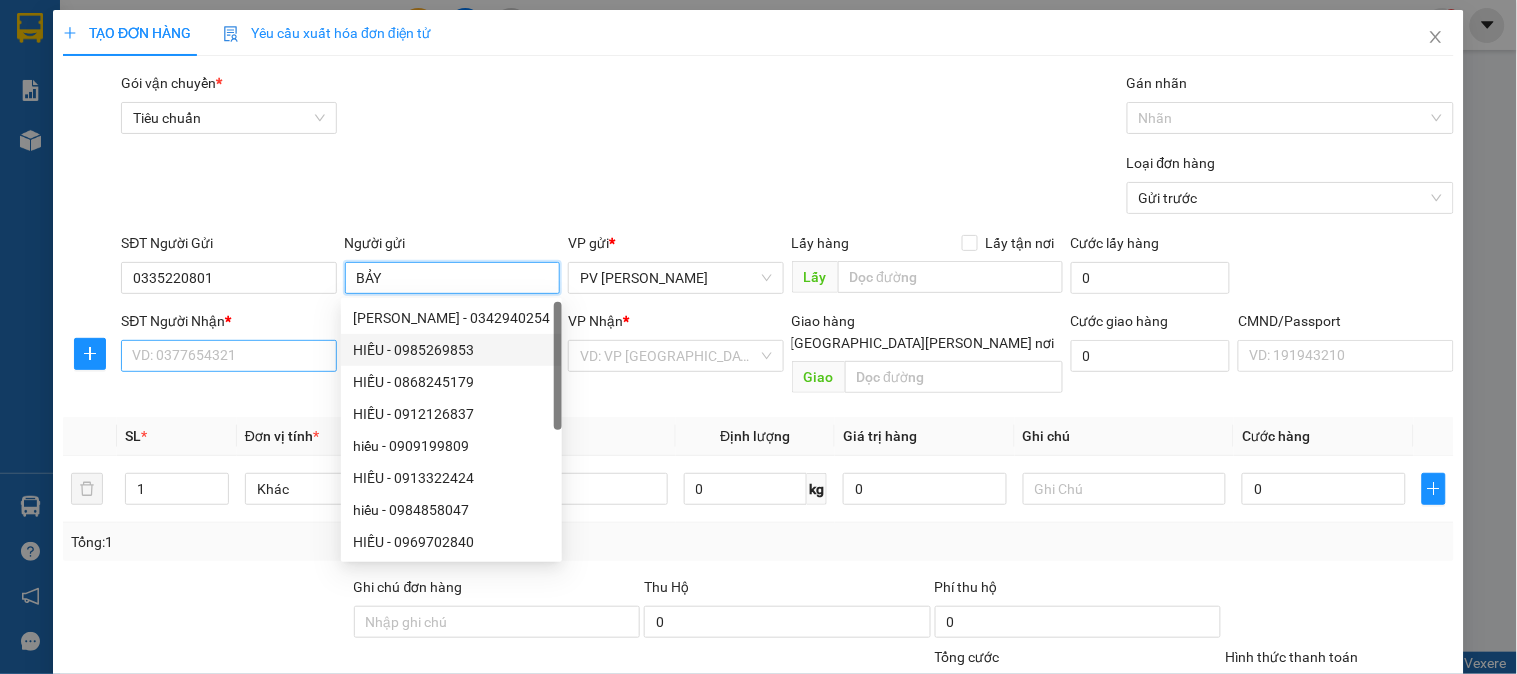 type on "BẢY" 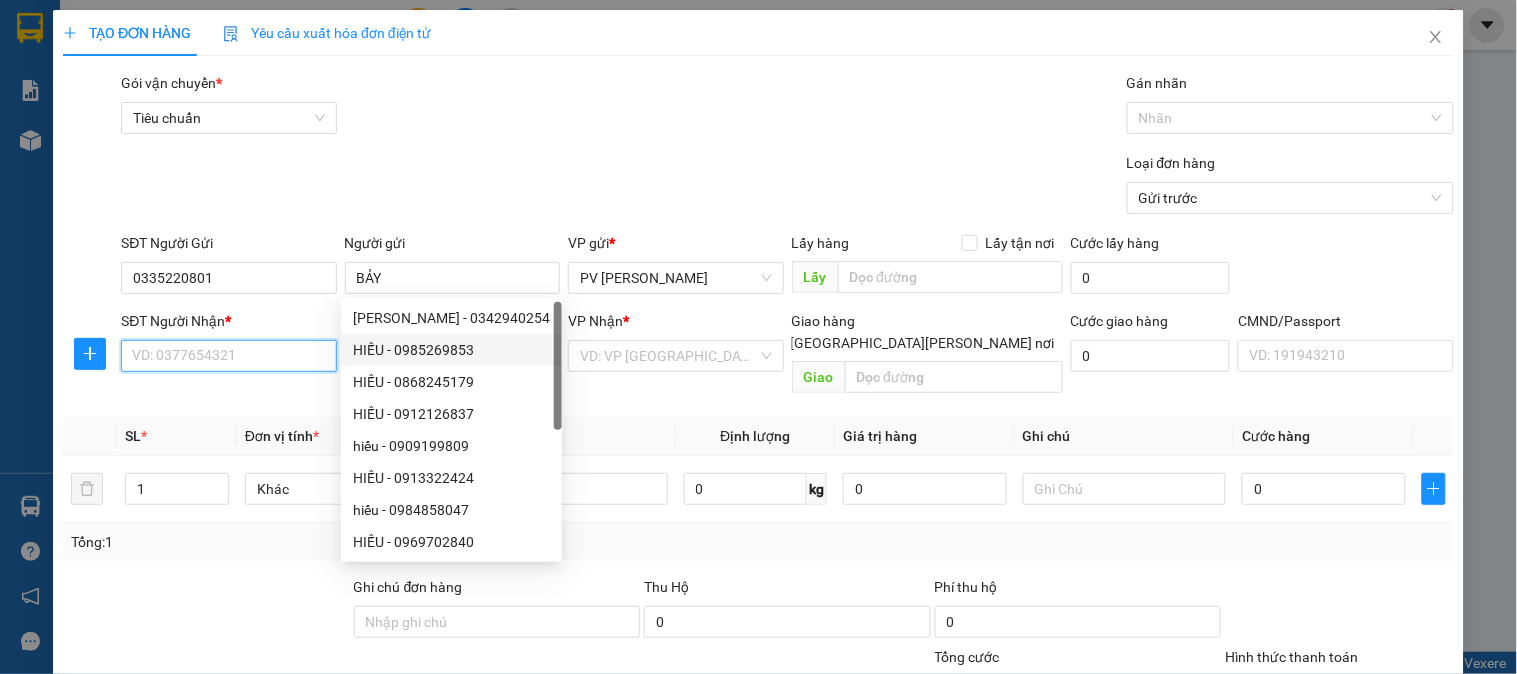 click on "SĐT Người Nhận  *" at bounding box center [228, 356] 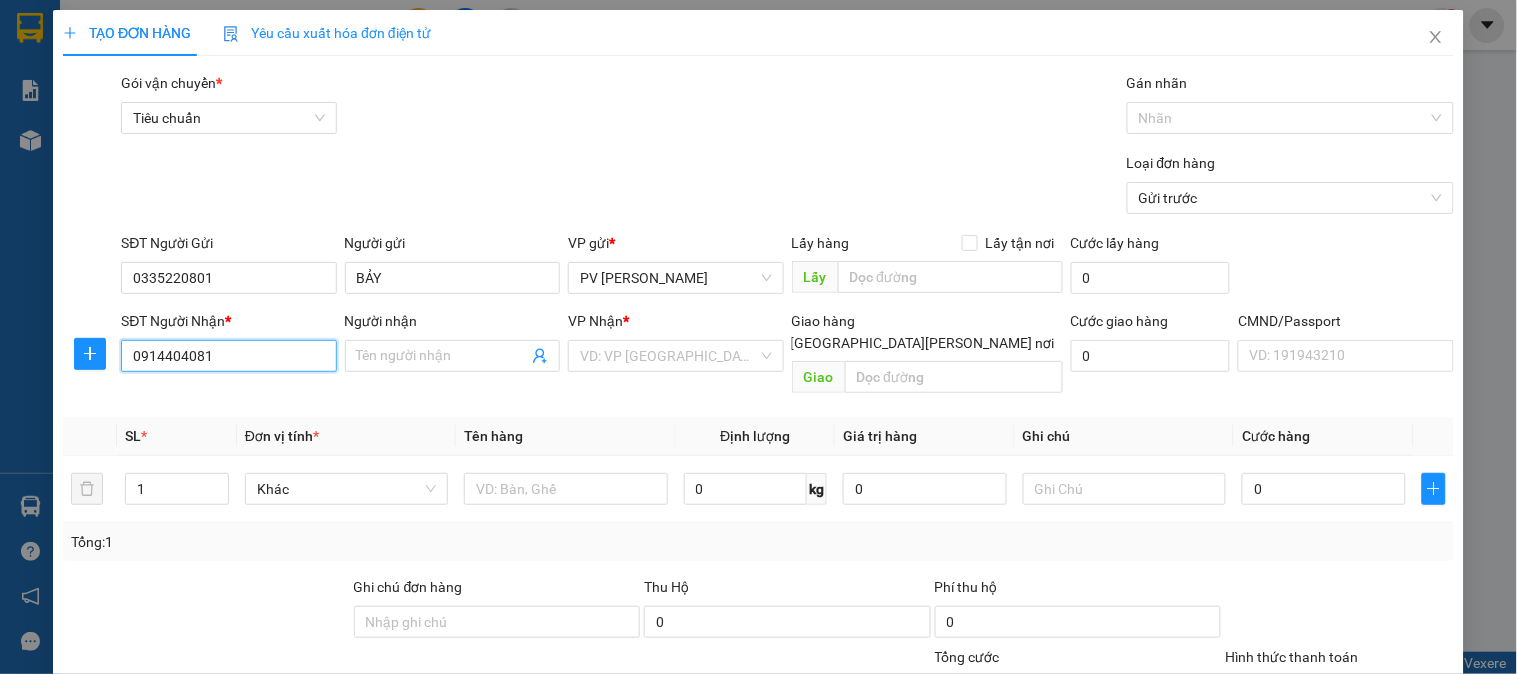 type on "0914404081" 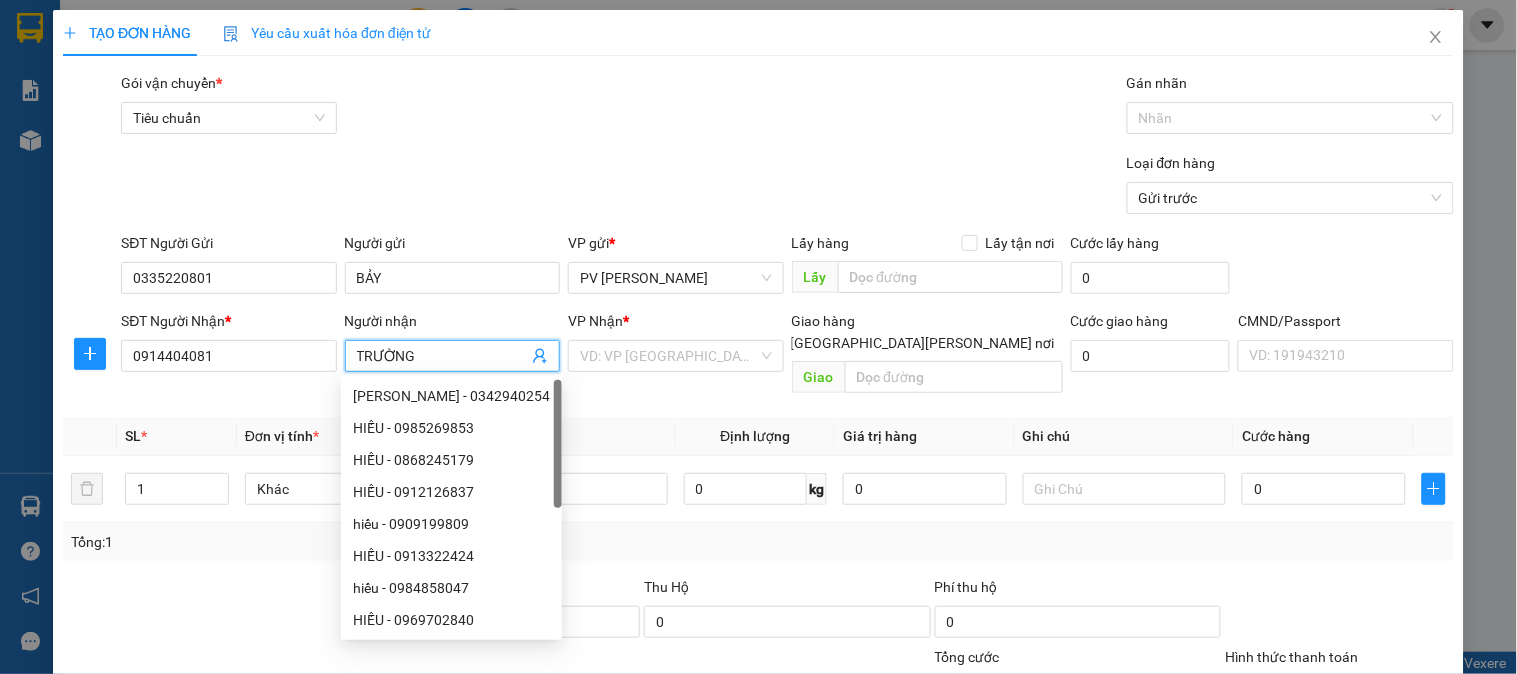 type on "TRƯỜNG" 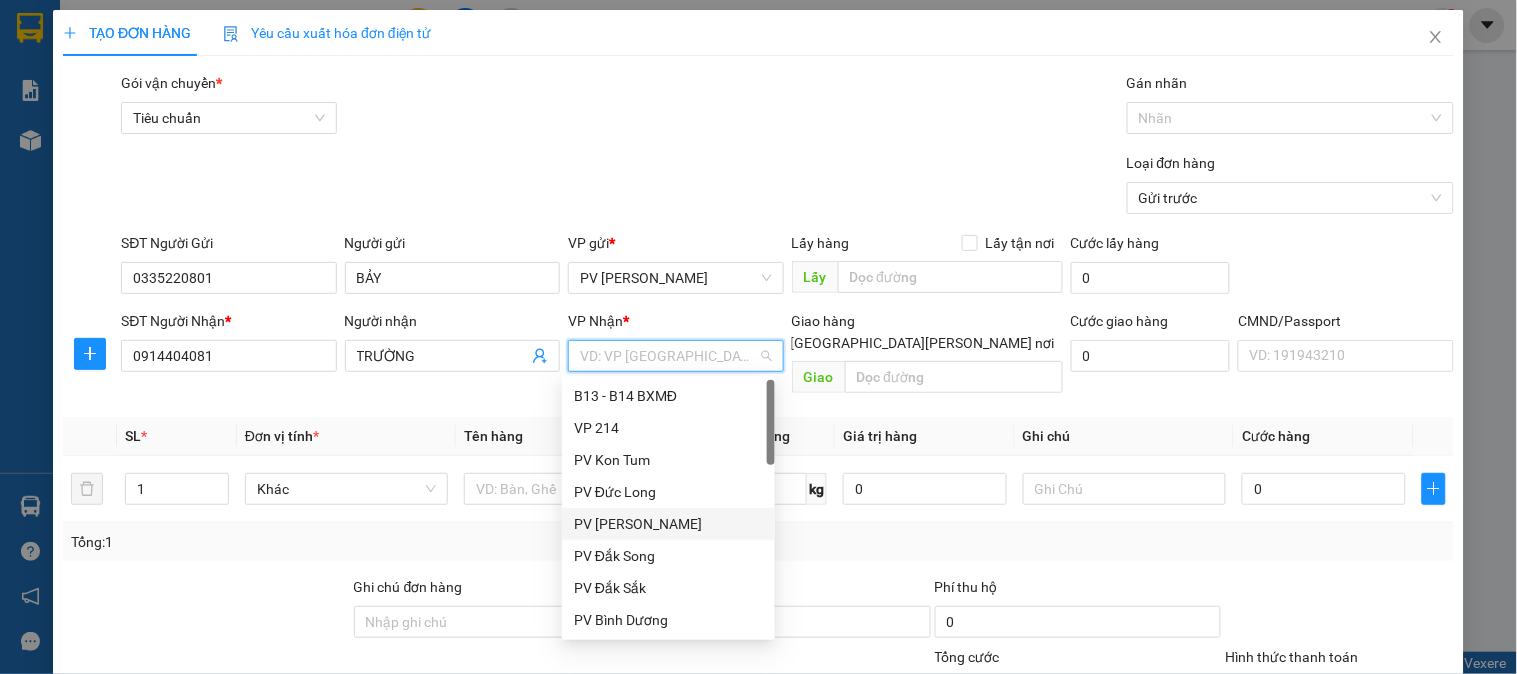 click on "PV [GEOGRAPHIC_DATA]" at bounding box center (668, 524) 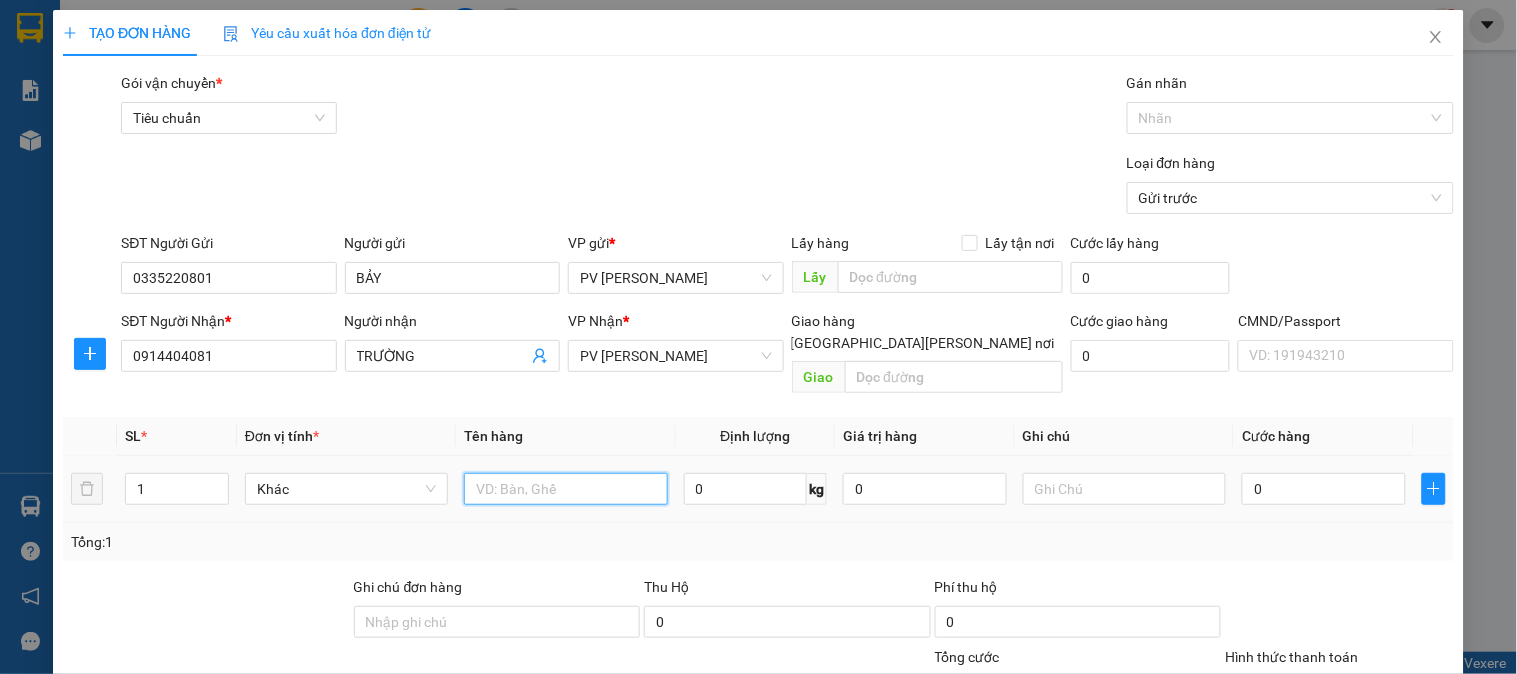 click at bounding box center [565, 489] 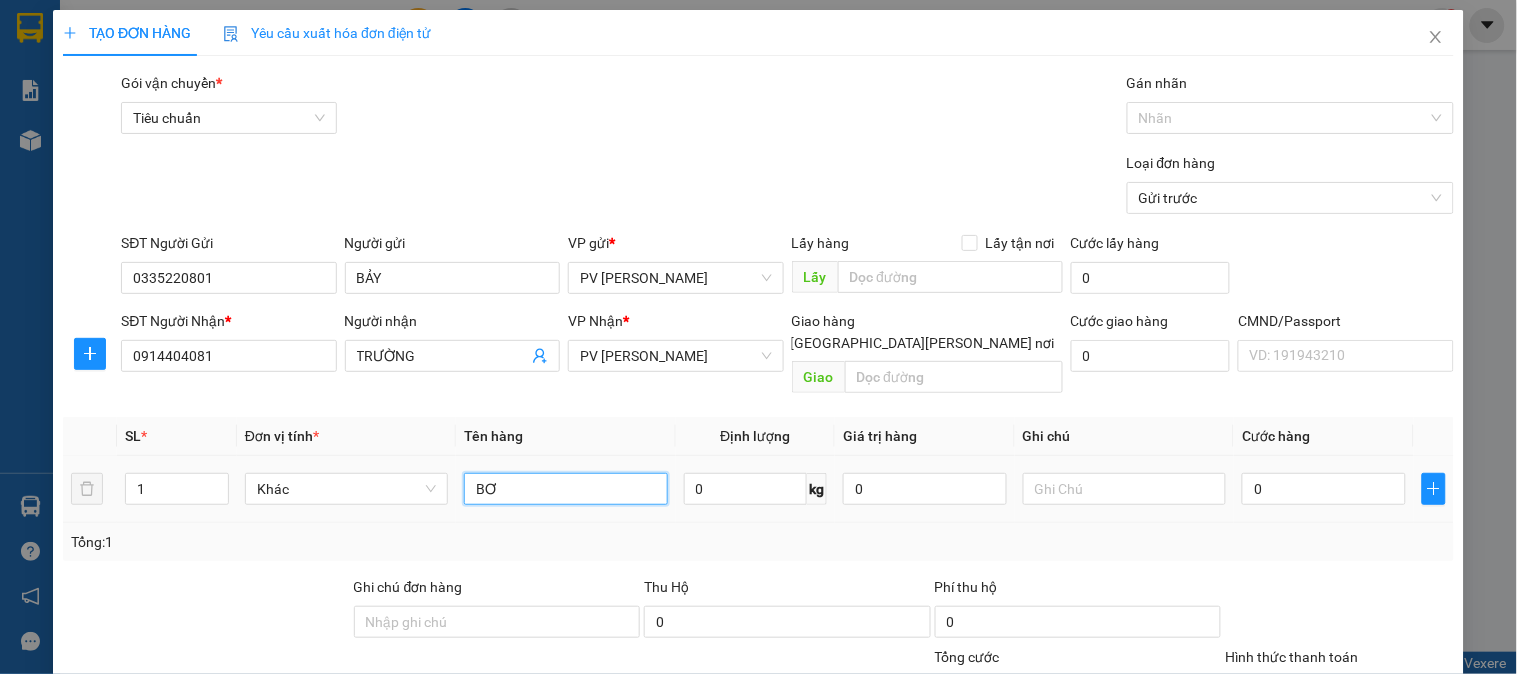 type on "BƠ" 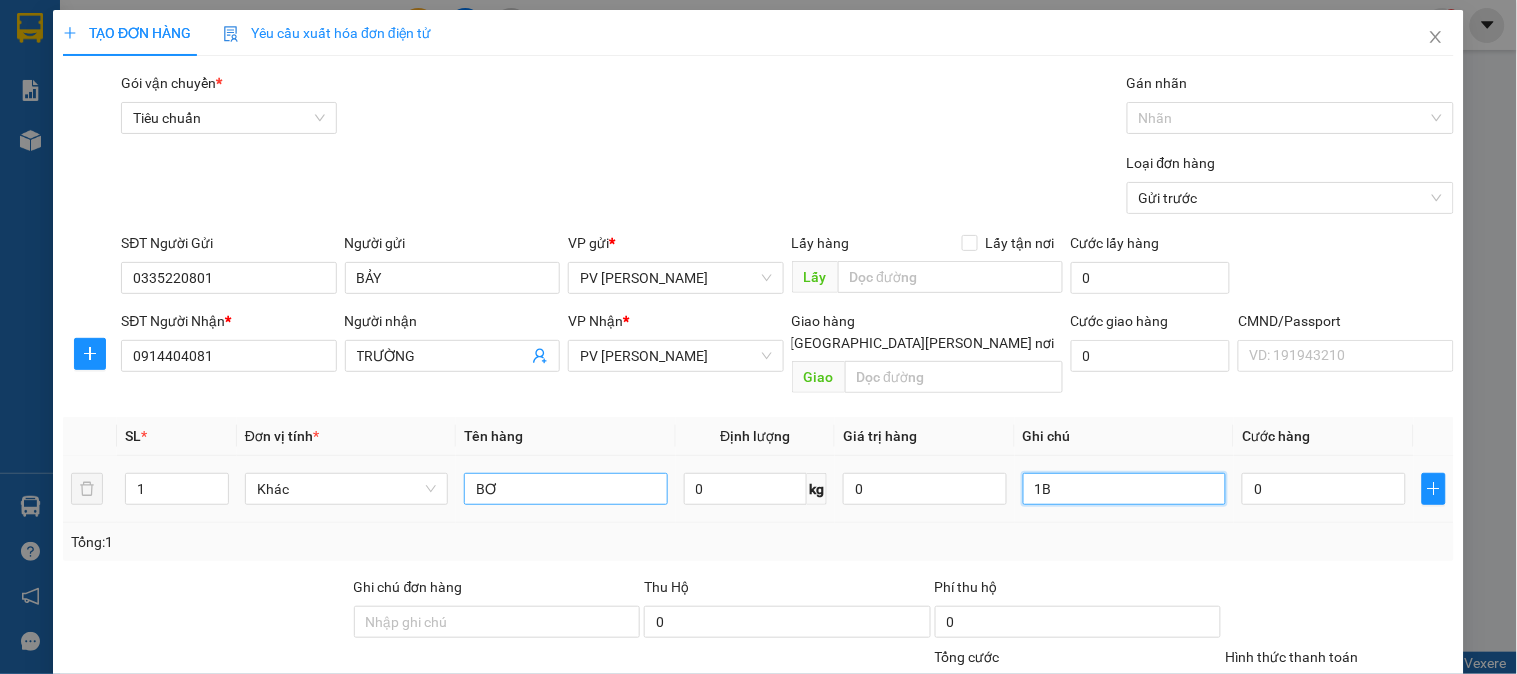 type on "1B" 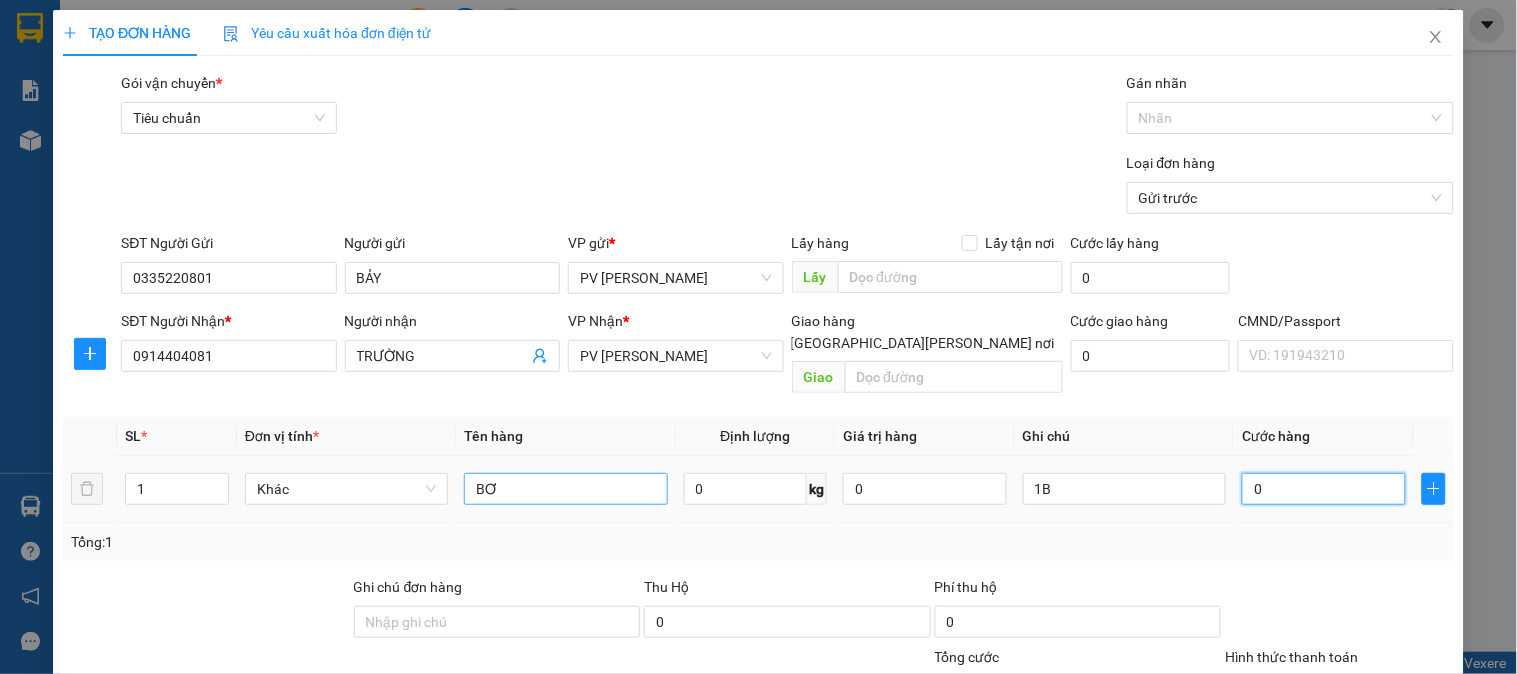type on "8" 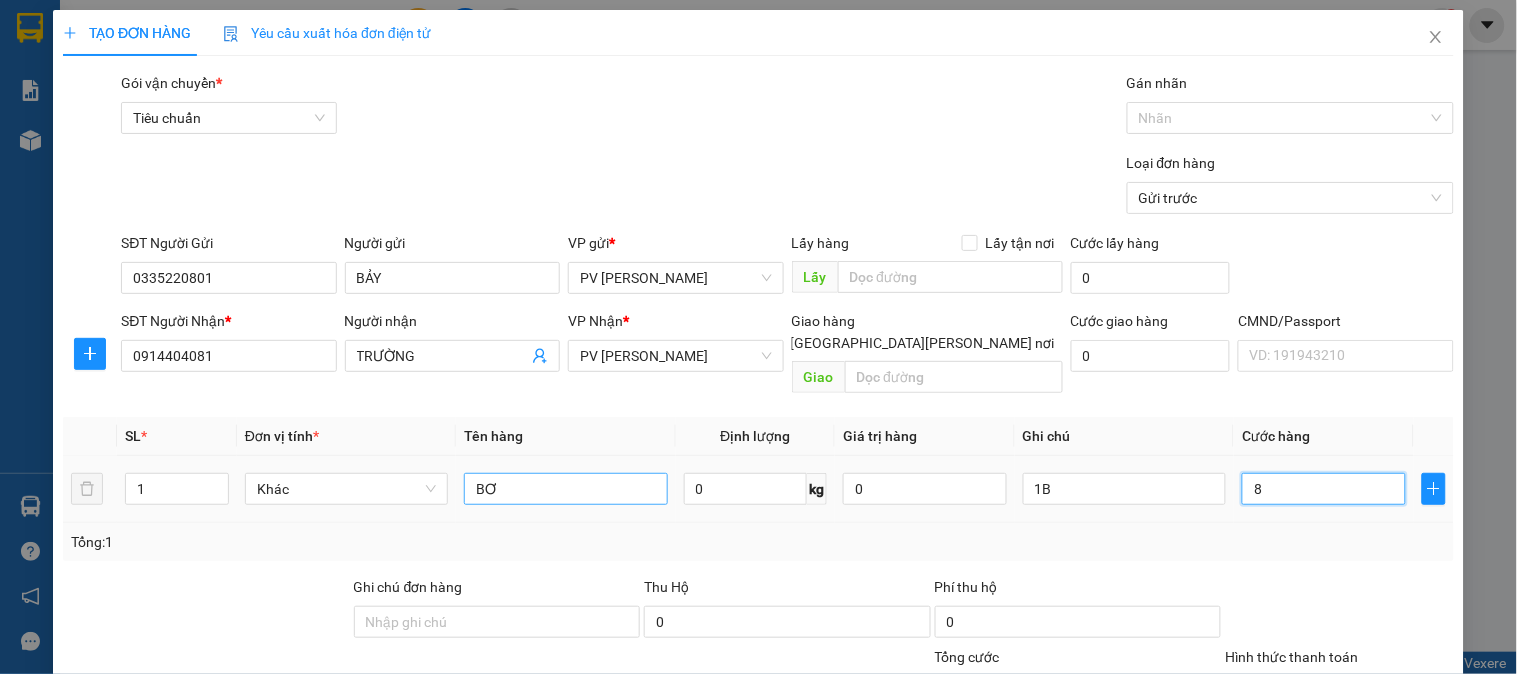 type on "80" 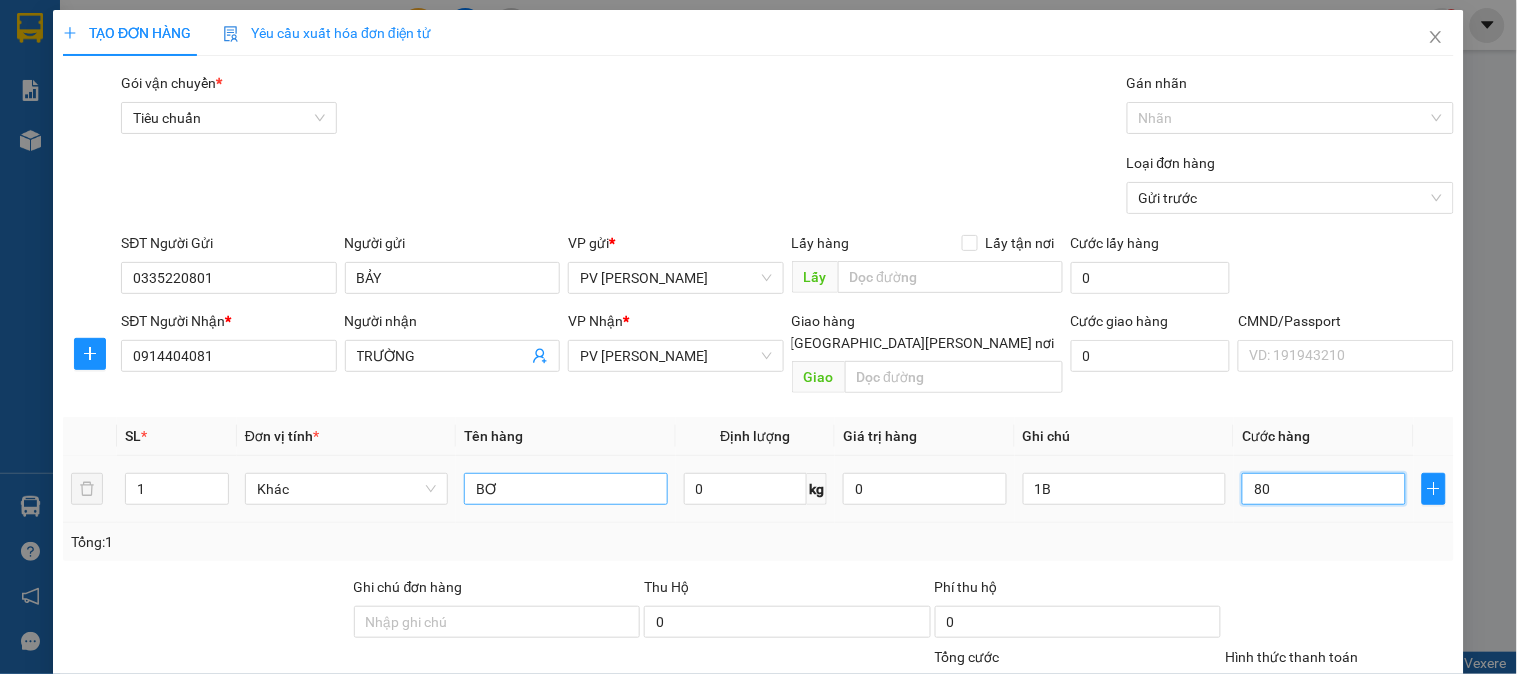 type on "800" 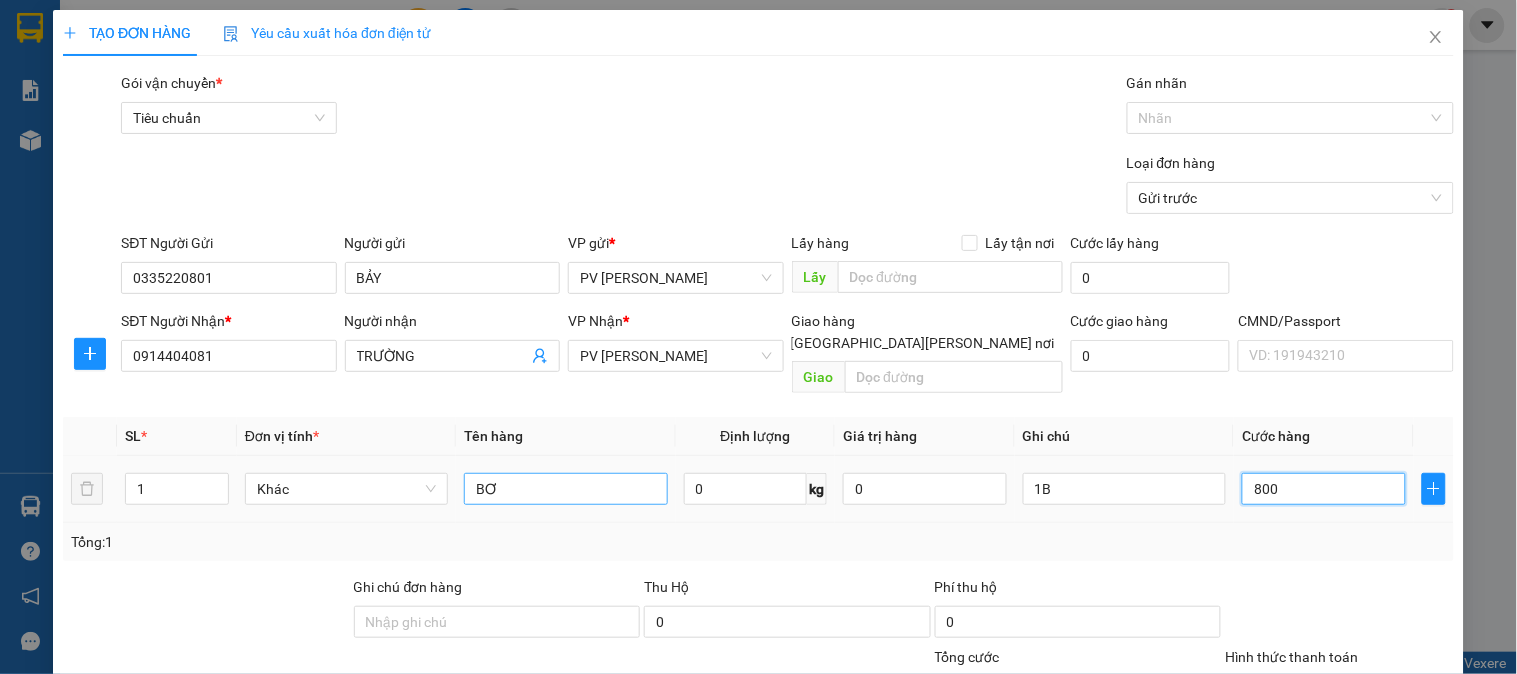 type on "8.000" 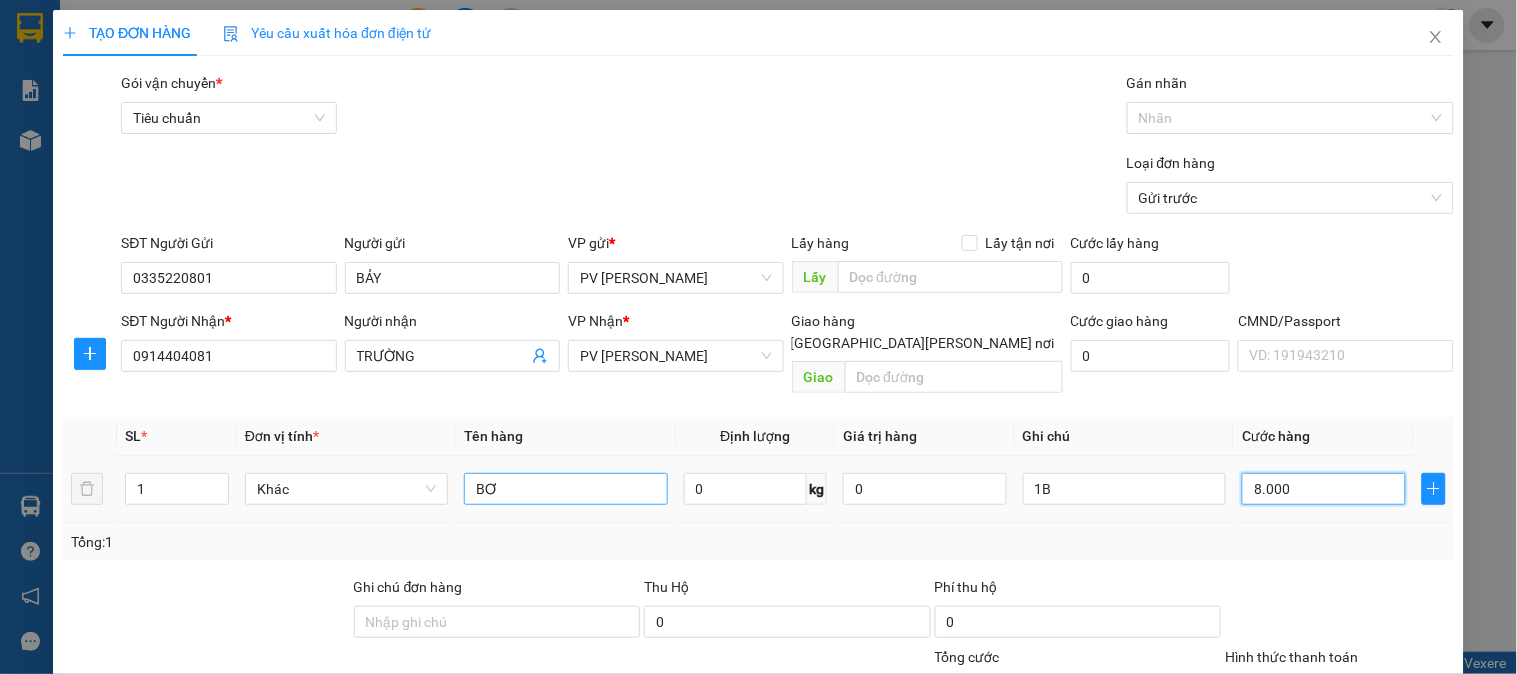 type on "80.000" 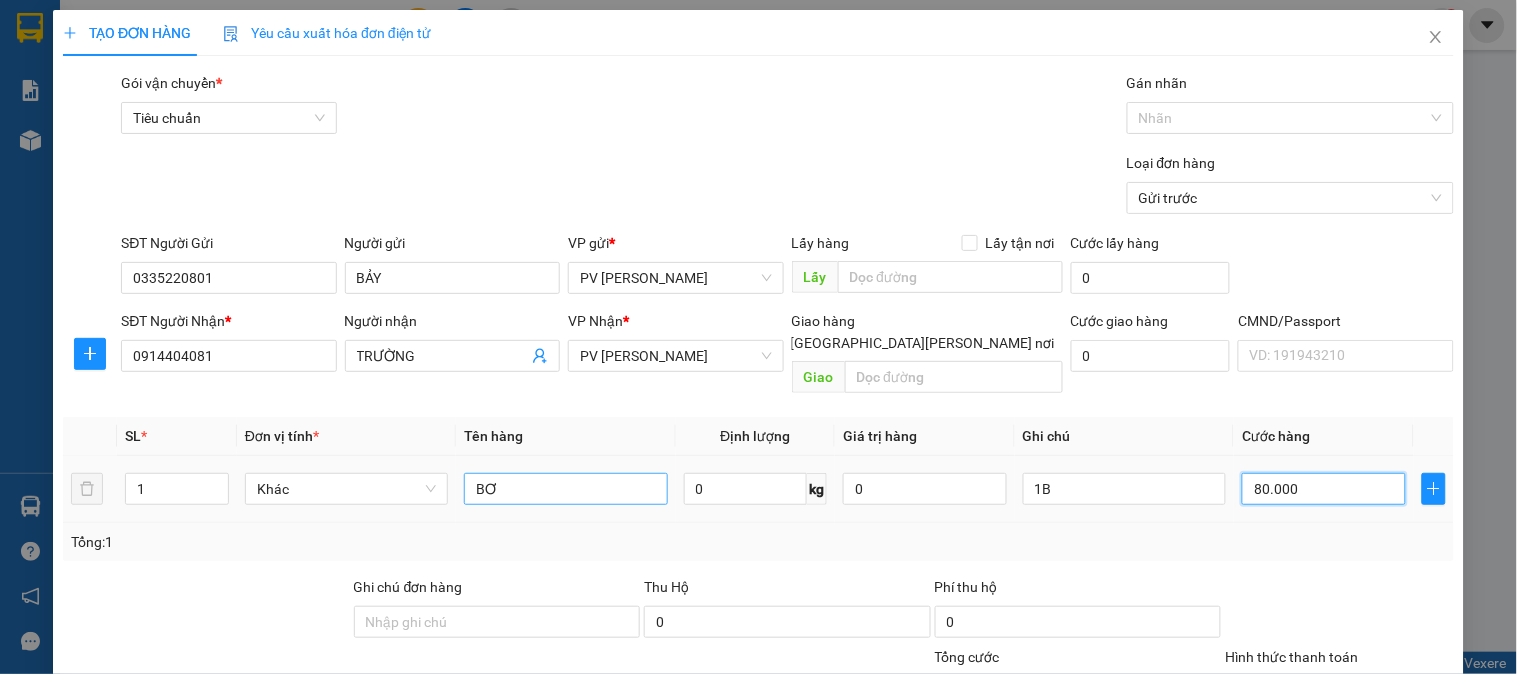type on "80.000" 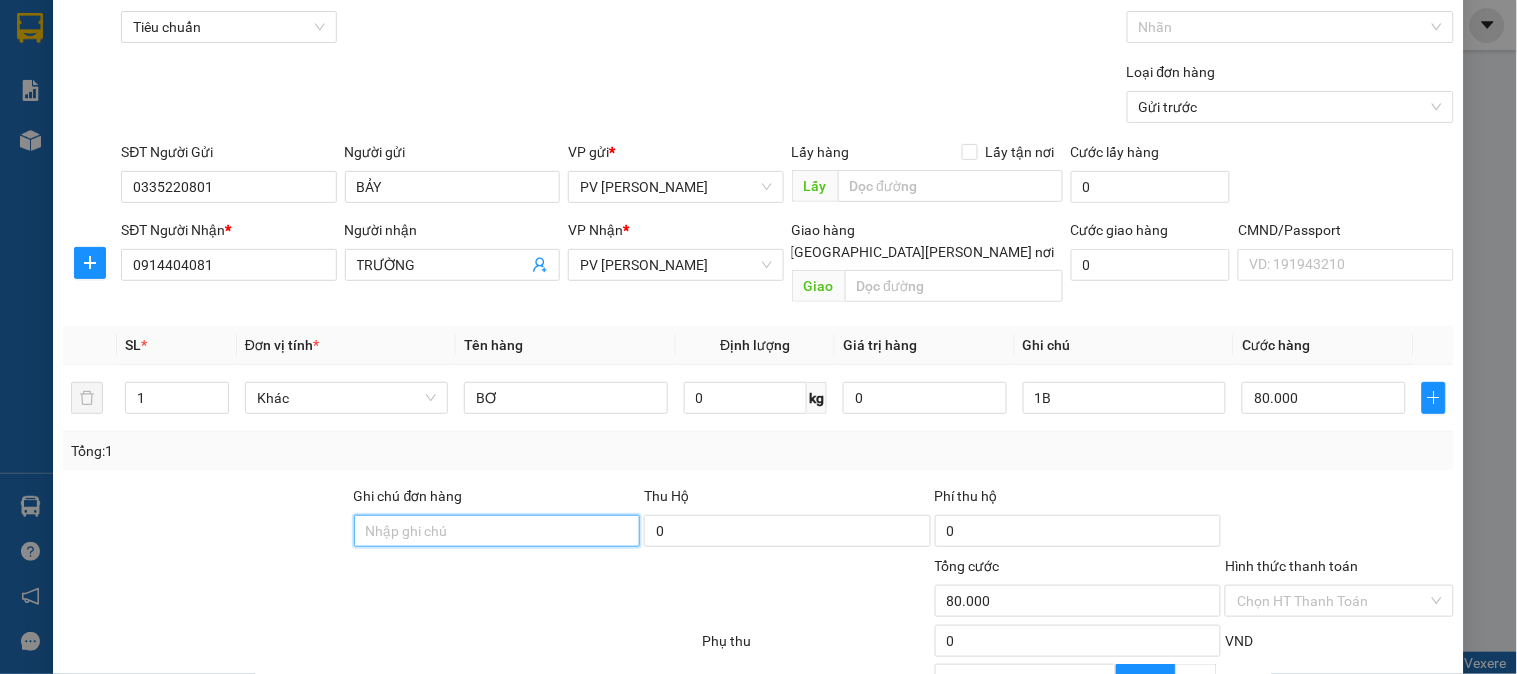scroll, scrollTop: 287, scrollLeft: 0, axis: vertical 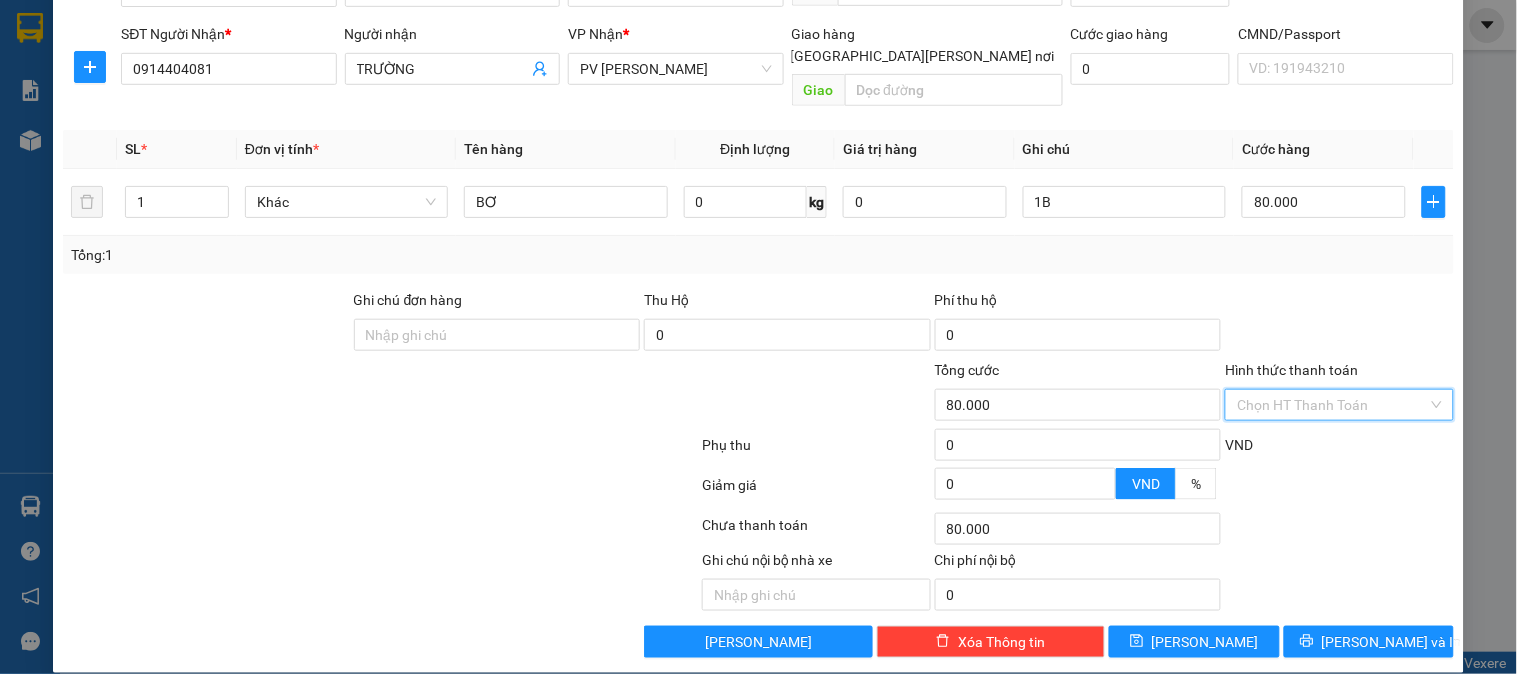 click on "Hình thức thanh toán" at bounding box center (1332, 405) 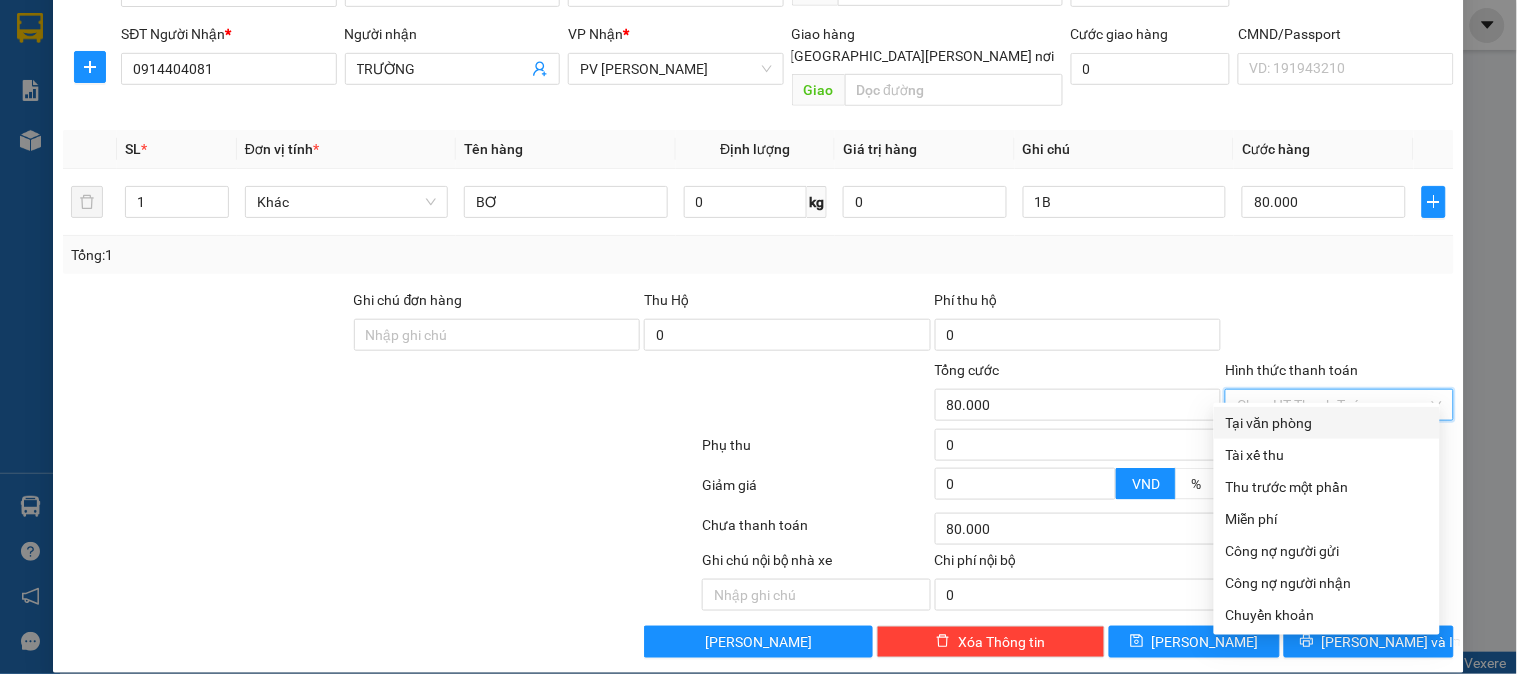 click on "Tại văn phòng" at bounding box center [1327, 423] 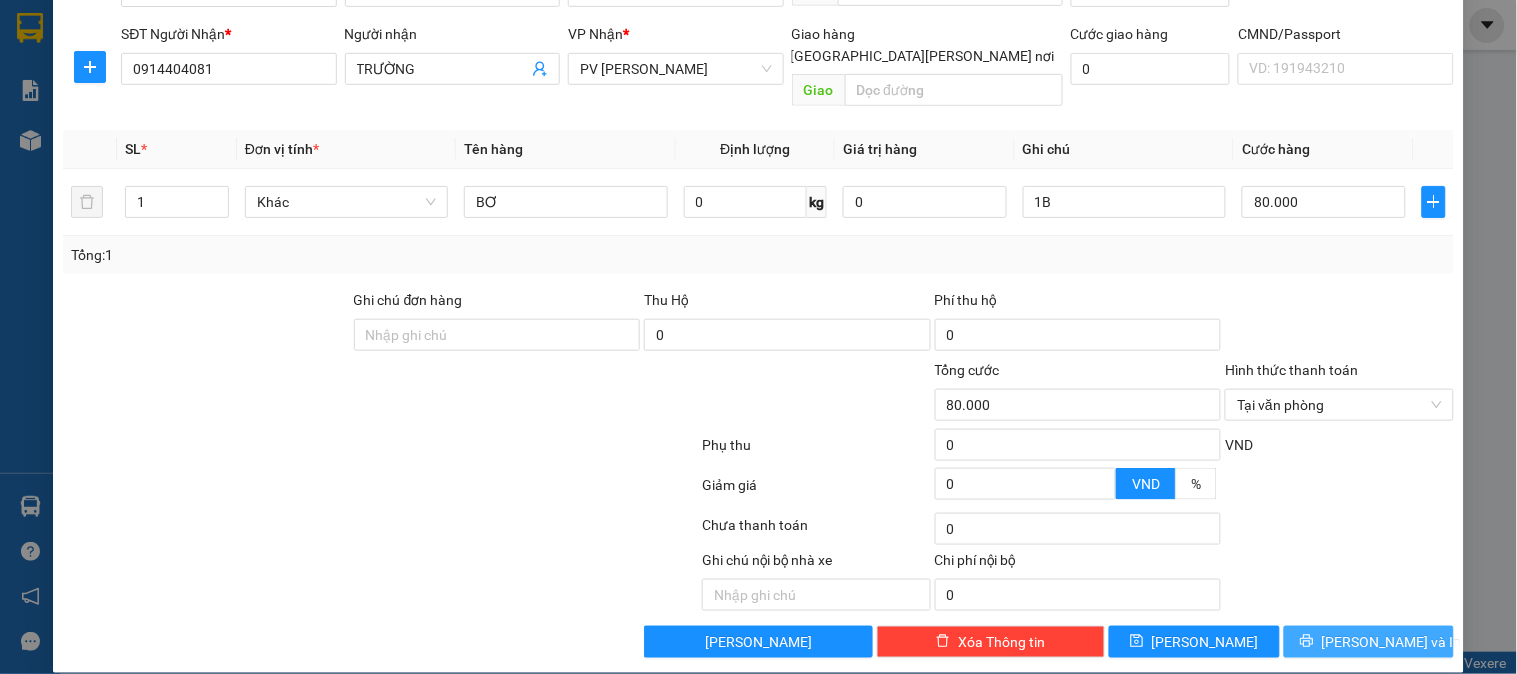 click on "[PERSON_NAME] và In" at bounding box center (1392, 642) 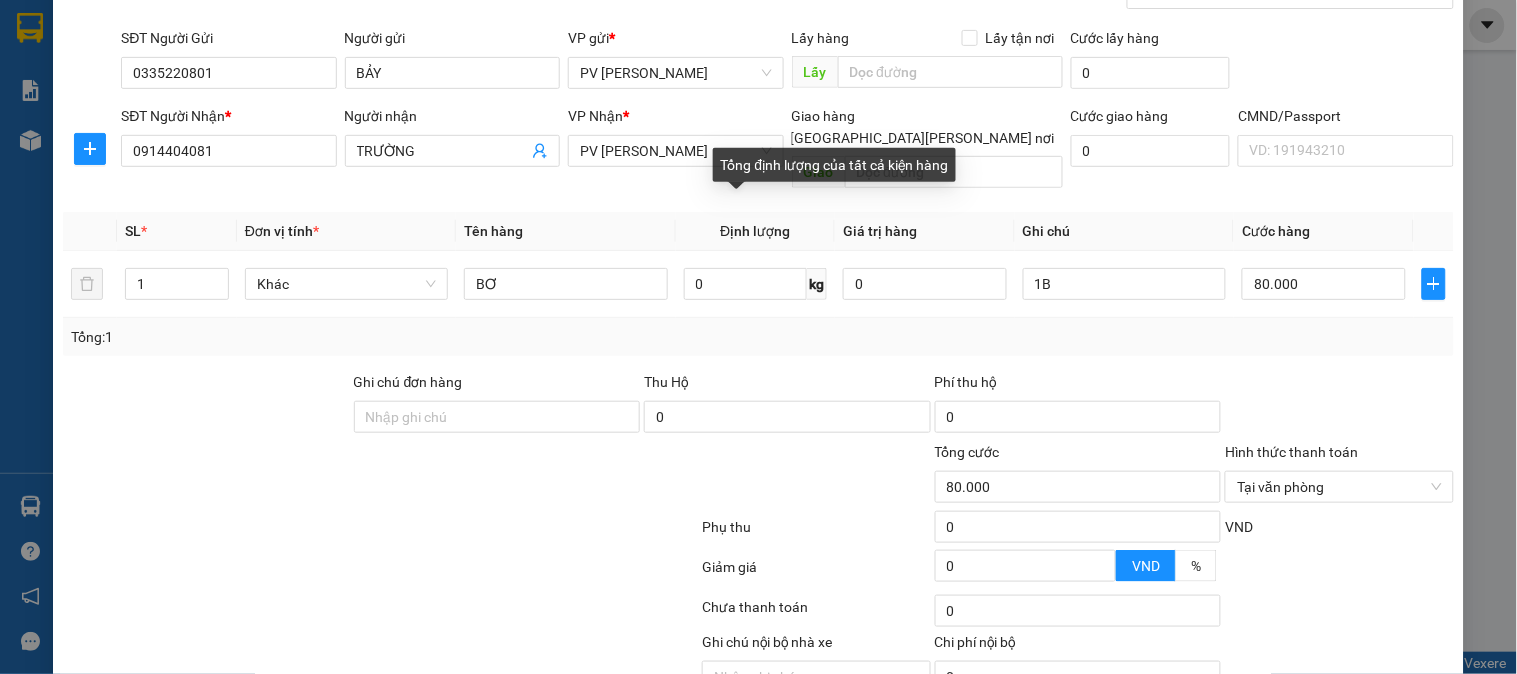 scroll, scrollTop: 287, scrollLeft: 0, axis: vertical 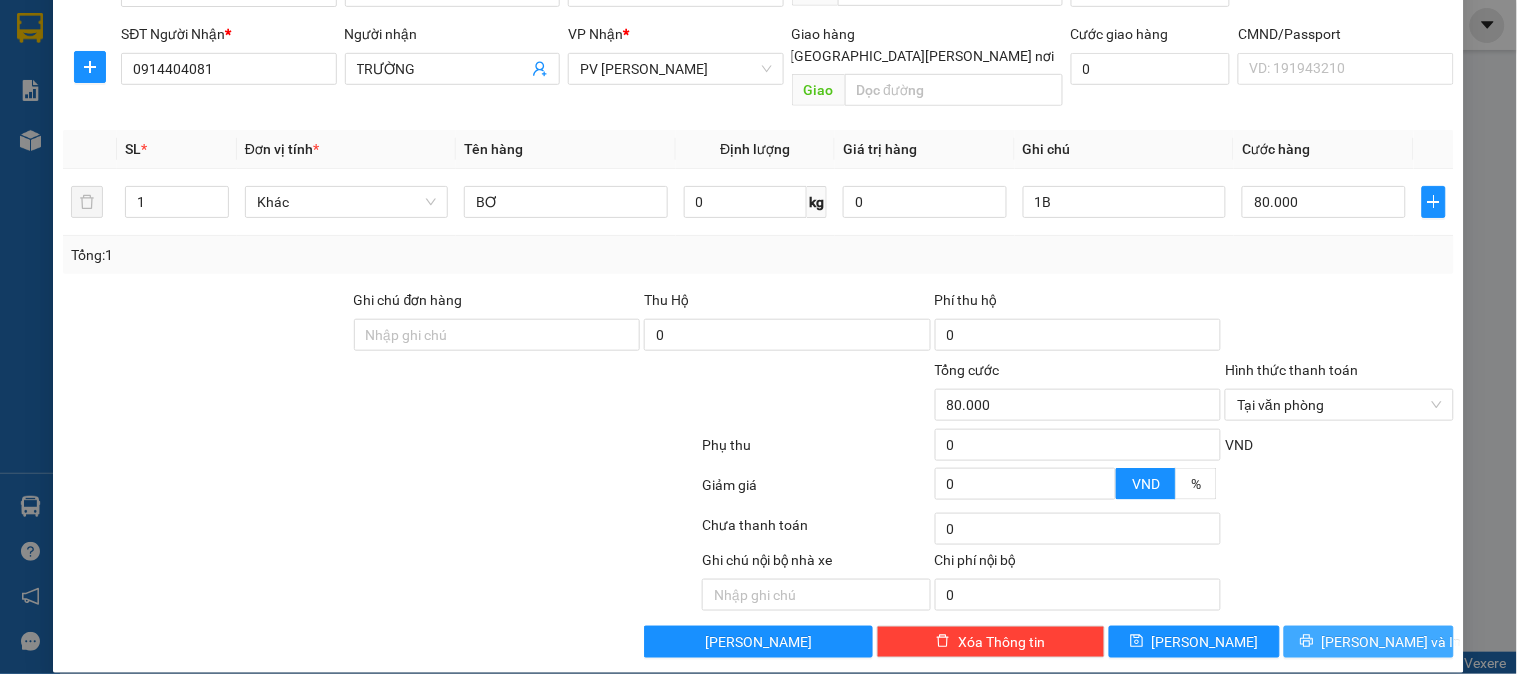 click on "[PERSON_NAME] và In" at bounding box center (1392, 642) 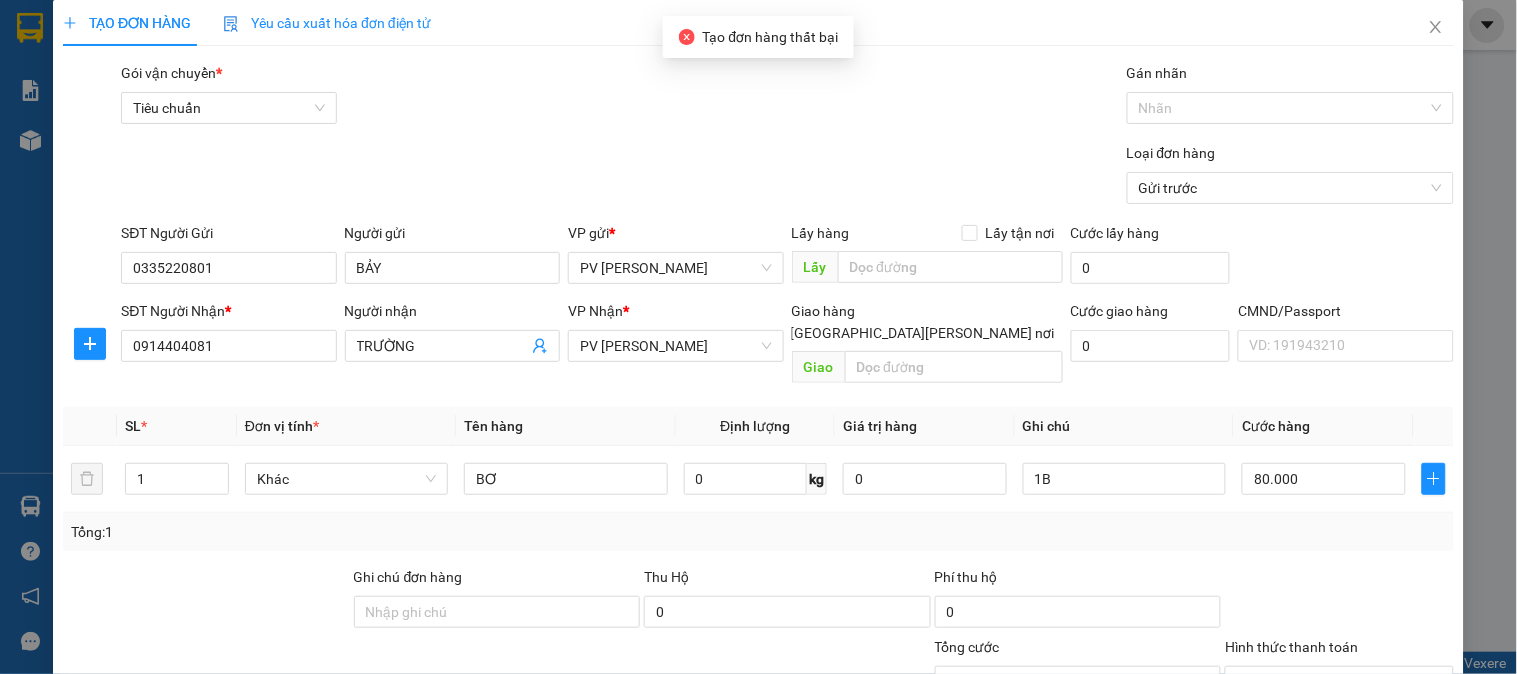 scroll, scrollTop: 0, scrollLeft: 0, axis: both 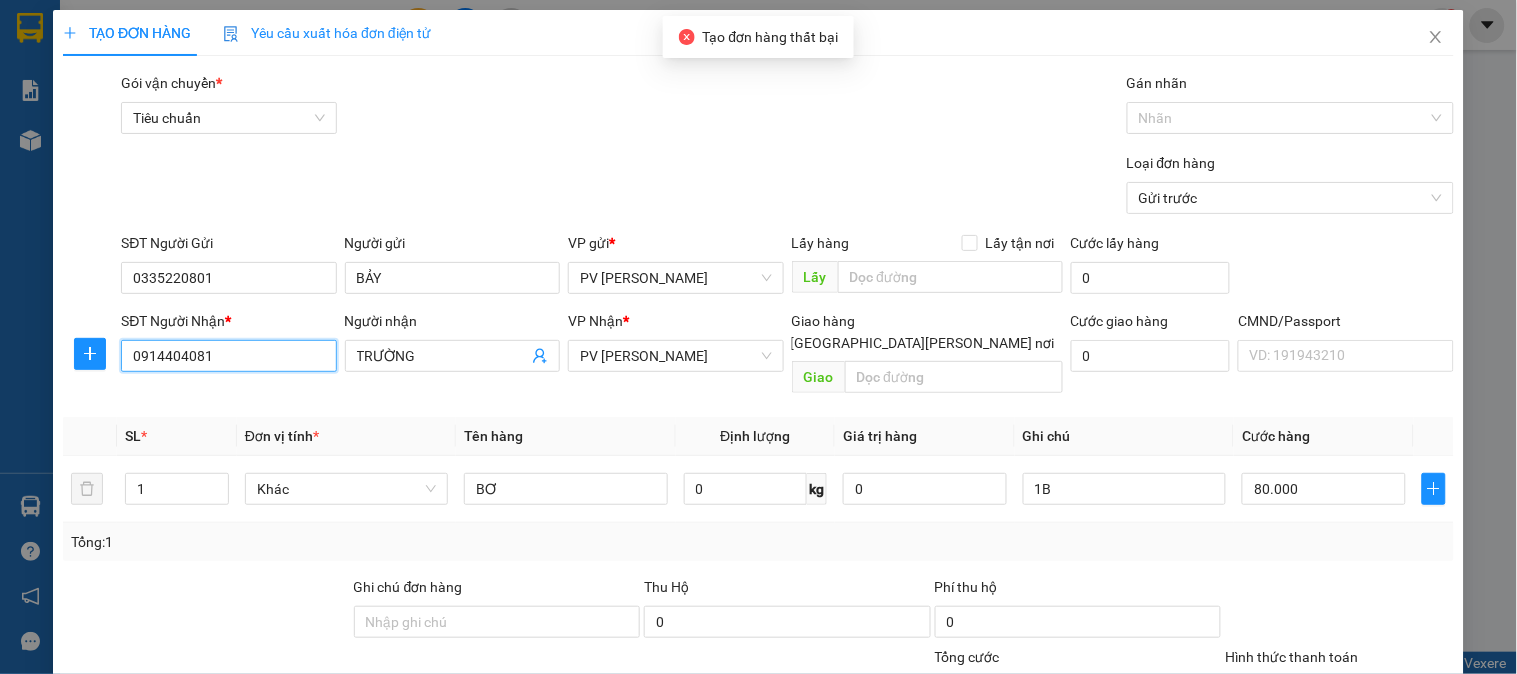 drag, startPoint x: 238, startPoint y: 358, endPoint x: 132, endPoint y: 353, distance: 106.11786 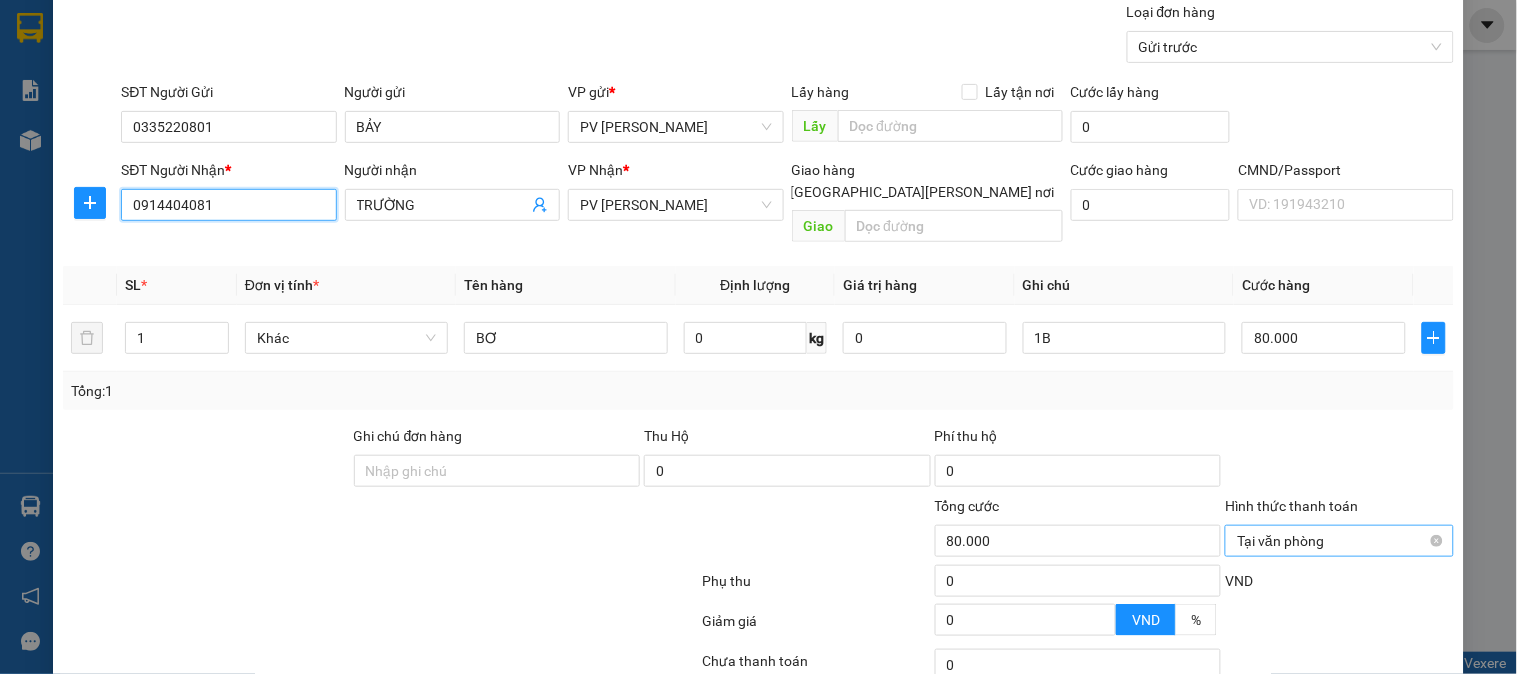 scroll, scrollTop: 287, scrollLeft: 0, axis: vertical 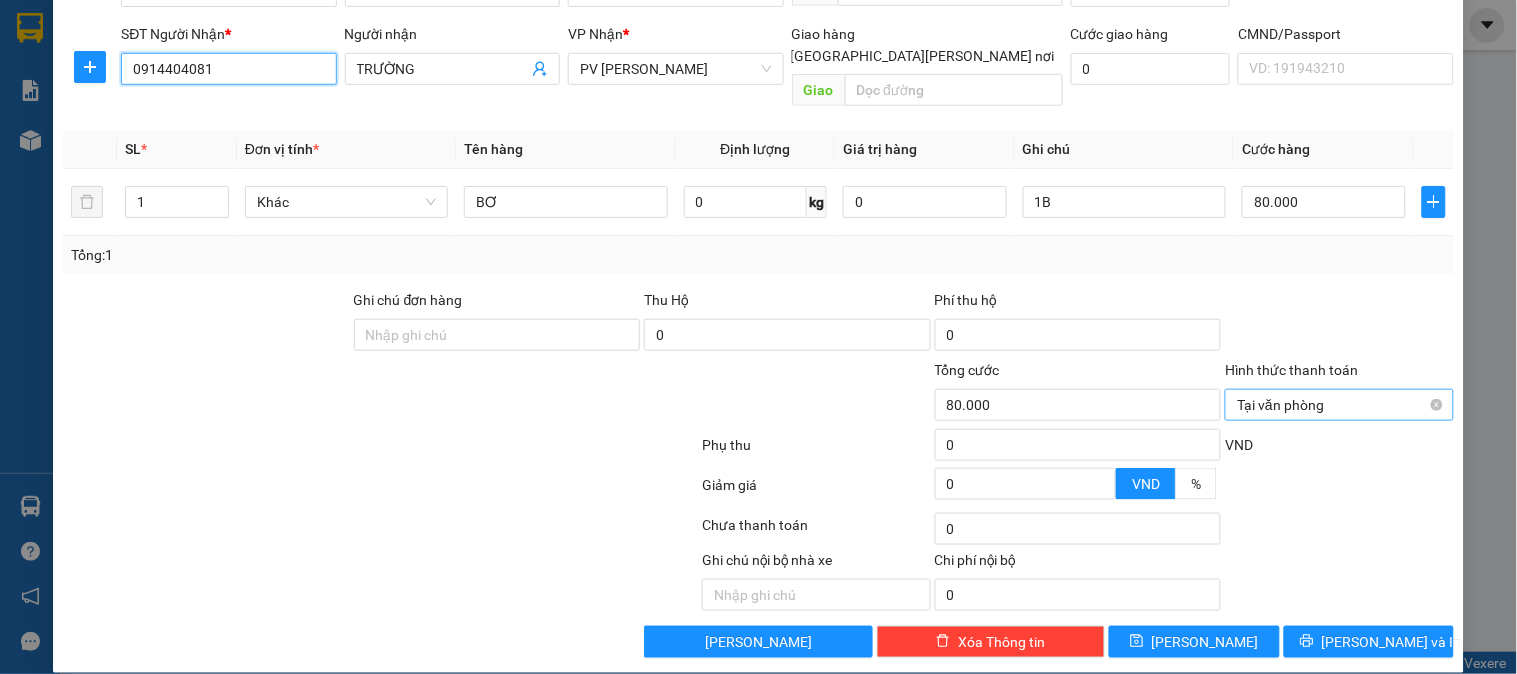 click on "Tại văn phòng" at bounding box center (1339, 405) 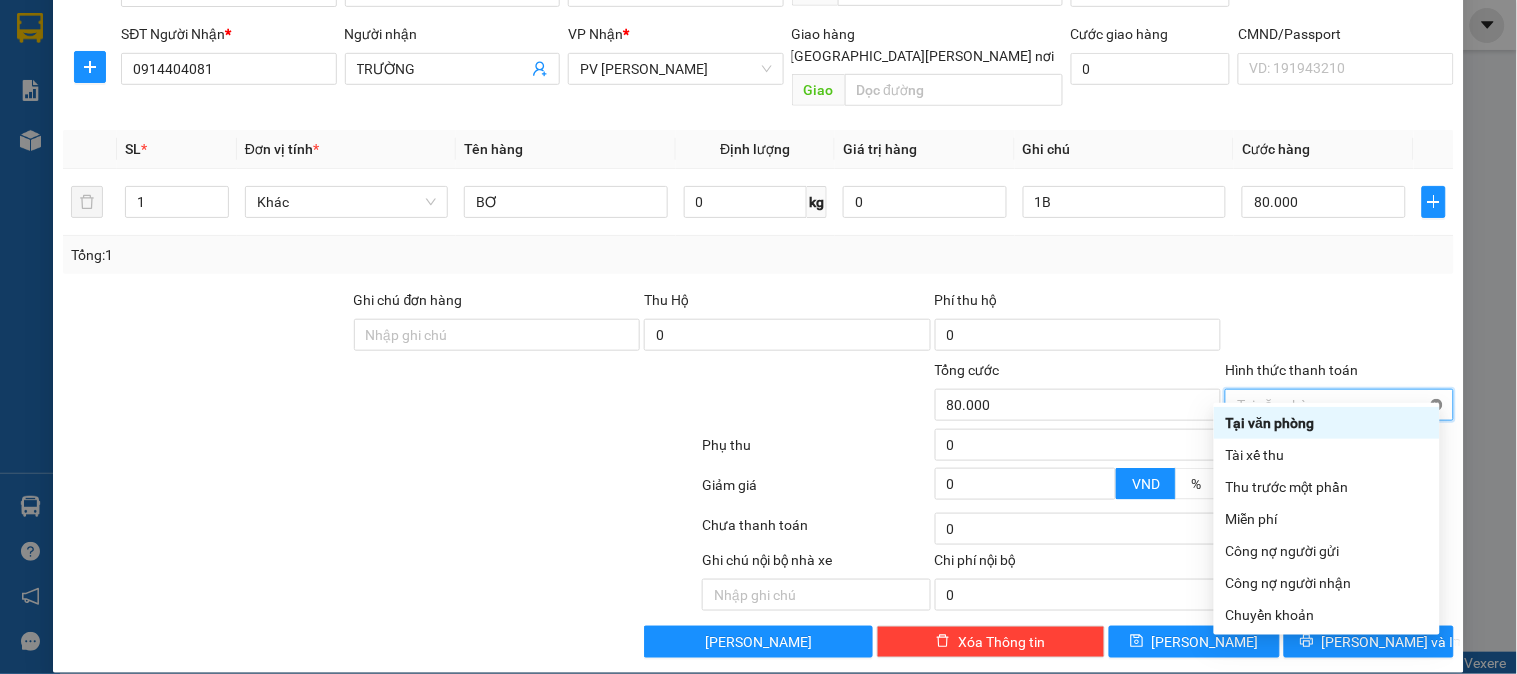 type on "80.000" 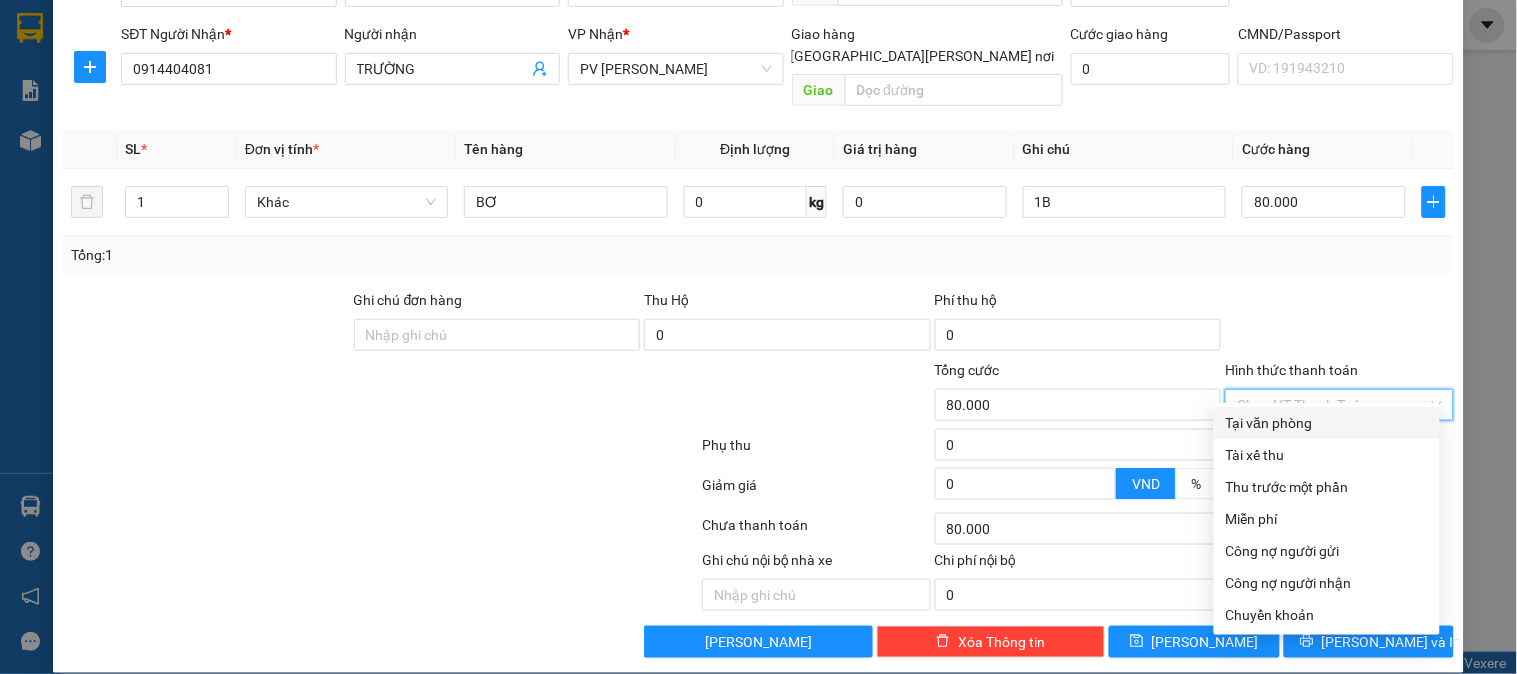 click at bounding box center (380, 489) 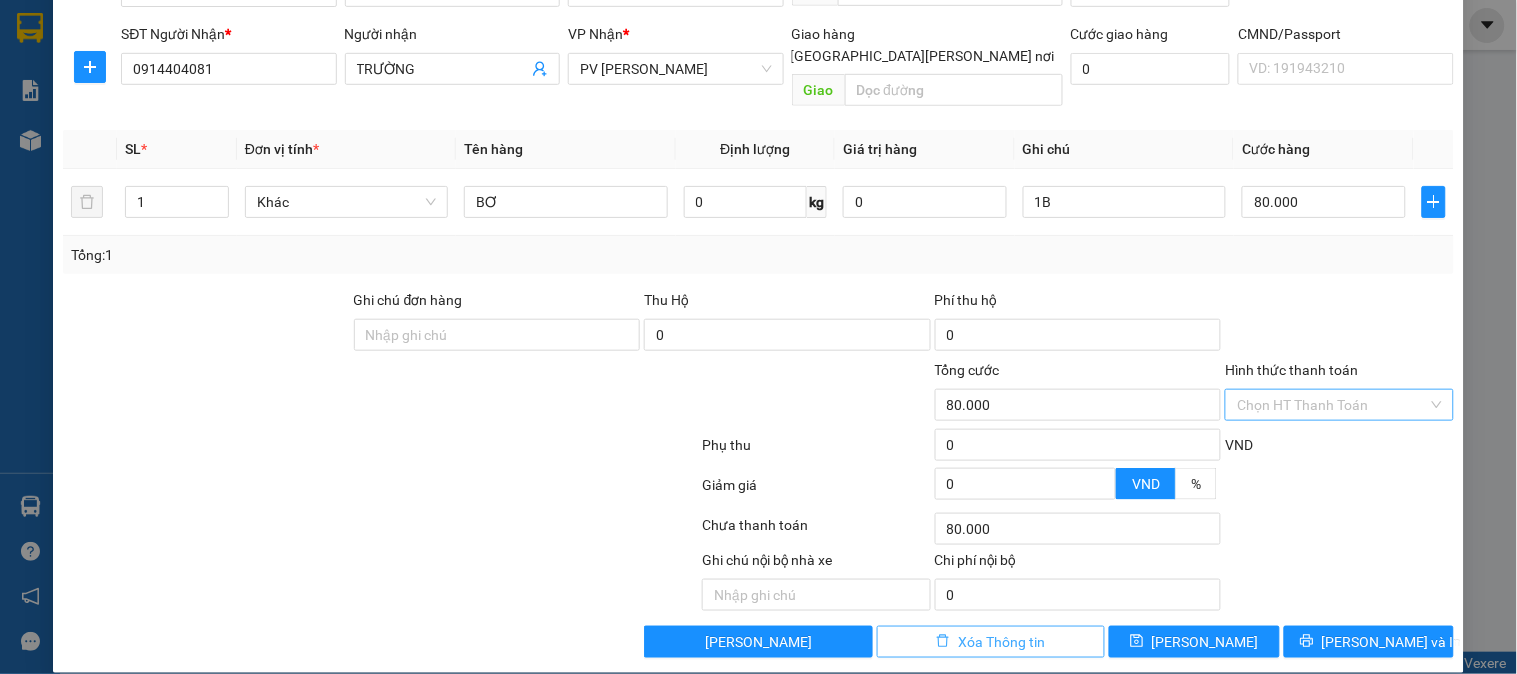 click on "Xóa Thông tin" at bounding box center [991, 642] 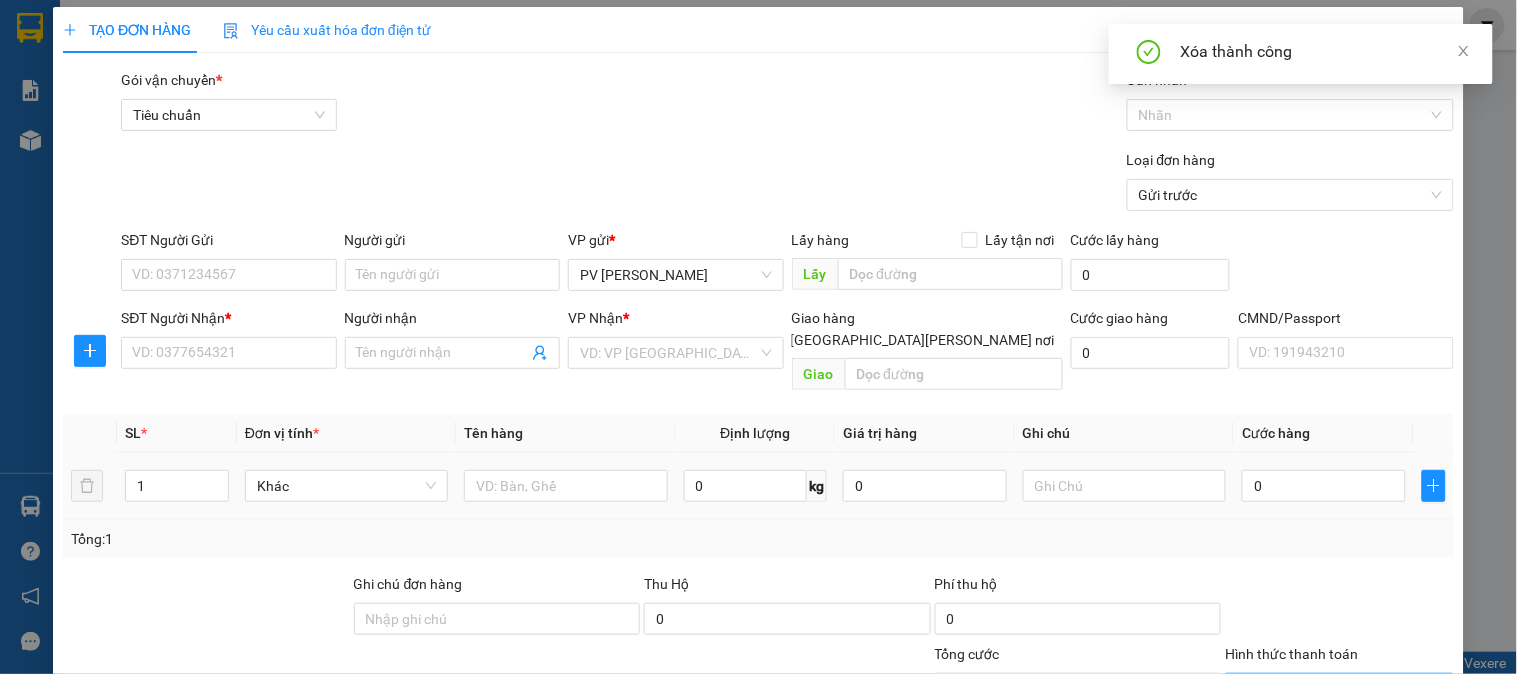 scroll, scrollTop: 0, scrollLeft: 0, axis: both 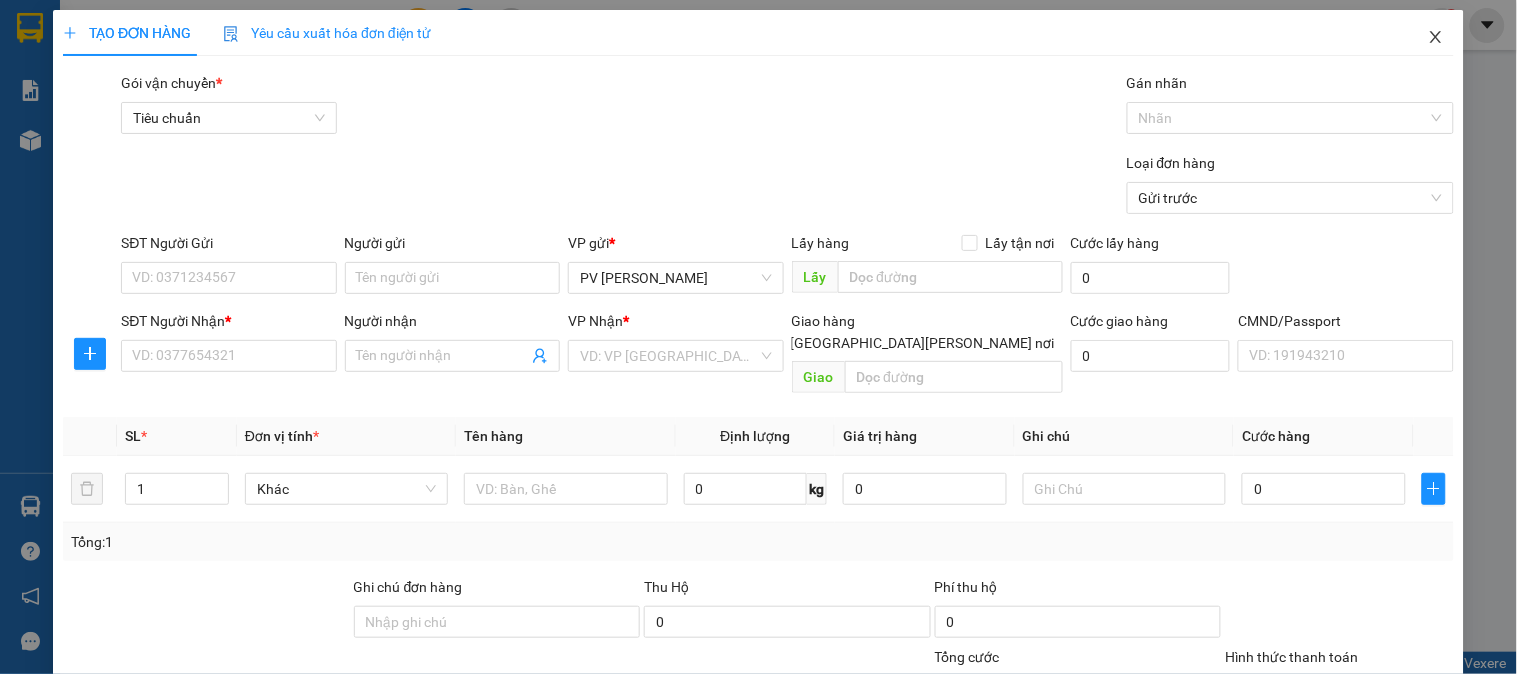 click 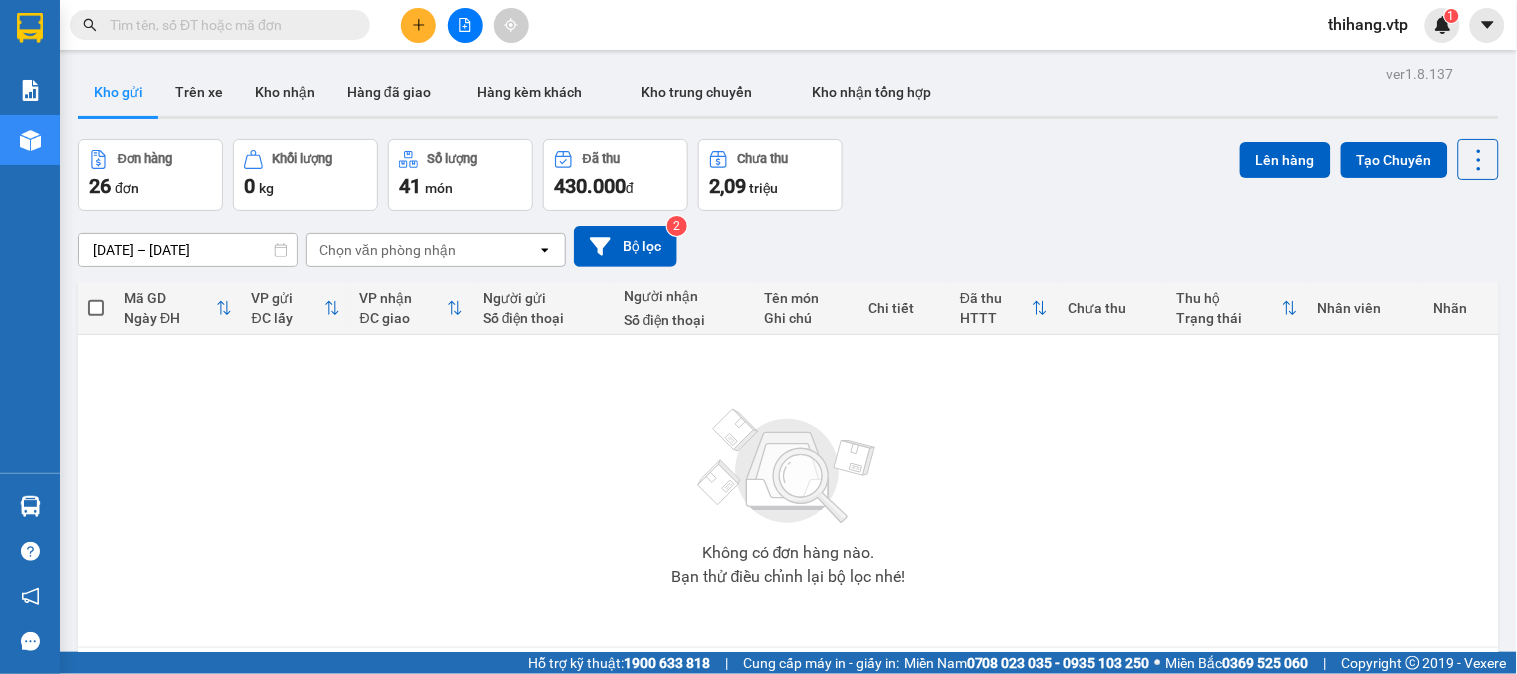 click at bounding box center [465, 25] 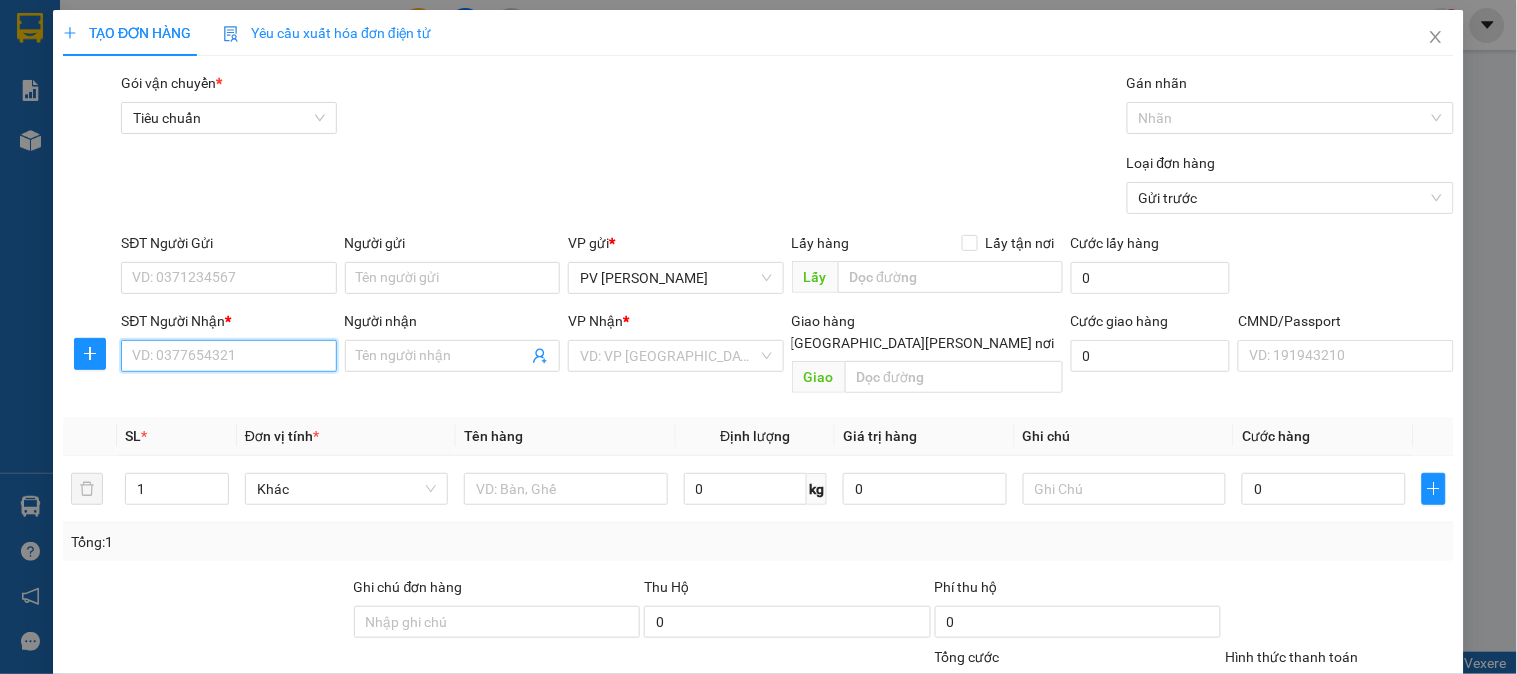 paste on "0914404081" 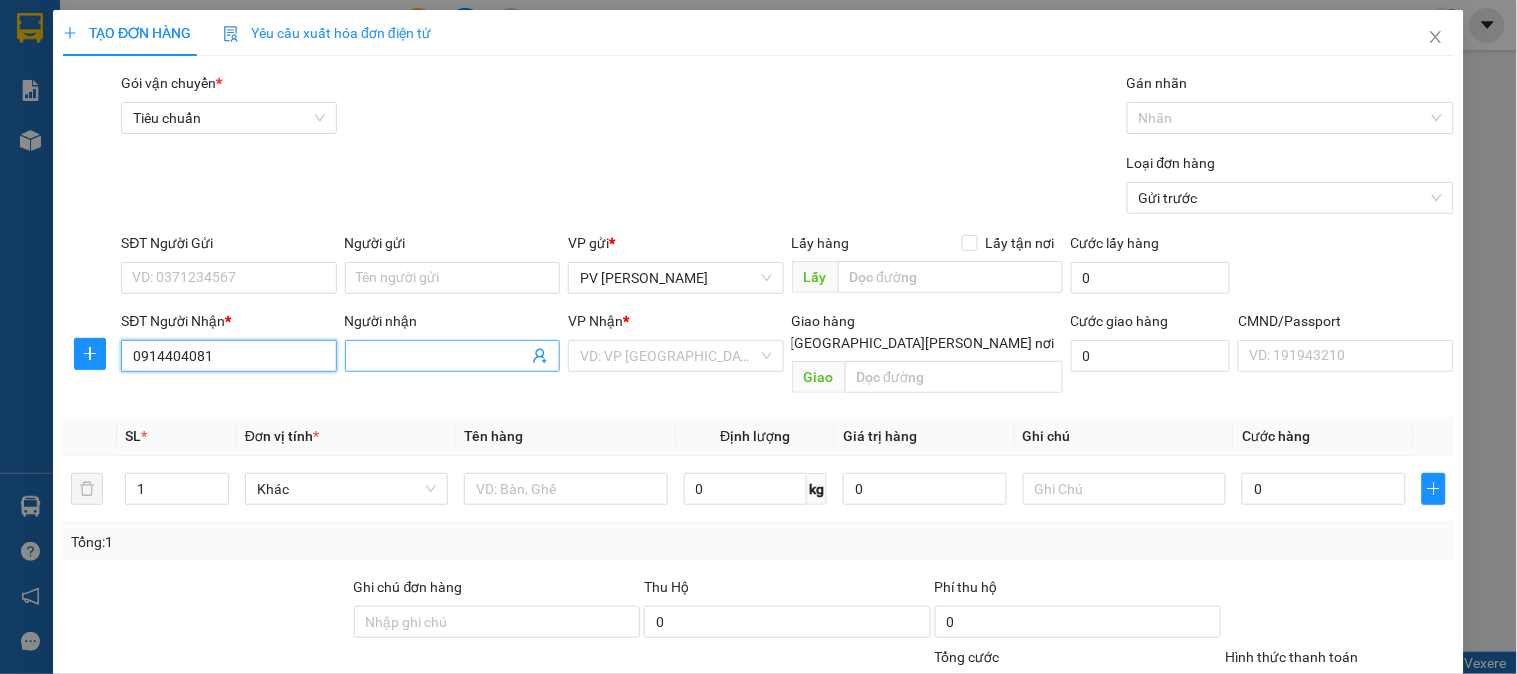type on "0914404081" 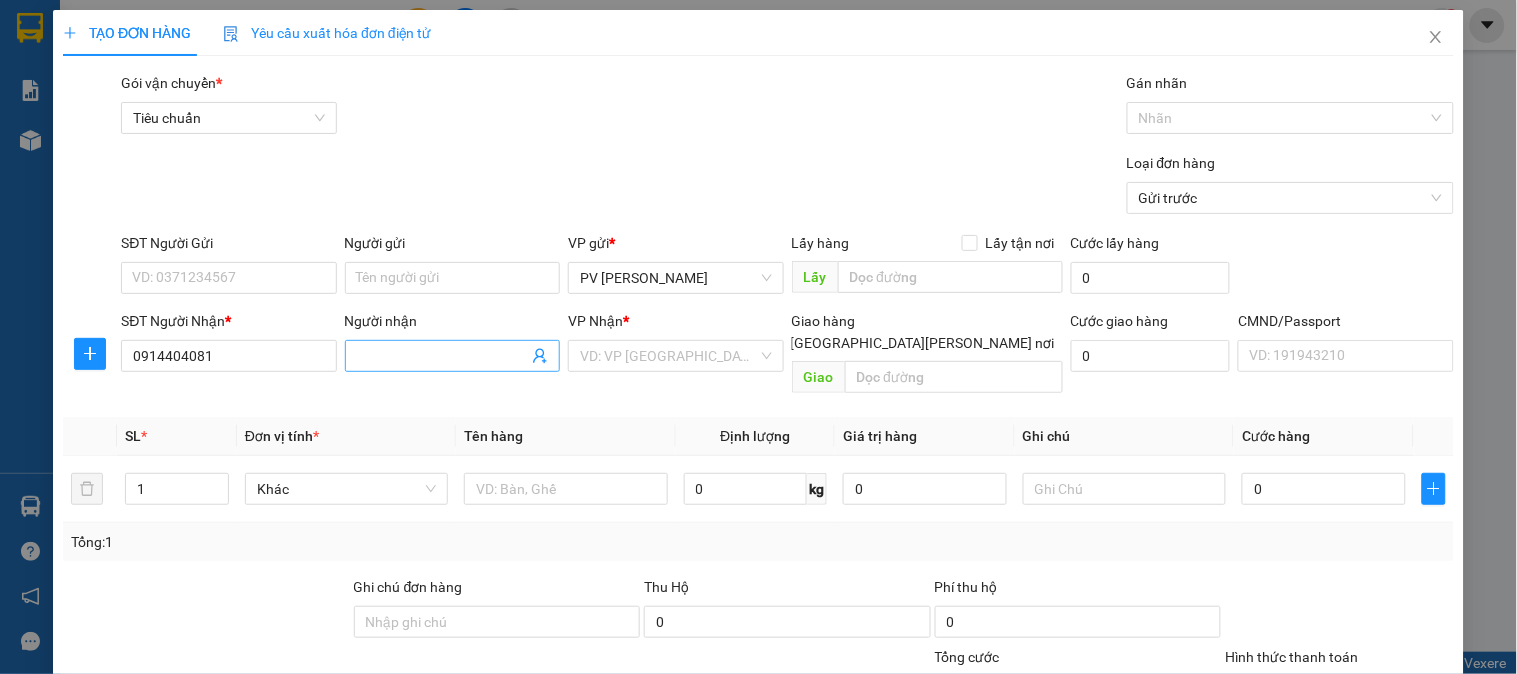 click on "Người nhận" at bounding box center [442, 356] 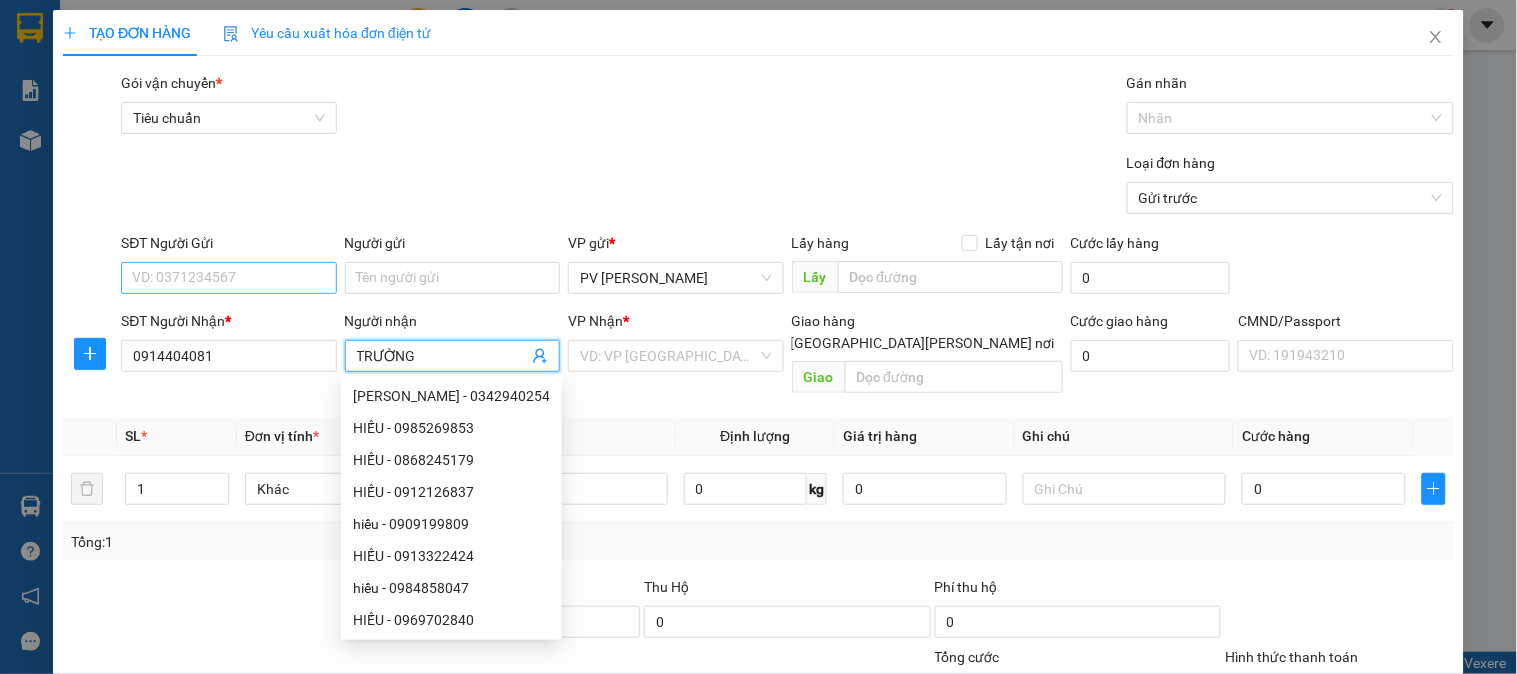 type on "TRƯỜNG" 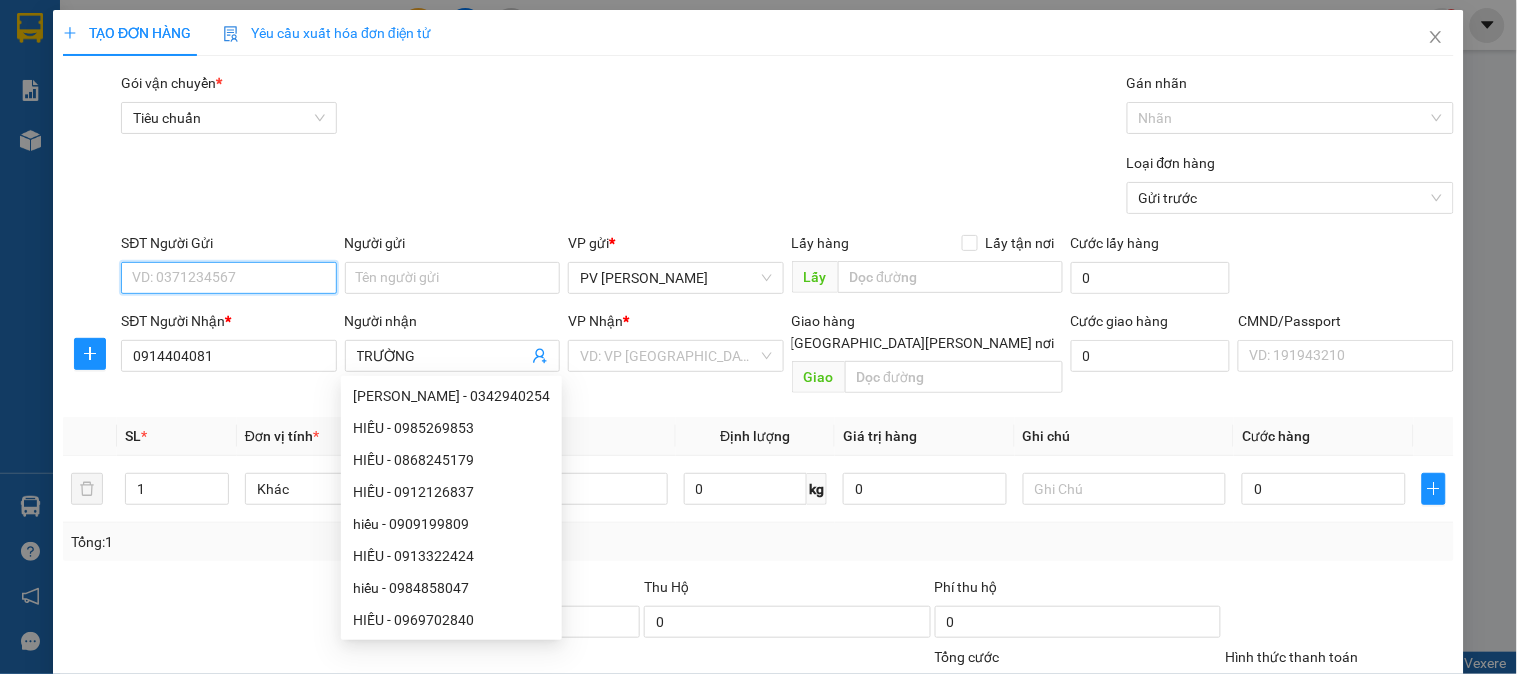 click on "SĐT Người Gửi" at bounding box center [228, 278] 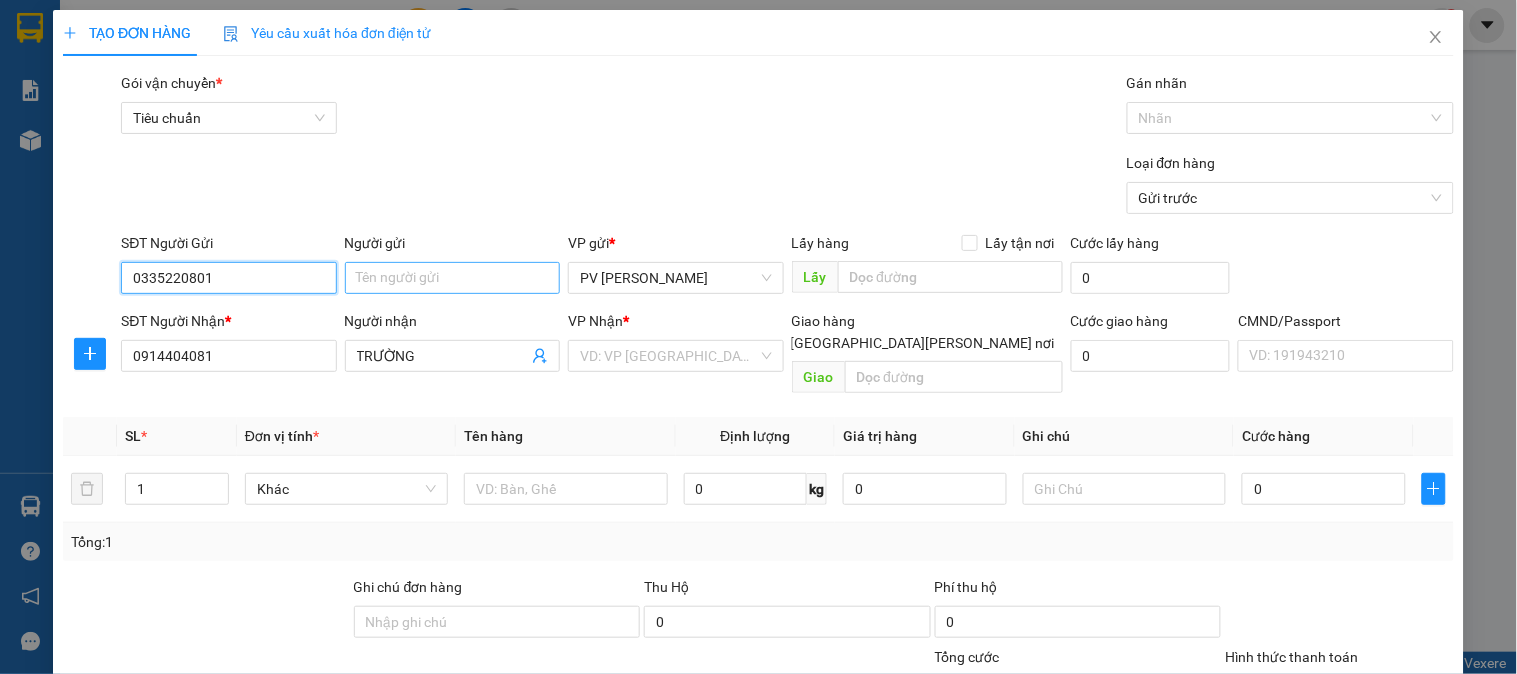 type on "0335220801" 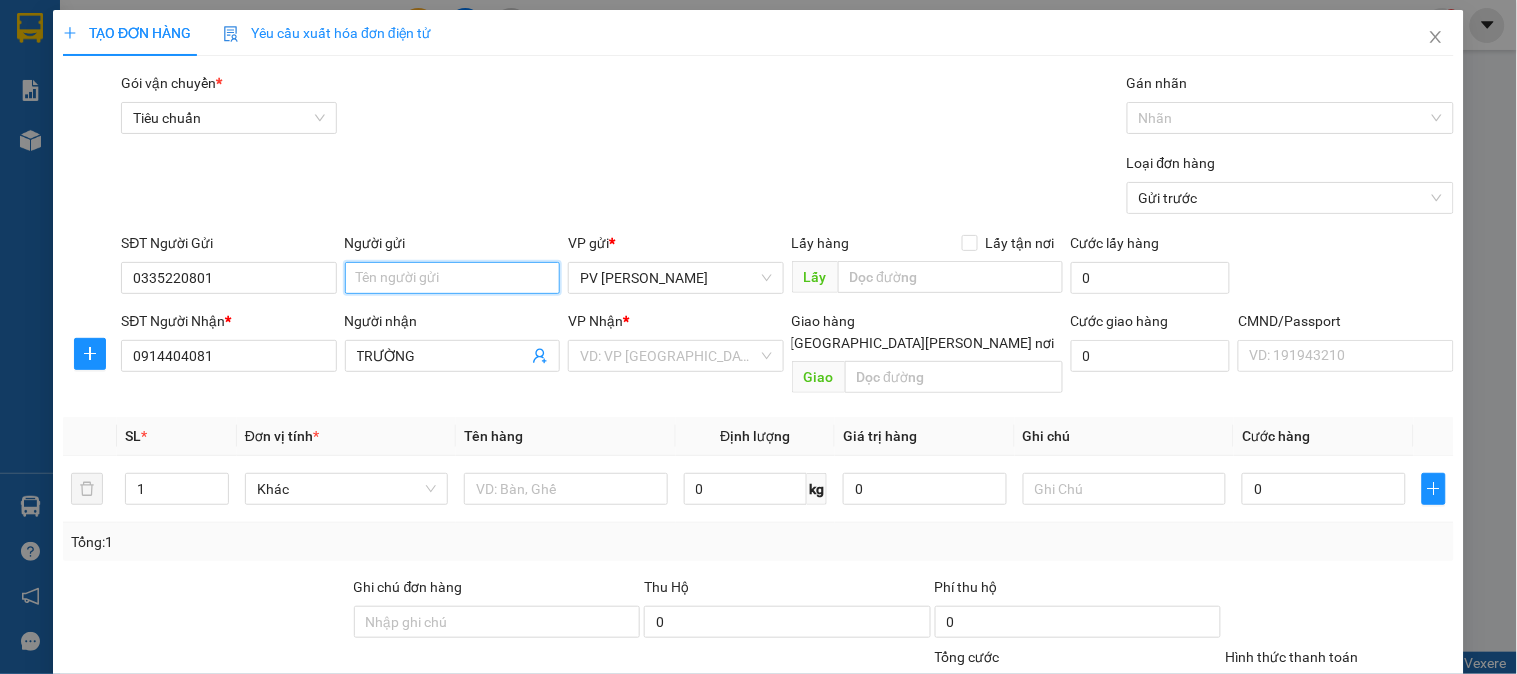 click on "Người gửi" at bounding box center (452, 278) 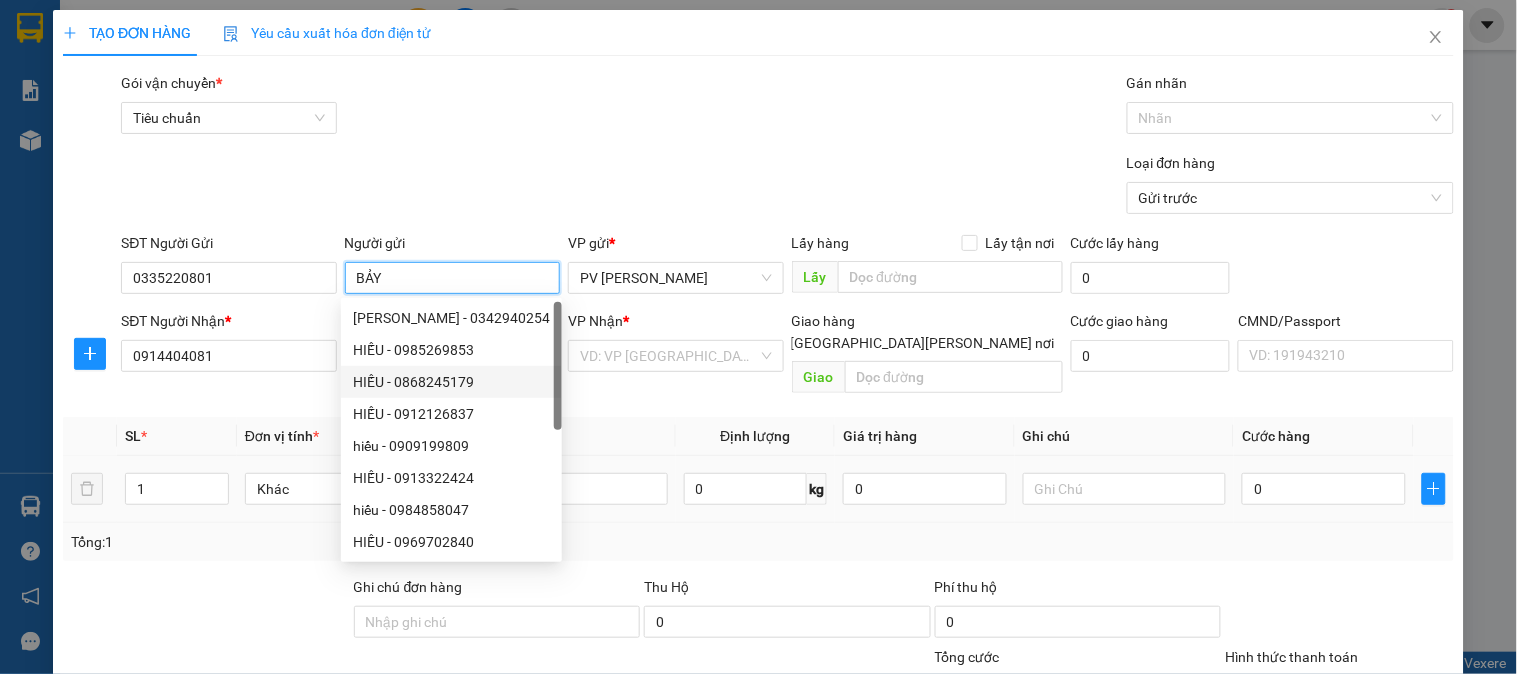 type on "BẢY" 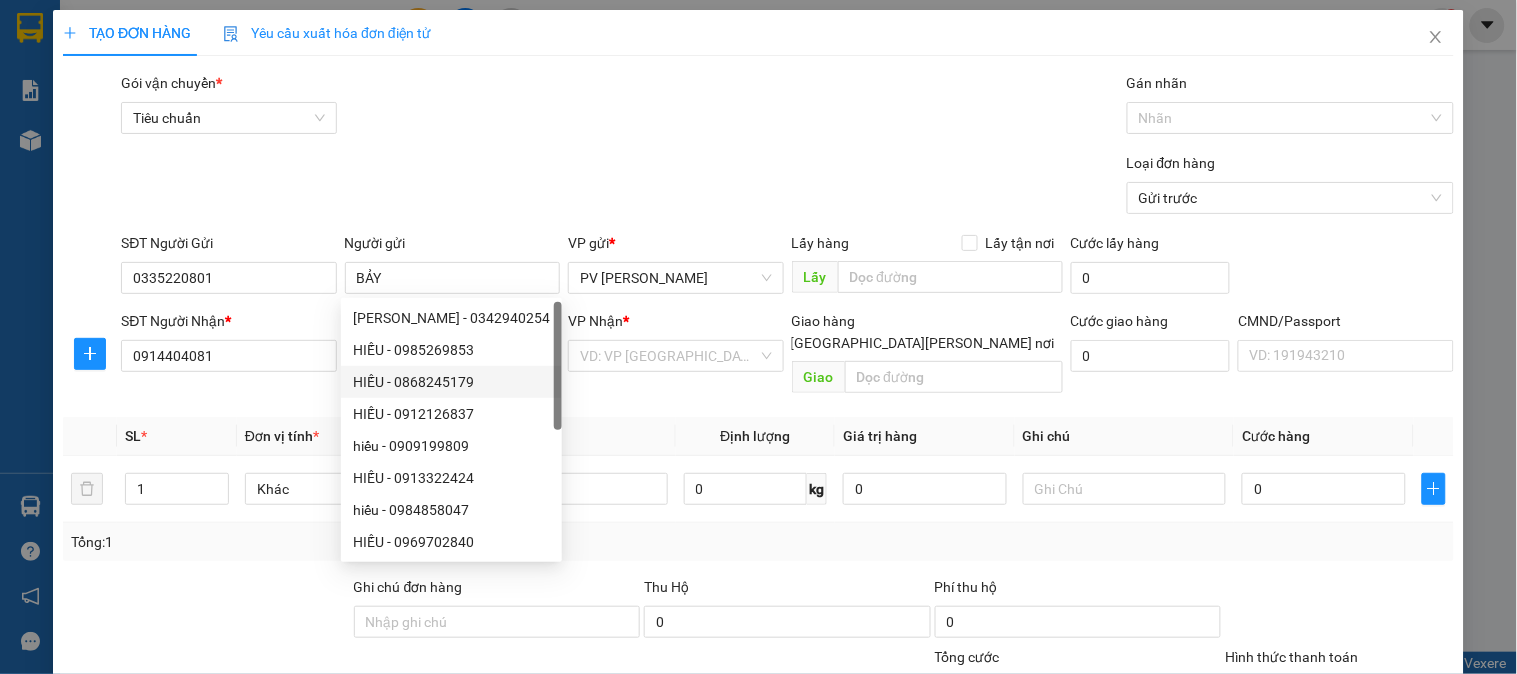 click on "Transit Pickup Surcharge Ids Transit Deliver Surcharge Ids Transit Deliver Surcharge Transit Deliver Surcharge Gói vận chuyển  * Tiêu chuẩn Gán nhãn   Nhãn Loại đơn hàng Gửi trước SĐT Người Gửi 0335220801 Người gửi BẢY VP gửi  * PV Gia Nghĩa Lấy hàng Lấy tận nơi Lấy Cước lấy hàng 0 SĐT Người Nhận  * 0914404081 Người nhận TRƯỜNG VP Nhận  * VD: VP Sài Gòn Giao hàng Giao tận nơi Giao Cước giao hàng 0 CMND/Passport VD: 191943210 SL  * Đơn vị tính  * Tên hàng  Định lượng Giá trị hàng Ghi chú Cước hàng                   1 Khác 0 kg 0 0 Tổng:  1 Ghi chú đơn hàng Thu Hộ 0 Phí thu hộ 0 Tổng cước 0 Hình thức thanh toán Chọn HT Thanh Toán Phụ thu 0 VND Giảm giá 0 VND % Discount 0 Số tiền thu trước 0 Chưa thanh toán 0 Chọn HT Thanh Toán Ghi chú nội bộ nhà xe Chi phí nội bộ 0 Lưu nháp Xóa Thông tin Lưu Lưu và In" at bounding box center (758, 508) 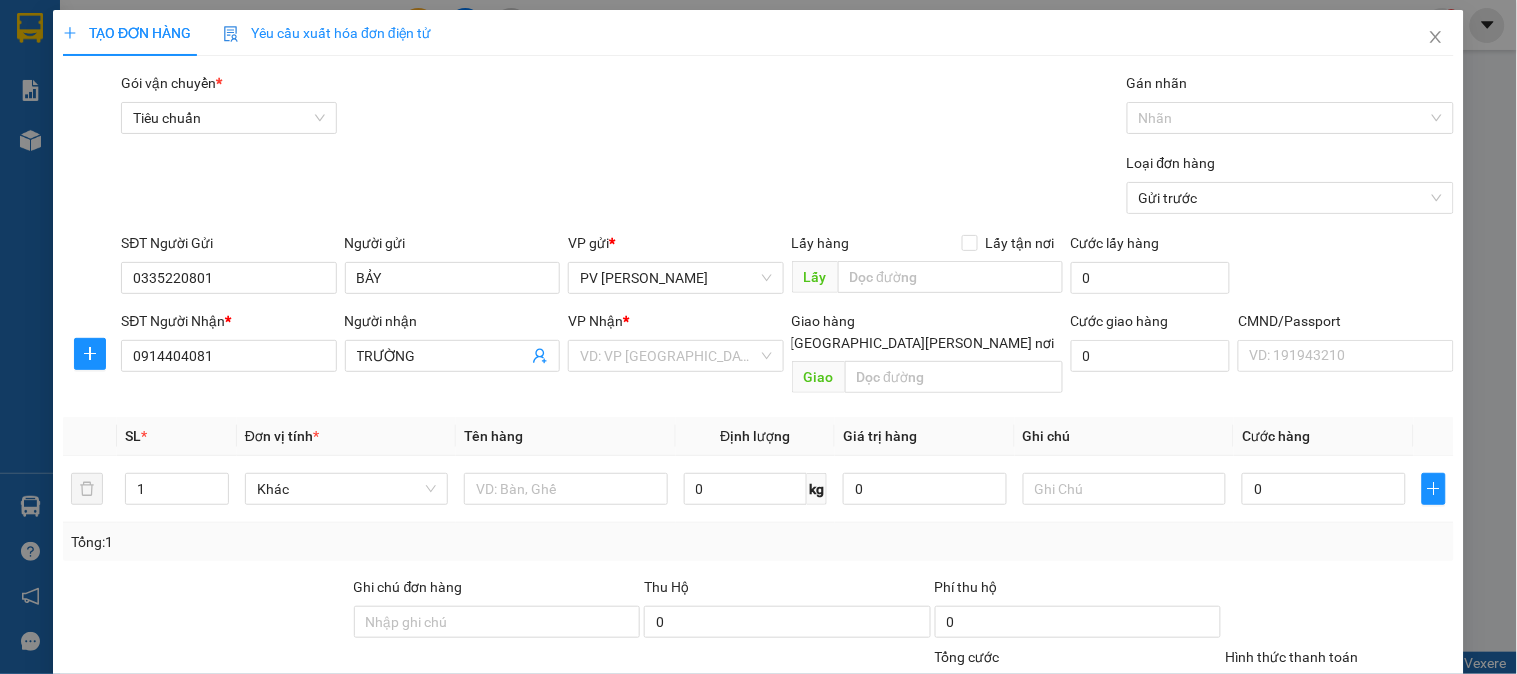 click on "VP Nhận  * VD: VP Sài Gòn" at bounding box center (675, 345) 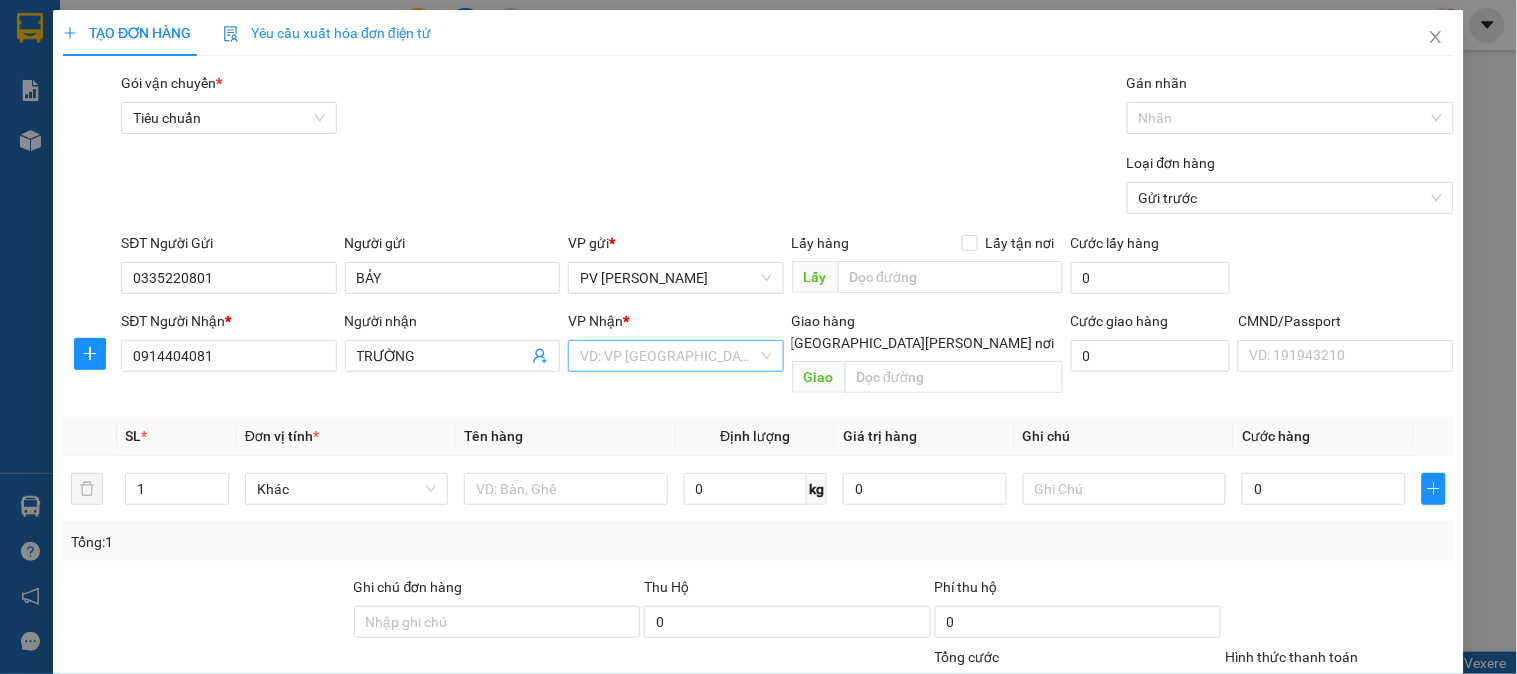 click at bounding box center [668, 356] 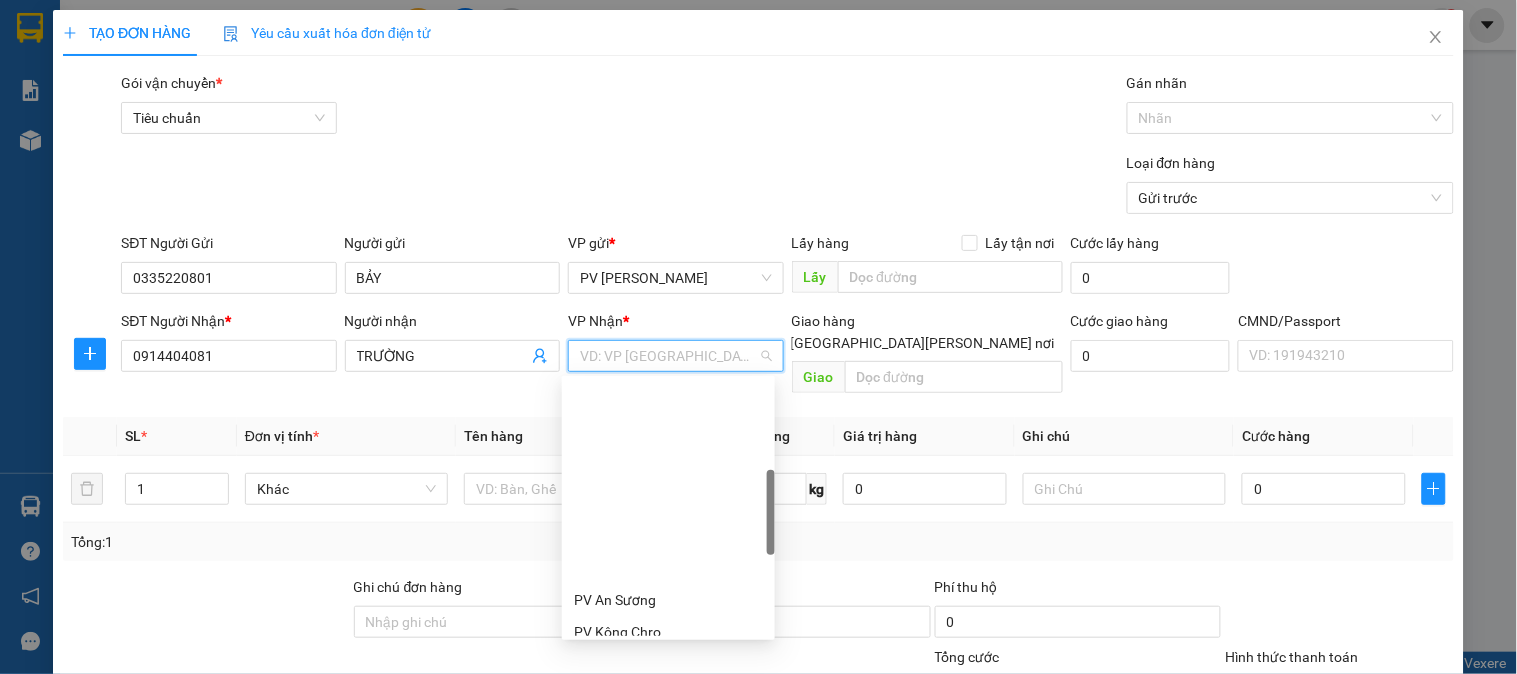 scroll, scrollTop: 371, scrollLeft: 0, axis: vertical 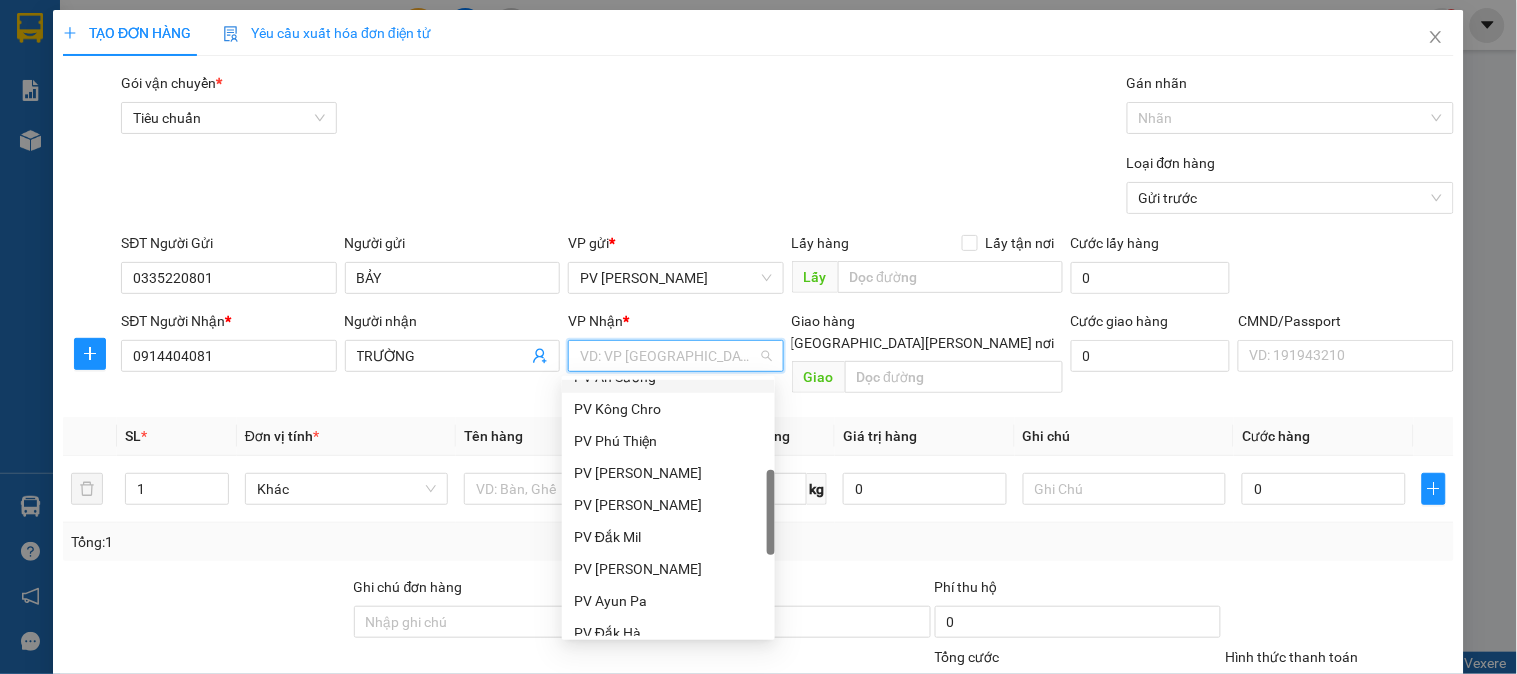 click at bounding box center [668, 356] 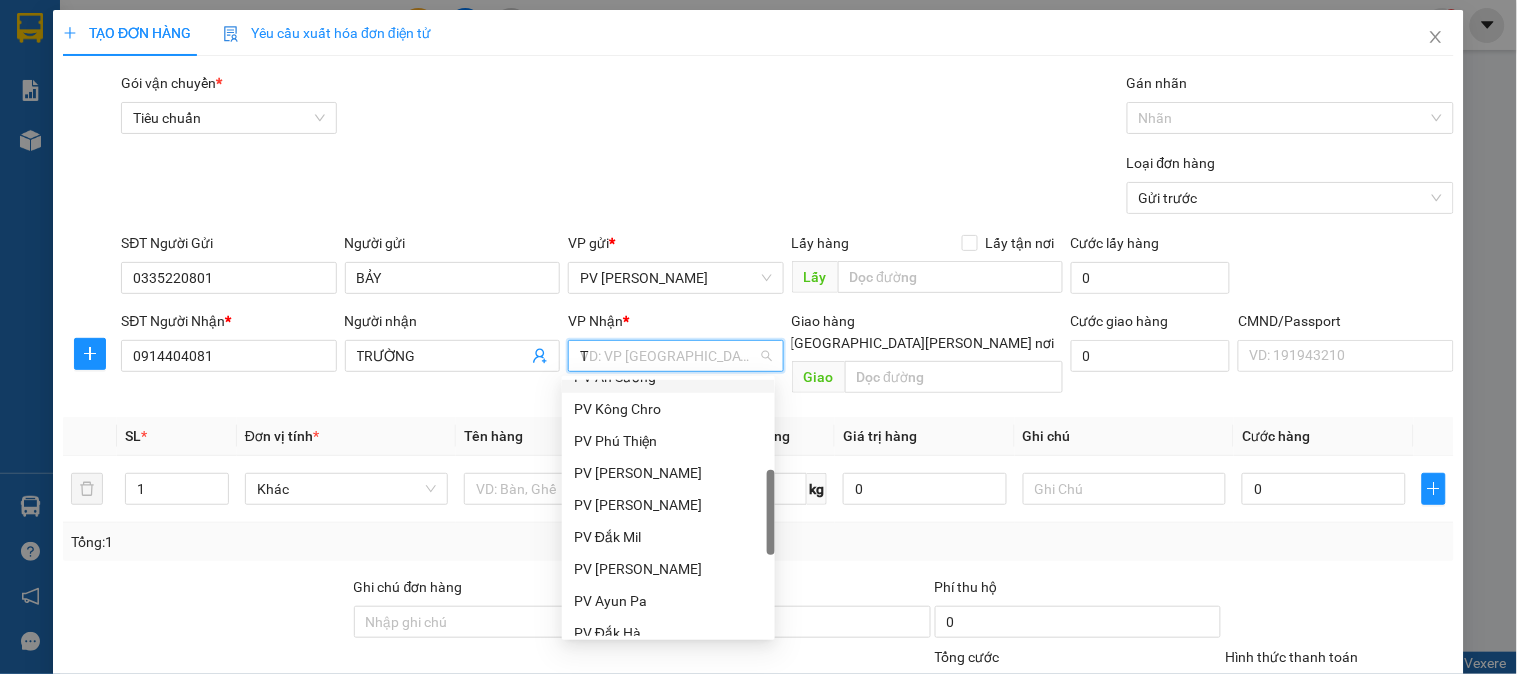 scroll, scrollTop: 0, scrollLeft: 0, axis: both 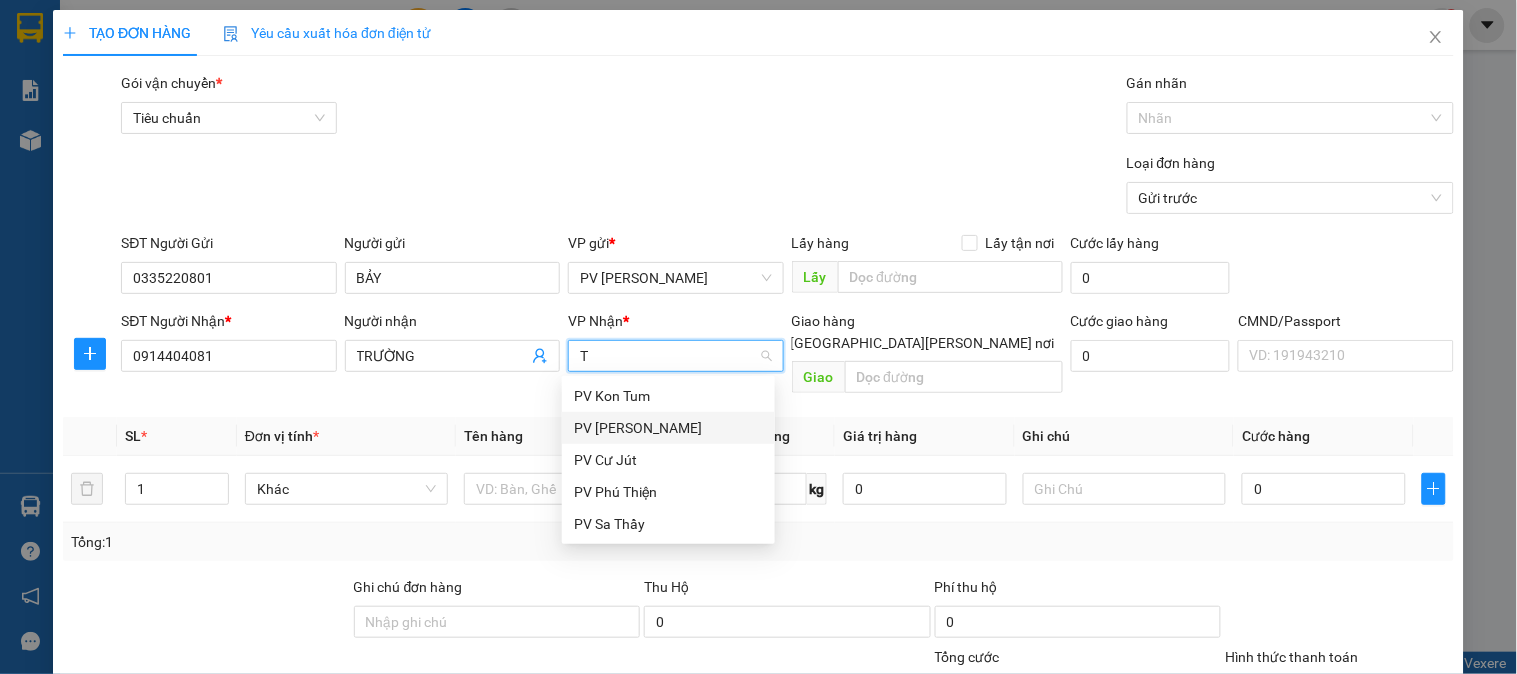 click on "PV [GEOGRAPHIC_DATA]" at bounding box center [668, 428] 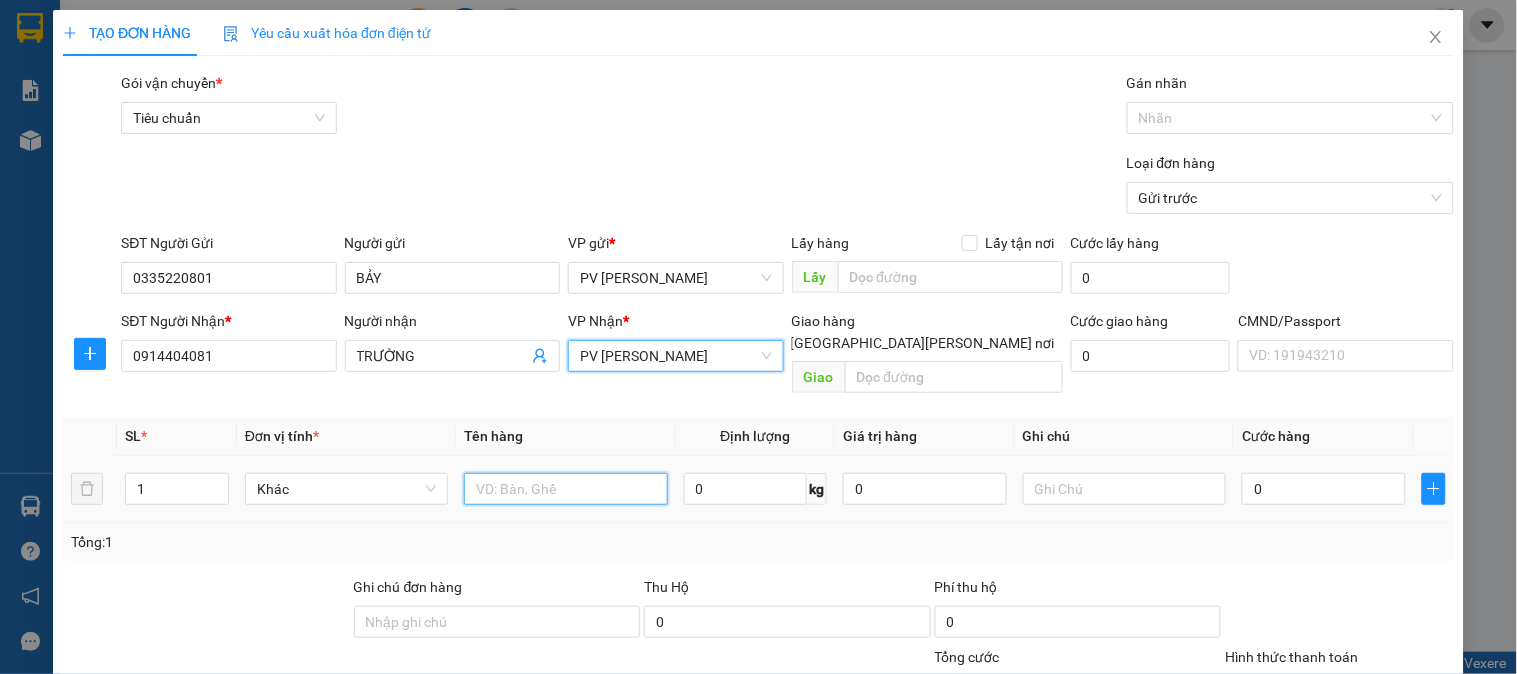 click at bounding box center [565, 489] 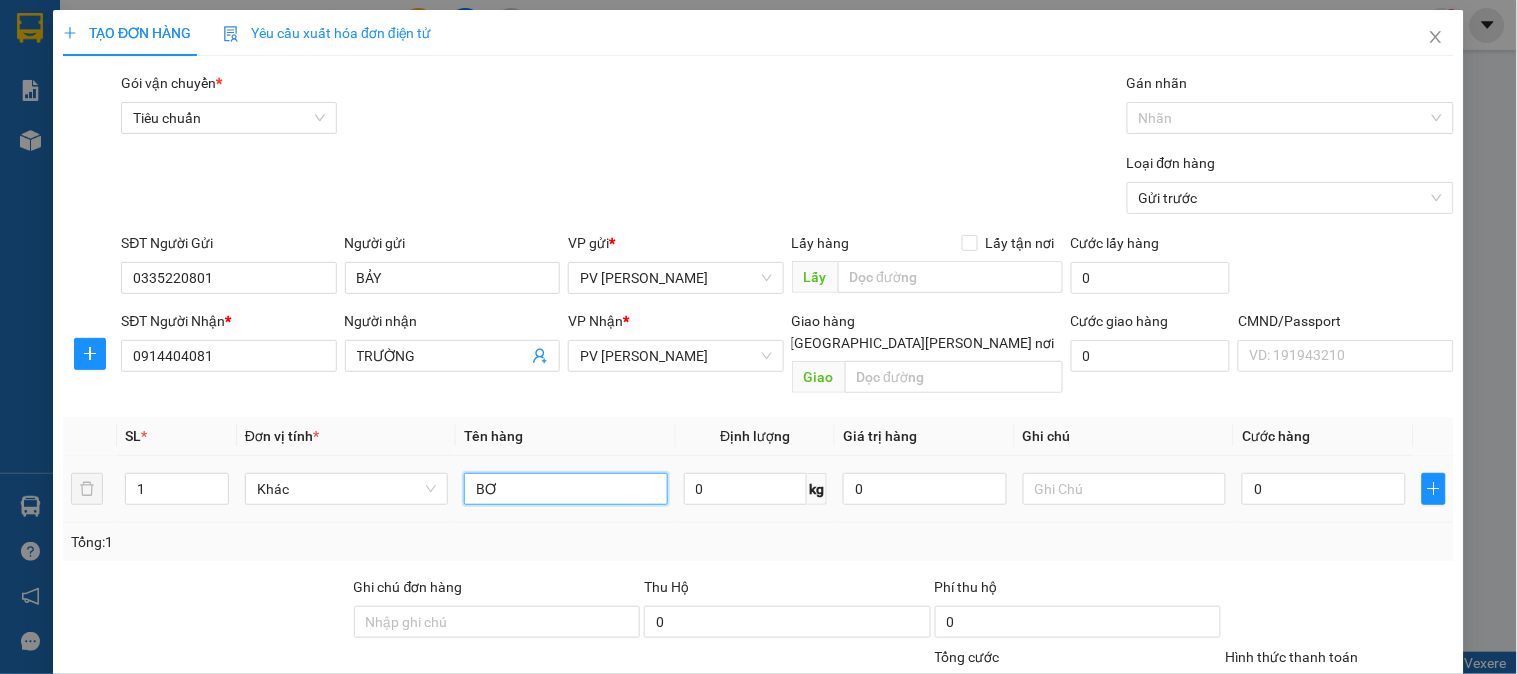 type on "BƠ" 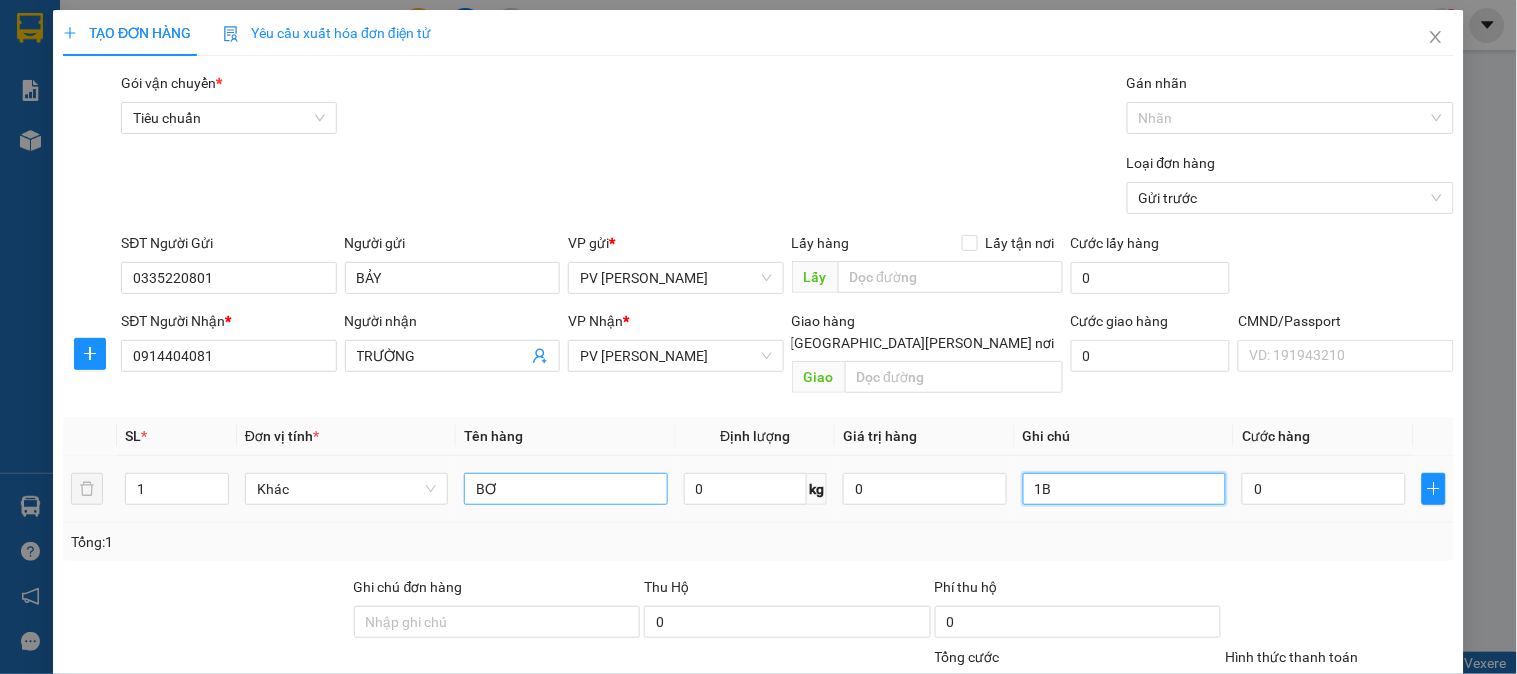 type on "1B" 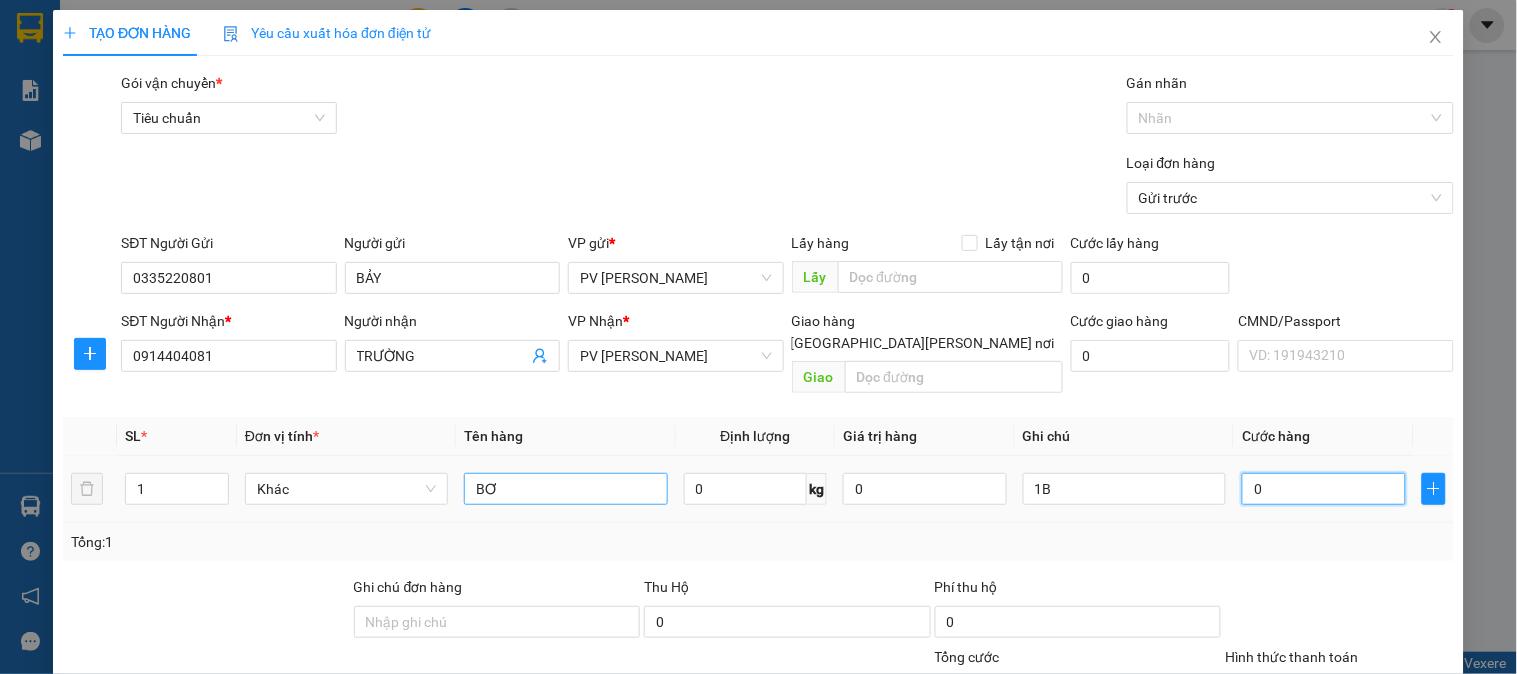 type on "8" 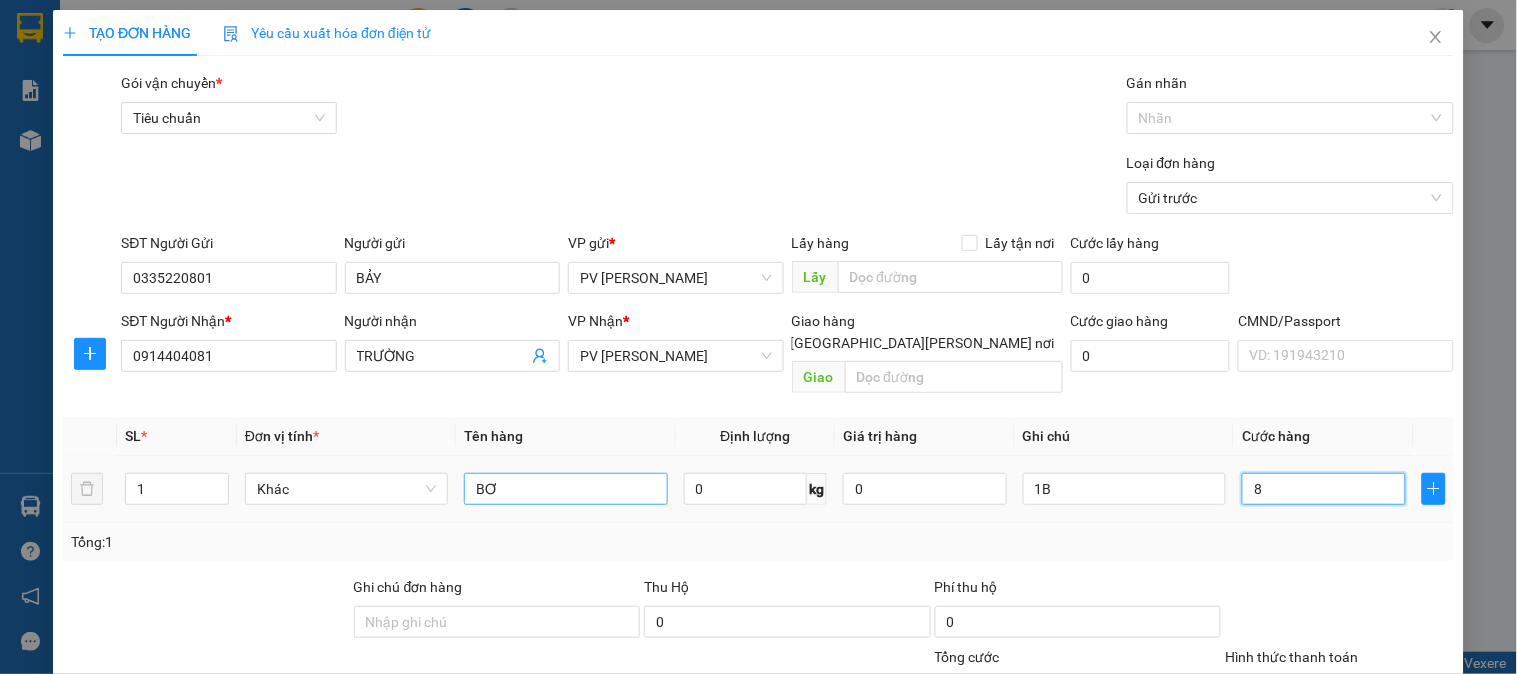 type on "80" 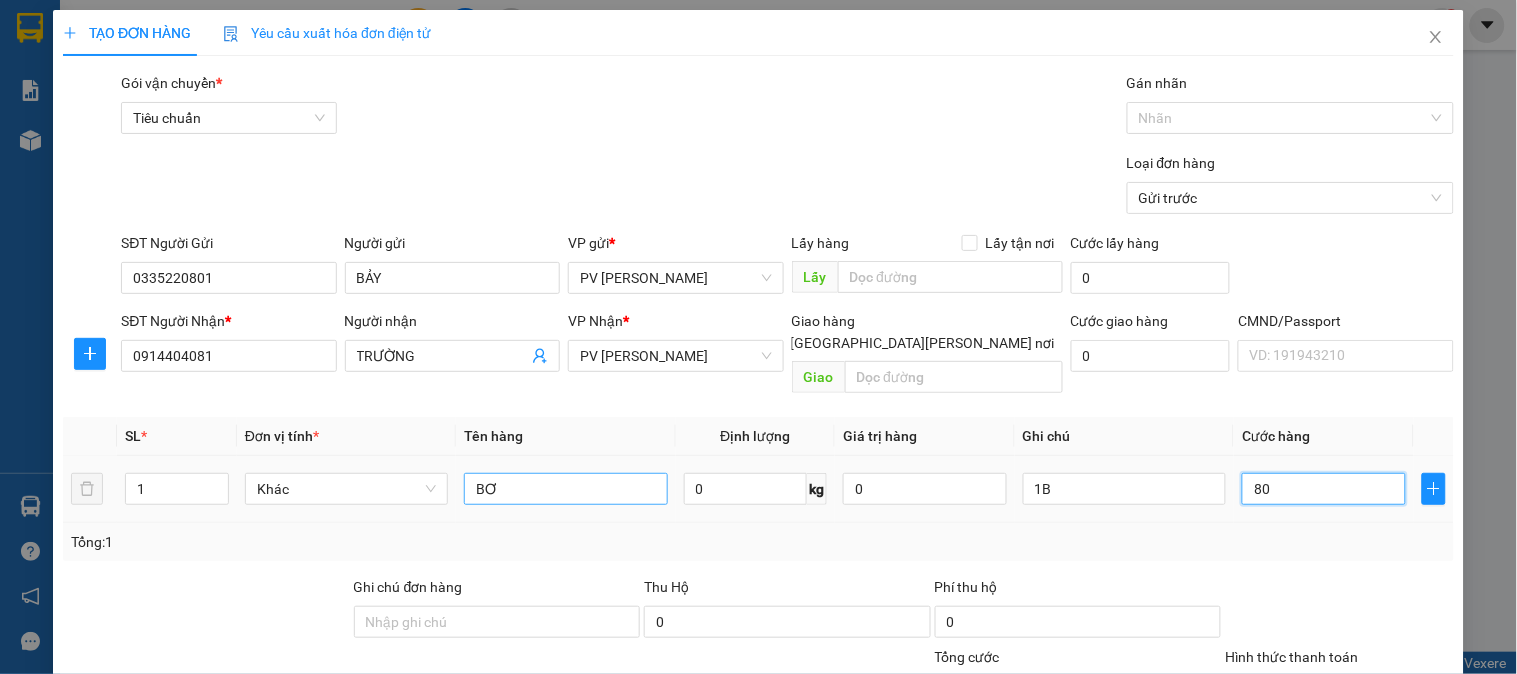 type on "800" 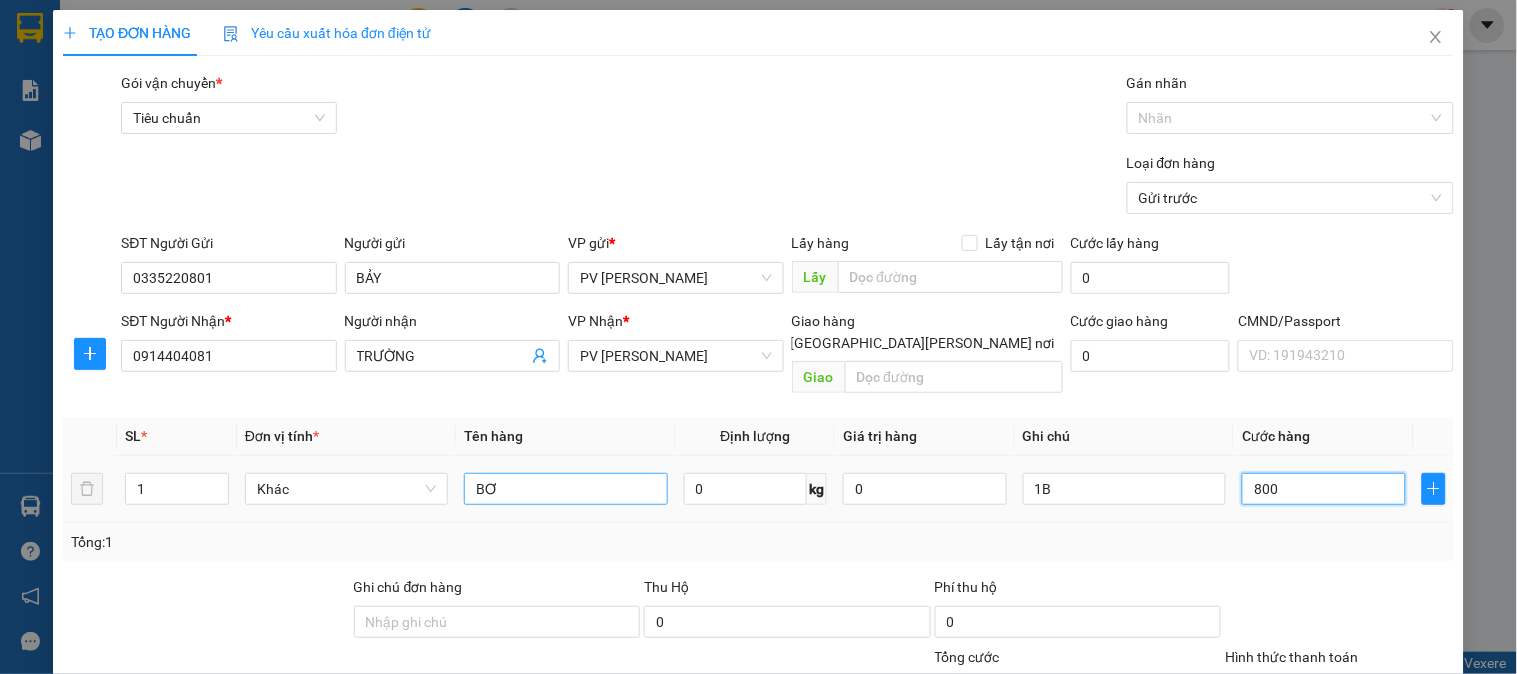type on "8.000" 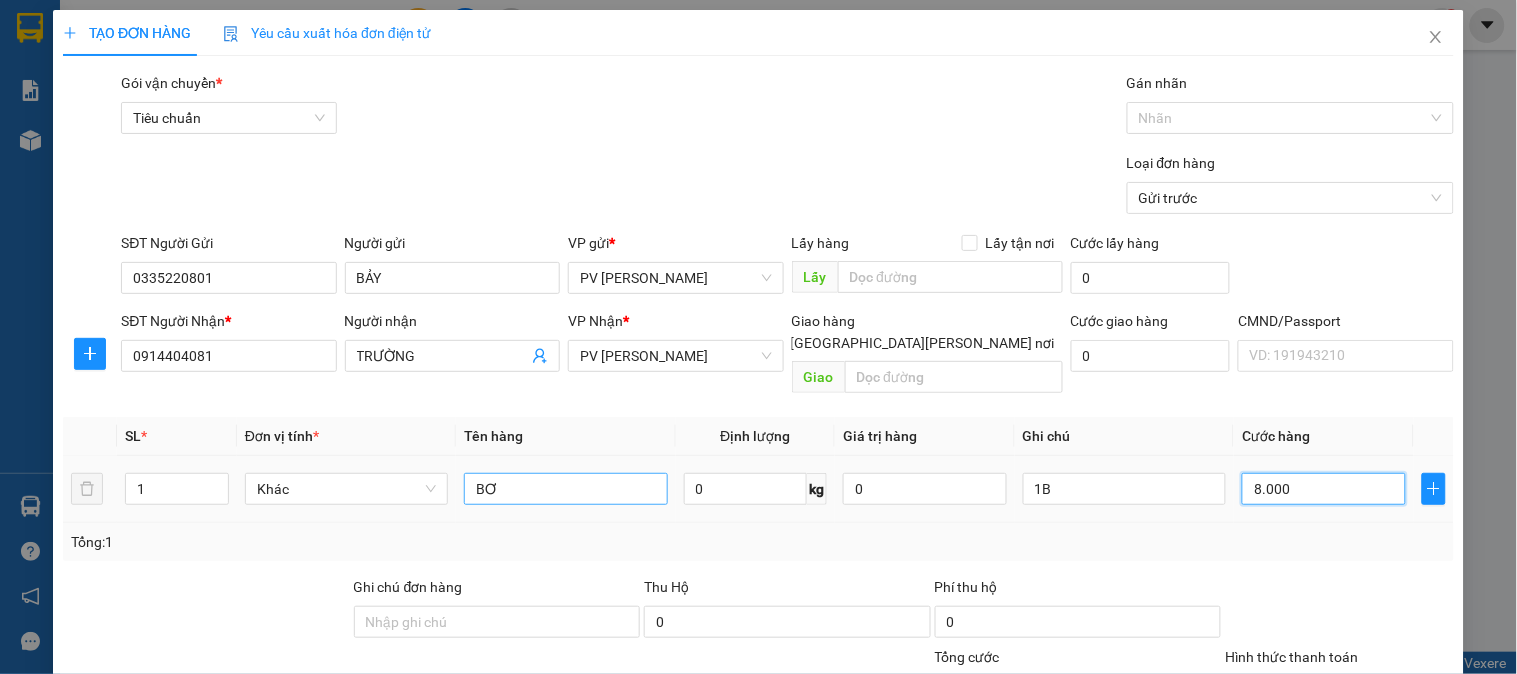 type on "80.000" 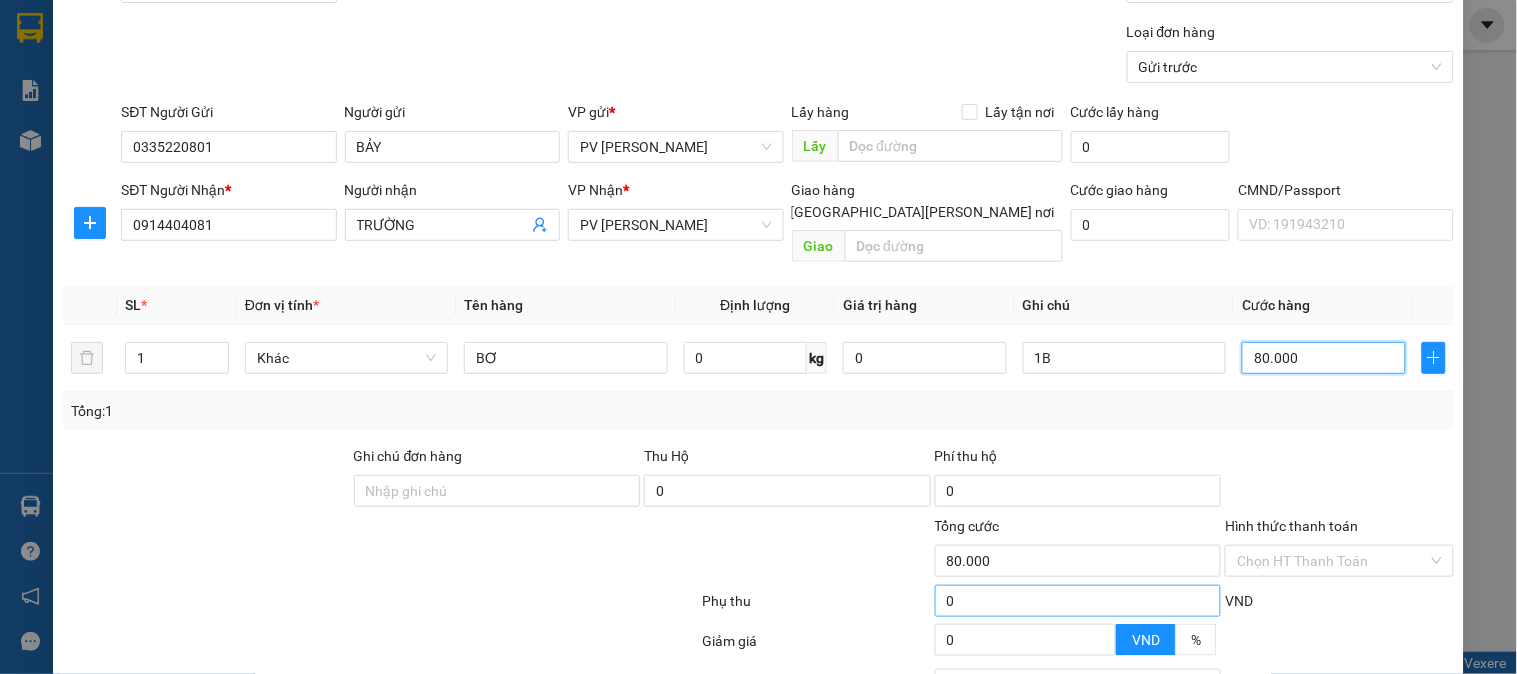 scroll, scrollTop: 287, scrollLeft: 0, axis: vertical 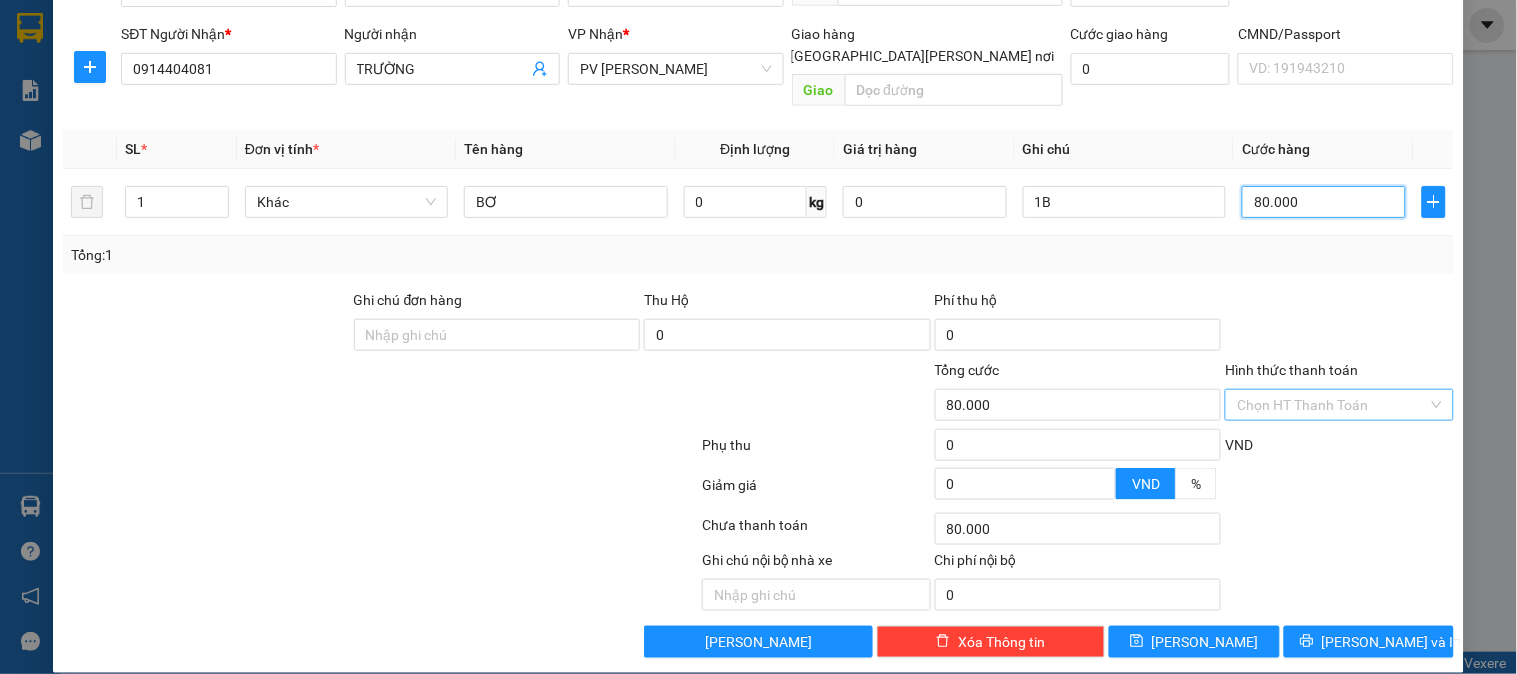 type on "80.000" 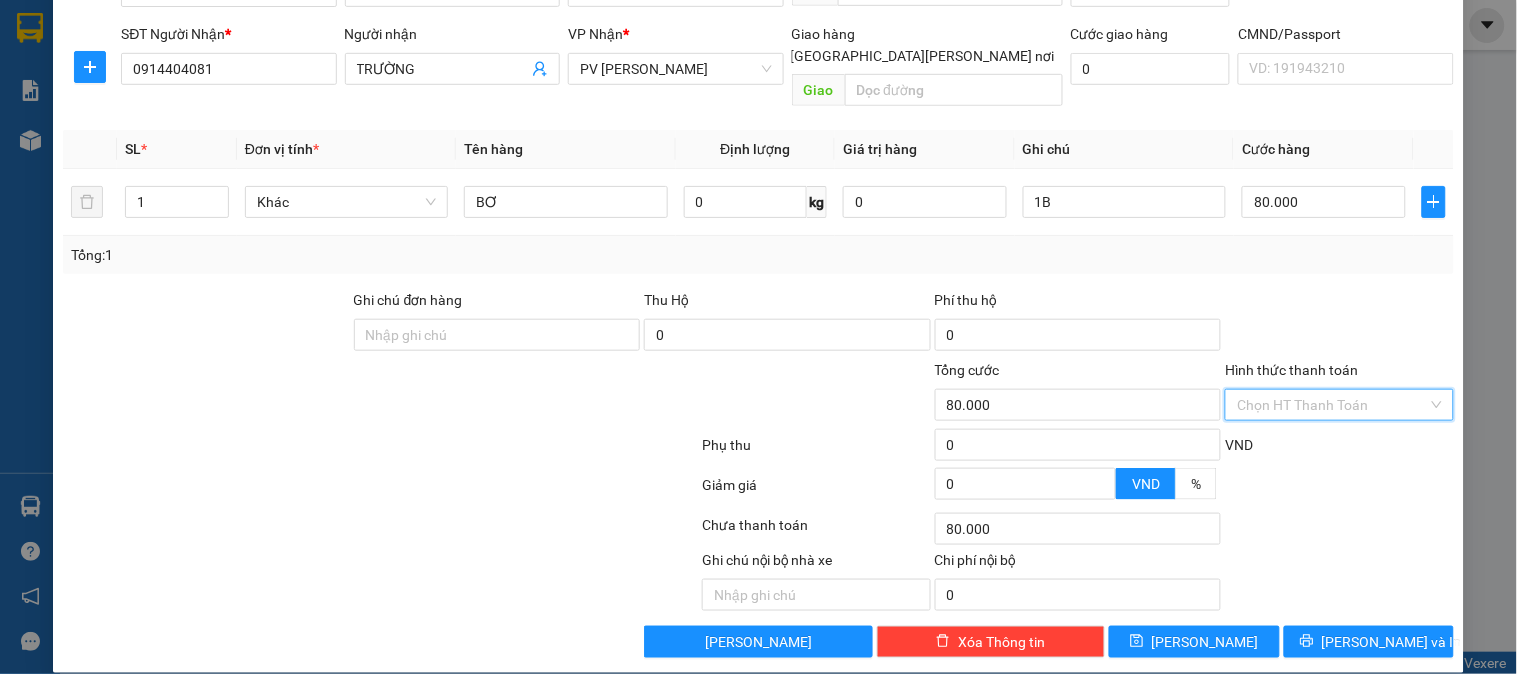 click on "Hình thức thanh toán" at bounding box center [1332, 405] 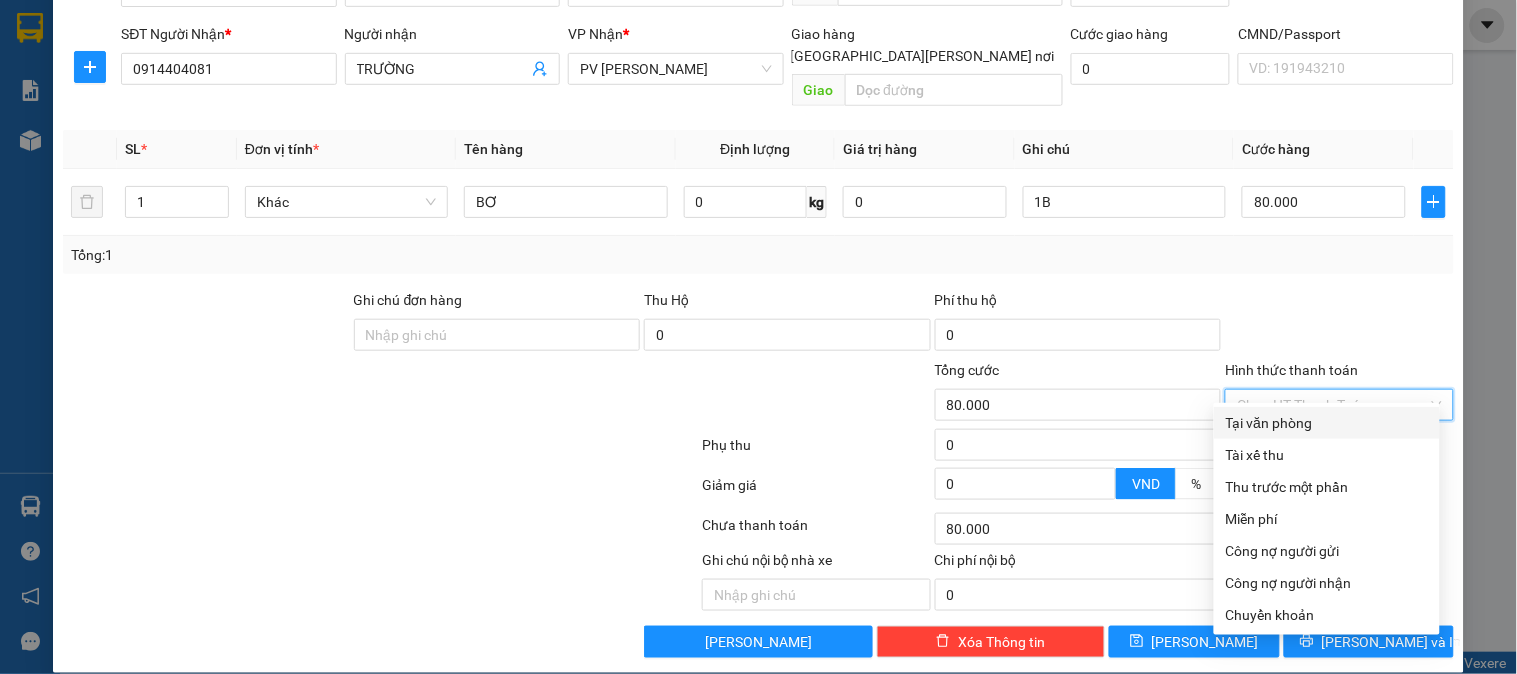 click on "Tại văn phòng" at bounding box center [1327, 423] 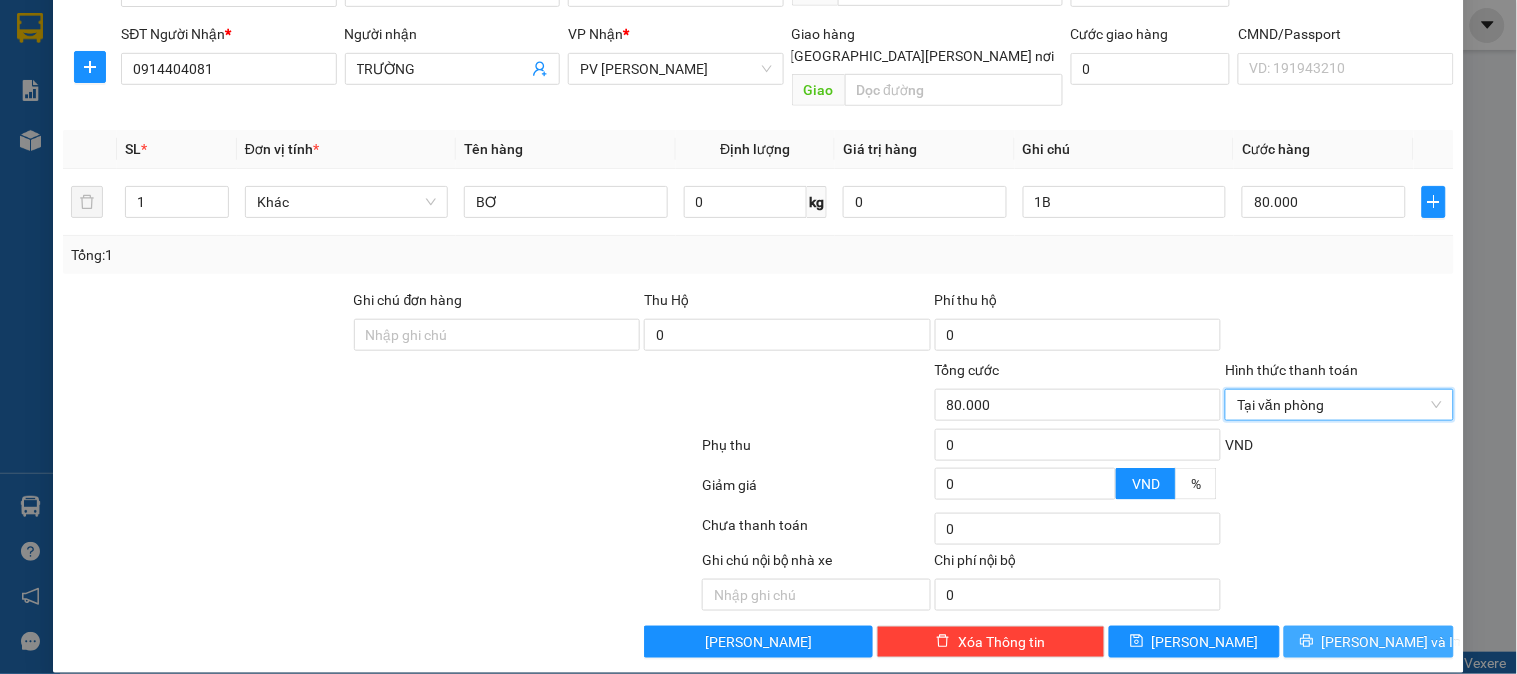 click on "[PERSON_NAME] và In" at bounding box center [1392, 642] 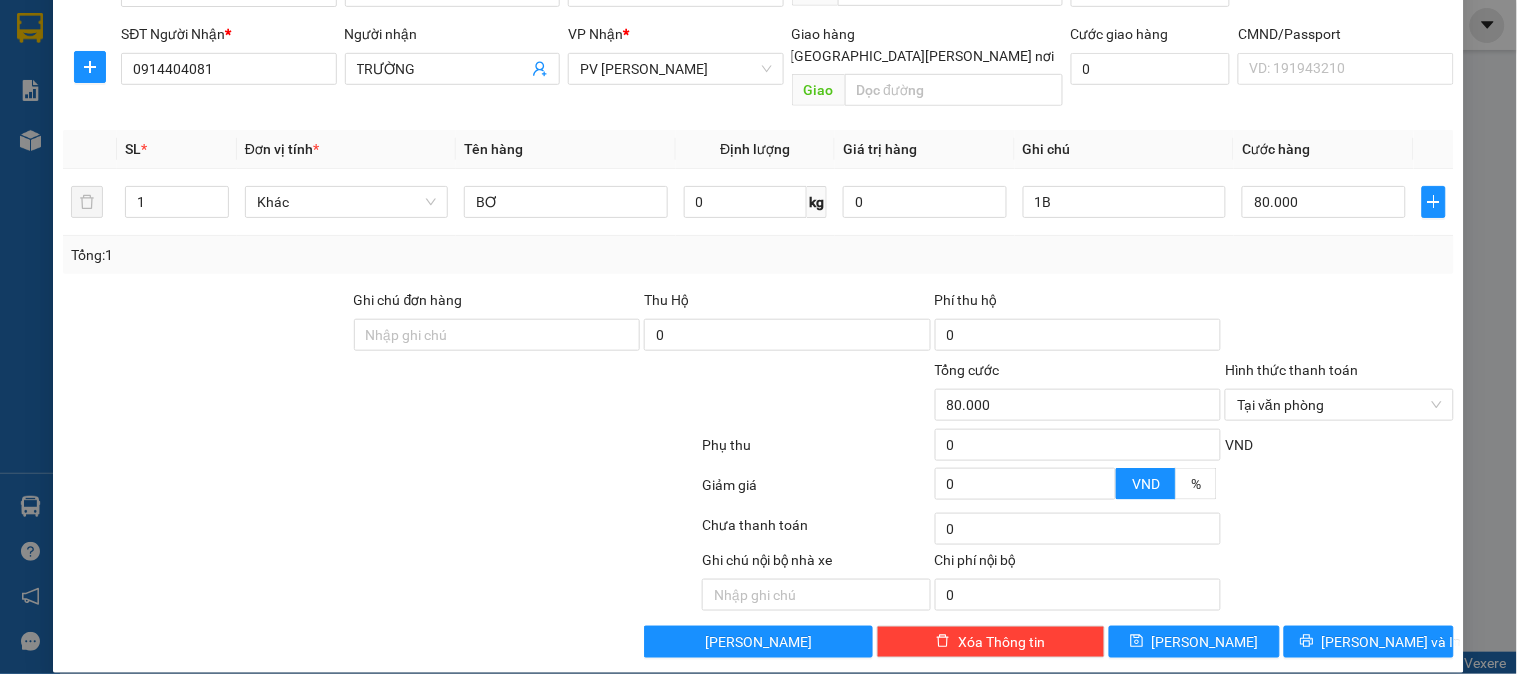 click at bounding box center [380, 449] 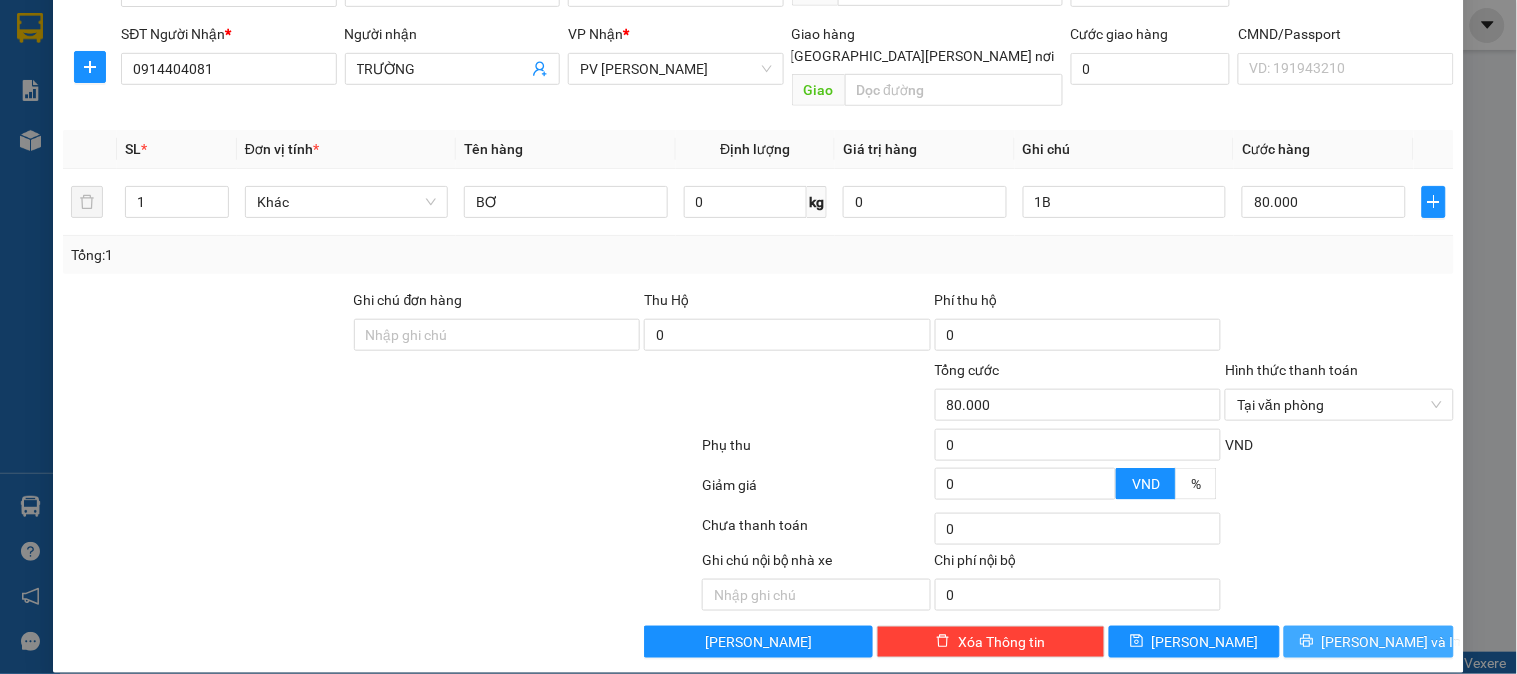 click on "[PERSON_NAME] và In" at bounding box center [1369, 642] 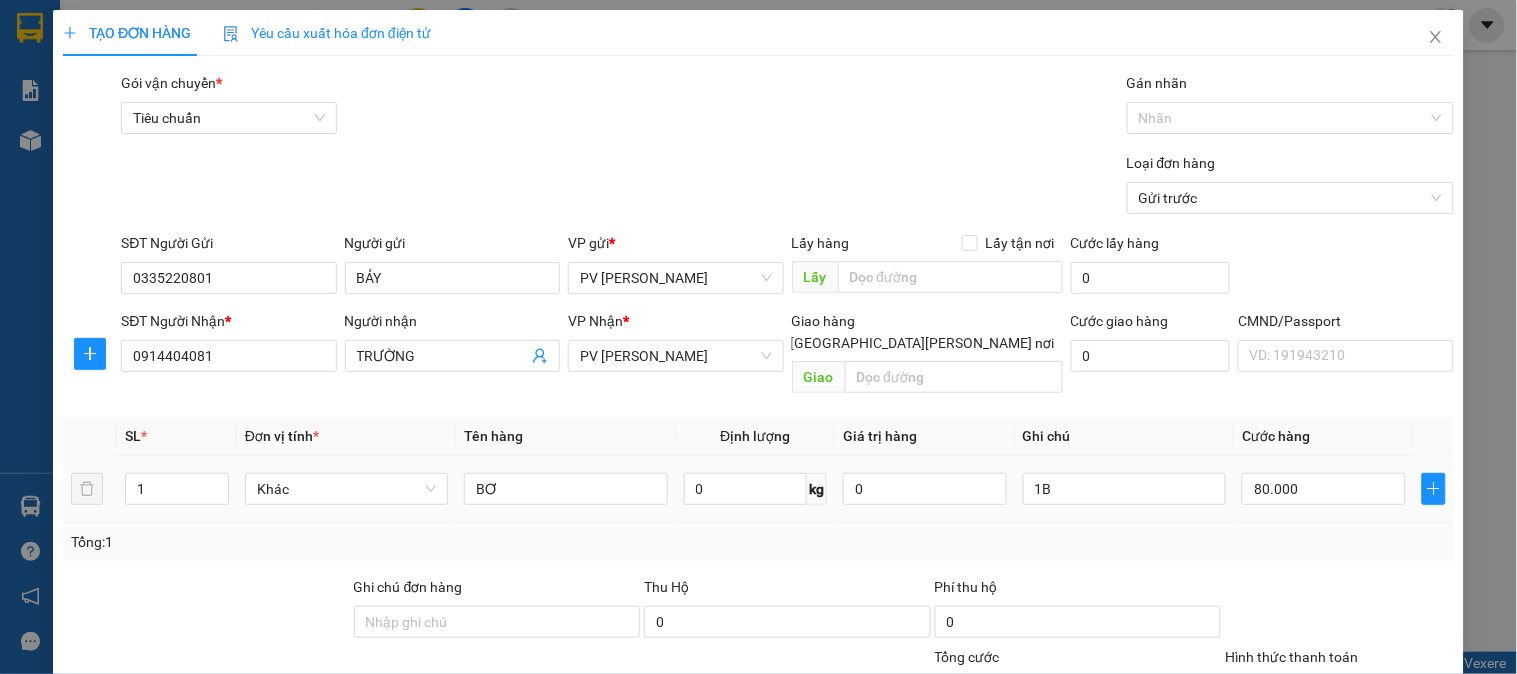 scroll, scrollTop: 287, scrollLeft: 0, axis: vertical 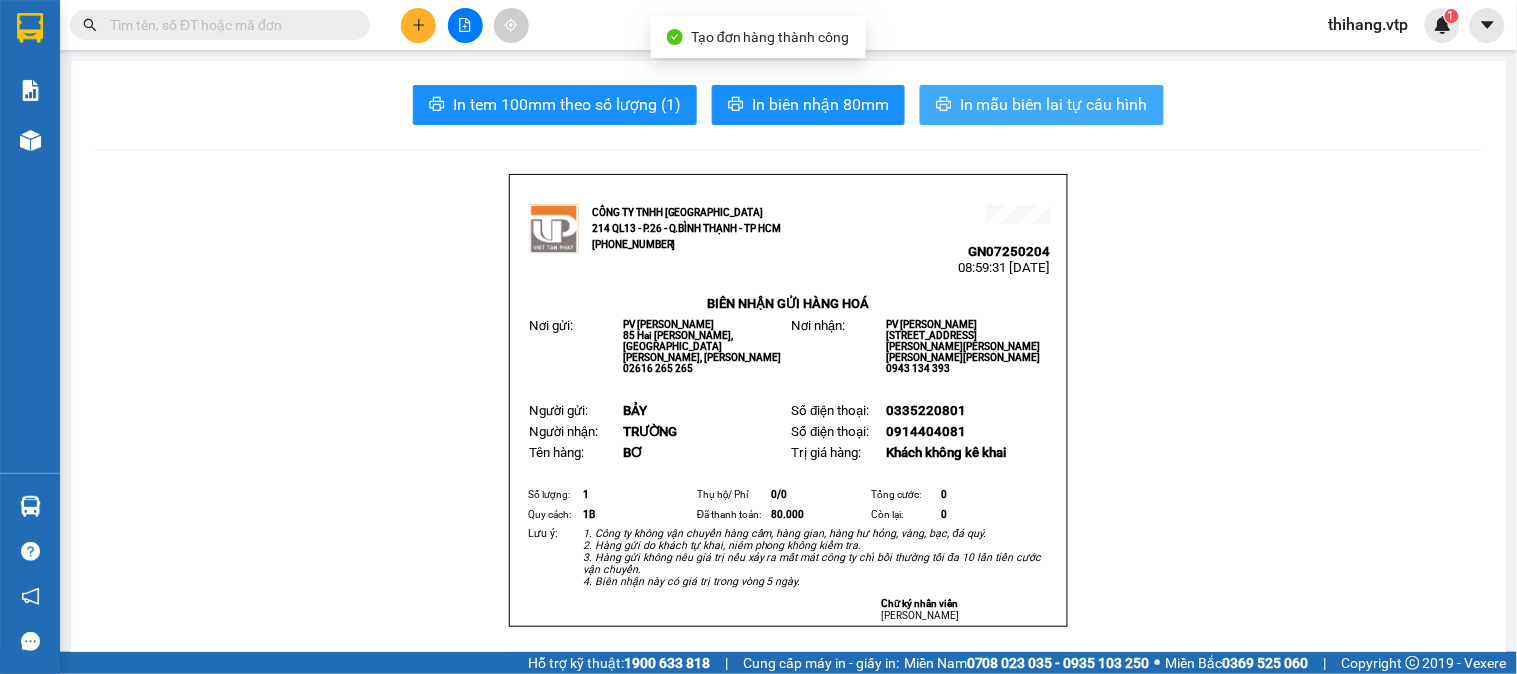 click on "In mẫu biên lai tự cấu hình" at bounding box center (1054, 104) 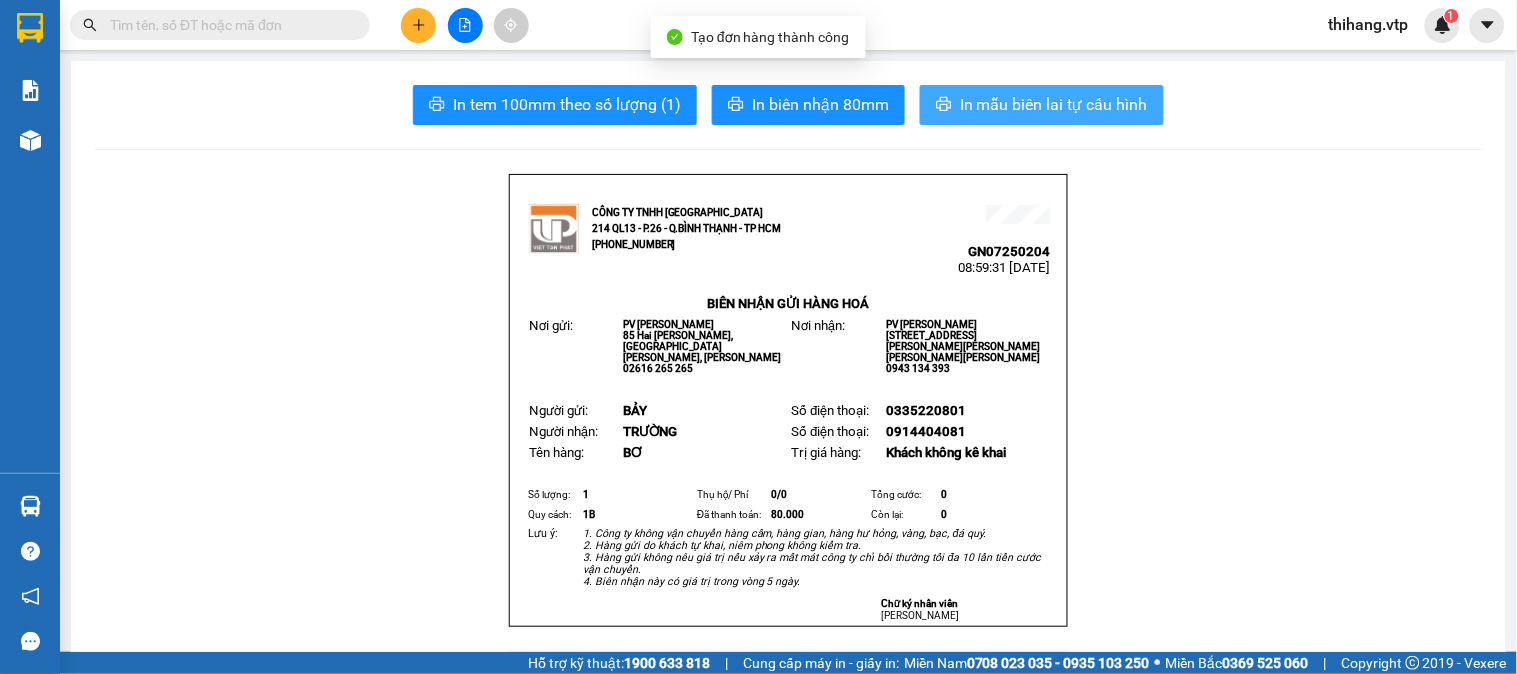 scroll, scrollTop: 0, scrollLeft: 0, axis: both 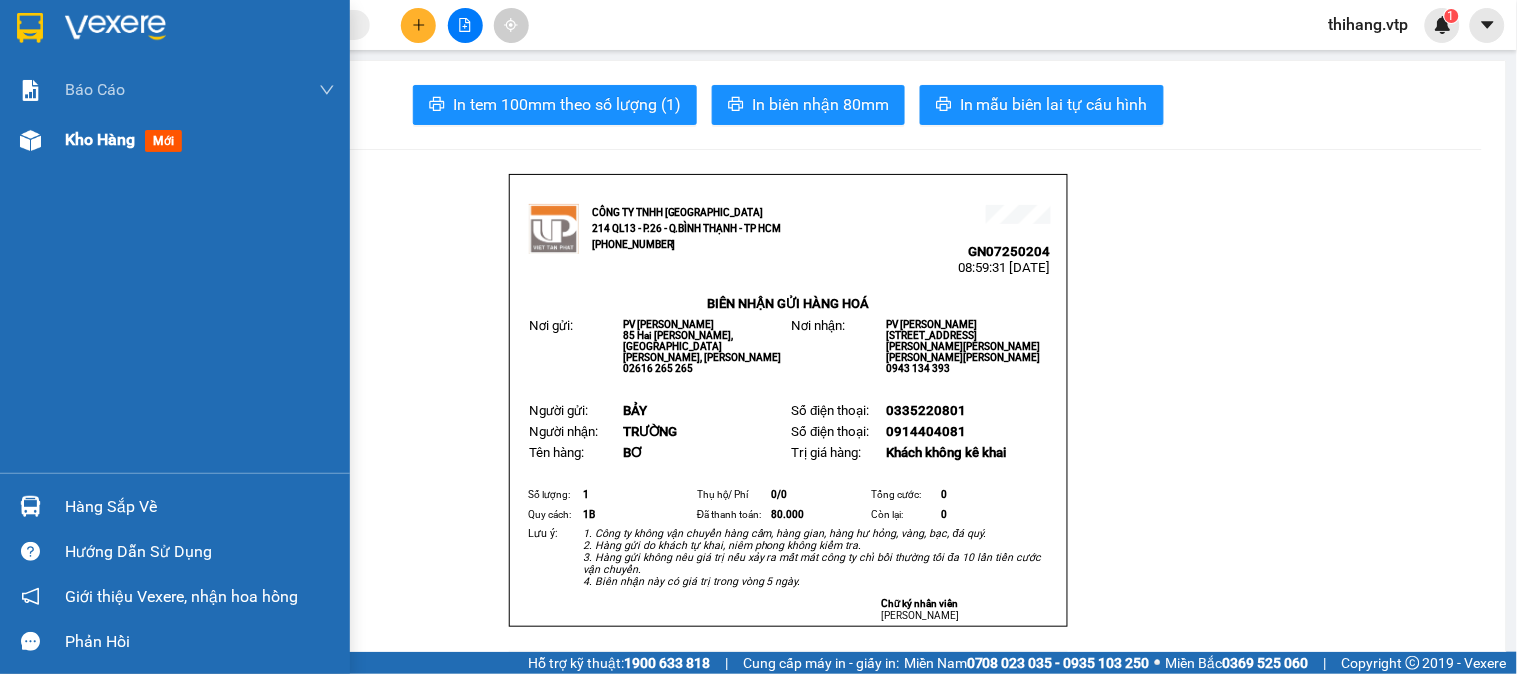 click on "Kho hàng mới" at bounding box center [175, 140] 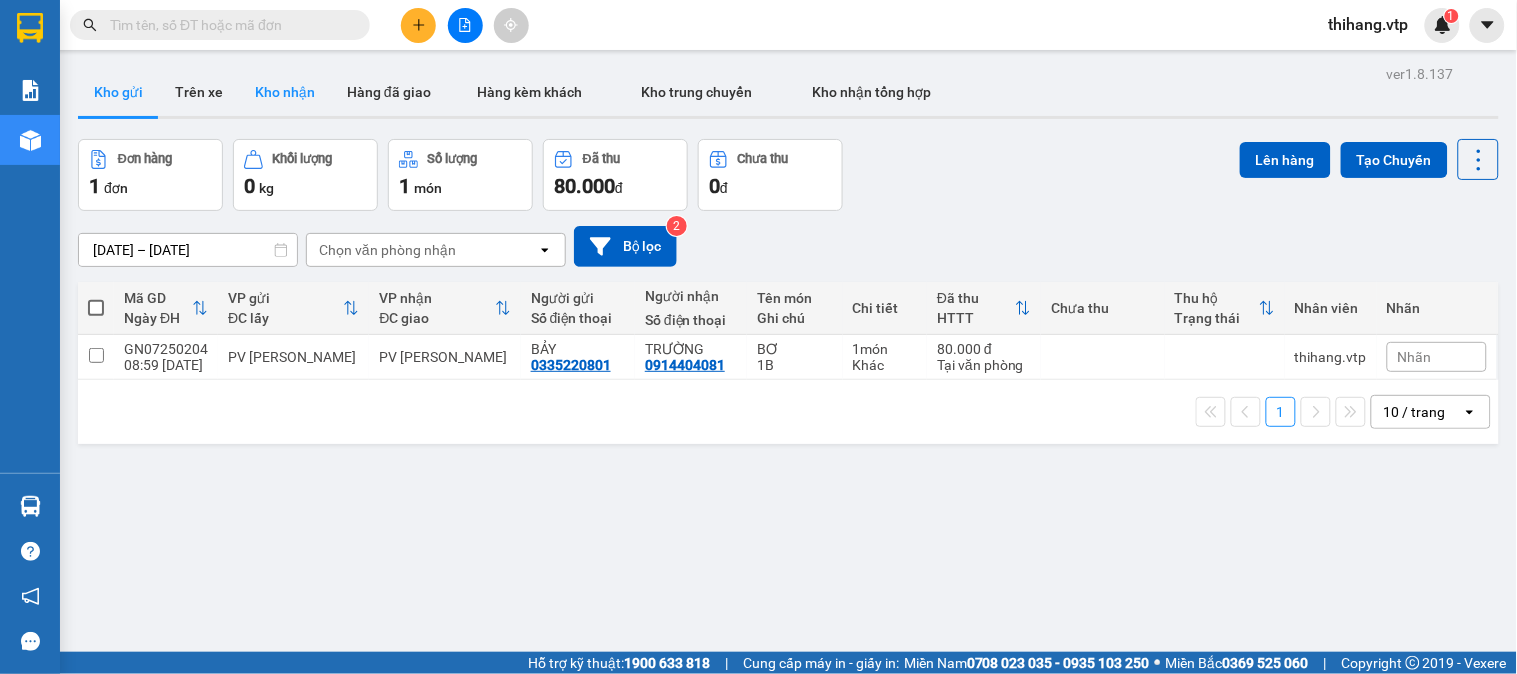 click on "Kho nhận" at bounding box center [285, 92] 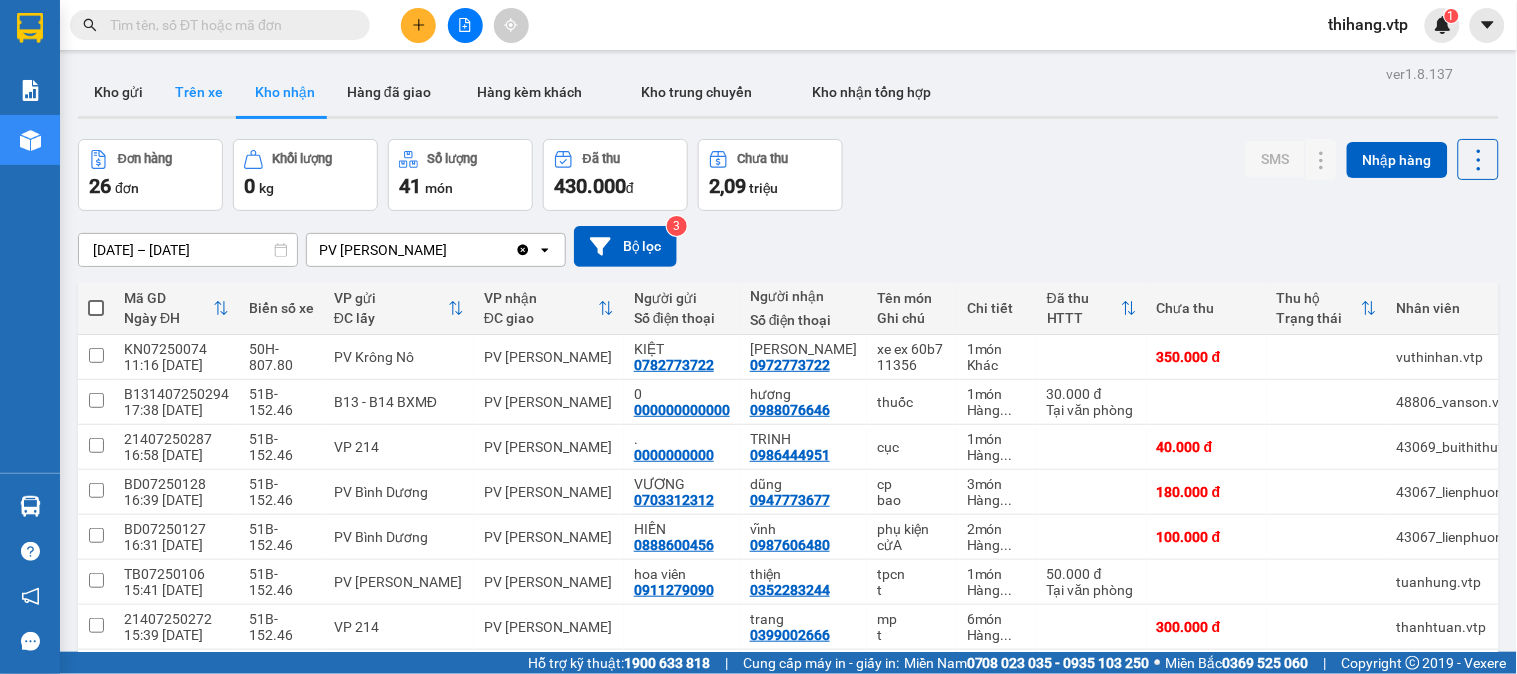 click on "Trên xe" at bounding box center [199, 92] 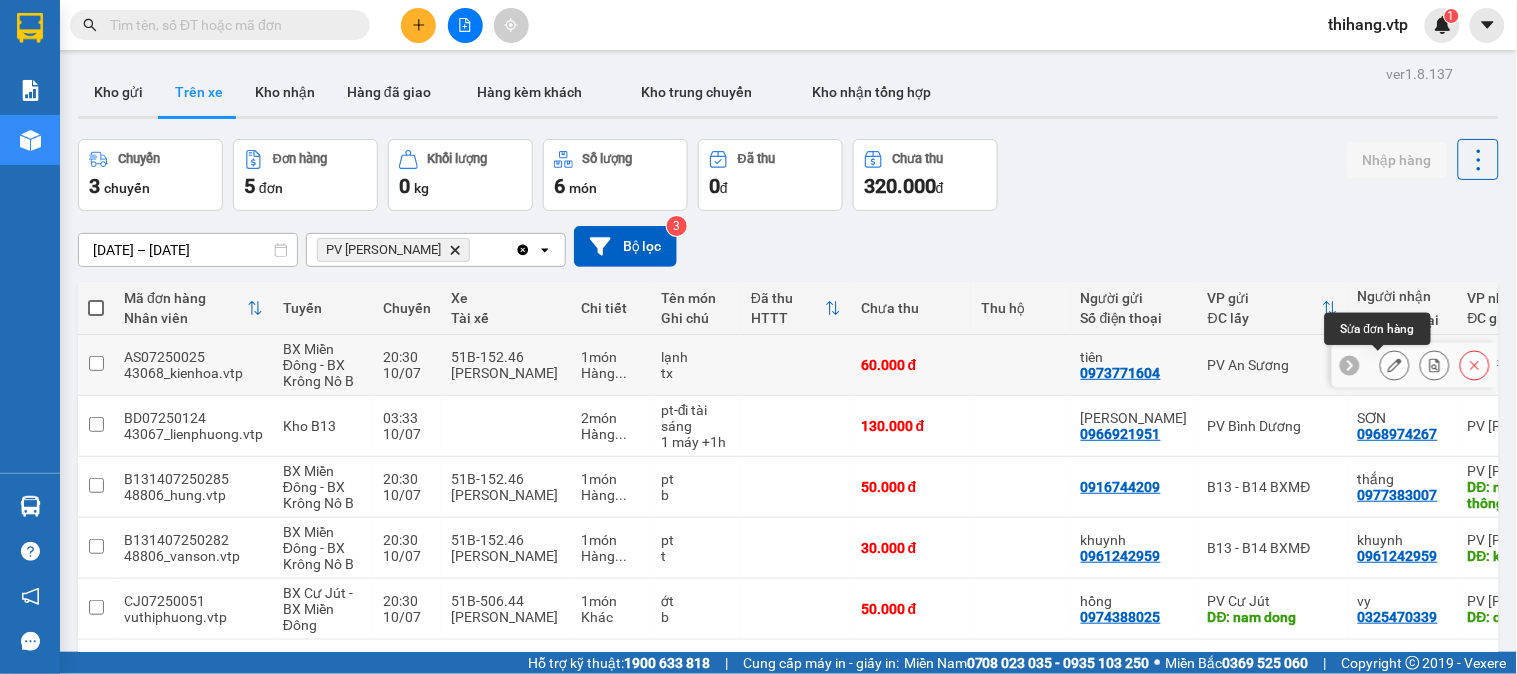 click 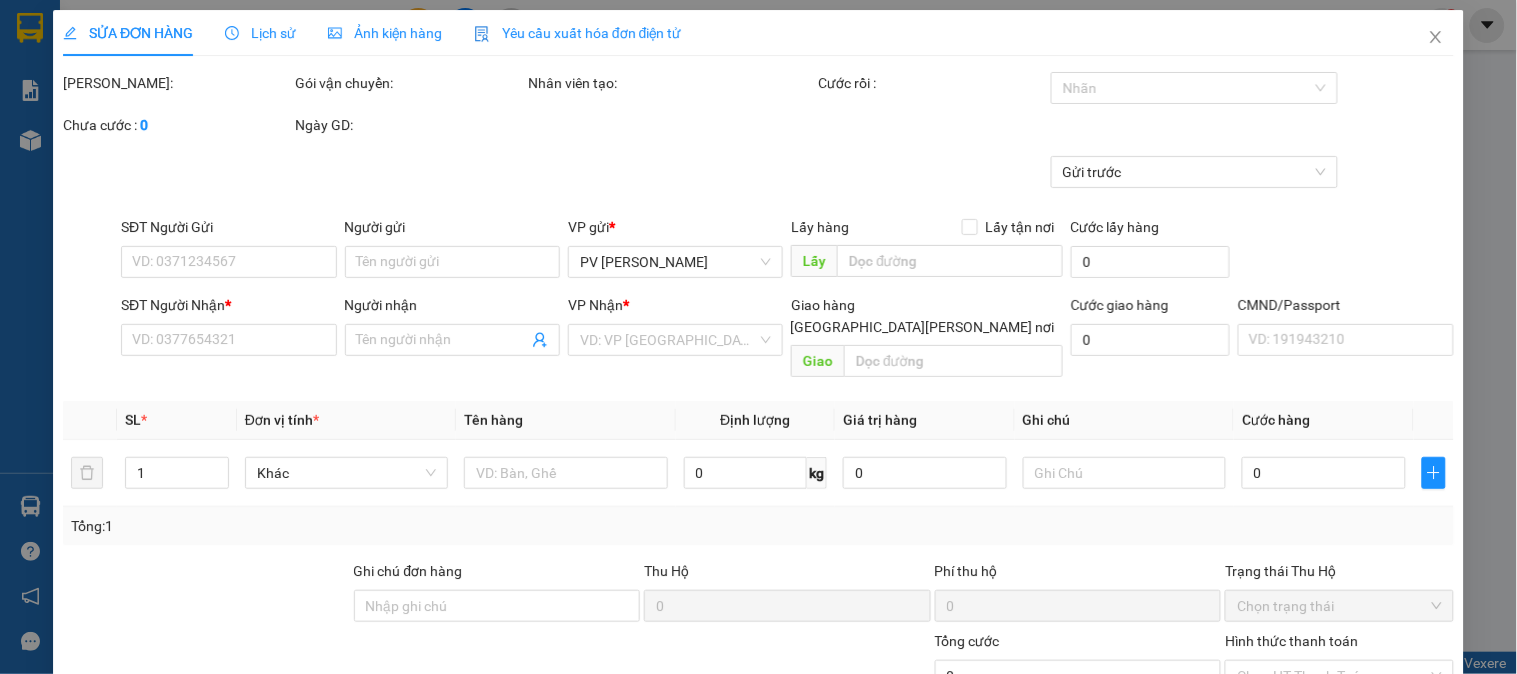 type on "0973771604" 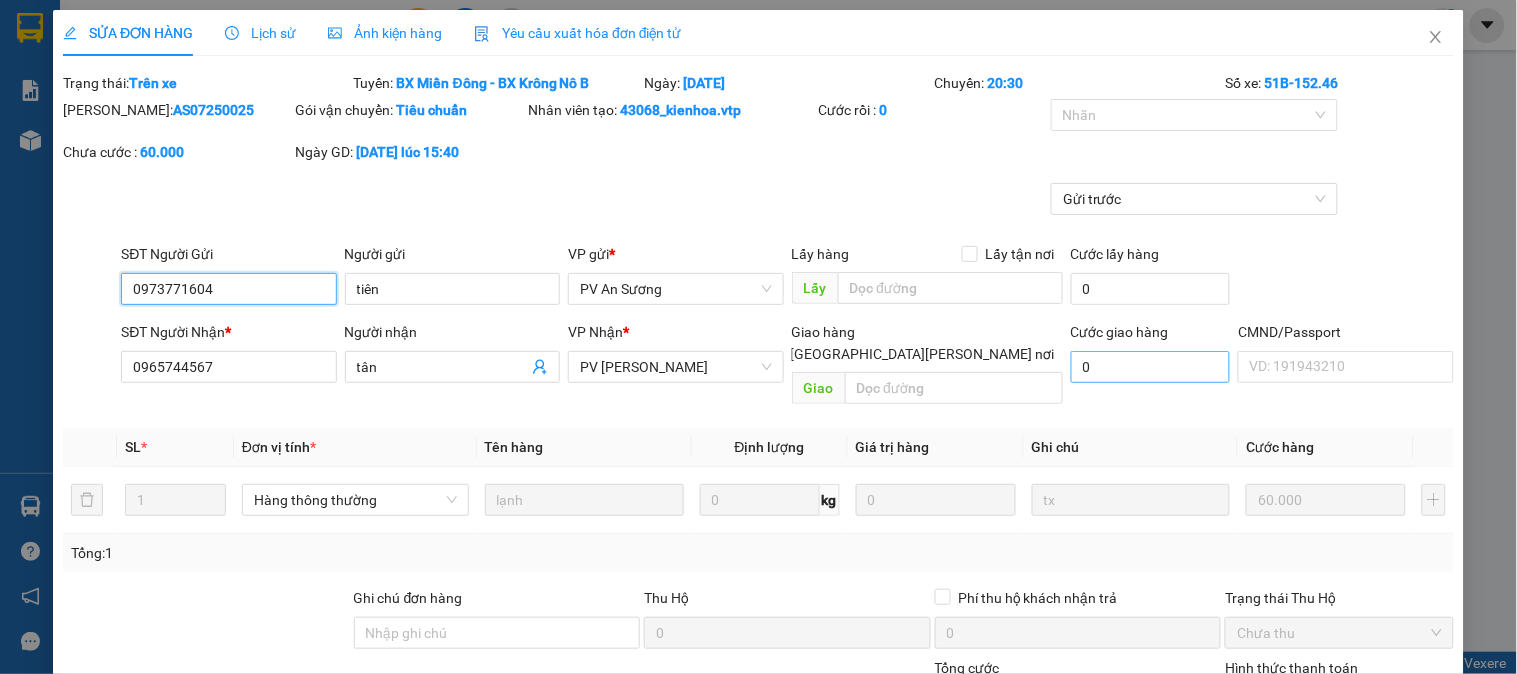 type on "3.000" 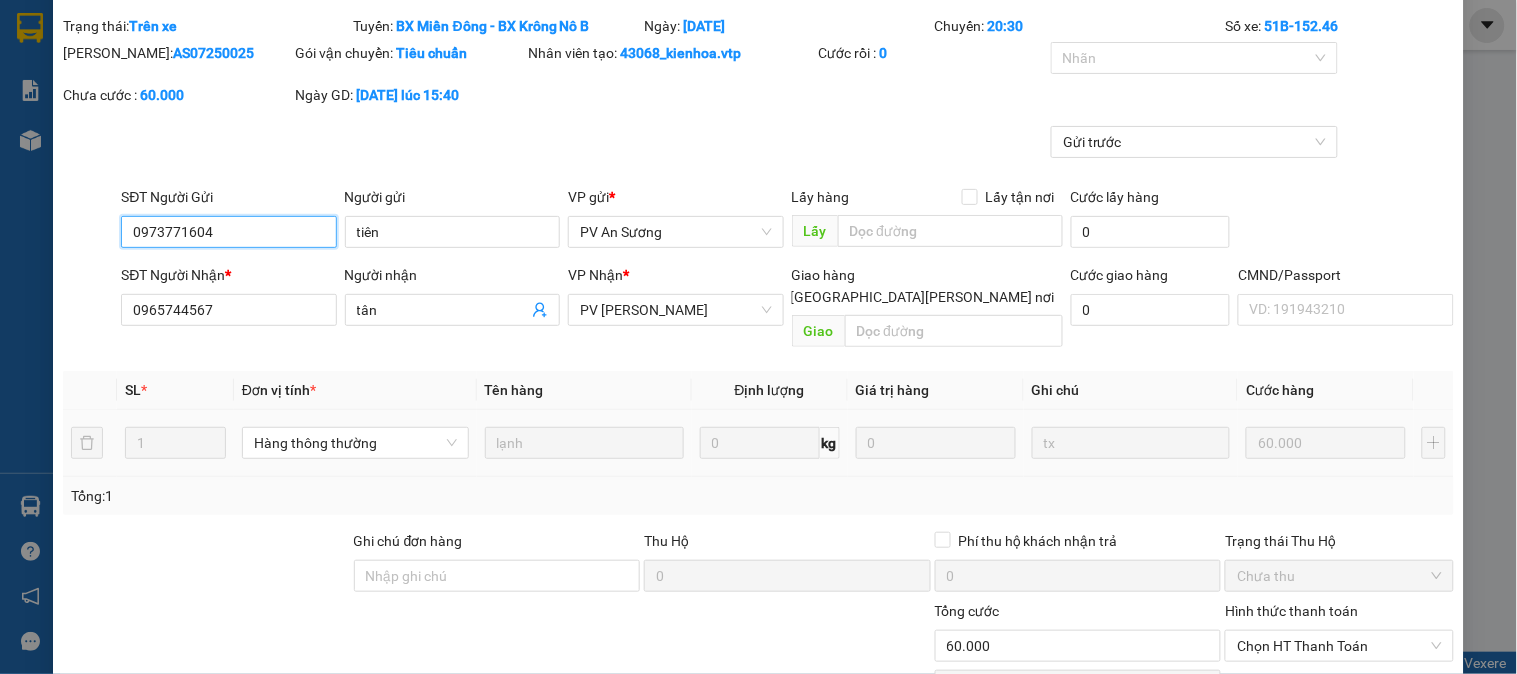 scroll, scrollTop: 111, scrollLeft: 0, axis: vertical 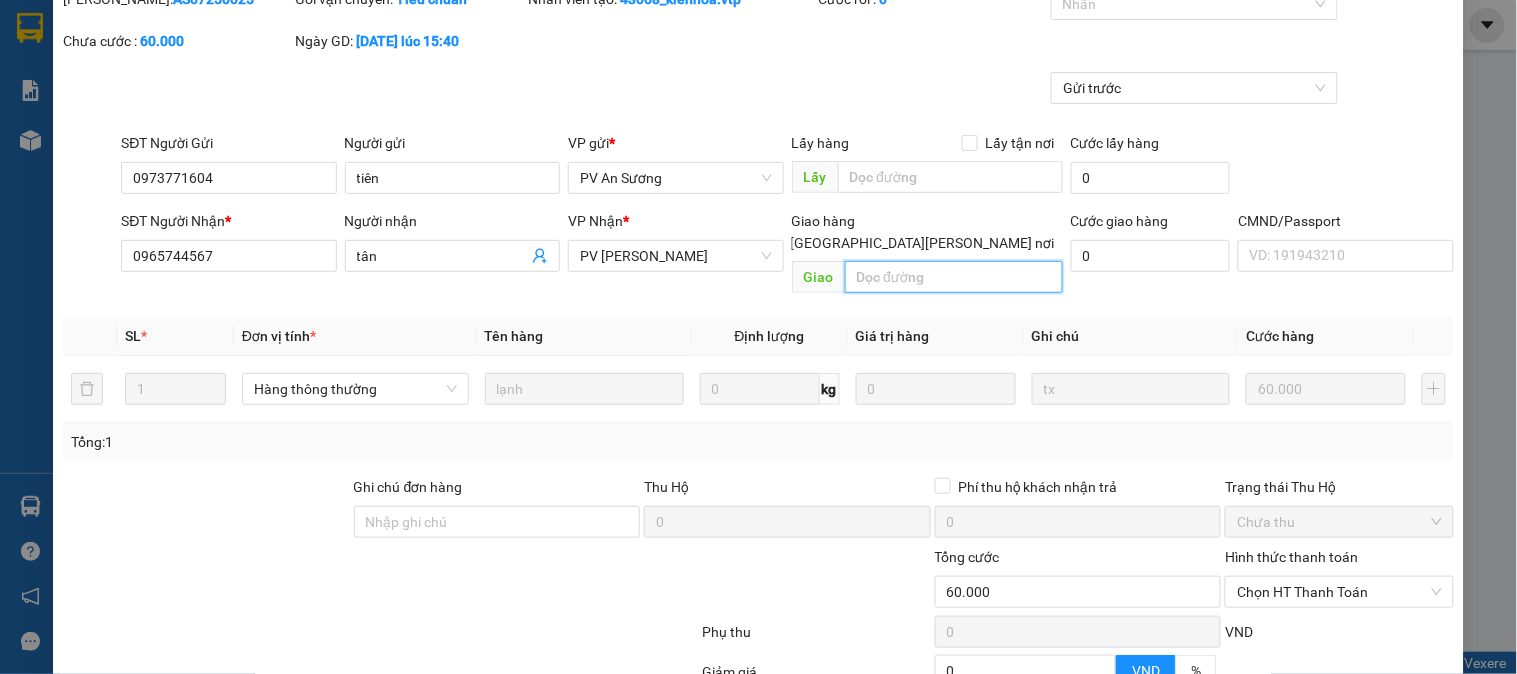click at bounding box center (954, 277) 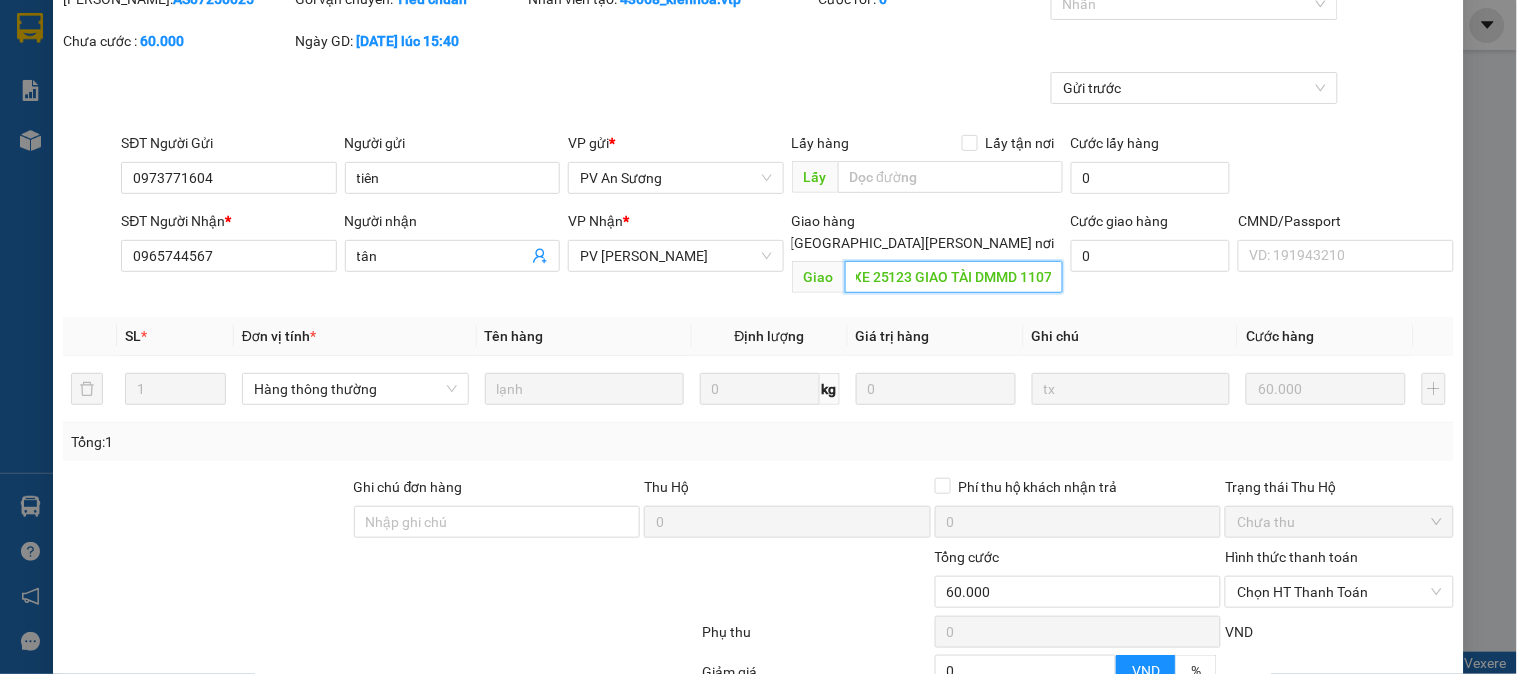 scroll, scrollTop: 0, scrollLeft: 12, axis: horizontal 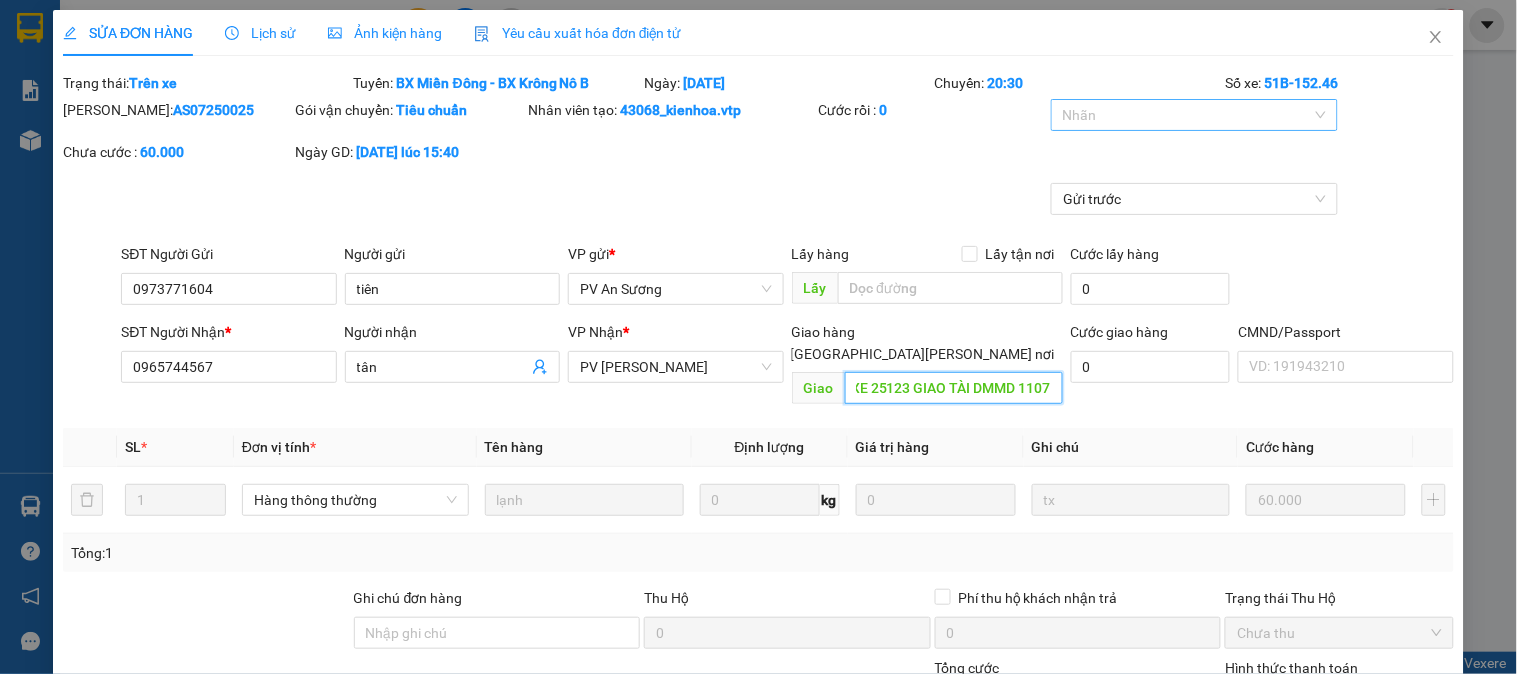 click at bounding box center (1184, 115) 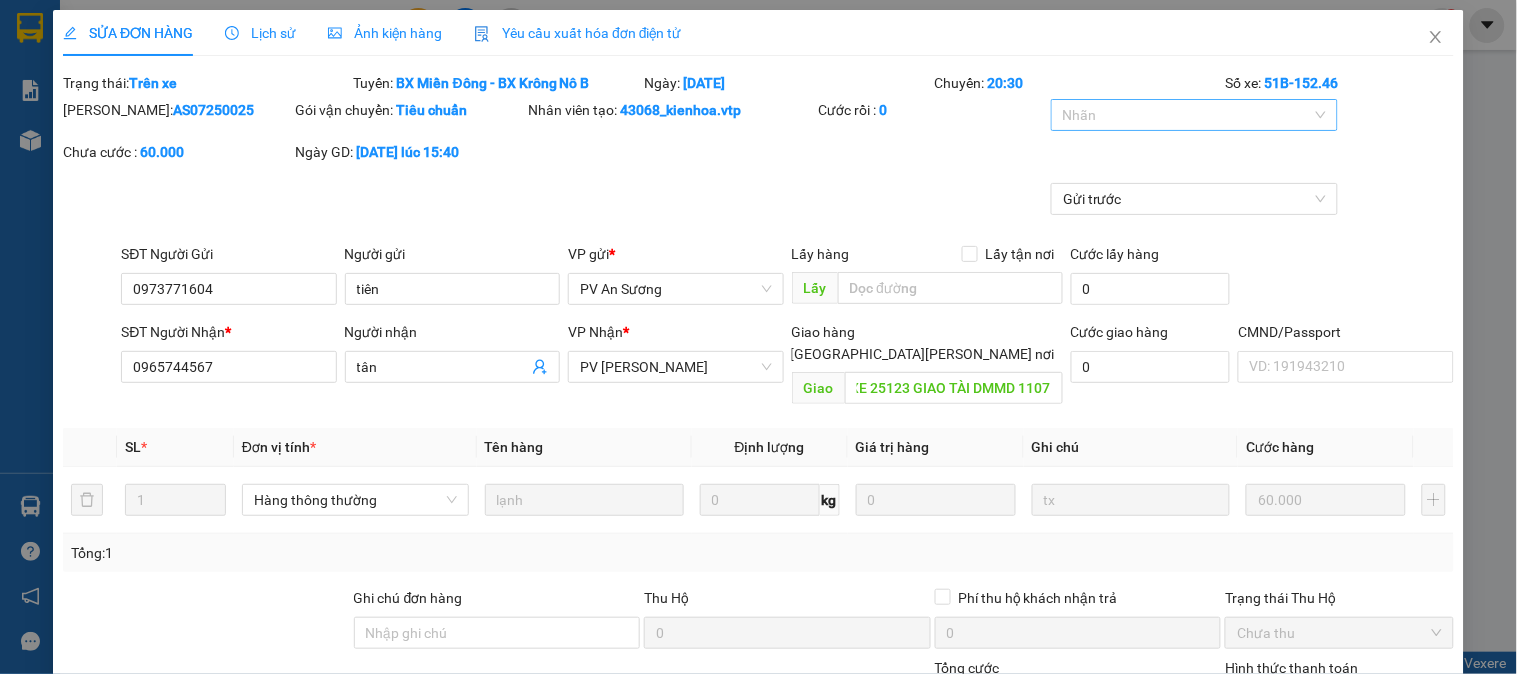 scroll, scrollTop: 0, scrollLeft: 0, axis: both 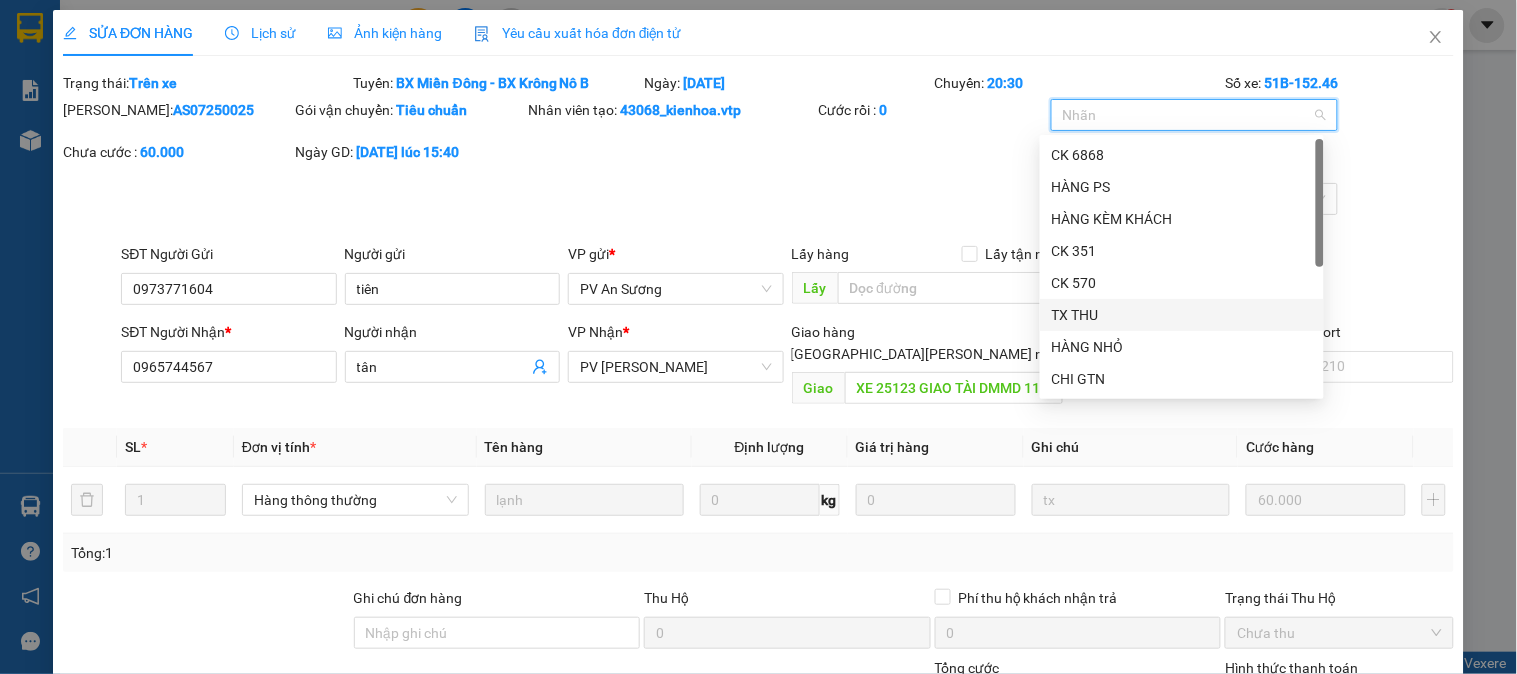 click on "TX THU" at bounding box center [1182, 315] 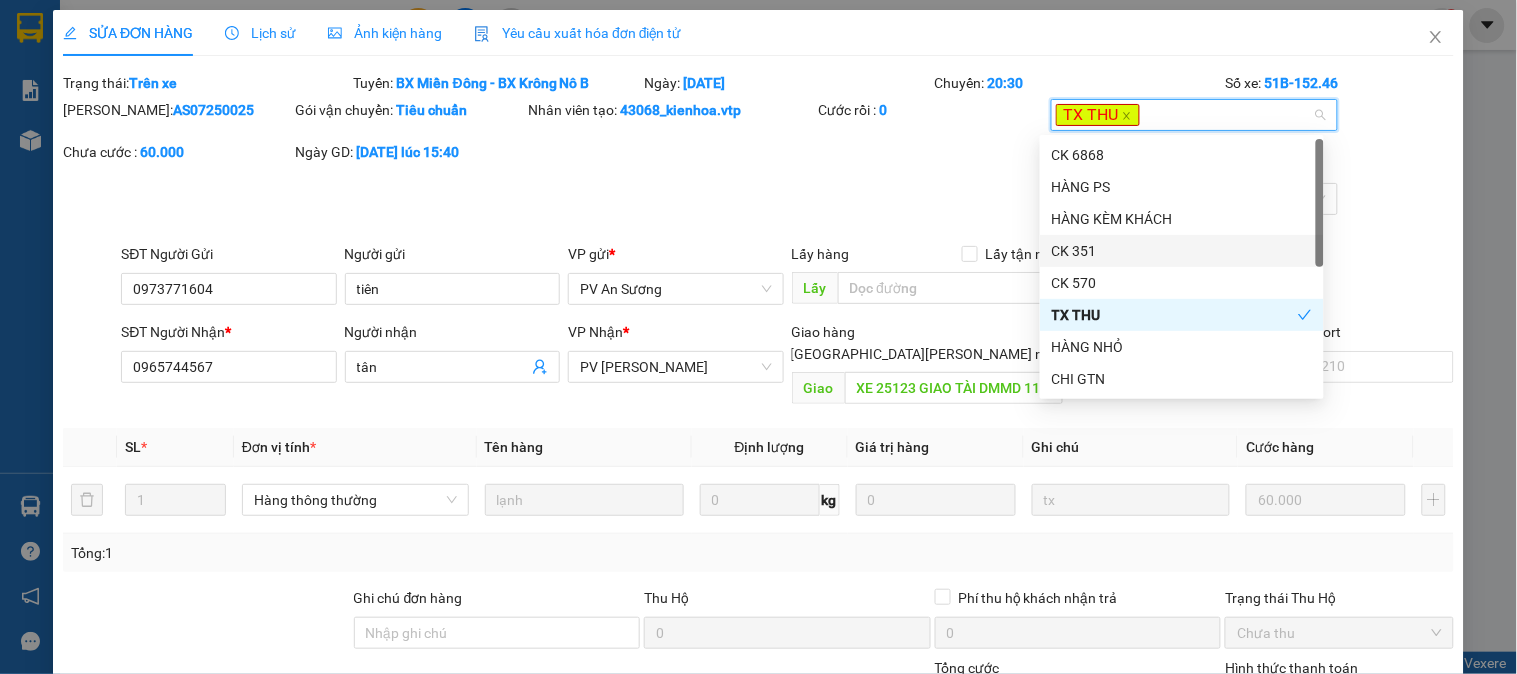 click on "Gửi trước" at bounding box center [758, 213] 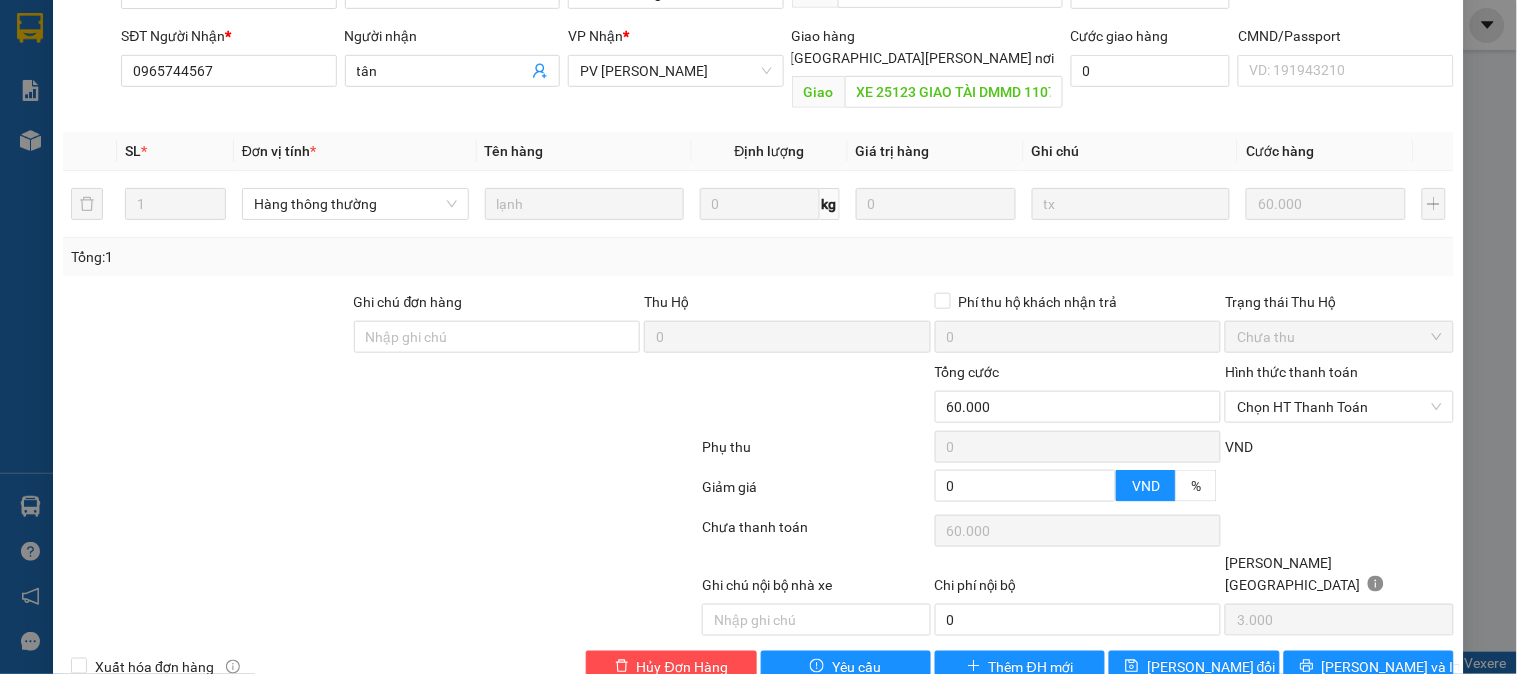 scroll, scrollTop: 300, scrollLeft: 0, axis: vertical 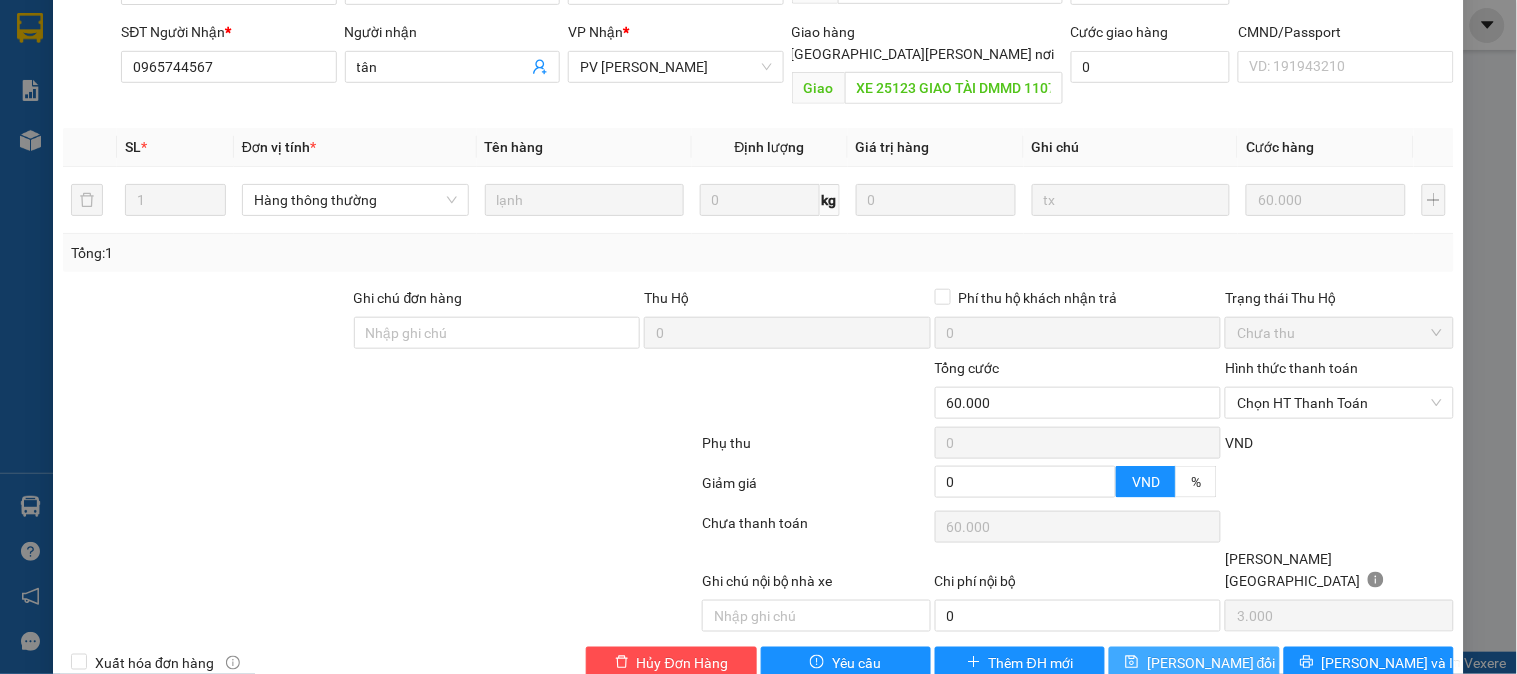click on "[PERSON_NAME] thay đổi" at bounding box center [1194, 663] 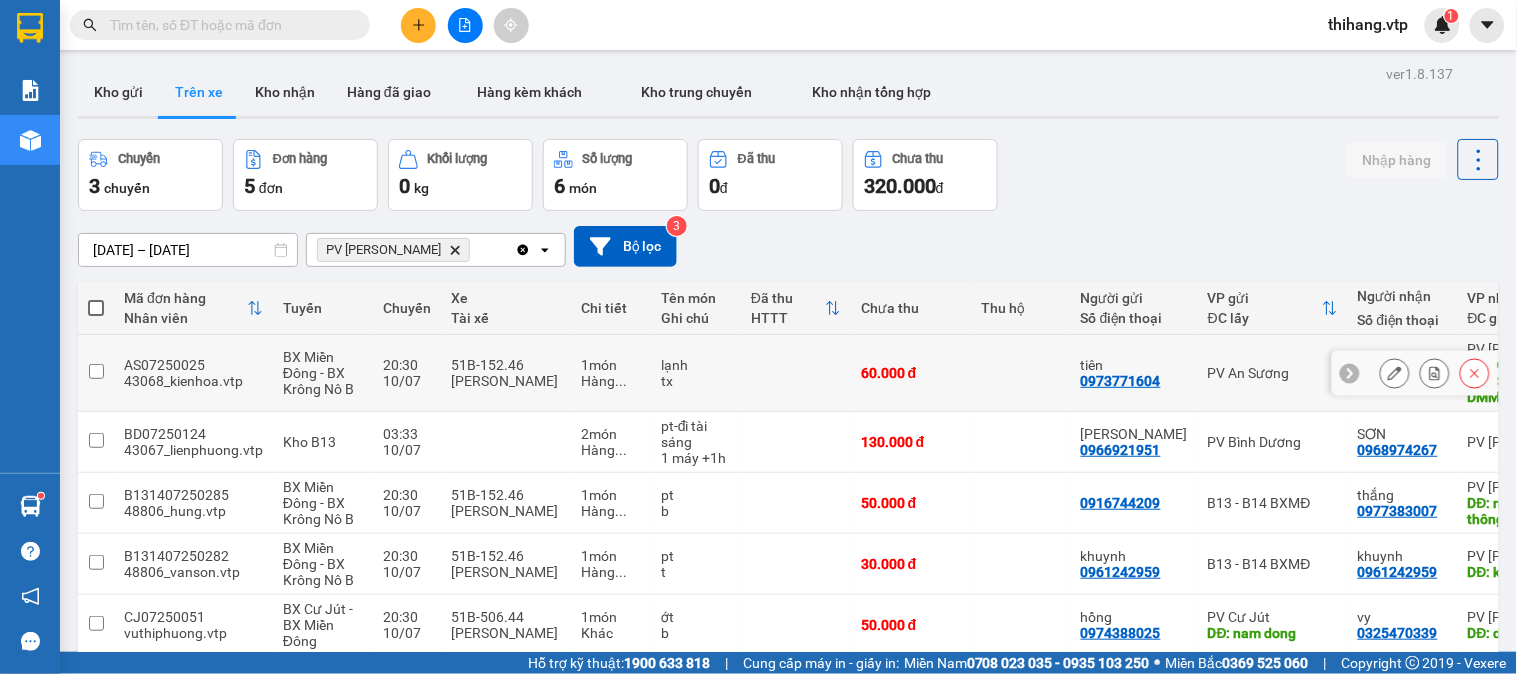 click 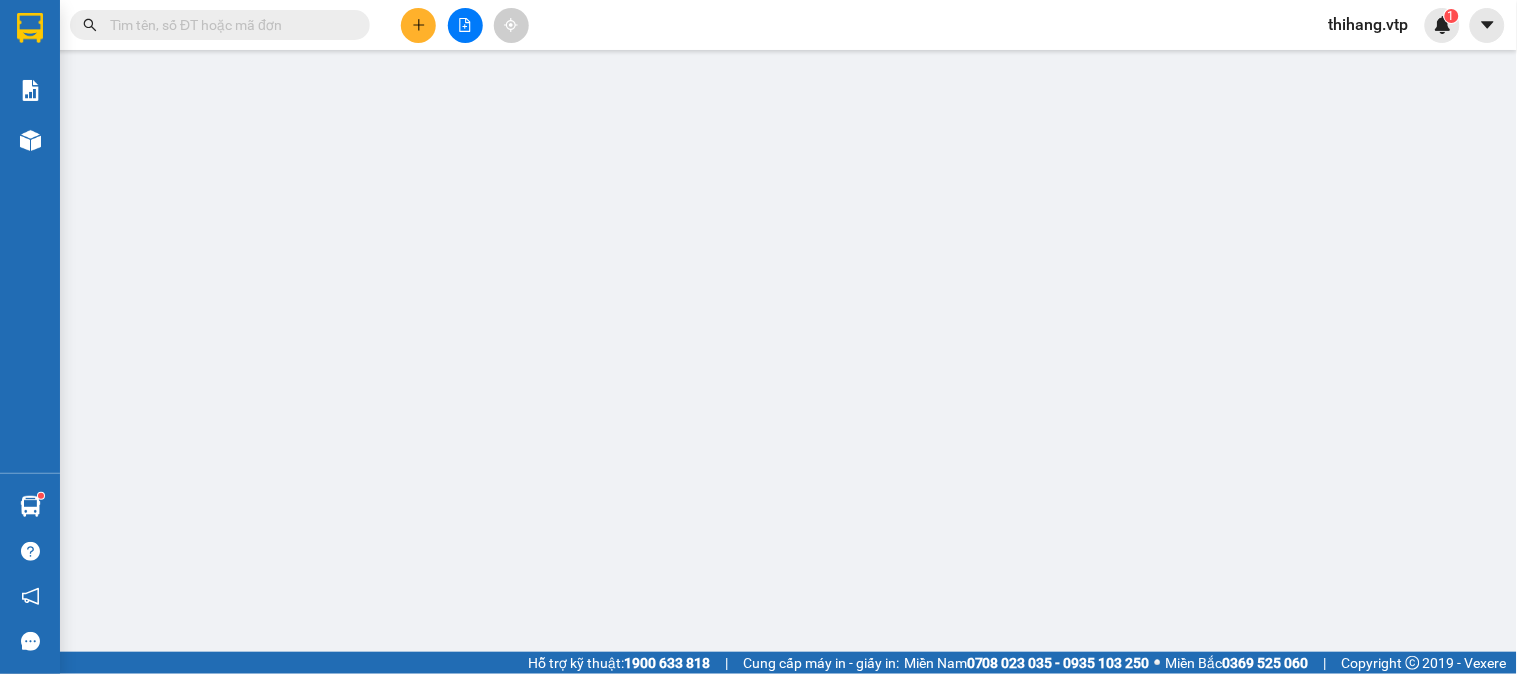 type on "3.000" 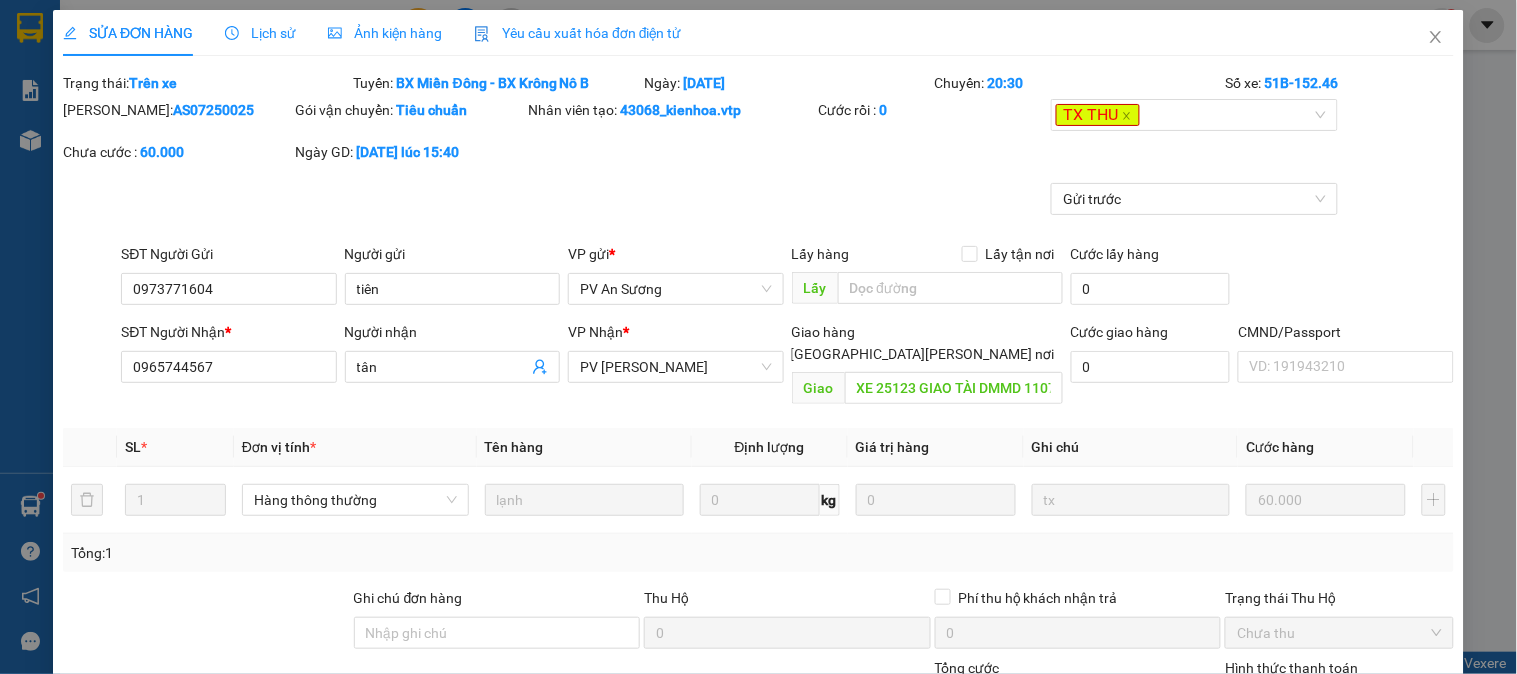 type on "0973771604" 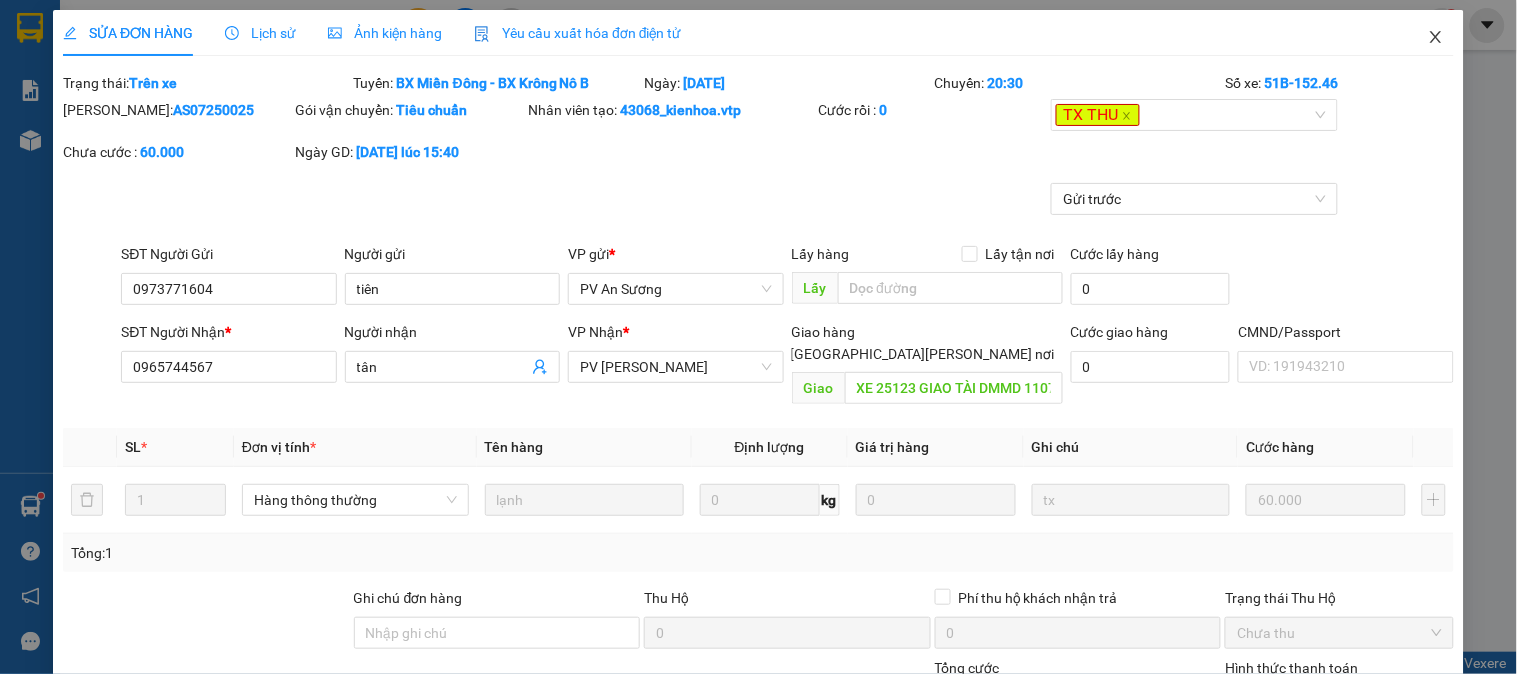click at bounding box center (1436, 38) 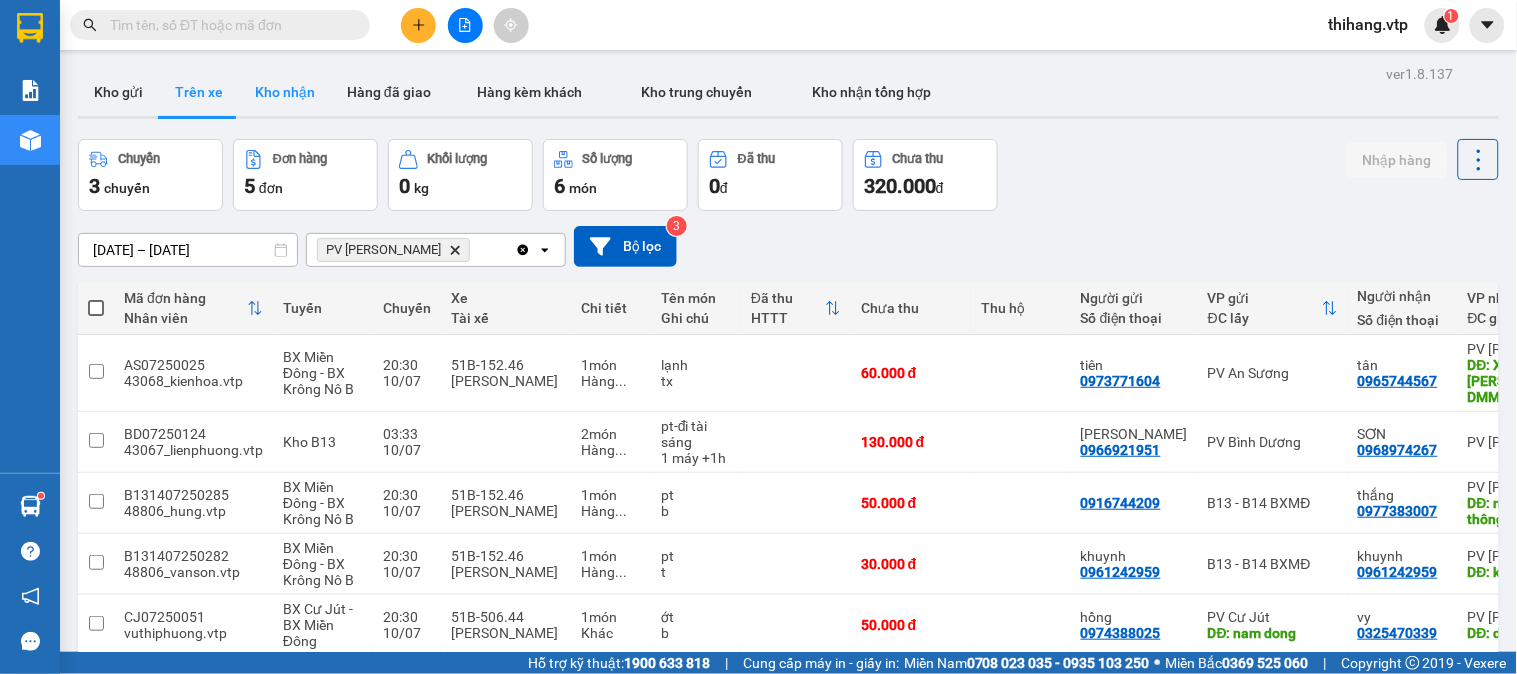 click on "Kho nhận" at bounding box center (285, 92) 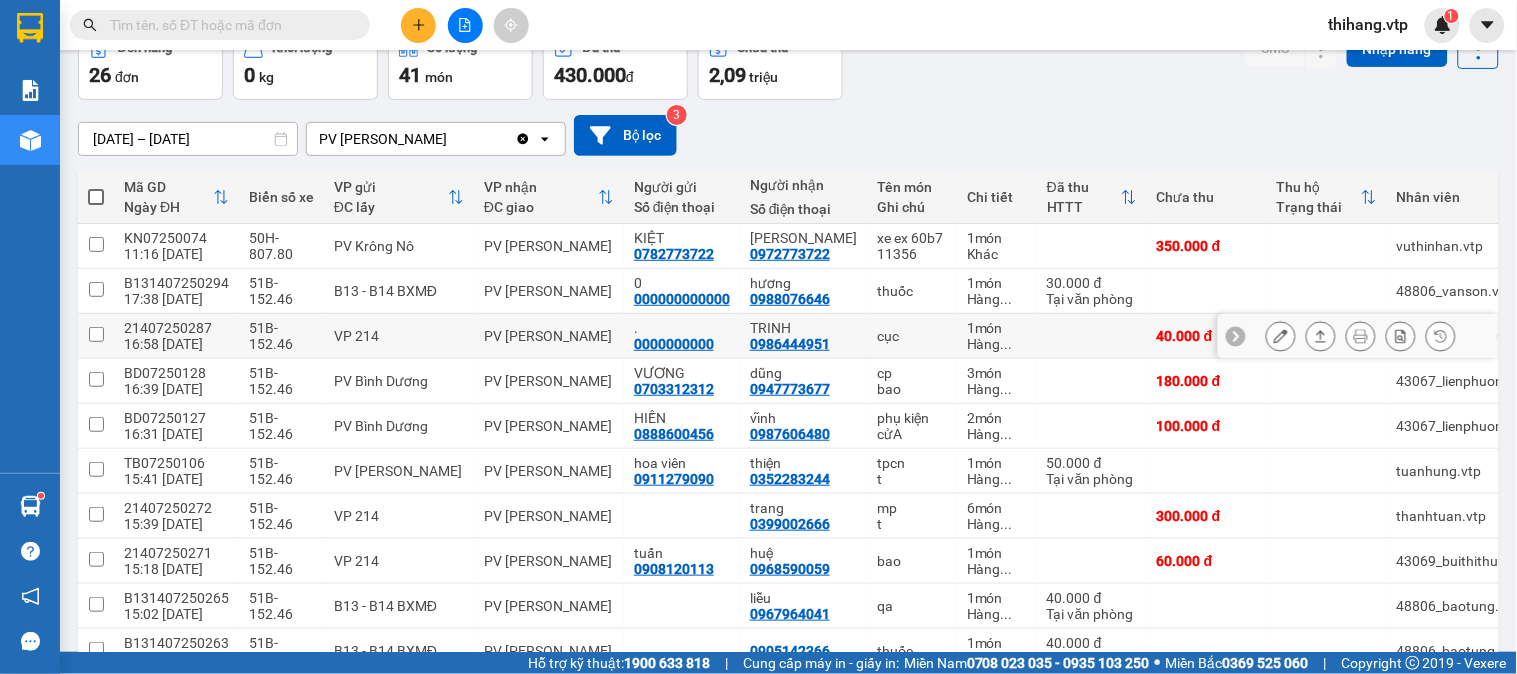 scroll, scrollTop: 222, scrollLeft: 0, axis: vertical 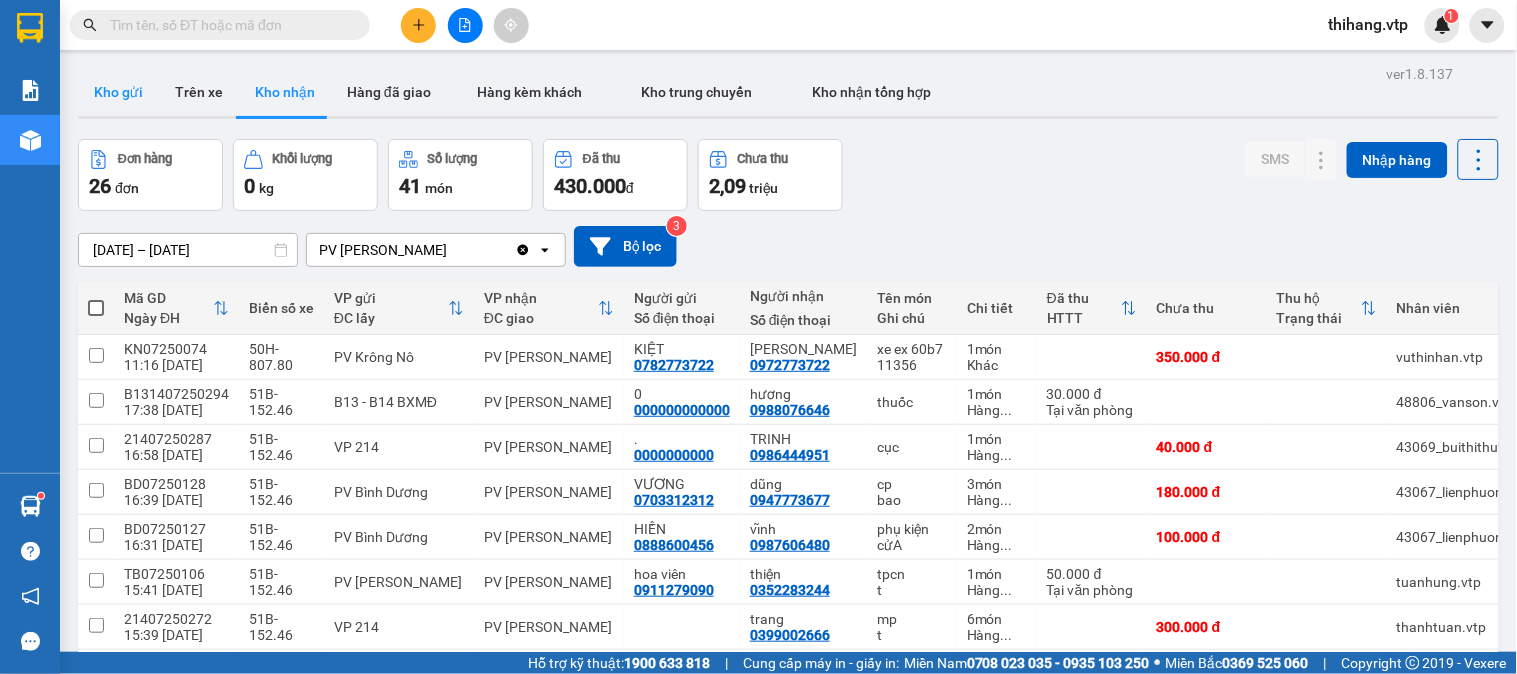 click on "Kho gửi" at bounding box center (118, 92) 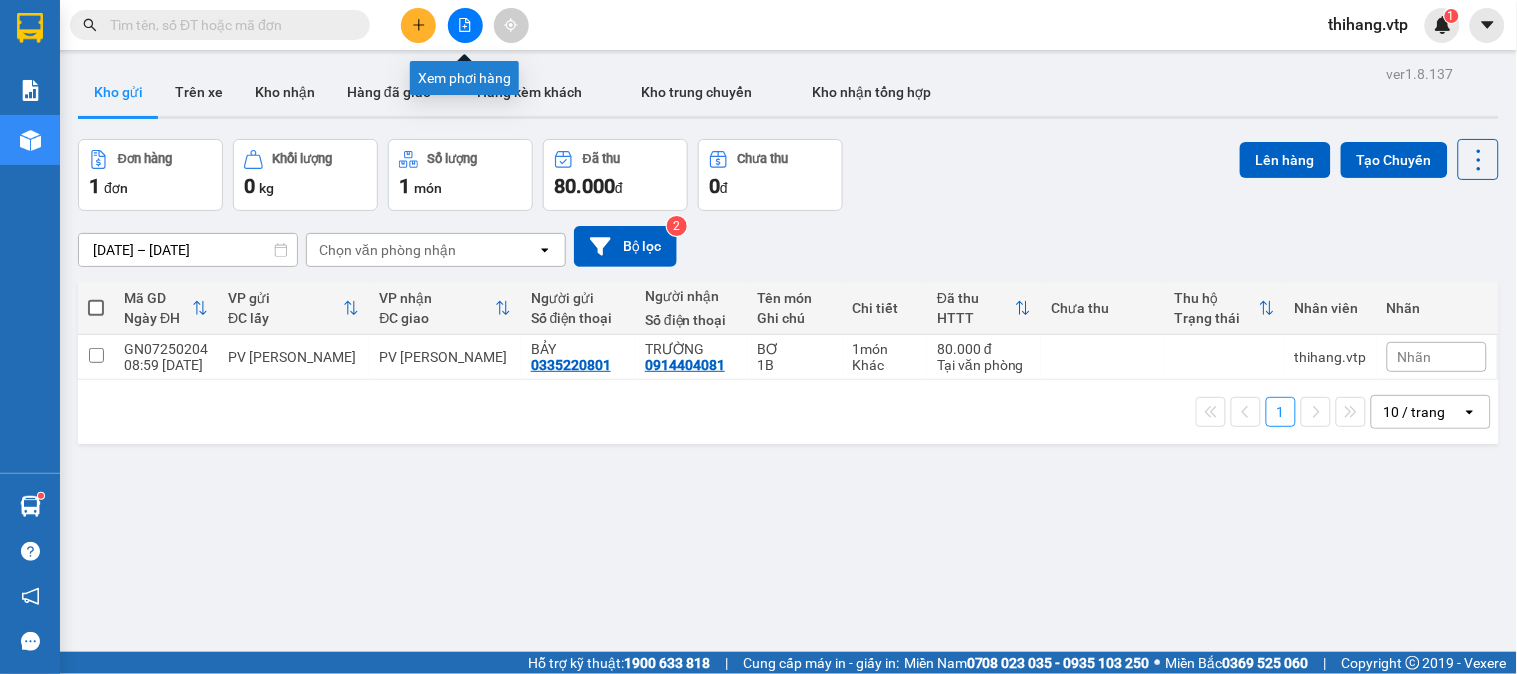 click at bounding box center [465, 25] 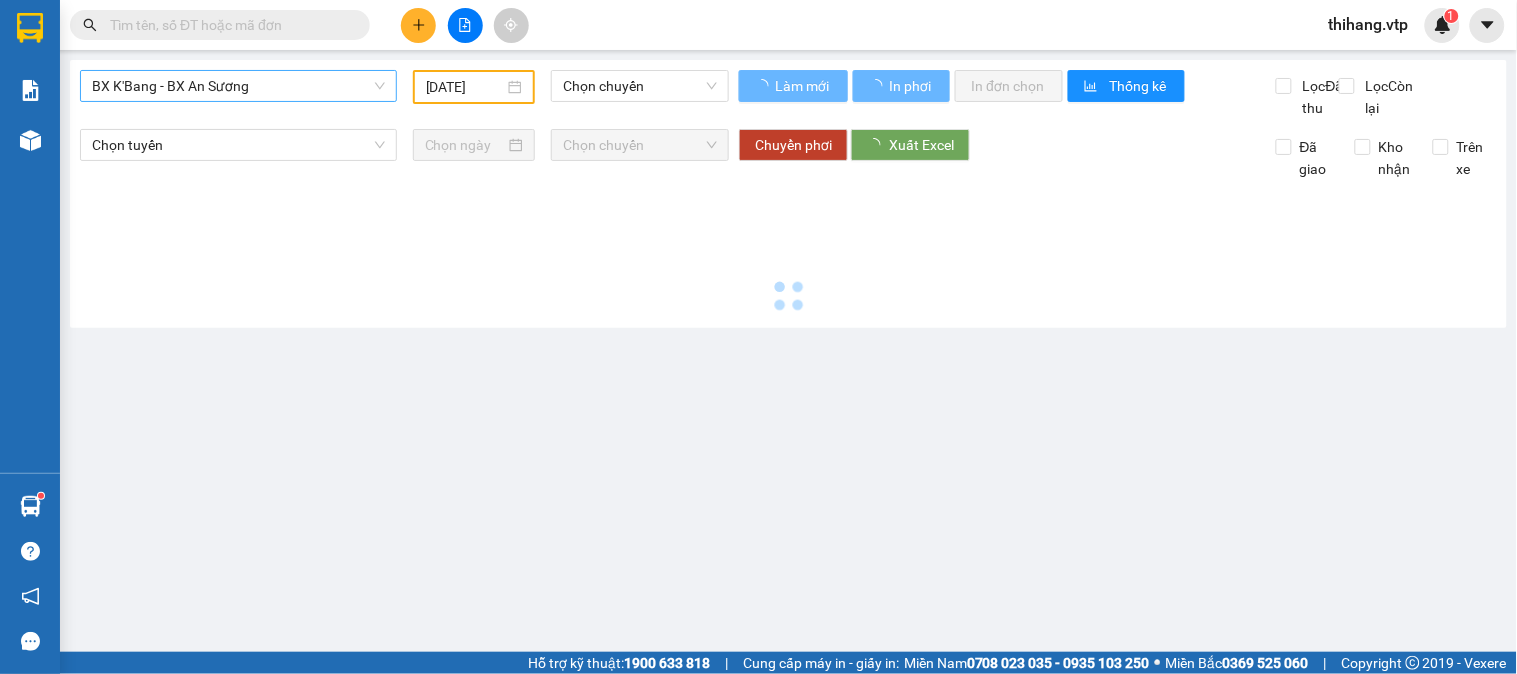 type on "[DATE]" 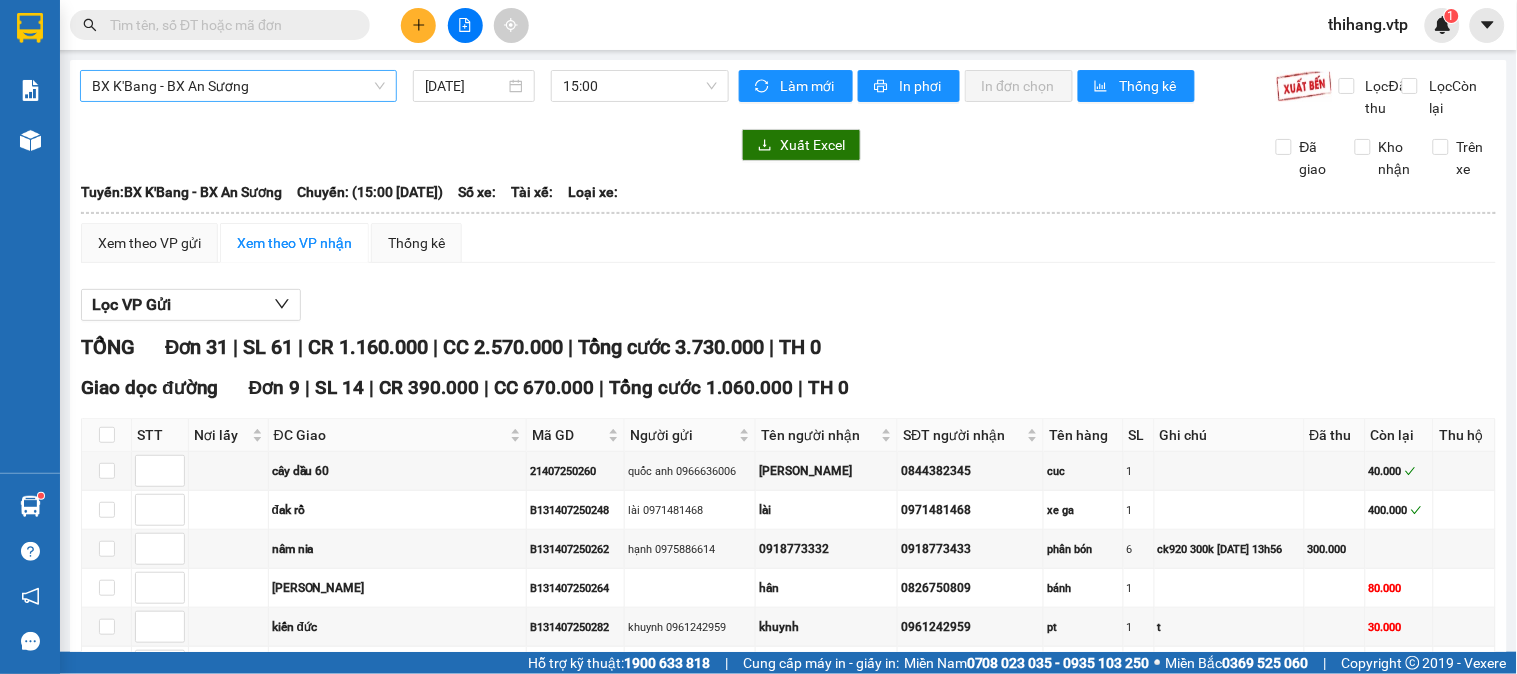 click on "BX K'Bang - BX An Sương" at bounding box center [238, 86] 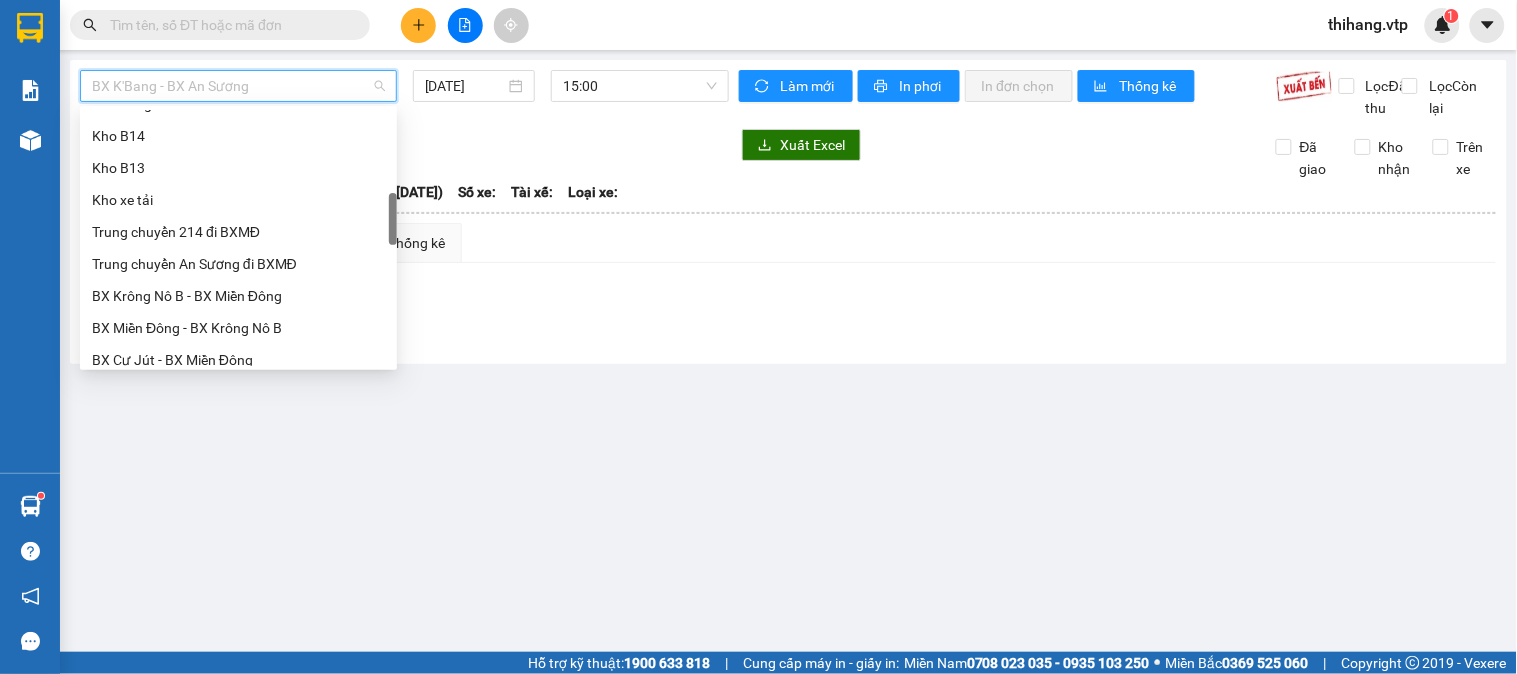 scroll, scrollTop: 201, scrollLeft: 0, axis: vertical 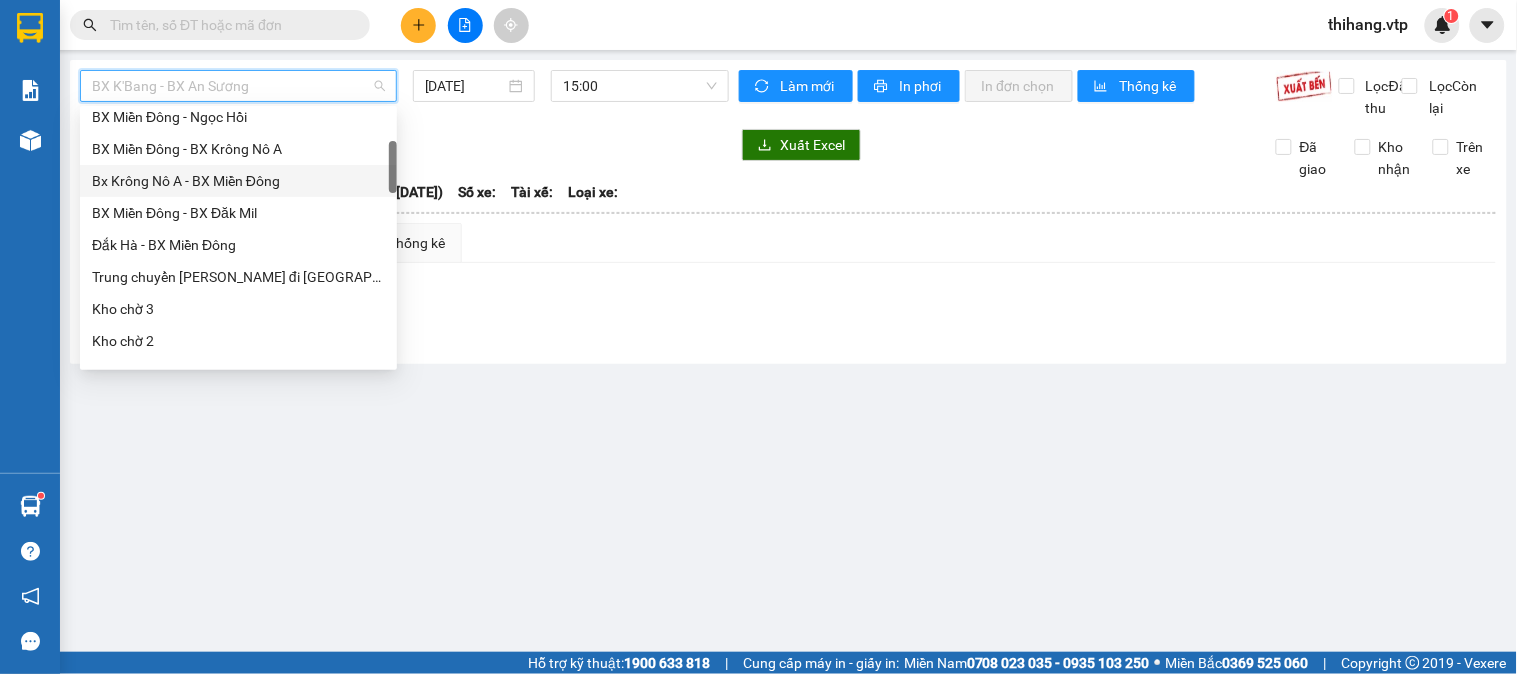 click on "Bx Krông Nô A - BX Miền Đông" at bounding box center (238, 181) 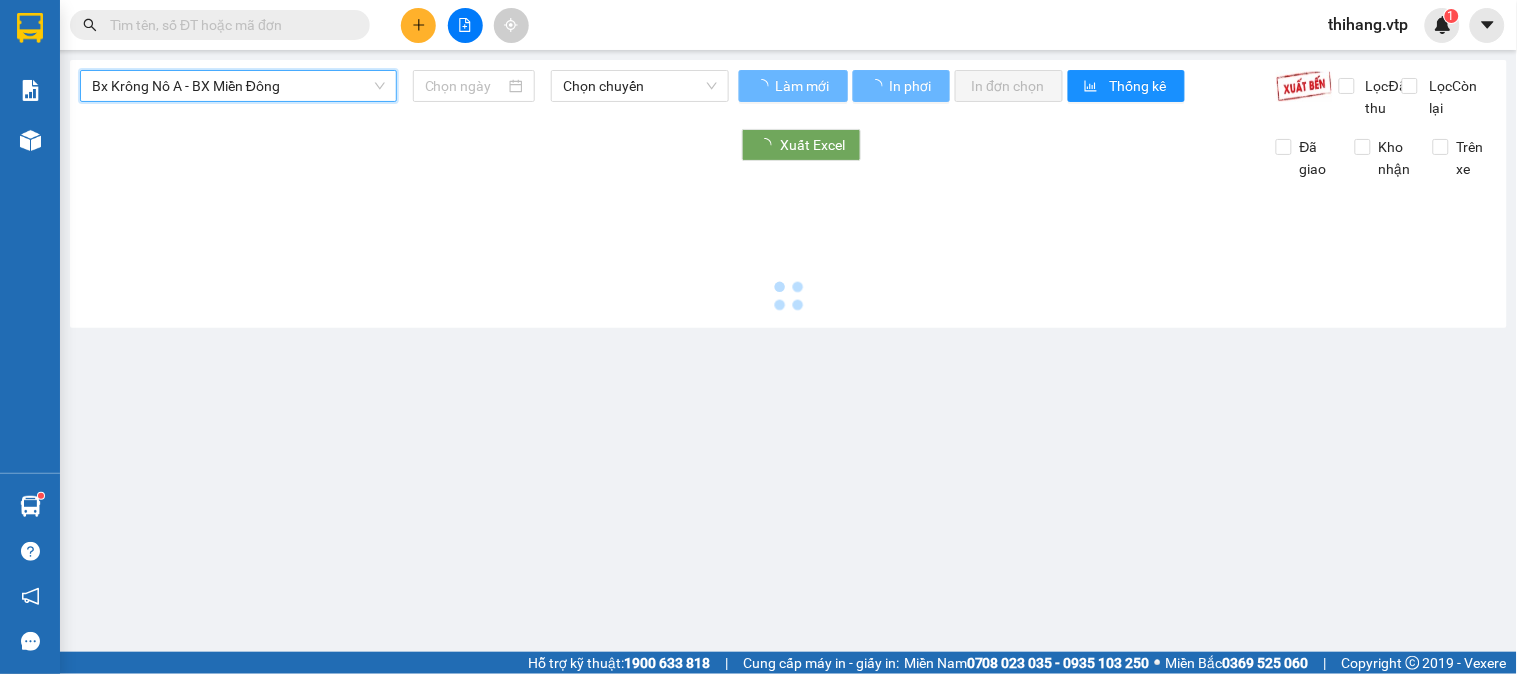 type on "[DATE]" 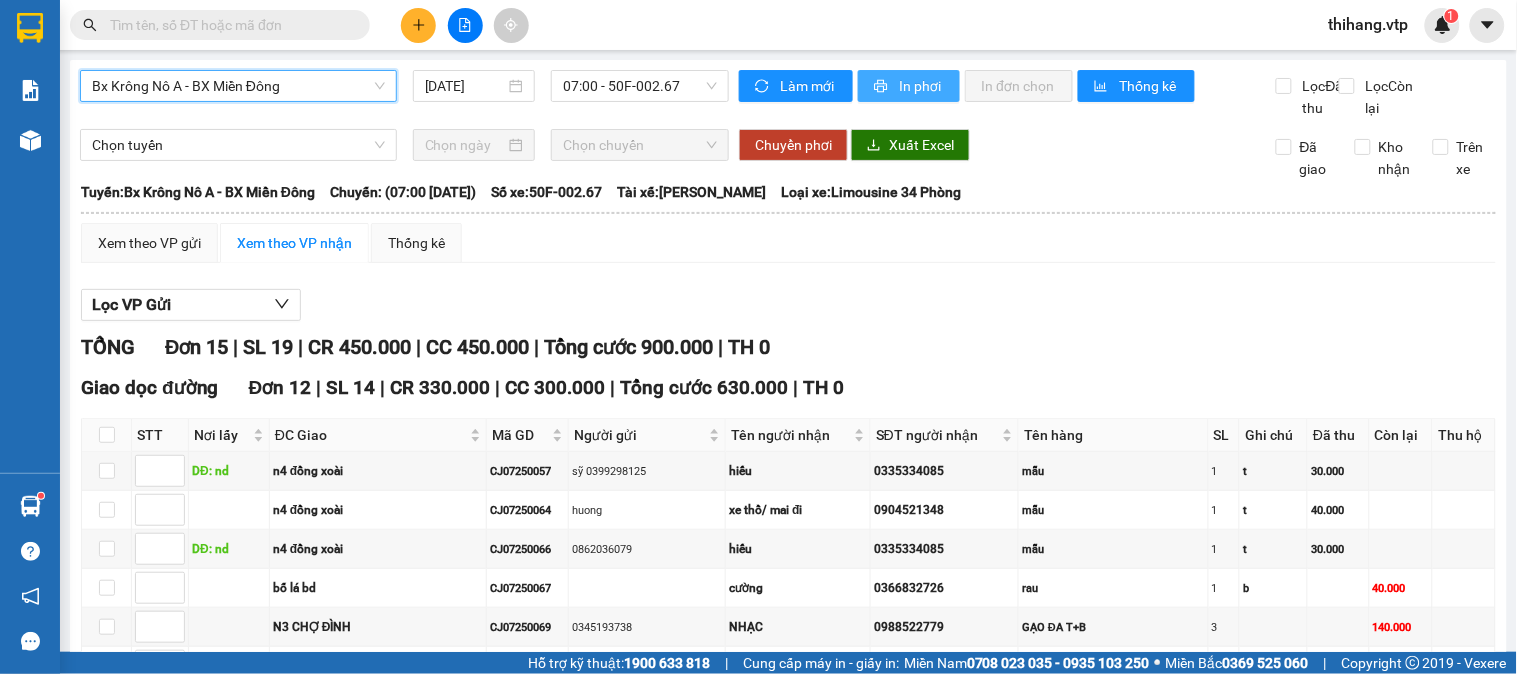 click on "In phơi" at bounding box center [921, 86] 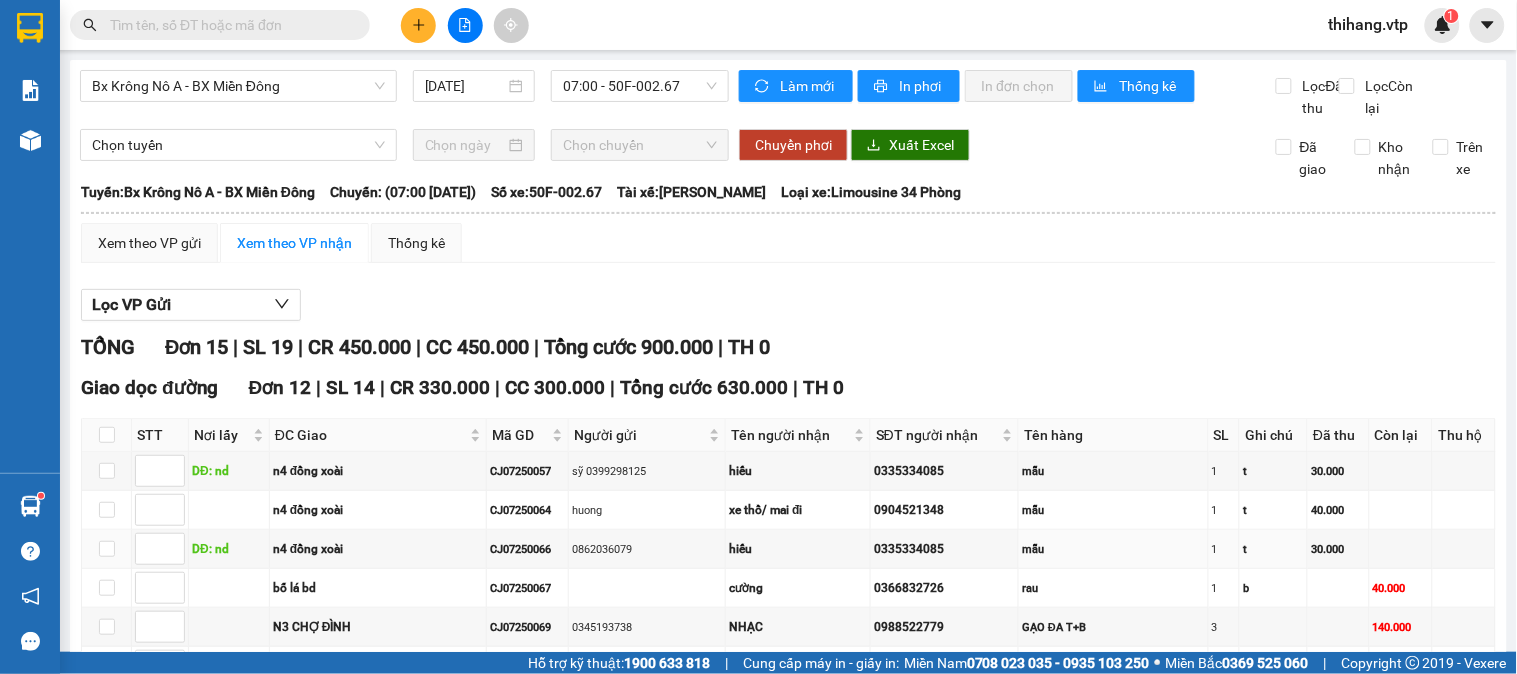 scroll, scrollTop: 0, scrollLeft: 0, axis: both 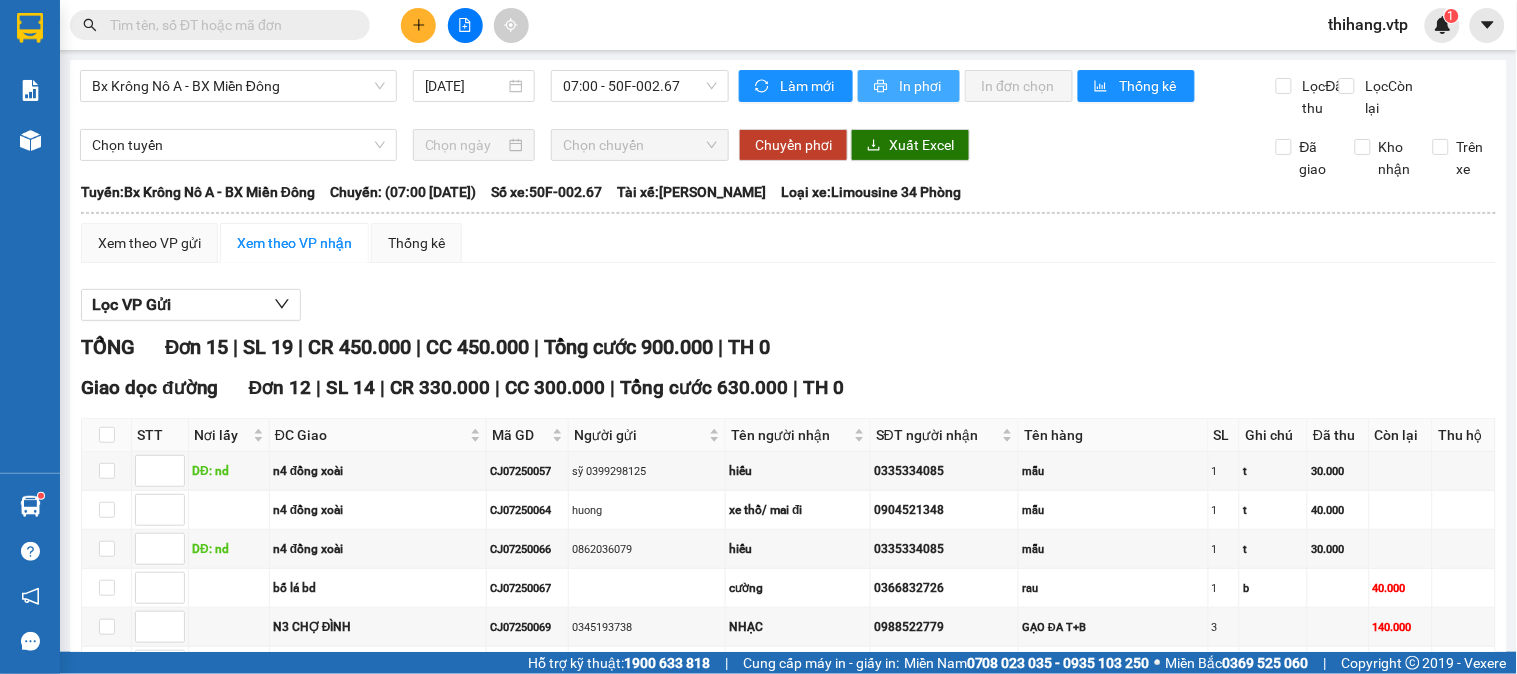click on "In phơi" at bounding box center [909, 86] 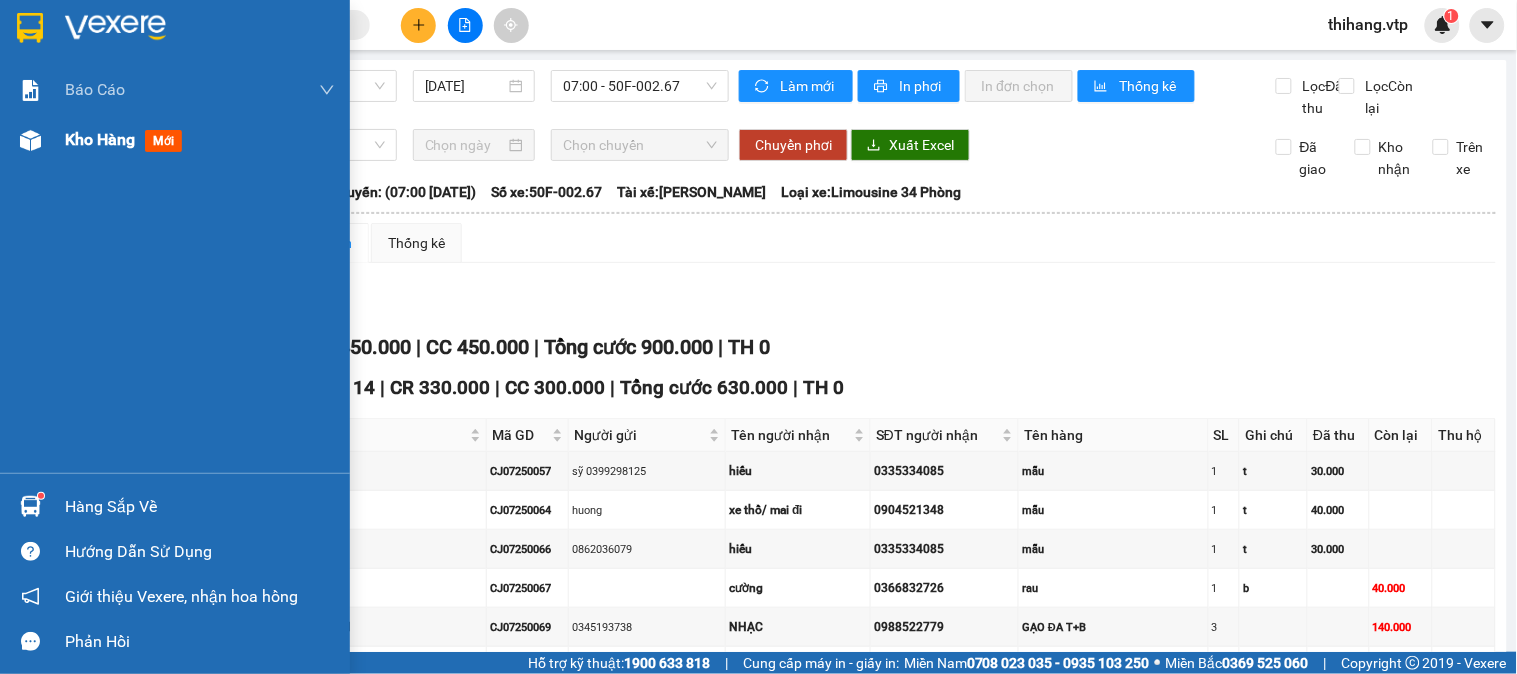 click on "Kho hàng mới" at bounding box center (127, 139) 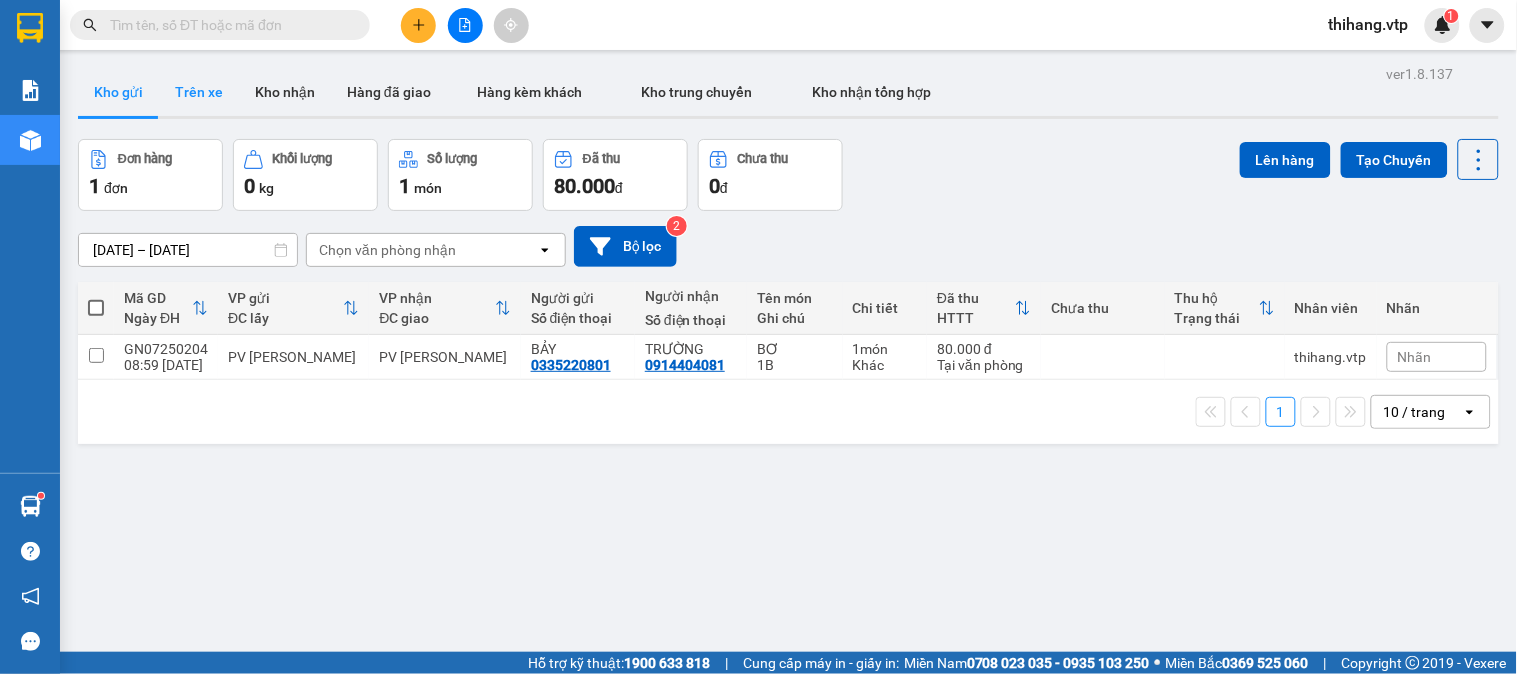 click on "Trên xe" at bounding box center (199, 92) 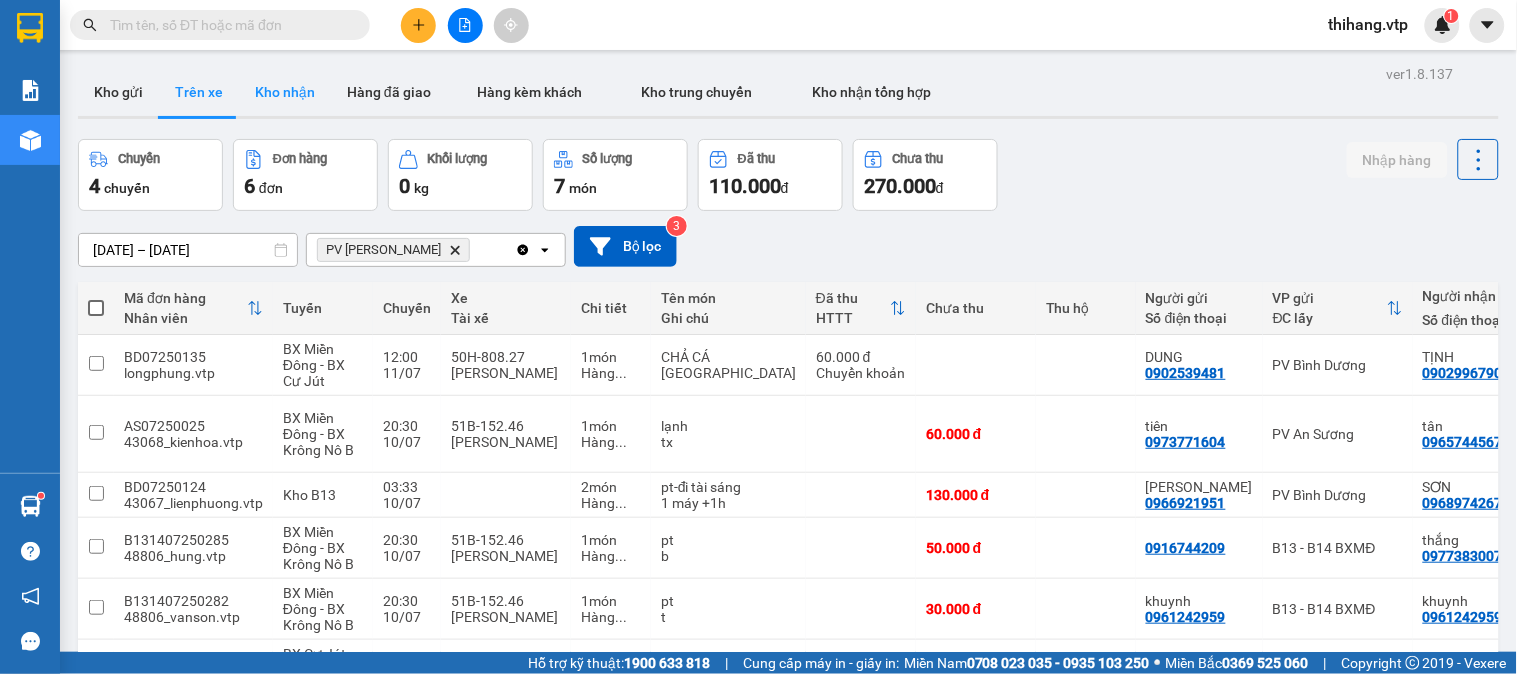 click on "Kho nhận" at bounding box center (285, 92) 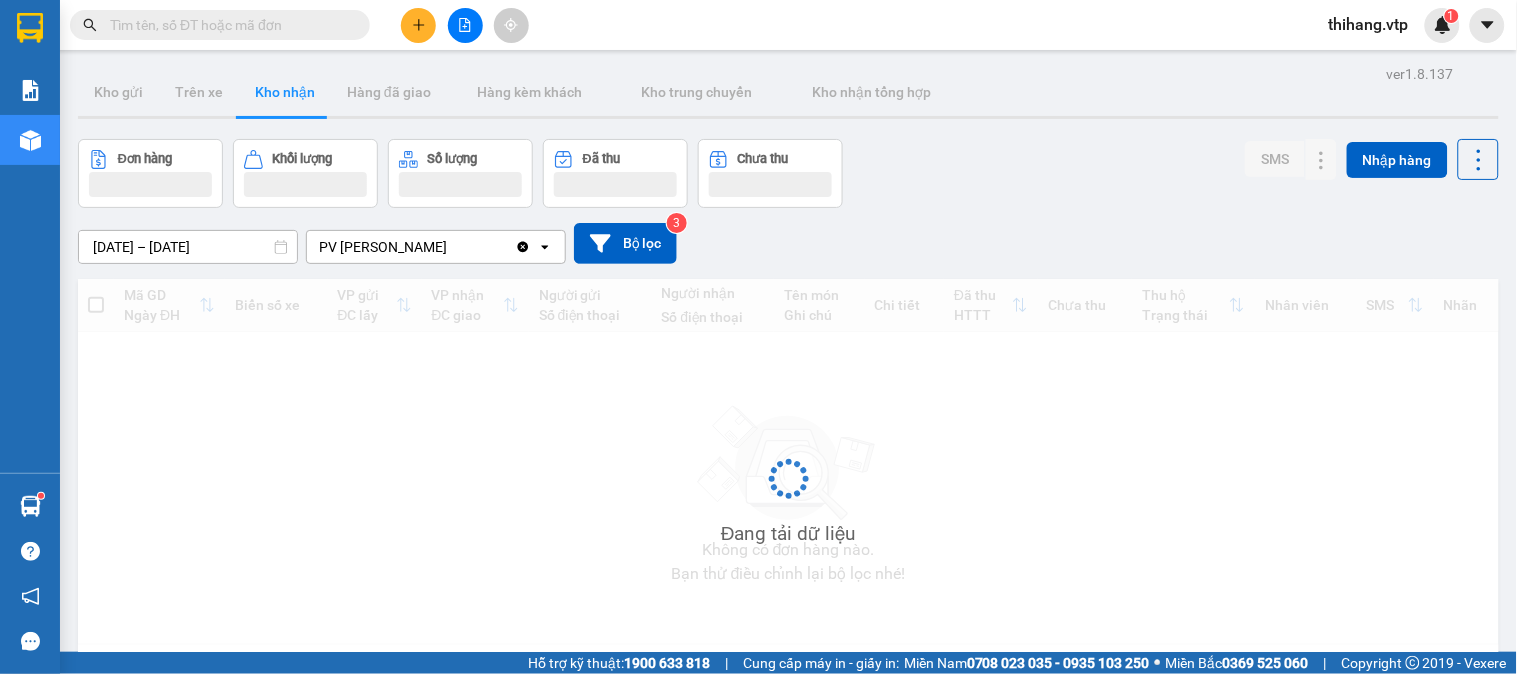 type on "[DATE] – [DATE]" 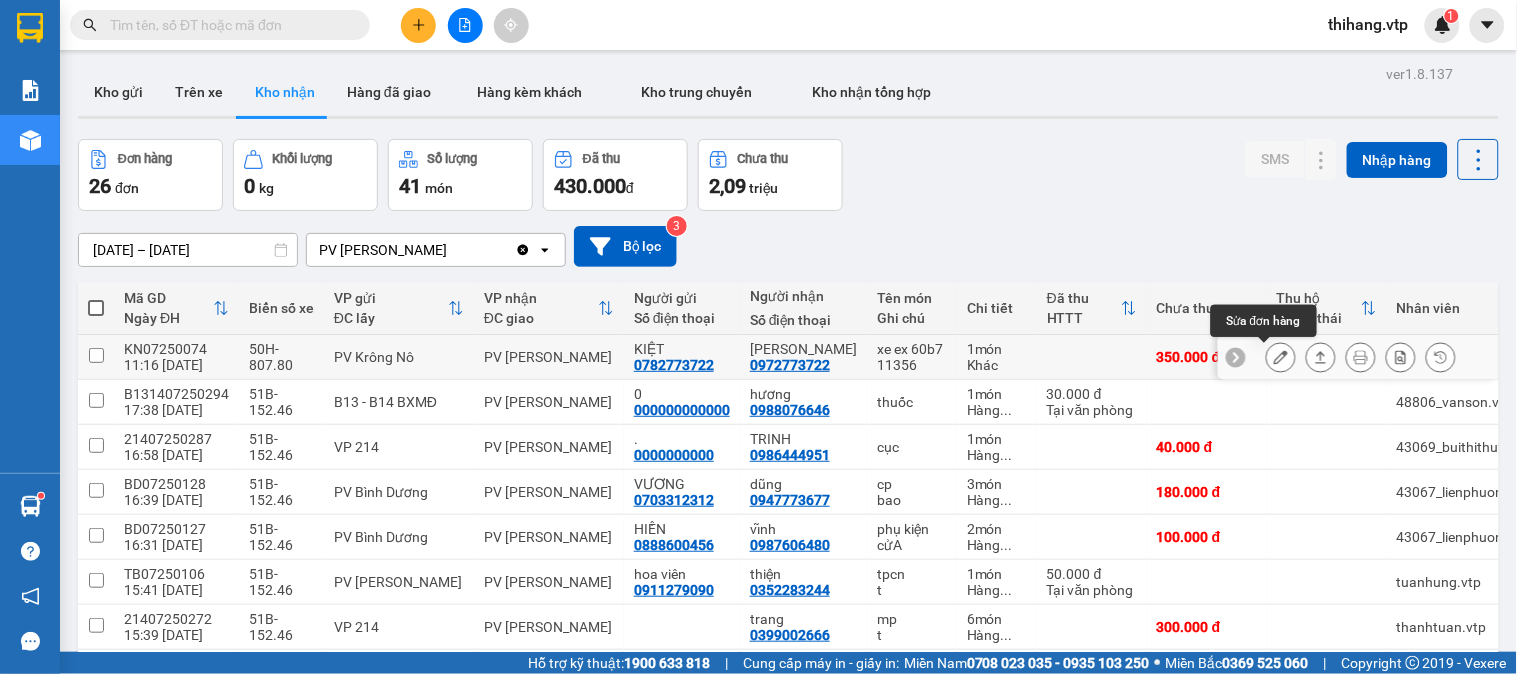 click 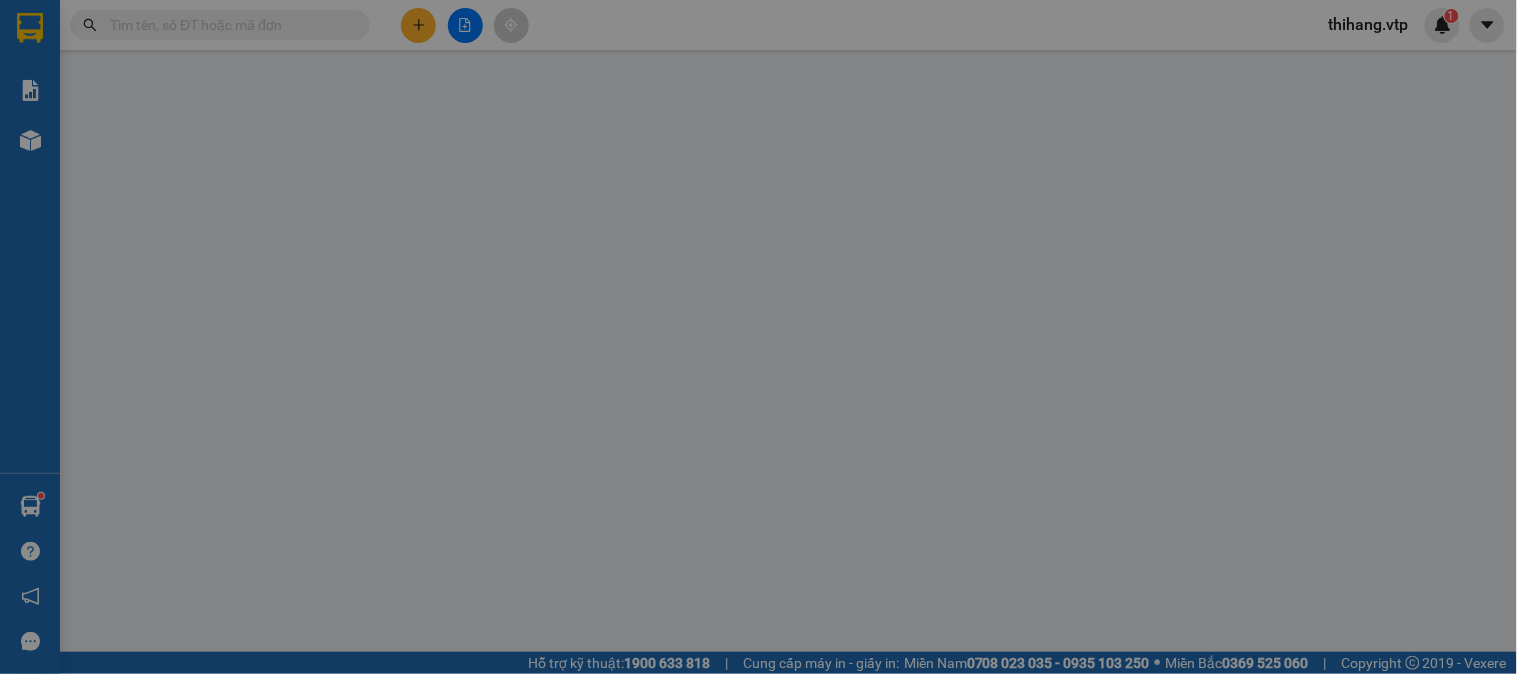 type on "0782773722" 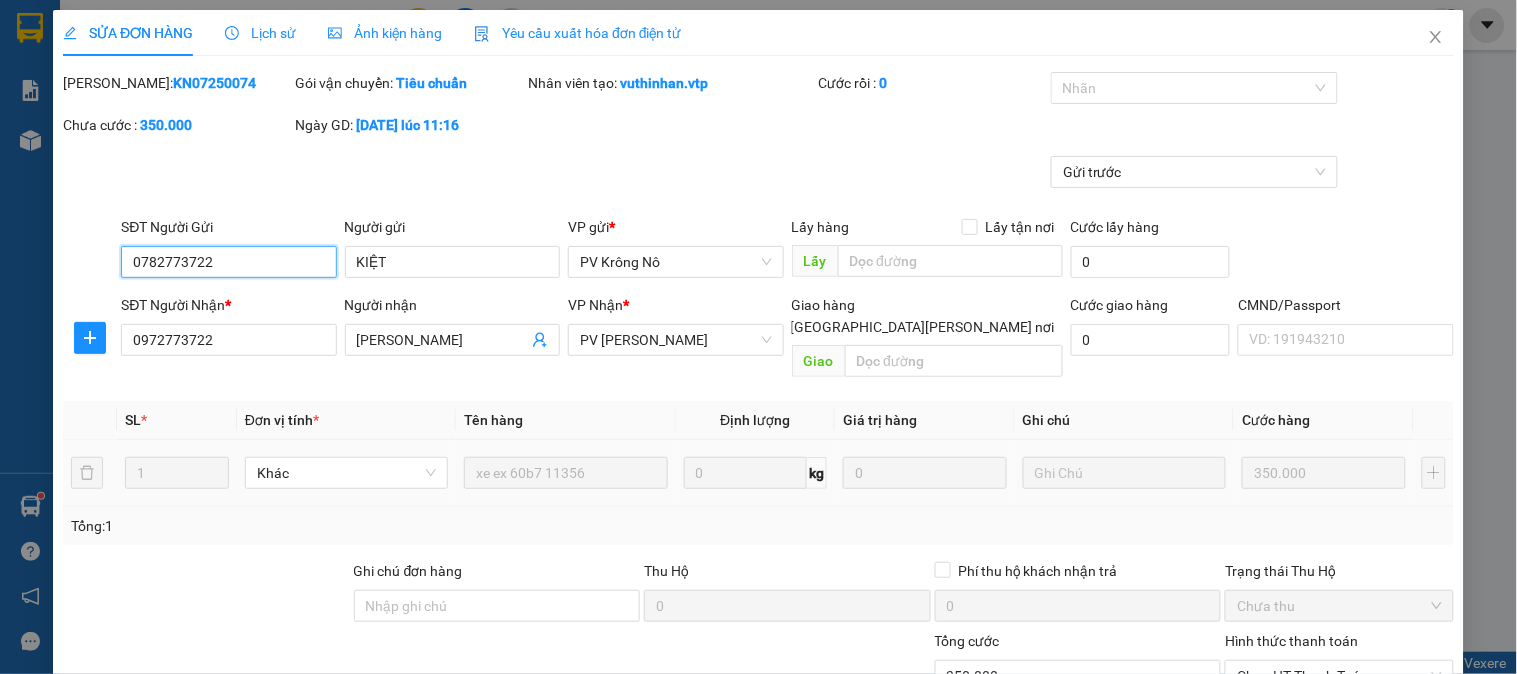 type on "17.500" 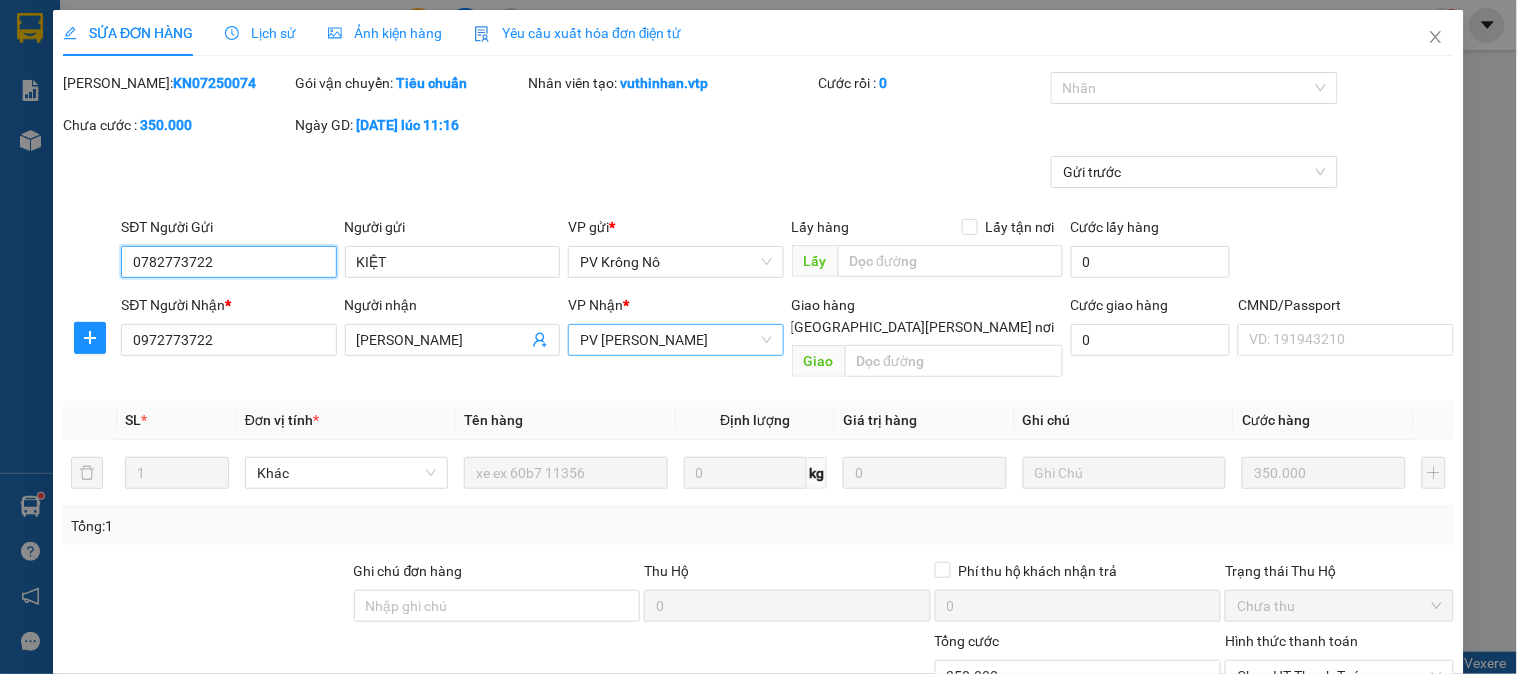 click on "PV [PERSON_NAME]" at bounding box center (675, 340) 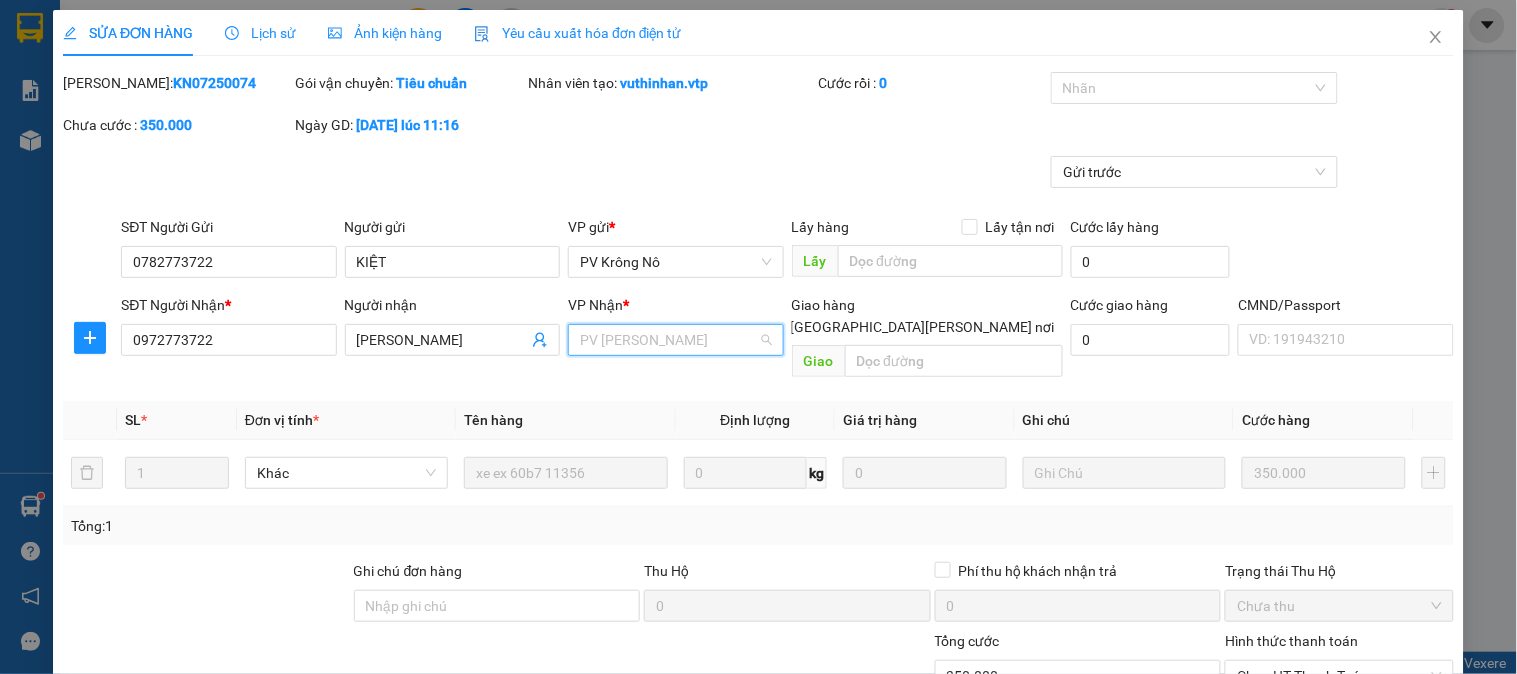 scroll, scrollTop: 415, scrollLeft: 0, axis: vertical 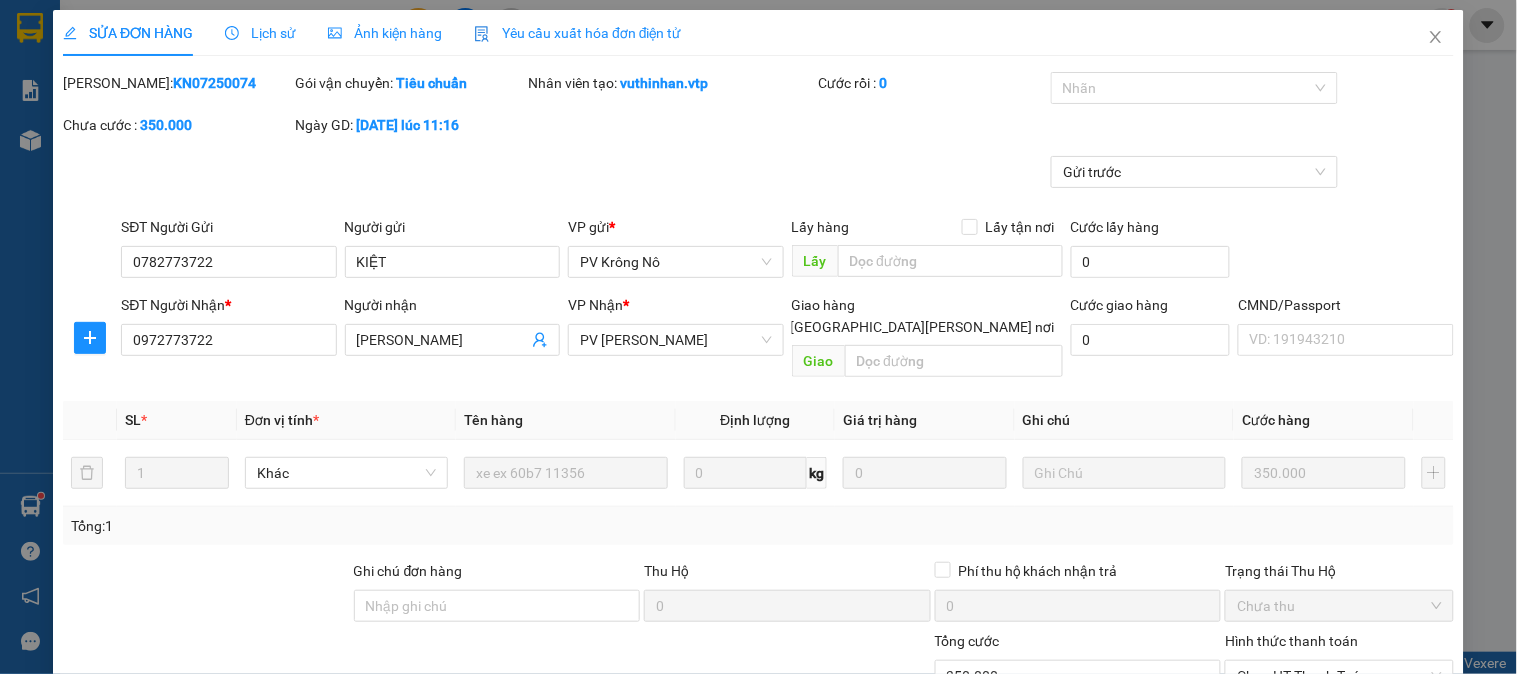 click on "Tên hàng" at bounding box center [493, 420] 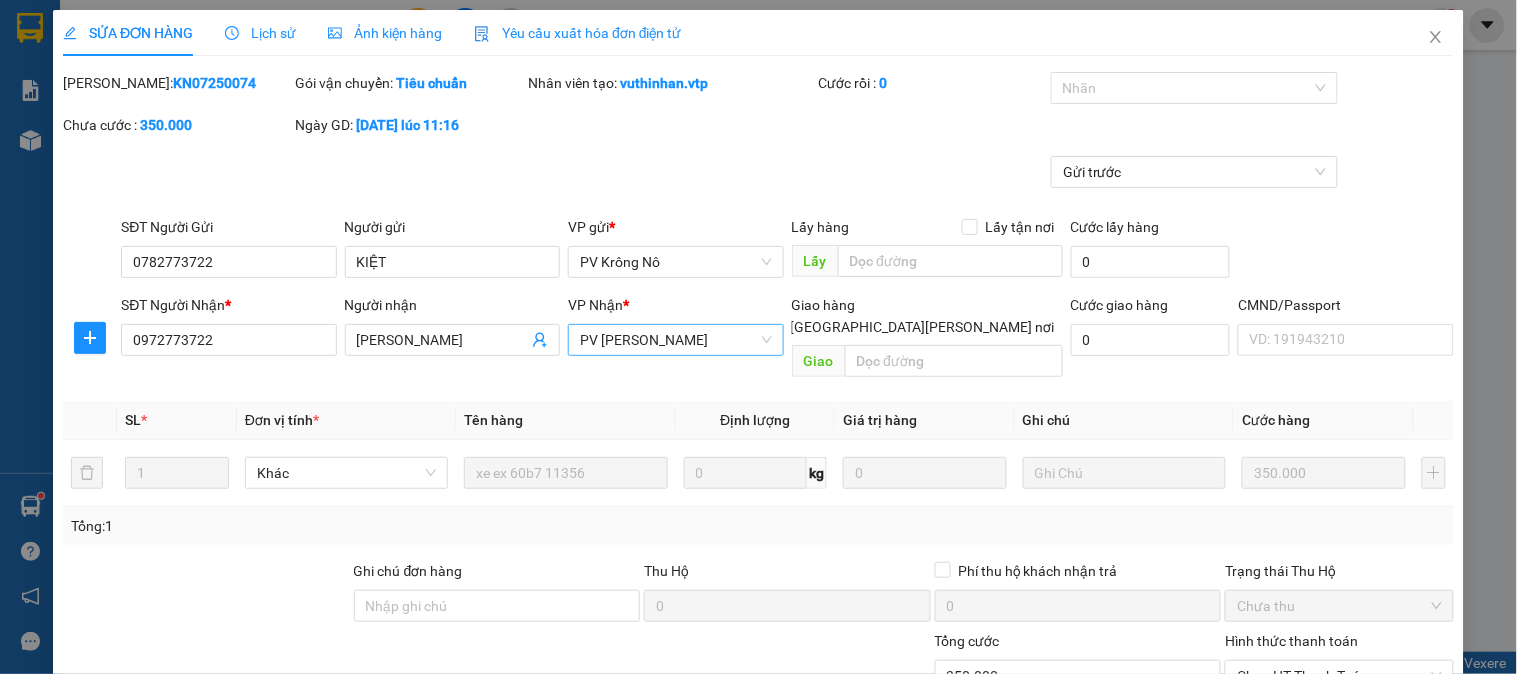 click on "PV [PERSON_NAME]" at bounding box center [675, 340] 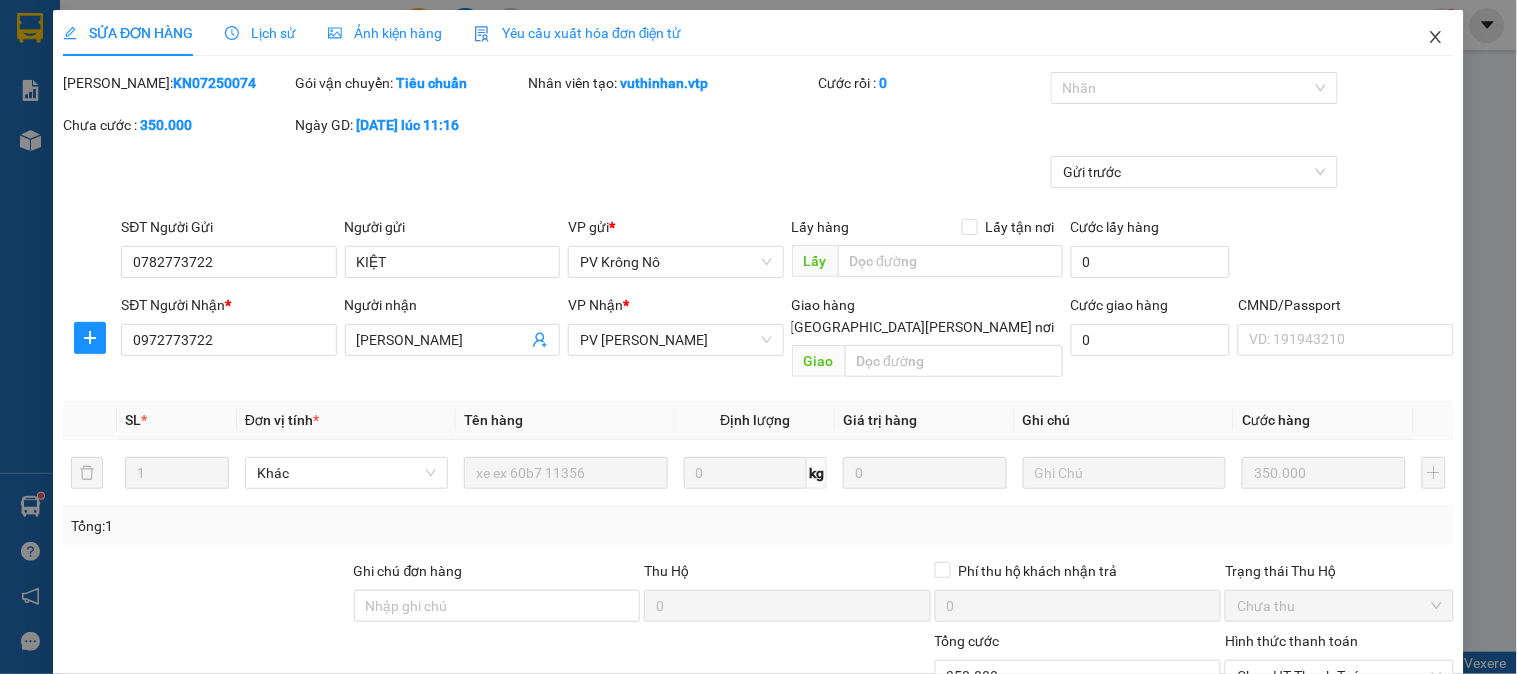click 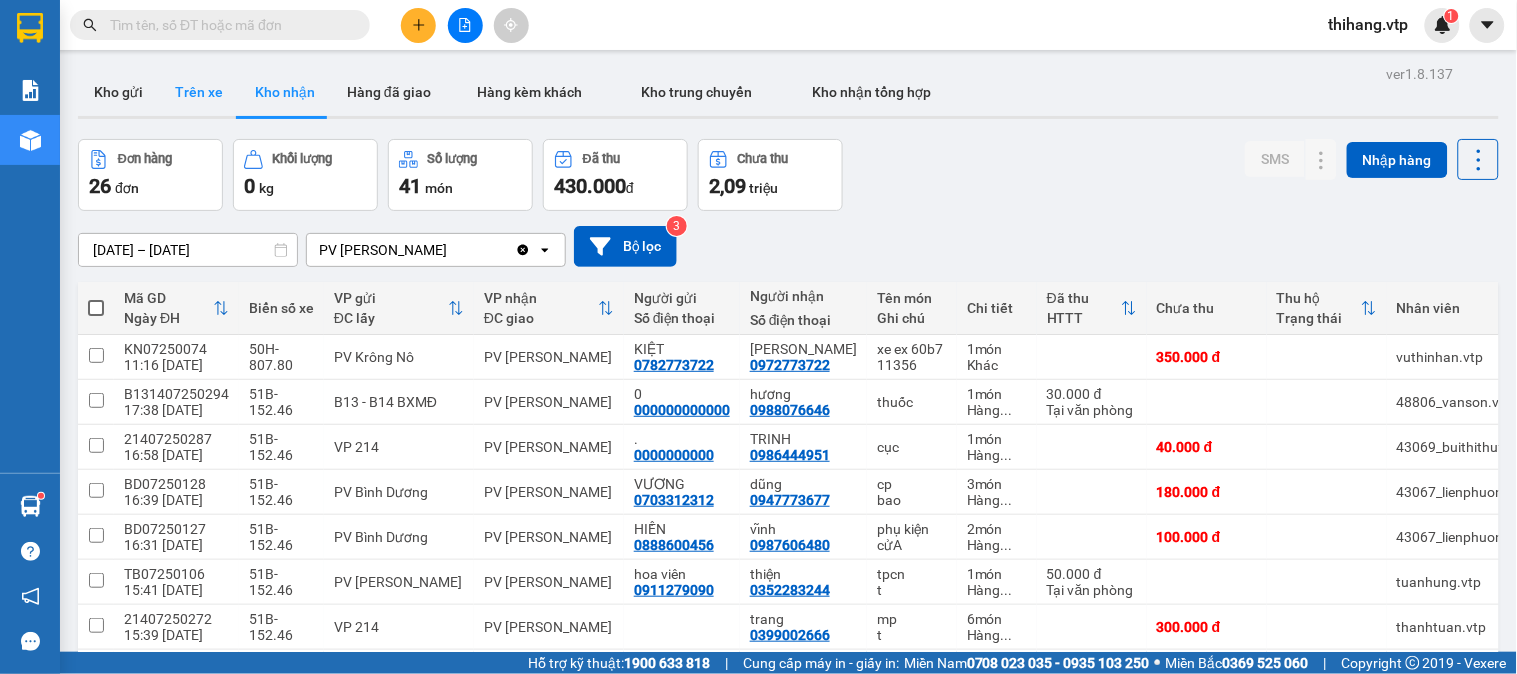 click on "Trên xe" at bounding box center (199, 92) 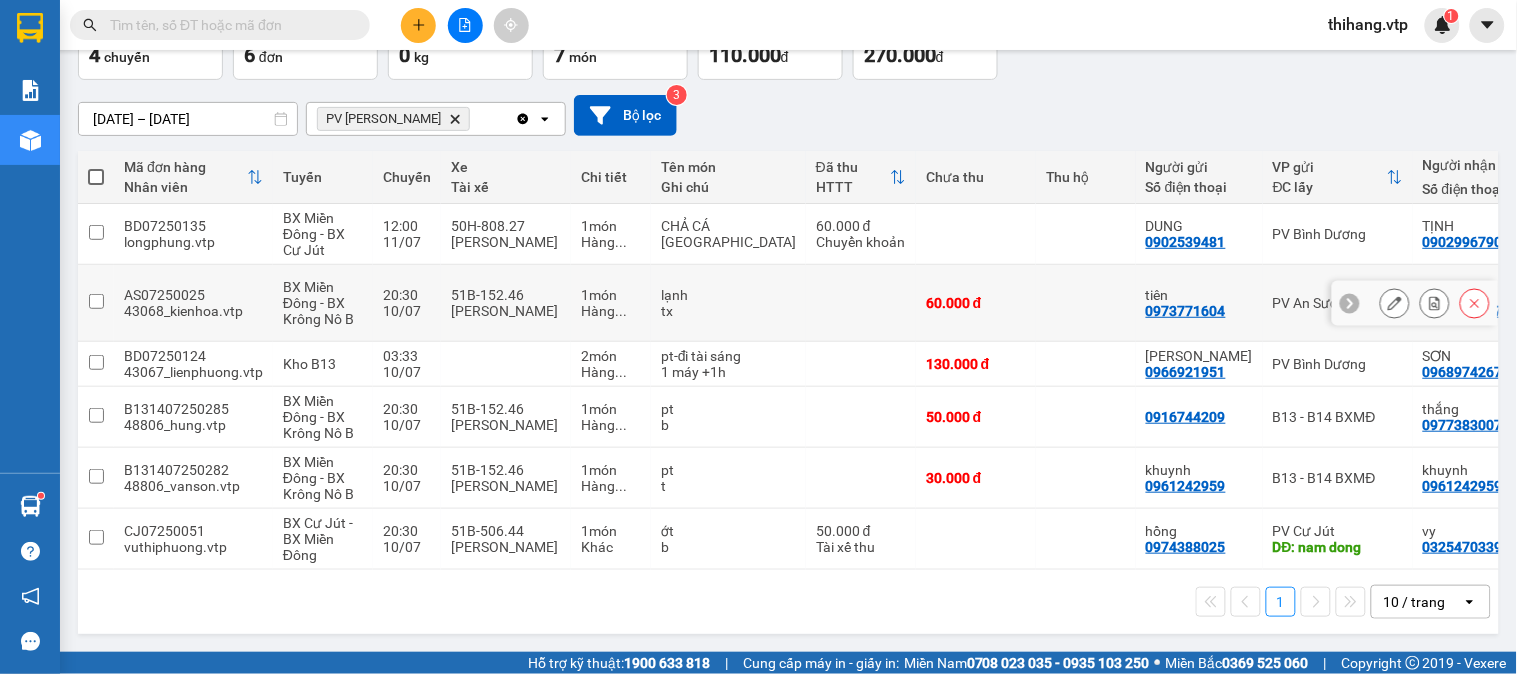 scroll, scrollTop: 140, scrollLeft: 0, axis: vertical 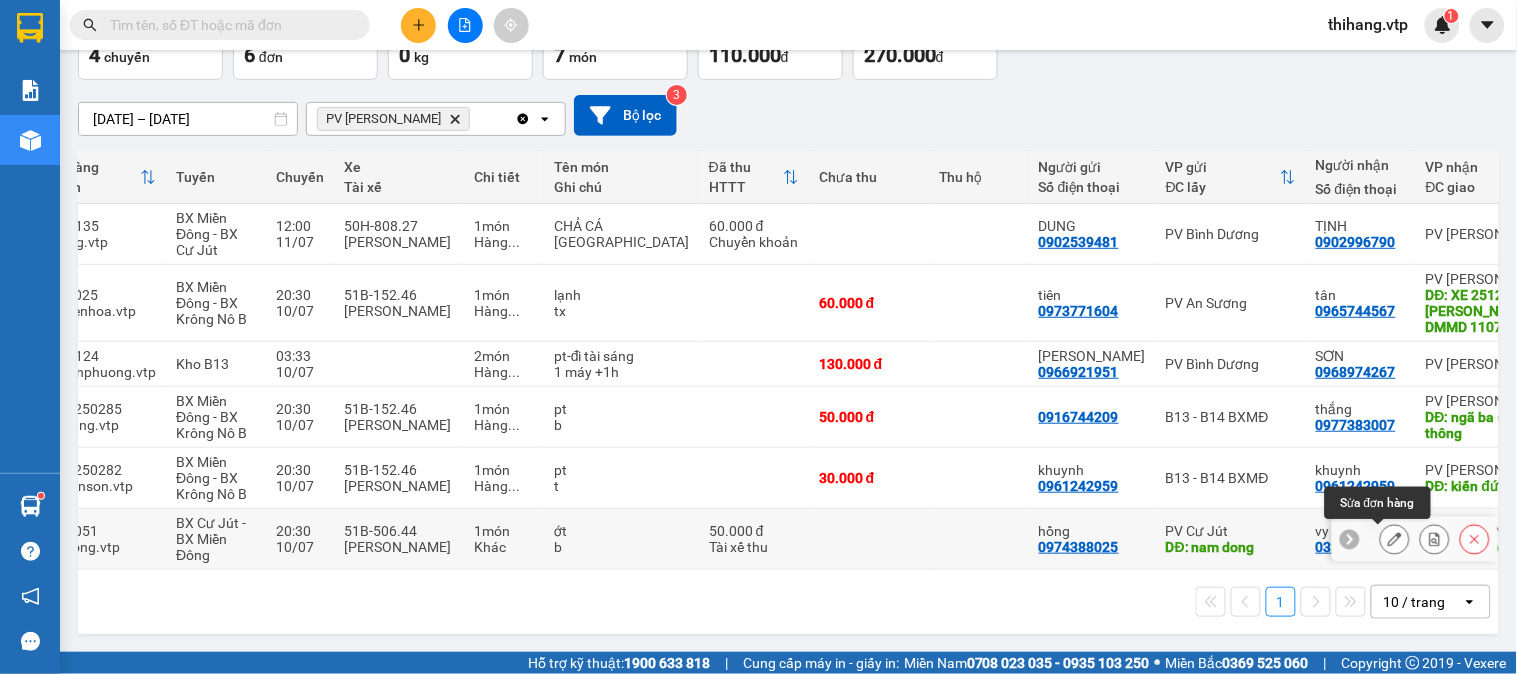 click 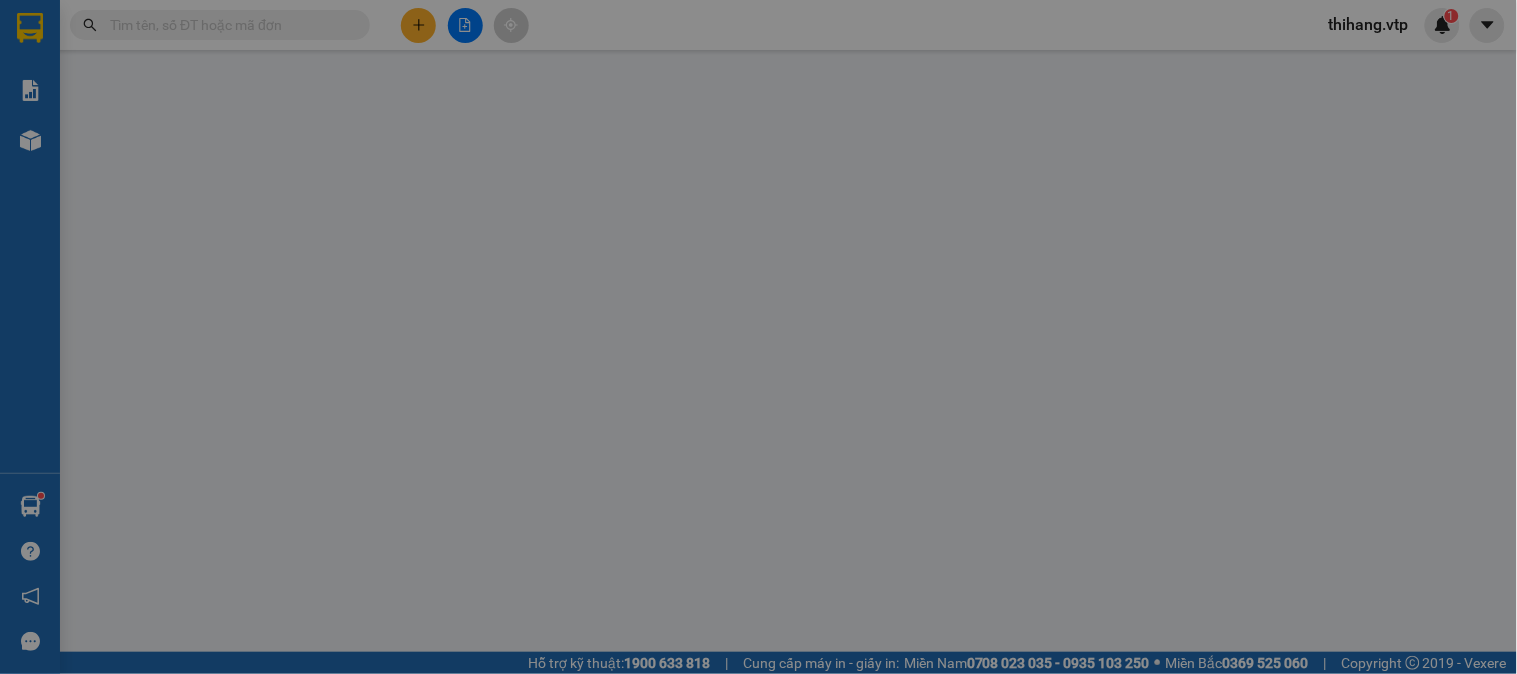 scroll, scrollTop: 0, scrollLeft: 0, axis: both 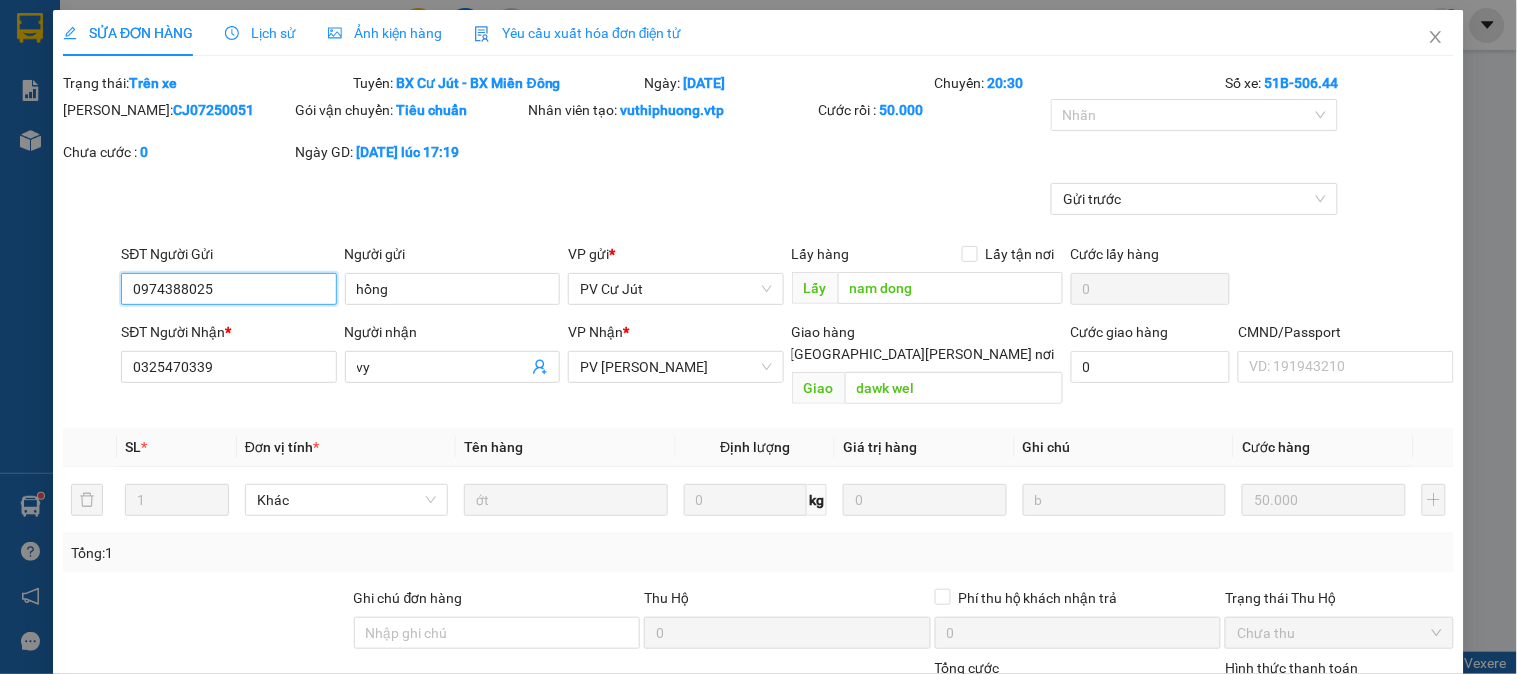 type on "2.500" 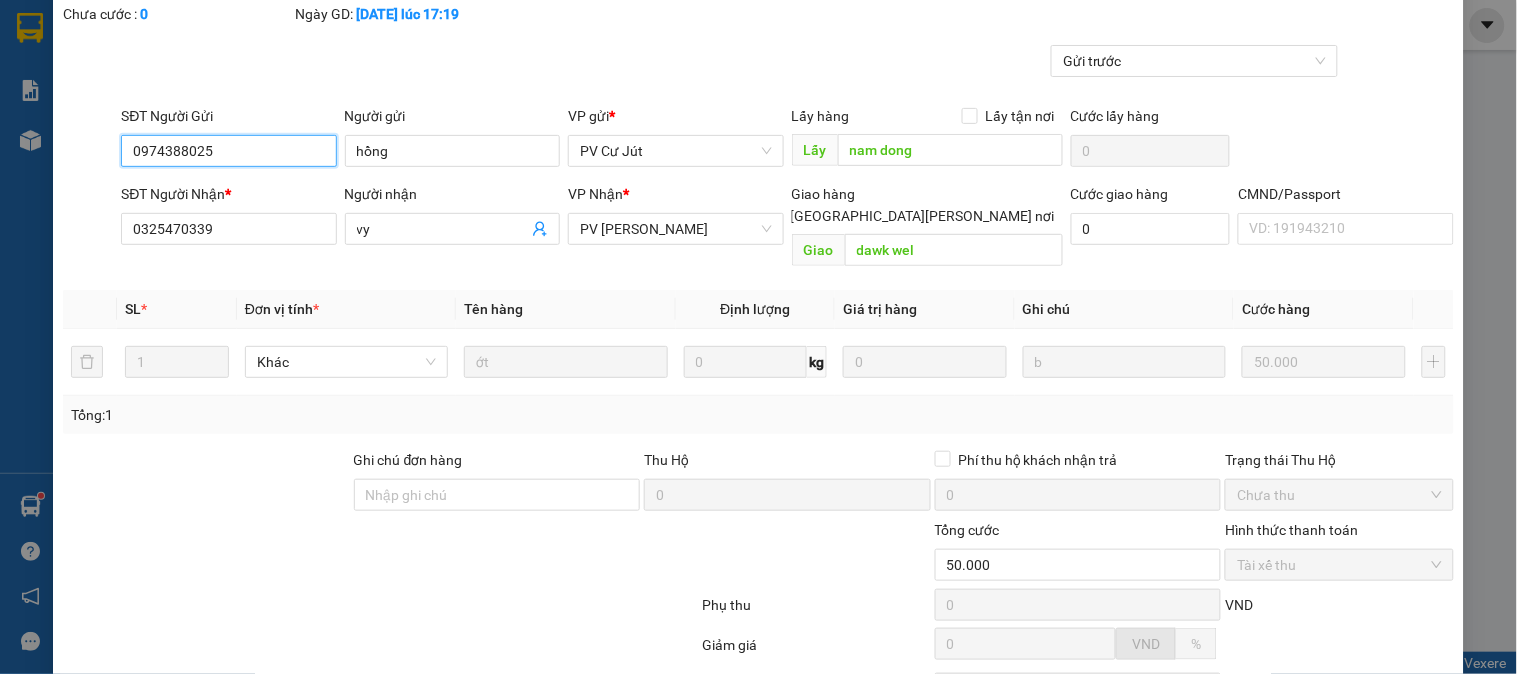 scroll, scrollTop: 300, scrollLeft: 0, axis: vertical 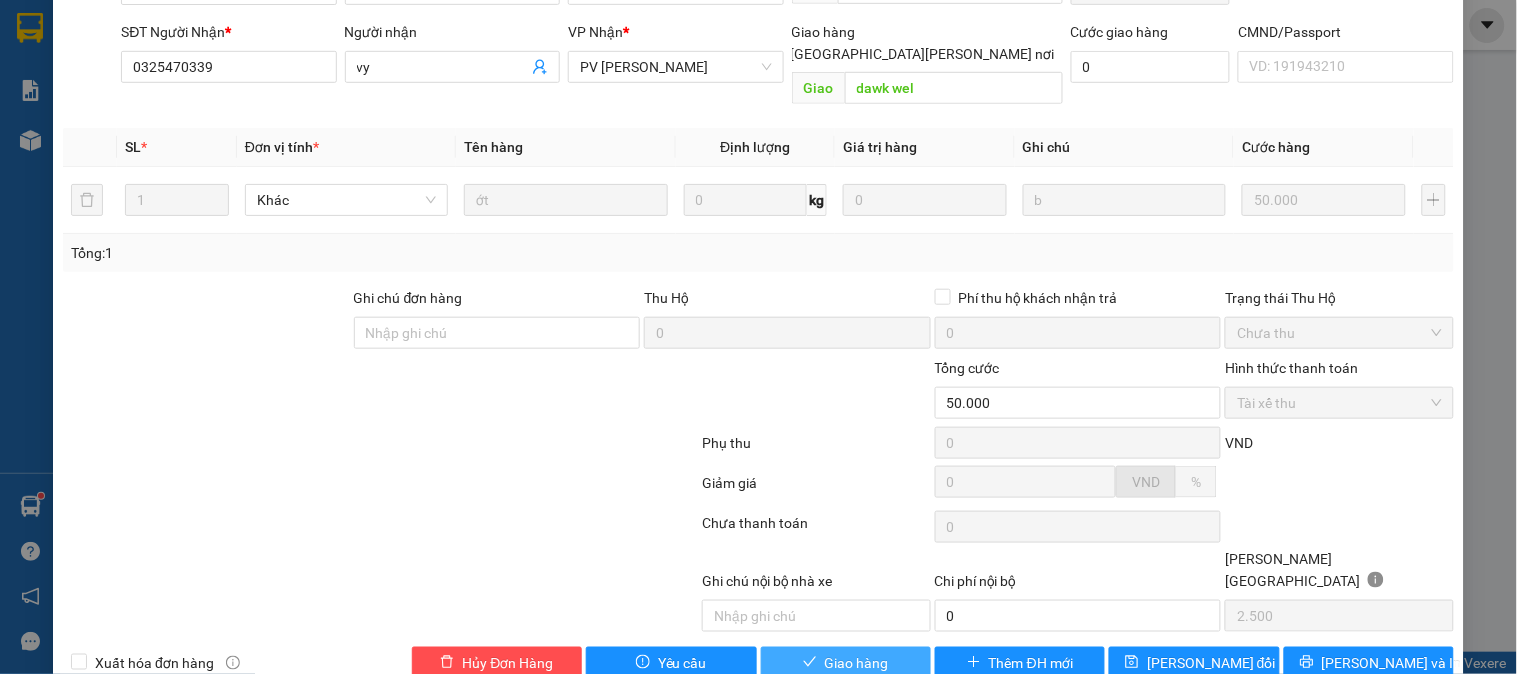 click on "Giao hàng" at bounding box center (857, 663) 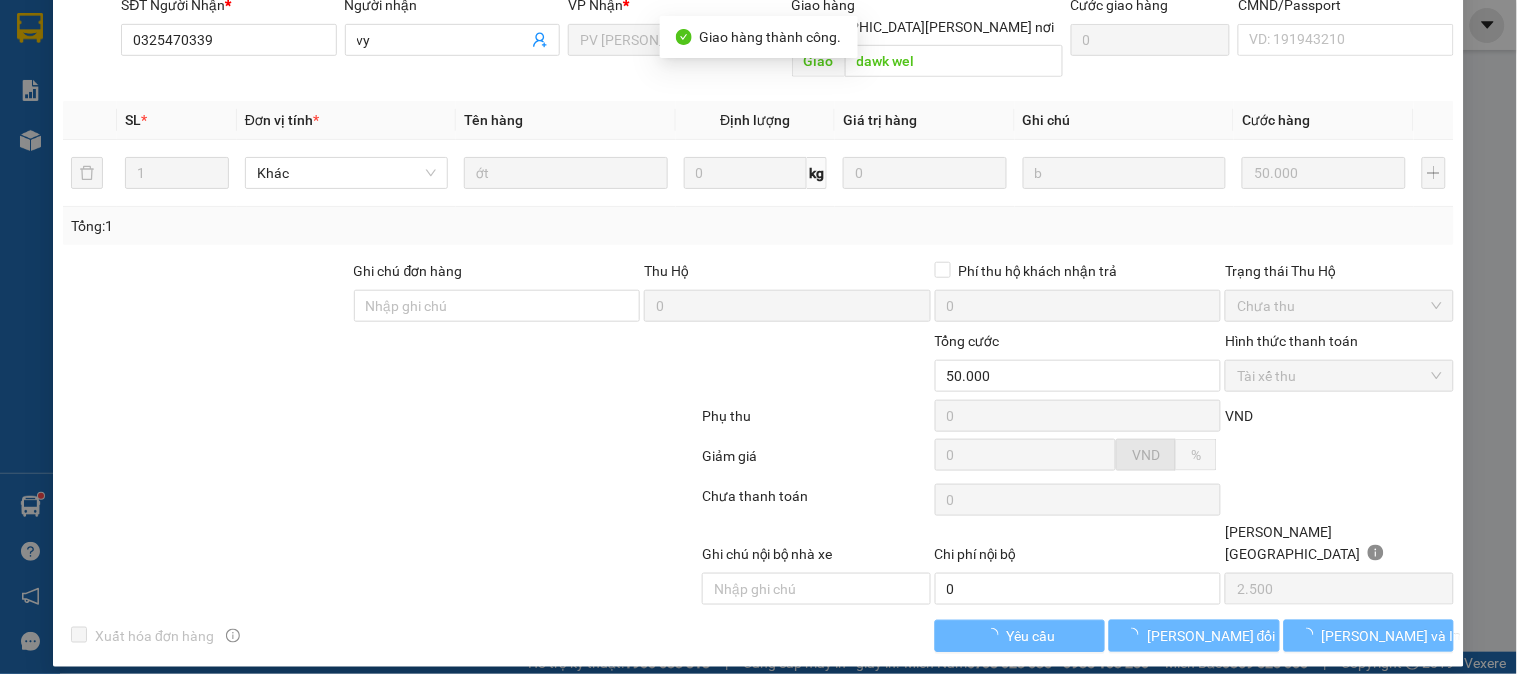 scroll, scrollTop: 0, scrollLeft: 0, axis: both 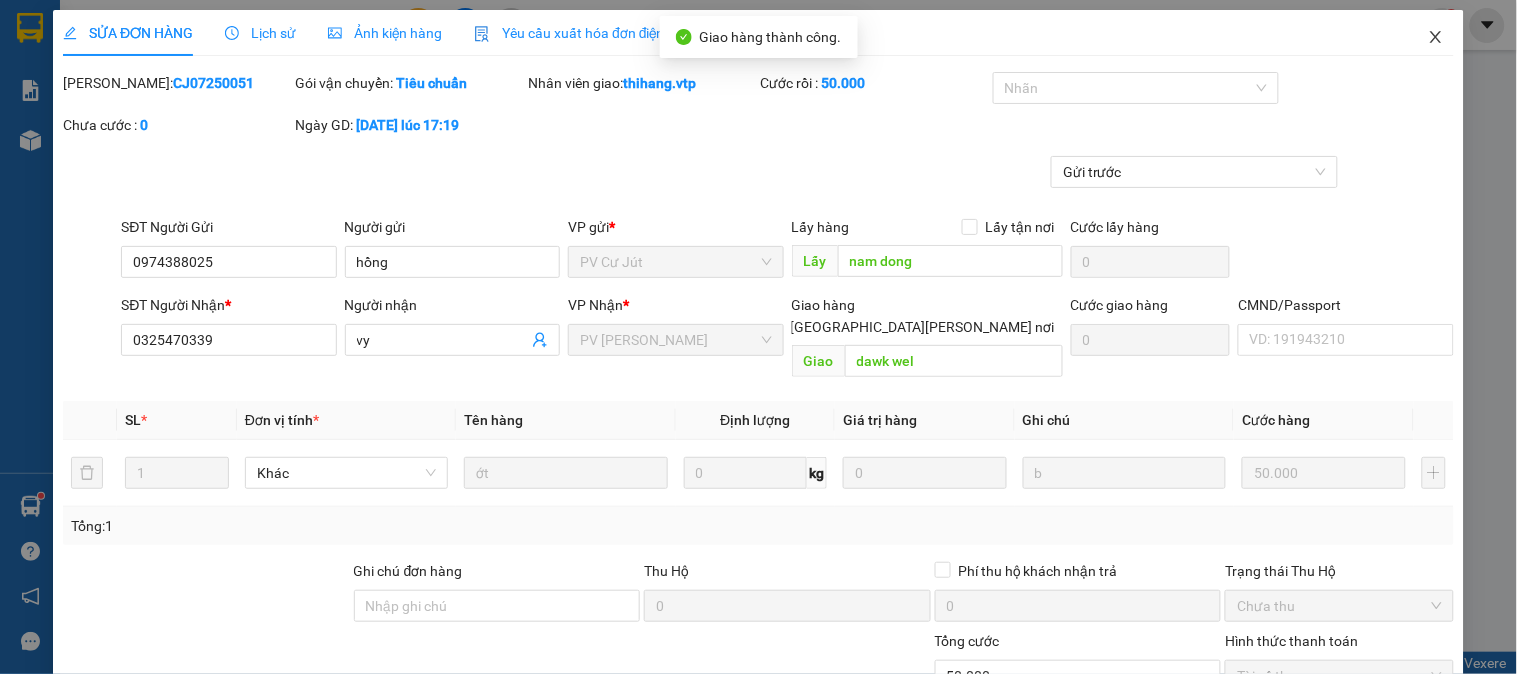click 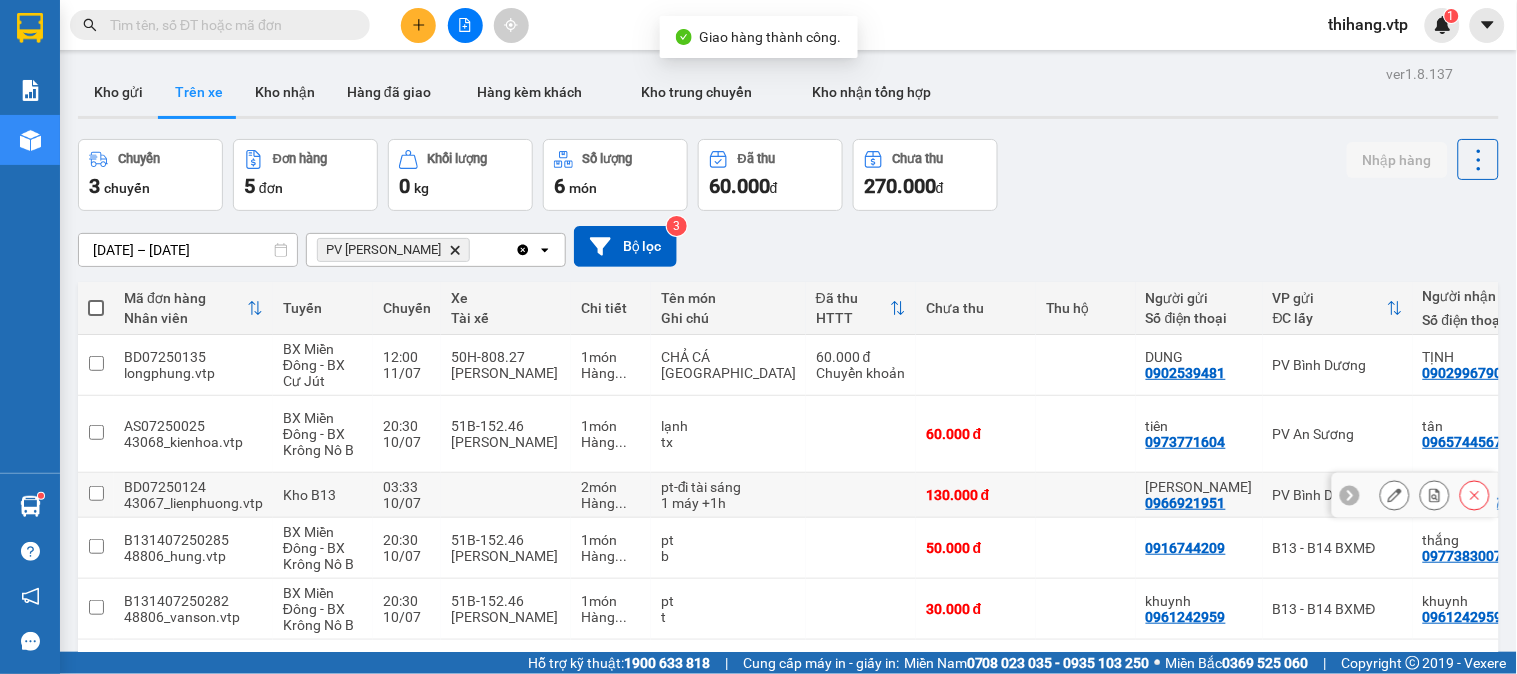 scroll, scrollTop: 92, scrollLeft: 0, axis: vertical 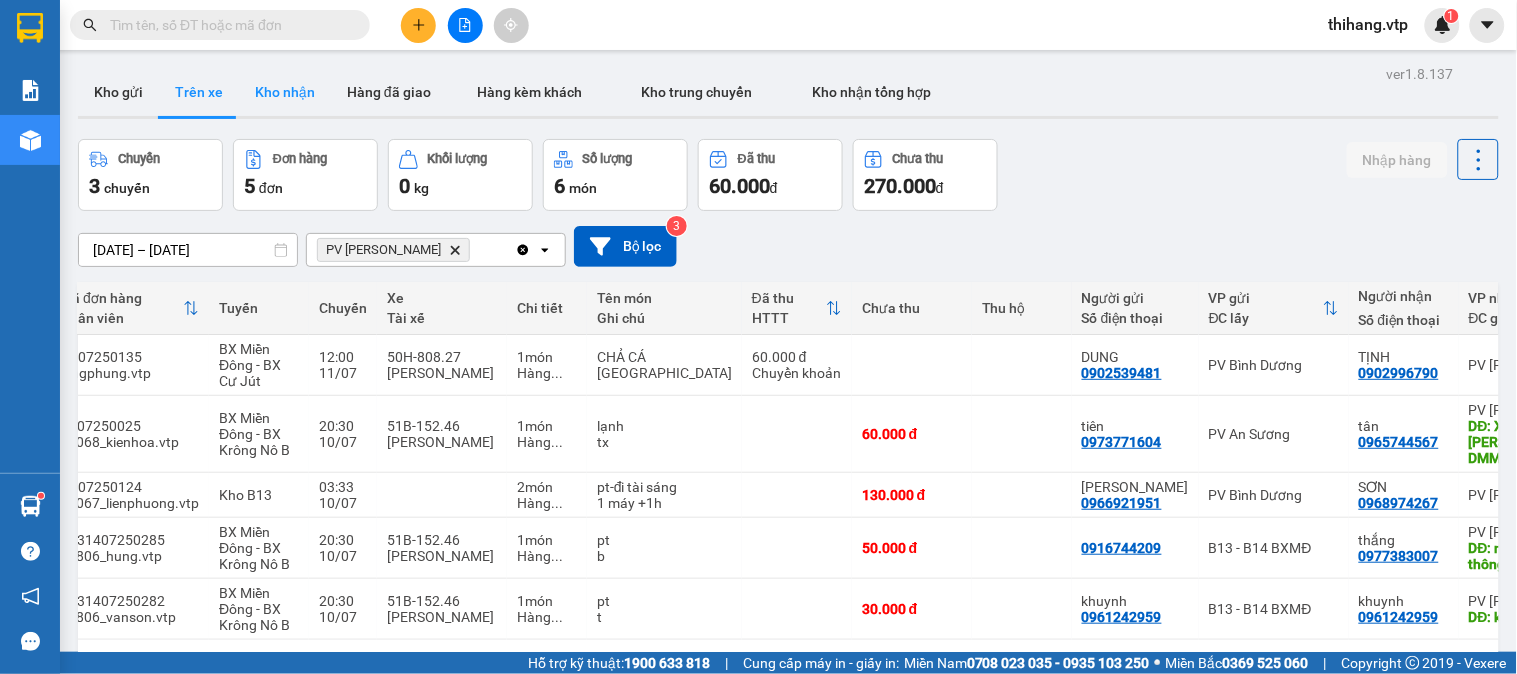click on "Kho nhận" at bounding box center (285, 92) 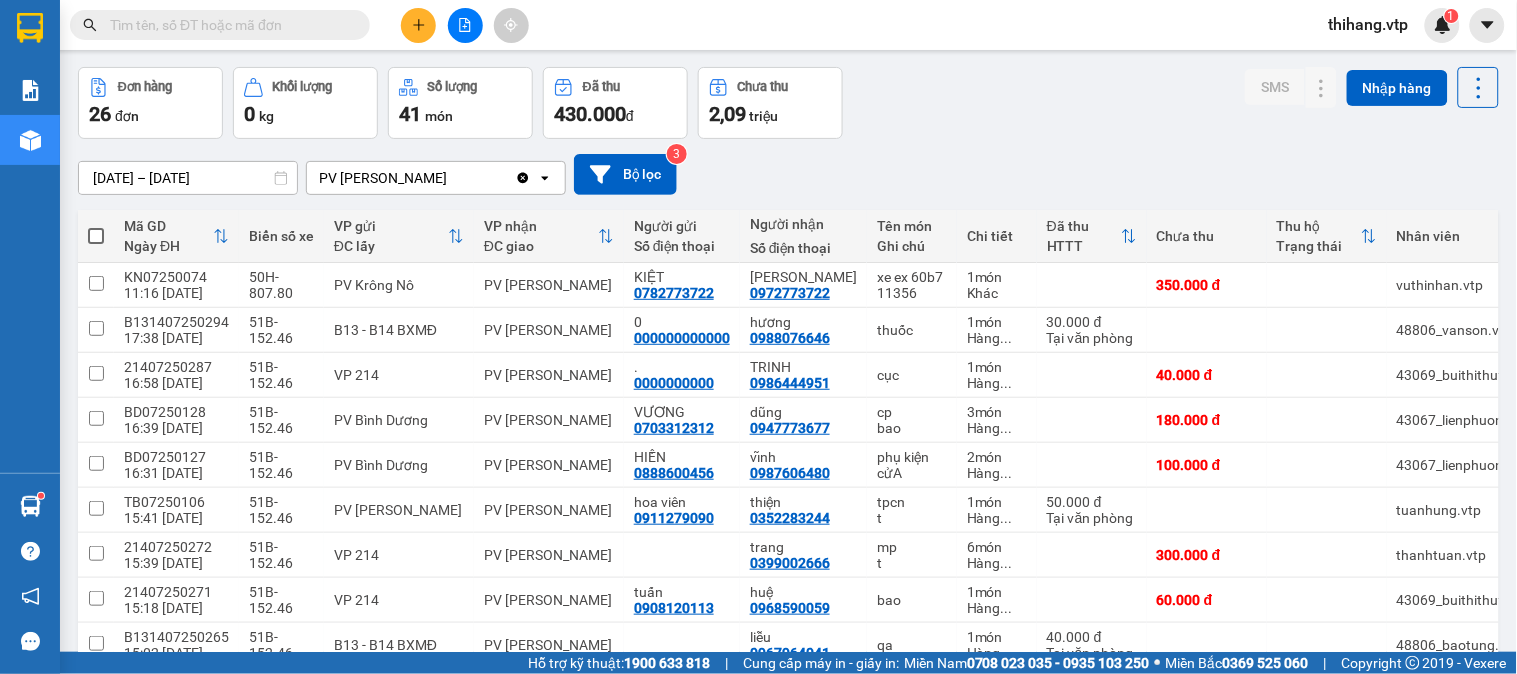 scroll, scrollTop: 111, scrollLeft: 0, axis: vertical 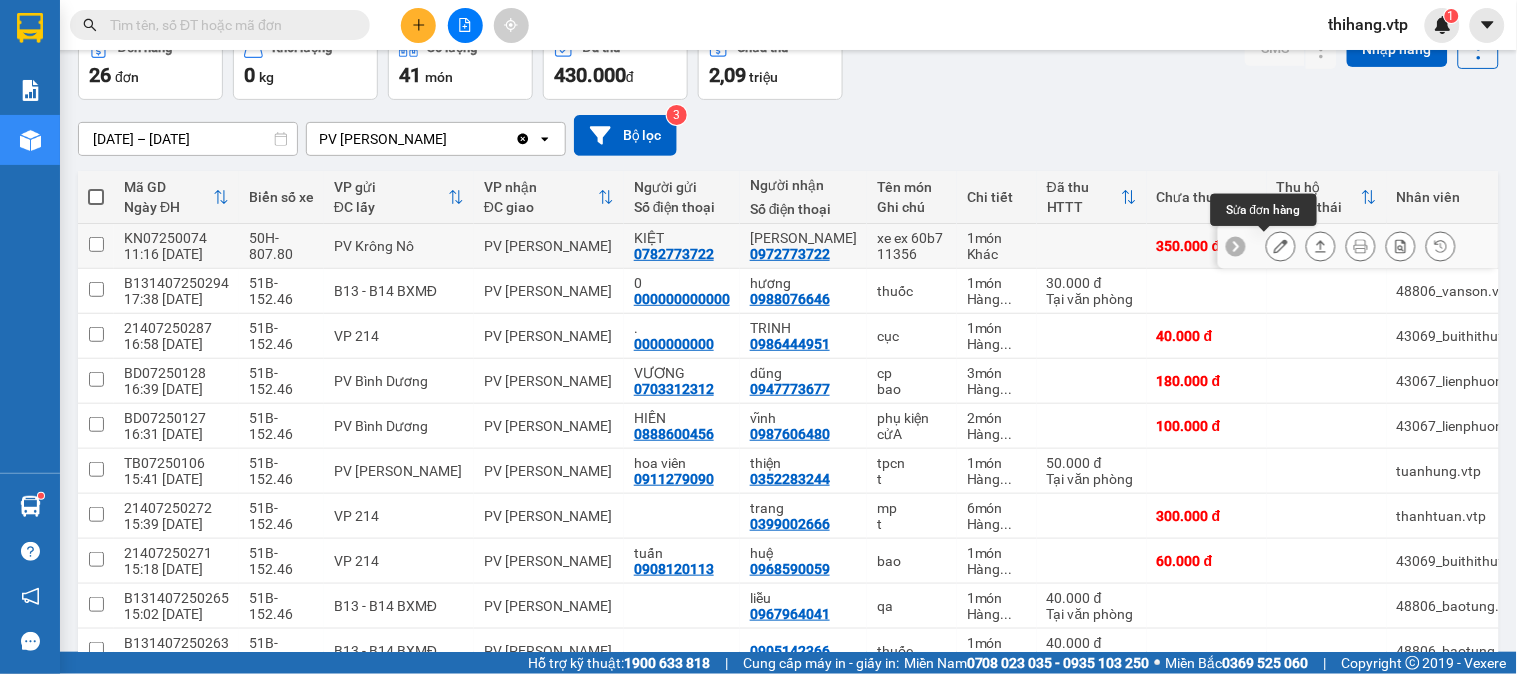 click at bounding box center [1281, 246] 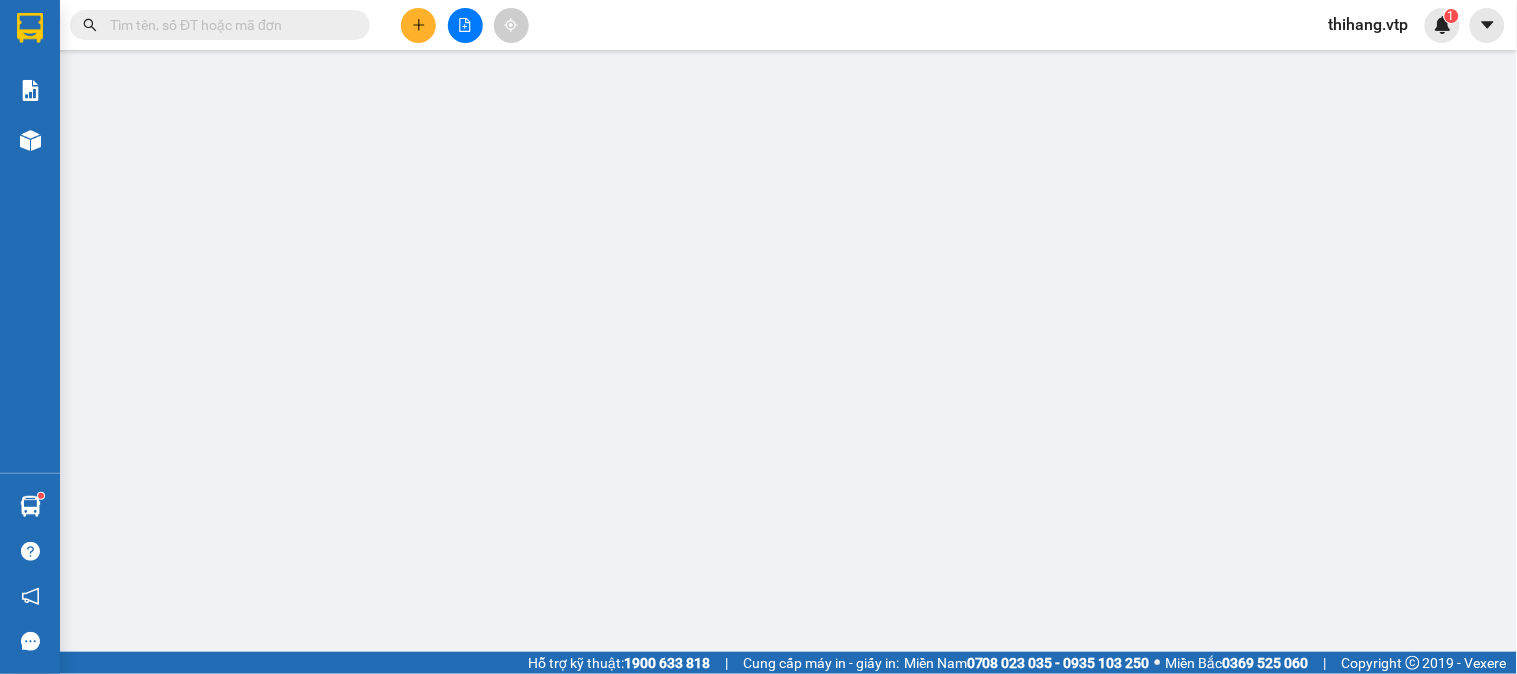 type on "0782773722" 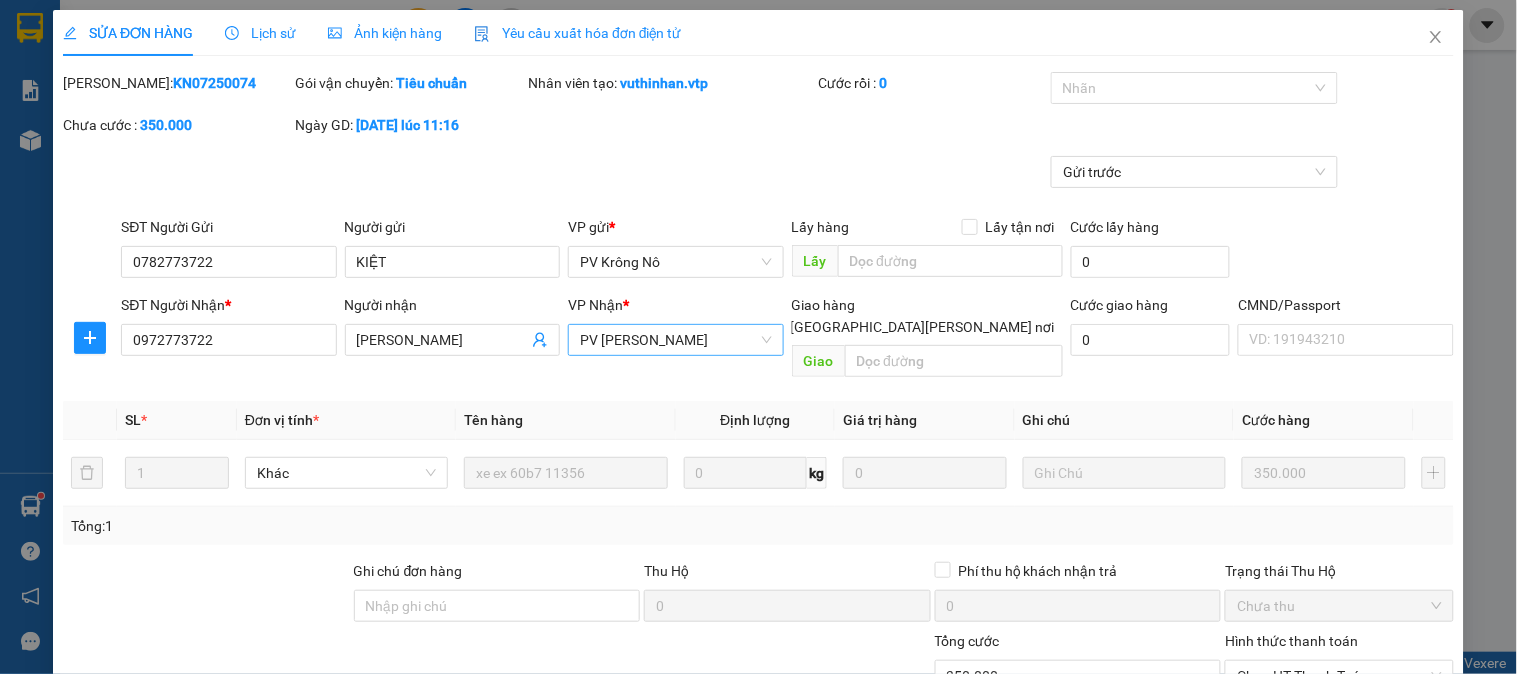 scroll, scrollTop: 0, scrollLeft: 0, axis: both 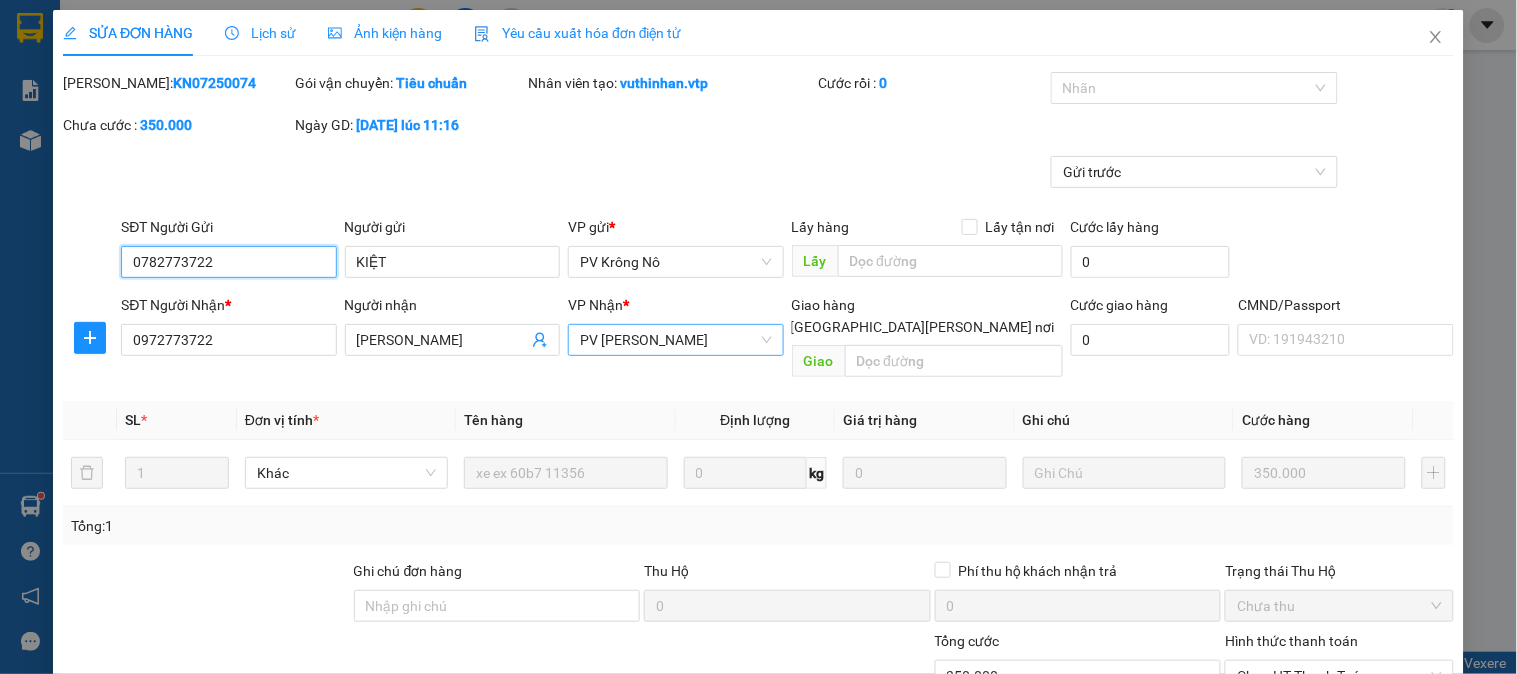 type on "17.500" 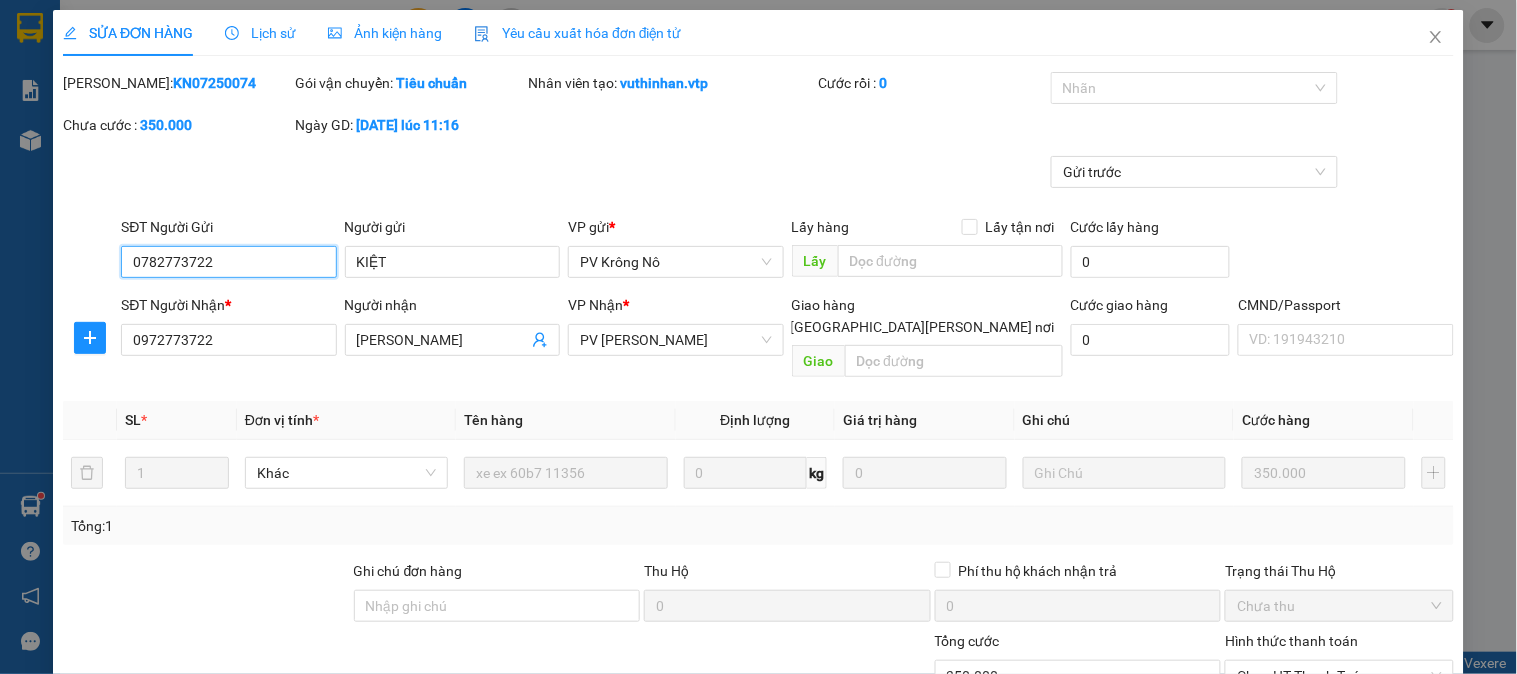 scroll, scrollTop: 111, scrollLeft: 0, axis: vertical 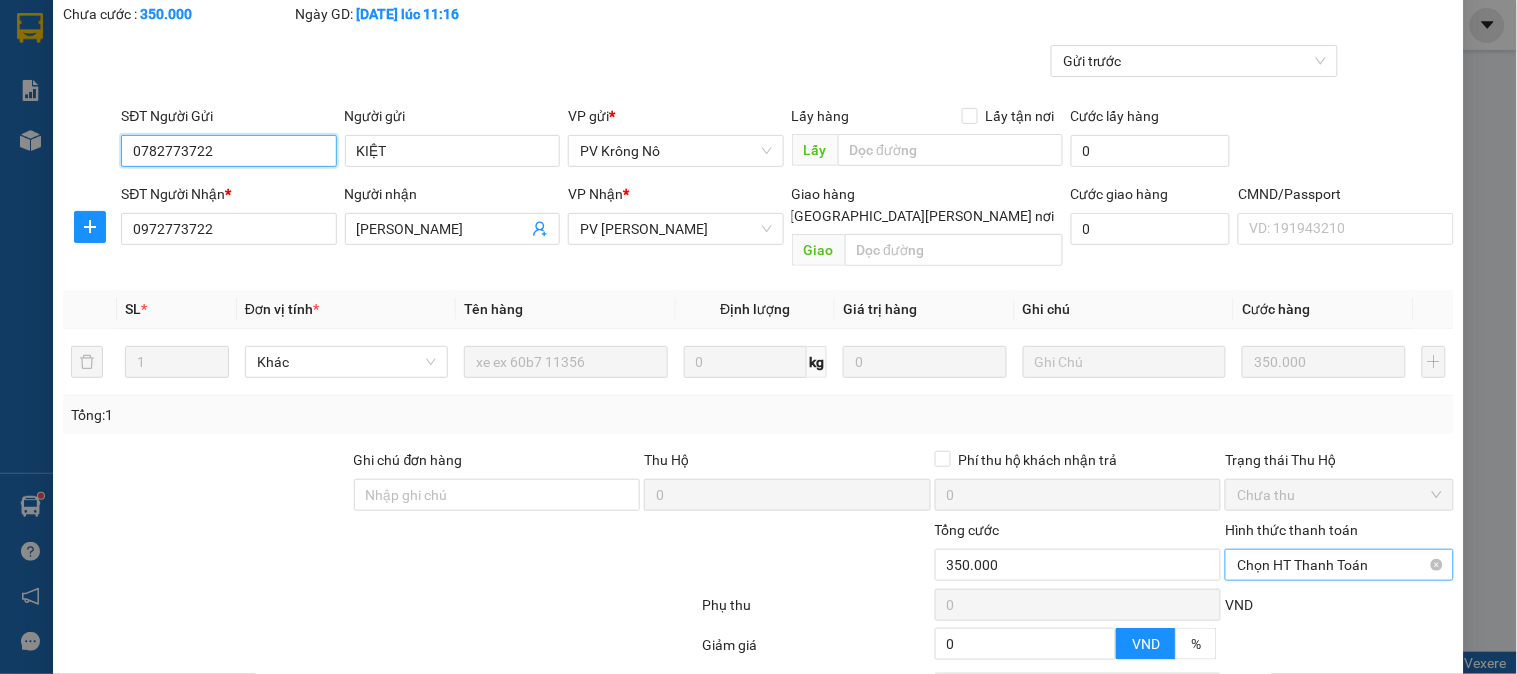 click on "Chọn HT Thanh Toán" at bounding box center (1339, 565) 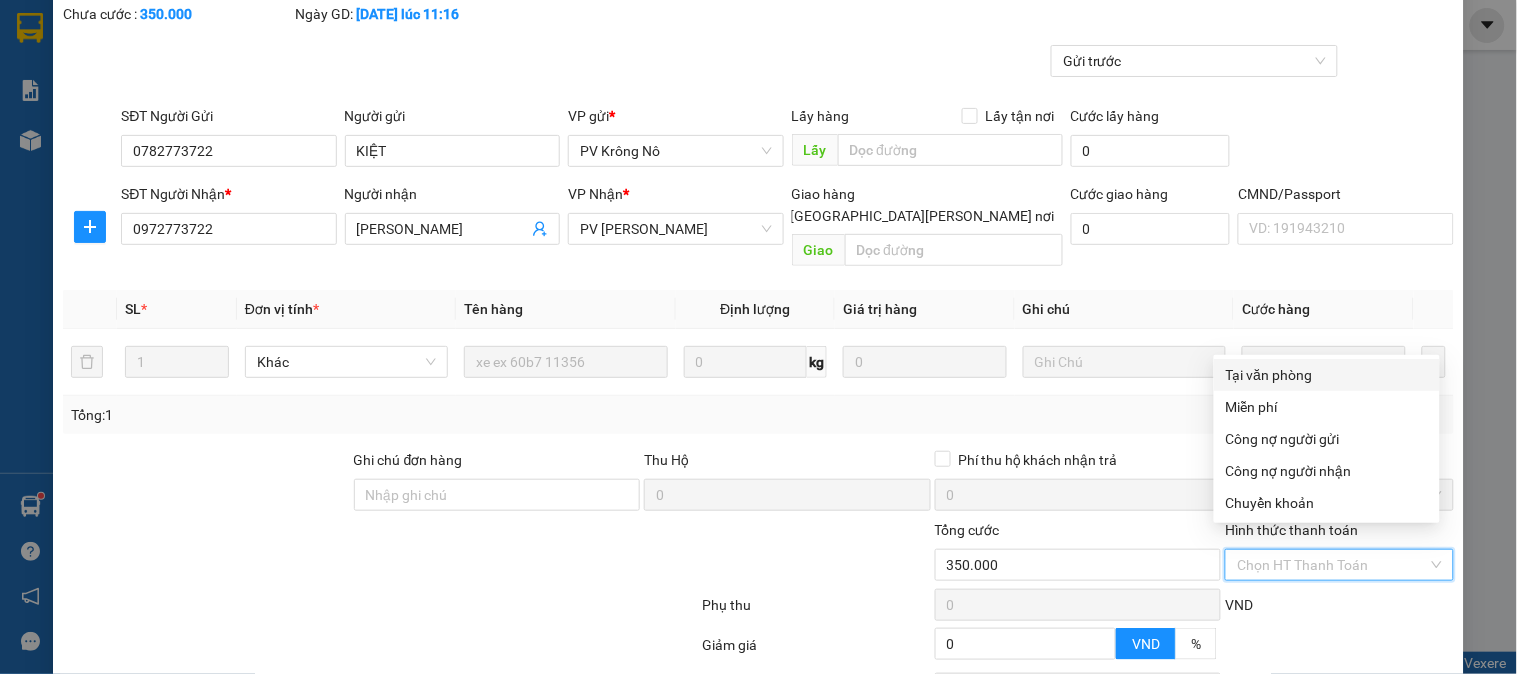 click on "Tại văn phòng" at bounding box center [1327, 375] 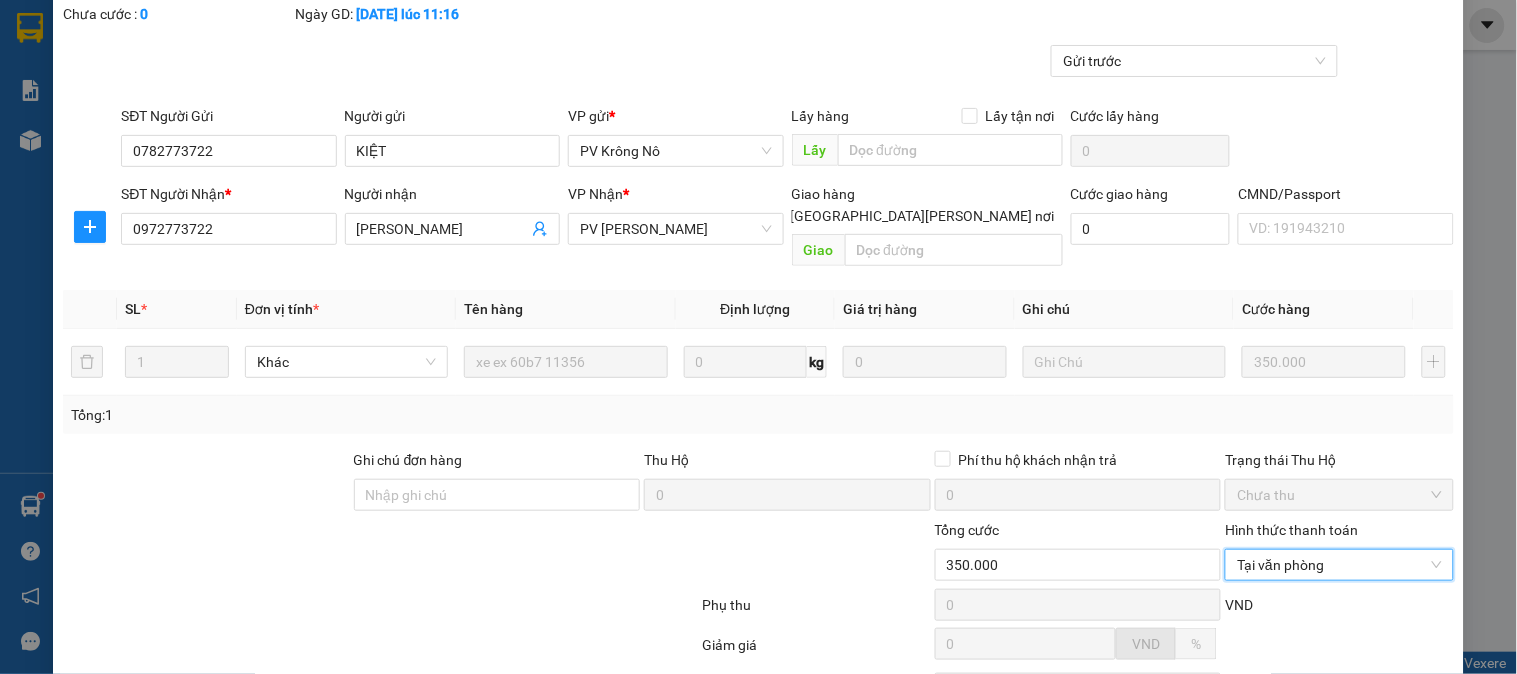 scroll, scrollTop: 273, scrollLeft: 0, axis: vertical 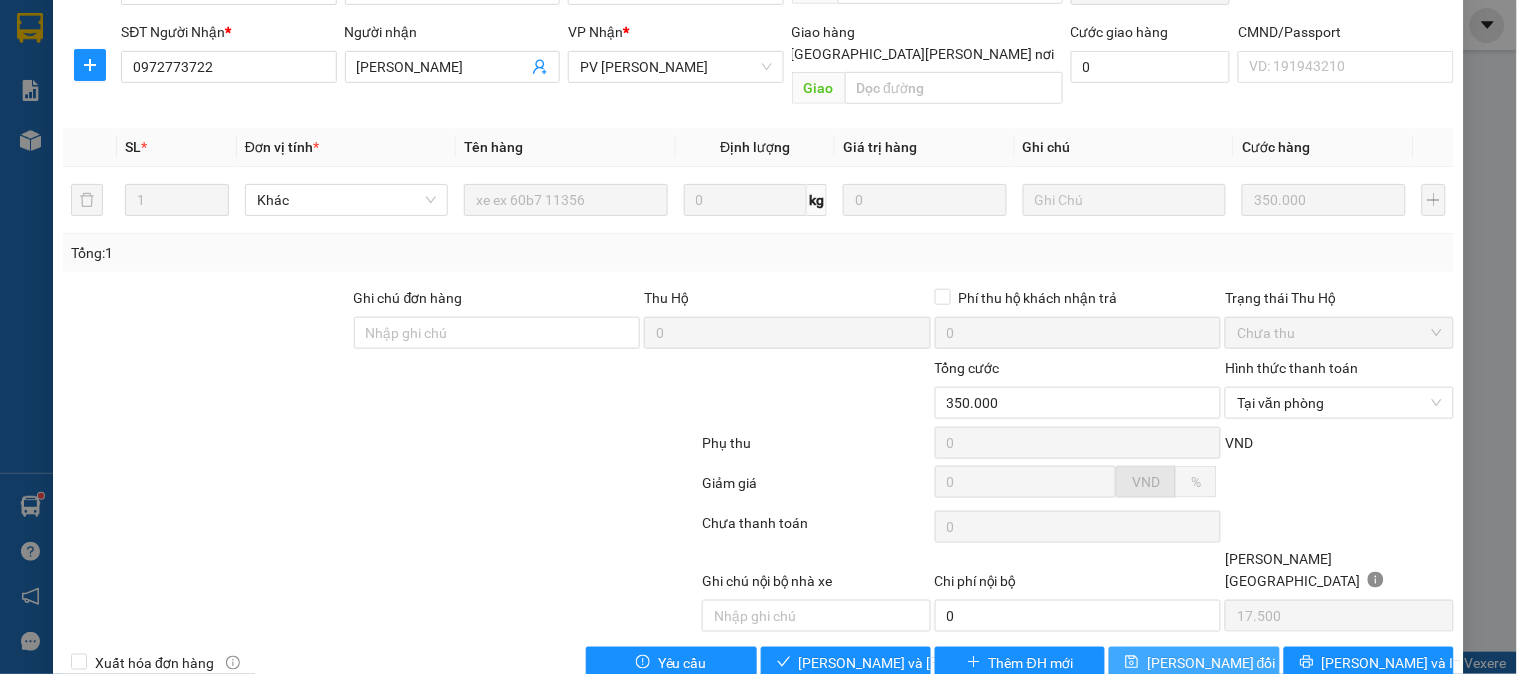 click on "[PERSON_NAME] thay đổi" at bounding box center [1211, 663] 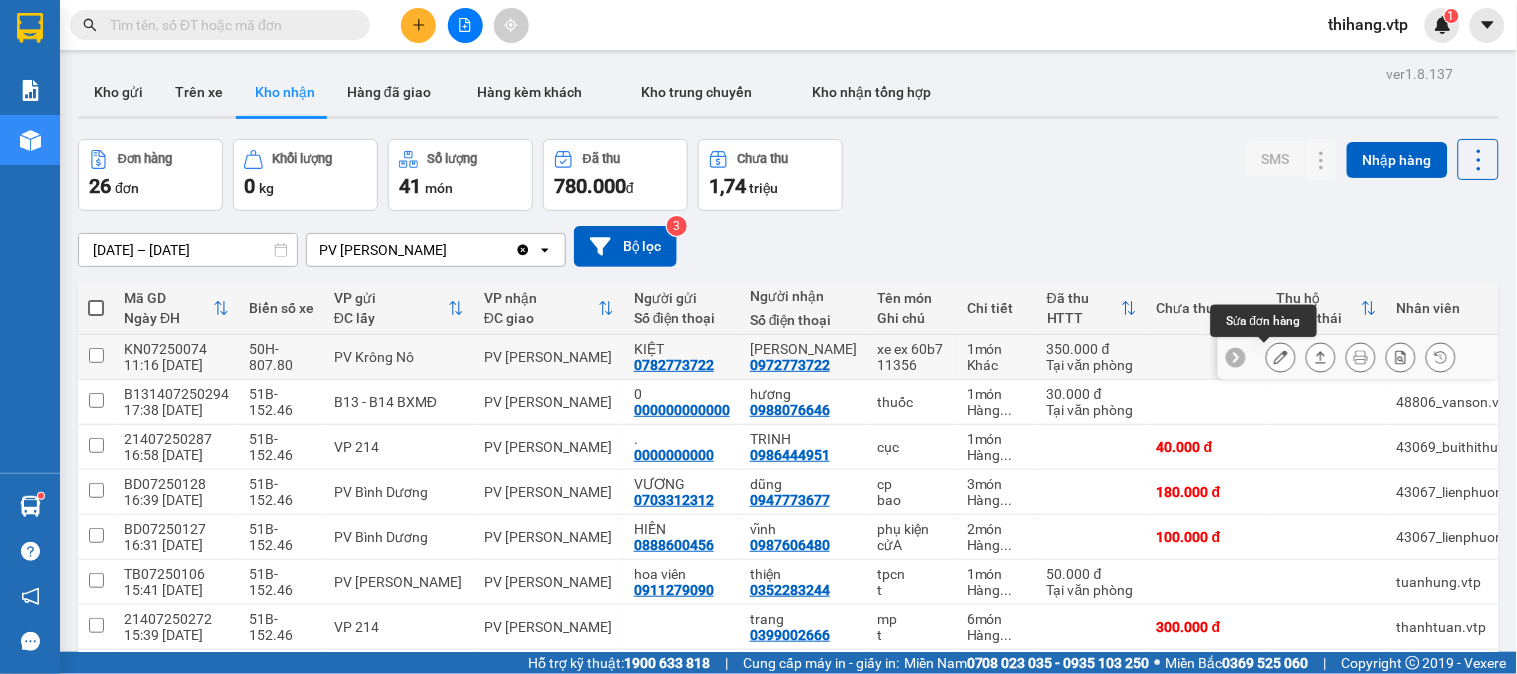 click 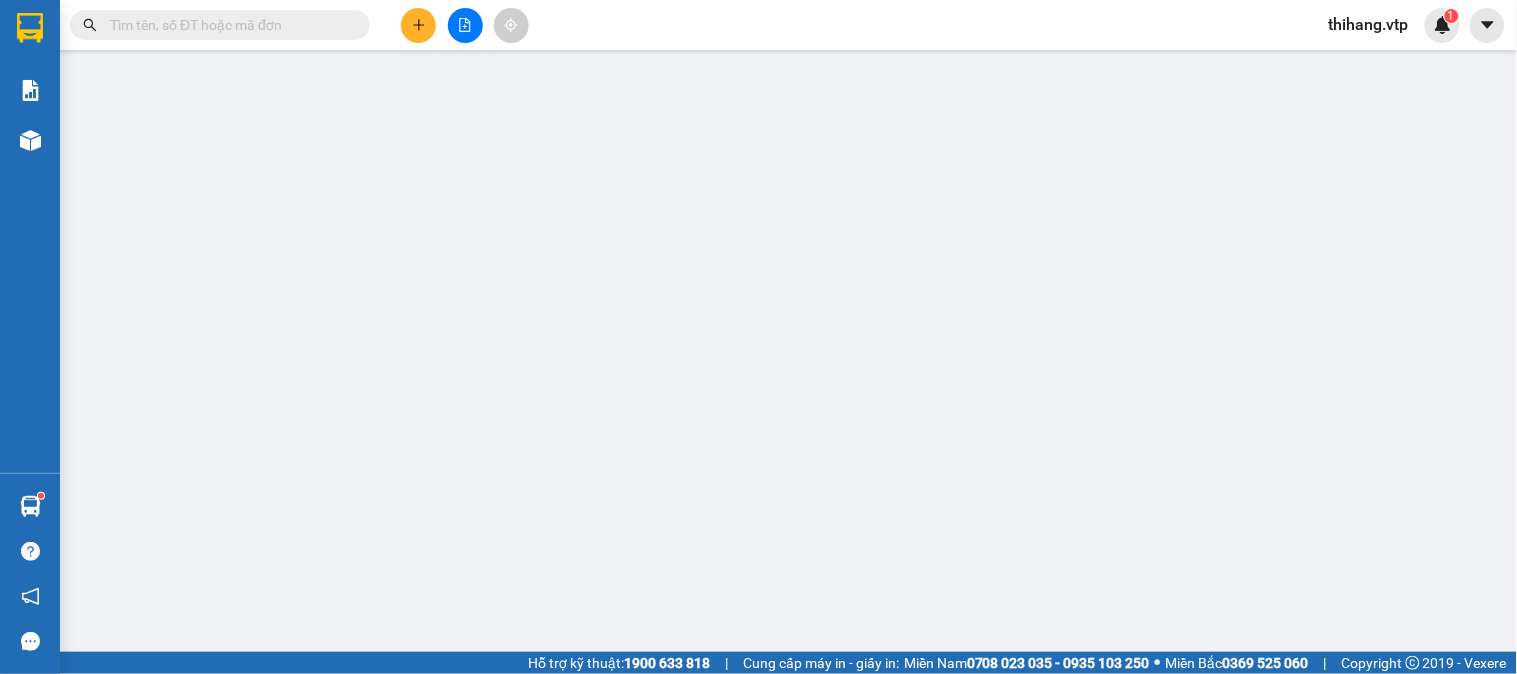type on "0782773722" 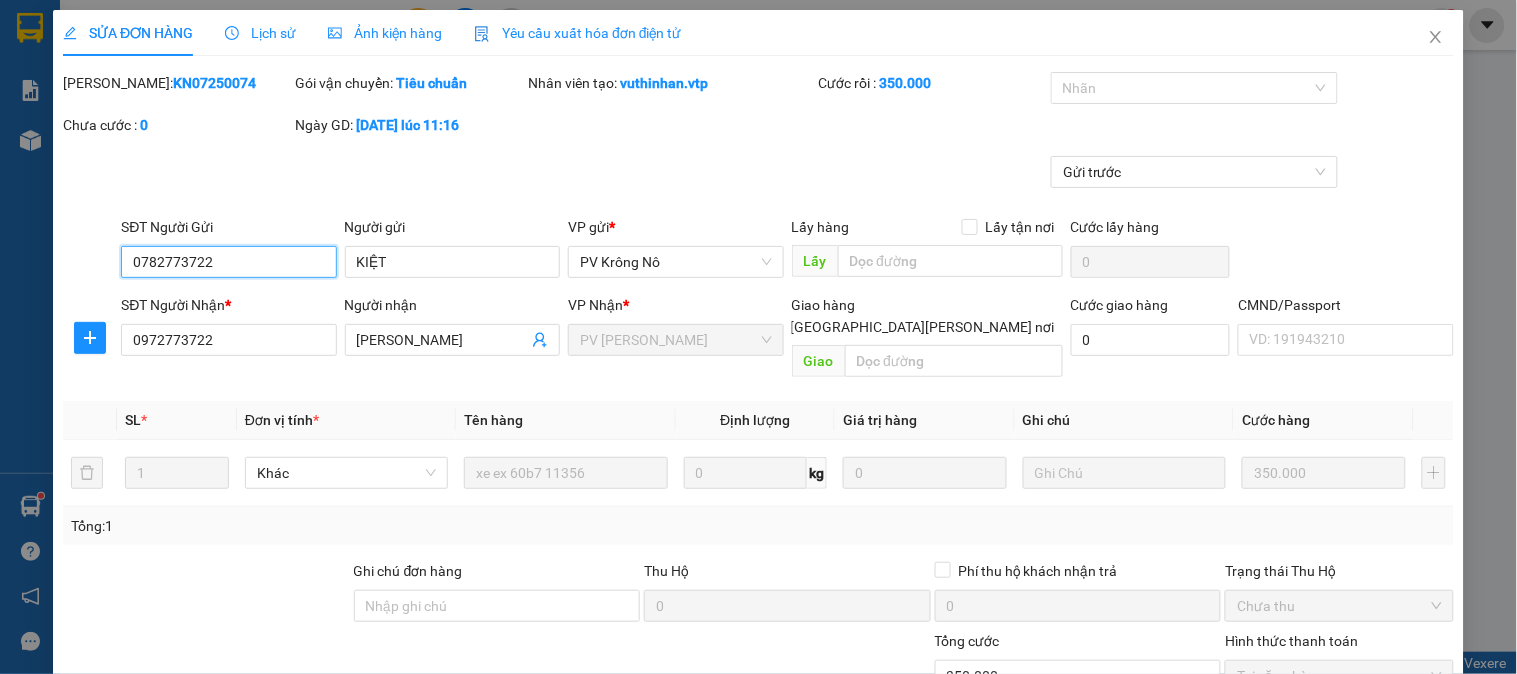 type on "17.500" 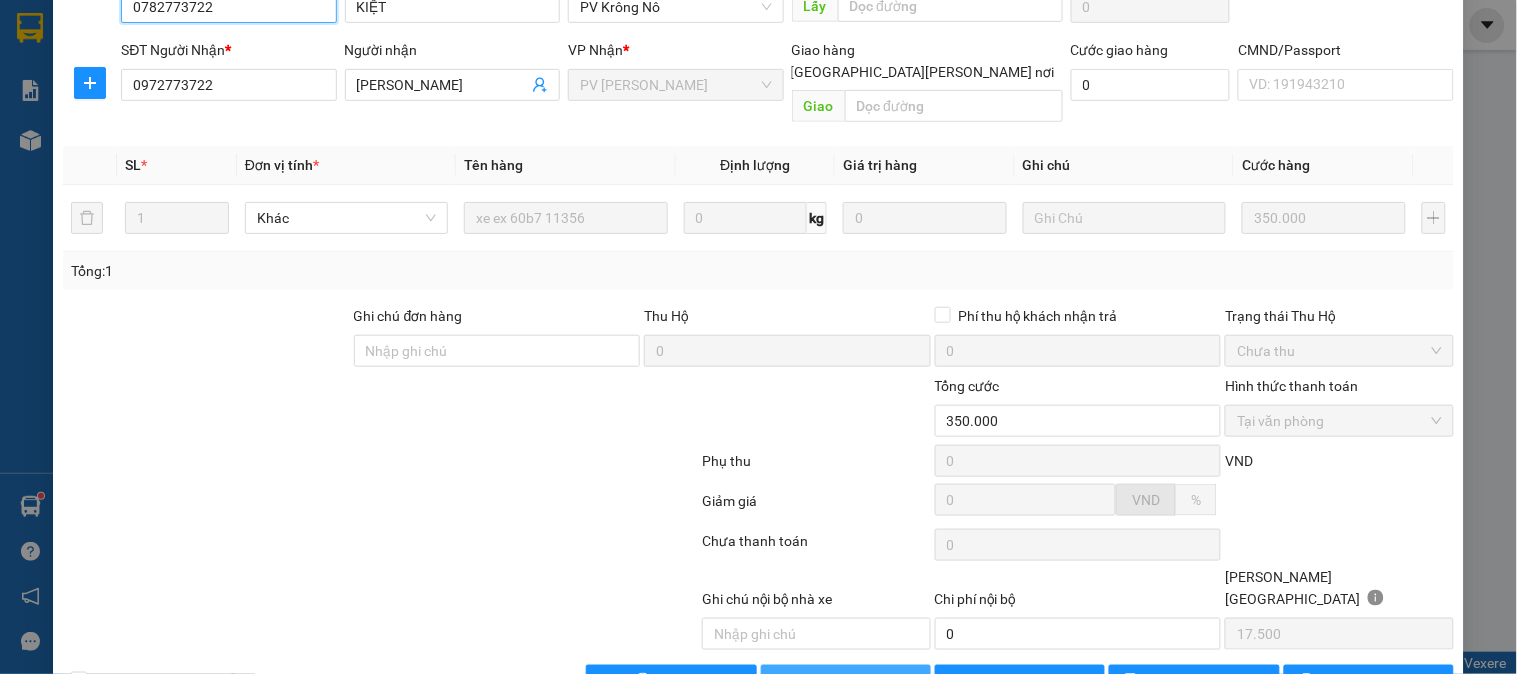 scroll, scrollTop: 273, scrollLeft: 0, axis: vertical 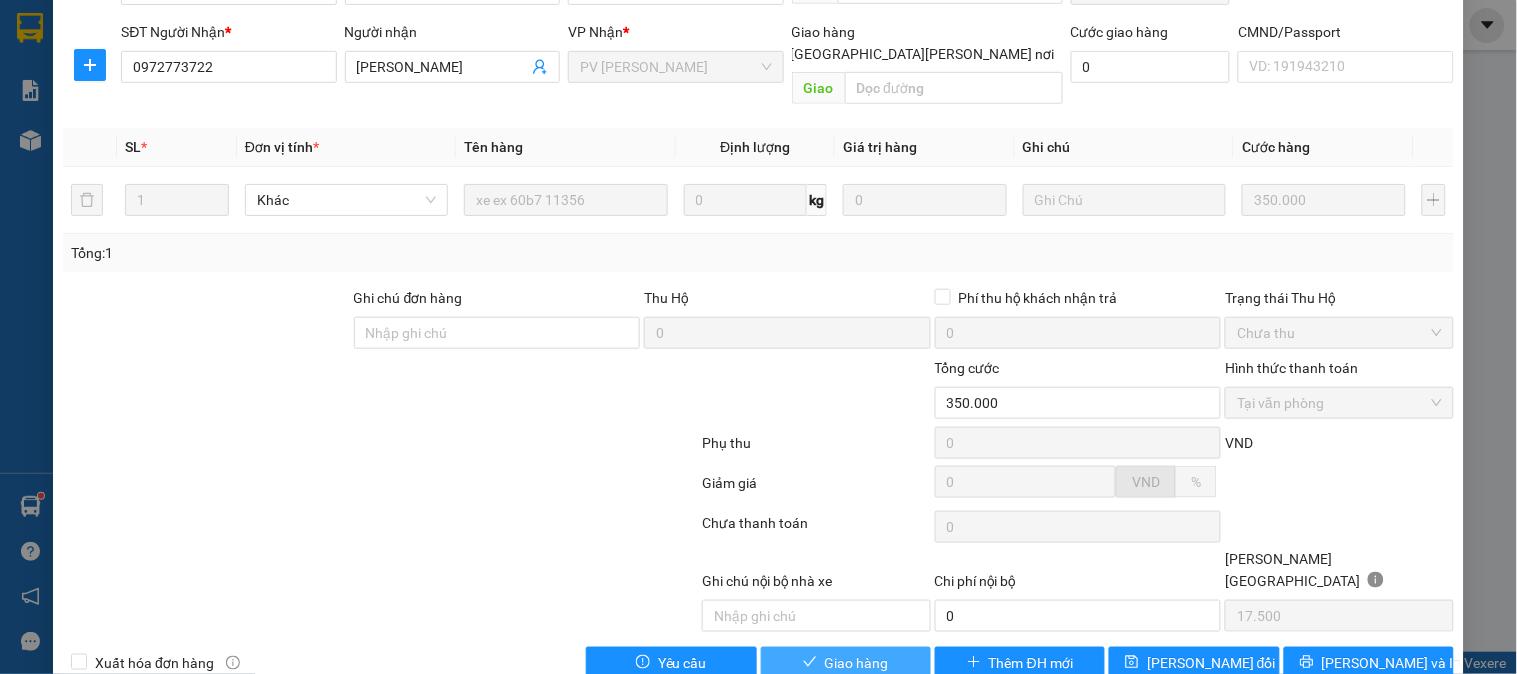 click on "Giao hàng" at bounding box center [846, 663] 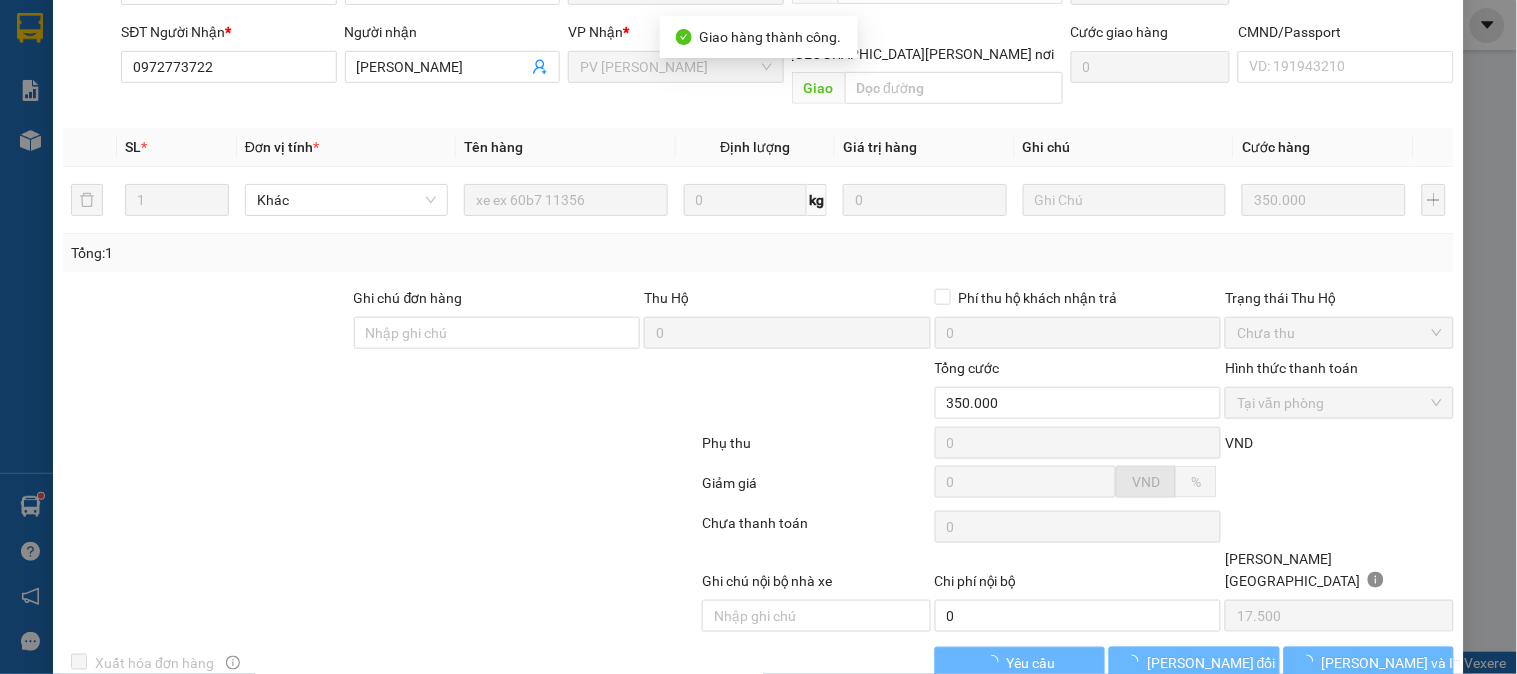 scroll, scrollTop: 0, scrollLeft: 0, axis: both 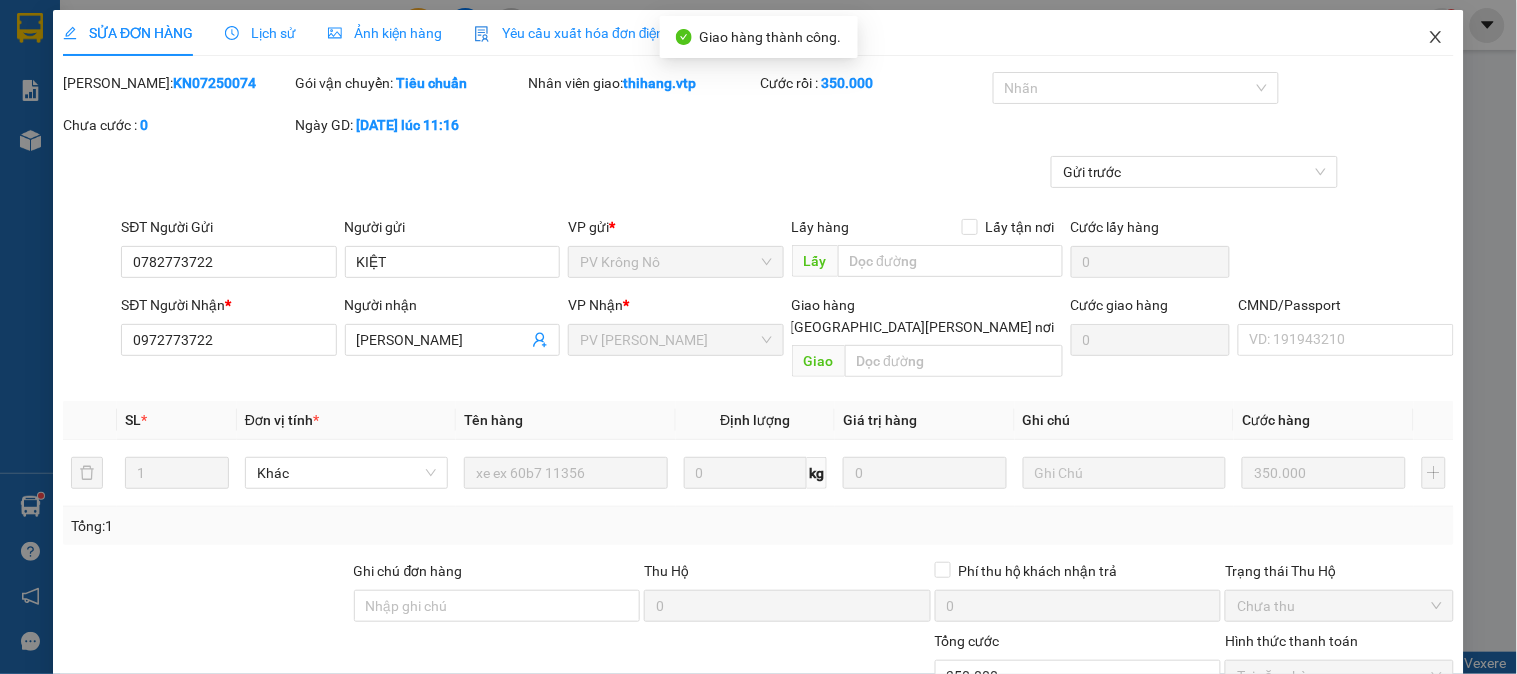 click at bounding box center (1436, 38) 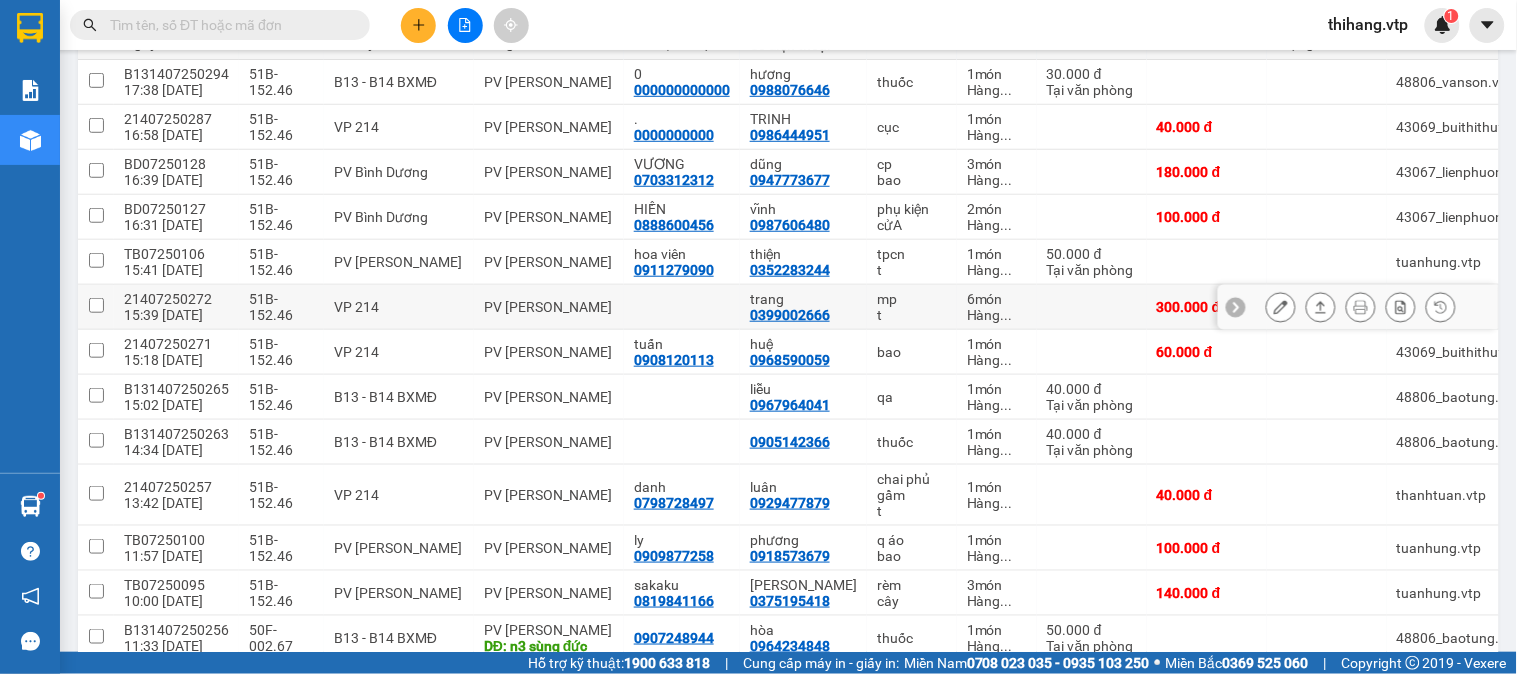 scroll, scrollTop: 222, scrollLeft: 0, axis: vertical 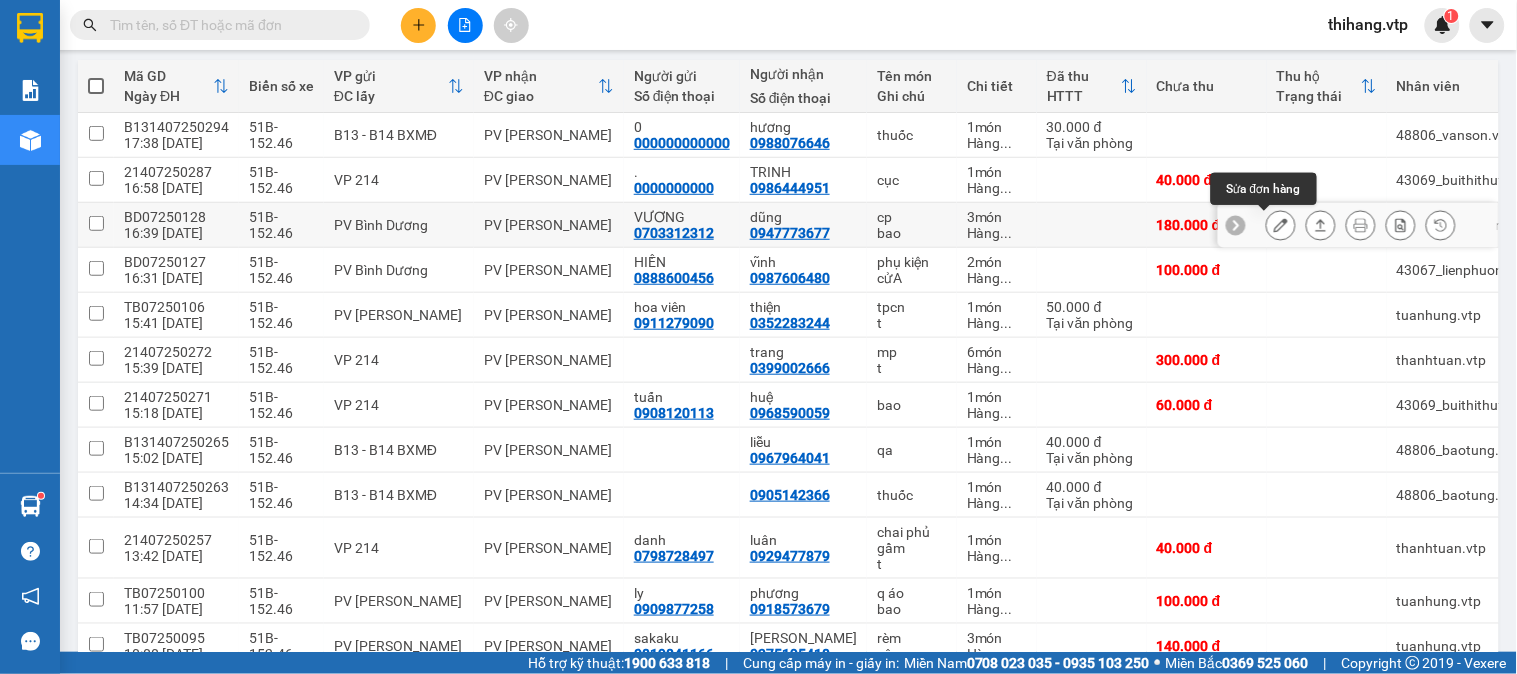 click at bounding box center (1281, 225) 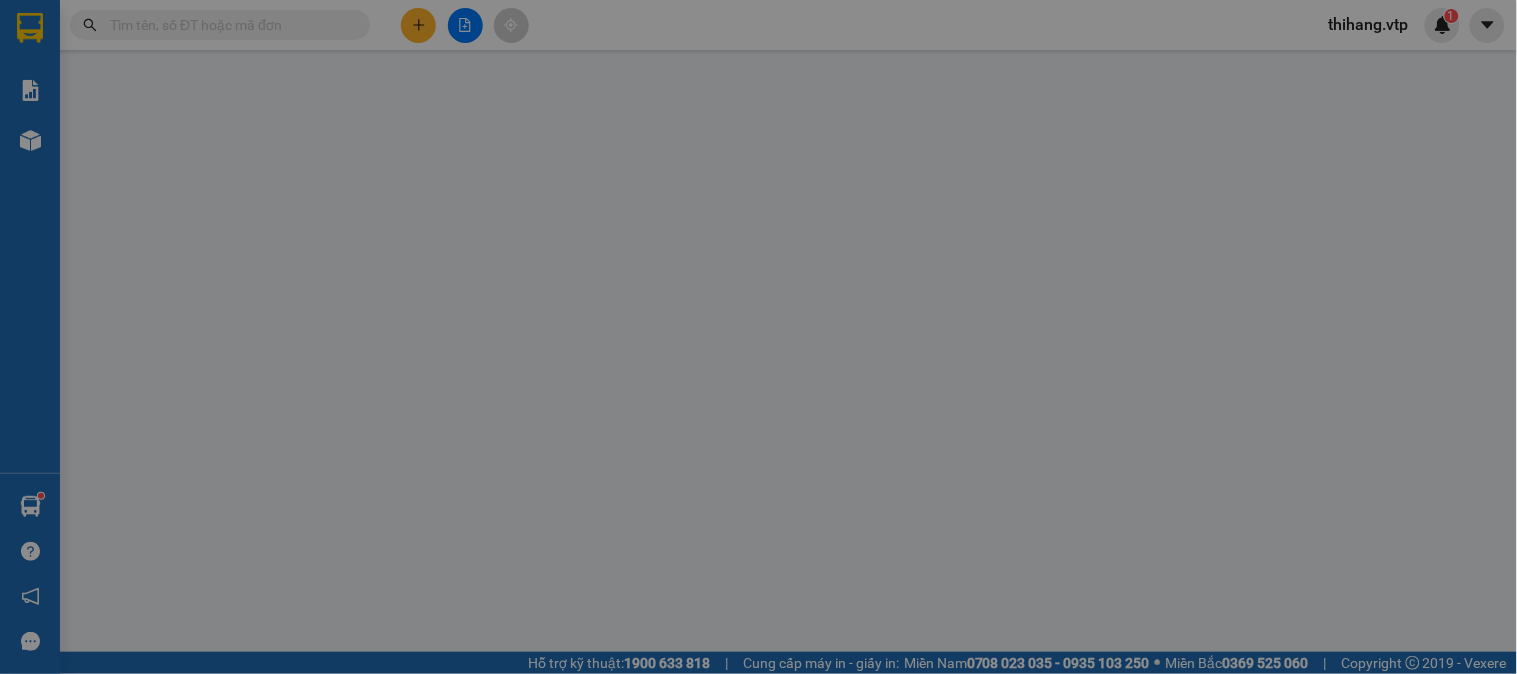 scroll, scrollTop: 0, scrollLeft: 0, axis: both 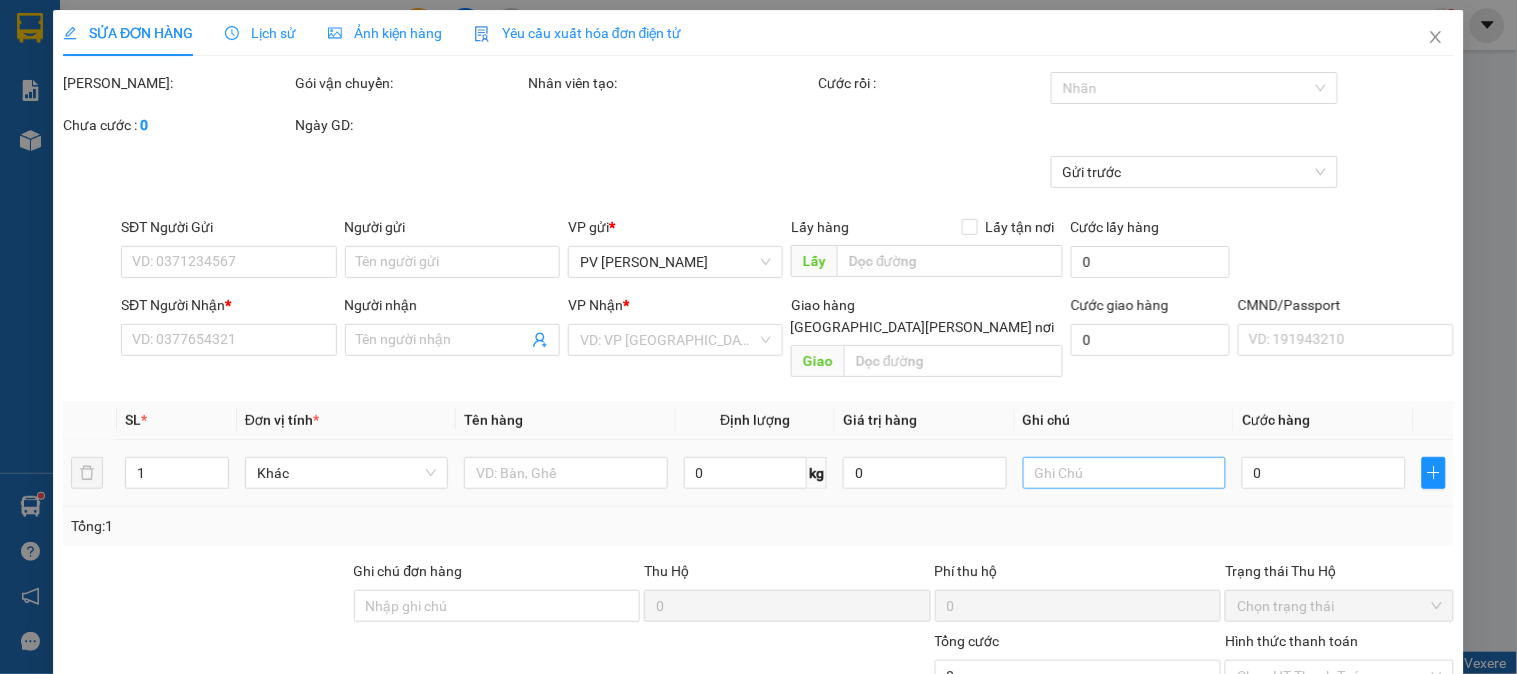 type on "9.000" 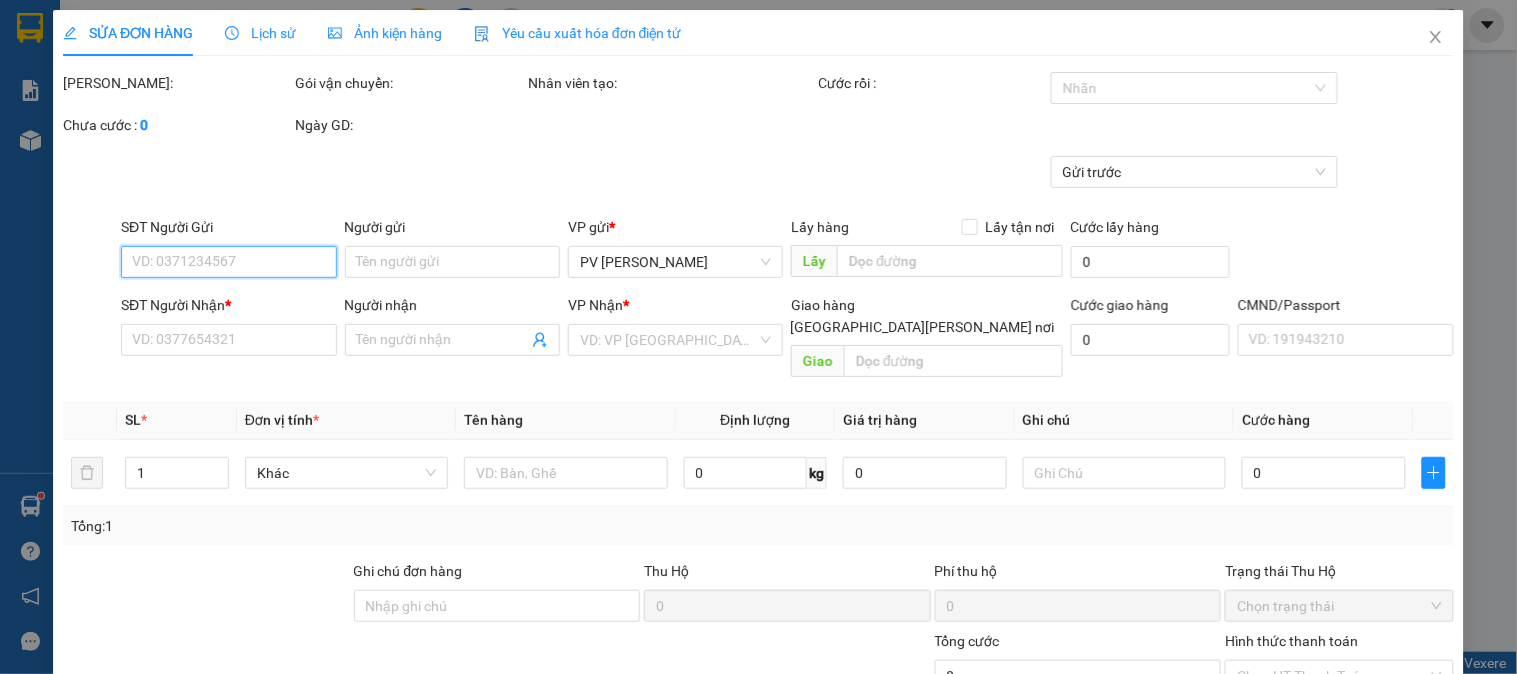 type on "0703312312" 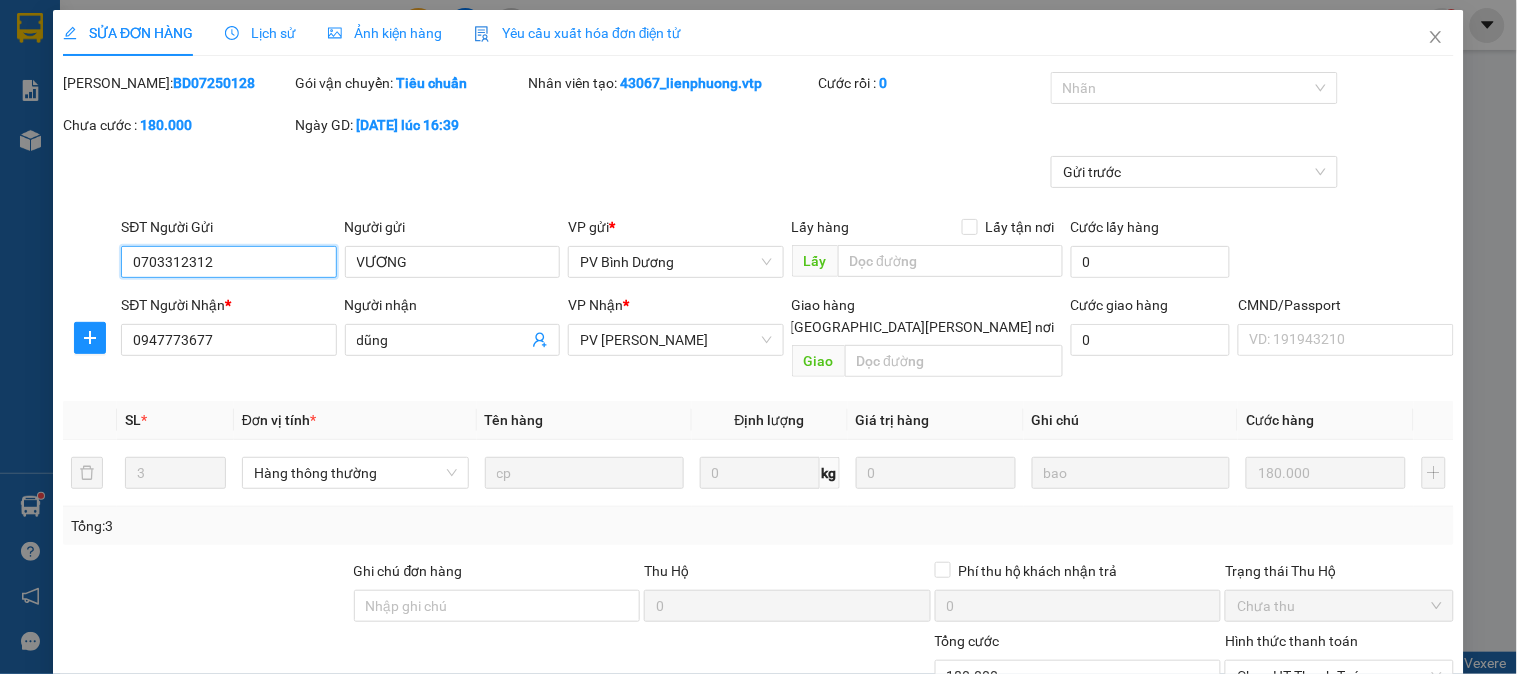 scroll, scrollTop: 273, scrollLeft: 0, axis: vertical 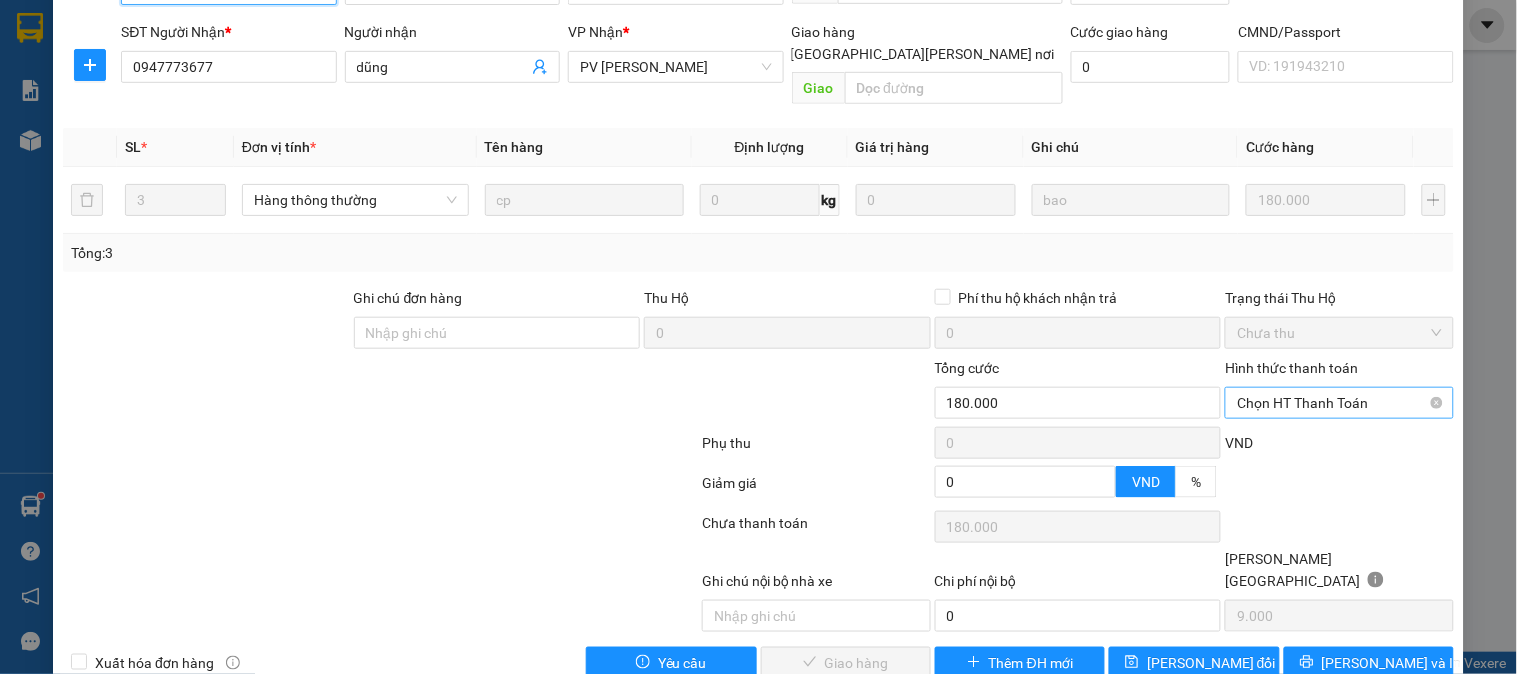 click on "Chọn HT Thanh Toán" at bounding box center [1339, 403] 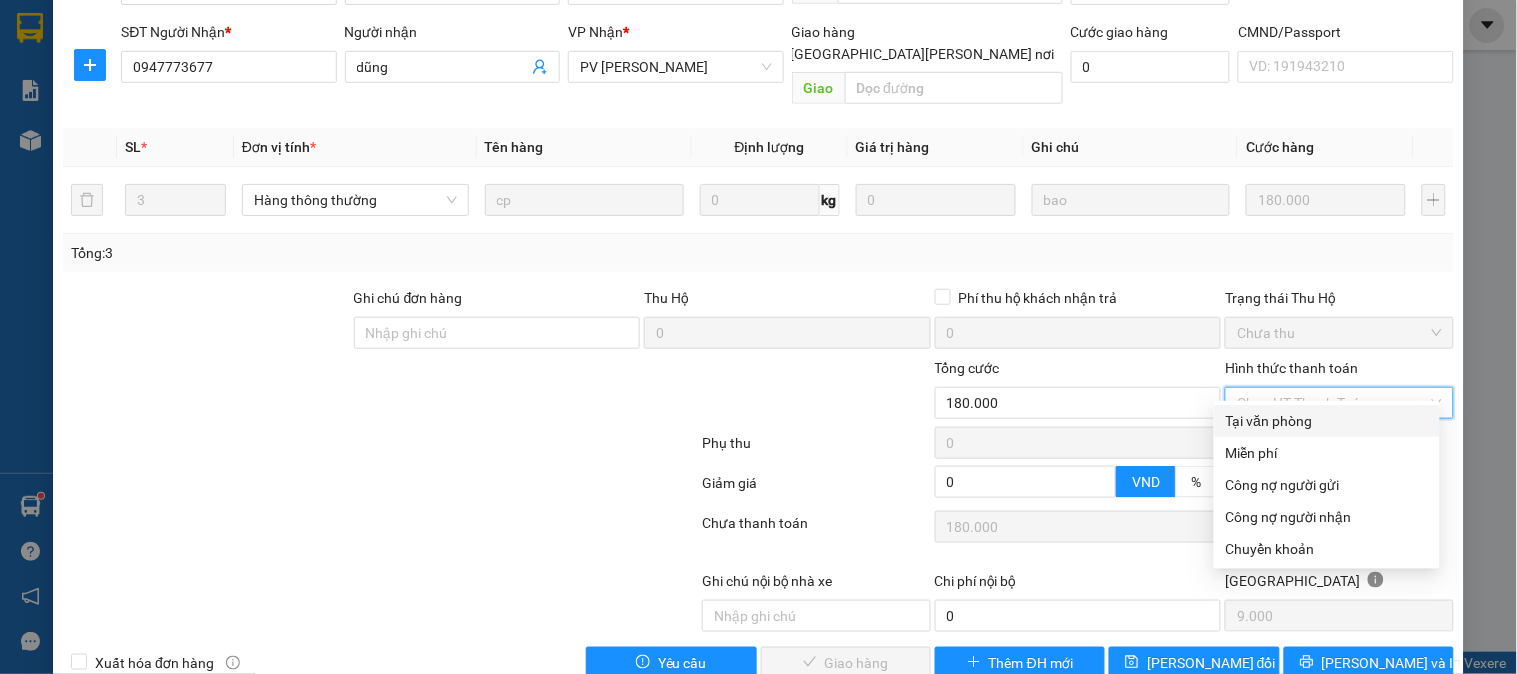 click on "Tại văn phòng" at bounding box center (1327, 421) 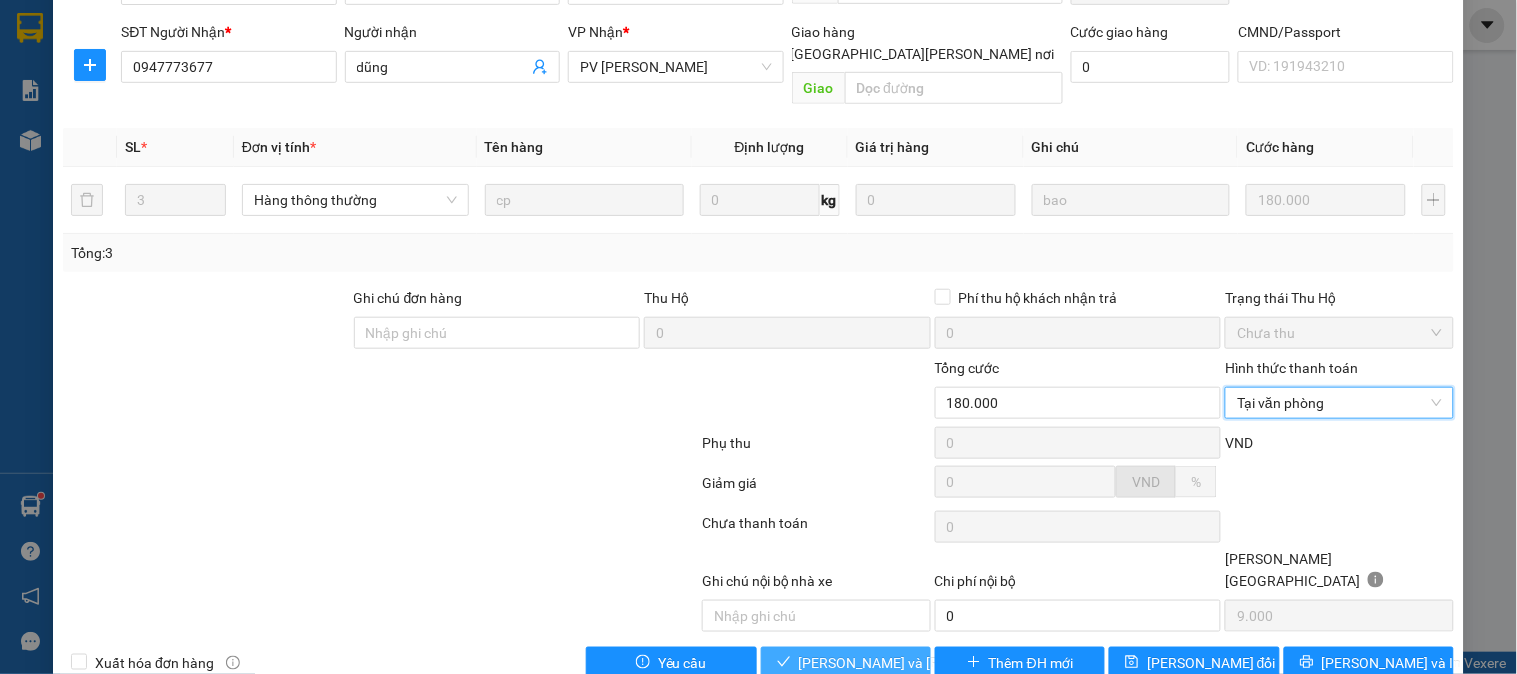 click on "[PERSON_NAME] và Giao hàng" at bounding box center (934, 663) 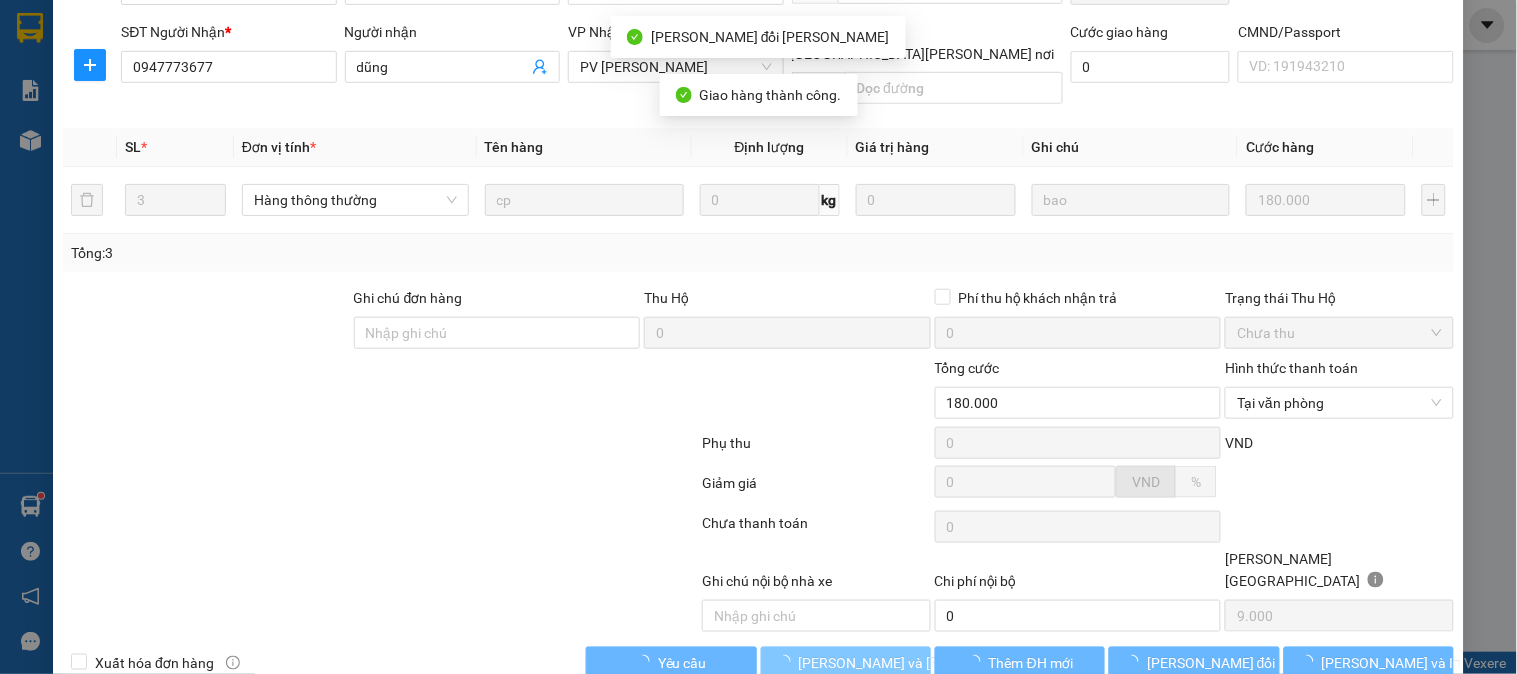 scroll, scrollTop: 0, scrollLeft: 0, axis: both 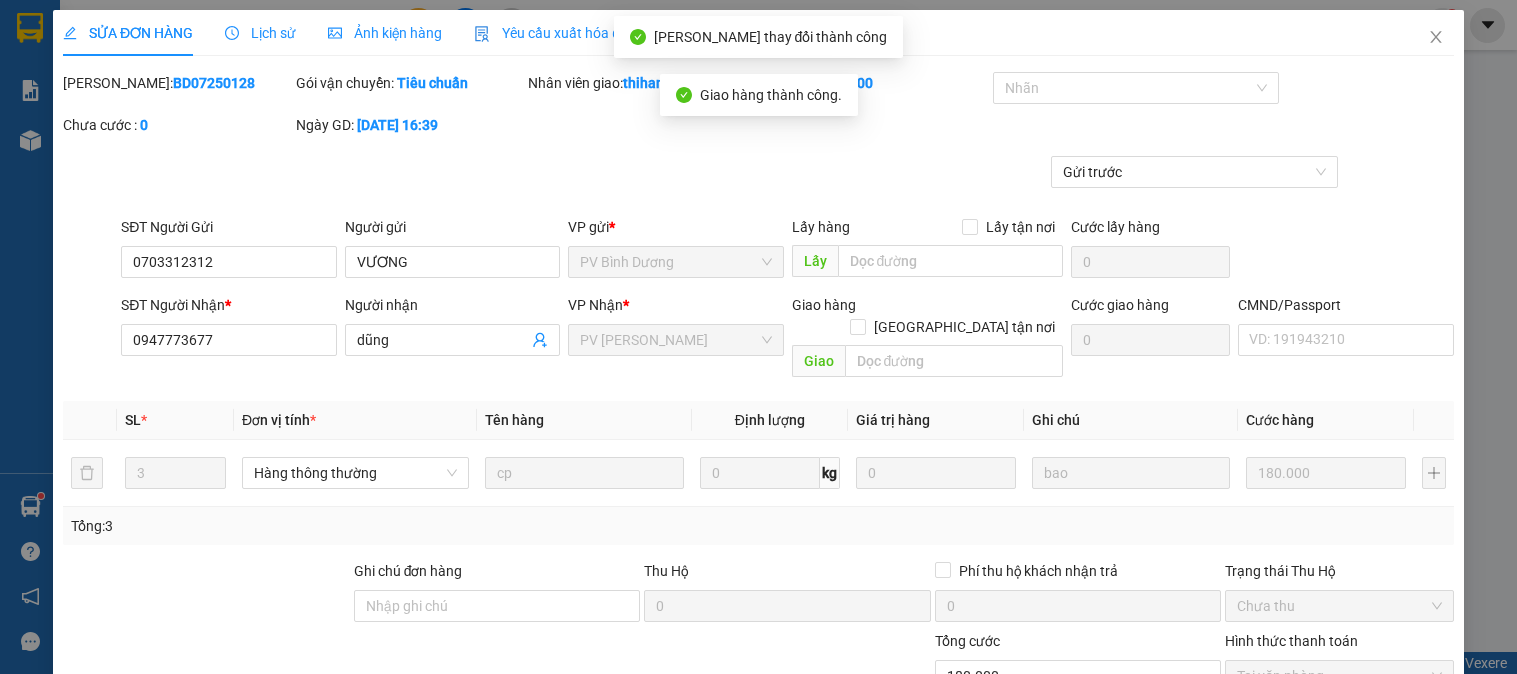 click 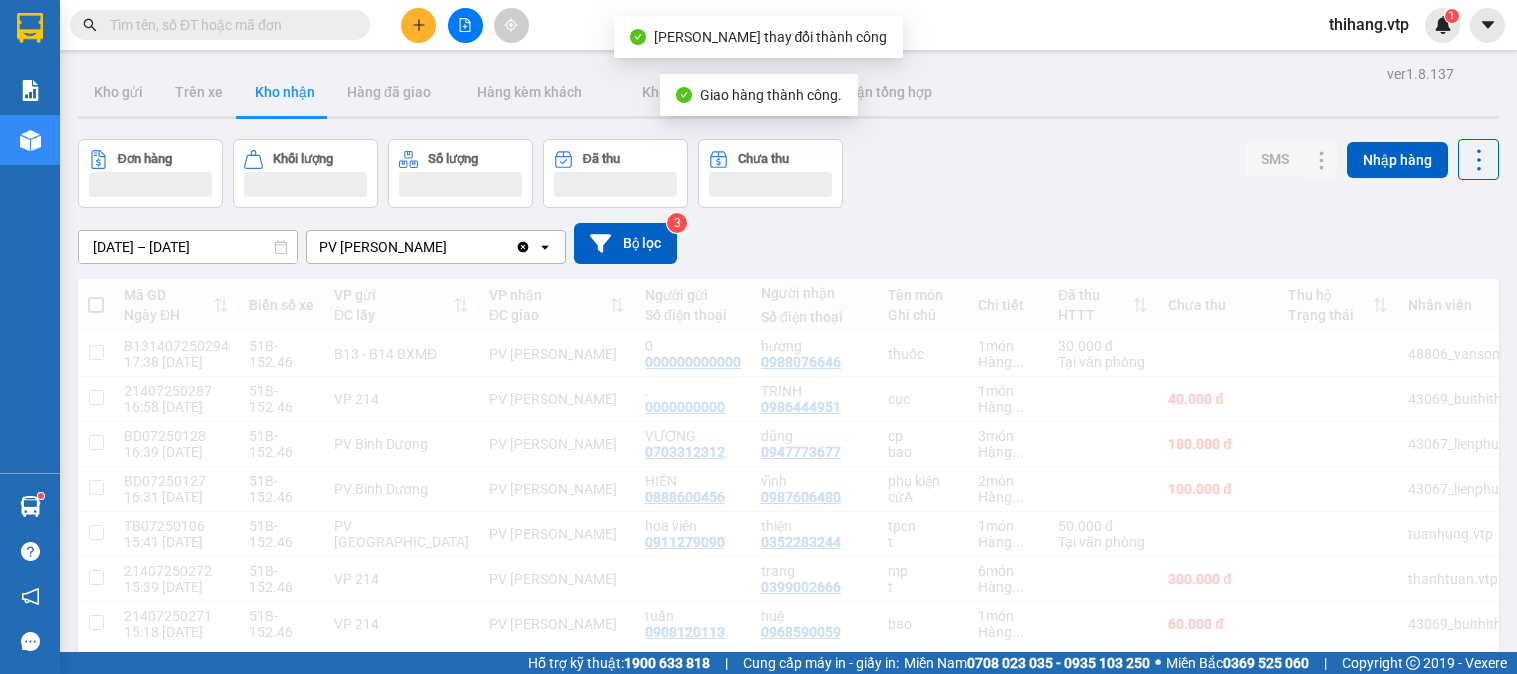 scroll, scrollTop: 0, scrollLeft: 0, axis: both 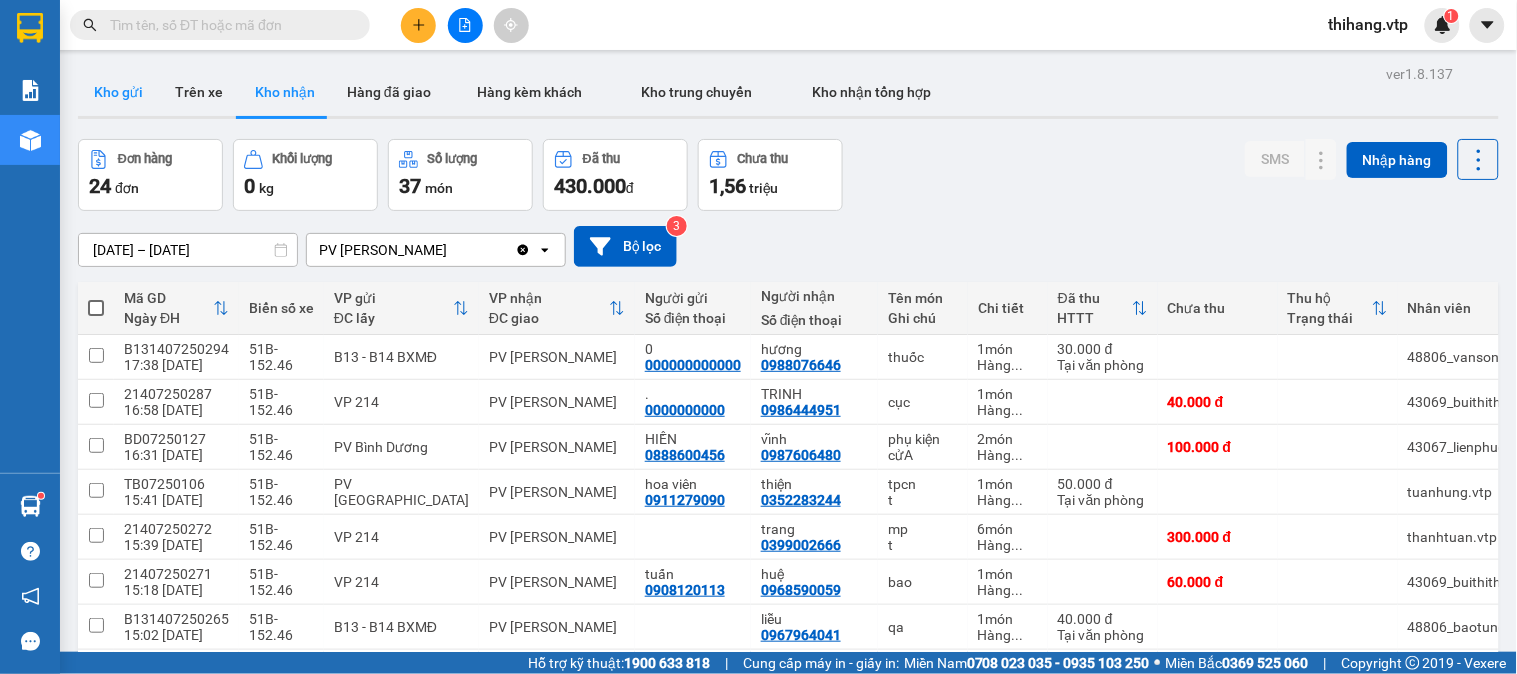 click on "Kho gửi" at bounding box center [118, 92] 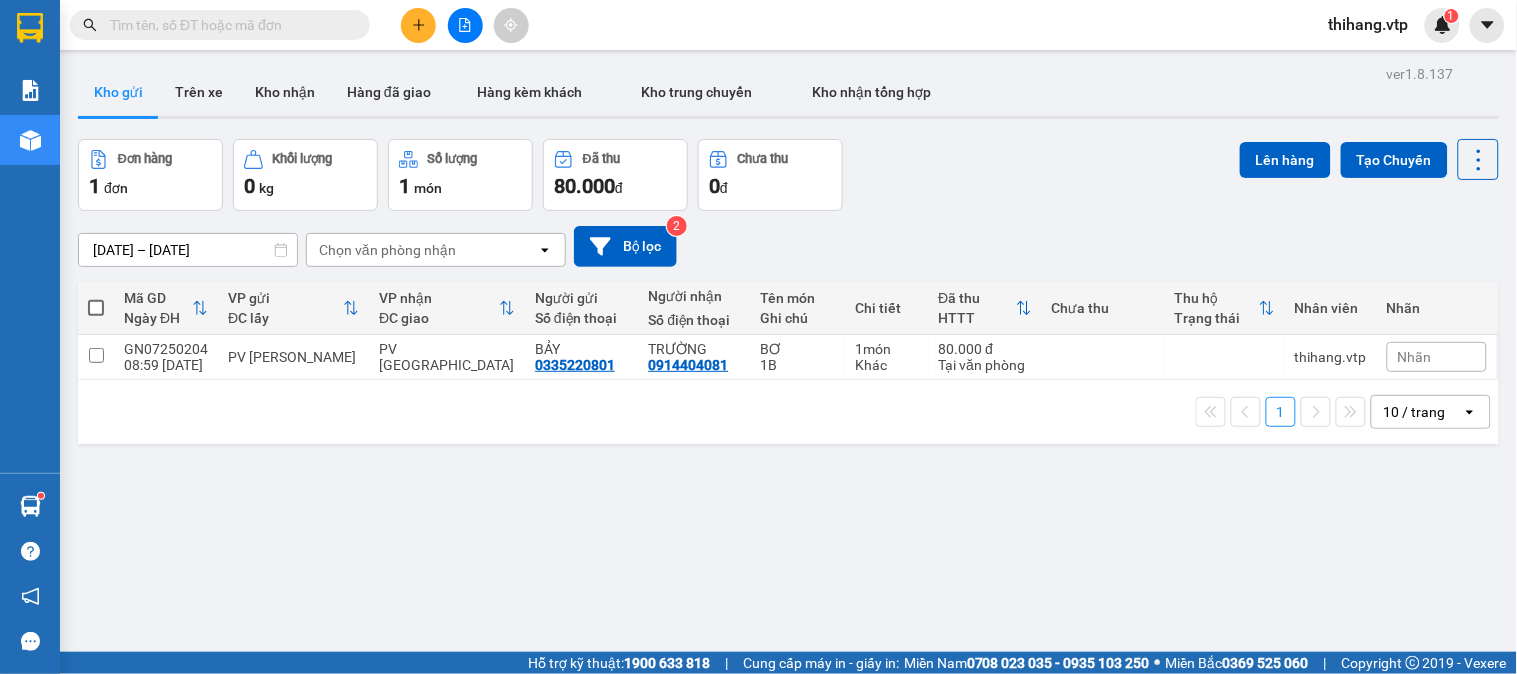click at bounding box center [96, 308] 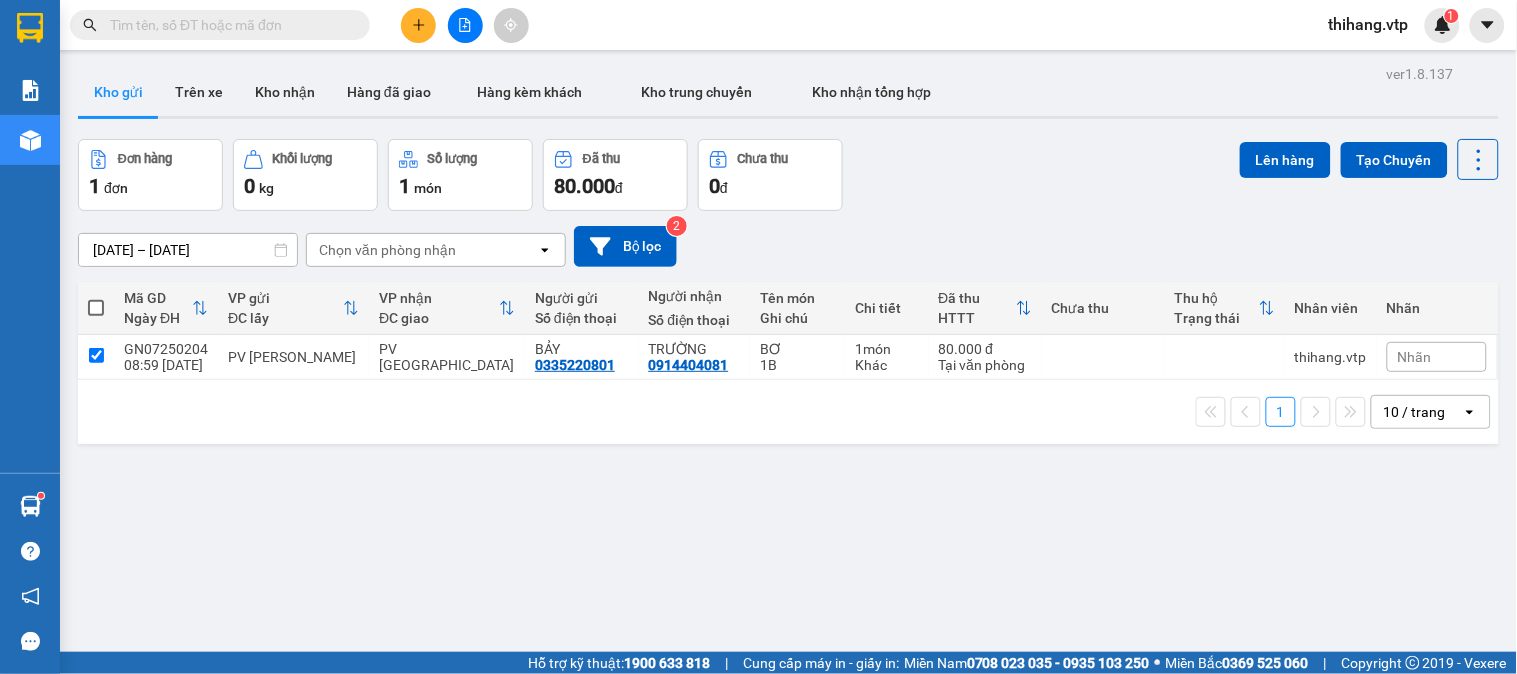 checkbox on "true" 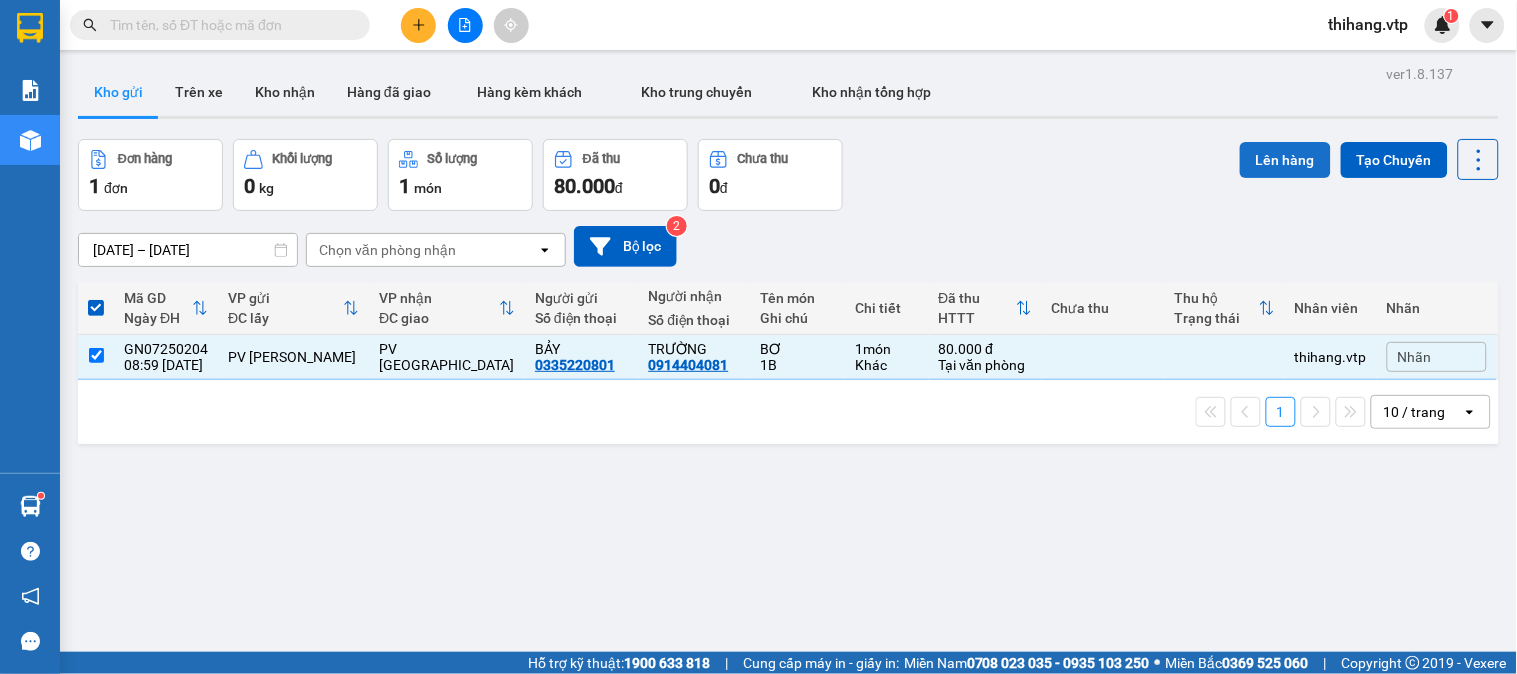 click on "Lên hàng" at bounding box center [1285, 160] 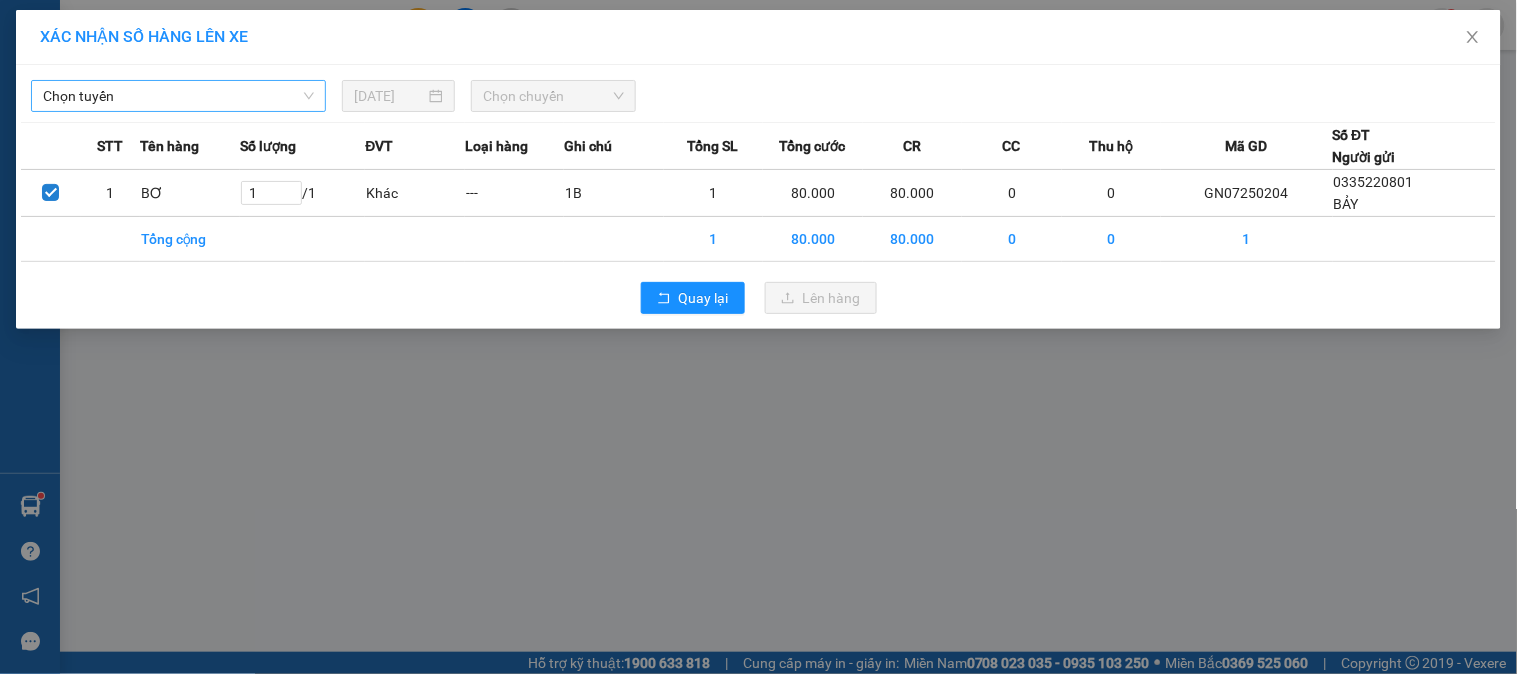 click on "Chọn tuyến" at bounding box center [178, 96] 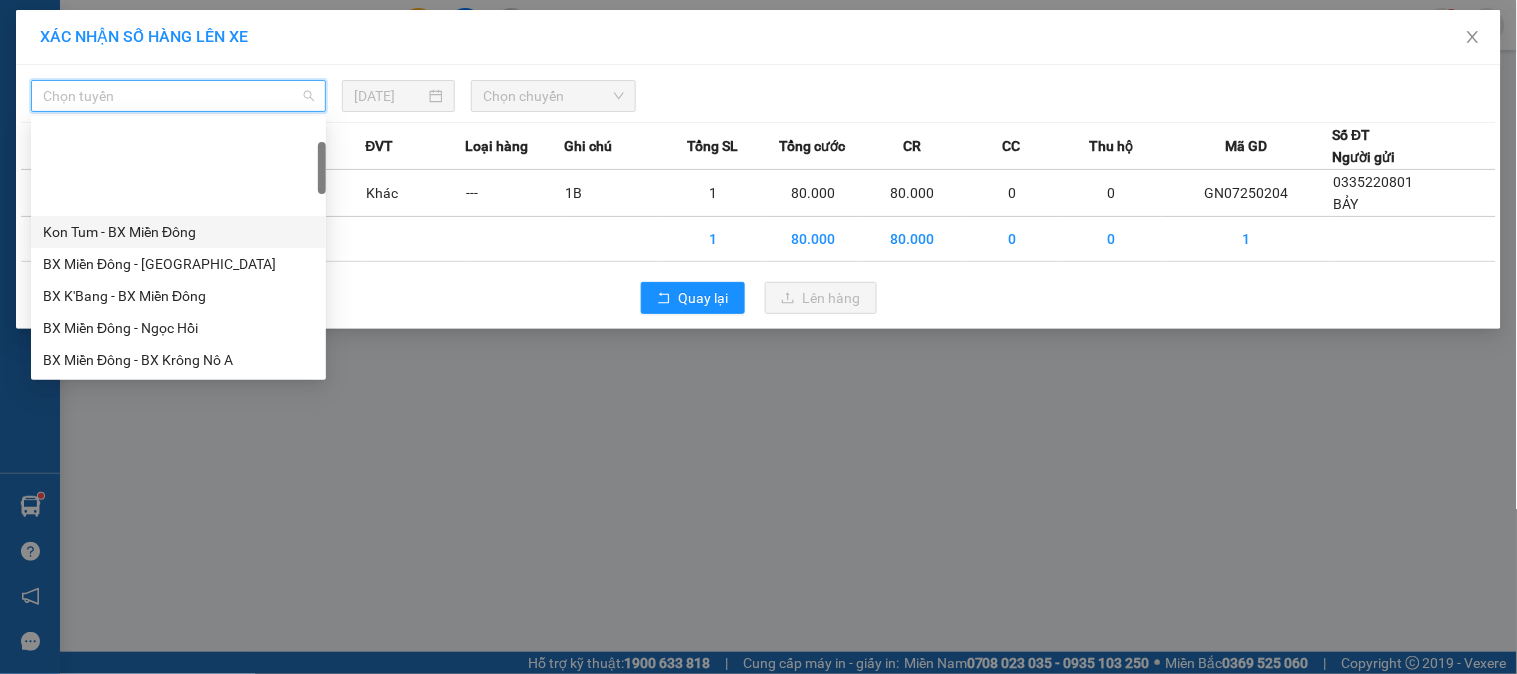 scroll, scrollTop: 222, scrollLeft: 0, axis: vertical 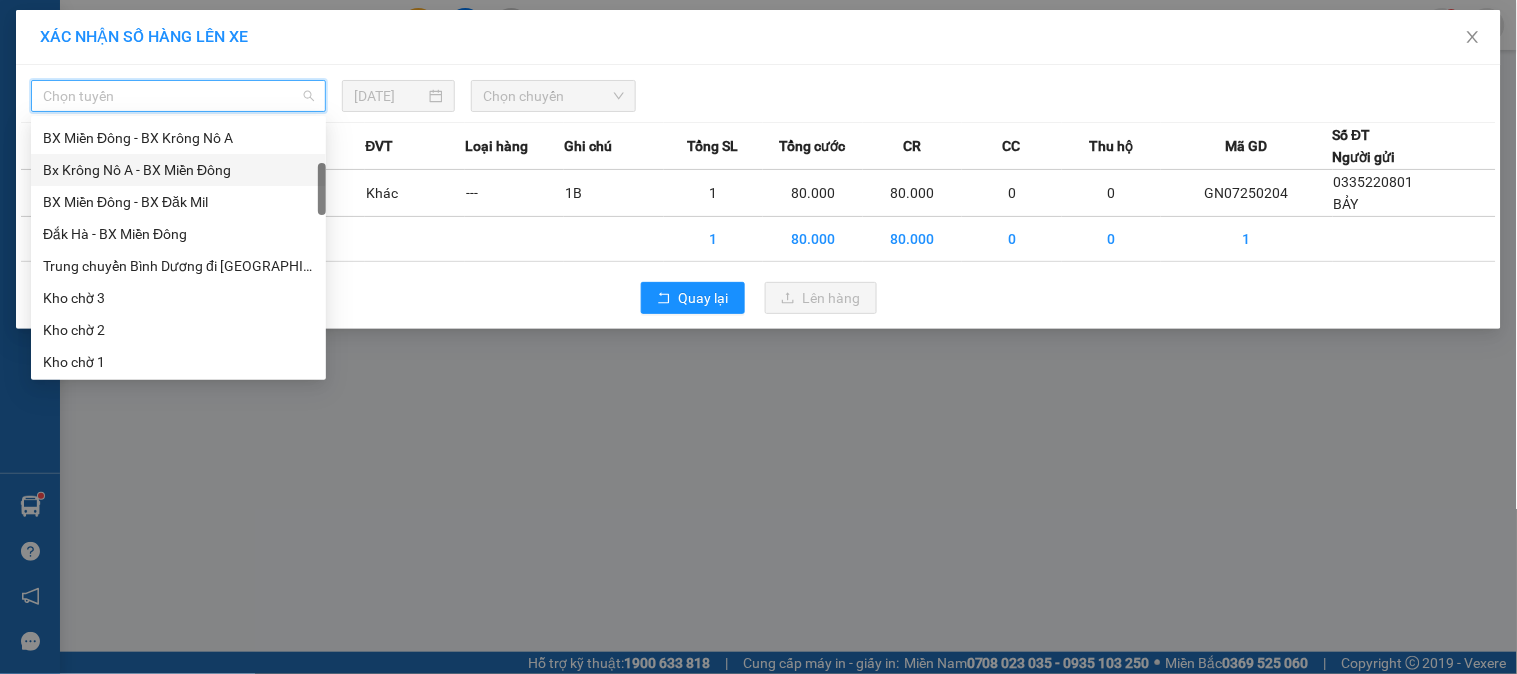 click on "Bx Krông Nô A - BX Miền Đông" at bounding box center [178, 170] 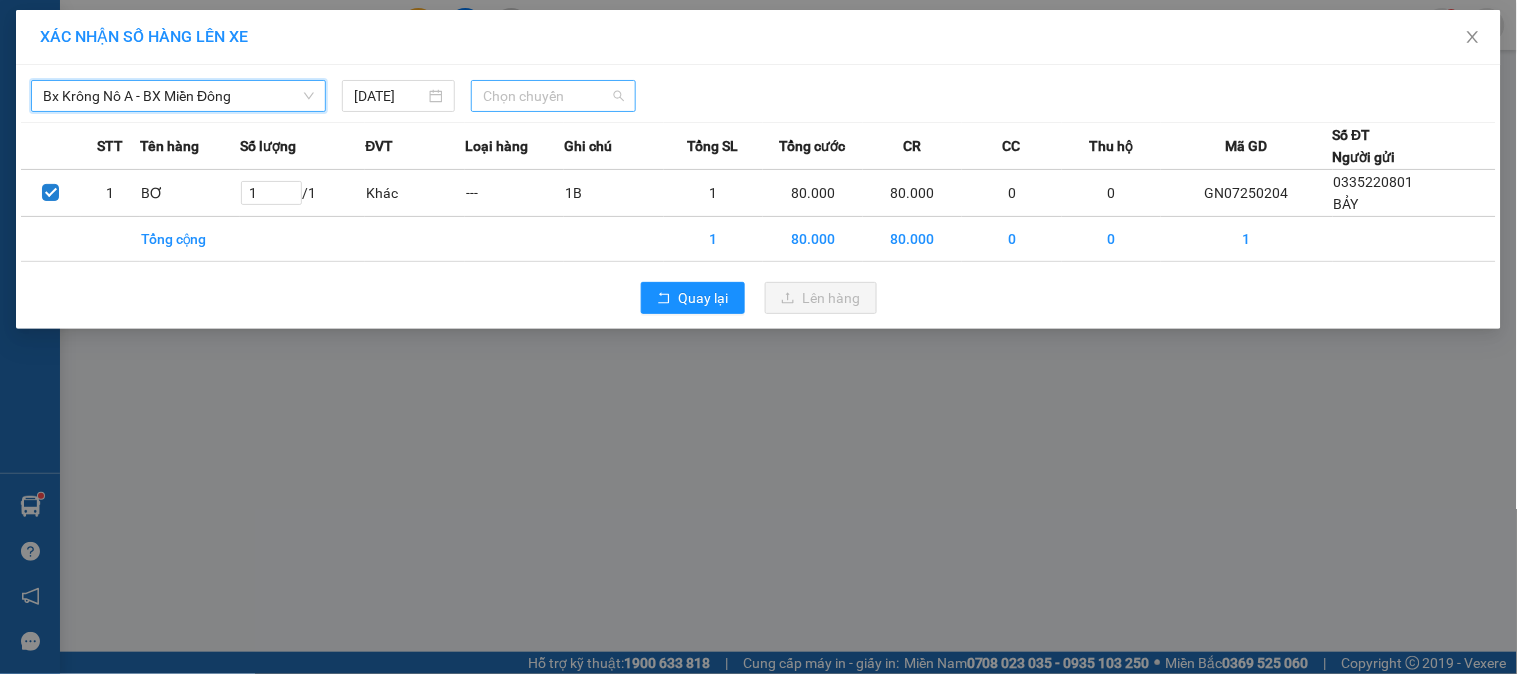 click on "Chọn chuyến" at bounding box center [553, 96] 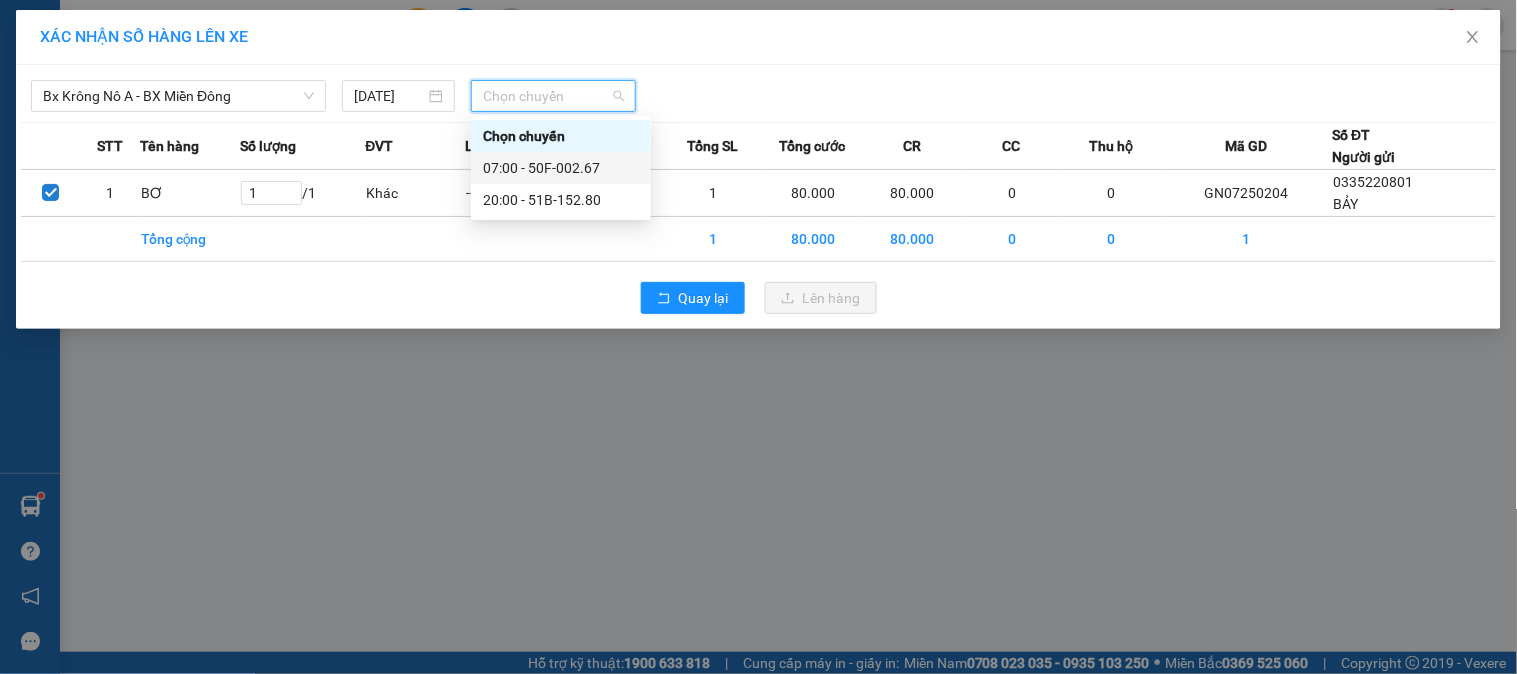 click on "07:00     - 50F-002.67" at bounding box center (561, 168) 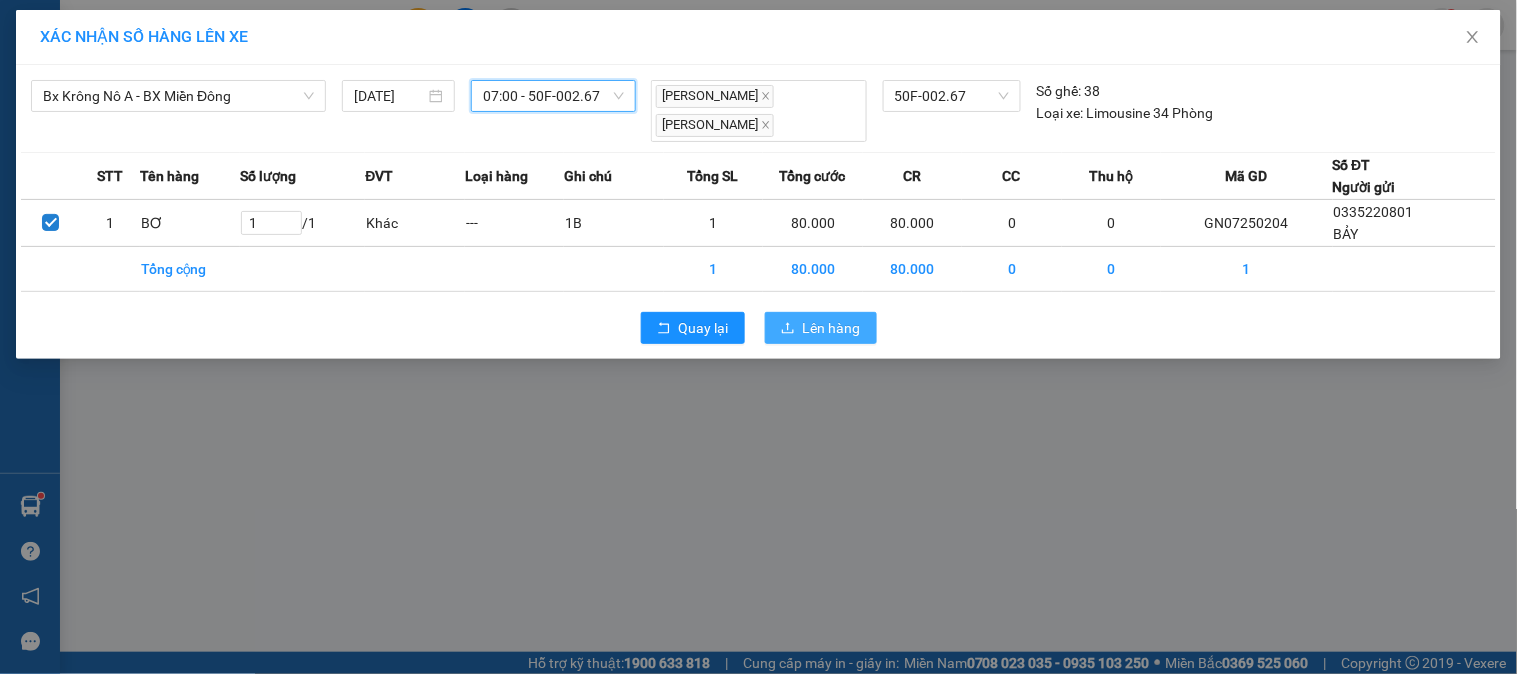 click on "Lên hàng" at bounding box center (832, 328) 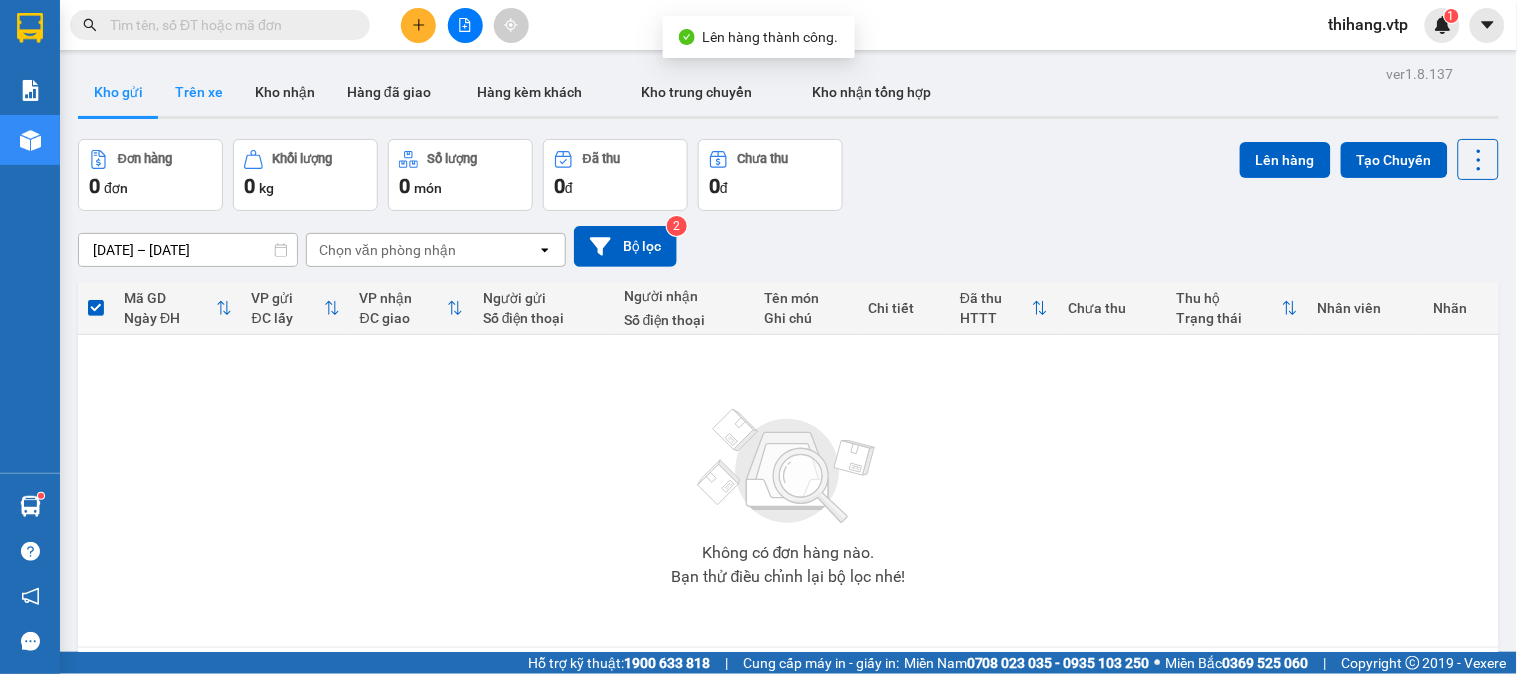 click on "Trên xe" at bounding box center [199, 92] 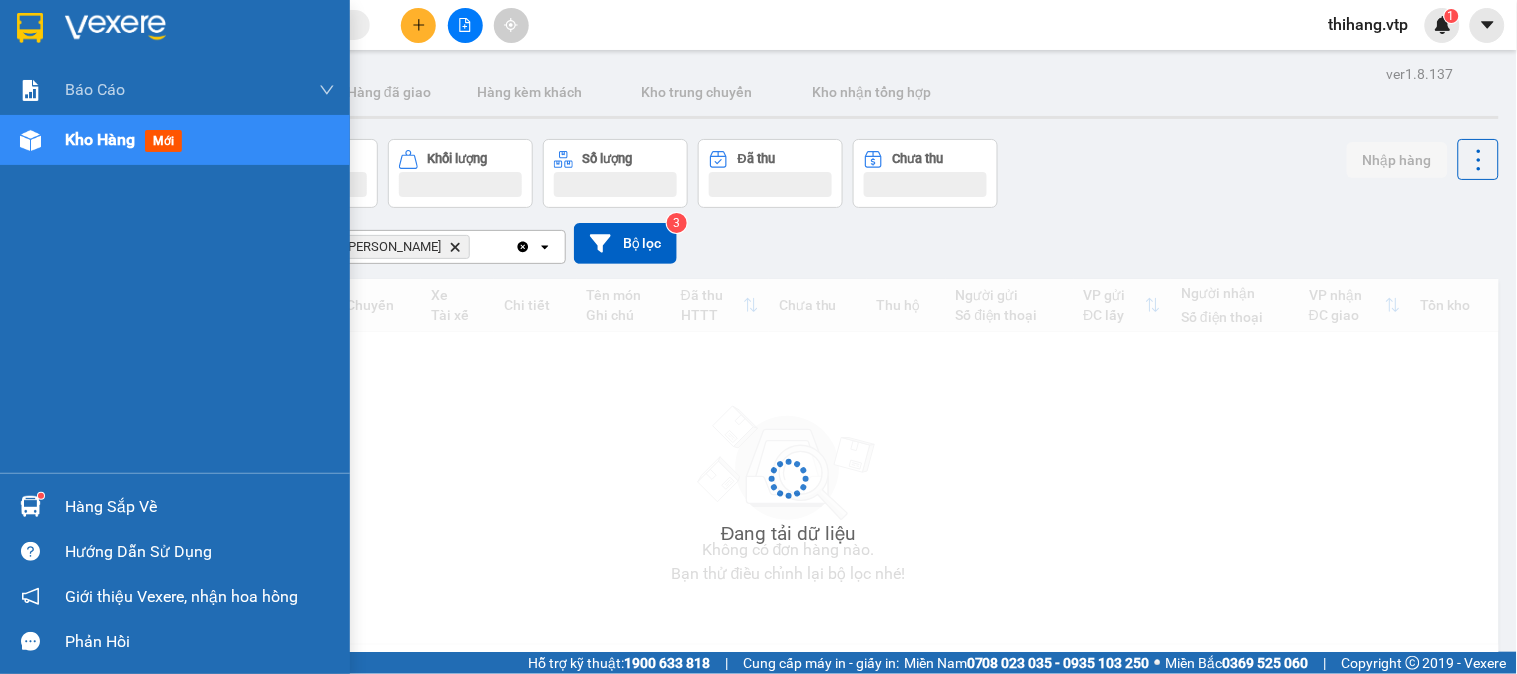click on "Hàng sắp về" at bounding box center (175, 506) 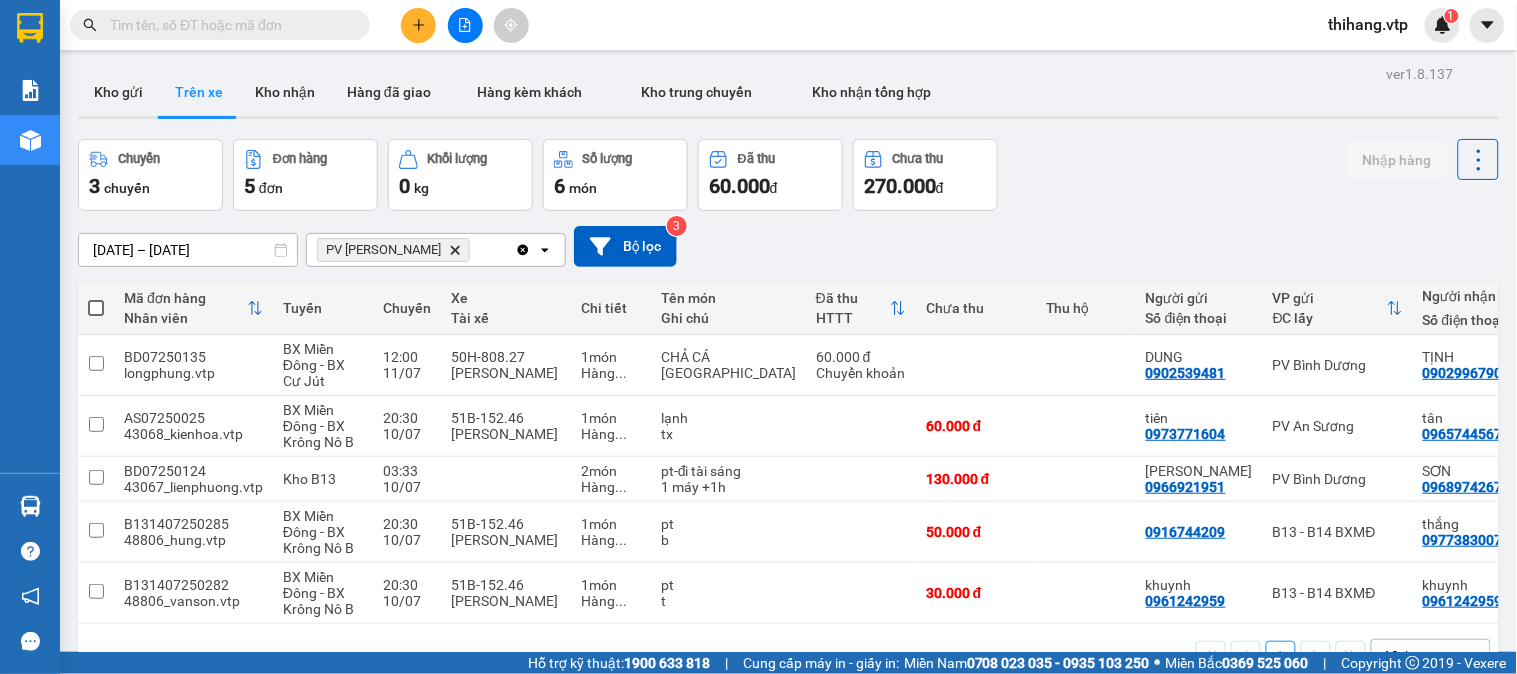 click on "Kết quả tìm kiếm ( 1 )  Bộ lọc  Mã ĐH Trạng thái Món hàng Thu hộ Tổng cước Chưa cước Nhãn Người gửi VP Gửi Người nhận VP Nhận GN07250200 07:04 [DATE] Trên xe   50H-251.23 07:00  [DATE] K BIẾT SL:  1 70.000 70.000 0399366167 hảo PV Gia Nghĩa 0976737056 lành  PV Bình Dương Giao DĐ: CẦU ÔNG BỐ 1 thihang.vtp 1     Báo cáo BC giao hàng (nhà xe) BC hàng tồn (all) Báo cáo dòng tiền (nhân viên) - mới Doanh số tạo đơn theo VP gửi (văn phòng) DỌC ĐƯỜNG - BC hàng giao dọc đường HÀNG KÈM KHÁCH - Báo cáo hàng kèm khách     Kho hàng mới Hàng sắp về Hướng dẫn sử dụng Giới thiệu Vexere, nhận hoa hồng Phản hồi Phần mềm hỗ trợ bạn tốt chứ? ver  1.8.137 Kho gửi Trên xe Kho nhận Hàng đã giao Hàng kèm khách Kho trung chuyển Kho nhận tổng hợp Chuyến 3 chuyến Đơn hàng 5 đơn Khối lượng 0 kg Số lượng 6 món Đã thu 60.000  đ Chưa thu 270.000" at bounding box center [758, 337] 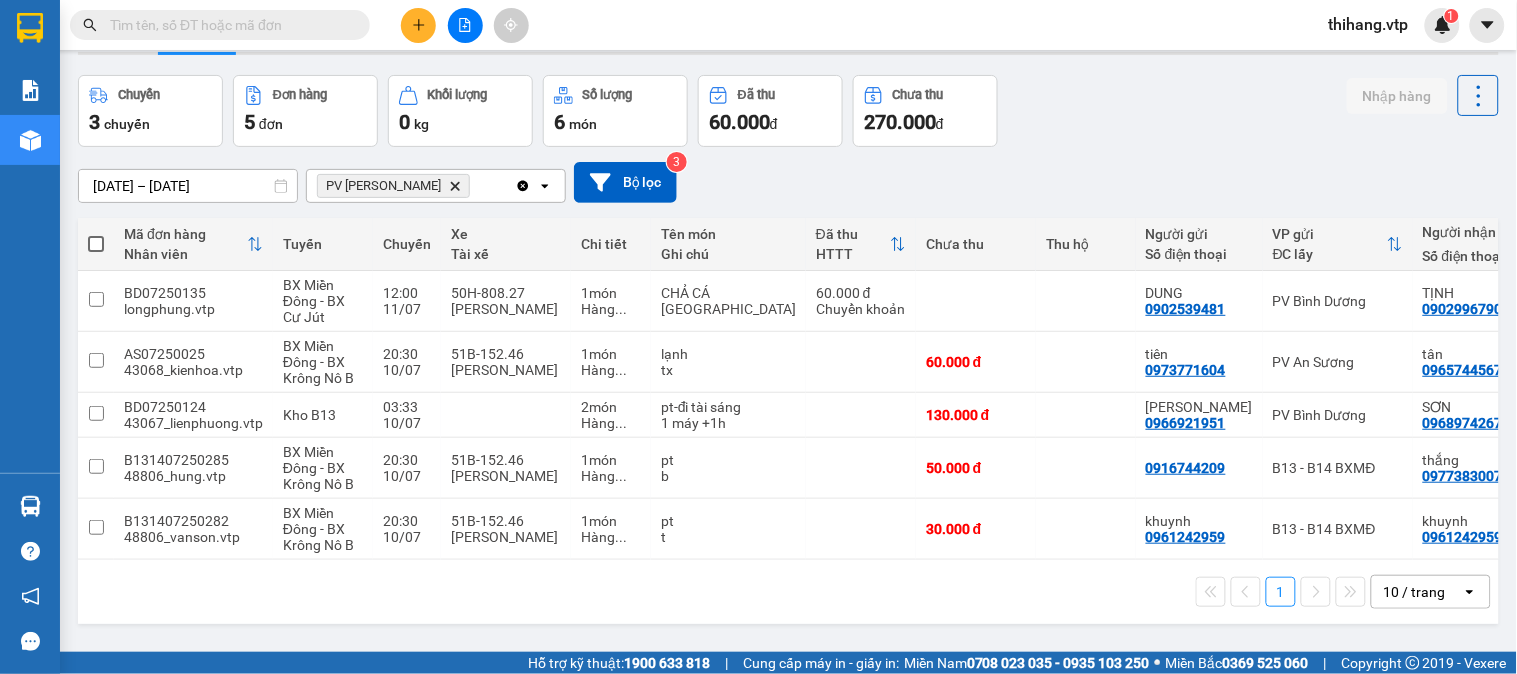 scroll, scrollTop: 92, scrollLeft: 0, axis: vertical 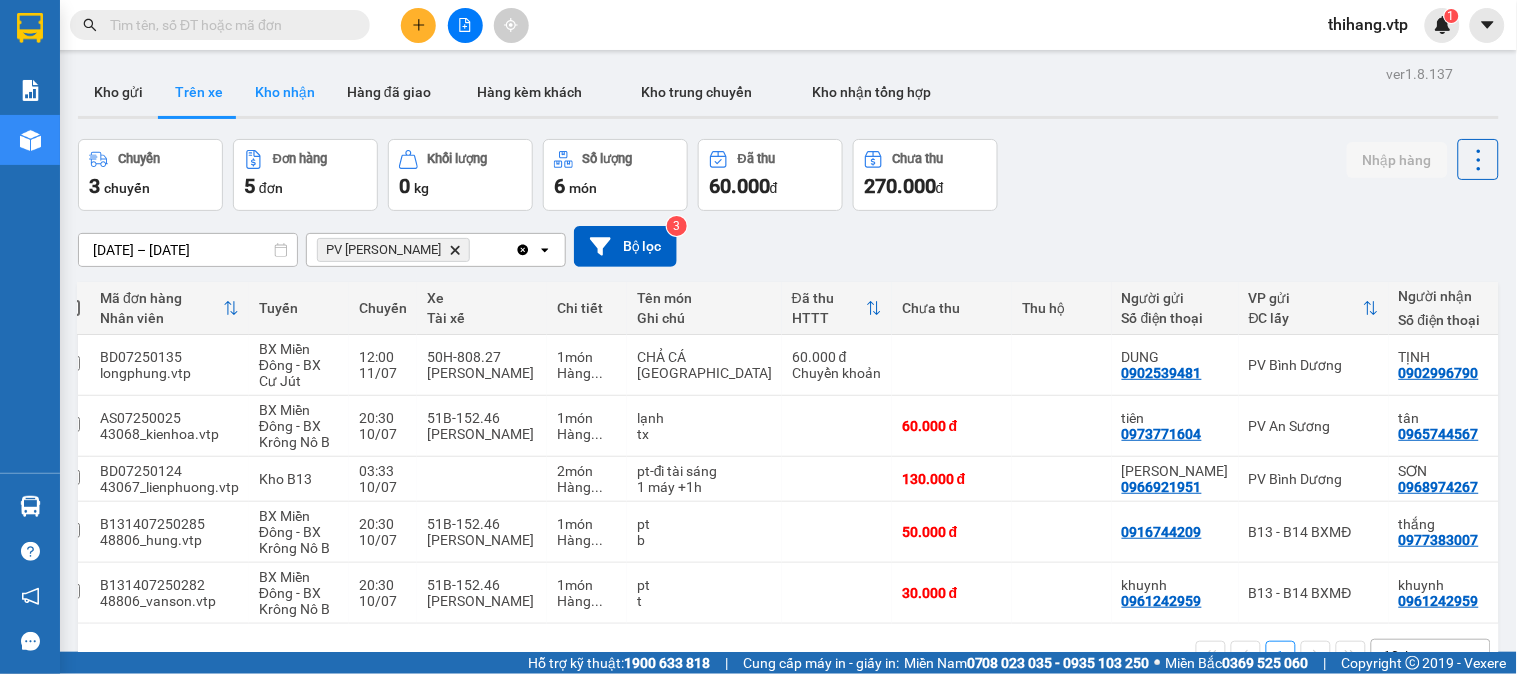 click on "Kho nhận" at bounding box center (285, 92) 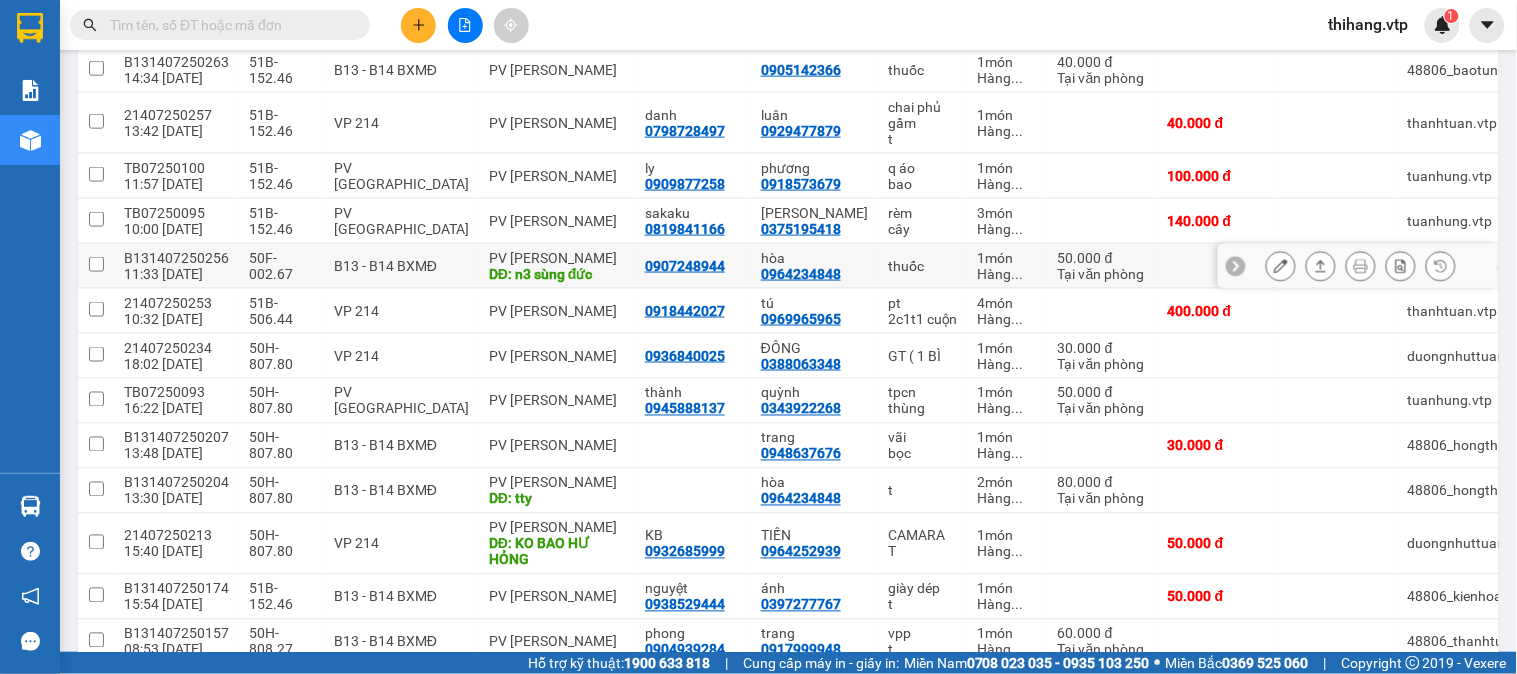 scroll, scrollTop: 491, scrollLeft: 0, axis: vertical 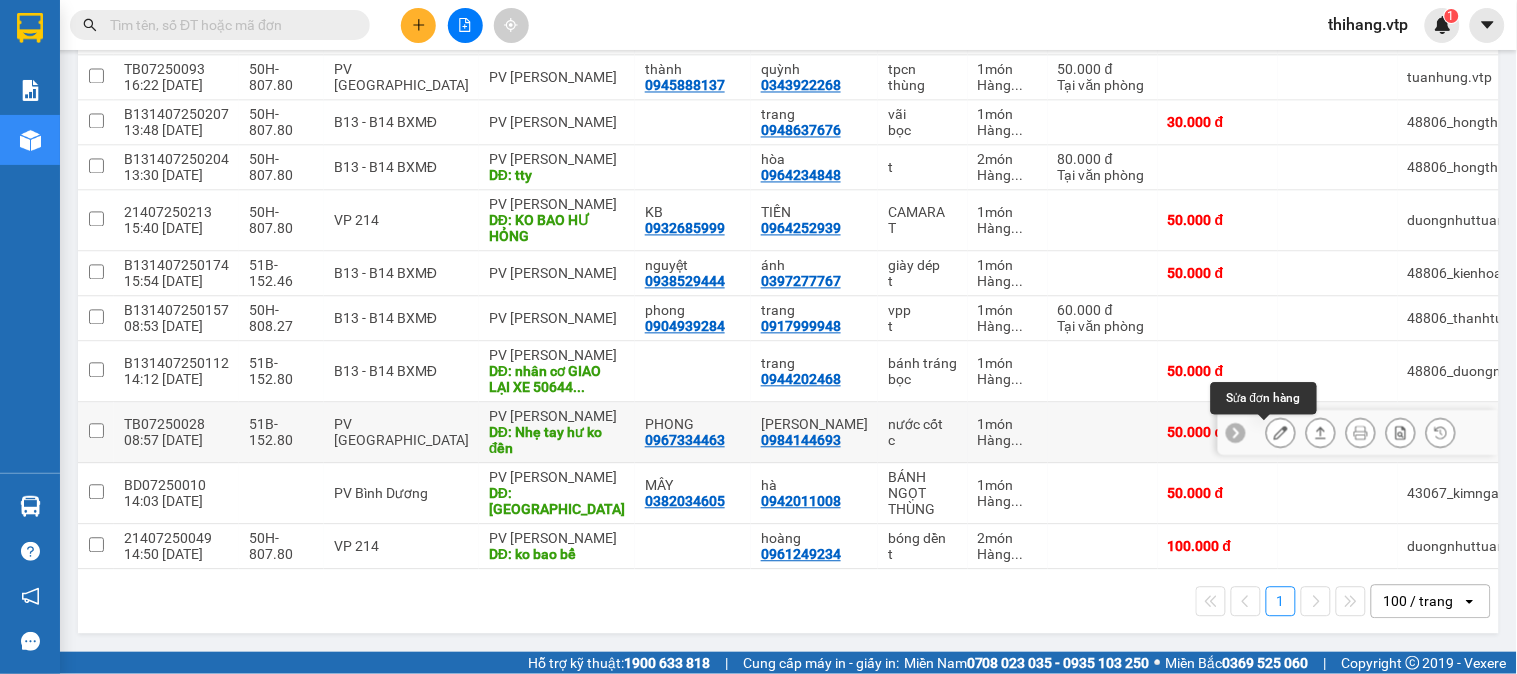 click at bounding box center (1281, 433) 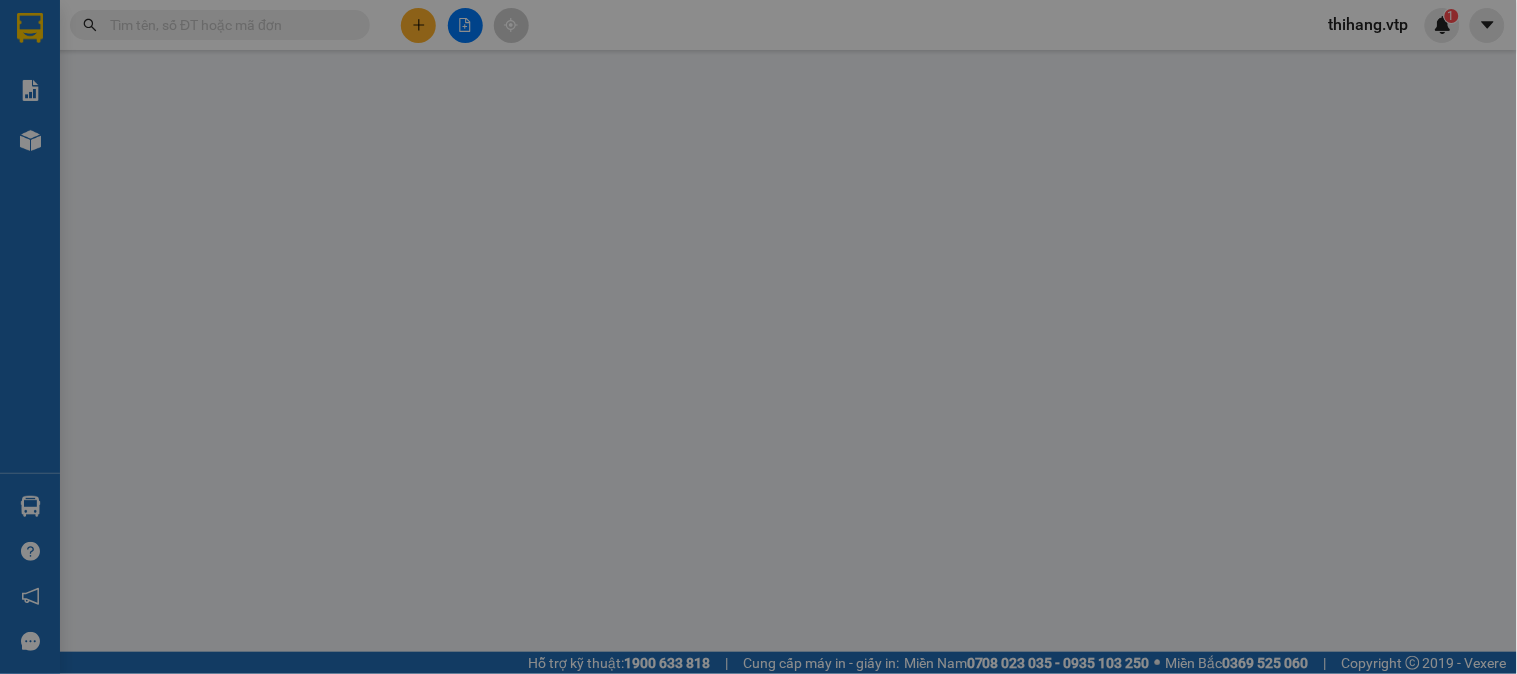 scroll, scrollTop: 0, scrollLeft: 0, axis: both 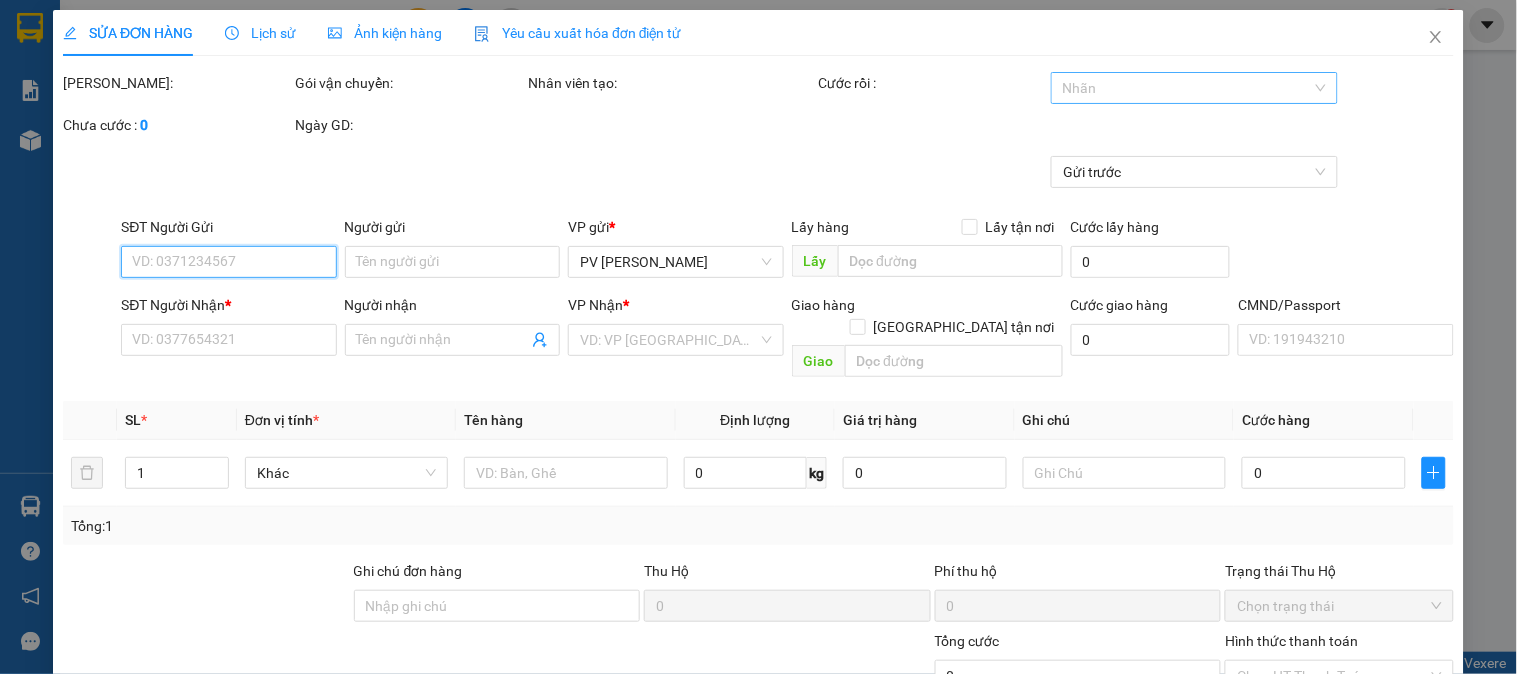 type on "2.500" 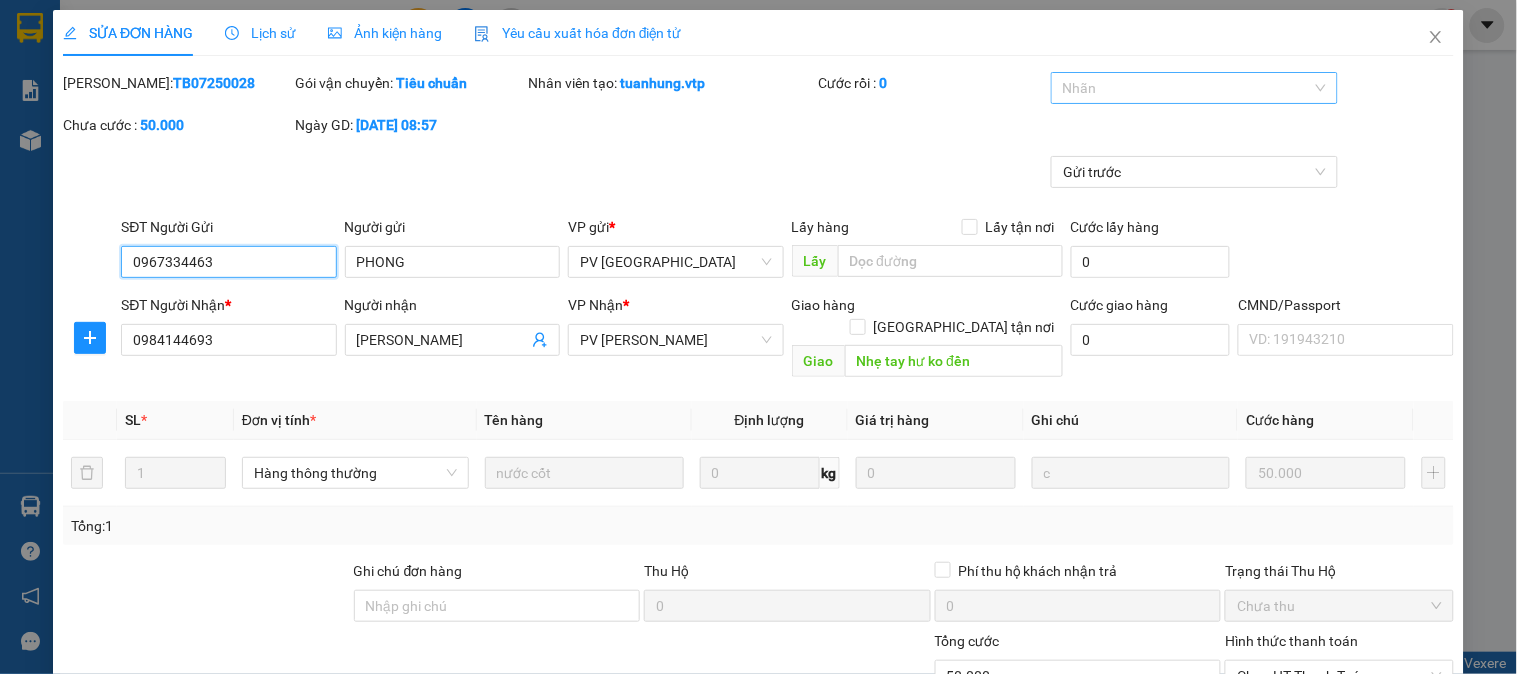 type on "0967334463" 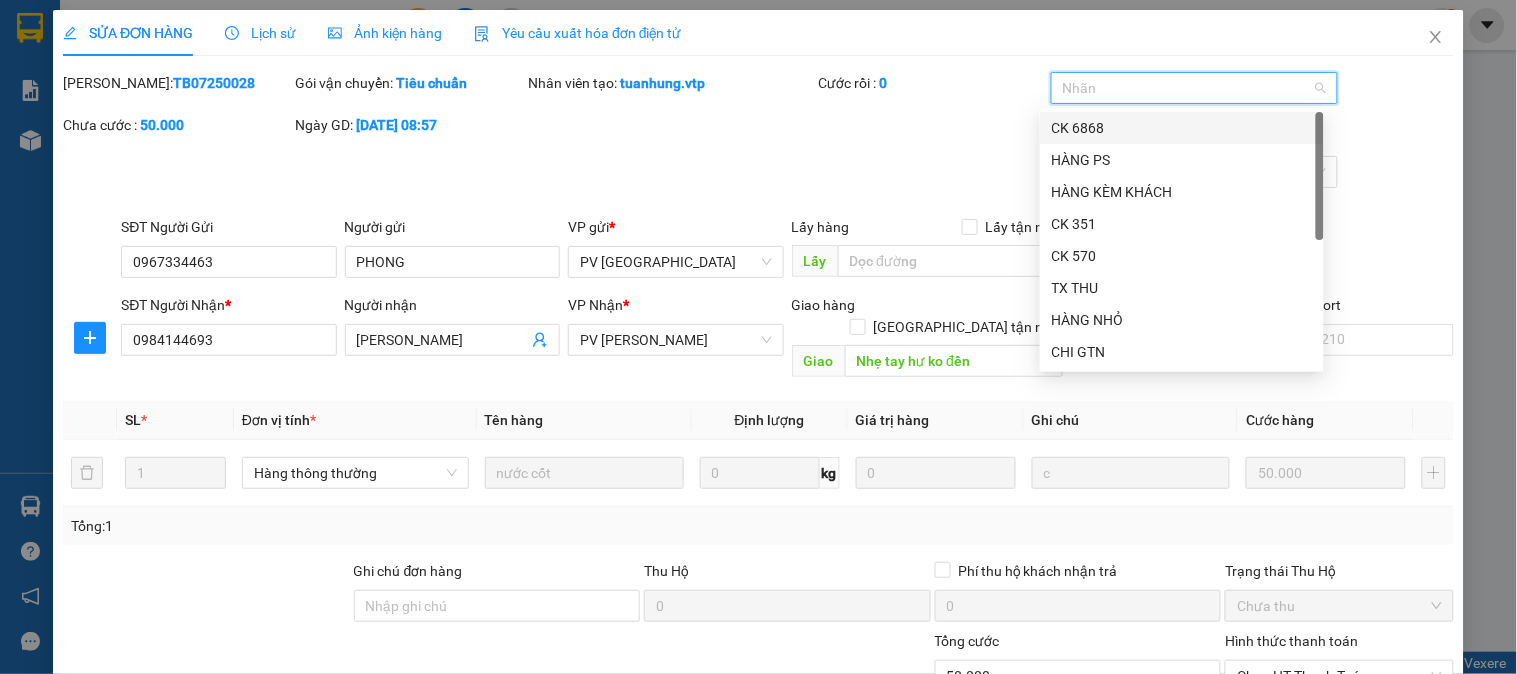 click on "CK 6868" at bounding box center [1182, 128] 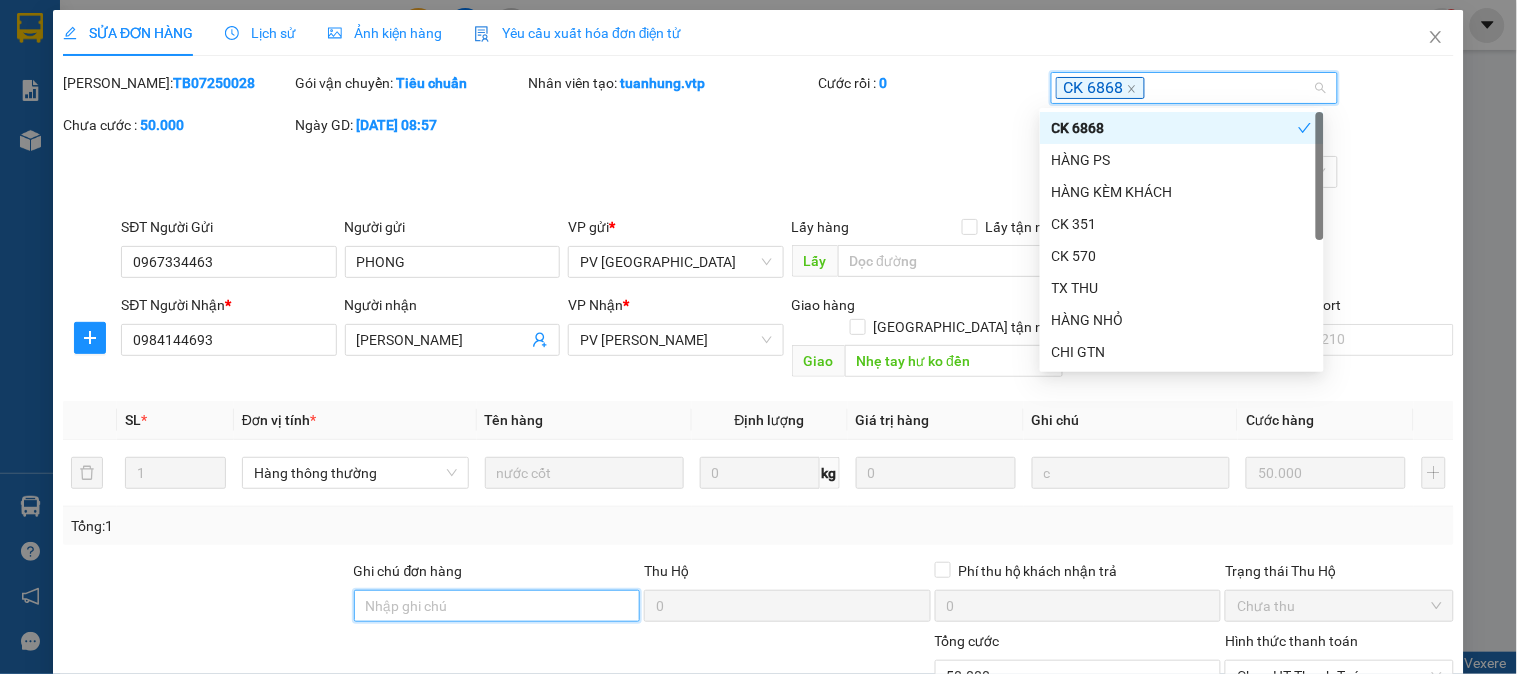 click on "Ghi chú đơn hàng" at bounding box center (497, 606) 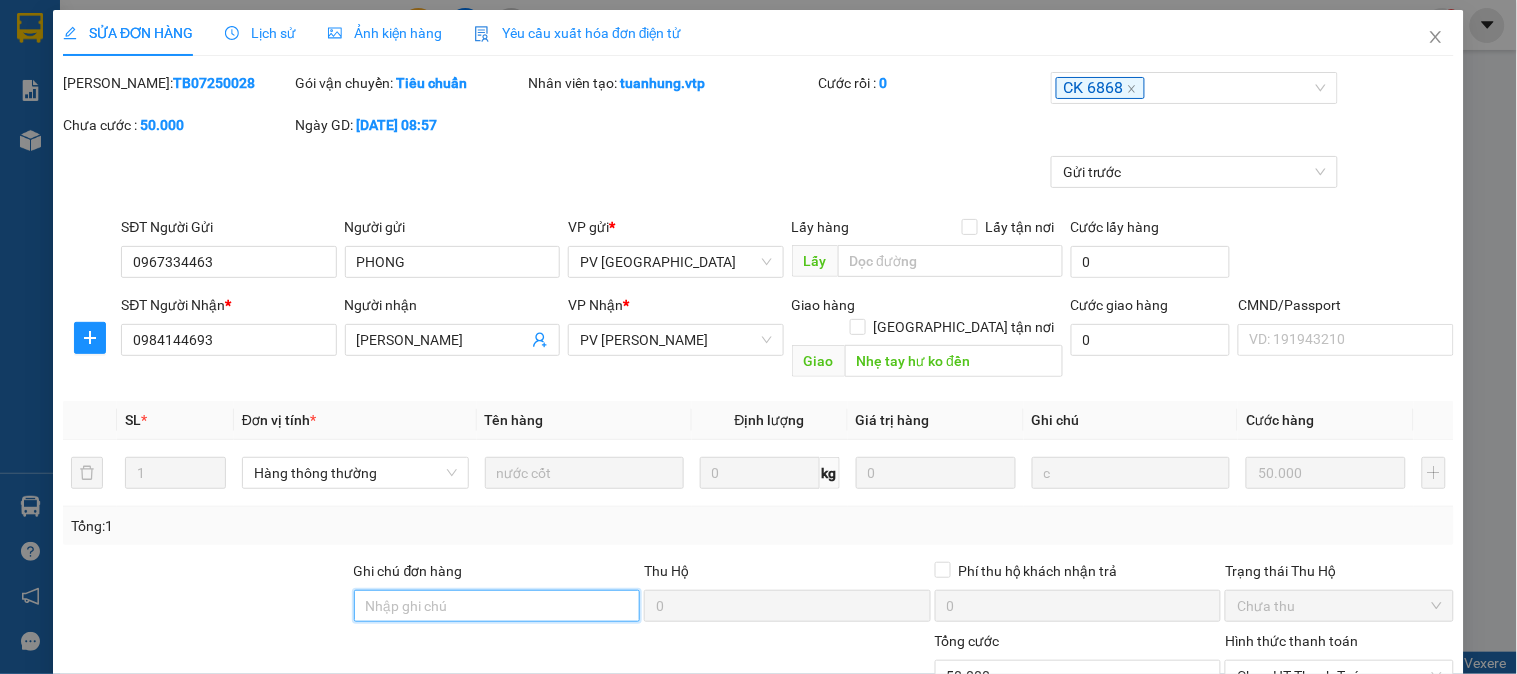 type on "E" 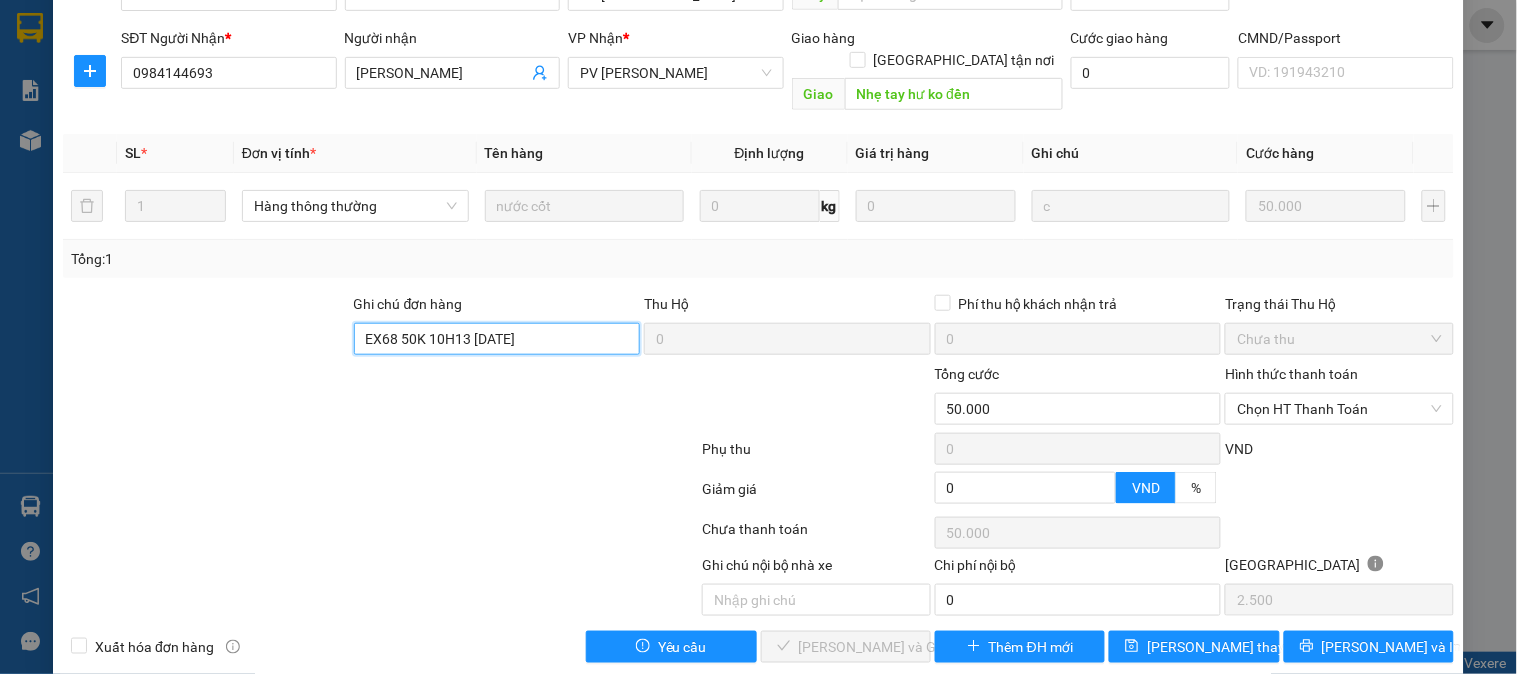 scroll, scrollTop: 273, scrollLeft: 0, axis: vertical 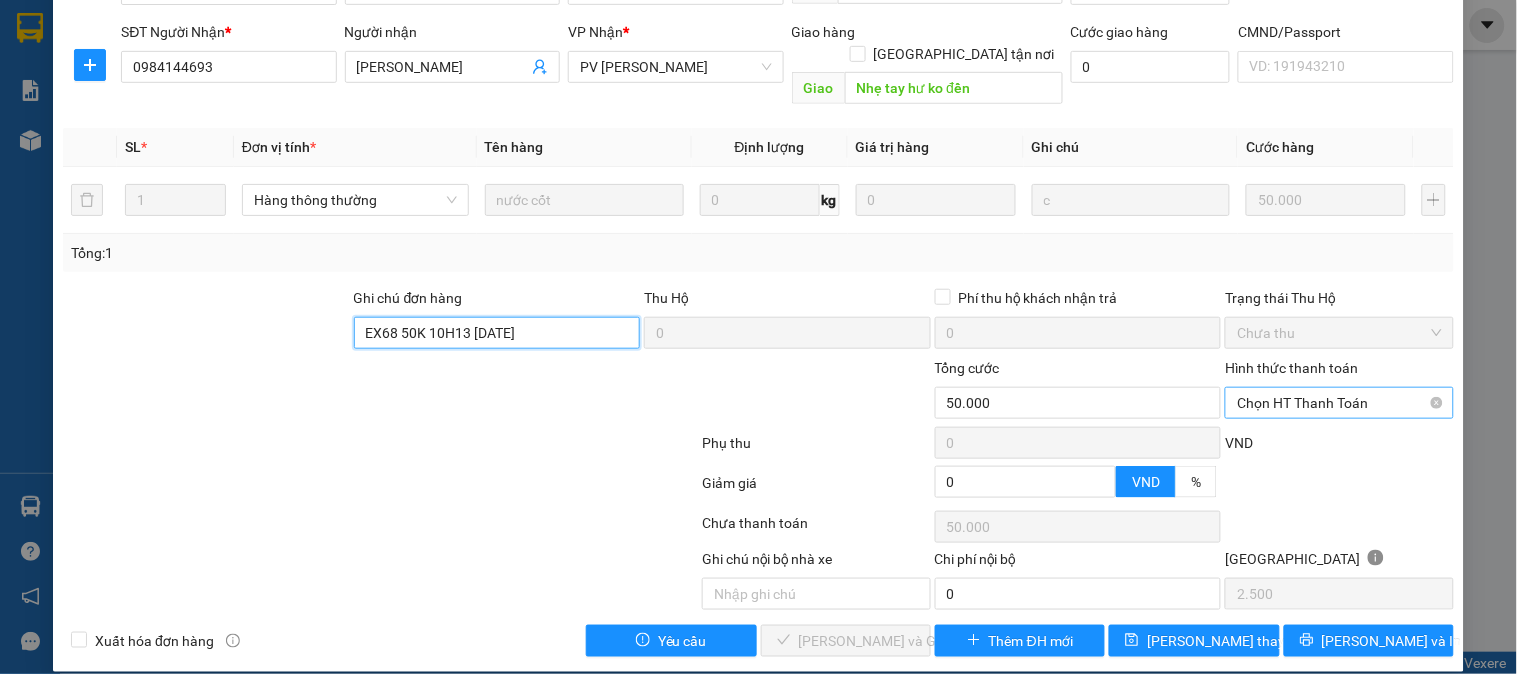 click on "Chọn HT Thanh Toán" at bounding box center [1339, 403] 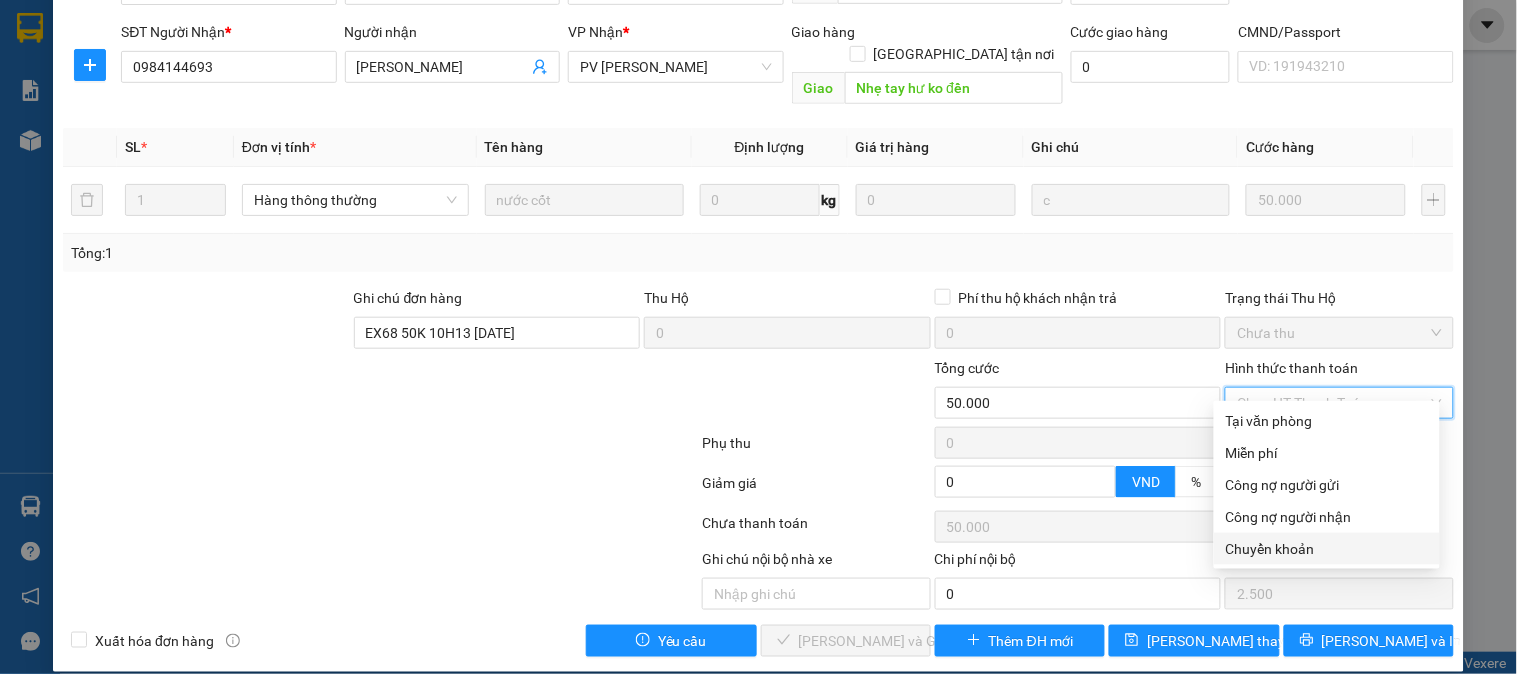 click on "Chuyển khoản" at bounding box center [1327, 549] 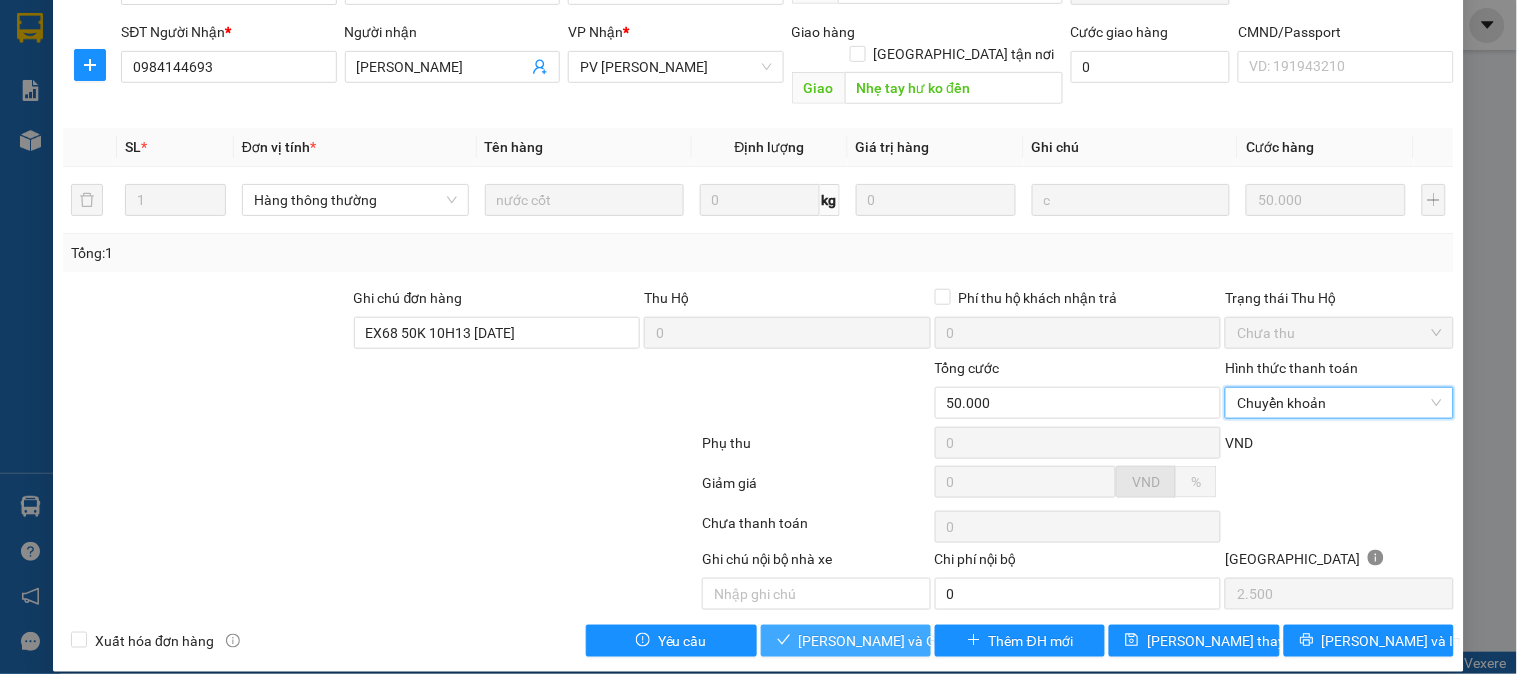 click on "[PERSON_NAME] và Giao hàng" at bounding box center (895, 641) 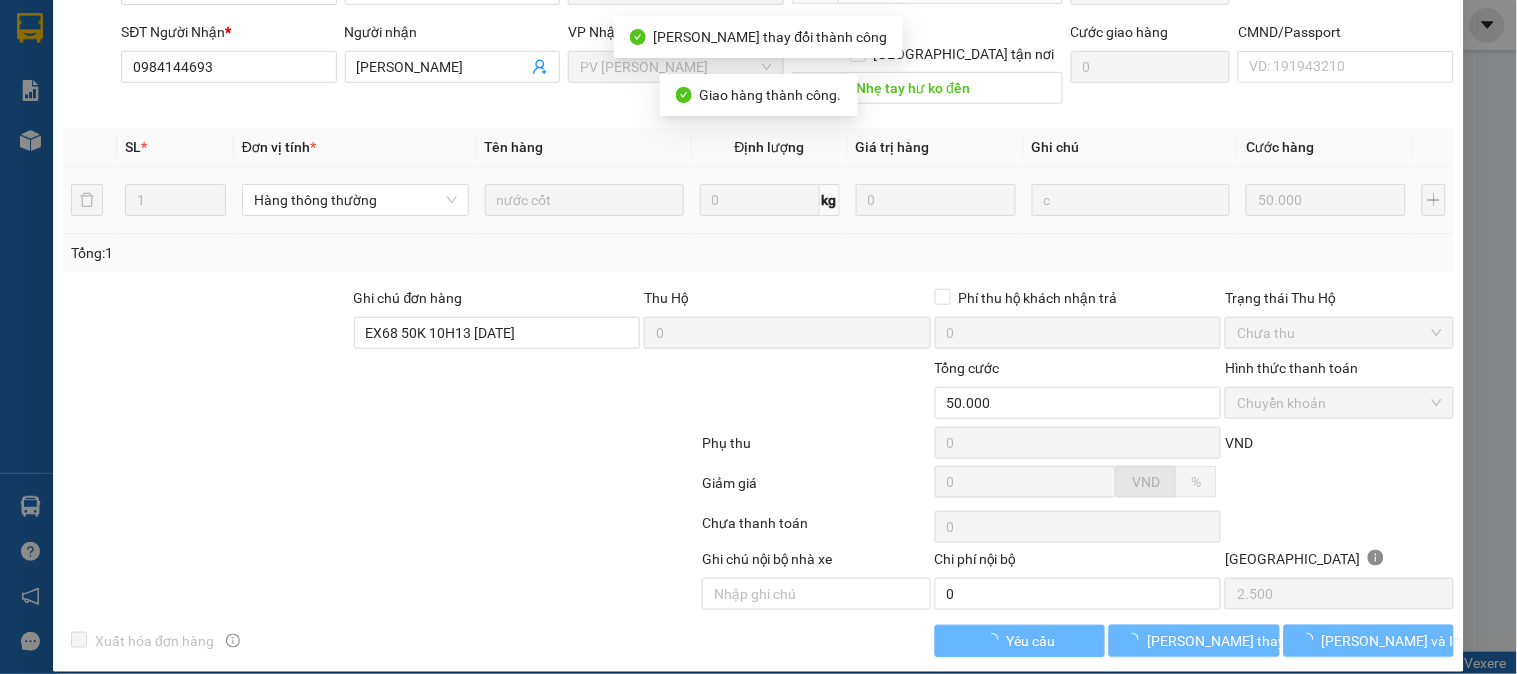 scroll, scrollTop: 0, scrollLeft: 0, axis: both 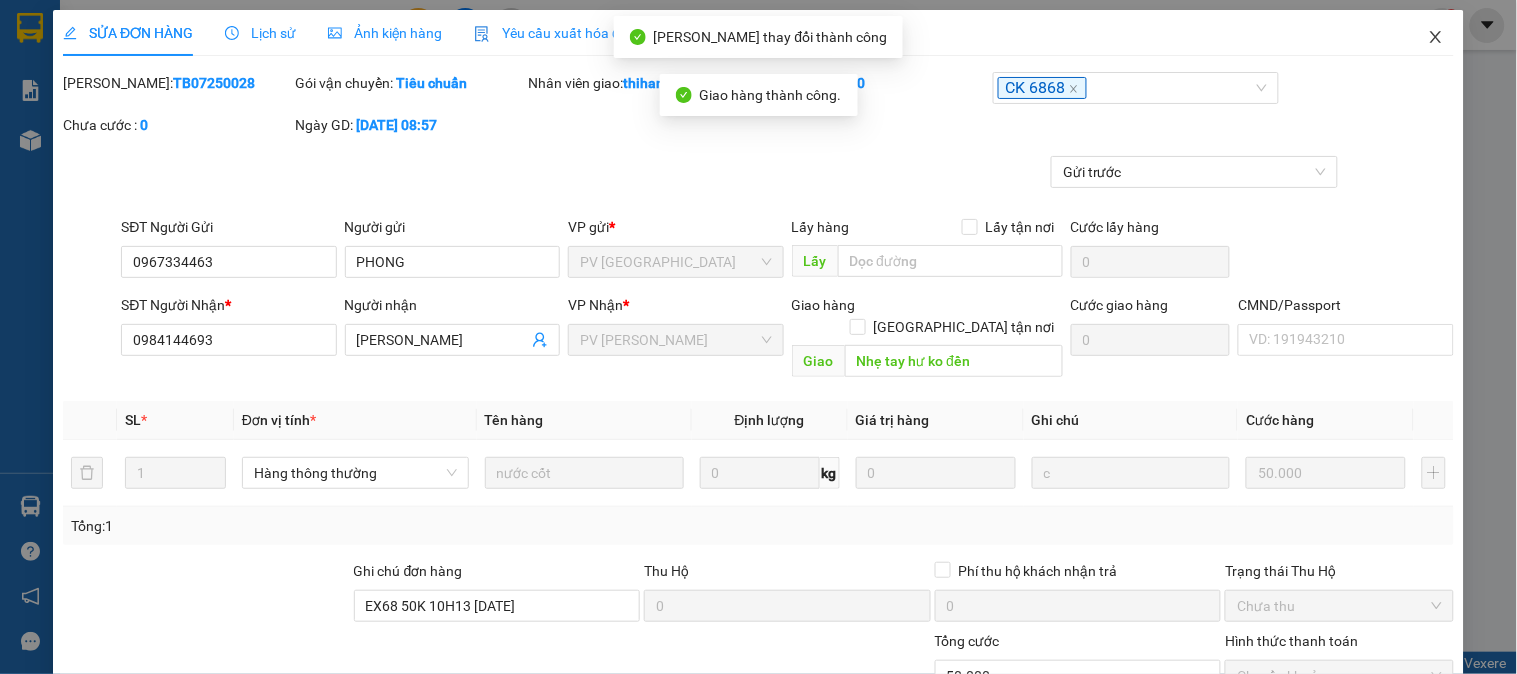 click 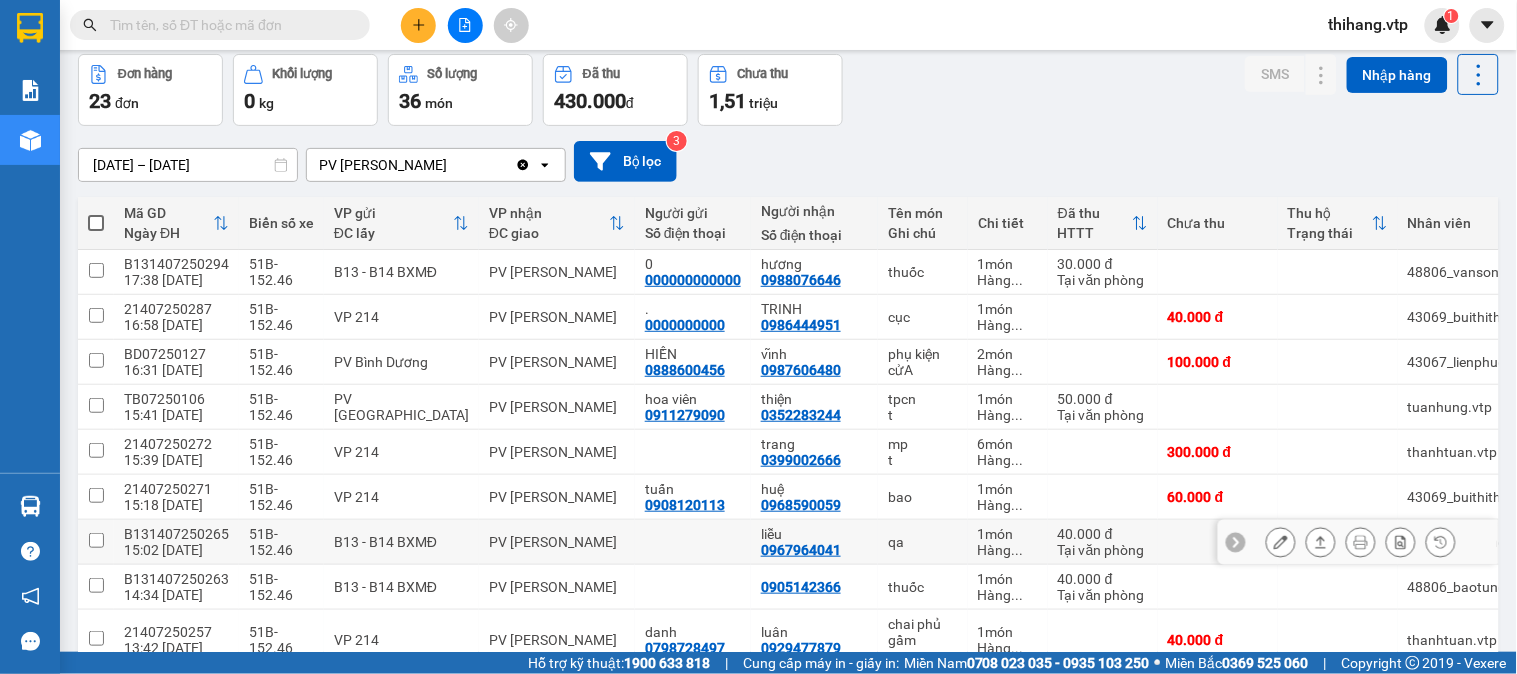 scroll, scrollTop: 222, scrollLeft: 0, axis: vertical 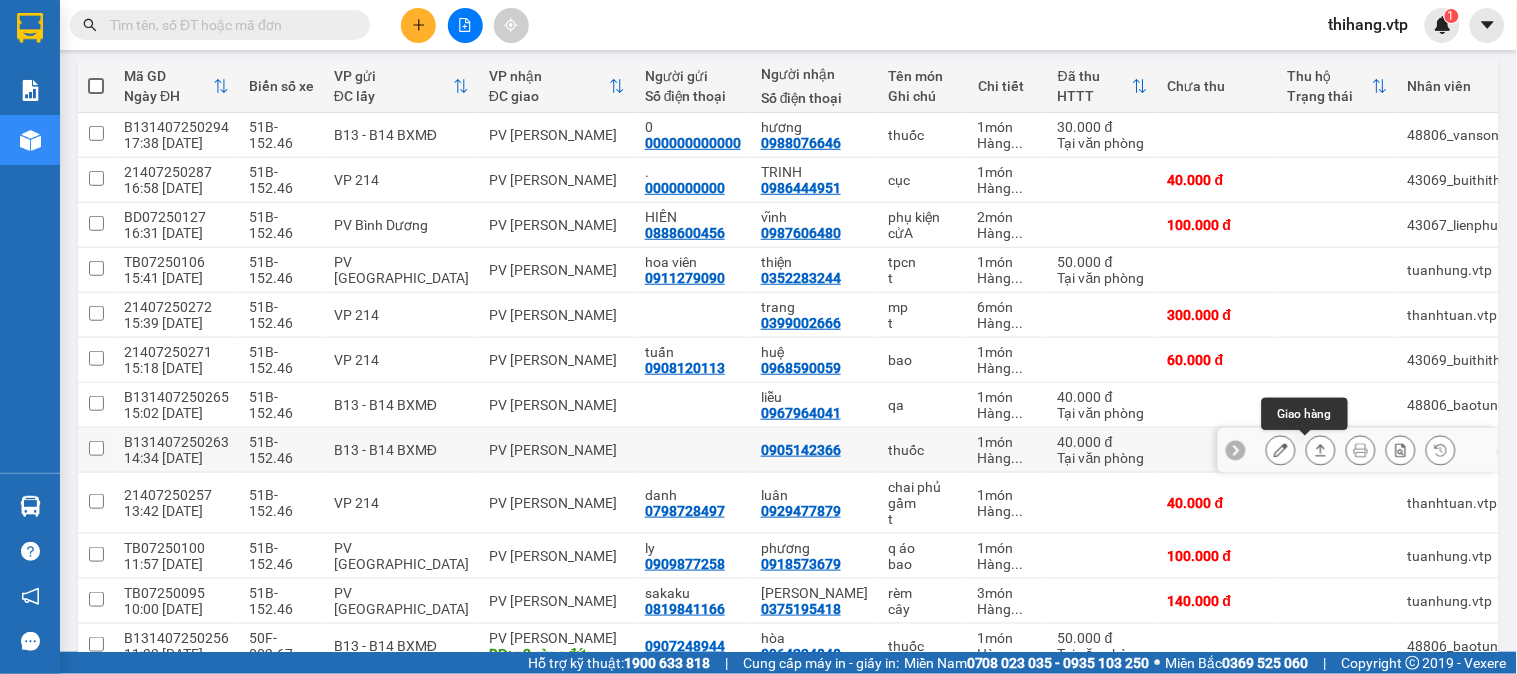 click 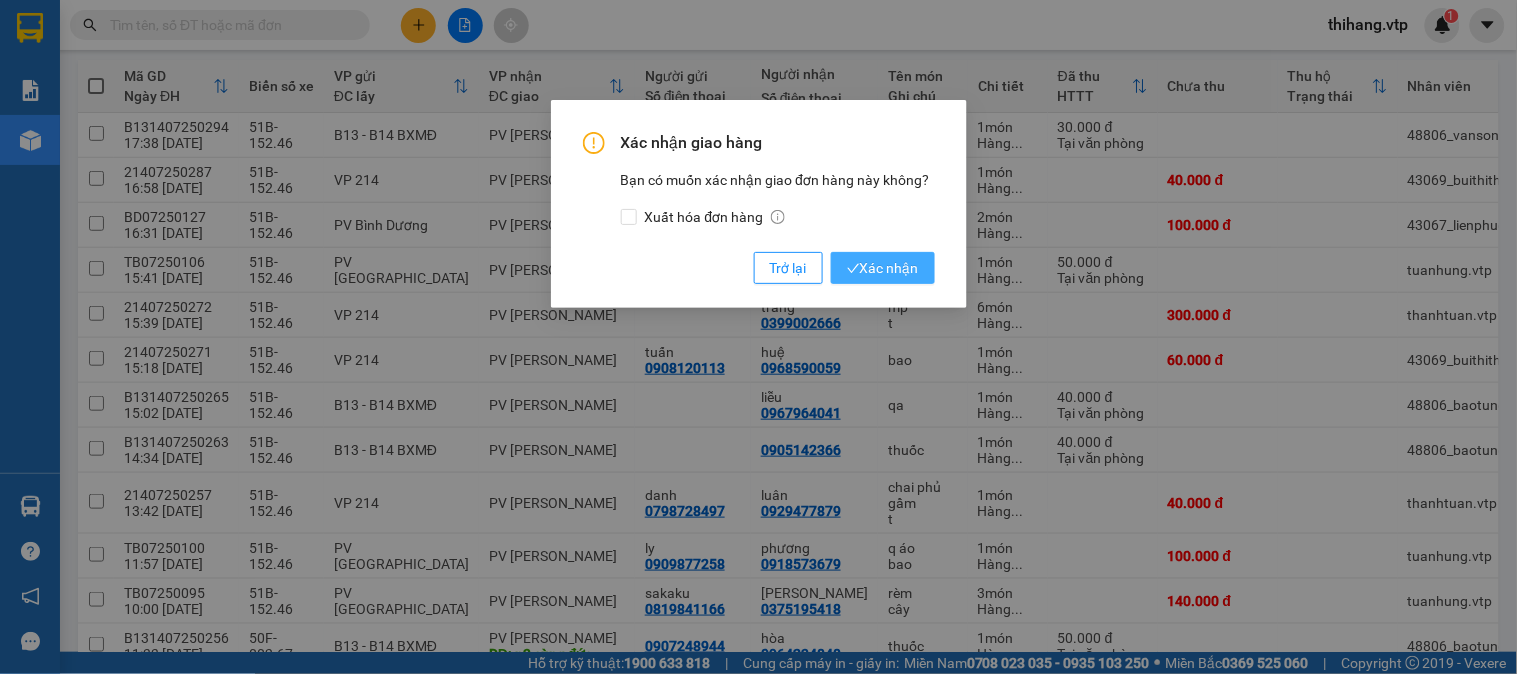 click on "Xác nhận" at bounding box center [883, 268] 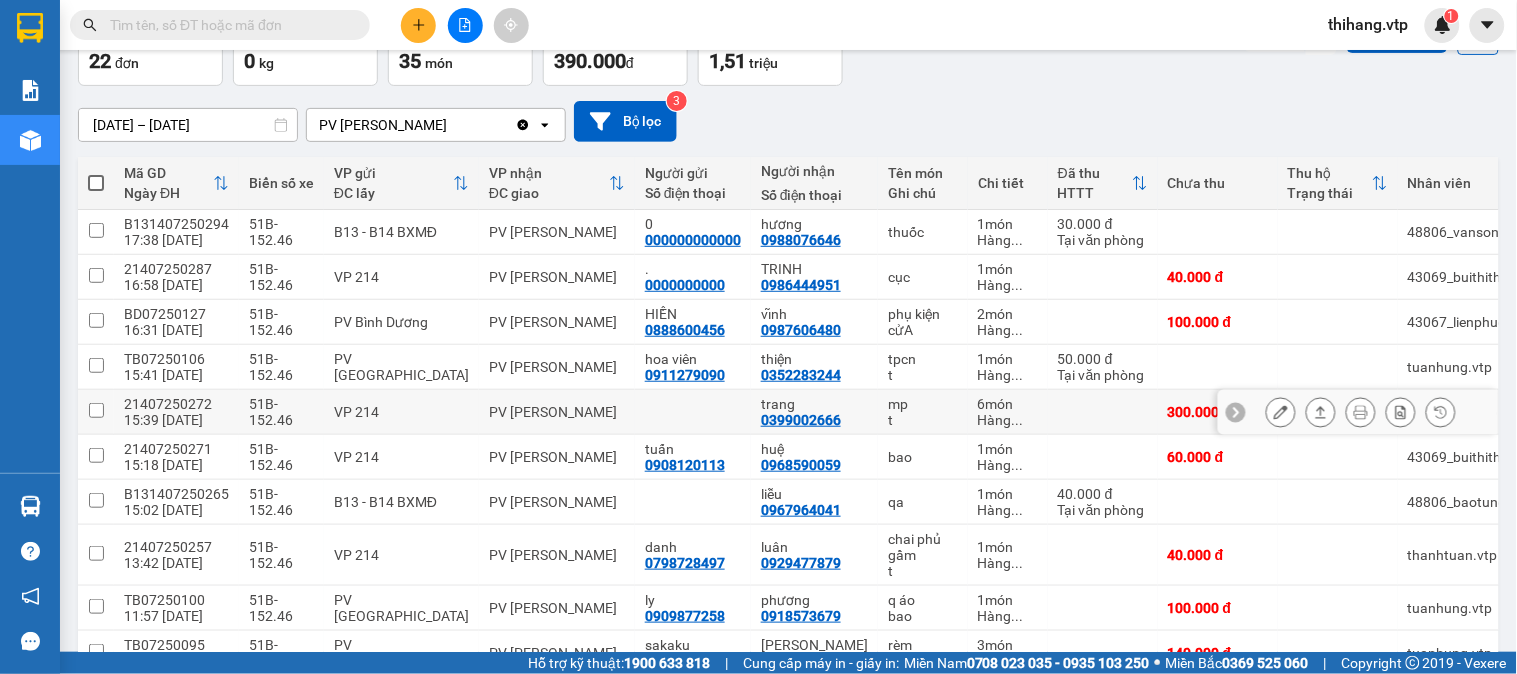 scroll, scrollTop: 0, scrollLeft: 0, axis: both 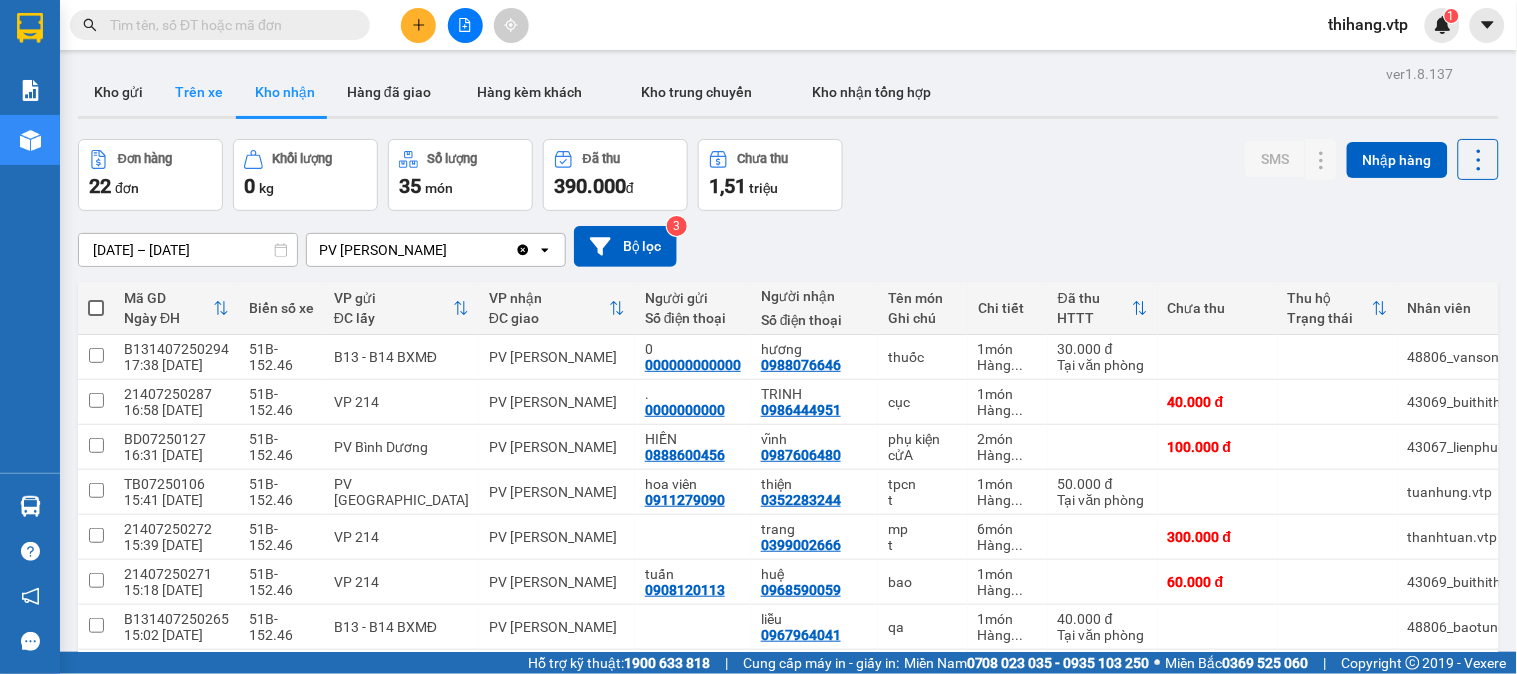 drag, startPoint x: 202, startPoint y: 101, endPoint x: 216, endPoint y: 94, distance: 15.652476 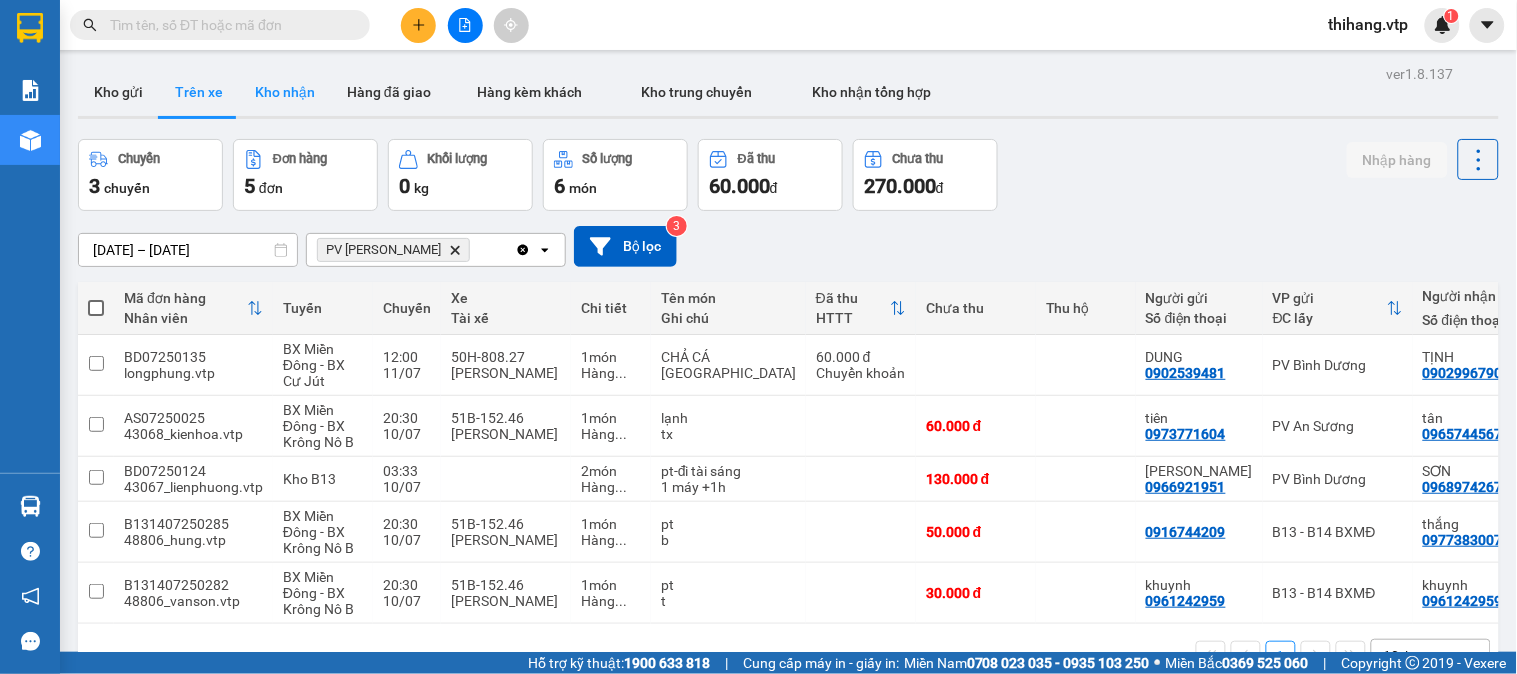 click on "Kho nhận" at bounding box center (285, 92) 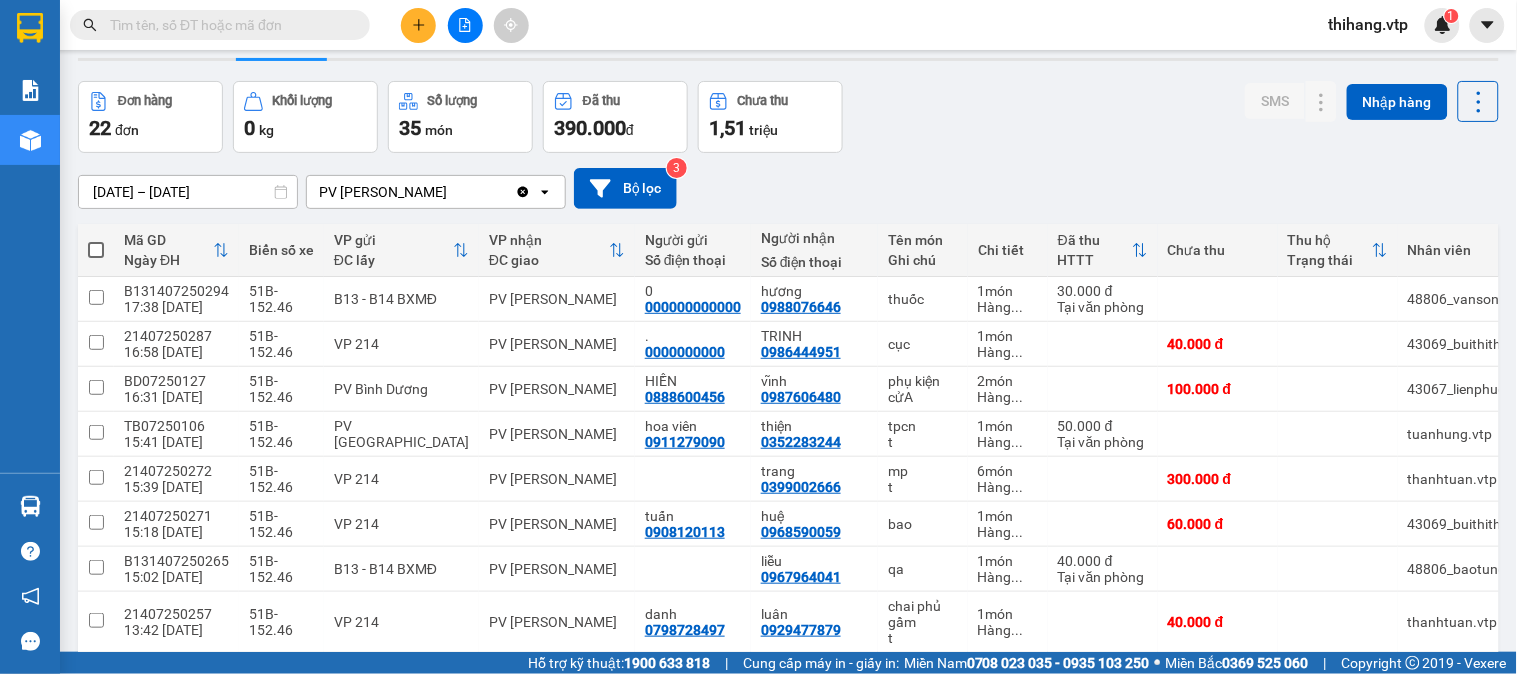 scroll, scrollTop: 111, scrollLeft: 0, axis: vertical 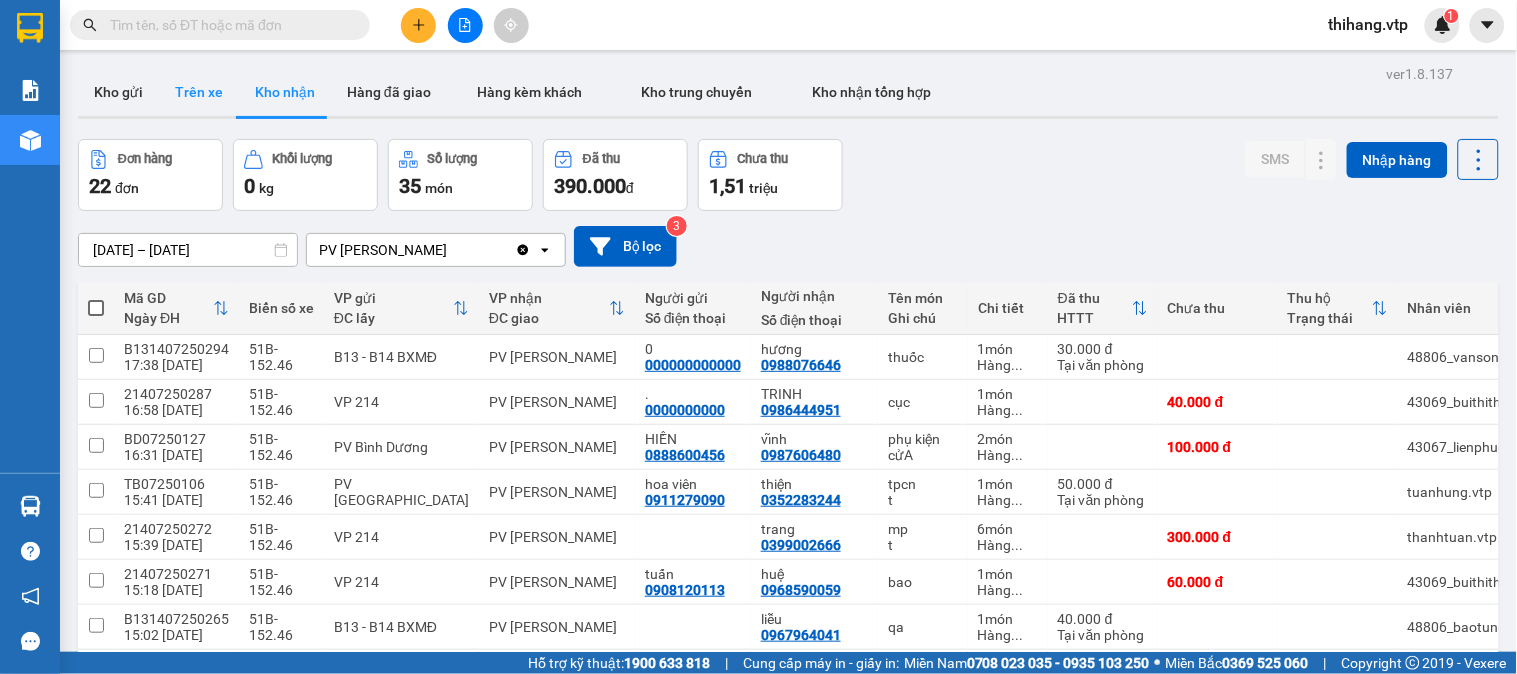 click on "Trên xe" at bounding box center [199, 92] 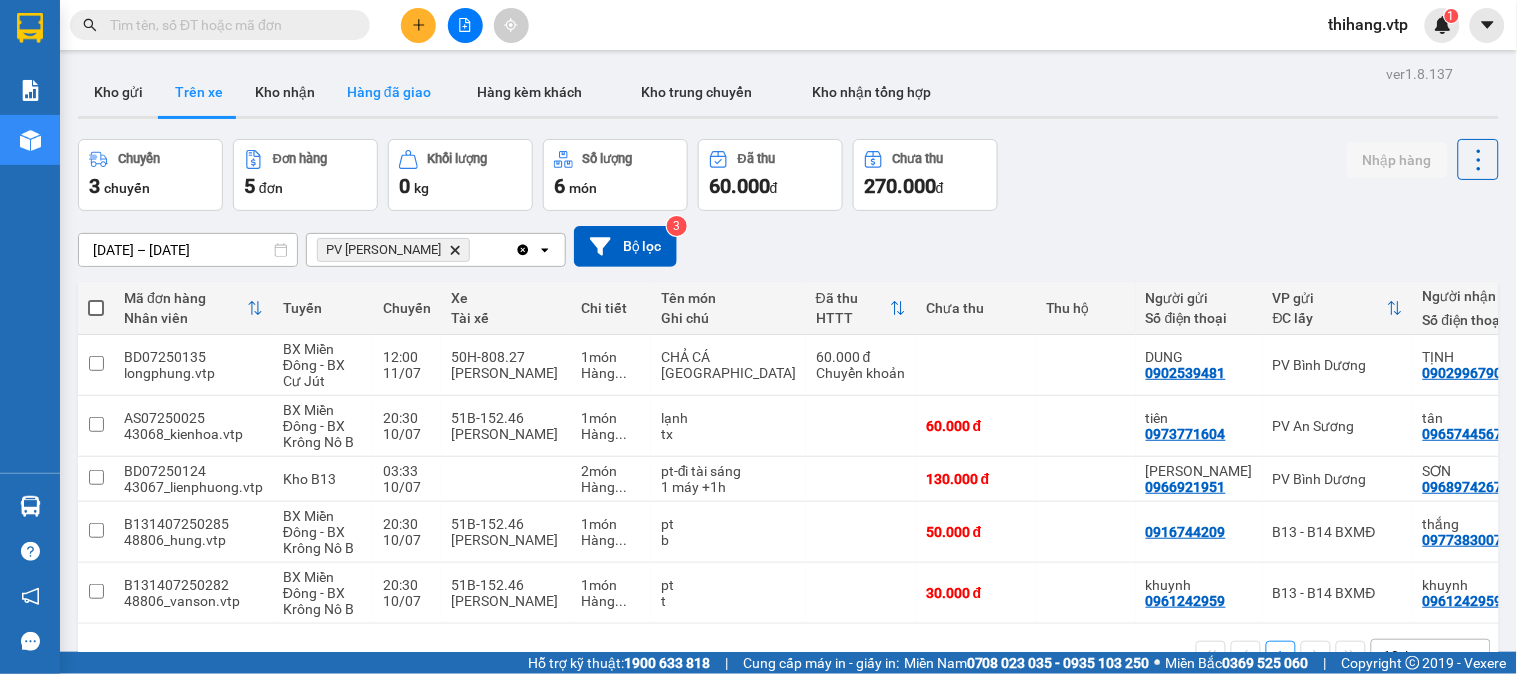 click on "Hàng đã giao" at bounding box center (389, 92) 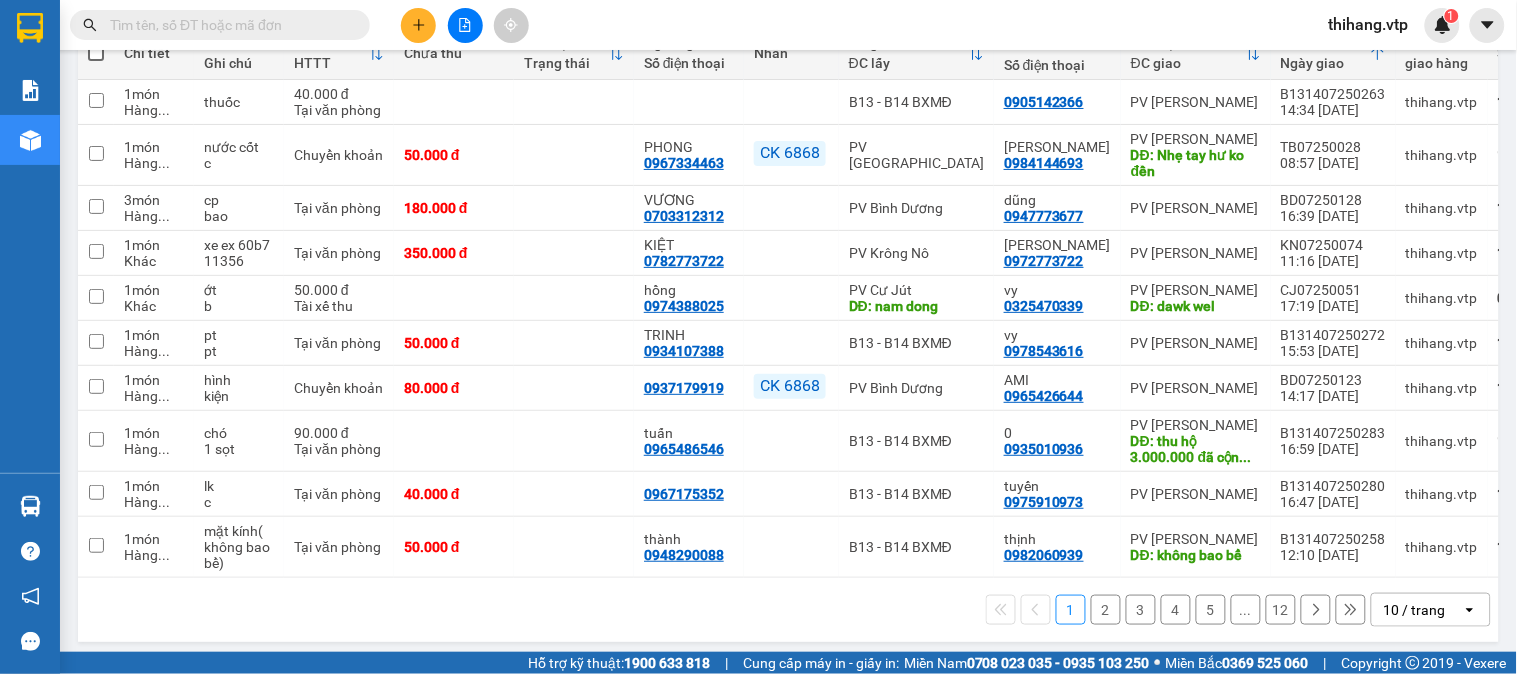 scroll, scrollTop: 272, scrollLeft: 0, axis: vertical 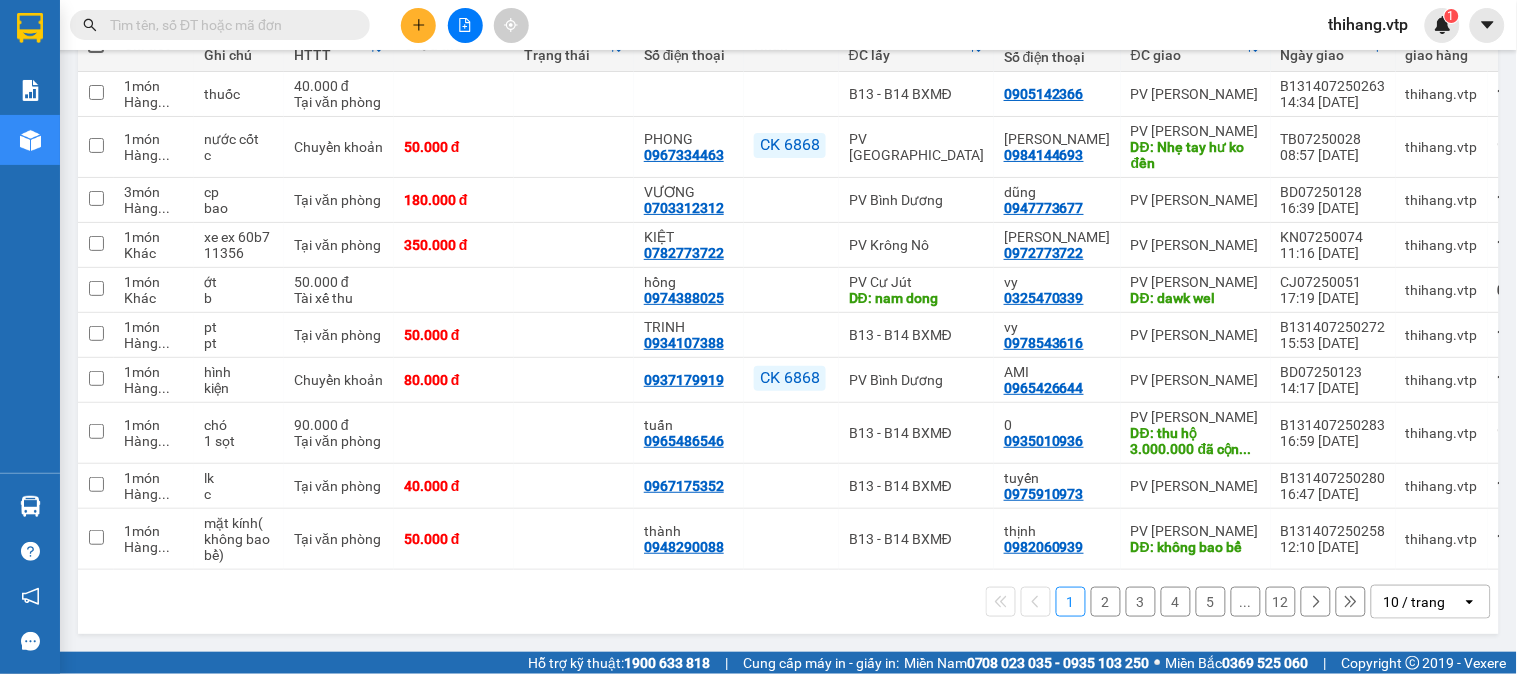click on "10 / trang" at bounding box center [1415, 602] 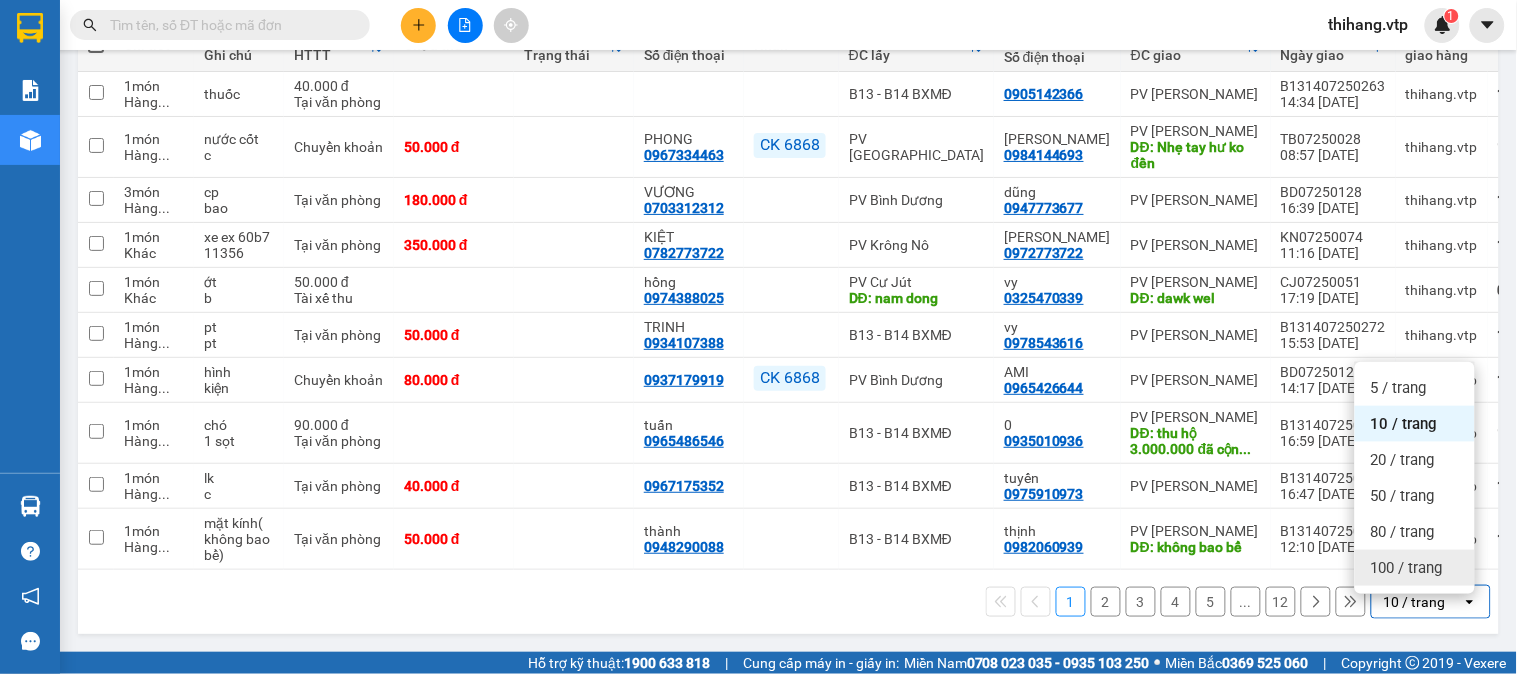 click on "100 / trang" at bounding box center [1407, 568] 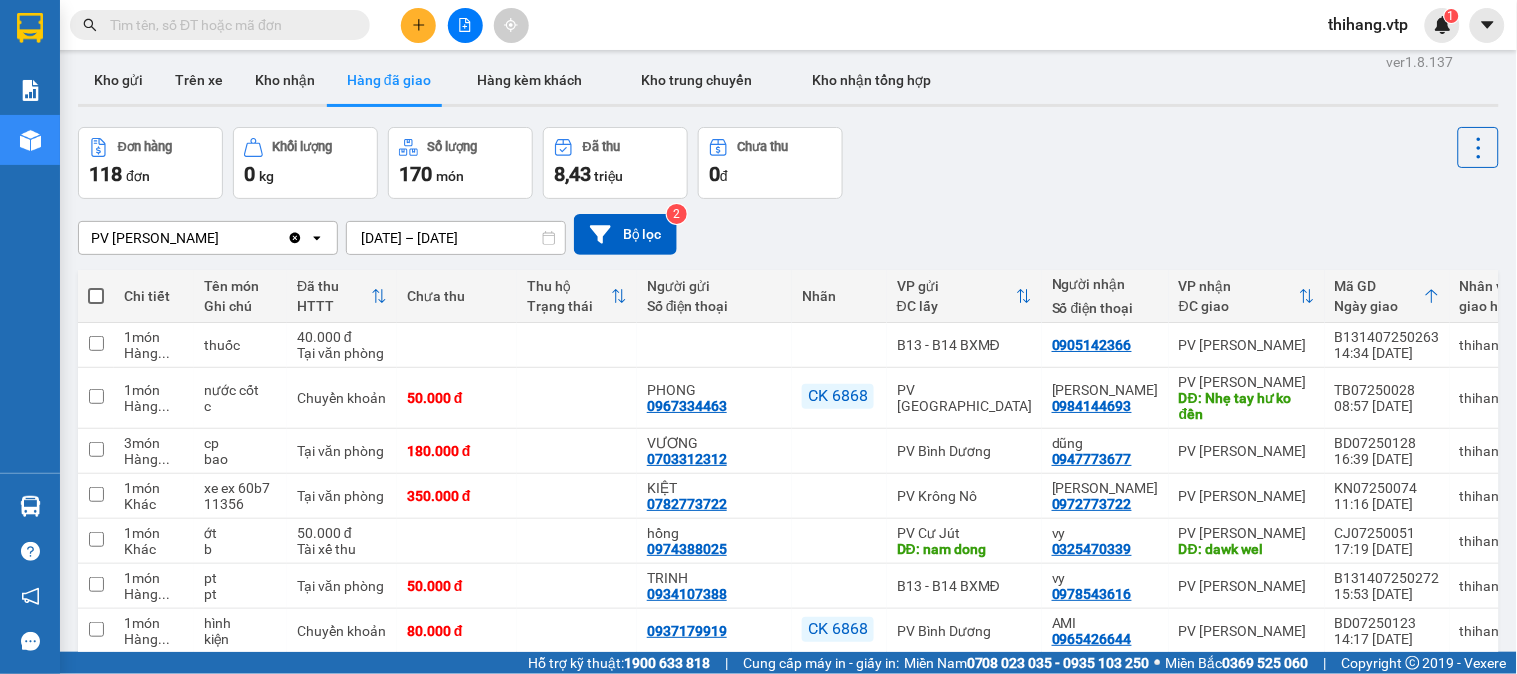 scroll, scrollTop: 0, scrollLeft: 0, axis: both 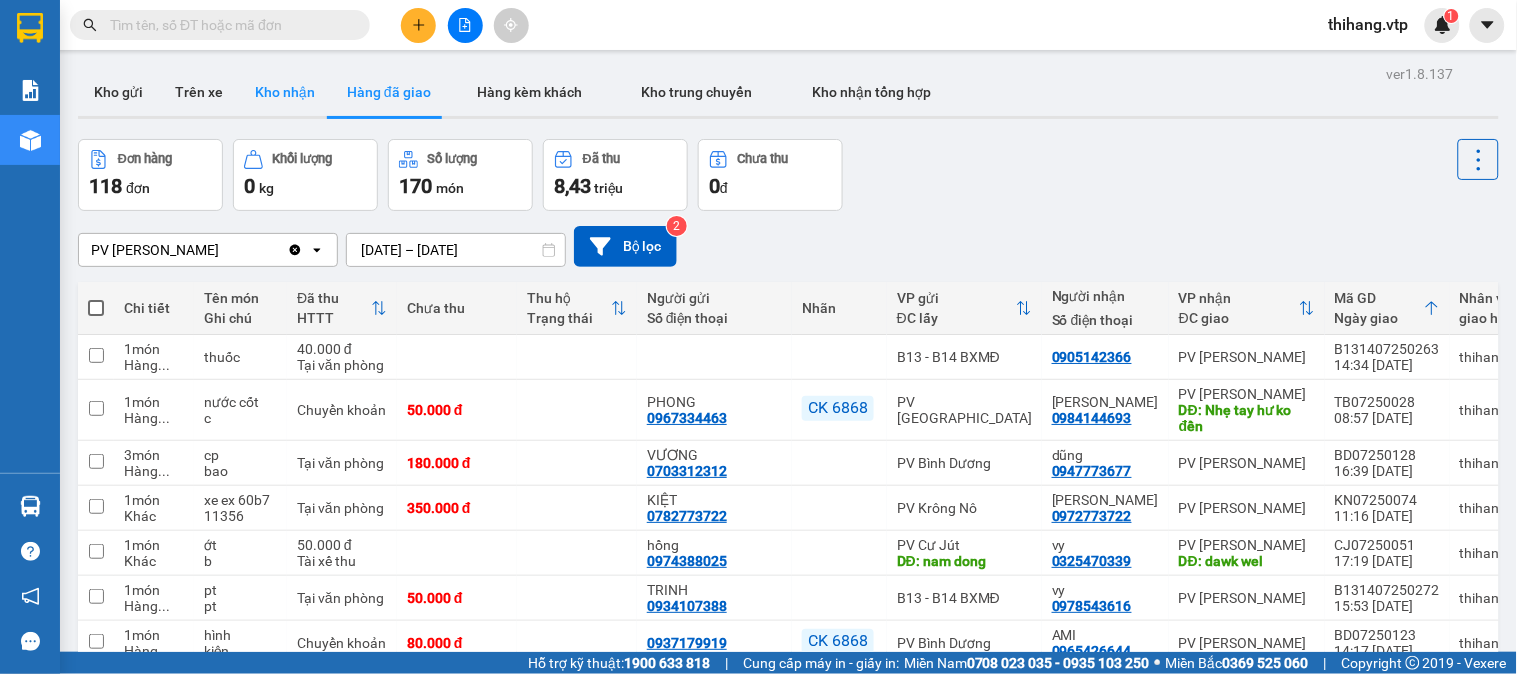 click on "Kho nhận" at bounding box center [285, 92] 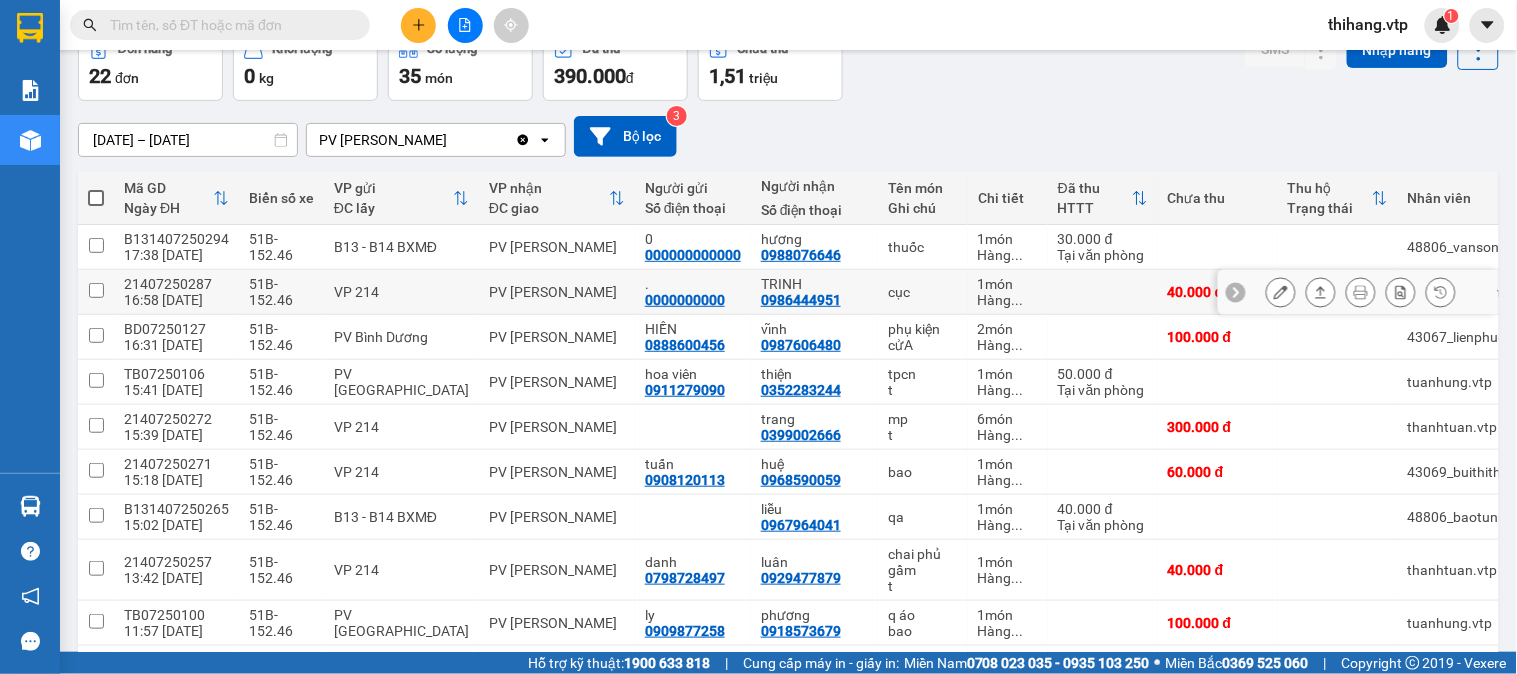 scroll, scrollTop: 111, scrollLeft: 0, axis: vertical 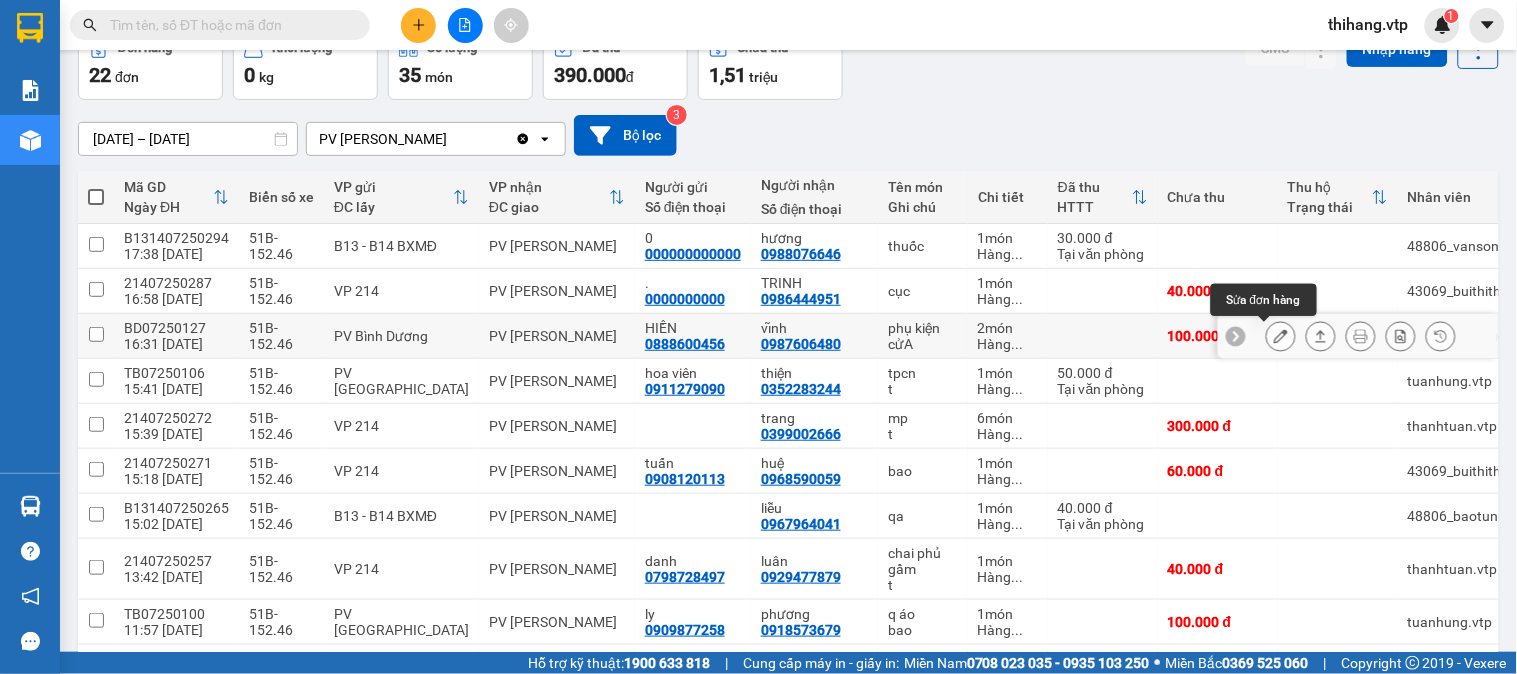 click 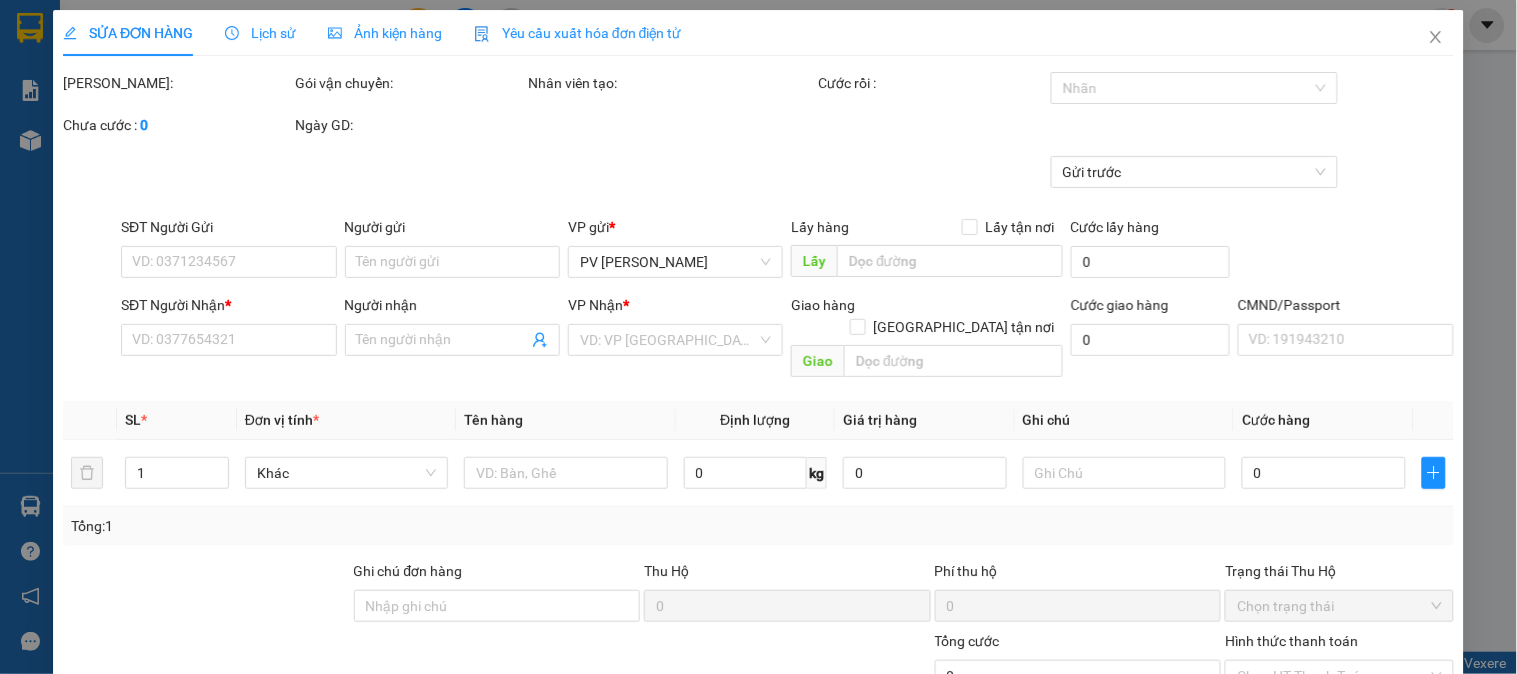 scroll, scrollTop: 0, scrollLeft: 0, axis: both 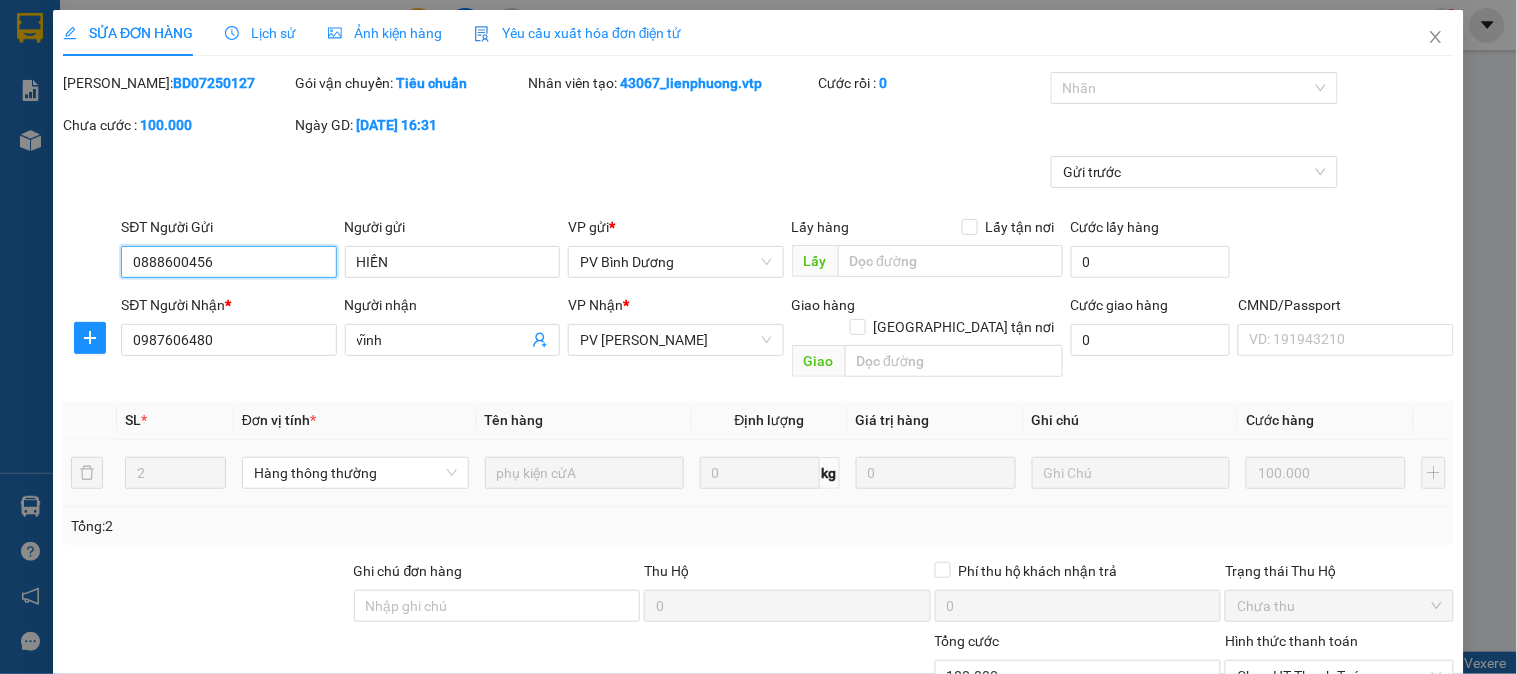 type on "5.000" 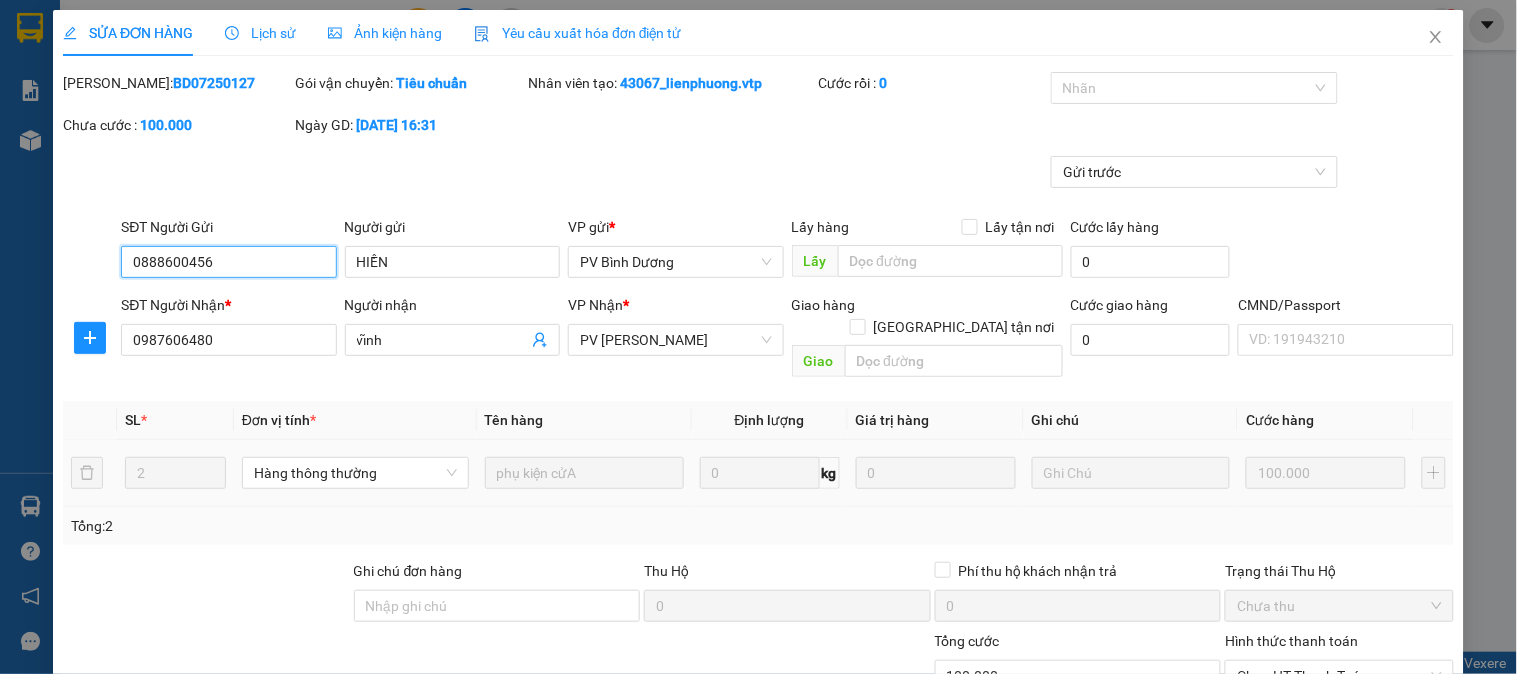 scroll, scrollTop: 273, scrollLeft: 0, axis: vertical 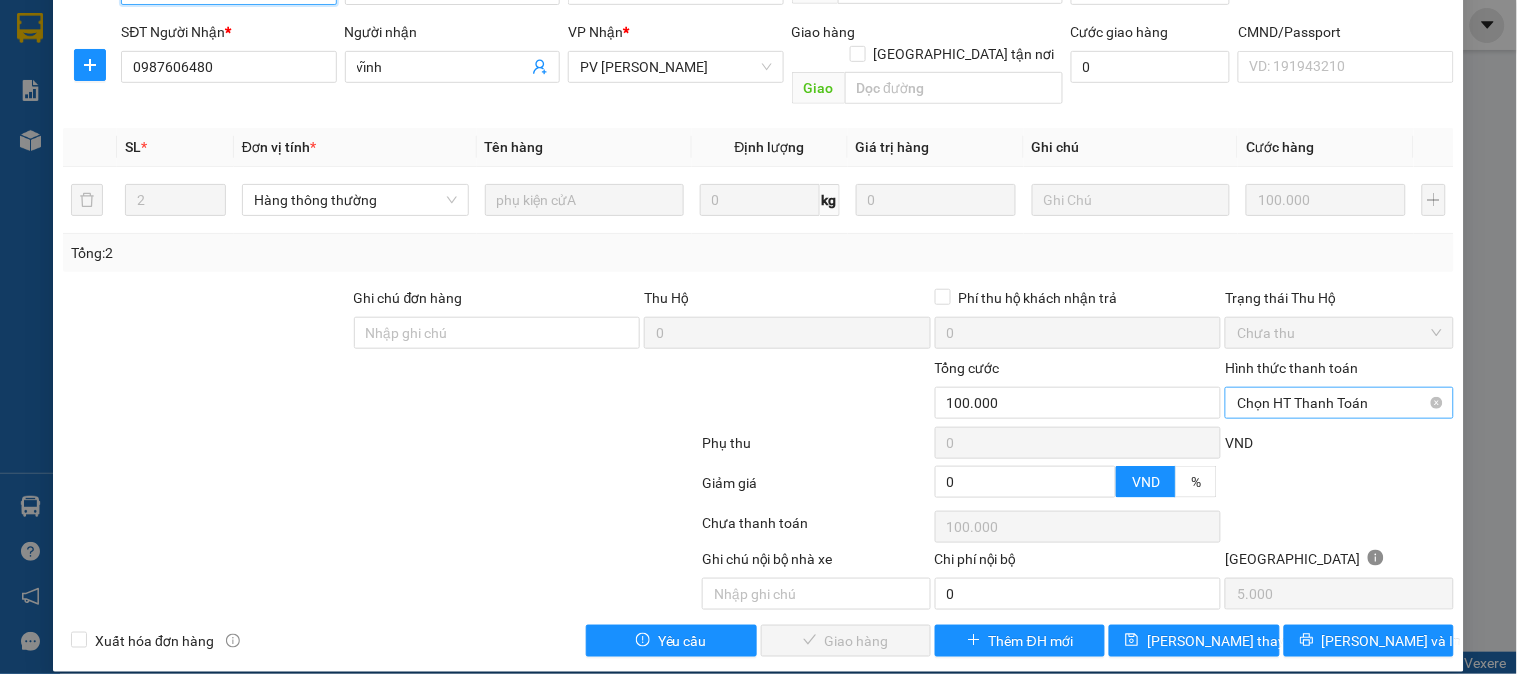 click on "Chọn HT Thanh Toán" at bounding box center (1339, 403) 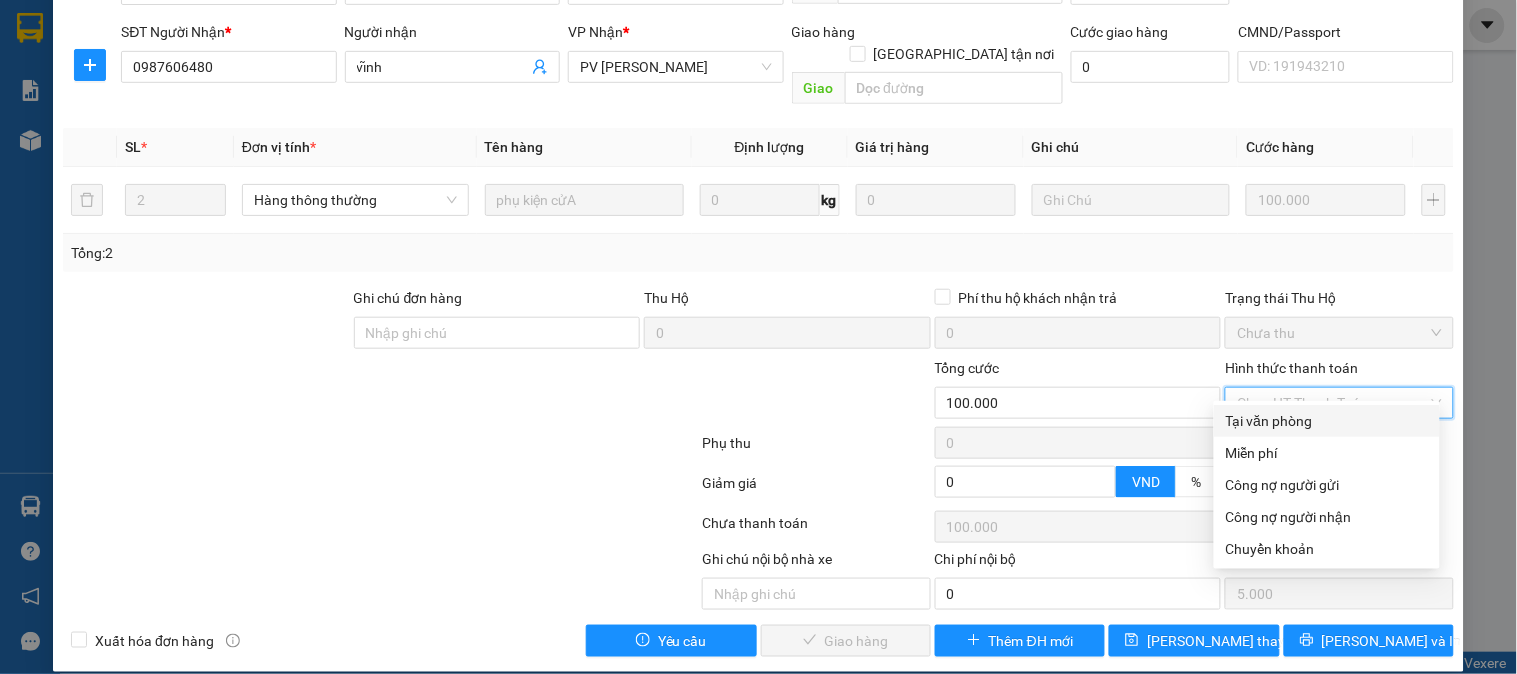 click on "Tại văn phòng" at bounding box center [1327, 421] 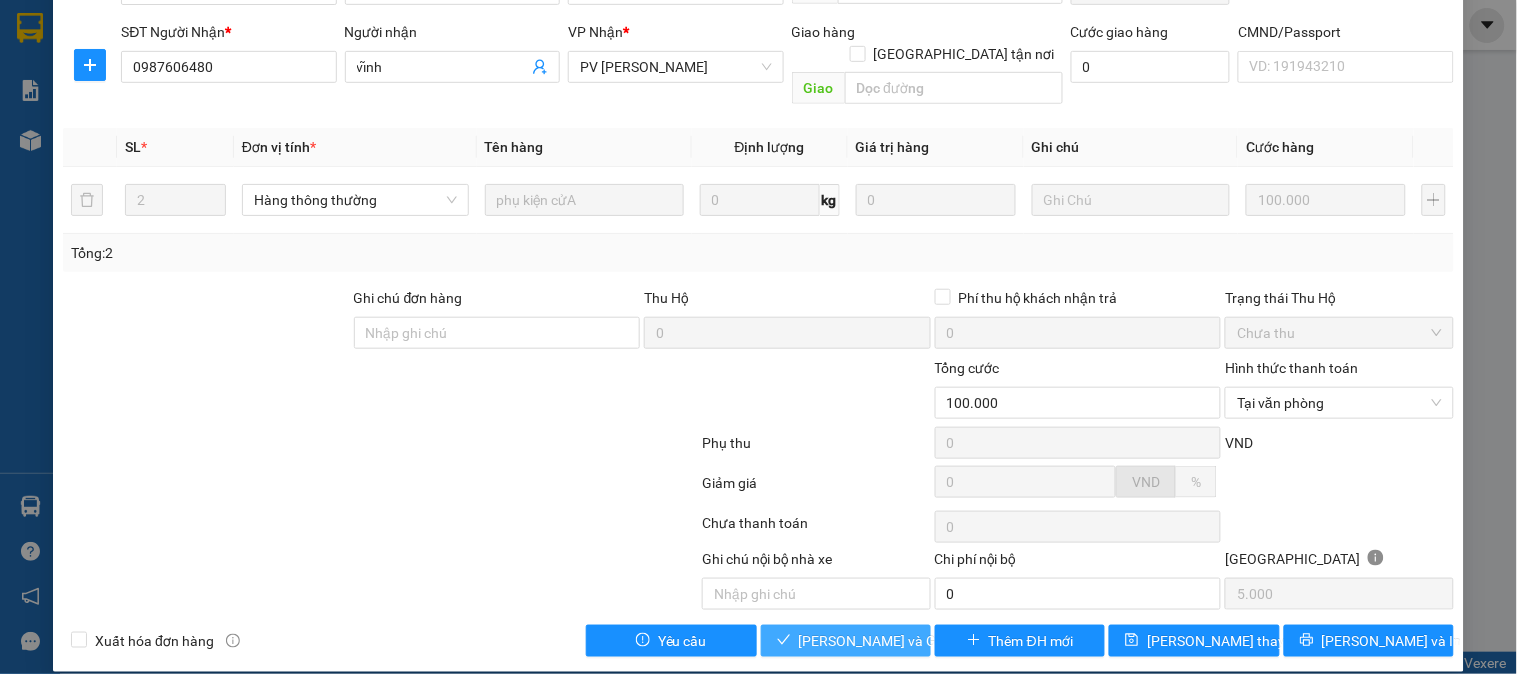 click on "[PERSON_NAME] và Giao hàng" at bounding box center [895, 641] 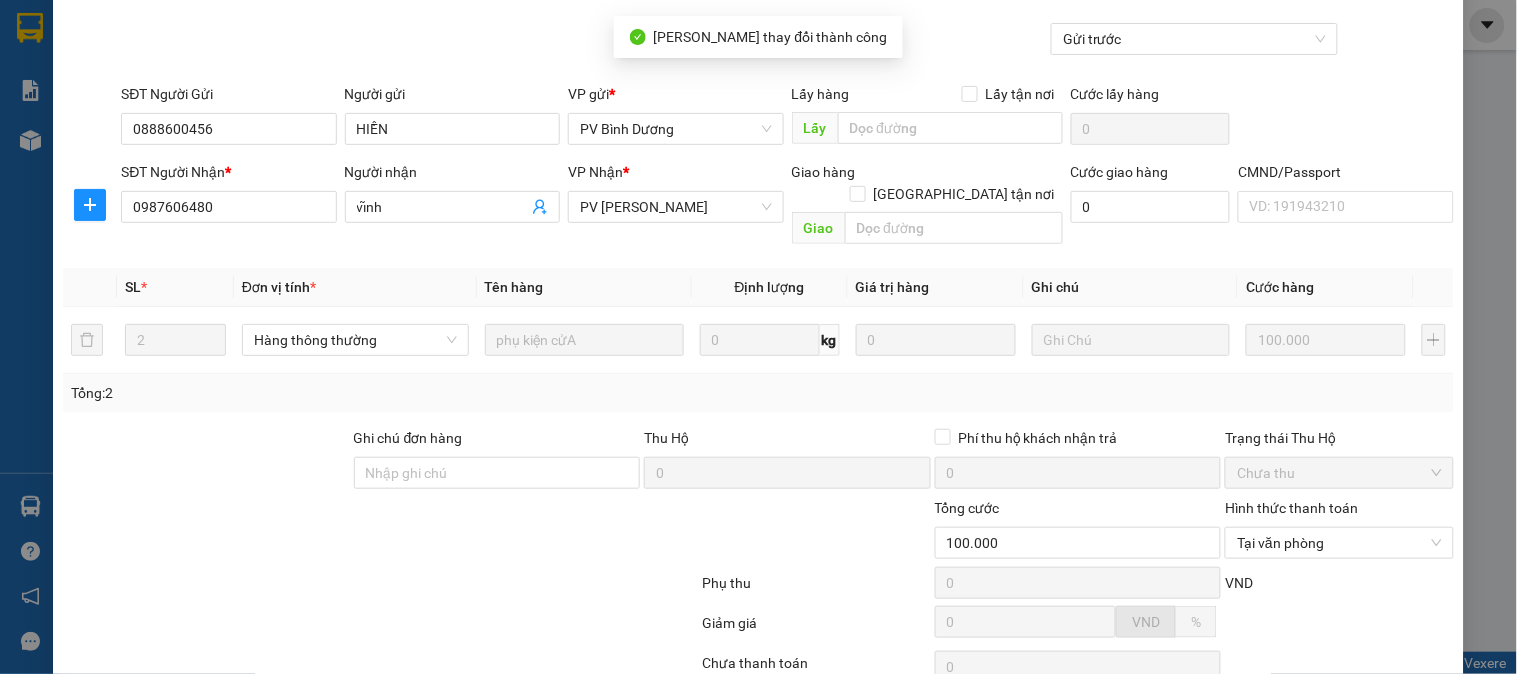 scroll, scrollTop: 0, scrollLeft: 0, axis: both 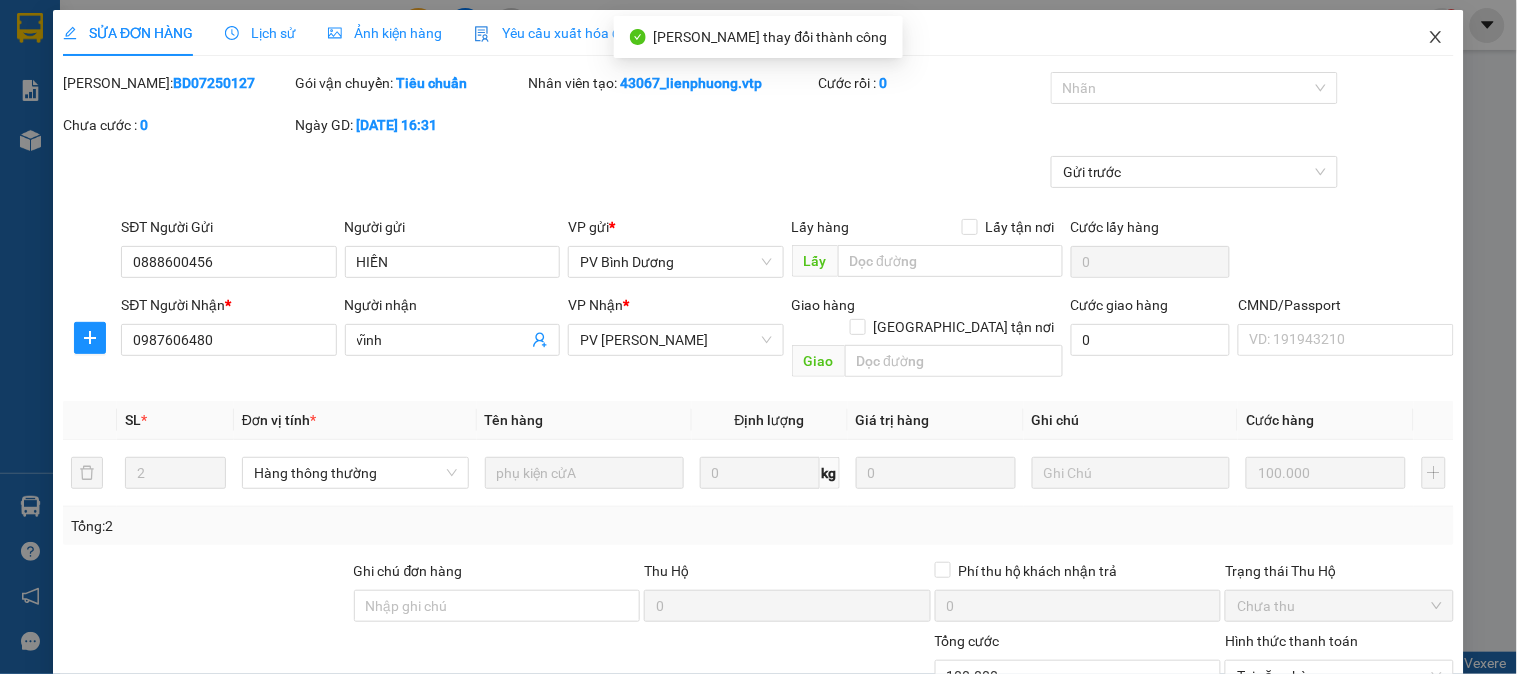 click 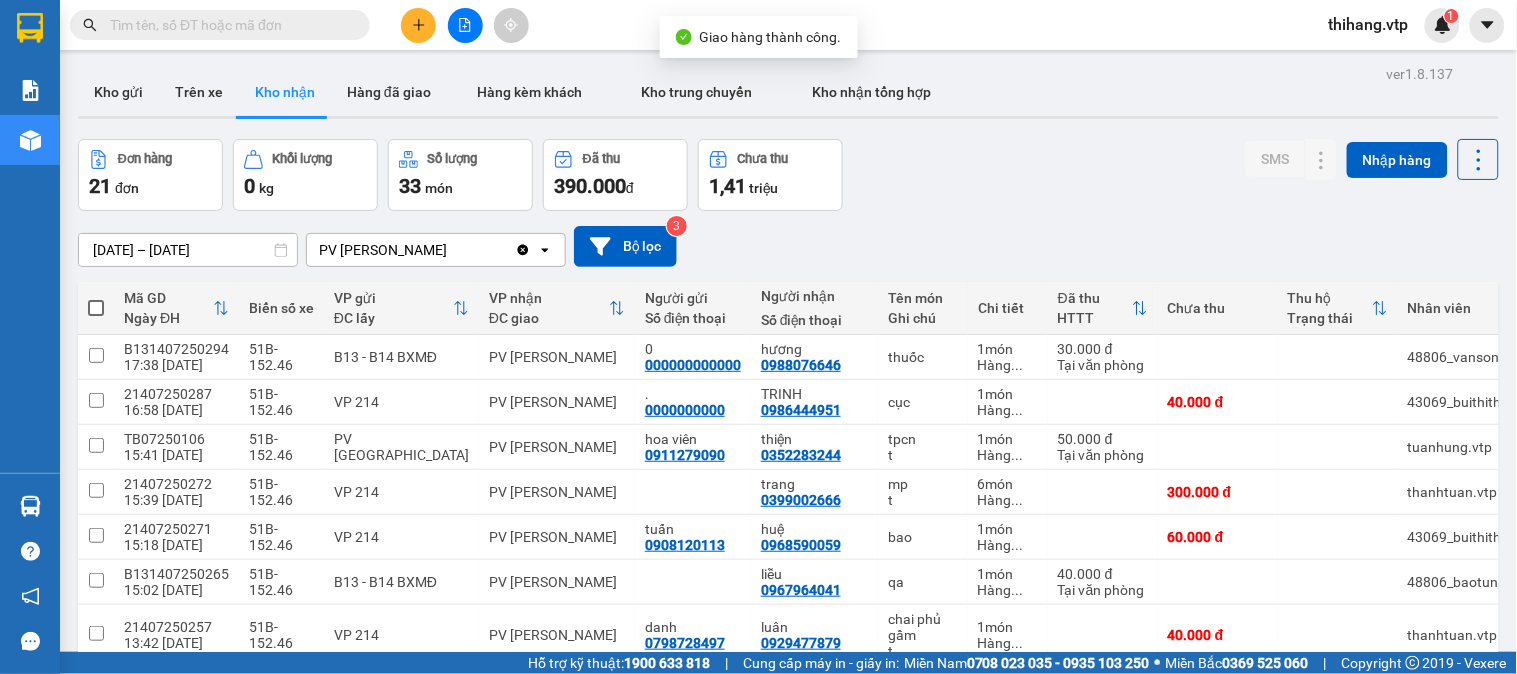 scroll, scrollTop: 111, scrollLeft: 0, axis: vertical 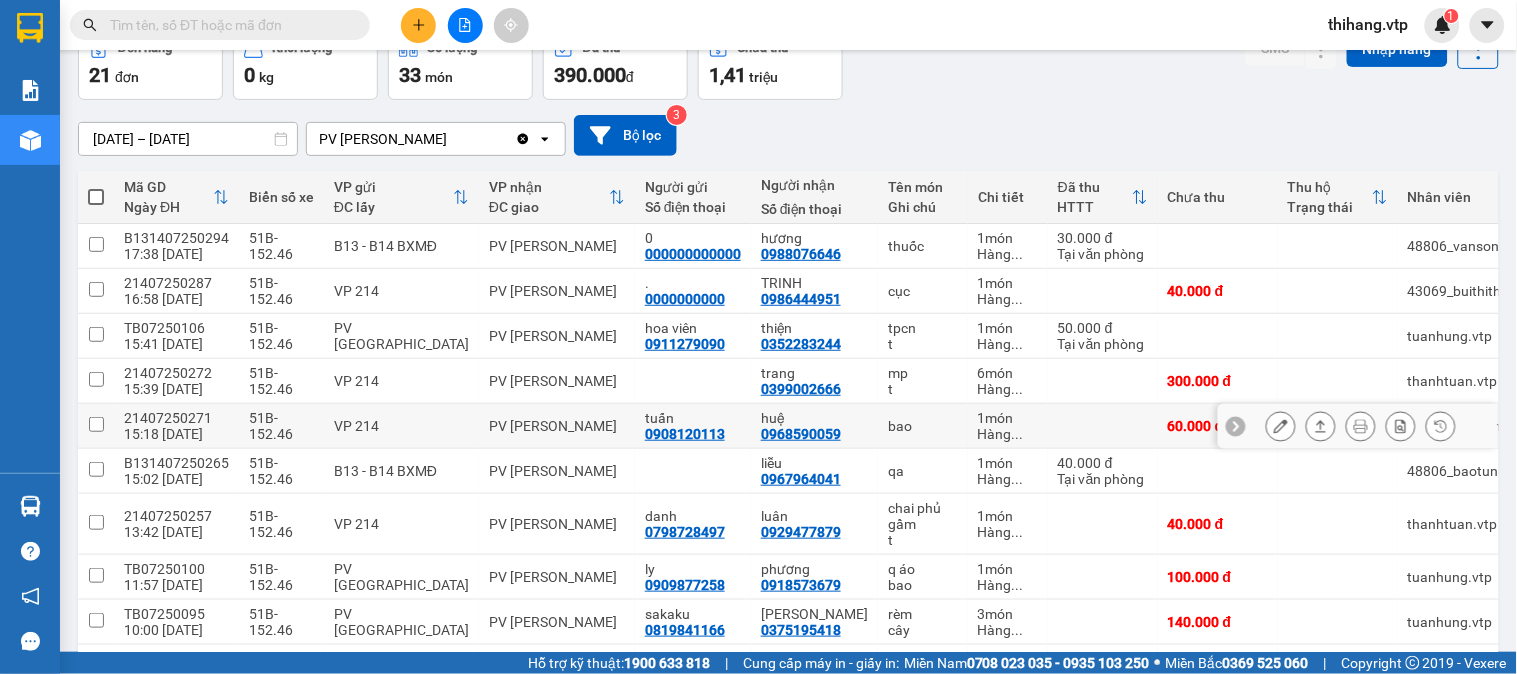 click at bounding box center (1281, 426) 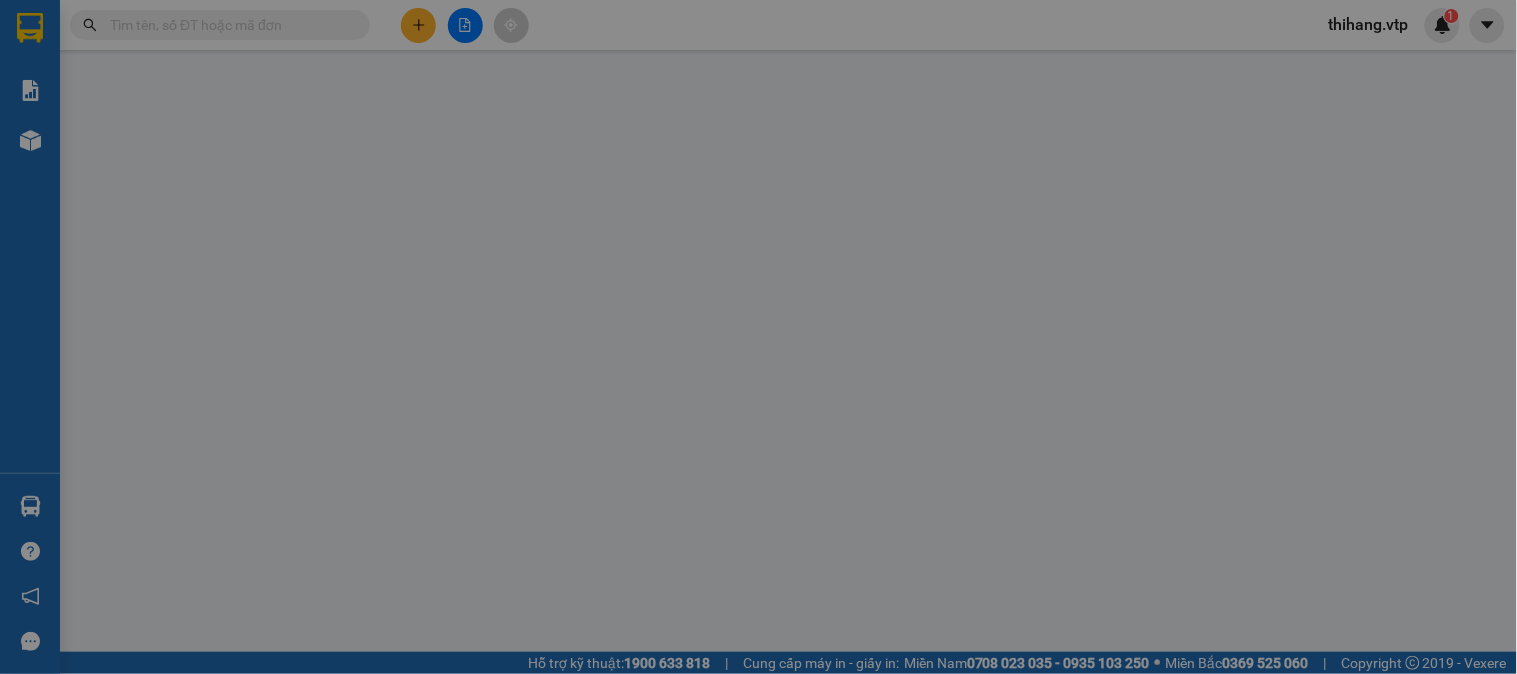 scroll, scrollTop: 0, scrollLeft: 0, axis: both 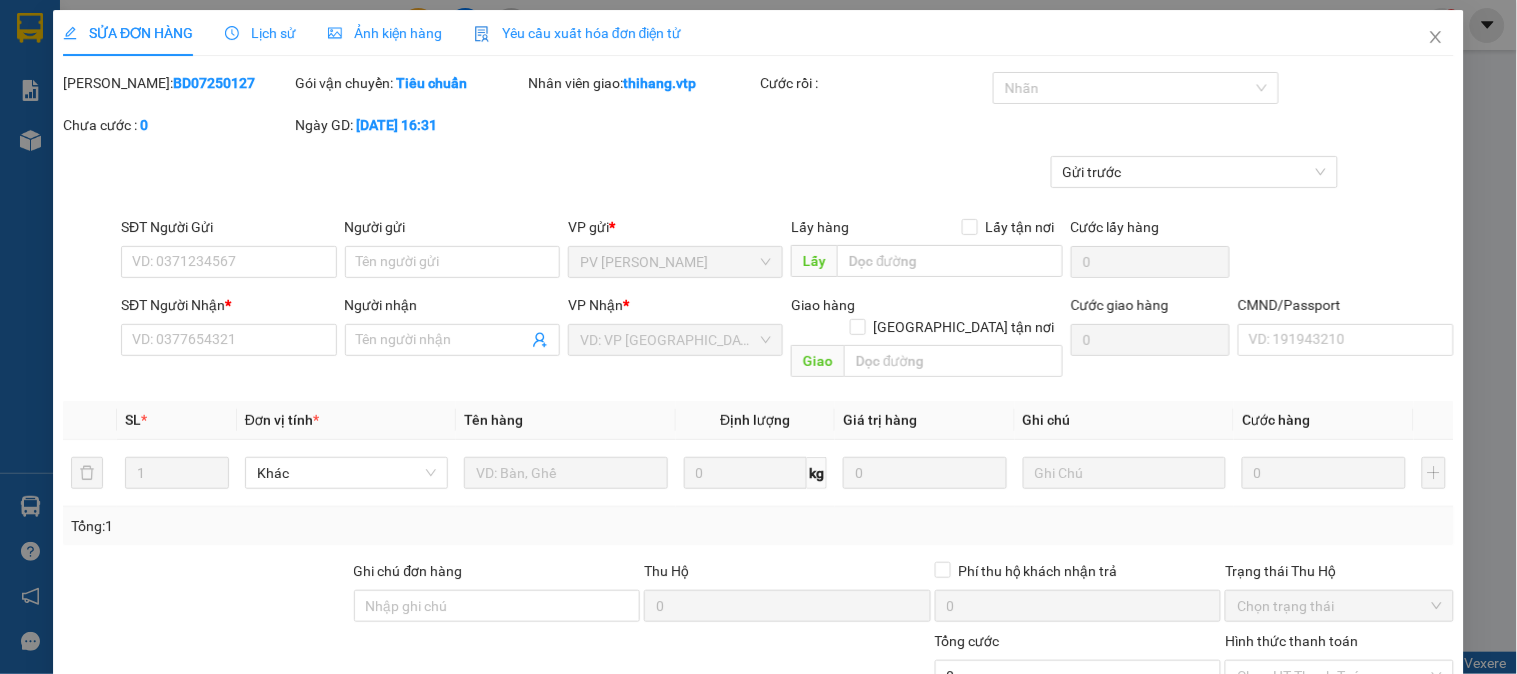 type on "0908120113" 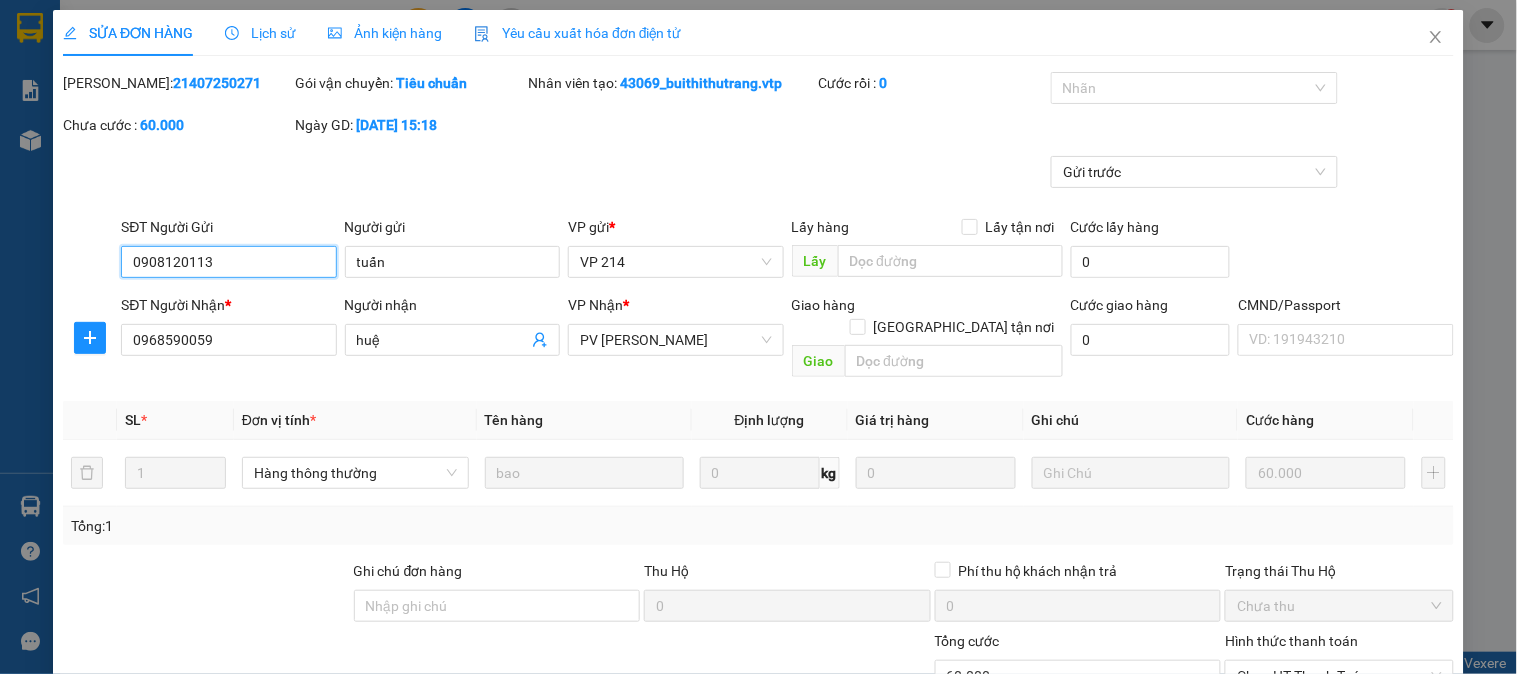 type on "3.000" 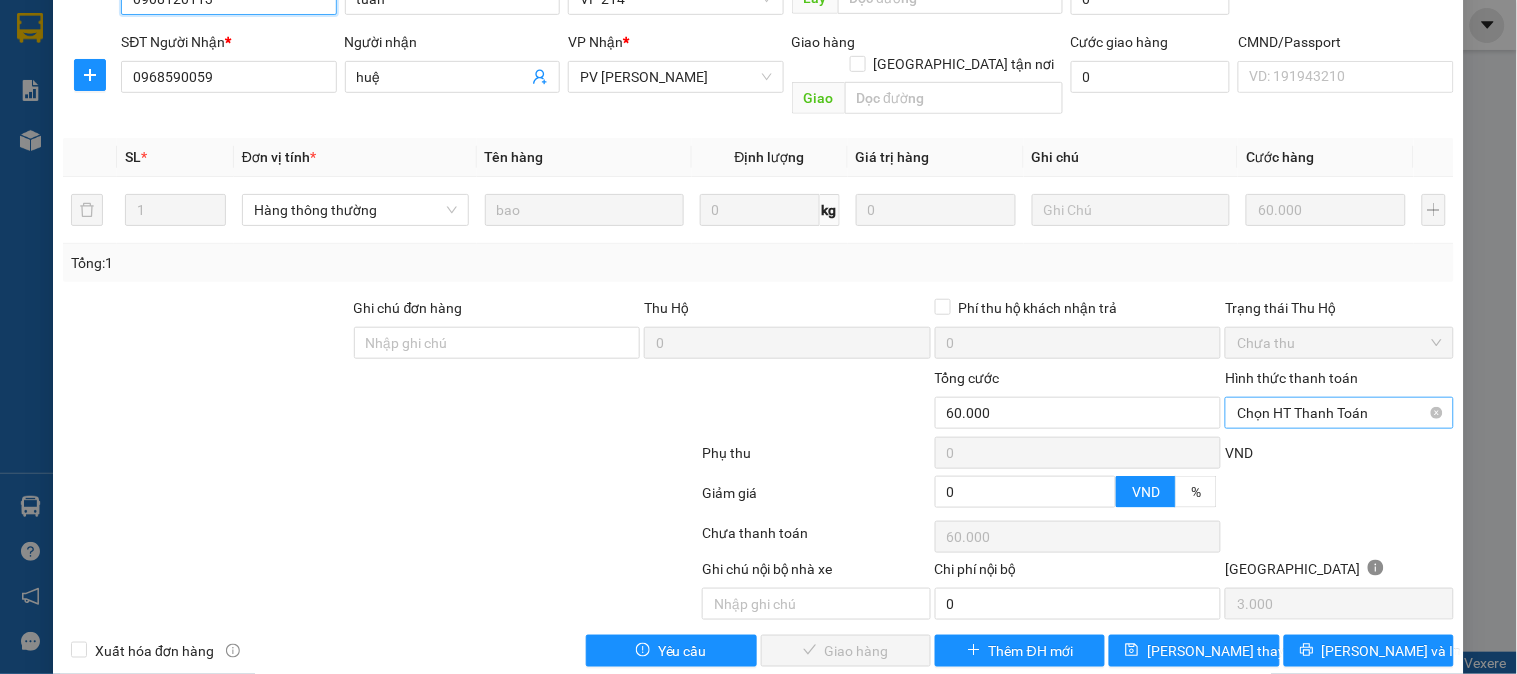 click on "Chọn HT Thanh Toán" at bounding box center (1339, 413) 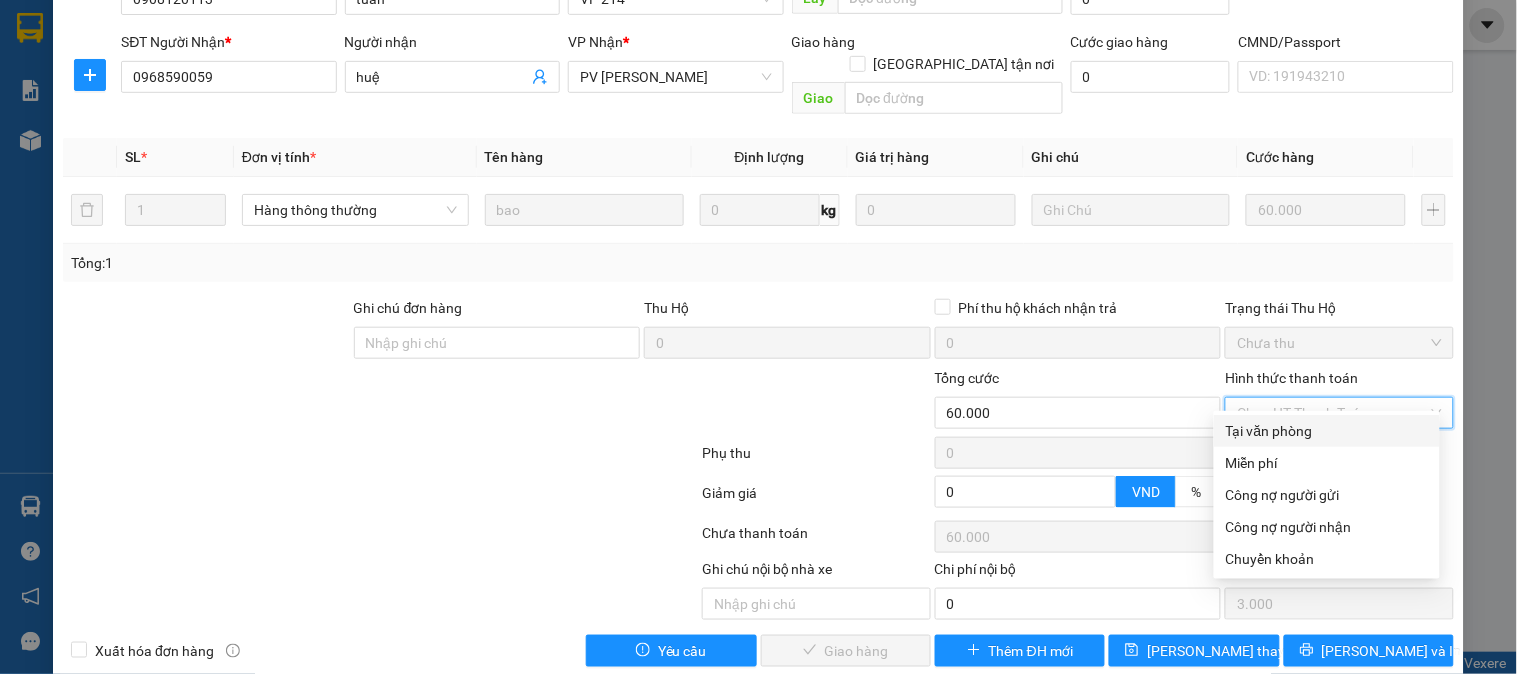 click on "Tại văn phòng" at bounding box center [1327, 431] 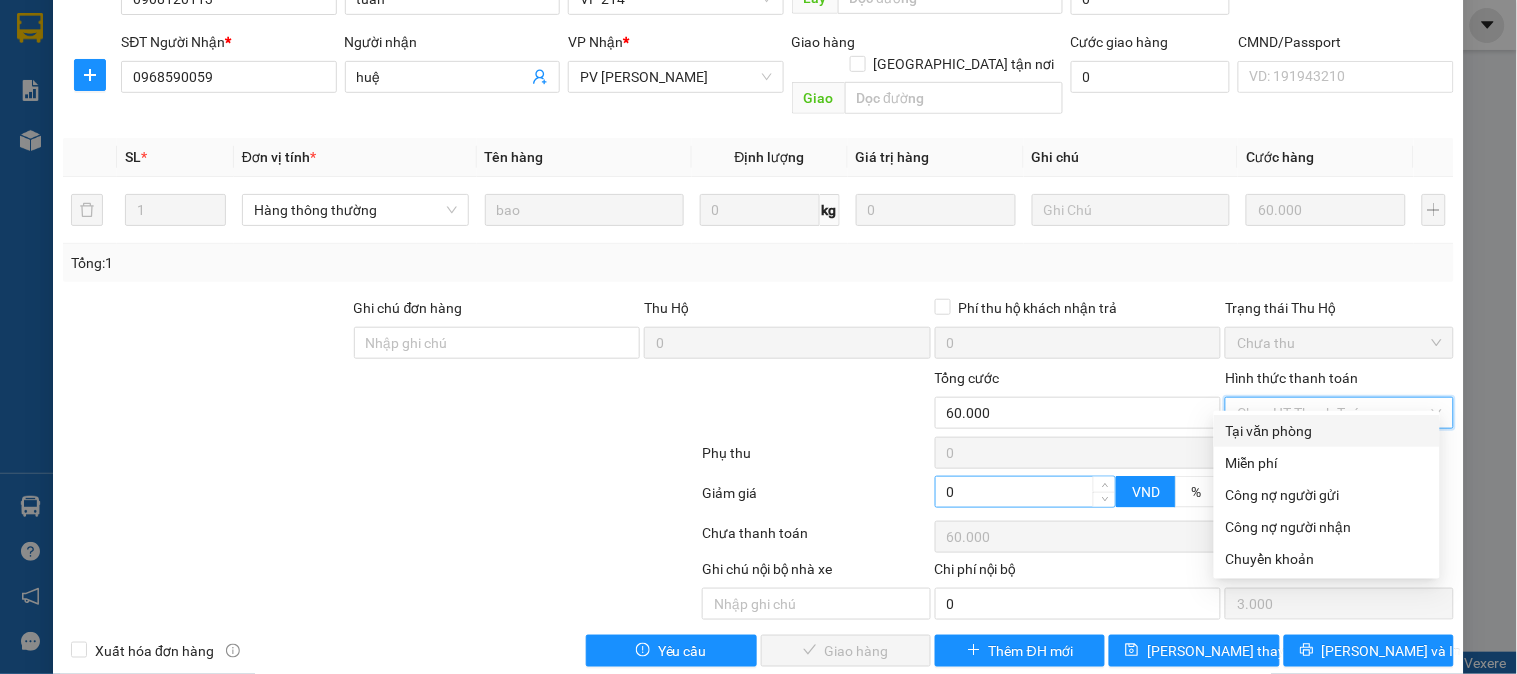 type on "0" 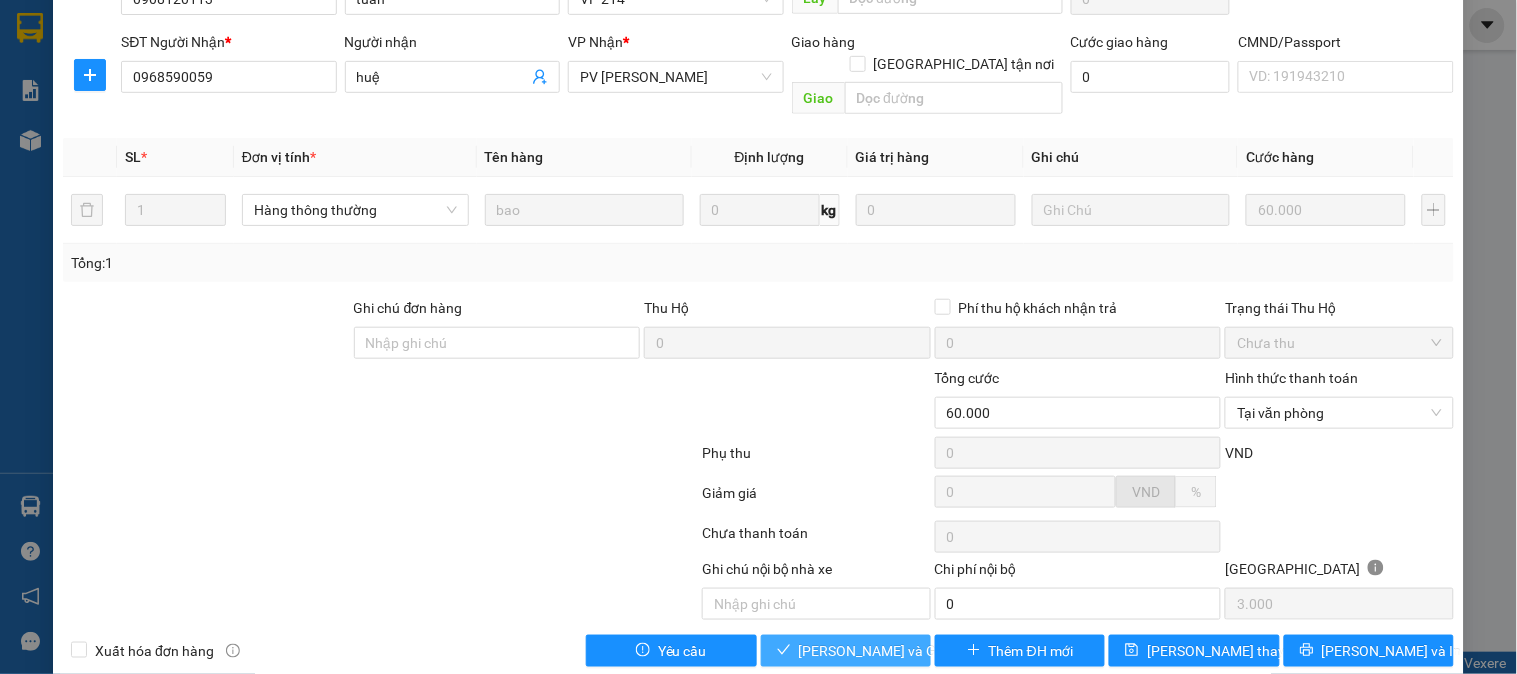 click on "[PERSON_NAME] và Giao hàng" at bounding box center (895, 651) 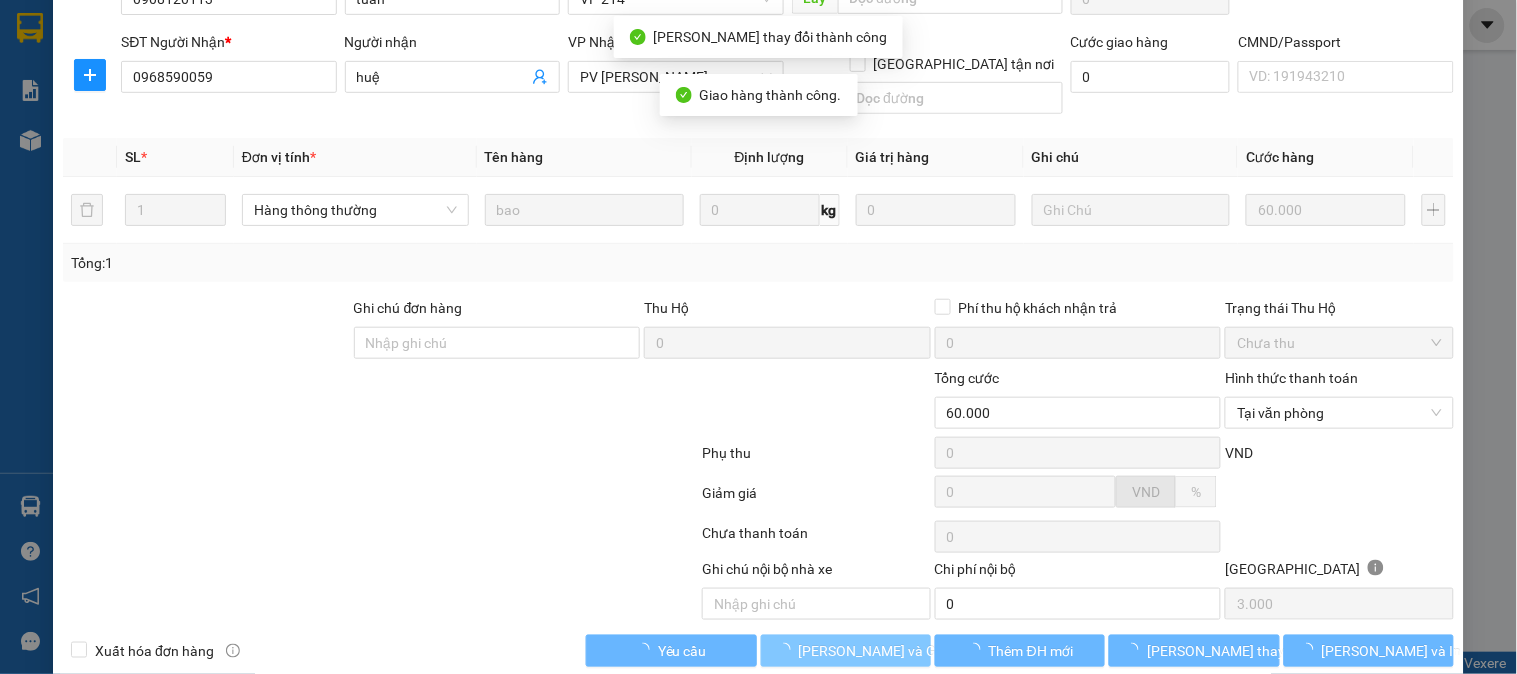scroll, scrollTop: 0, scrollLeft: 0, axis: both 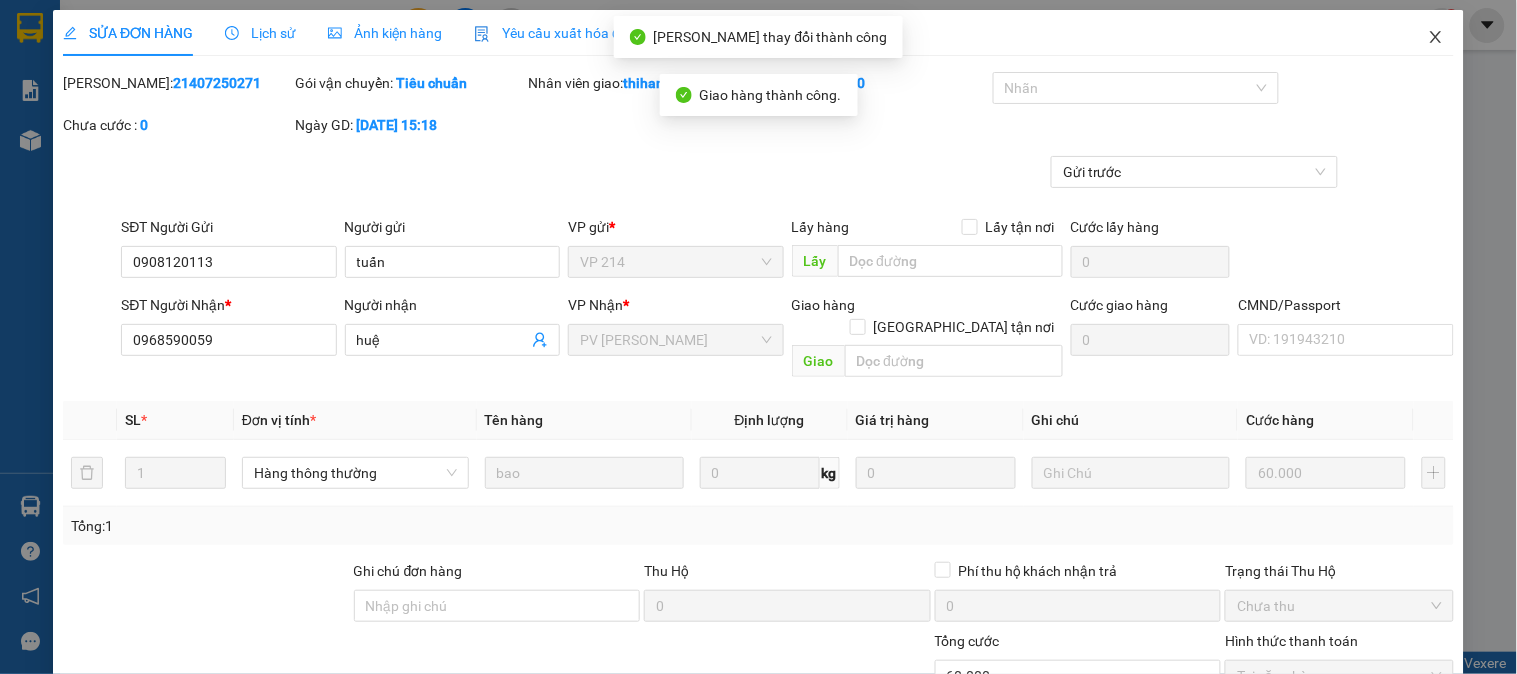 click 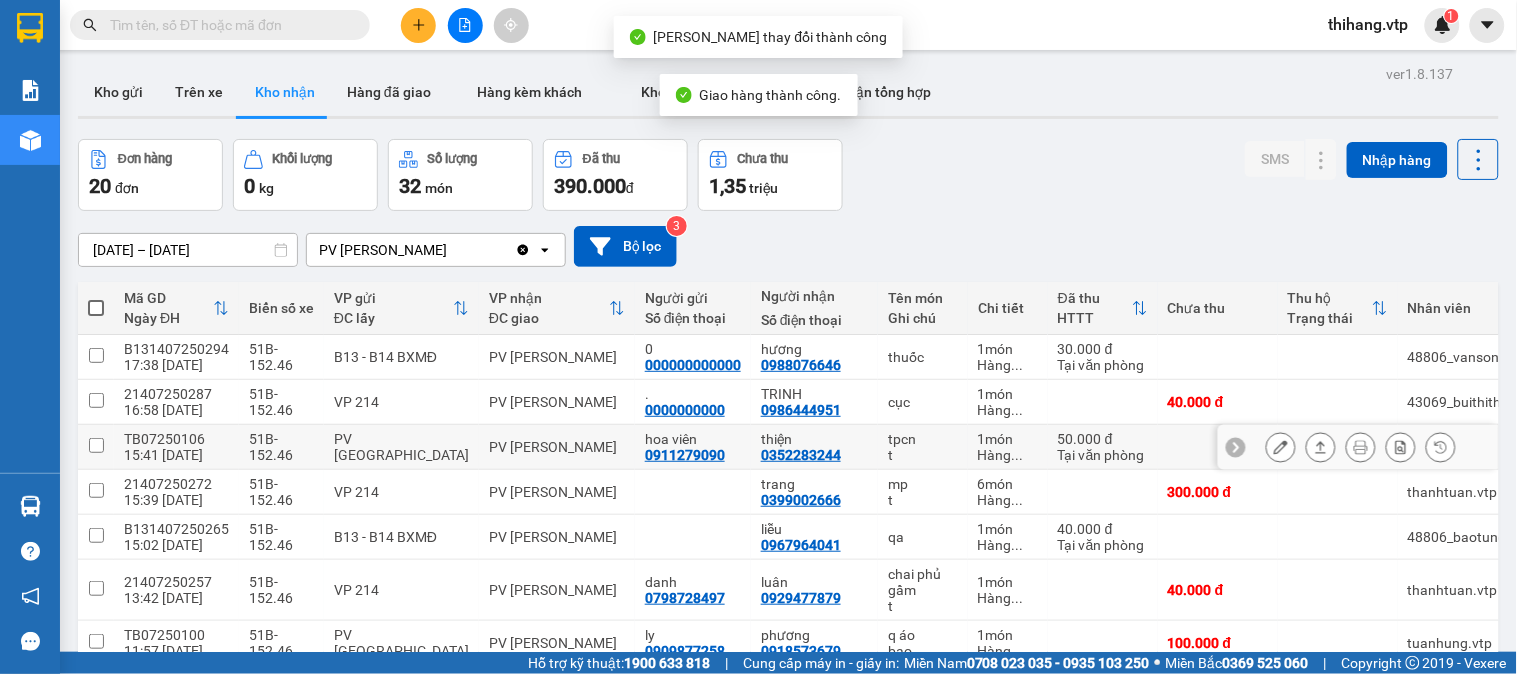 scroll, scrollTop: 111, scrollLeft: 0, axis: vertical 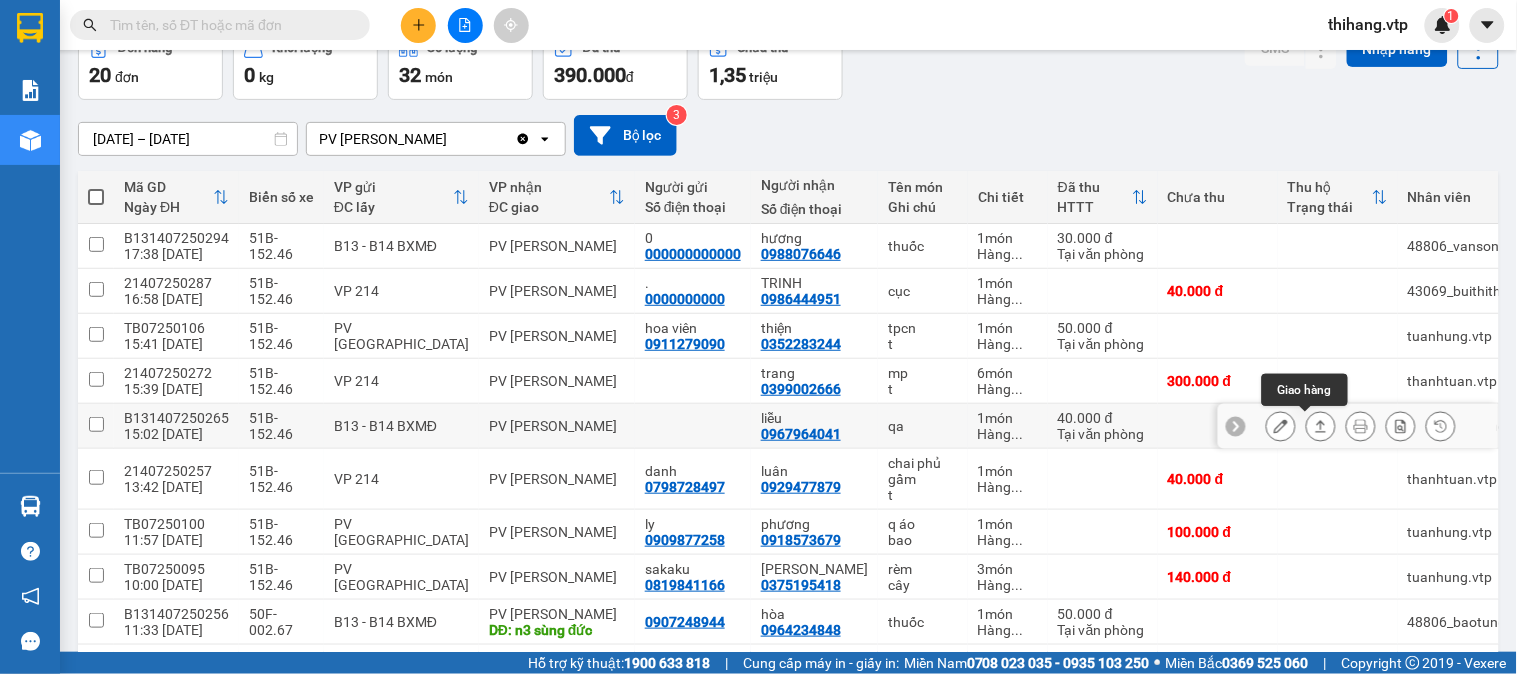 click 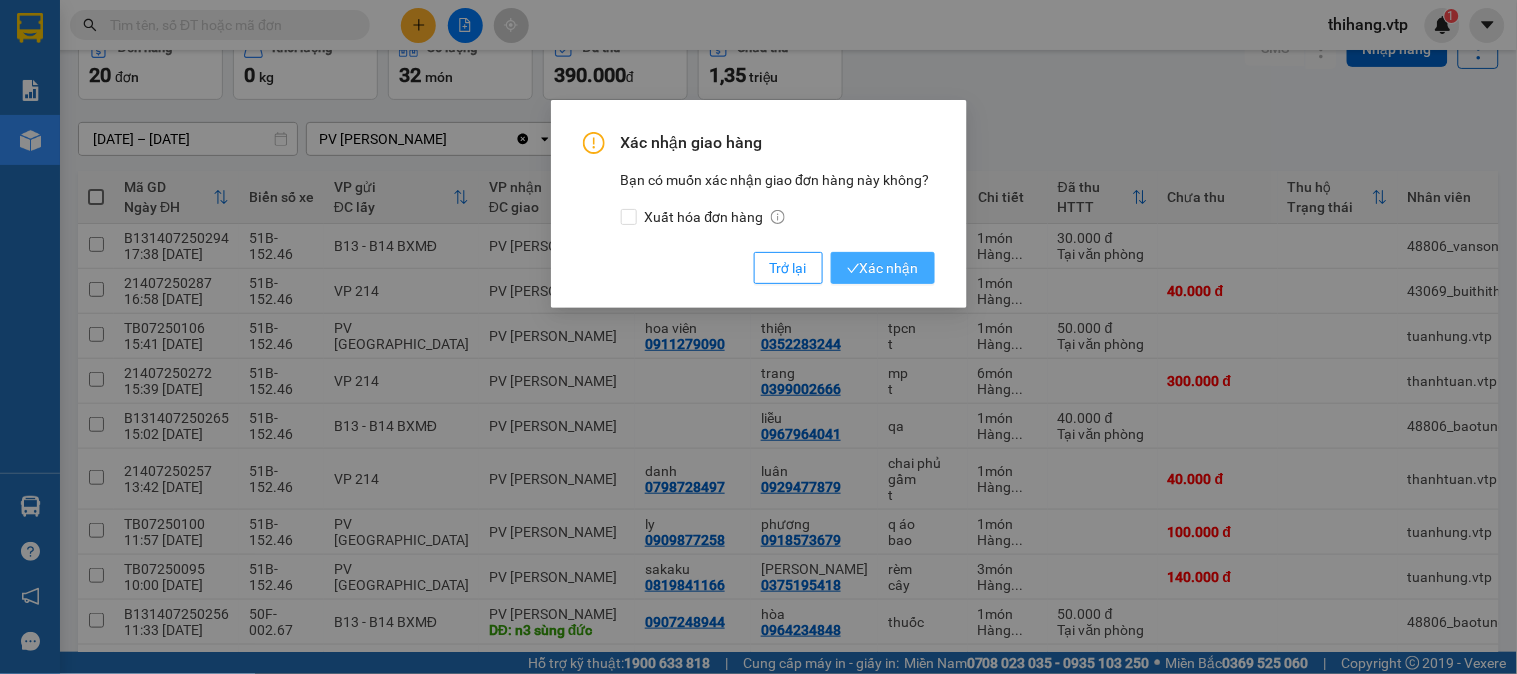 click 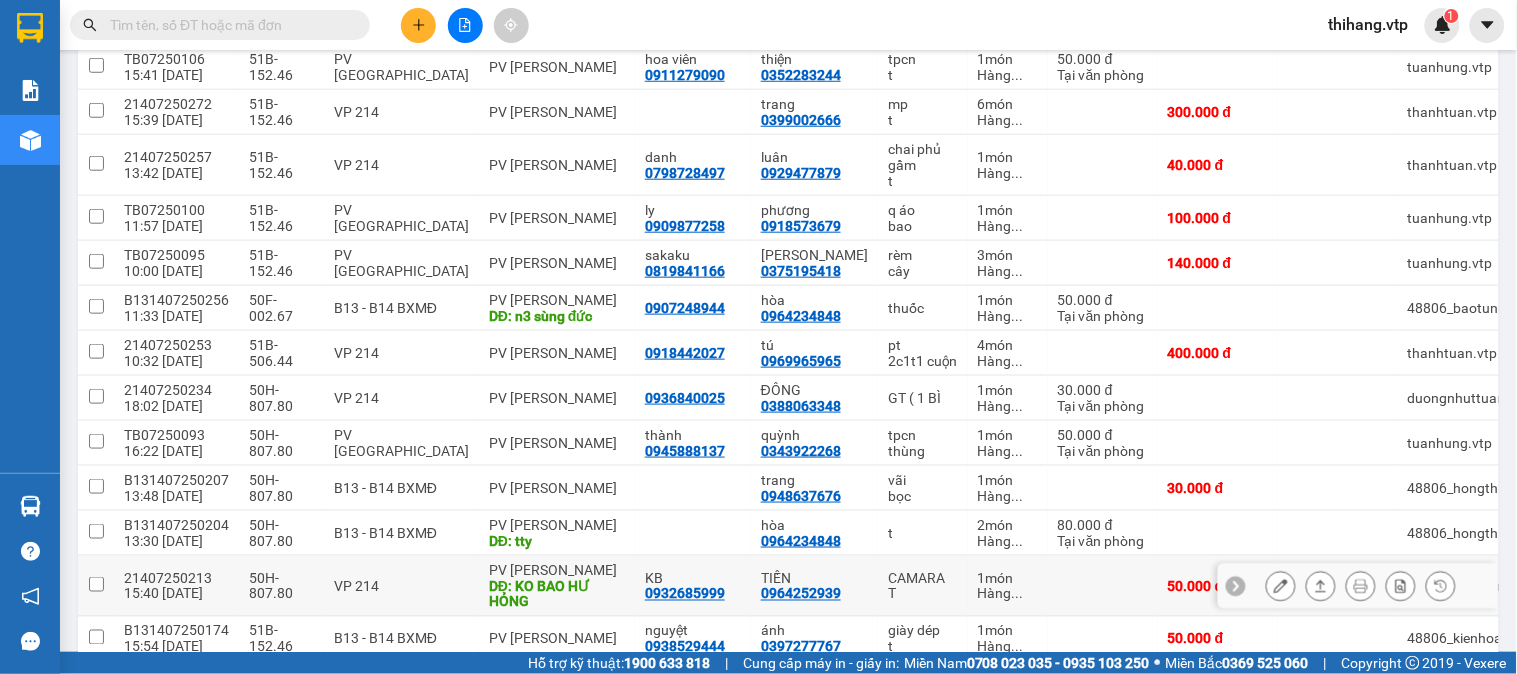 scroll, scrollTop: 333, scrollLeft: 0, axis: vertical 